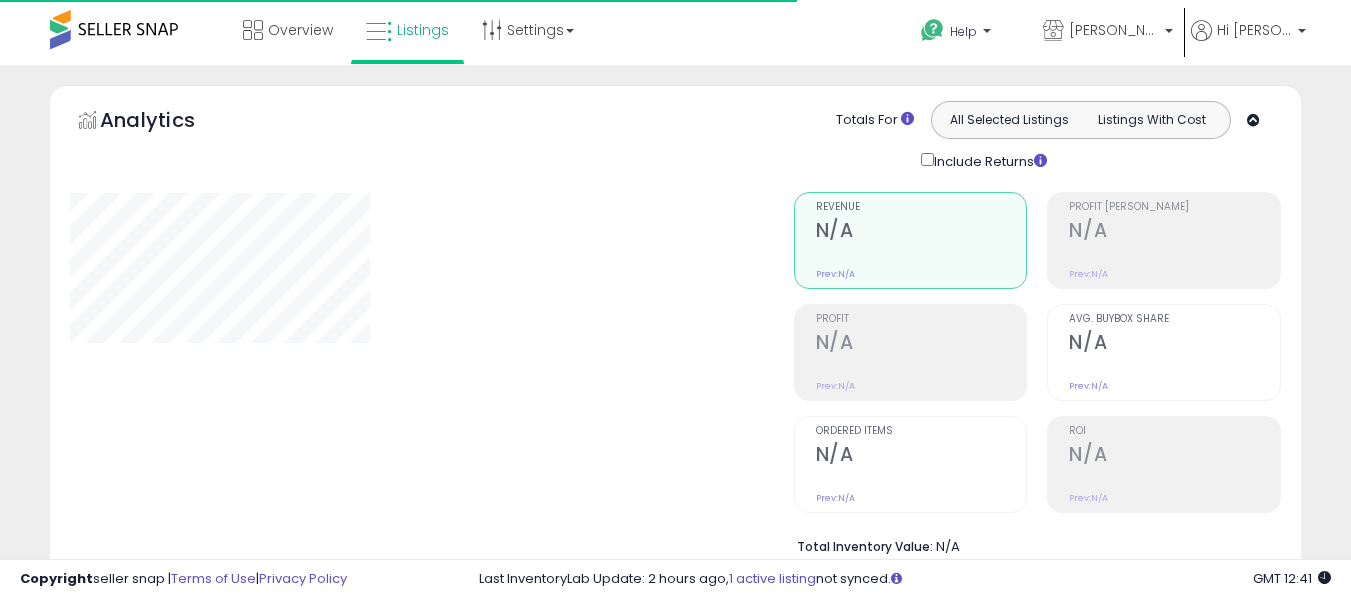scroll, scrollTop: 620, scrollLeft: 0, axis: vertical 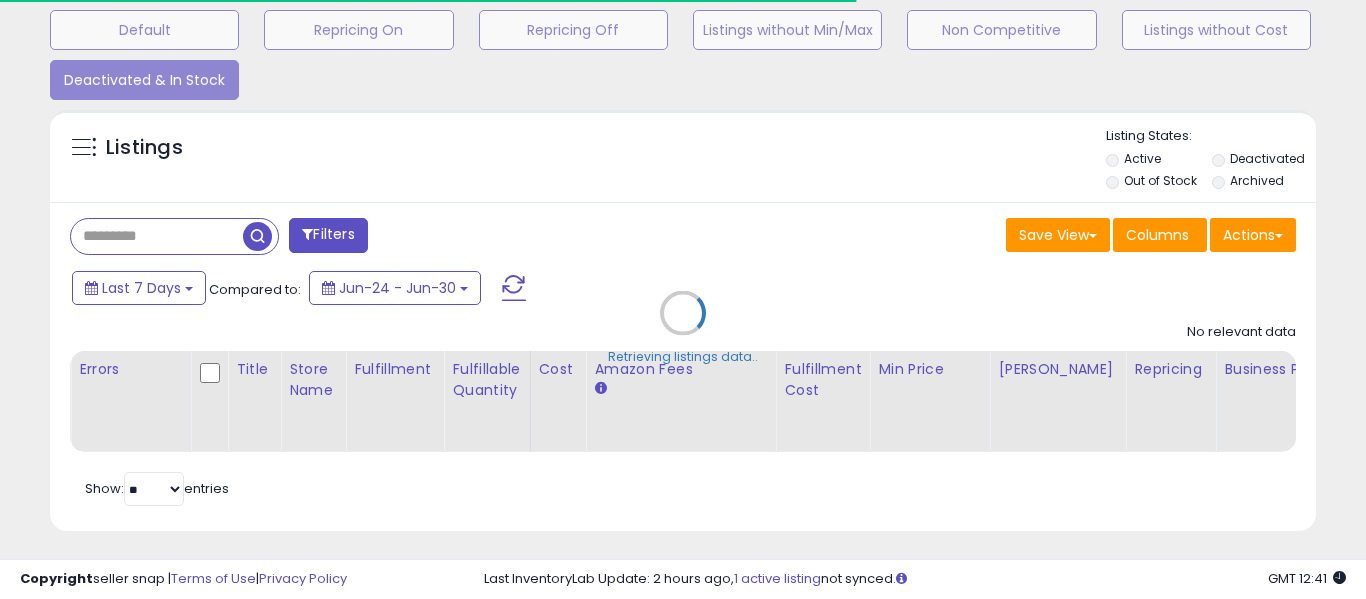 type on "**********" 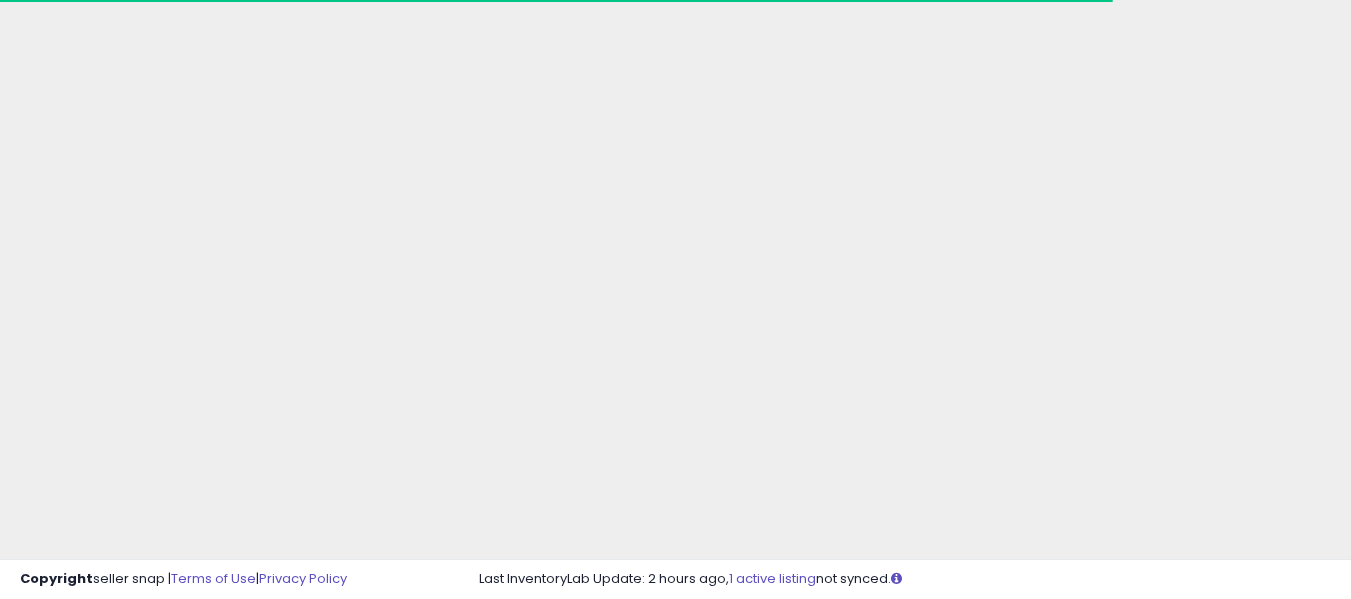scroll, scrollTop: 296, scrollLeft: 0, axis: vertical 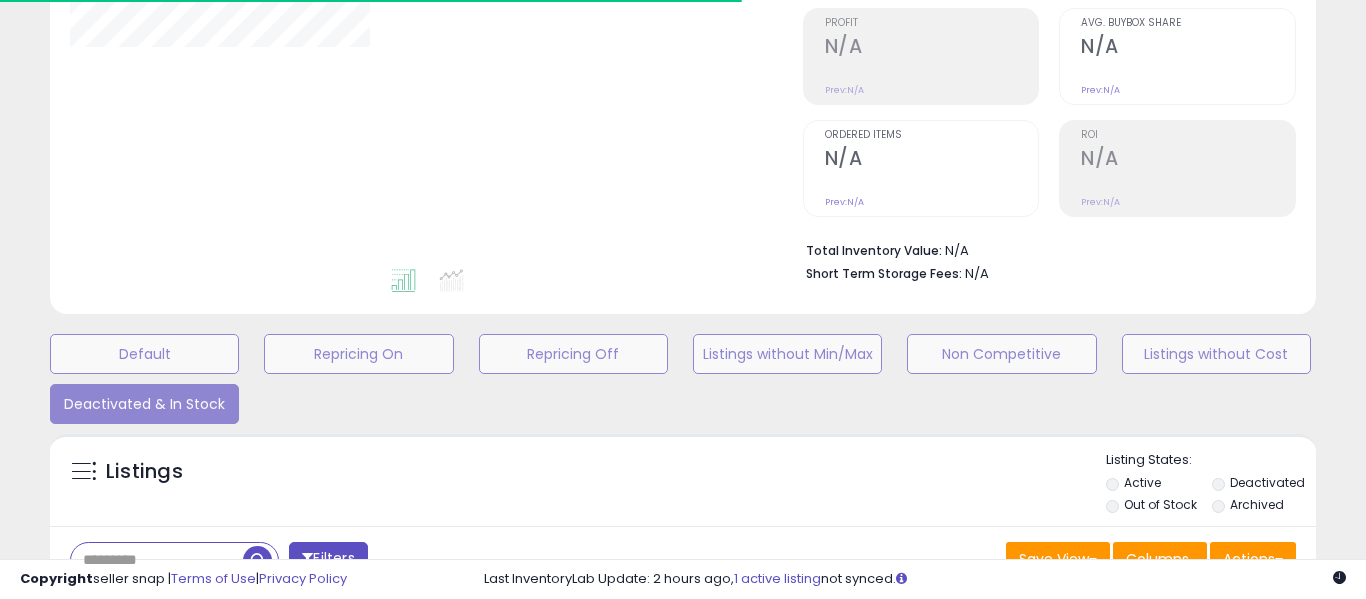 type on "**********" 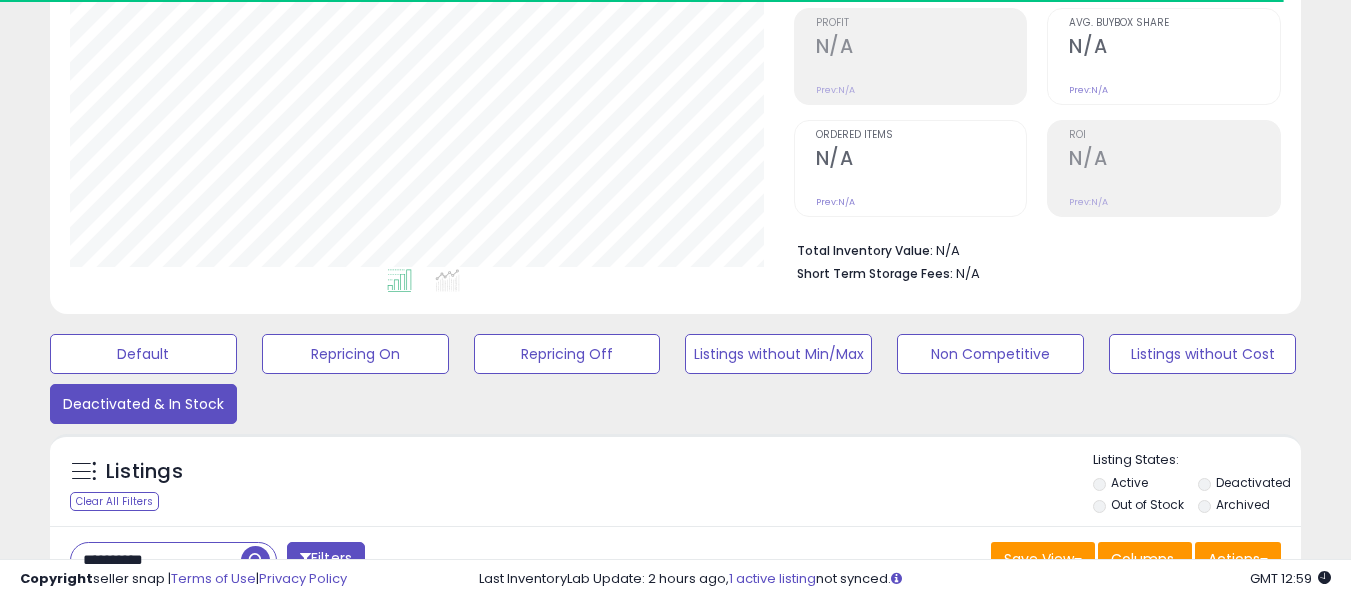 scroll, scrollTop: 999590, scrollLeft: 999276, axis: both 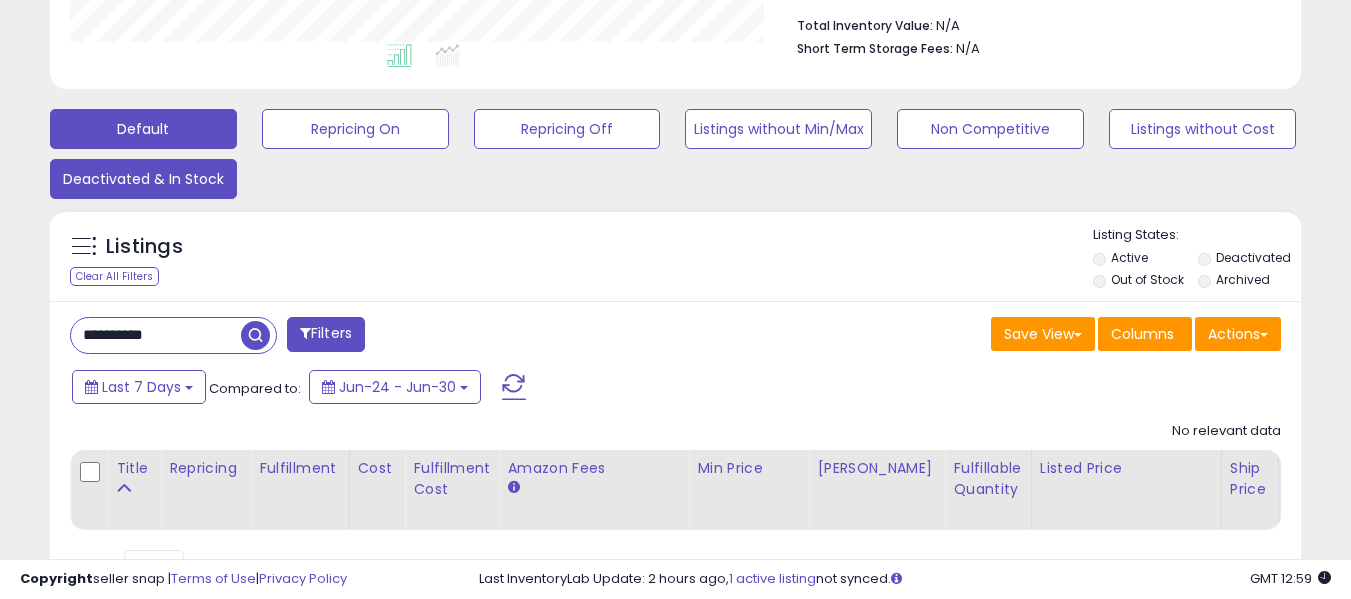 click on "Default" at bounding box center (143, 129) 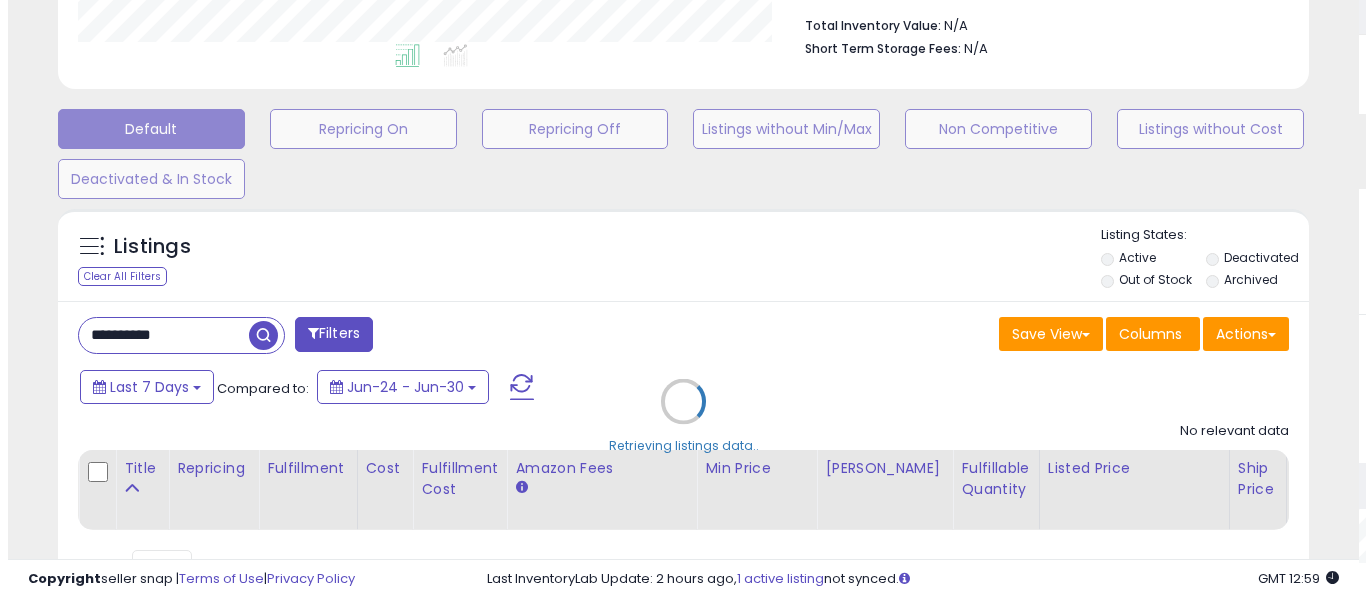 scroll, scrollTop: 999590, scrollLeft: 999267, axis: both 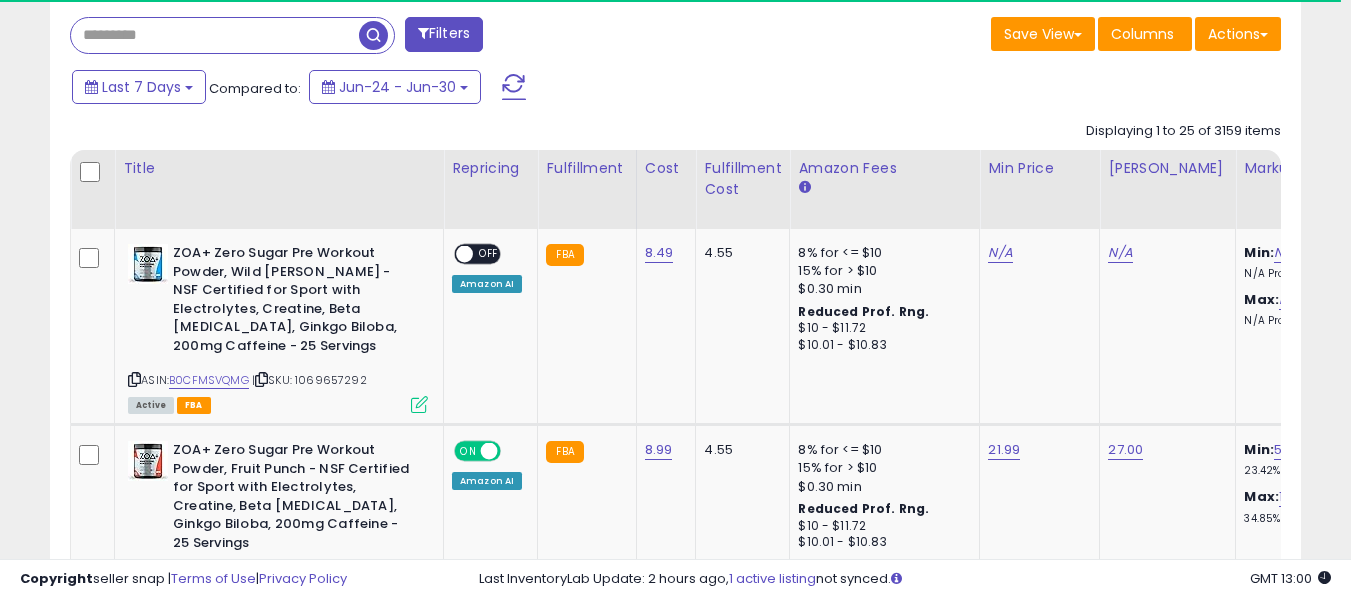 click at bounding box center [215, 35] 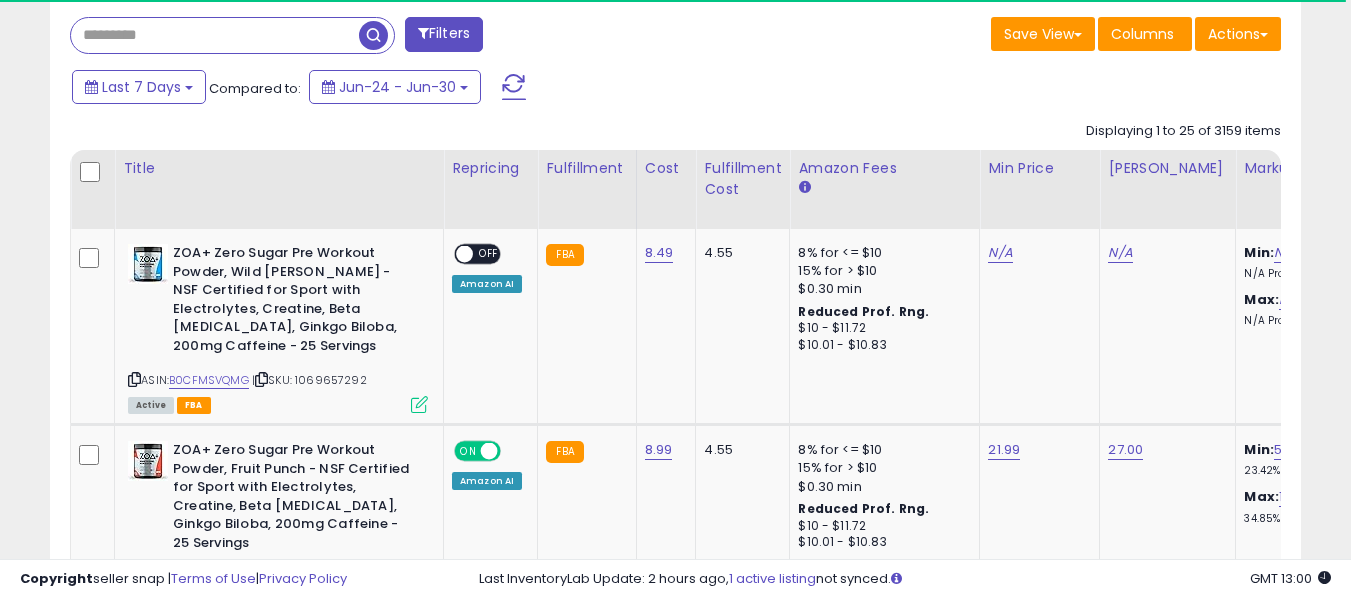 paste on "**********" 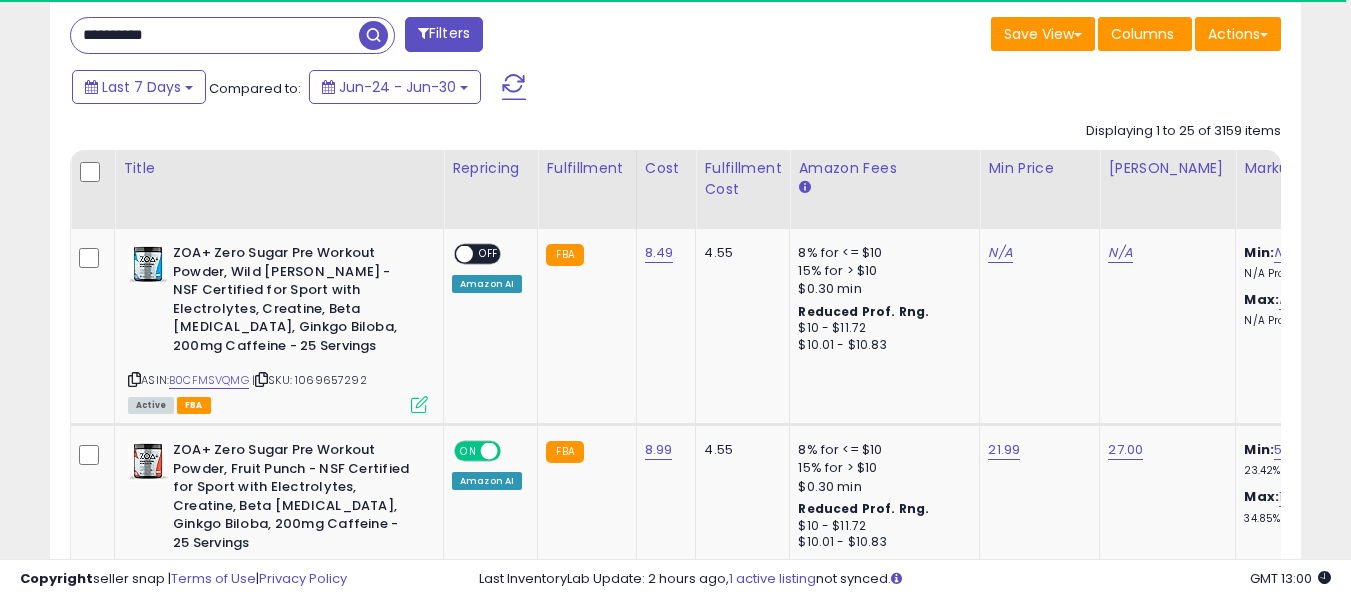 type on "**********" 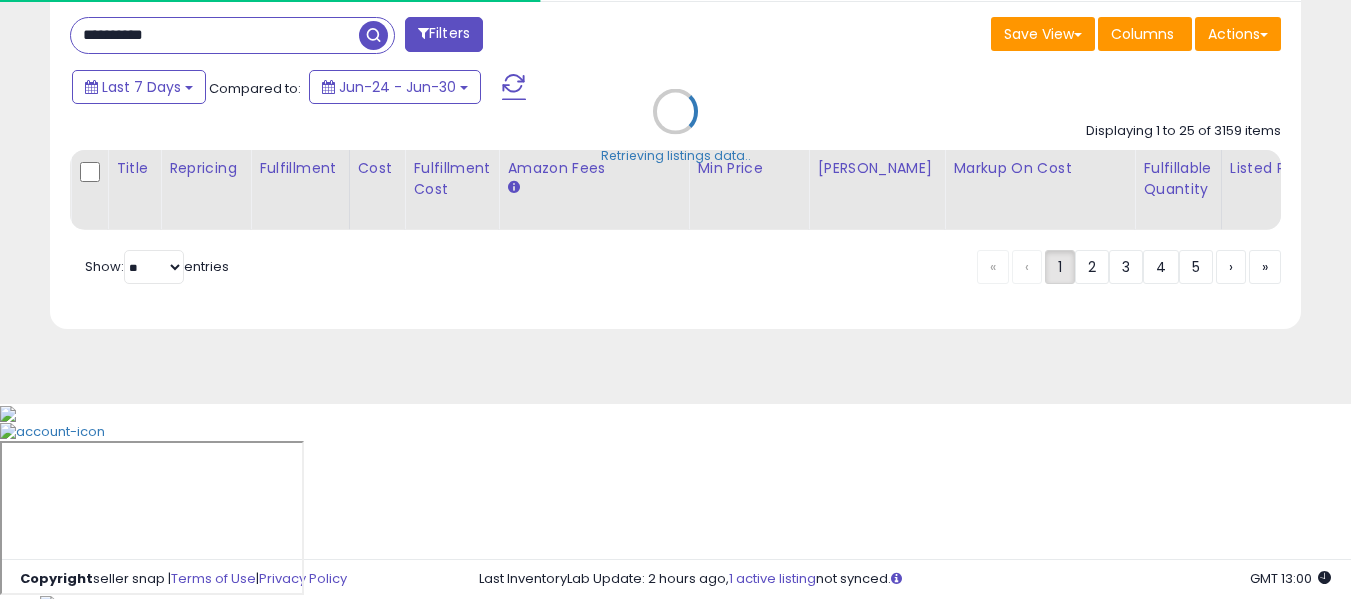scroll, scrollTop: 641, scrollLeft: 0, axis: vertical 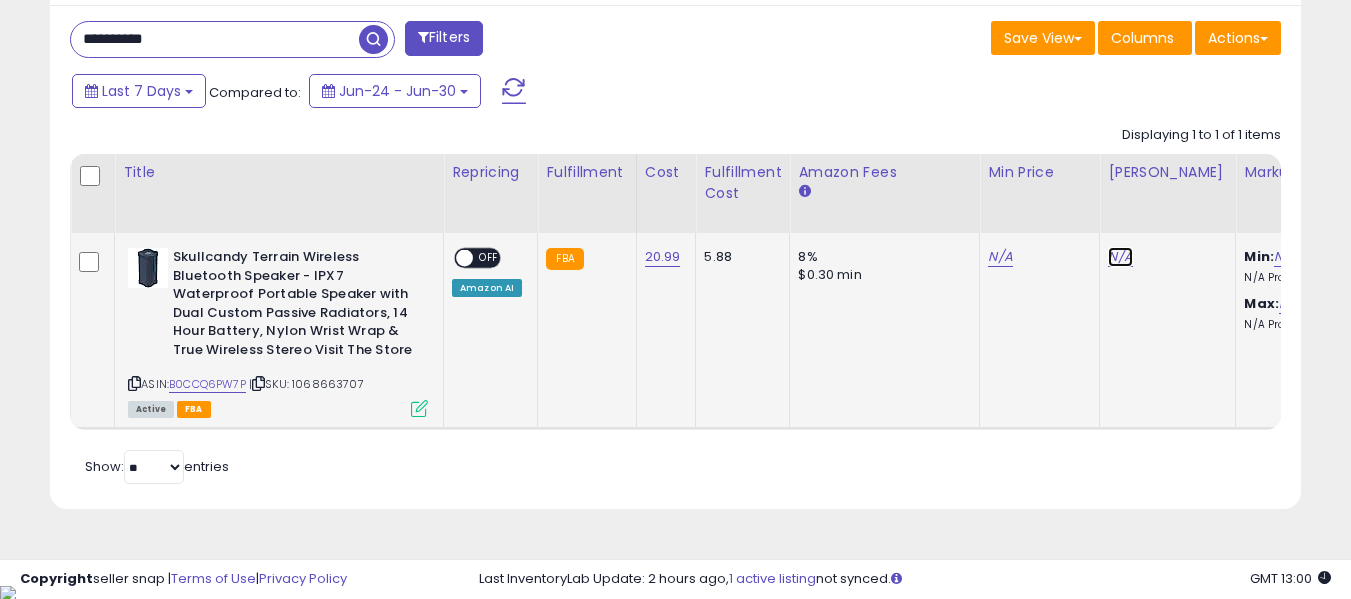 click on "N/A" at bounding box center [1120, 257] 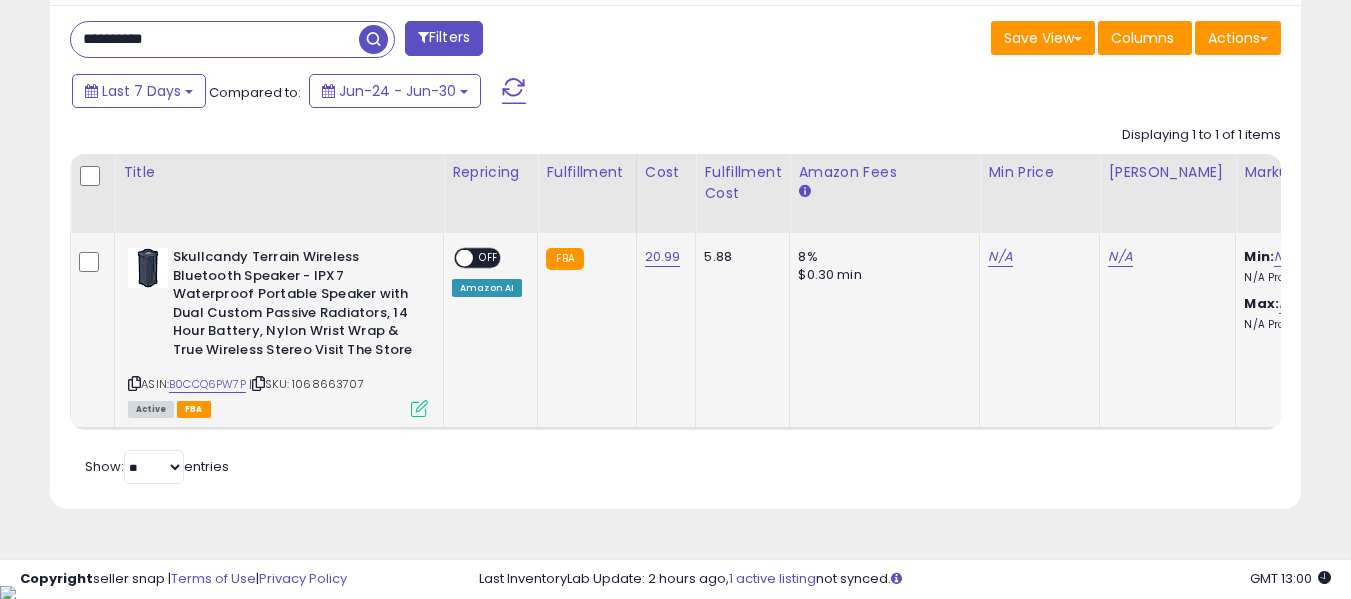 scroll, scrollTop: 0, scrollLeft: 28, axis: horizontal 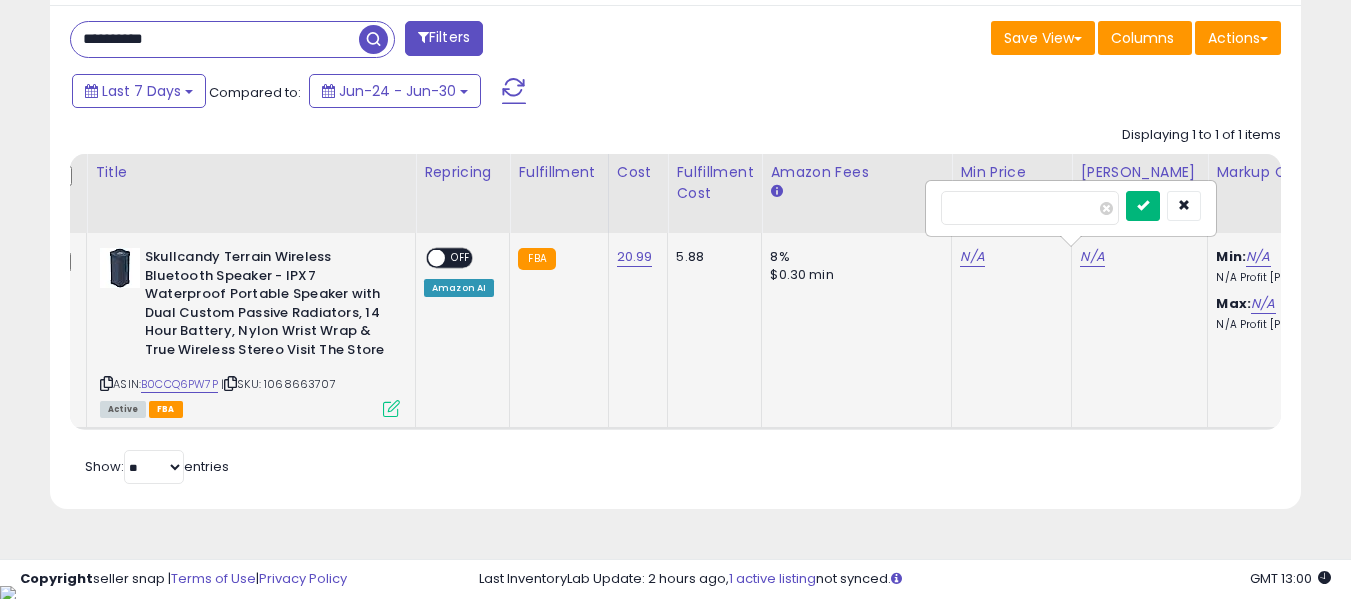type on "**" 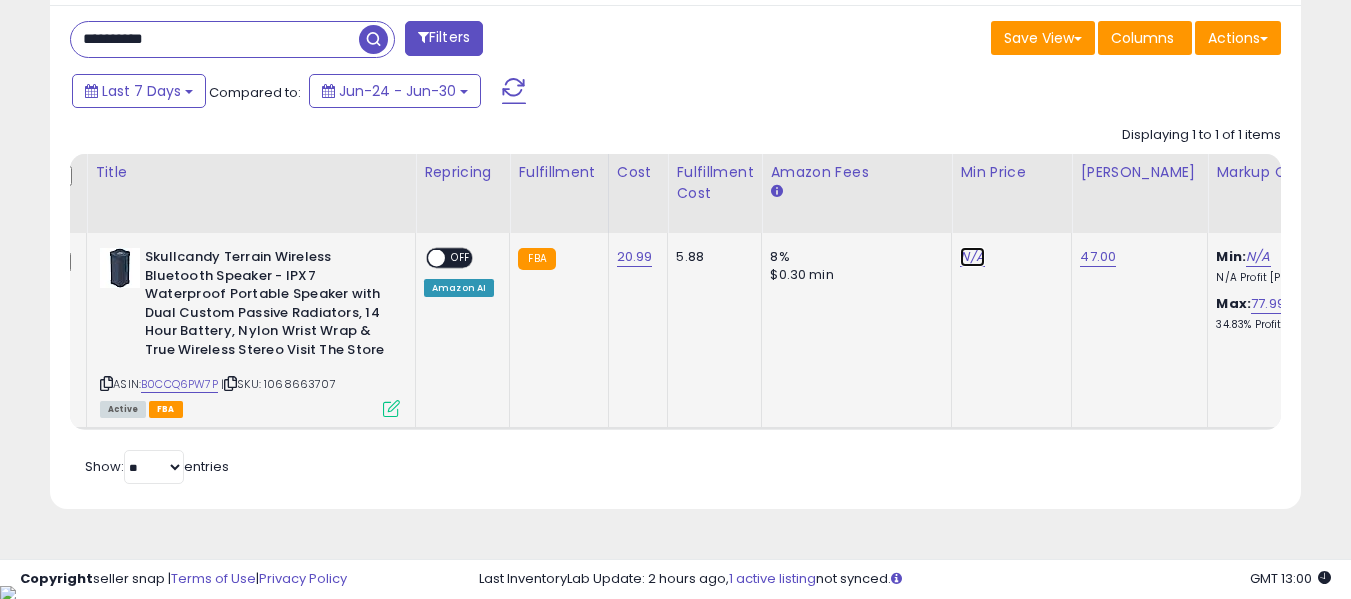 click on "N/A" at bounding box center (972, 257) 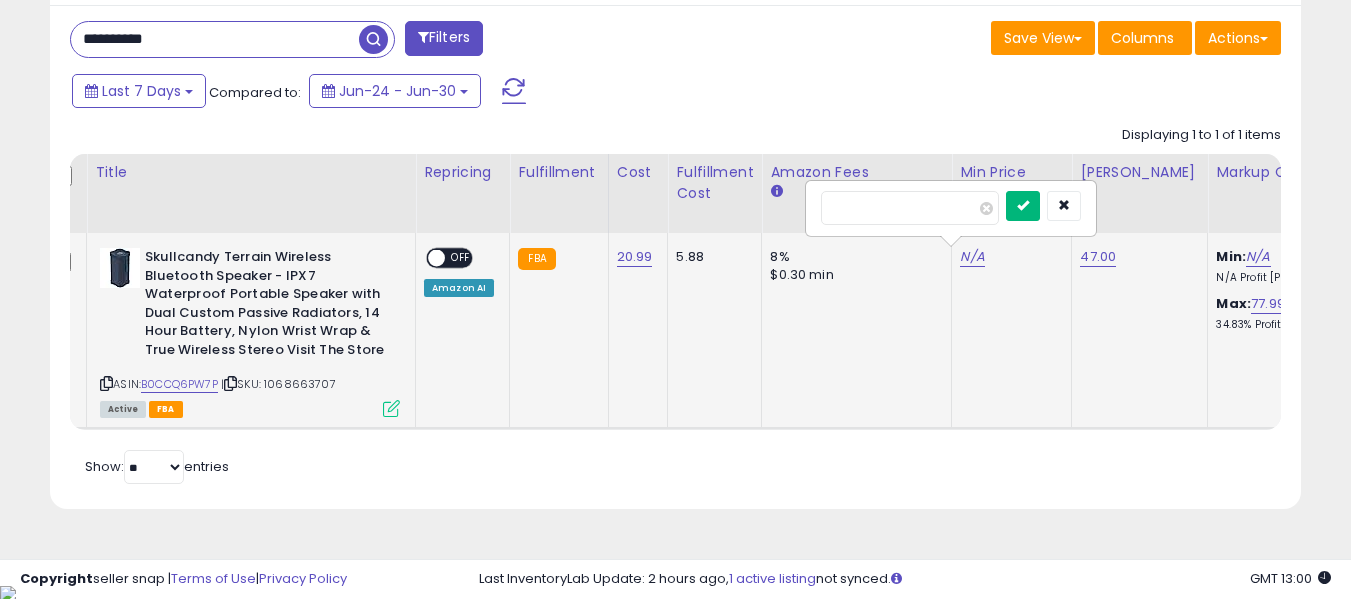 type on "****" 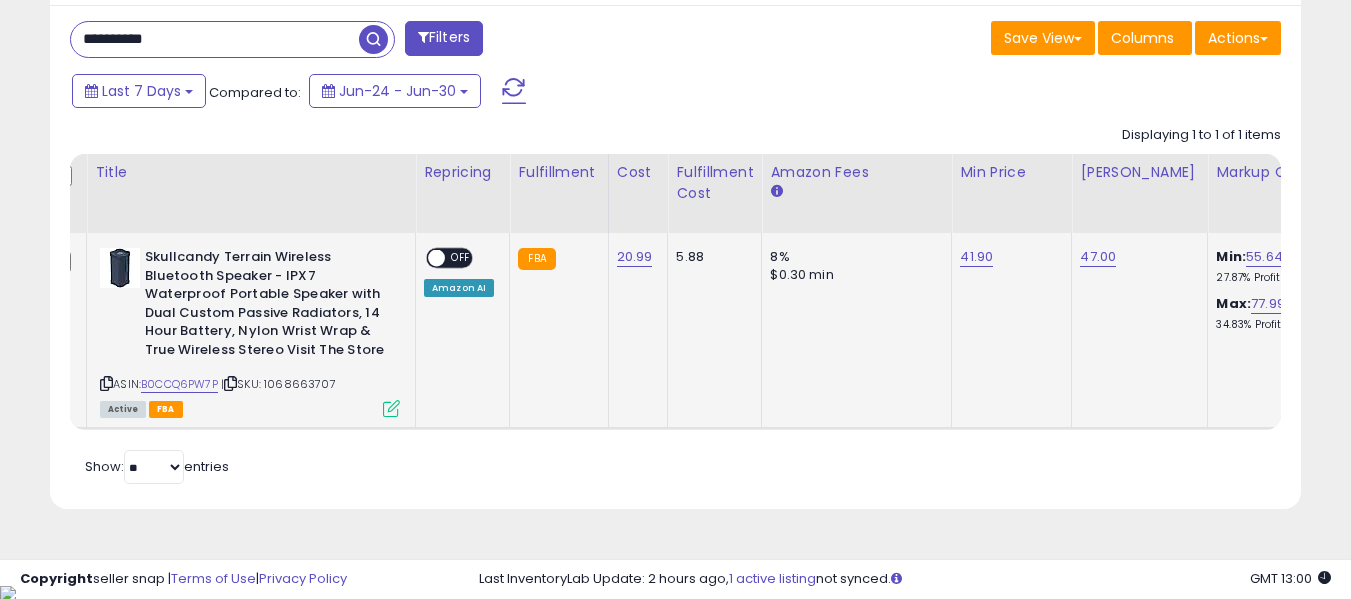 click on "OFF" at bounding box center (461, 258) 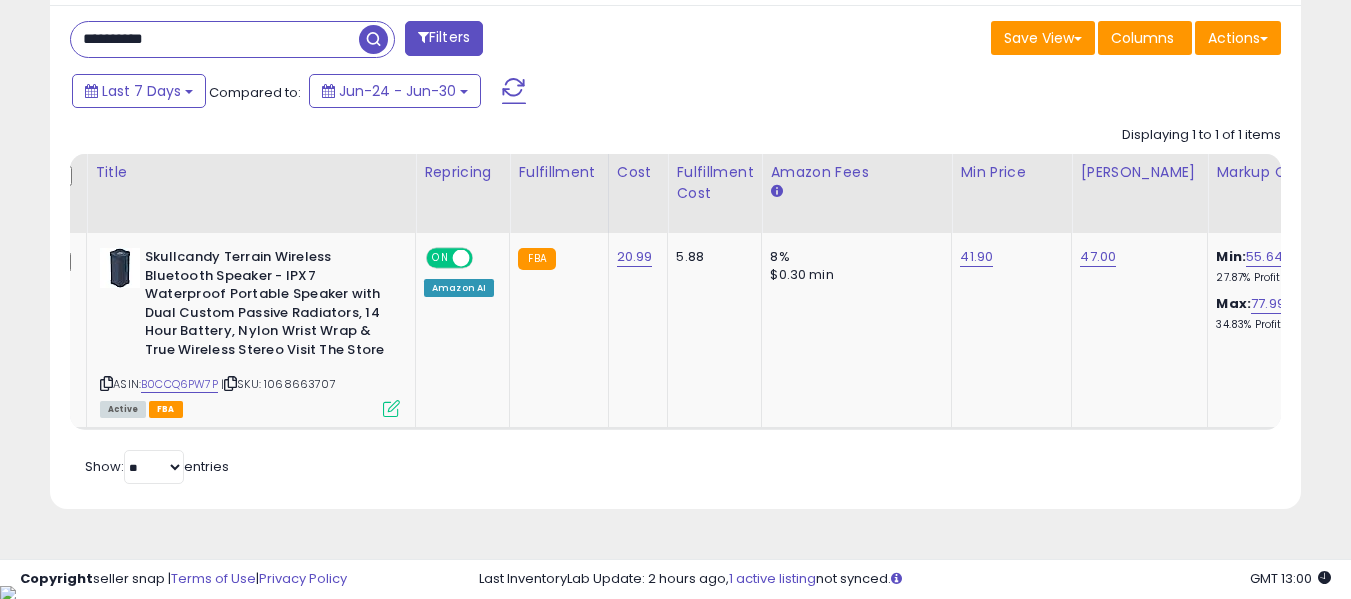 click on "**********" at bounding box center [215, 39] 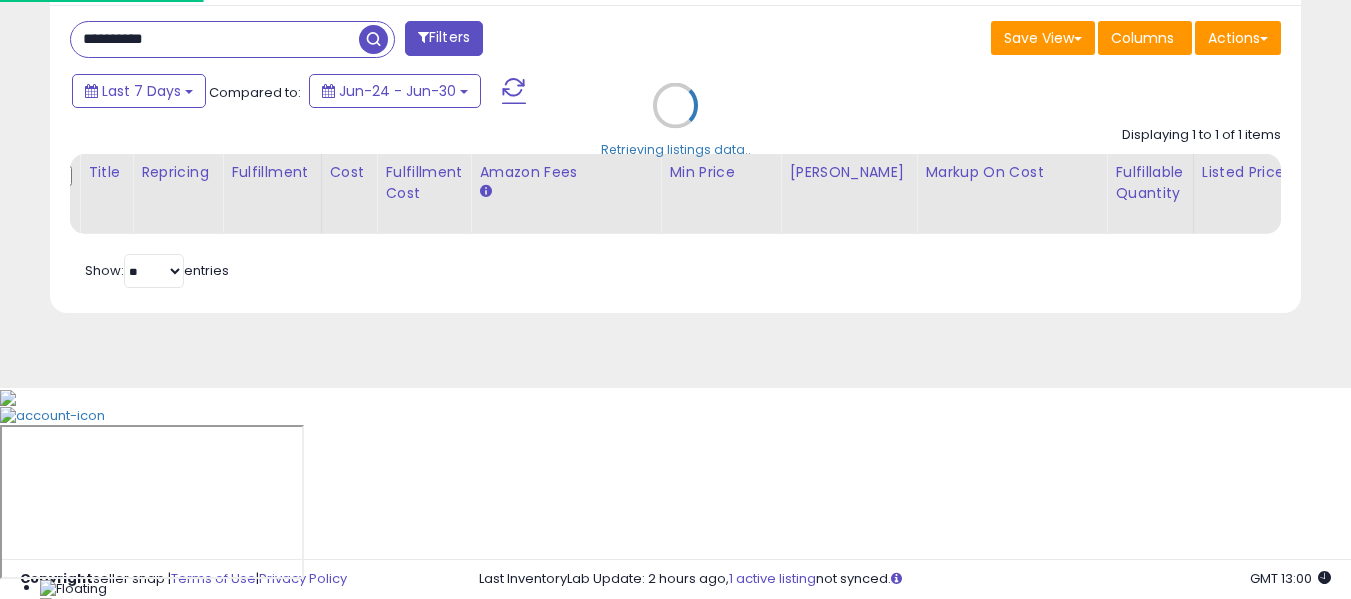 scroll, scrollTop: 999590, scrollLeft: 999267, axis: both 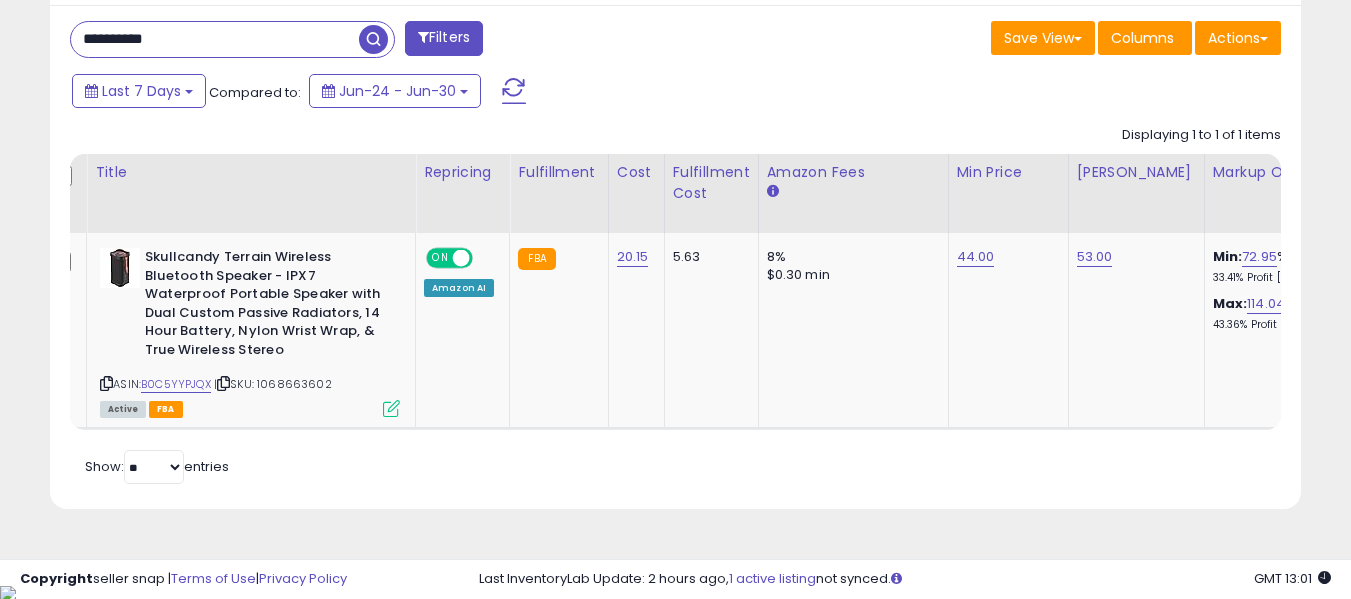 click on "**********" at bounding box center (215, 39) 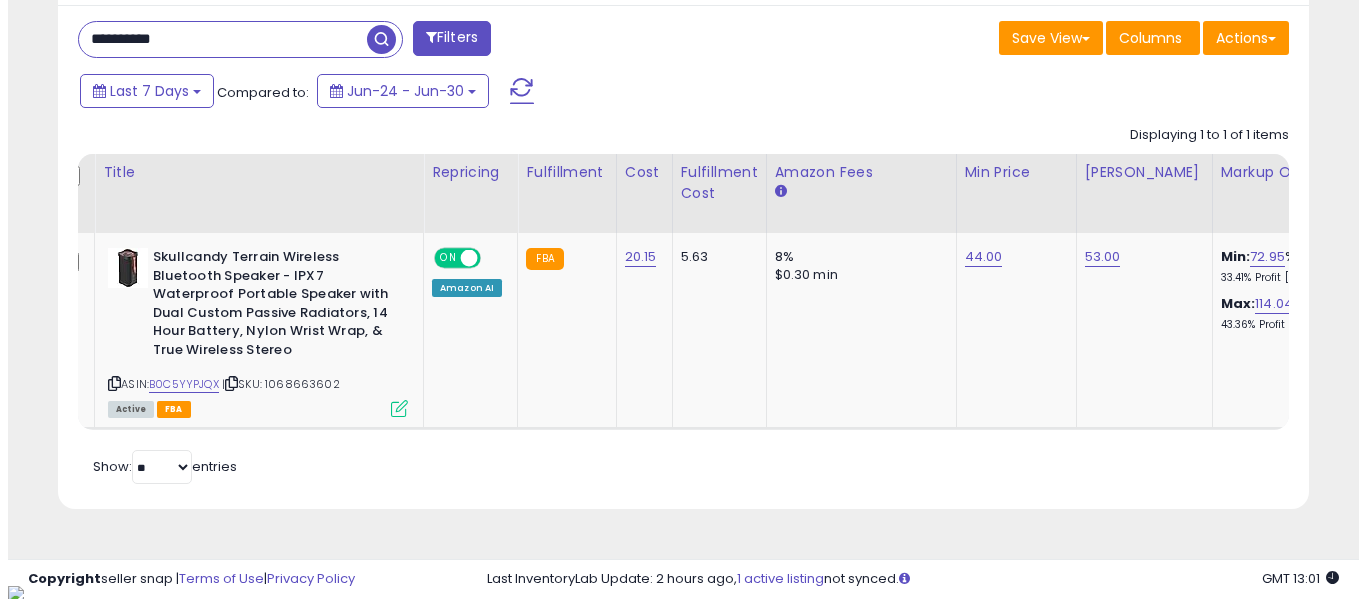 scroll, scrollTop: 621, scrollLeft: 0, axis: vertical 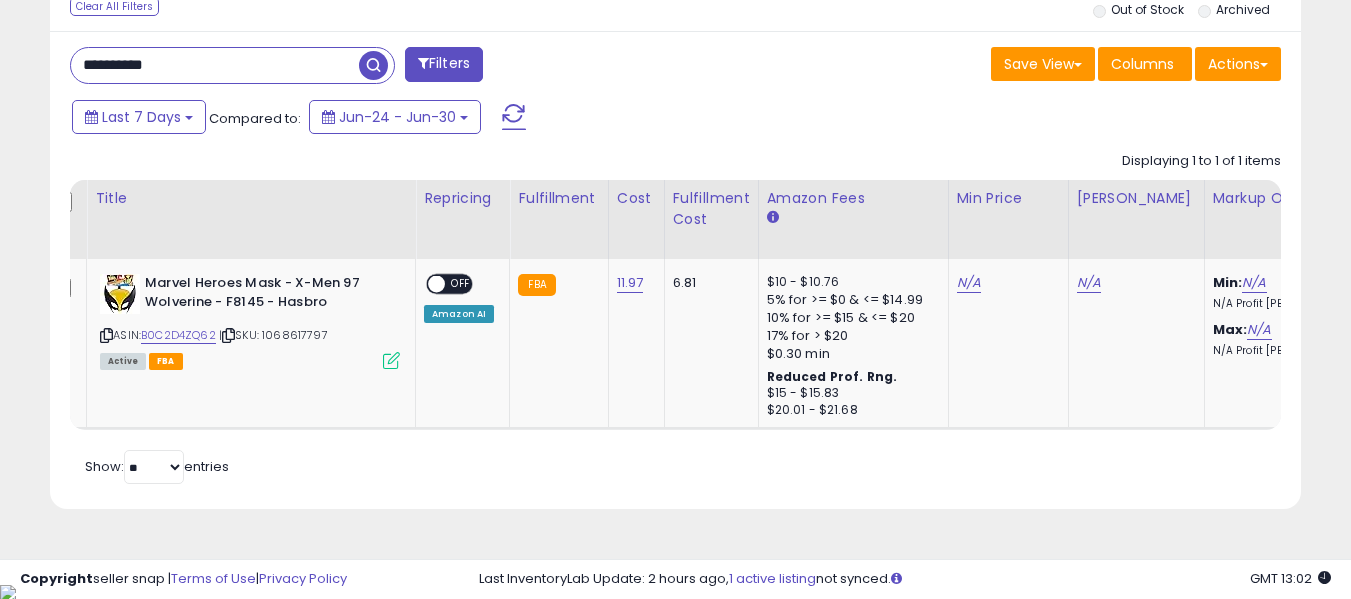 click on "**********" at bounding box center [215, 65] 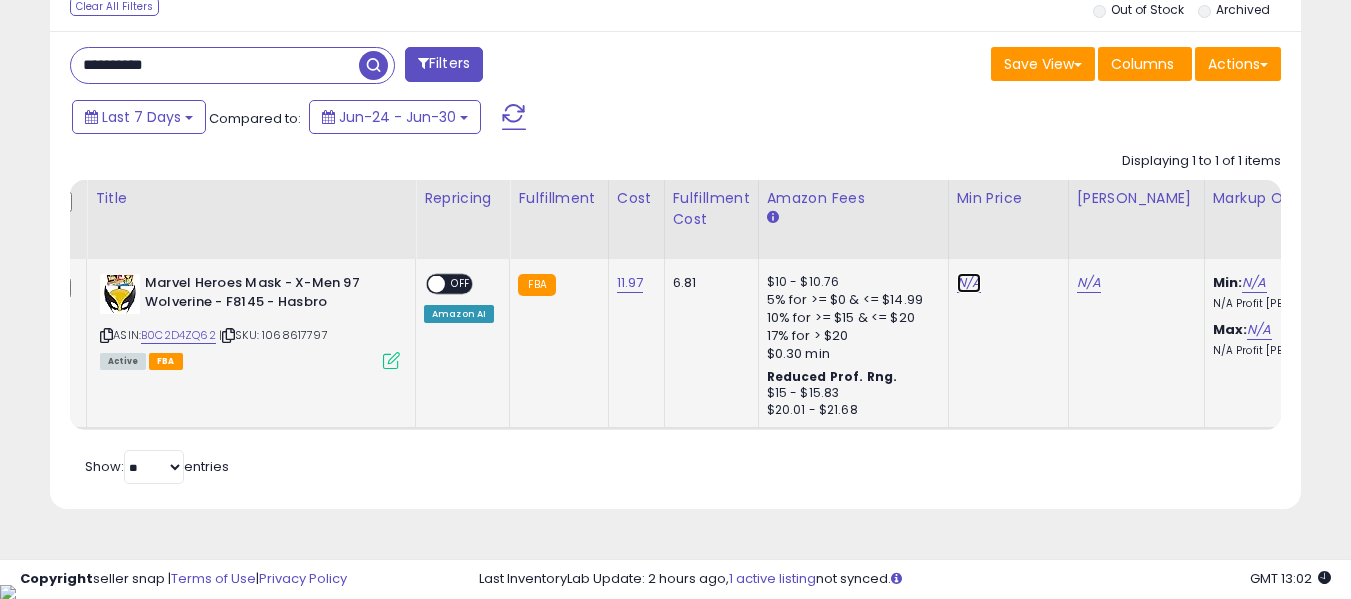 click on "N/A" at bounding box center [969, 283] 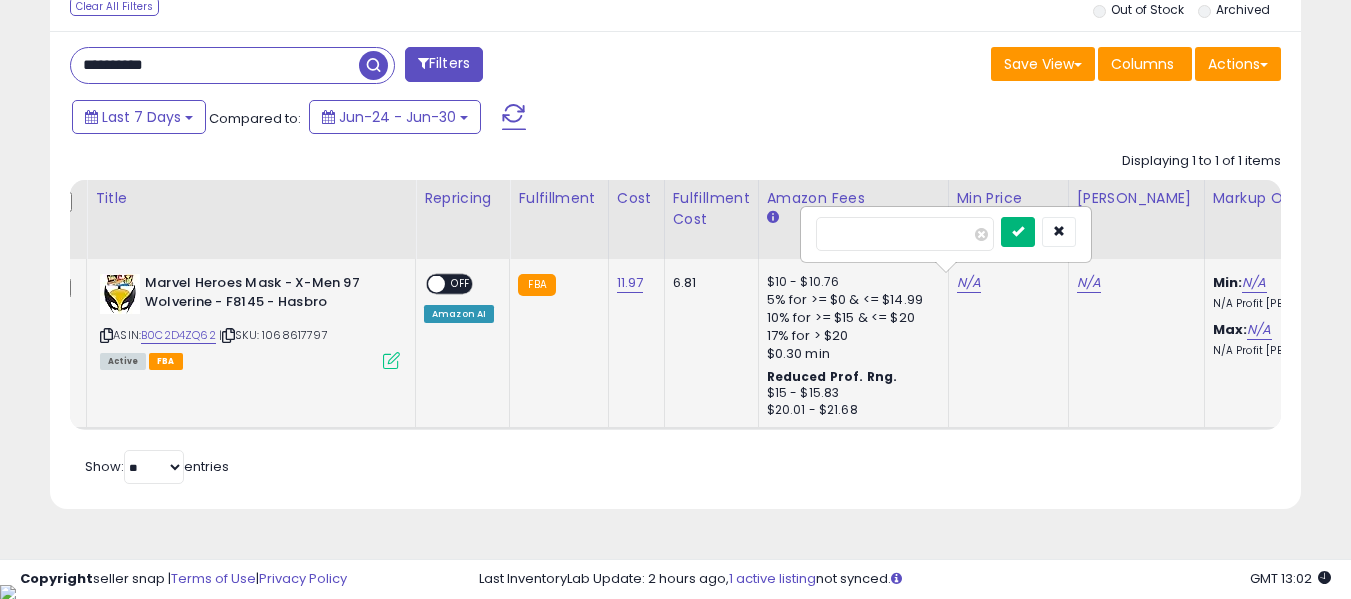 type on "*****" 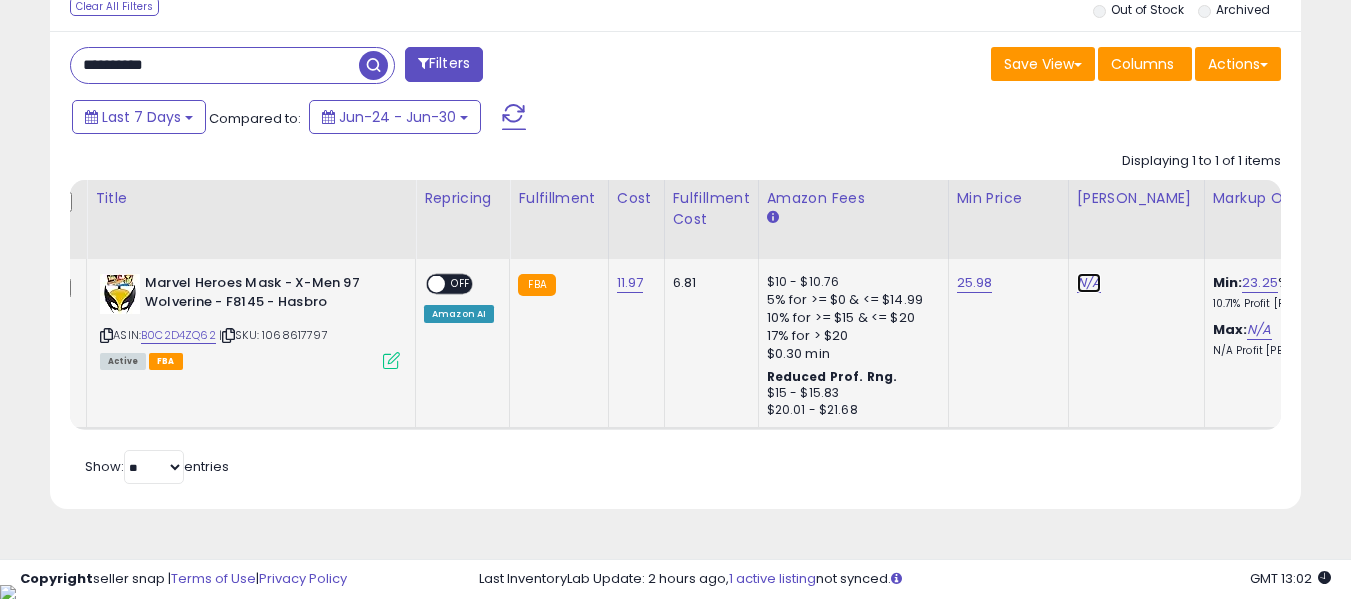 click on "N/A" at bounding box center (1089, 283) 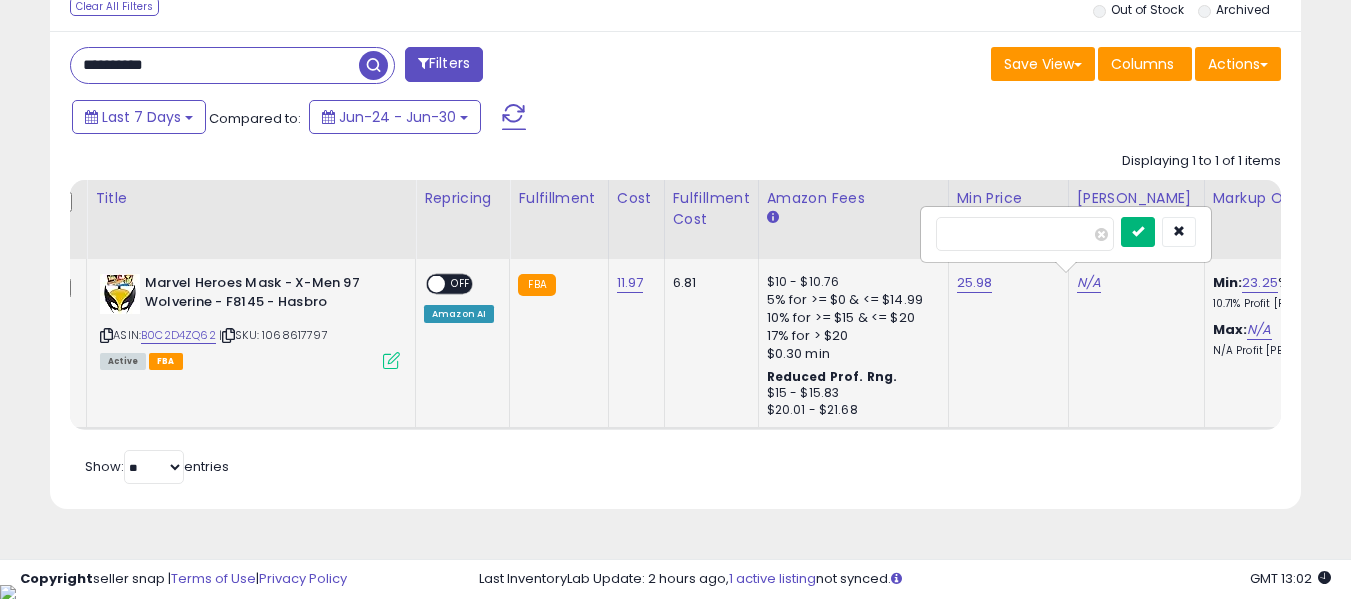 type on "**" 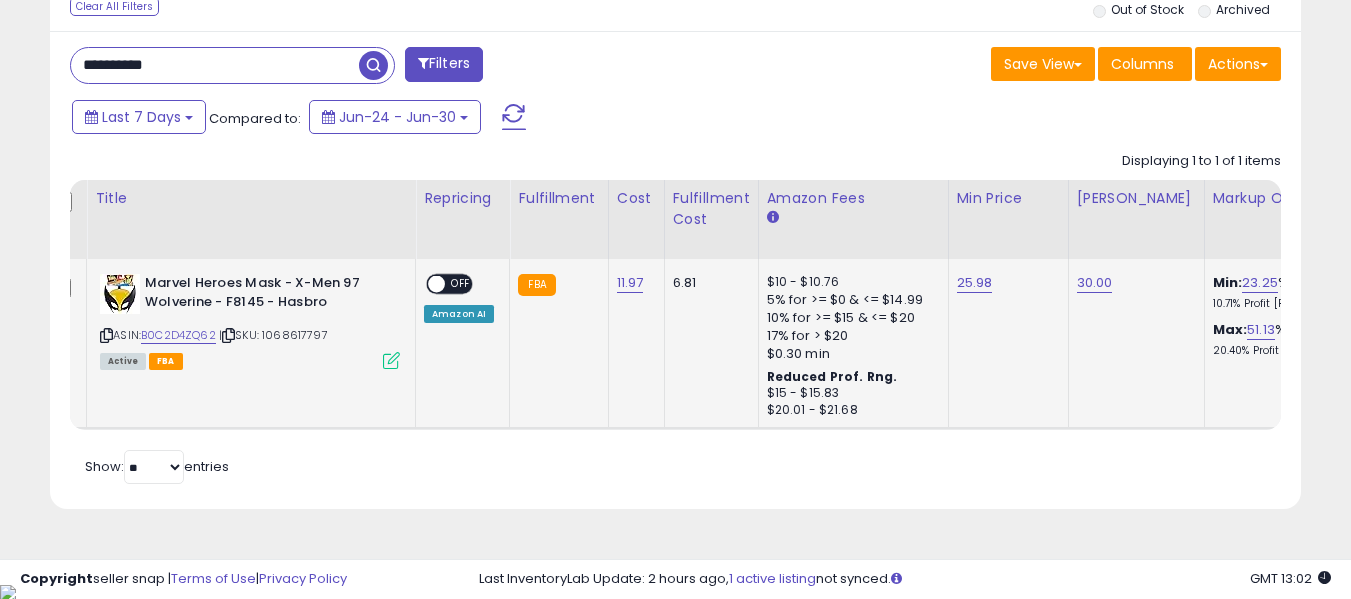 click on "OFF" at bounding box center [461, 284] 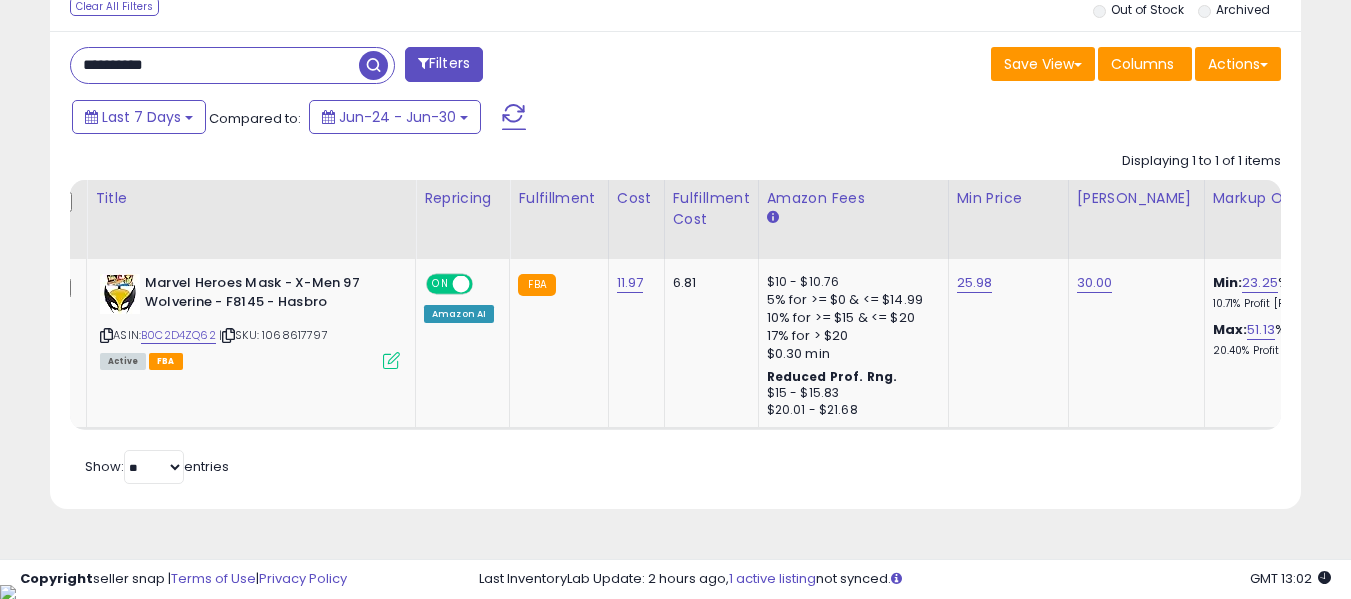 click on "**********" at bounding box center (215, 65) 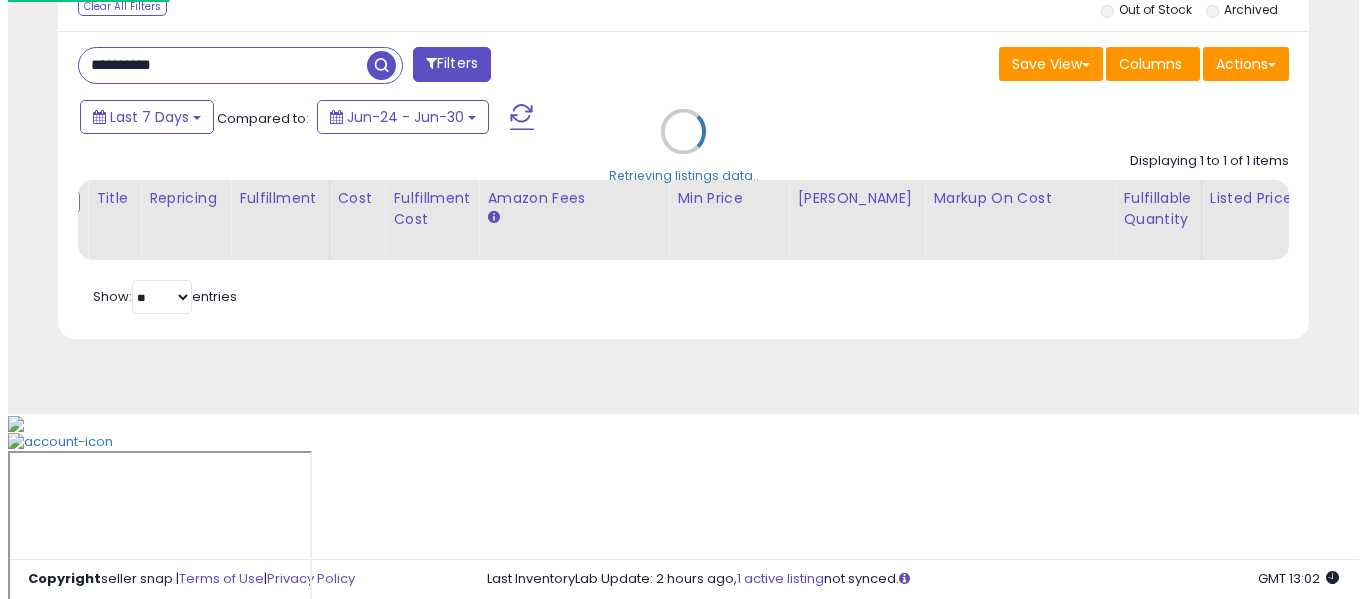 scroll, scrollTop: 621, scrollLeft: 0, axis: vertical 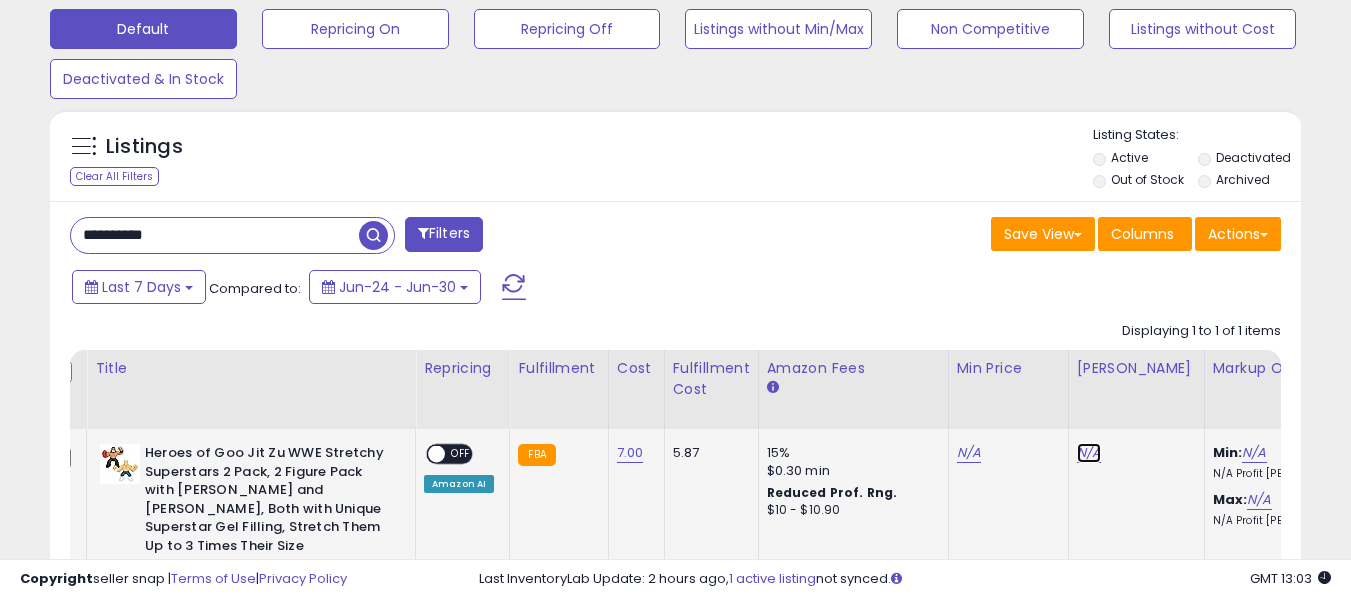 click on "N/A" at bounding box center (1089, 453) 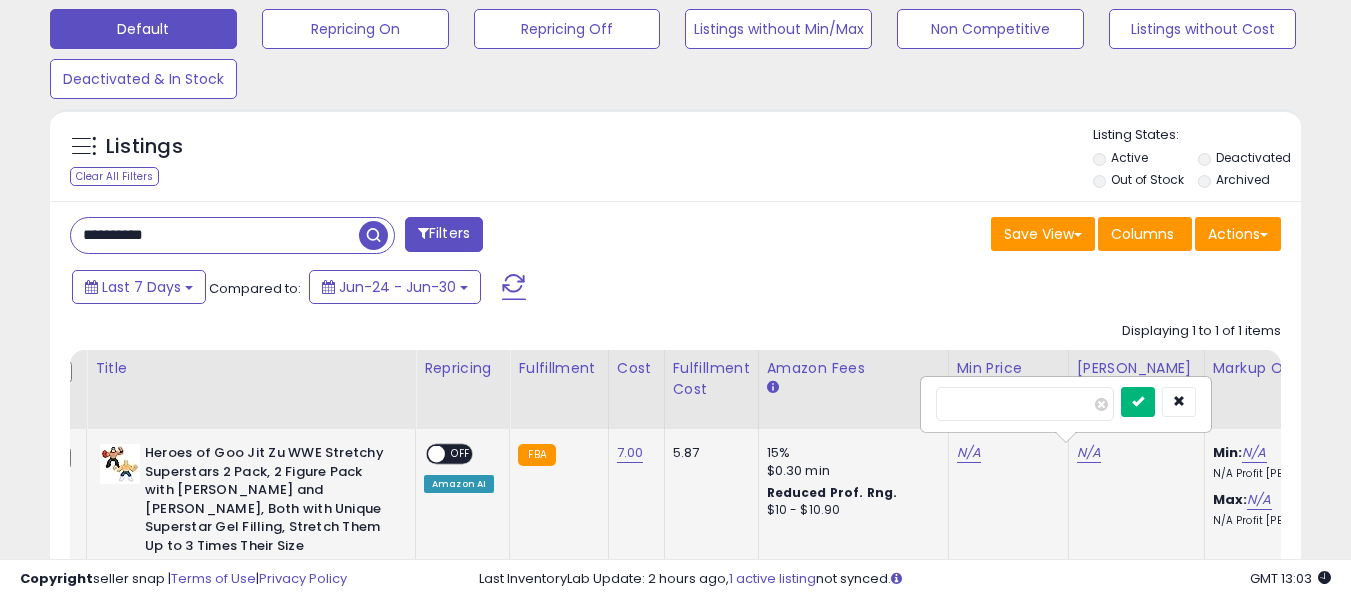 type on "**" 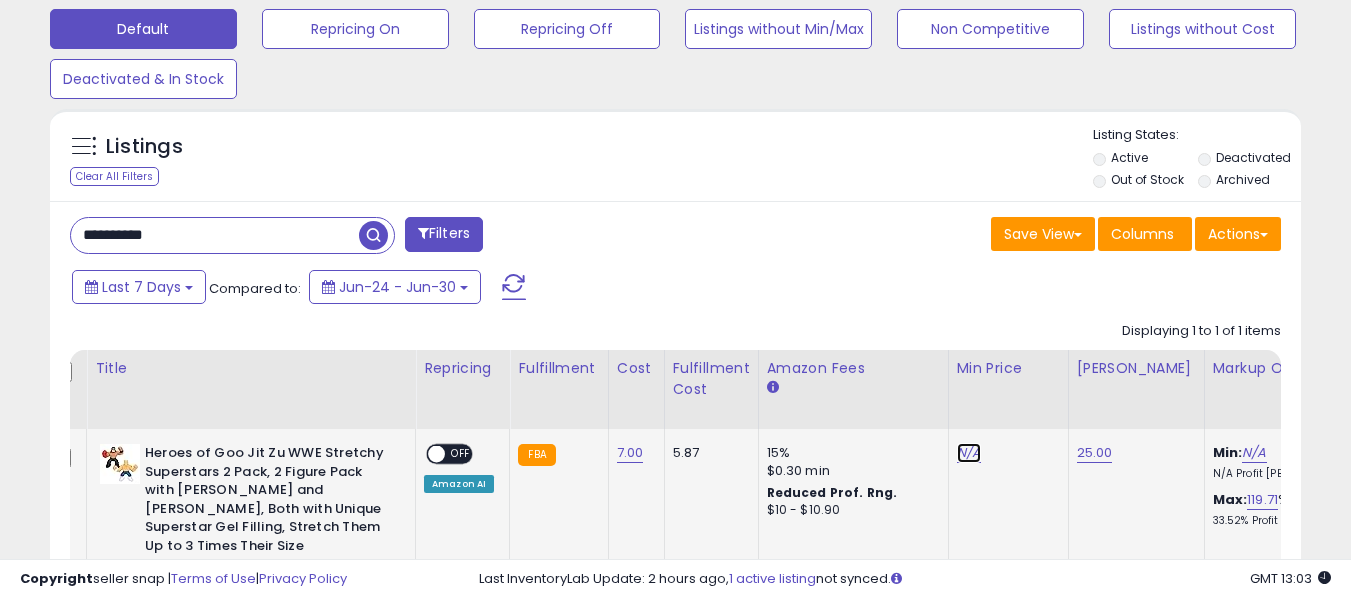 click on "N/A" at bounding box center [969, 453] 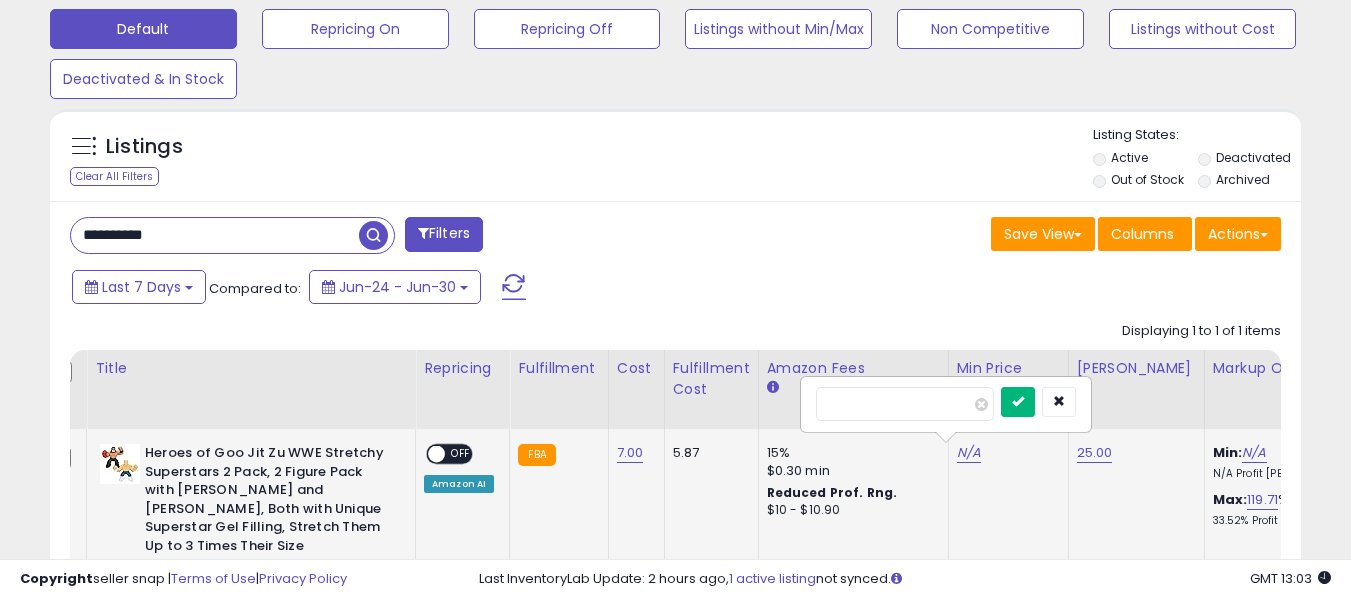 type on "**" 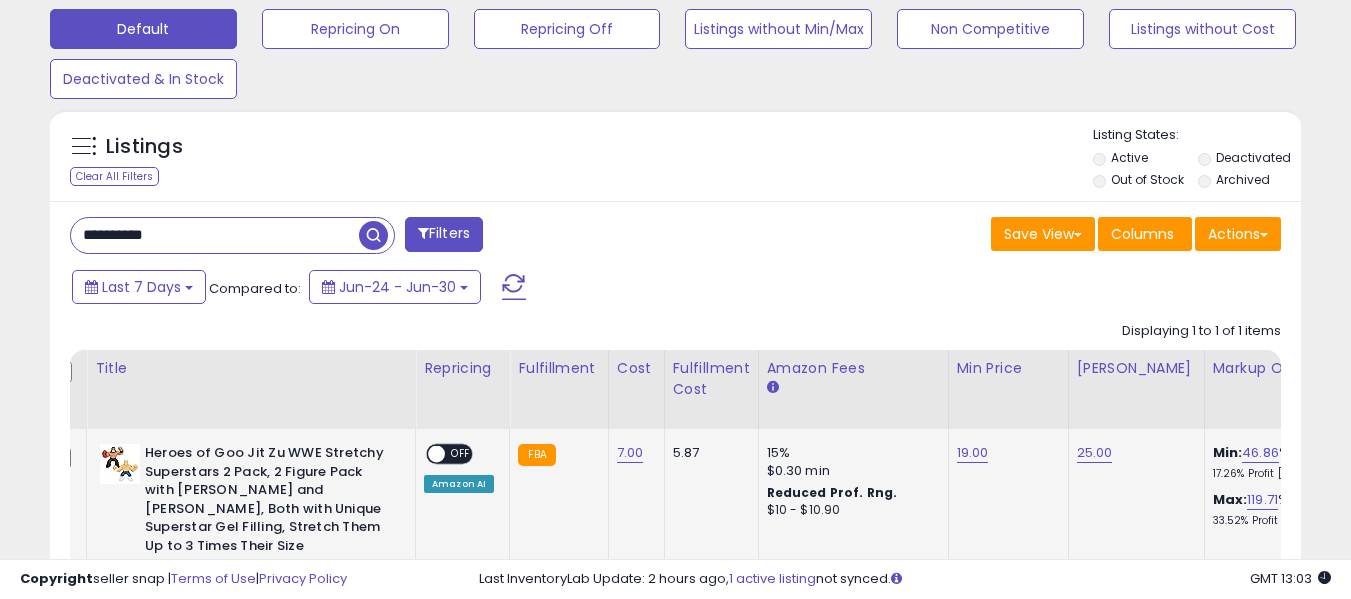click at bounding box center (436, 454) 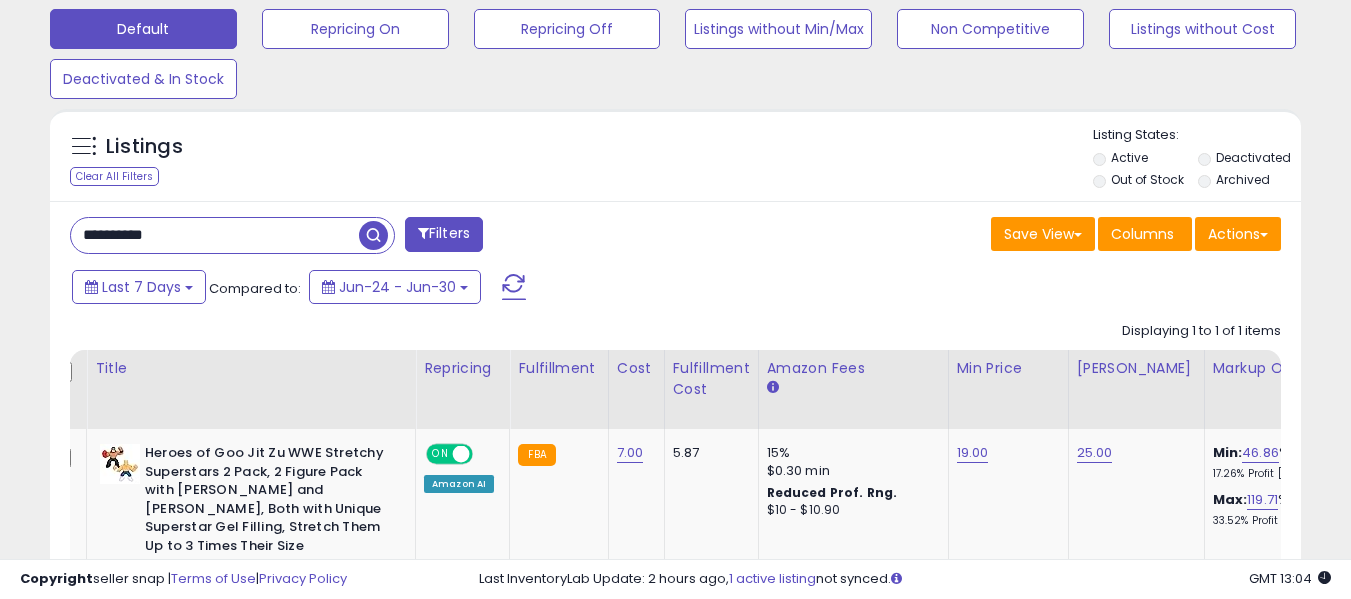 click on "**********" at bounding box center [215, 235] 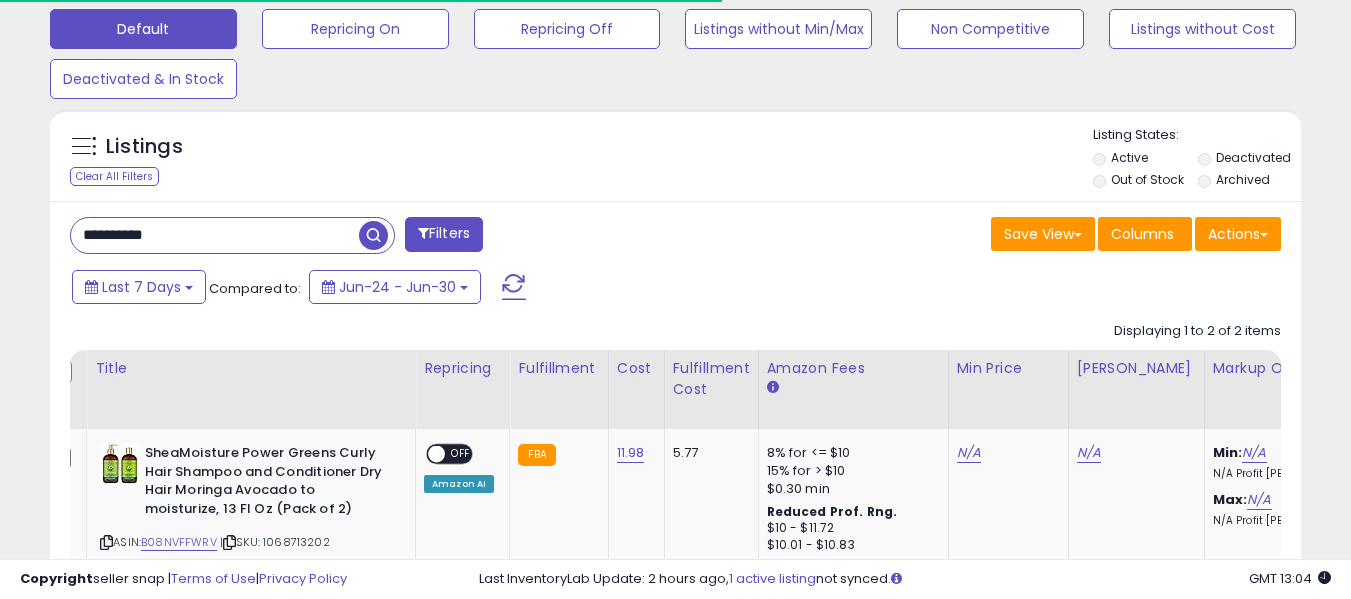 scroll, scrollTop: 410, scrollLeft: 724, axis: both 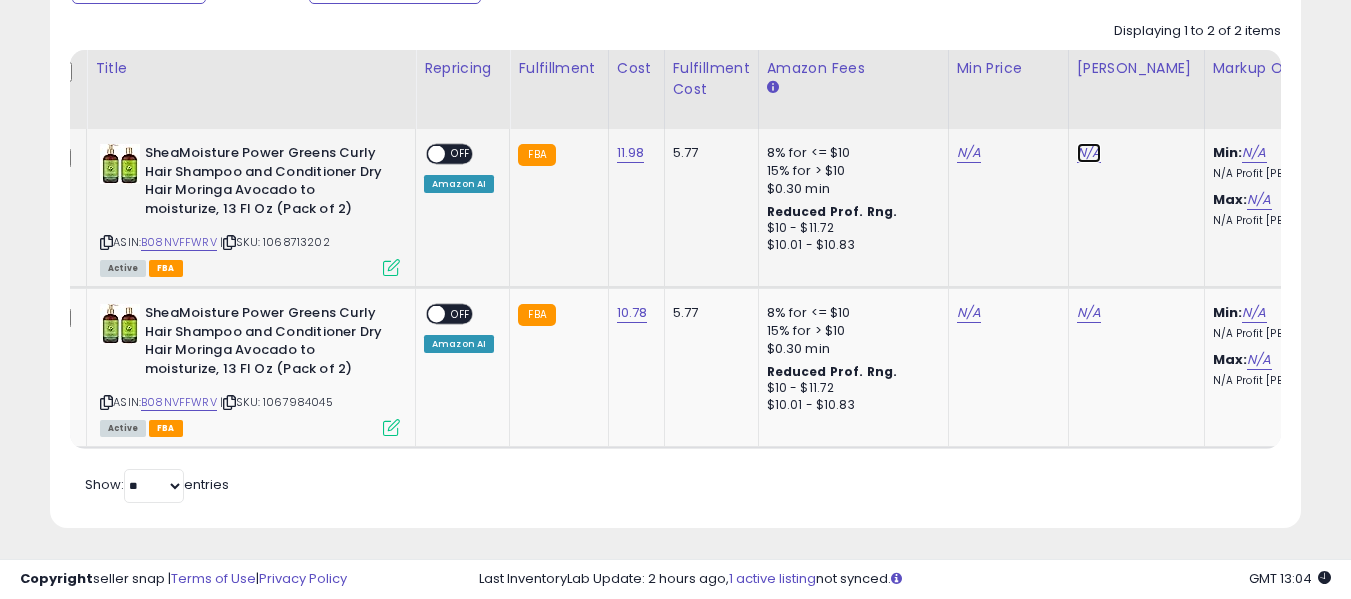 click on "N/A" at bounding box center (1089, 153) 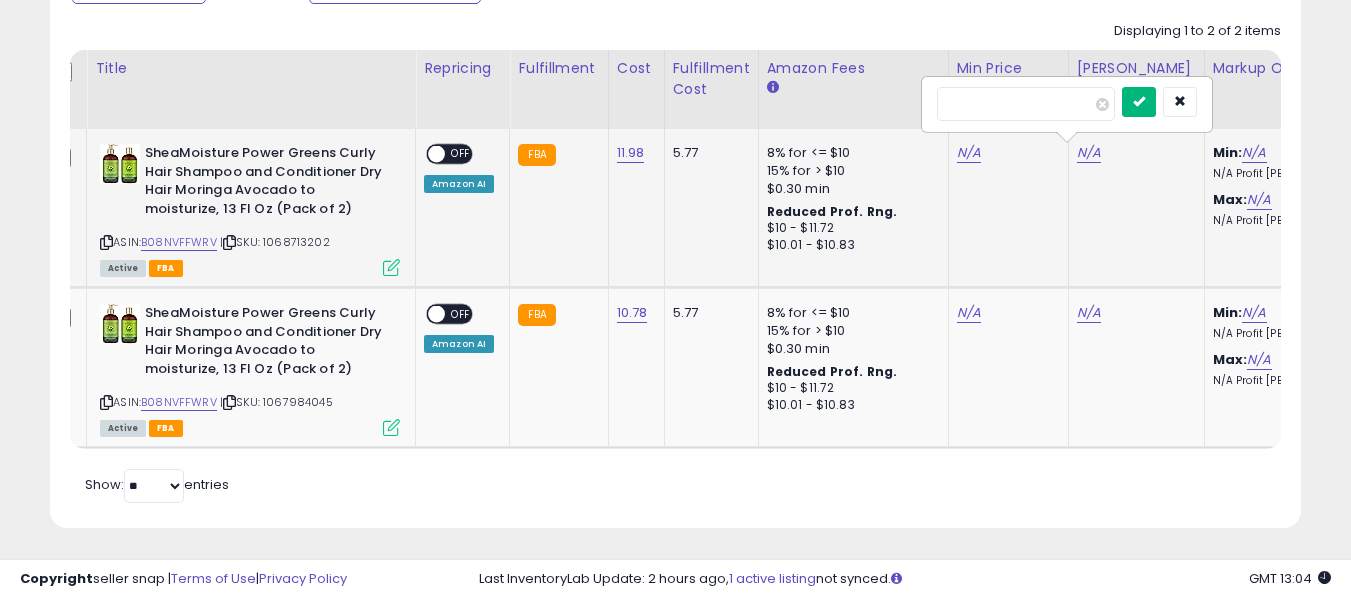 type on "**" 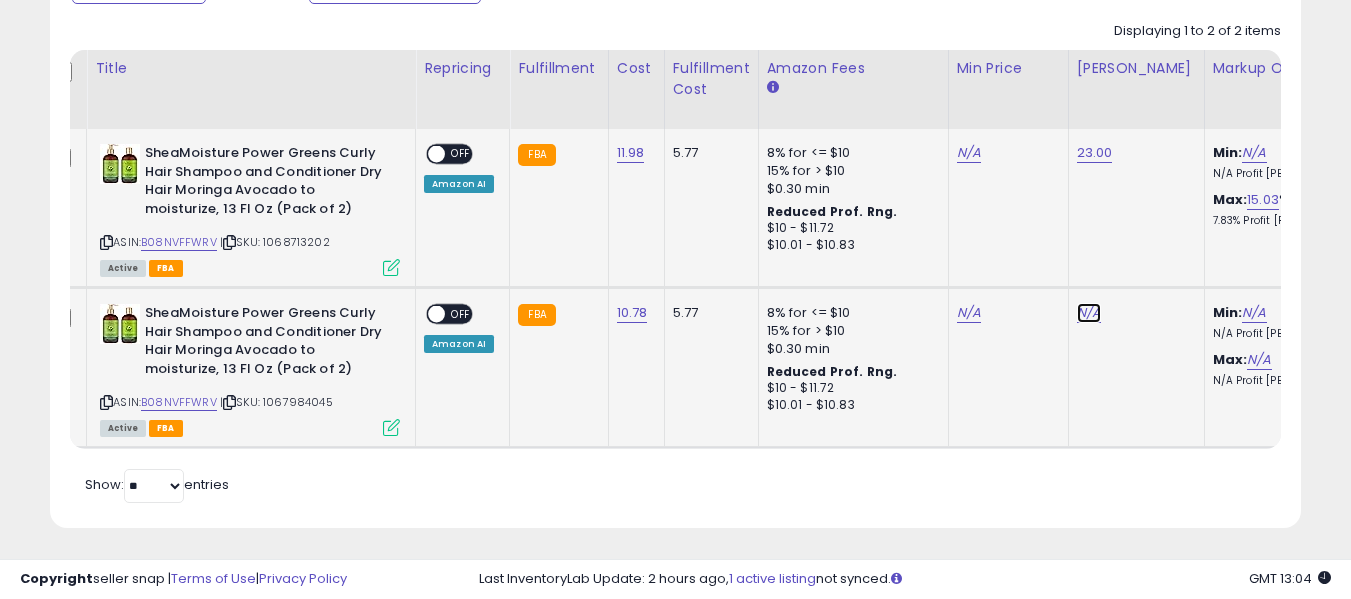 click on "N/A" at bounding box center (1089, 313) 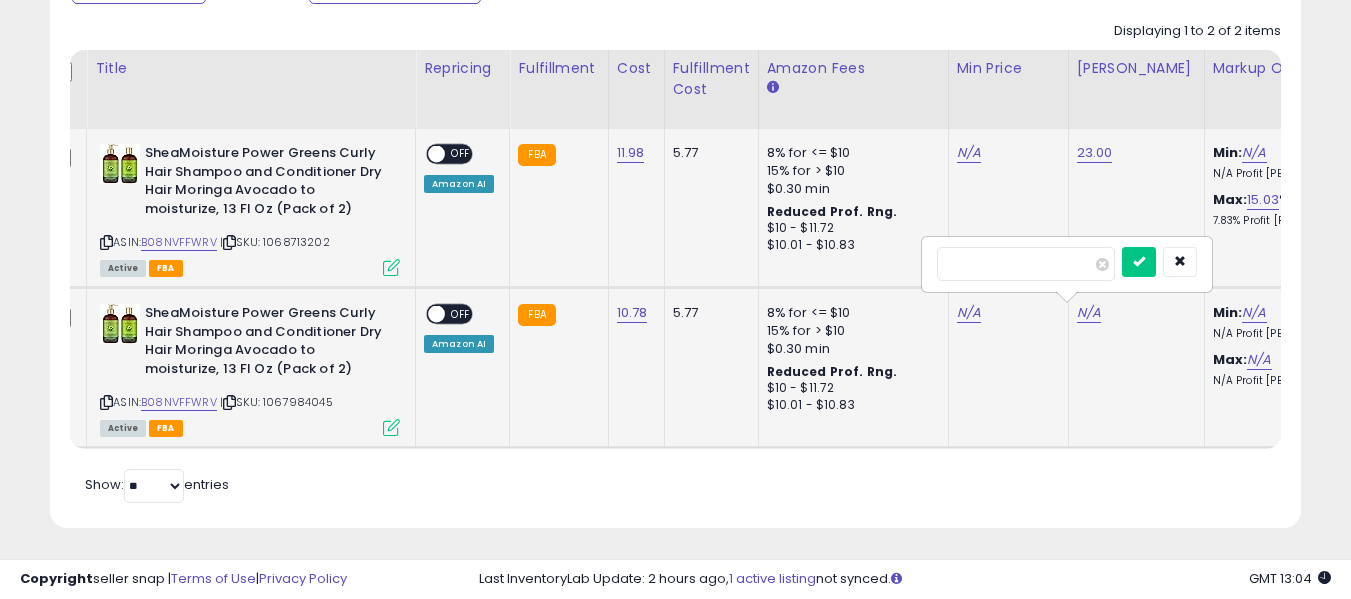type on "**" 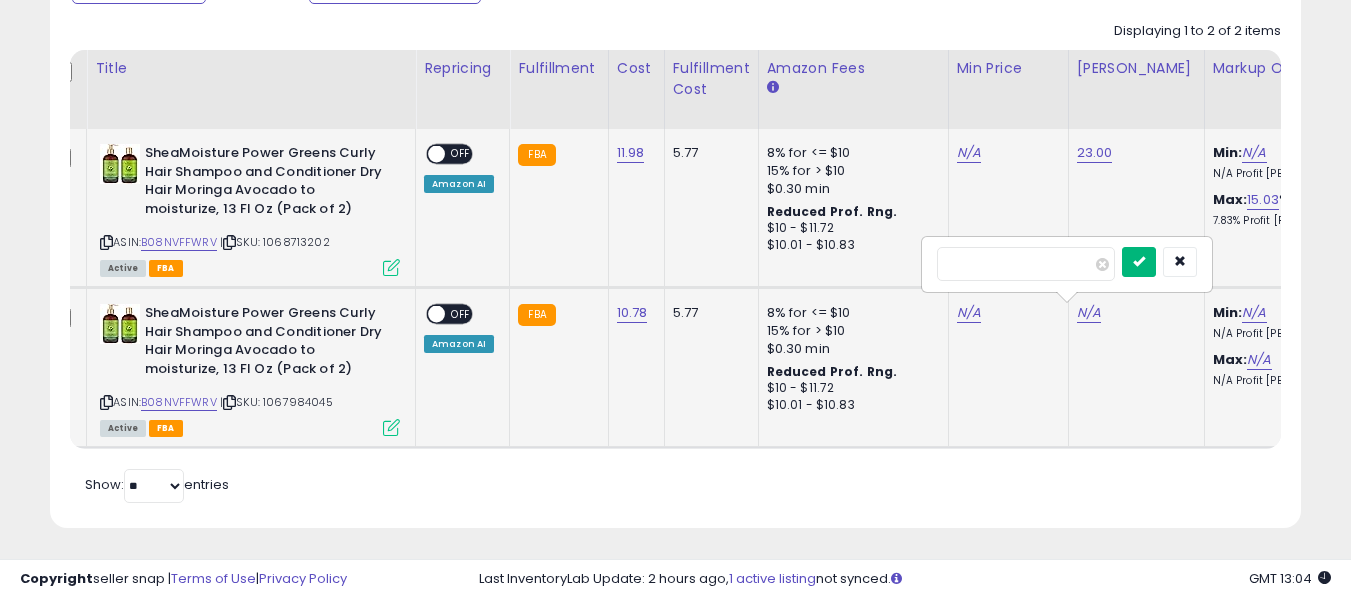 click at bounding box center (1139, 262) 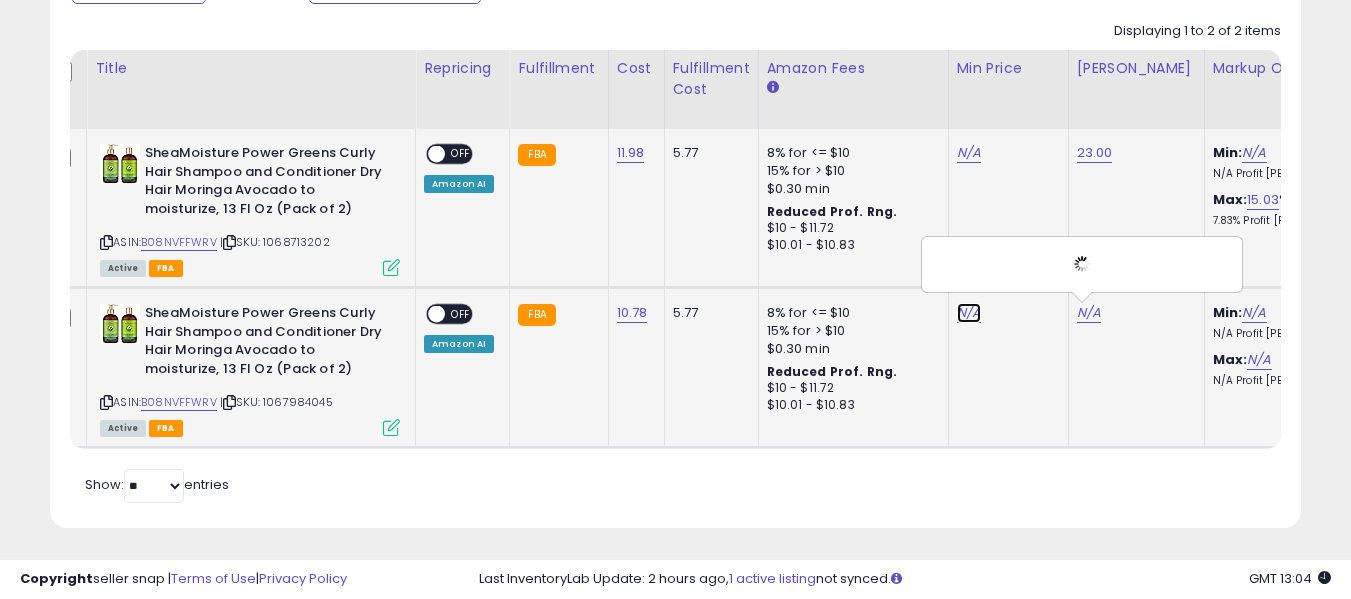 click on "N/A" at bounding box center [969, 153] 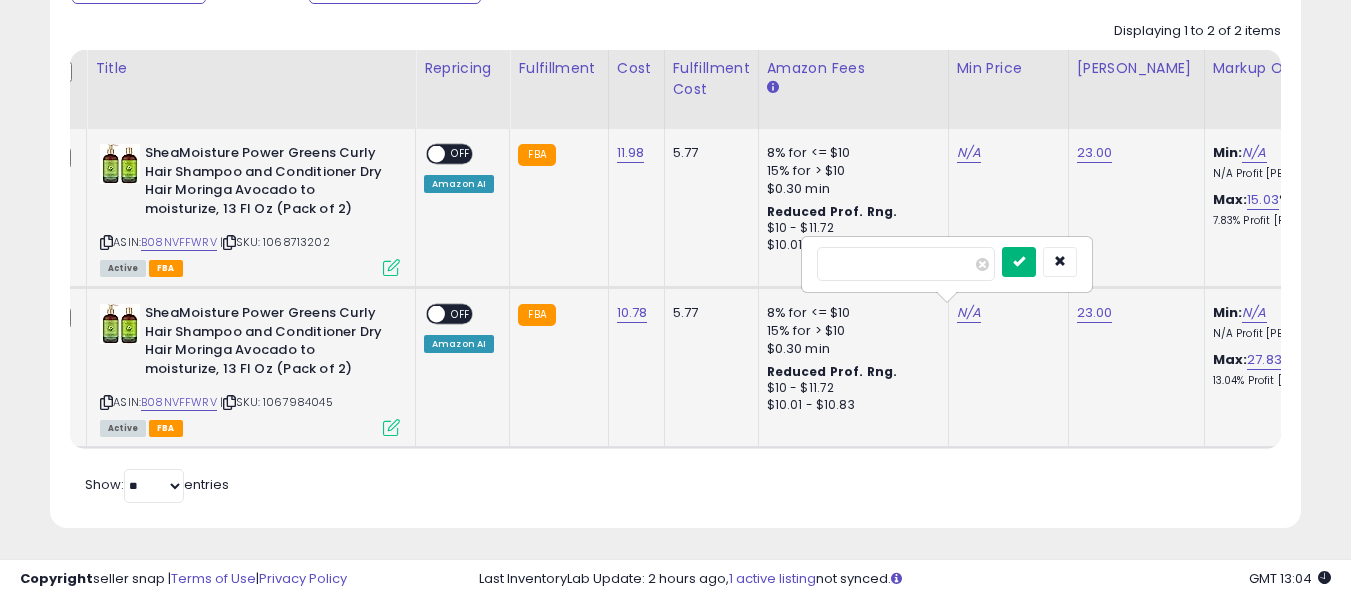 type on "**" 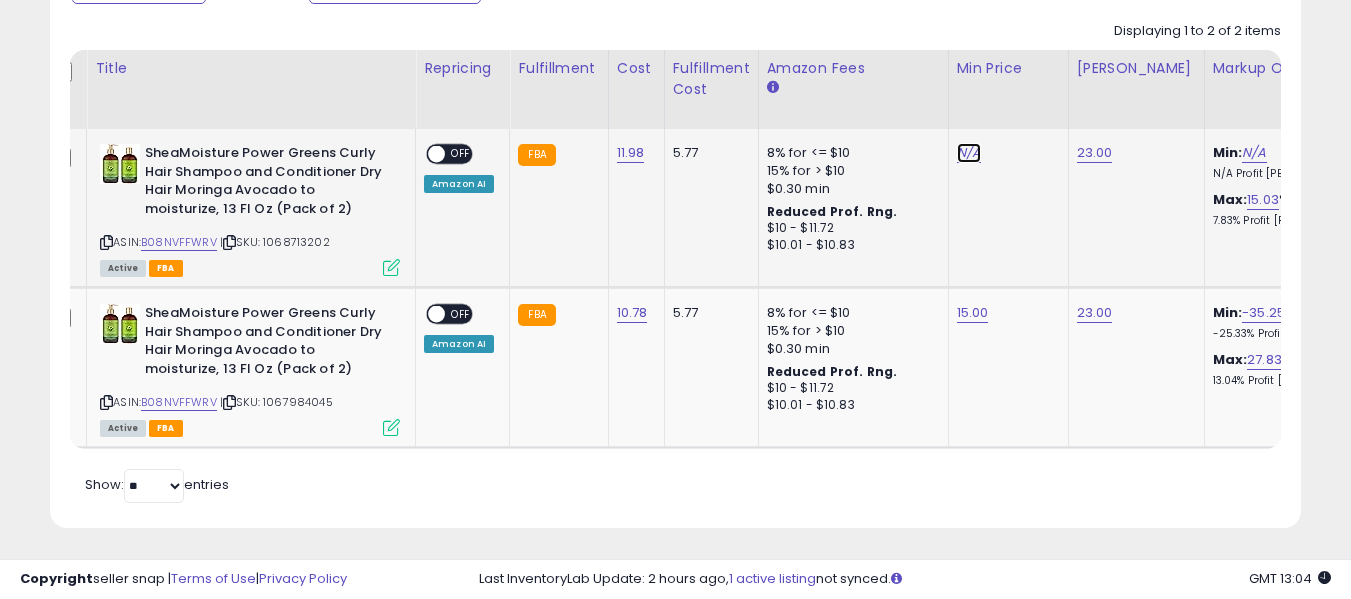 click on "N/A" at bounding box center (969, 153) 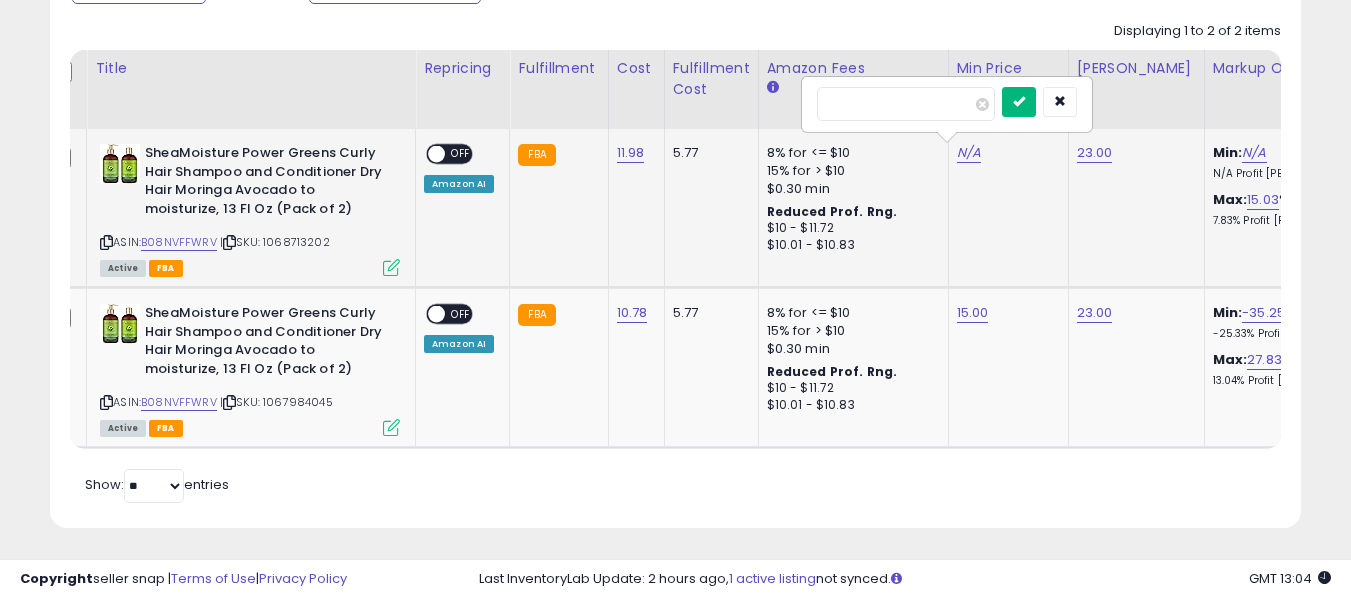 type on "**" 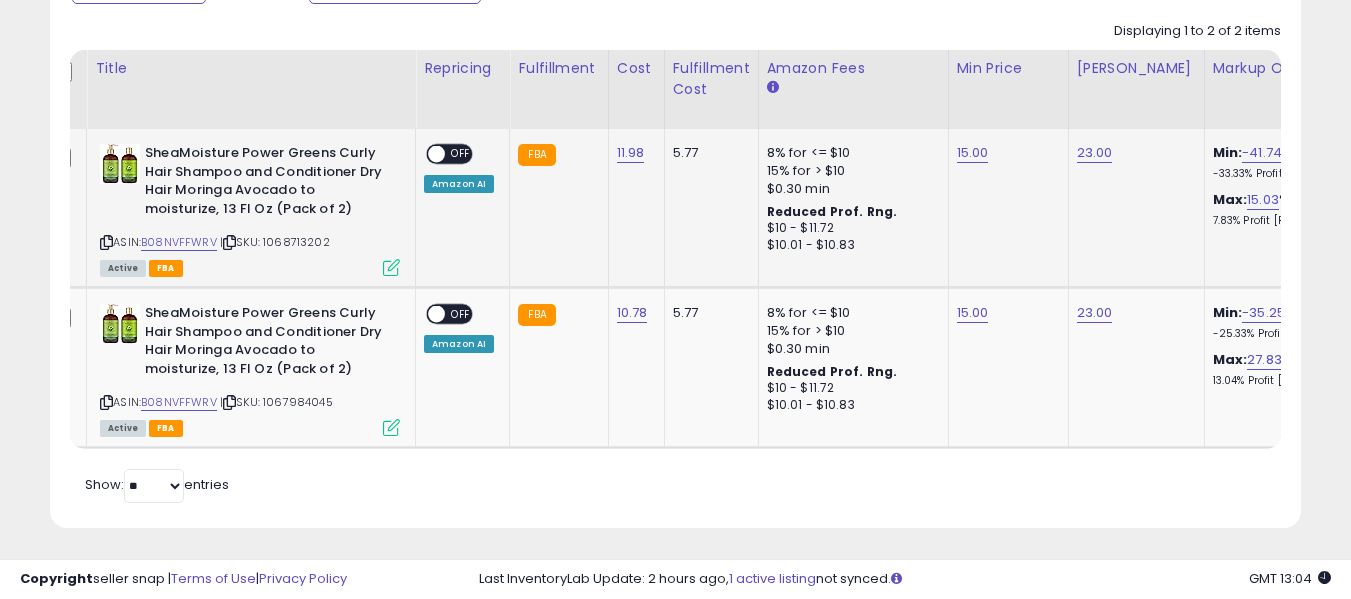 click on "ON   OFF Amazon AI" at bounding box center (459, 168) 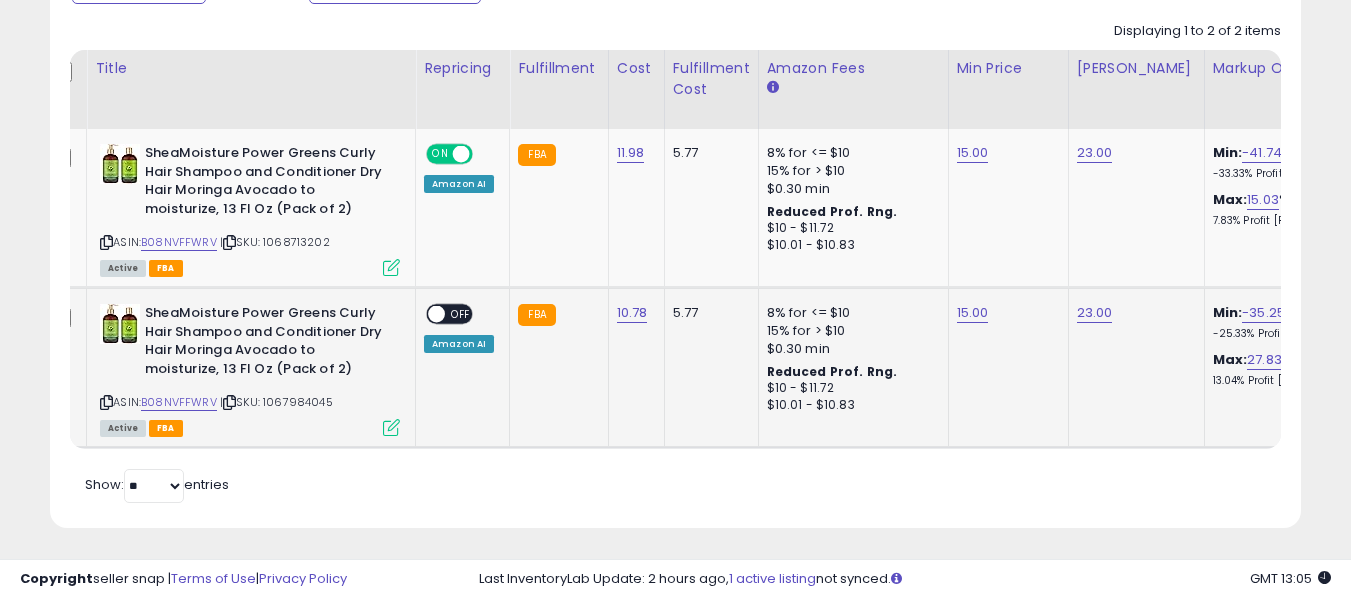 click on "ON   OFF" at bounding box center [427, 314] 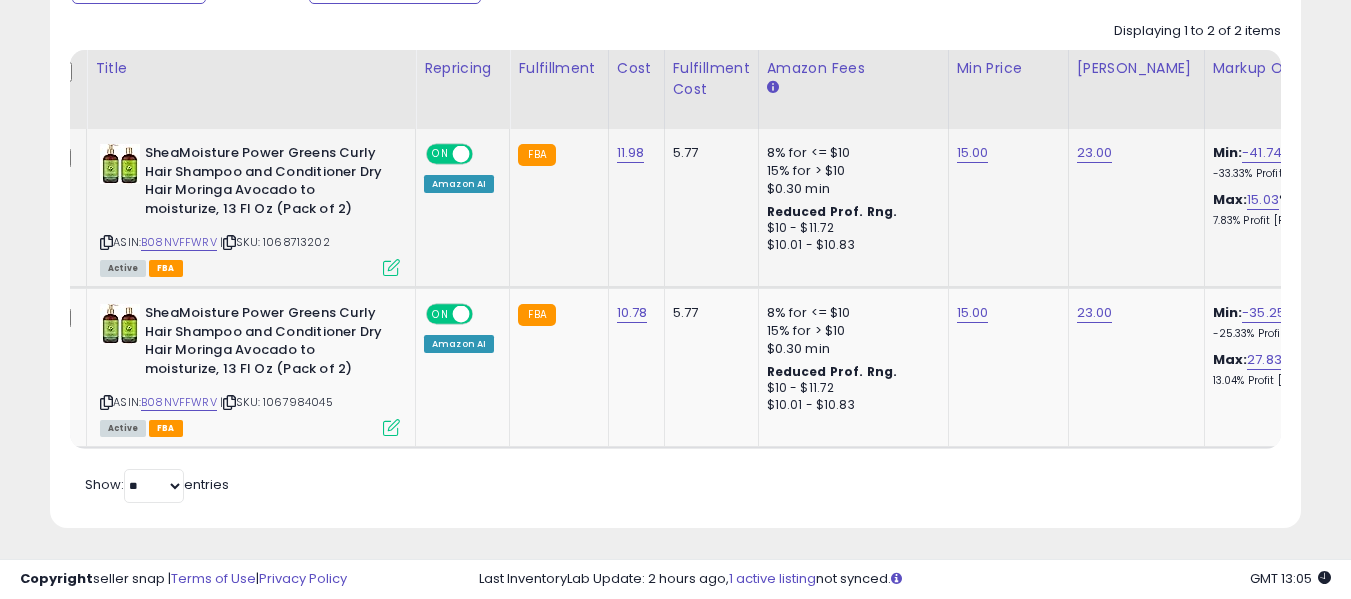 scroll, scrollTop: 0, scrollLeft: 33, axis: horizontal 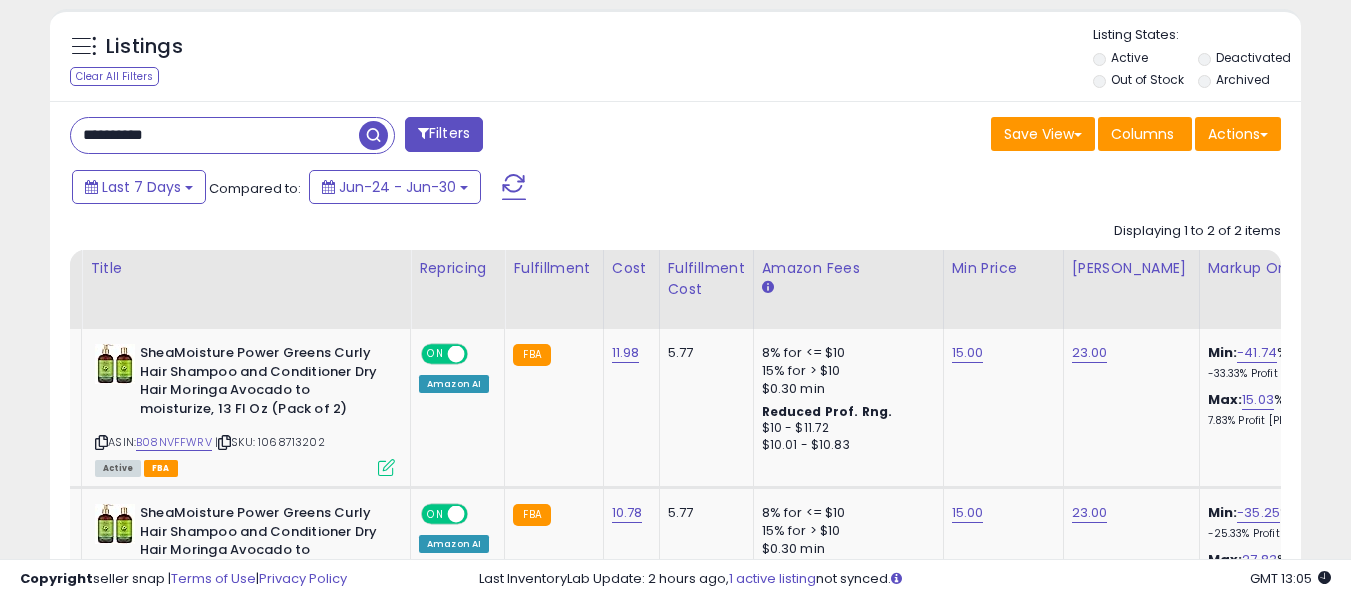 click on "**********" at bounding box center (215, 135) 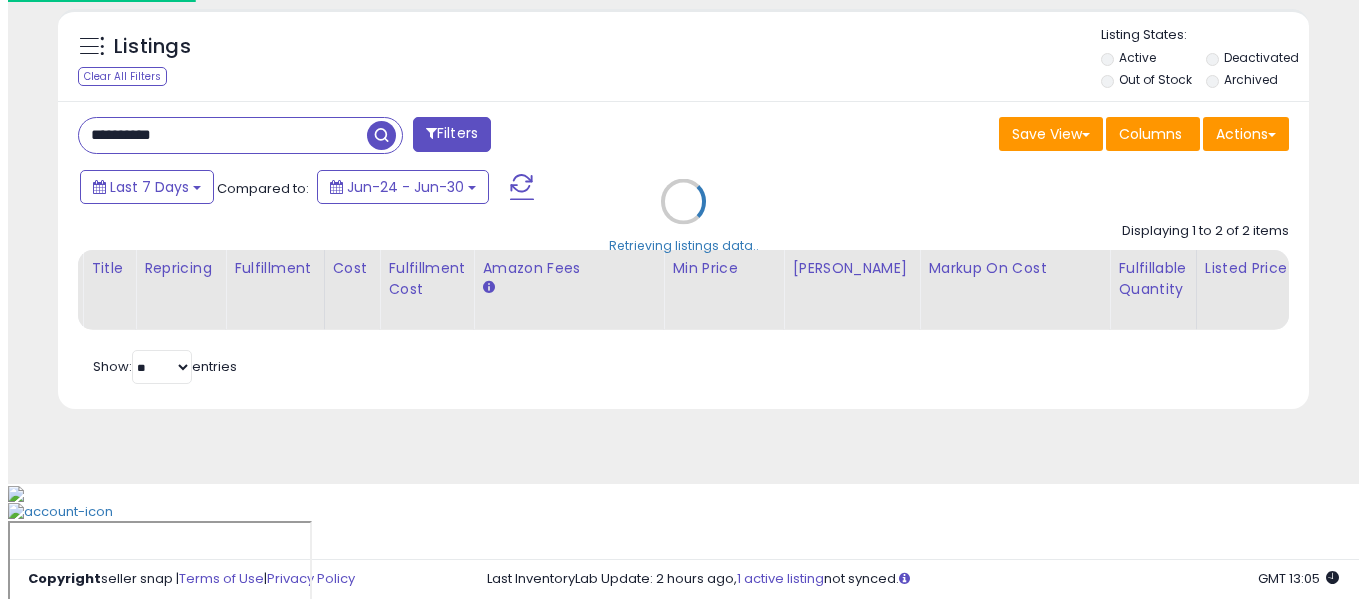 scroll, scrollTop: 621, scrollLeft: 0, axis: vertical 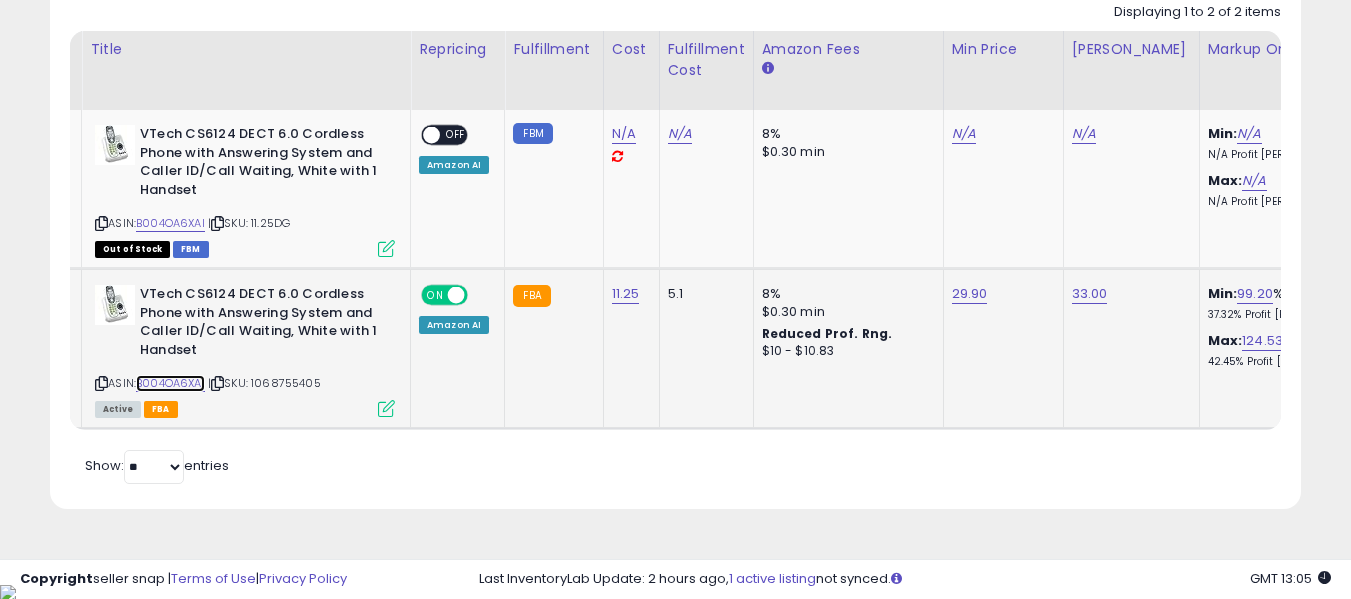 click on "B004OA6XAI" at bounding box center (170, 383) 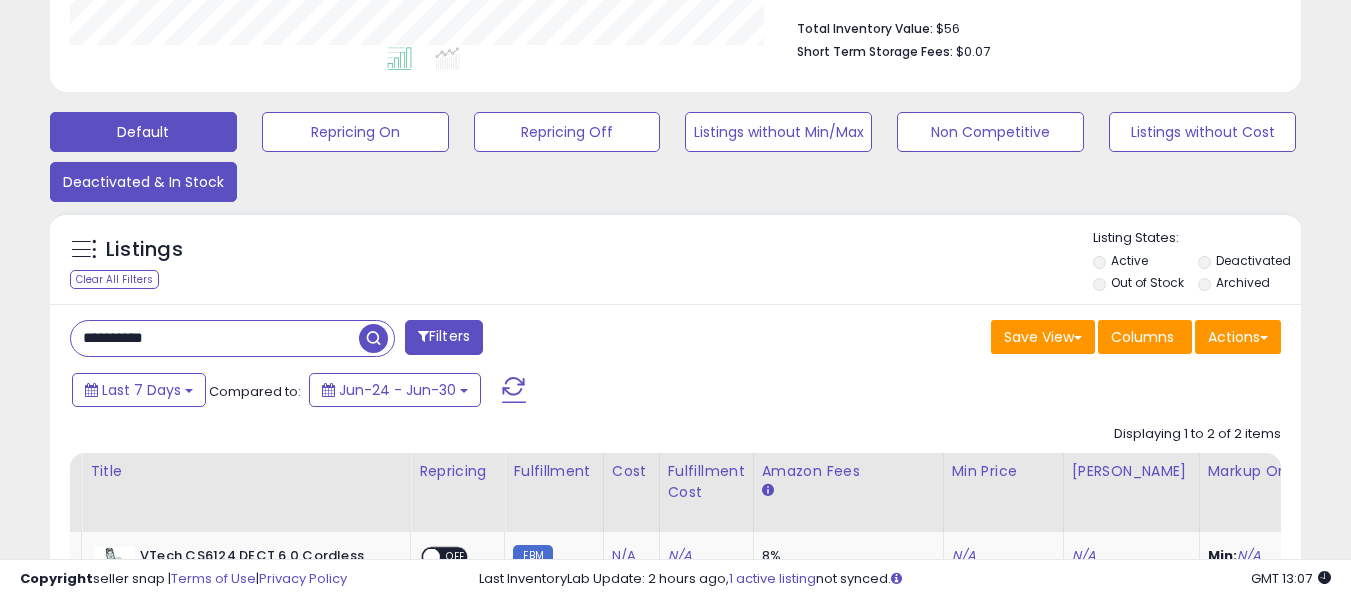 scroll, scrollTop: 440, scrollLeft: 0, axis: vertical 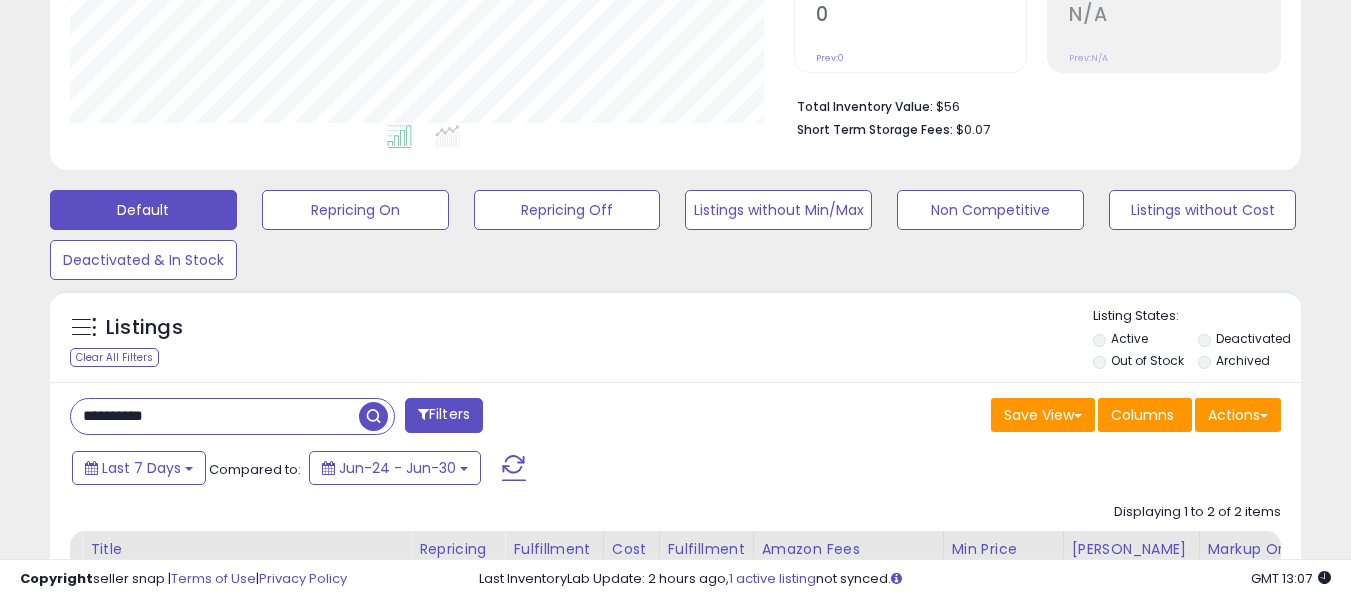 click on "**********" at bounding box center (215, 416) 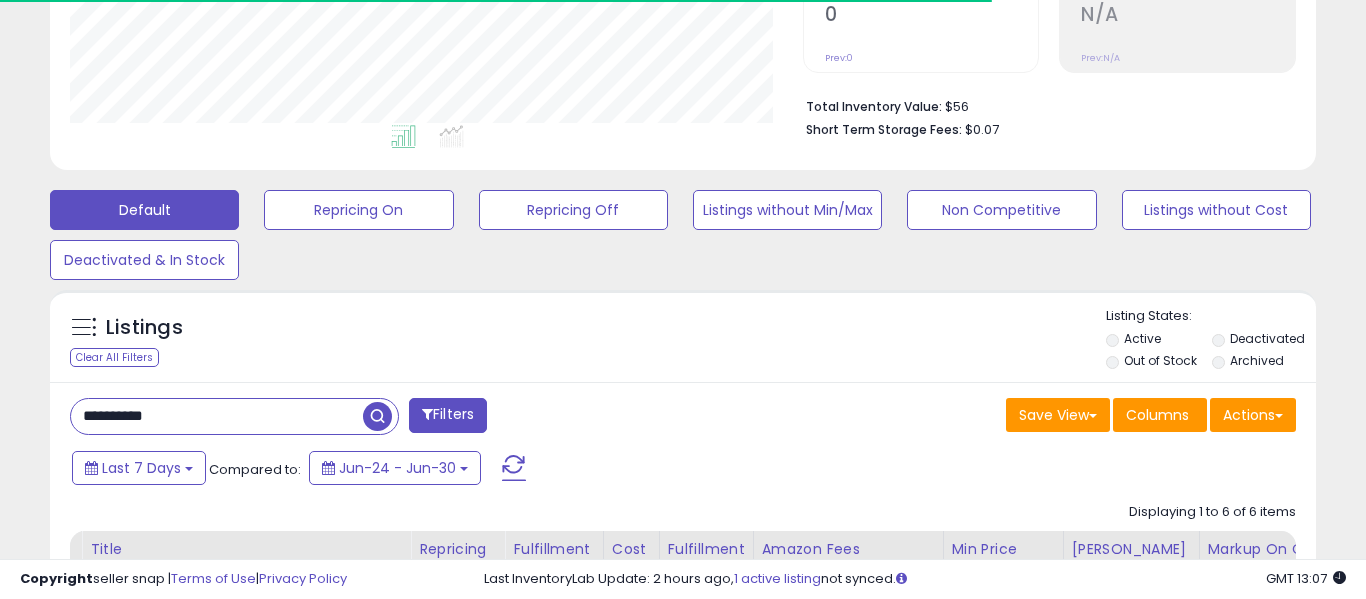 type on "**********" 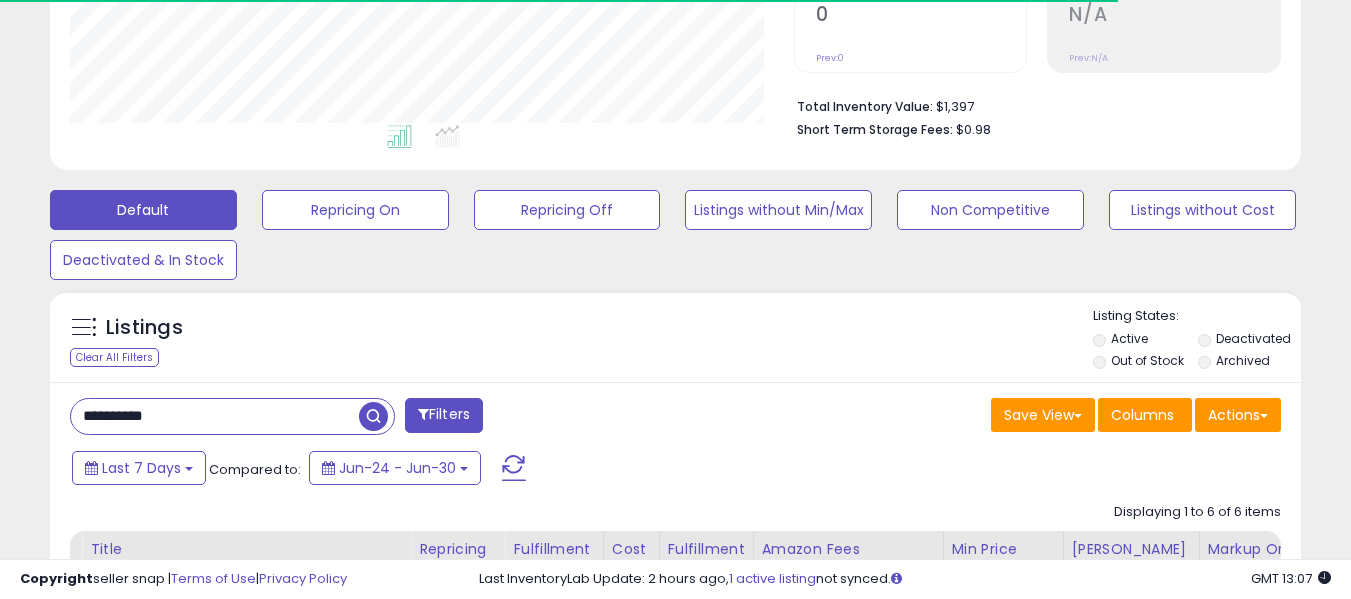 scroll, scrollTop: 410, scrollLeft: 724, axis: both 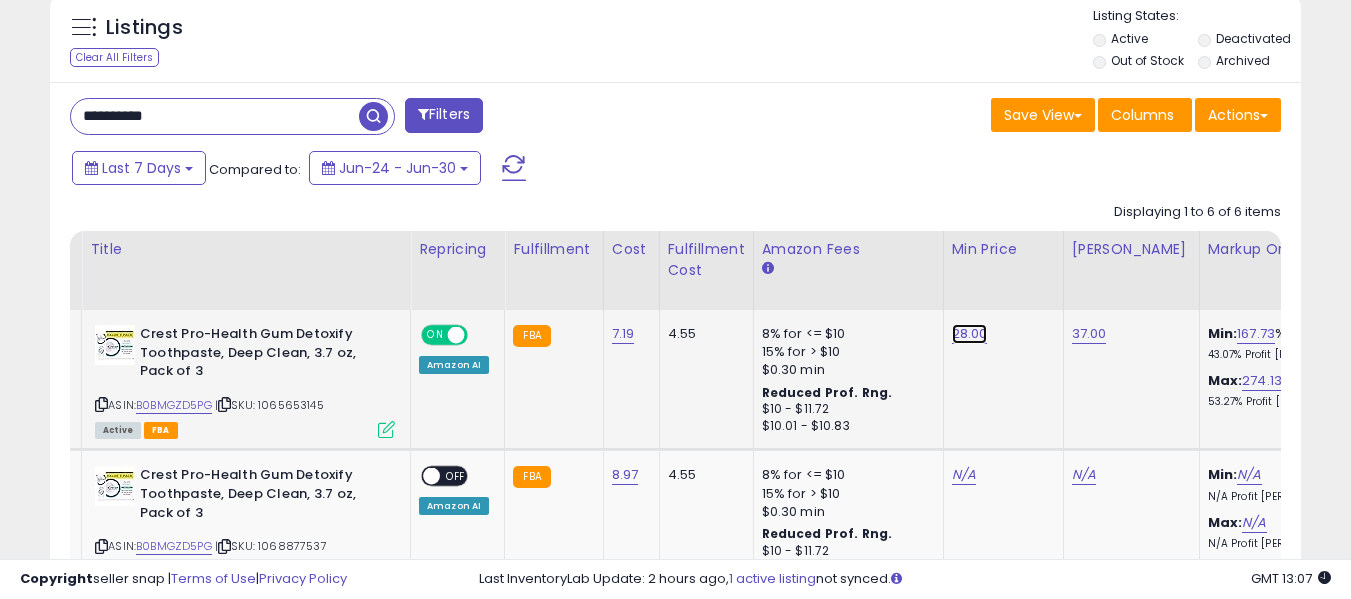 click on "28.00" at bounding box center [970, 334] 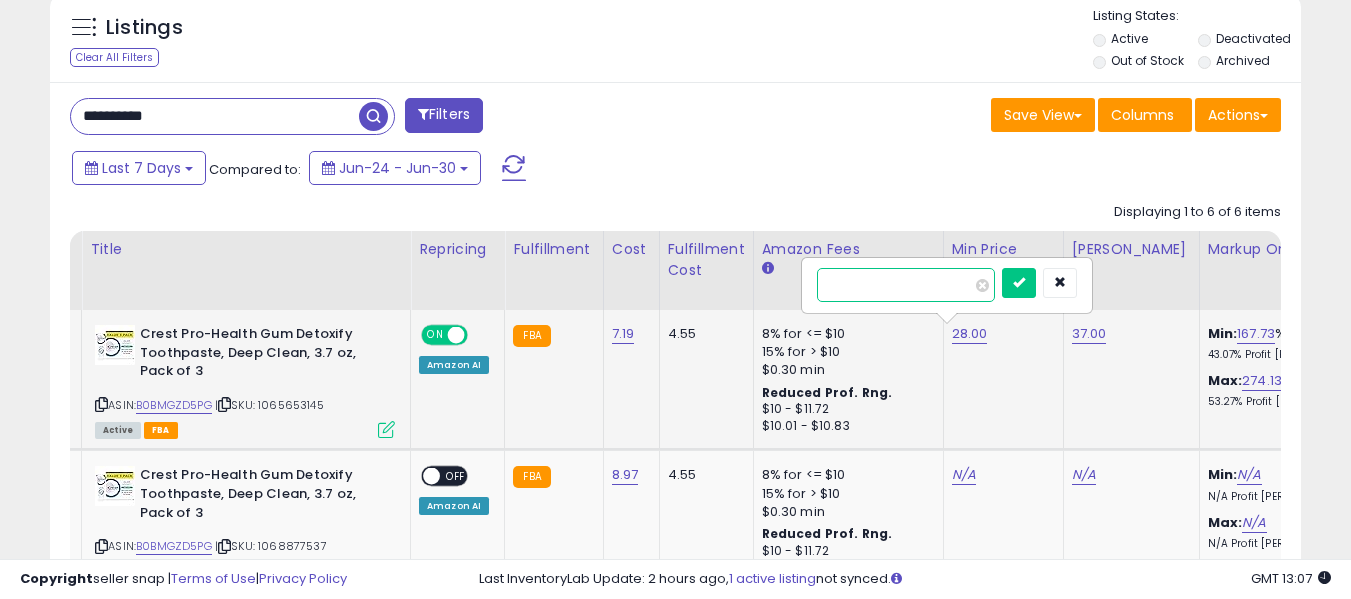click on "*****" at bounding box center (906, 285) 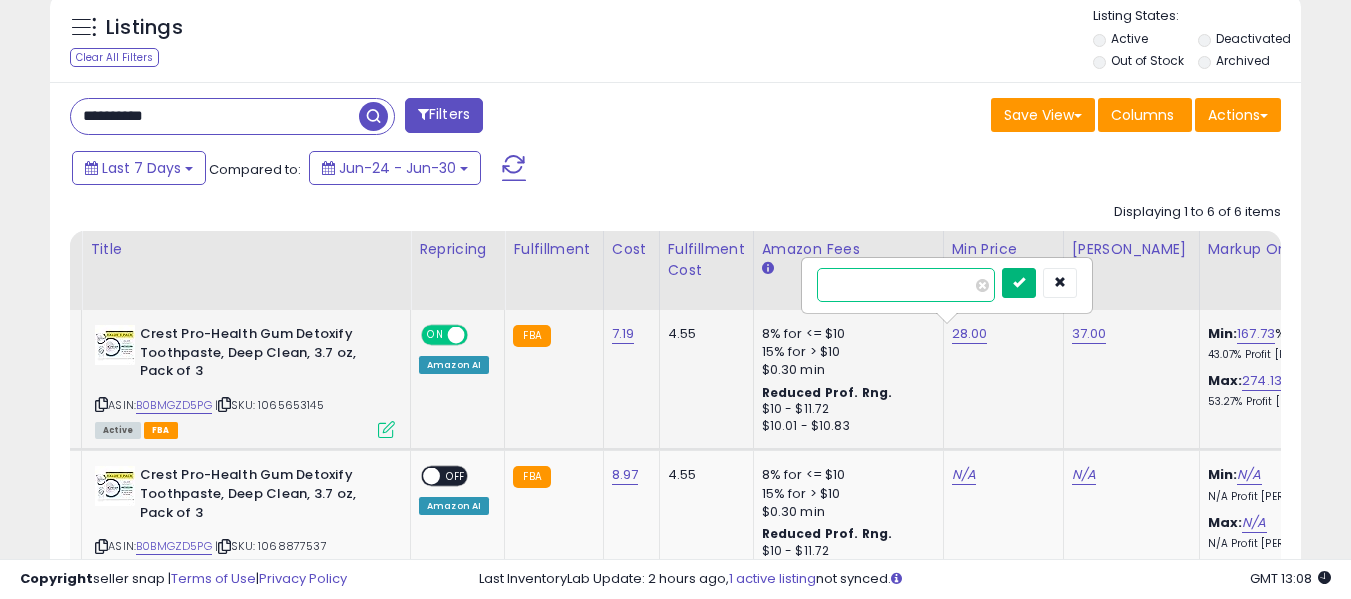 type on "****" 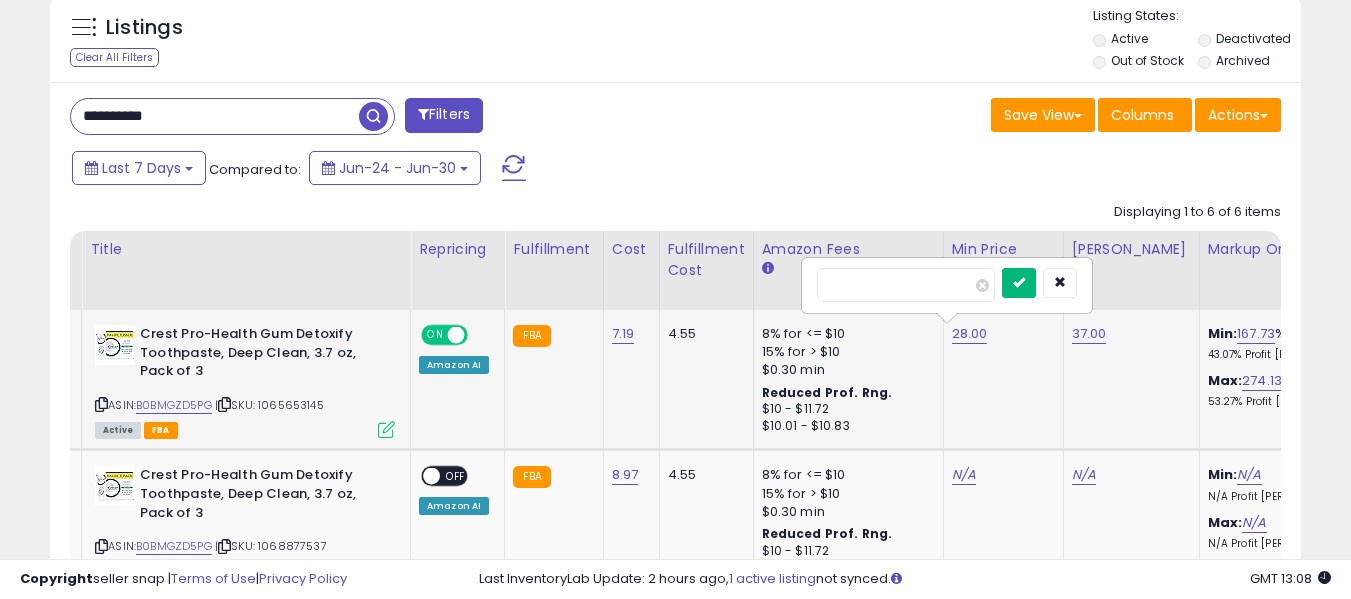 click at bounding box center [1019, 283] 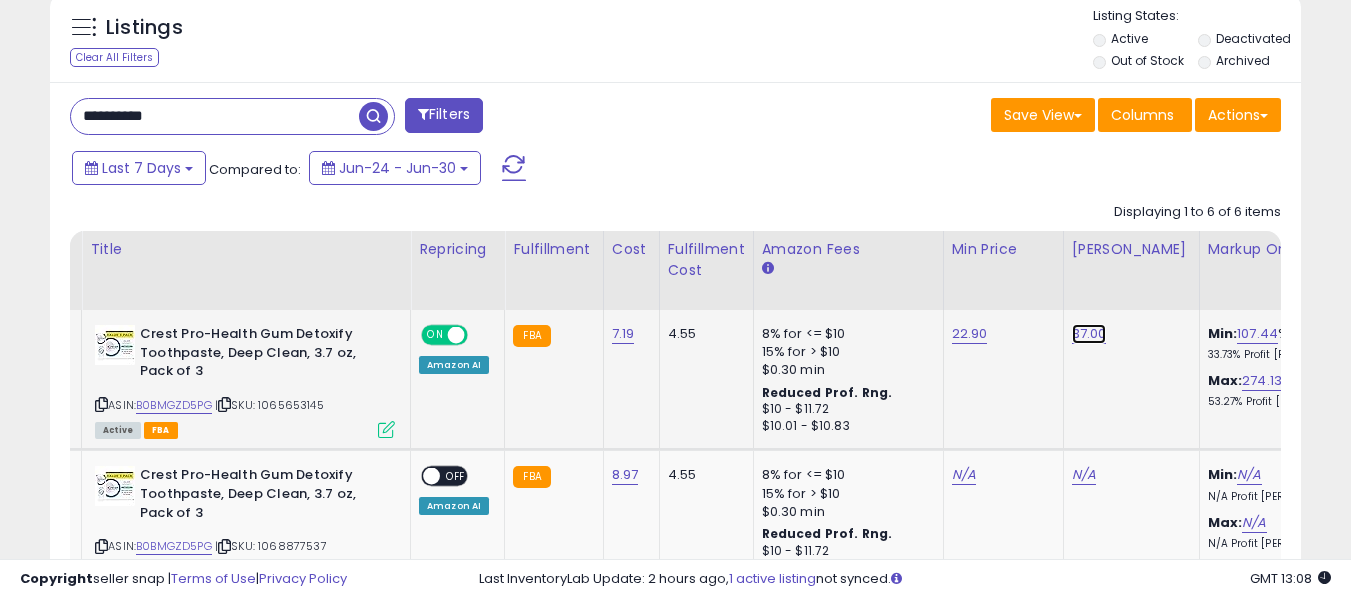 click on "37.00" at bounding box center [1089, 334] 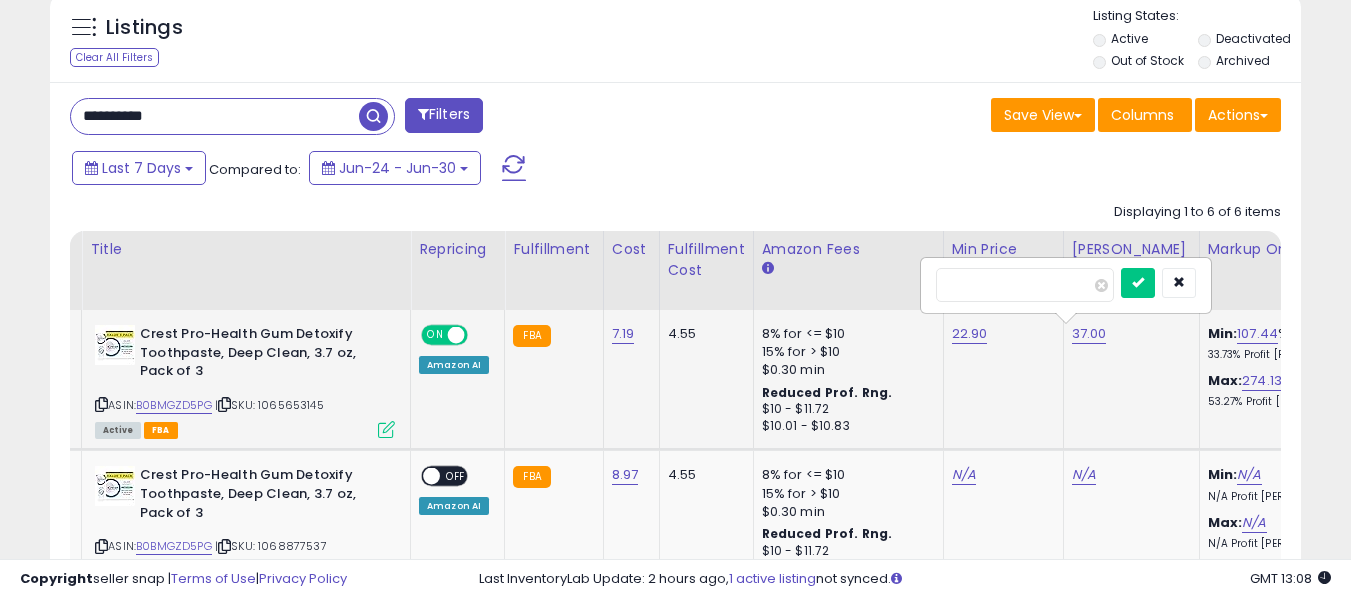 click on "*****" at bounding box center (1025, 285) 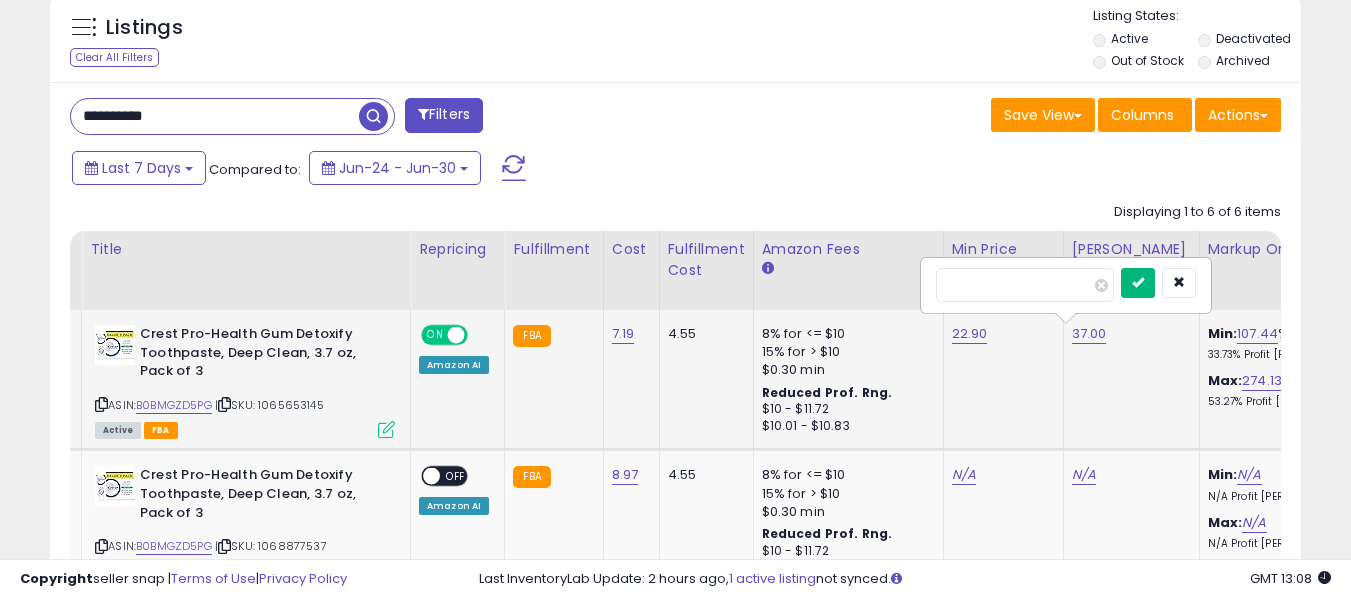 type on "**" 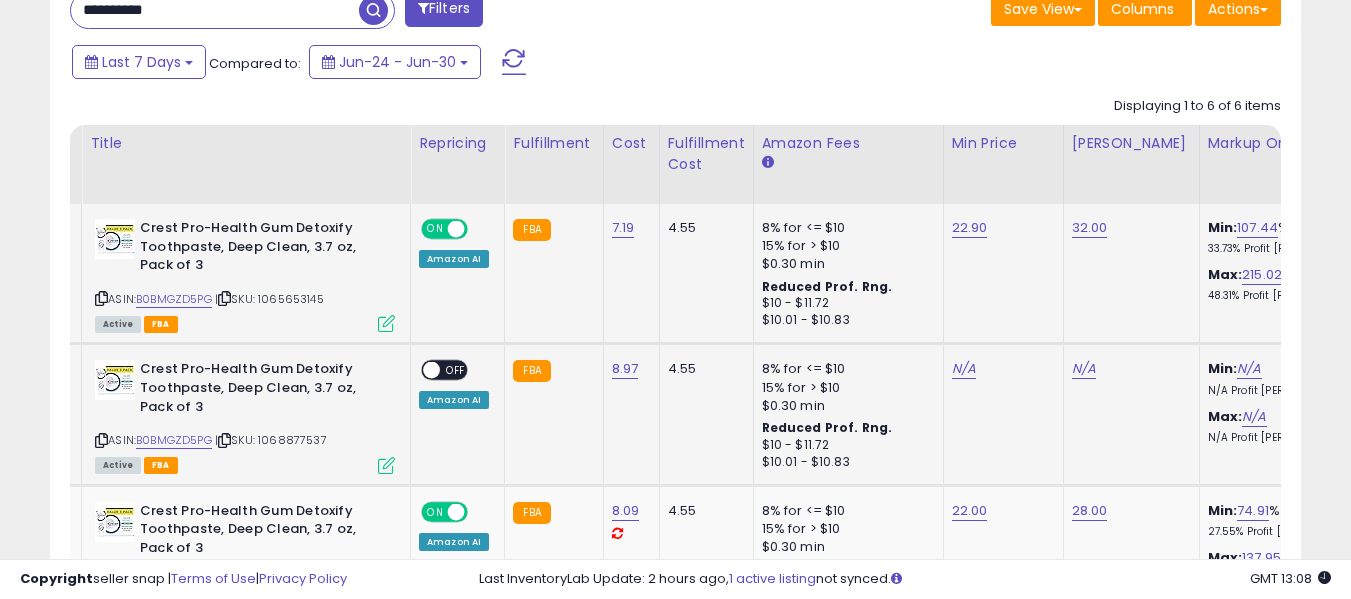 scroll, scrollTop: 940, scrollLeft: 0, axis: vertical 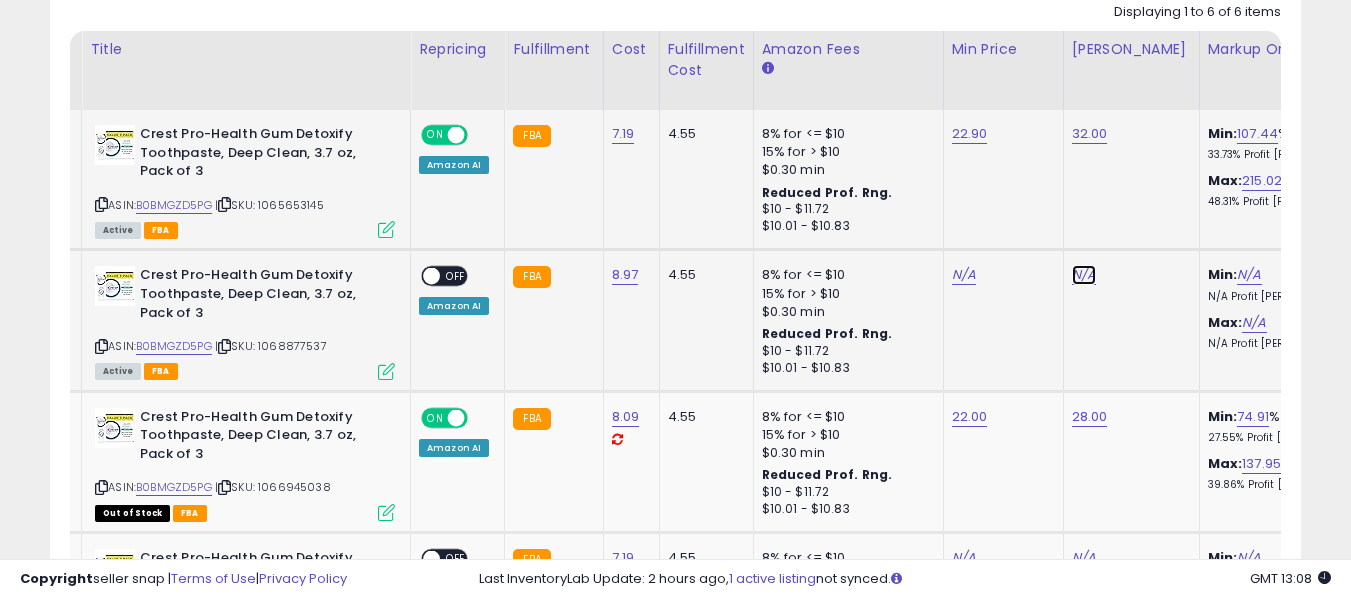 click on "N/A" at bounding box center [1084, 275] 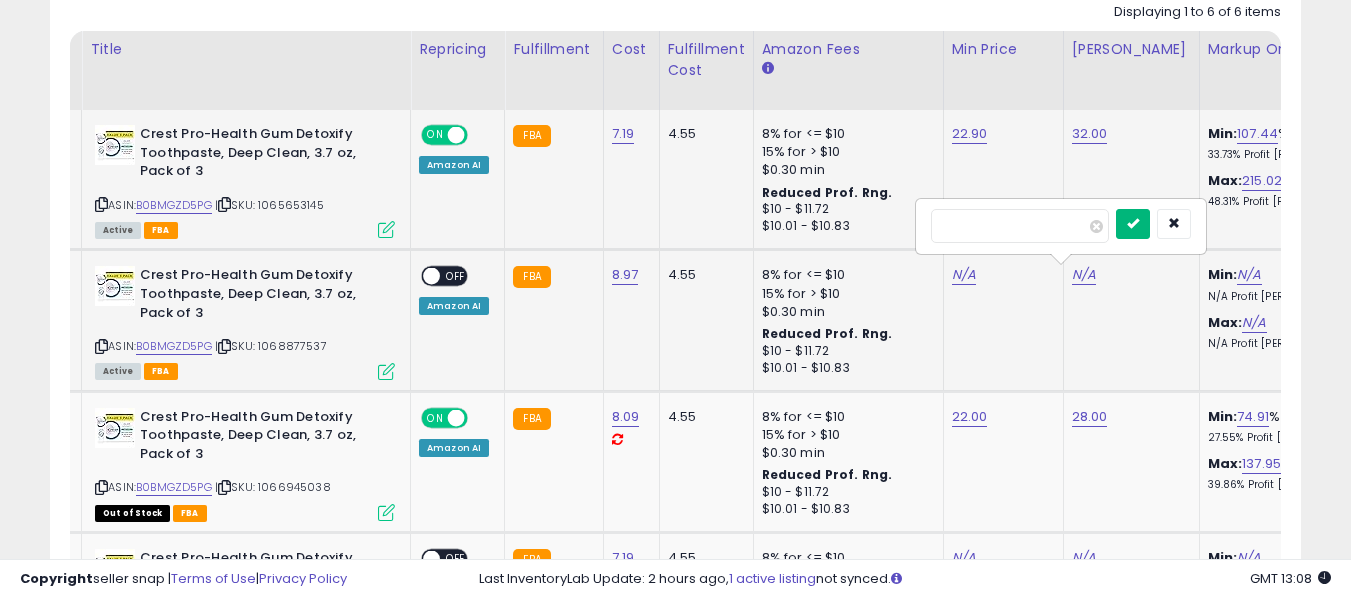 type on "**" 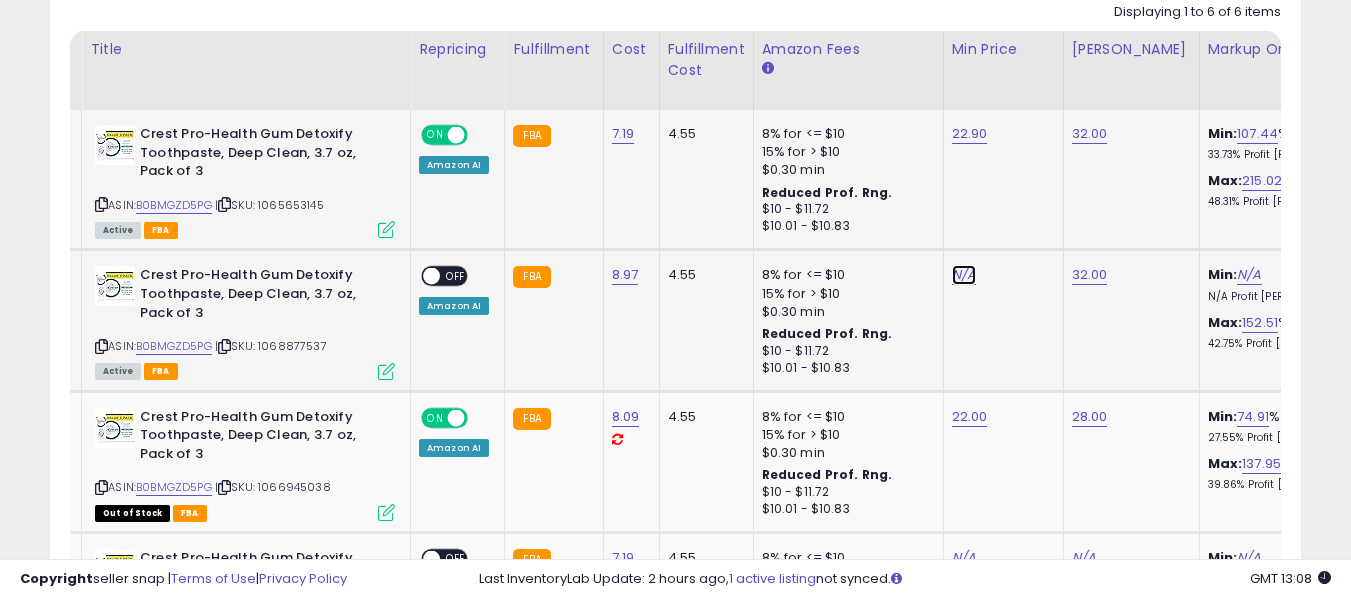 click on "N/A" at bounding box center (964, 275) 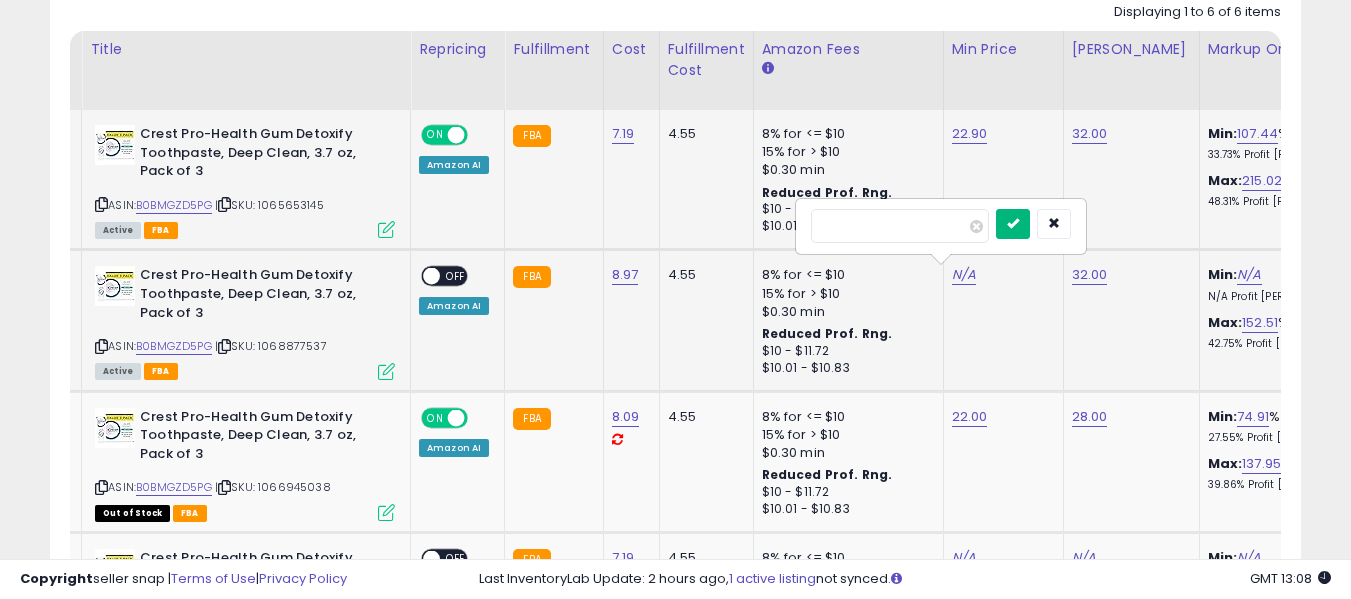 type on "****" 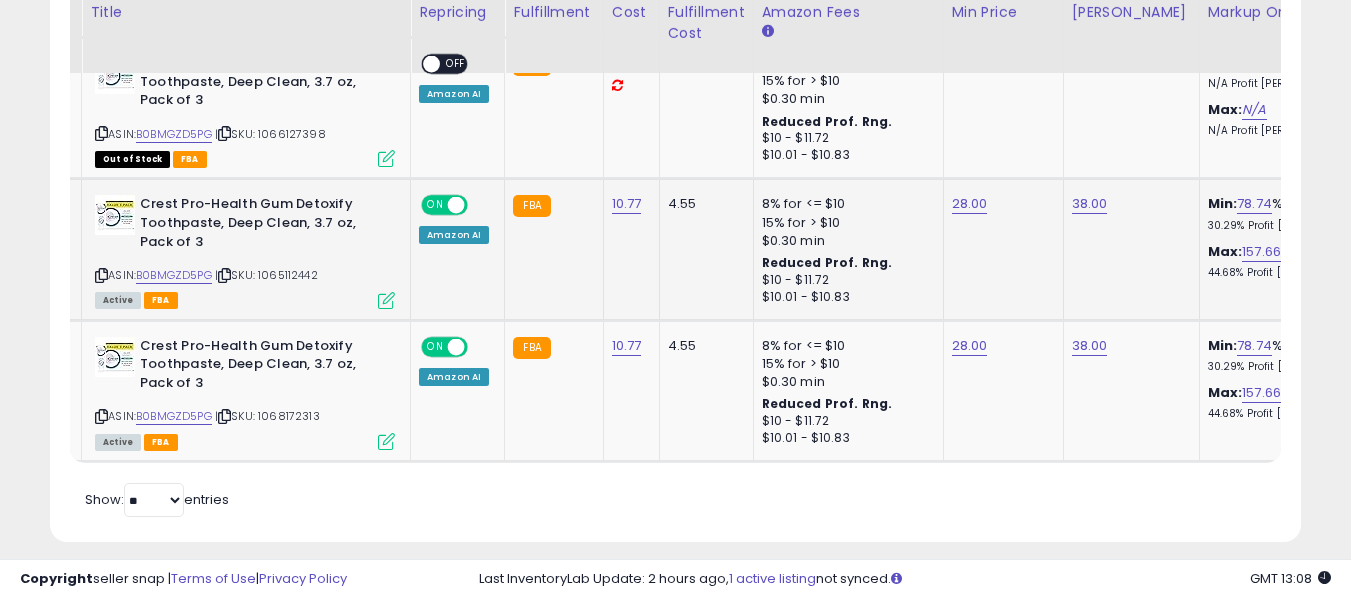 scroll, scrollTop: 1440, scrollLeft: 0, axis: vertical 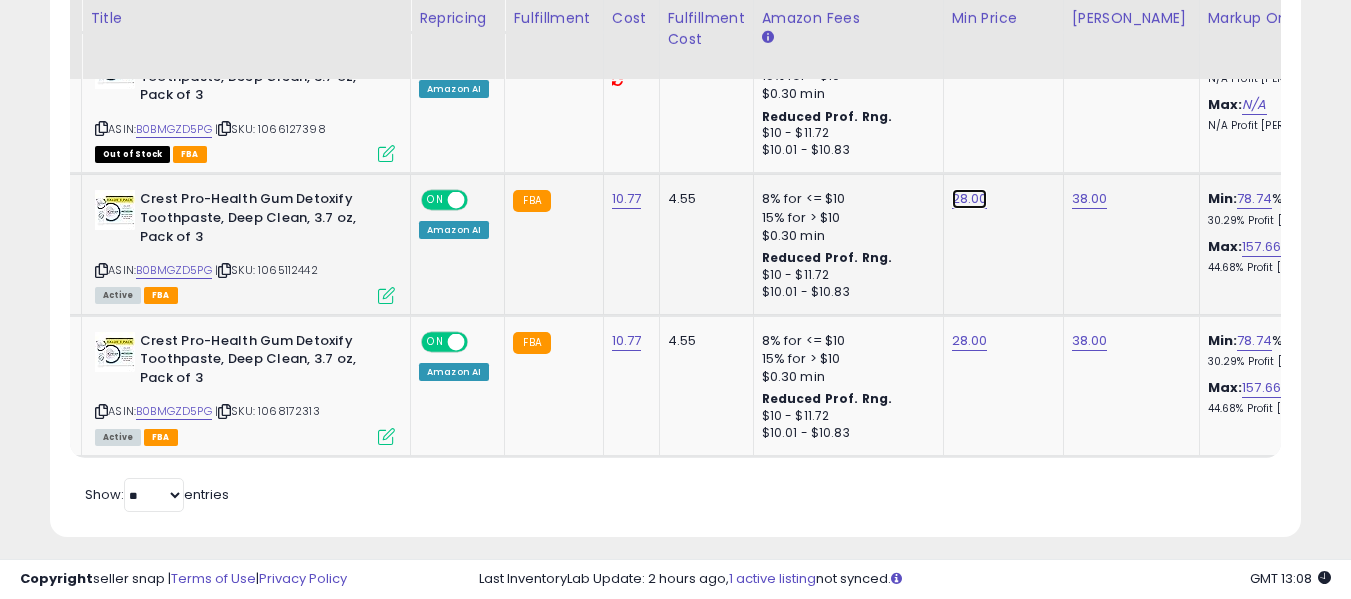click on "28.00" at bounding box center [970, -366] 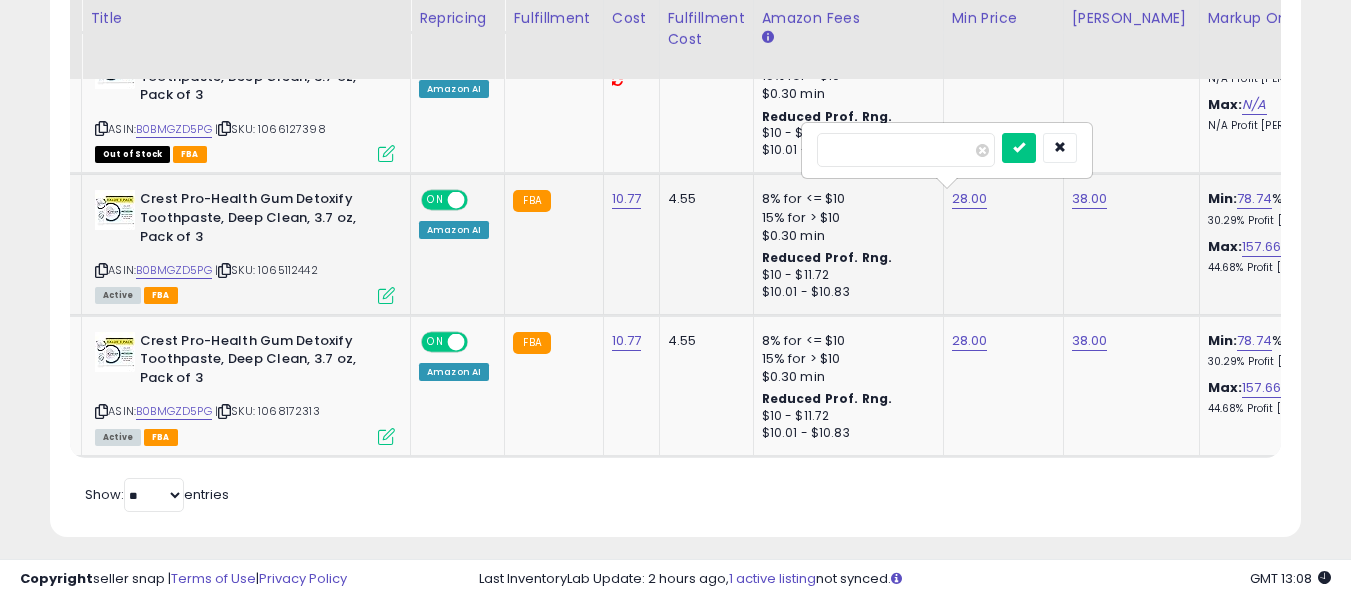 click on "*****" at bounding box center [906, 150] 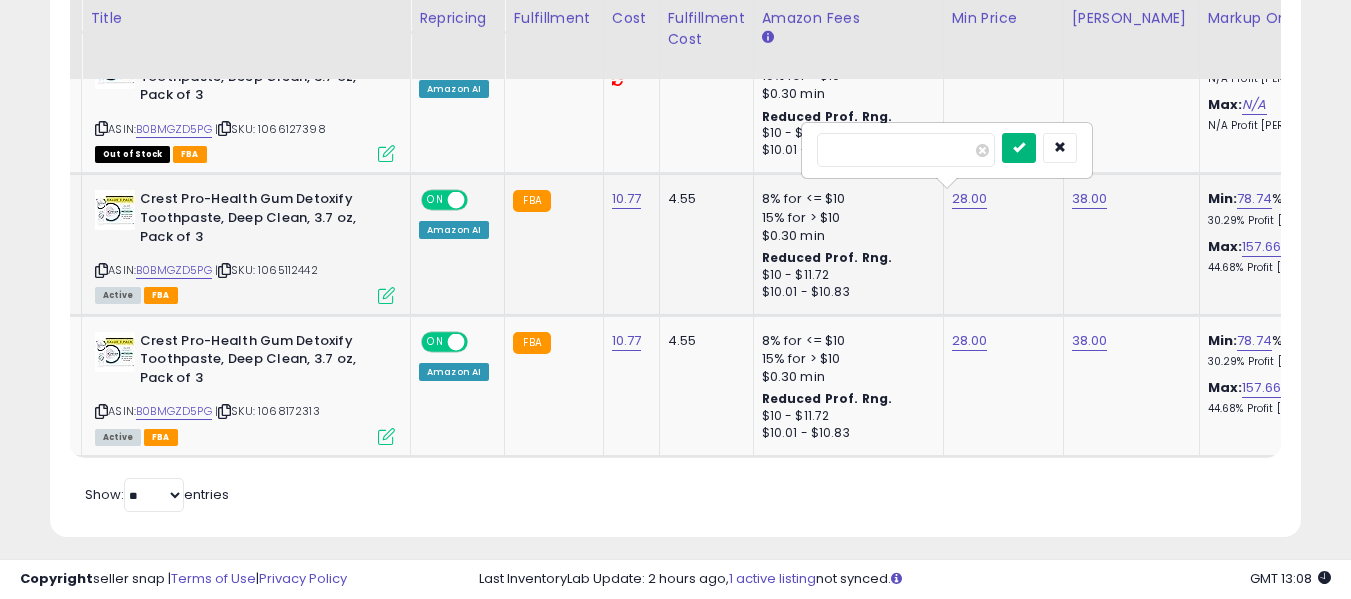 type on "****" 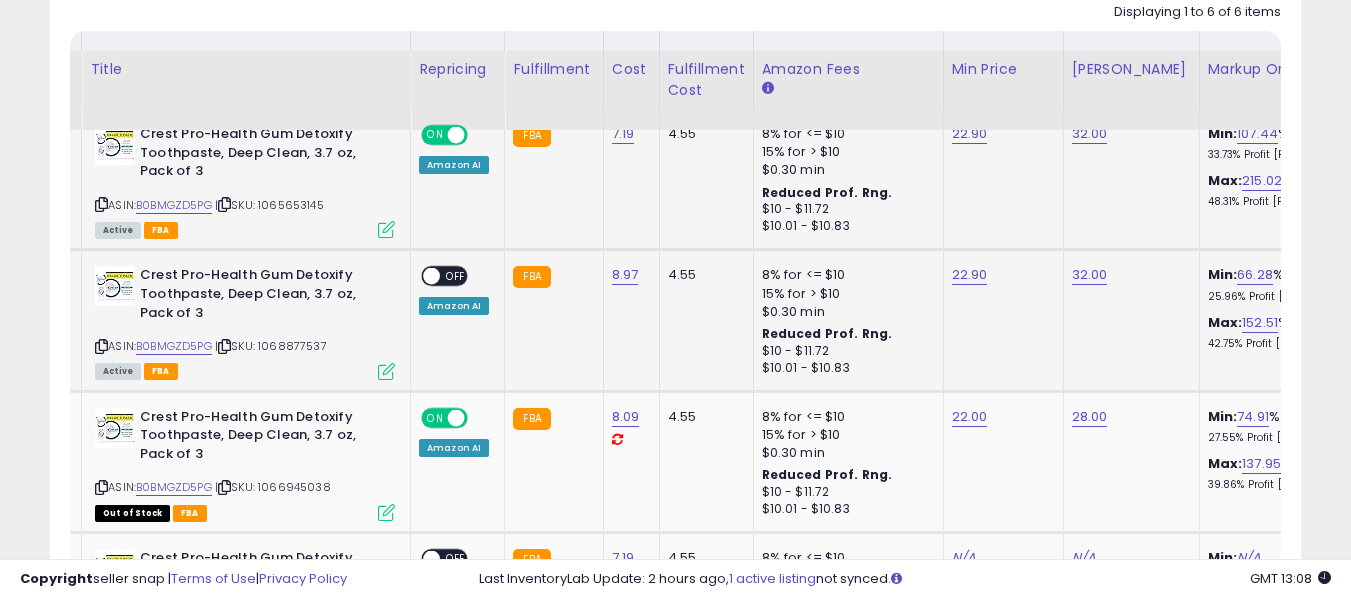 scroll, scrollTop: 1240, scrollLeft: 0, axis: vertical 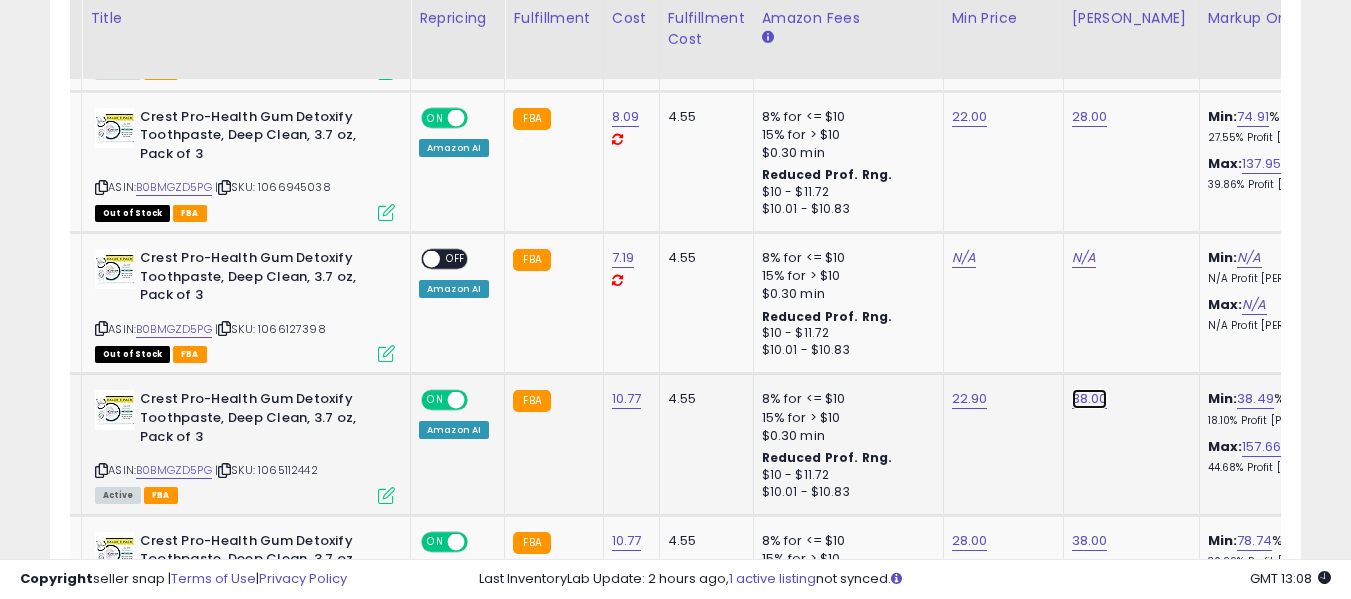 click on "38.00" at bounding box center [1090, -166] 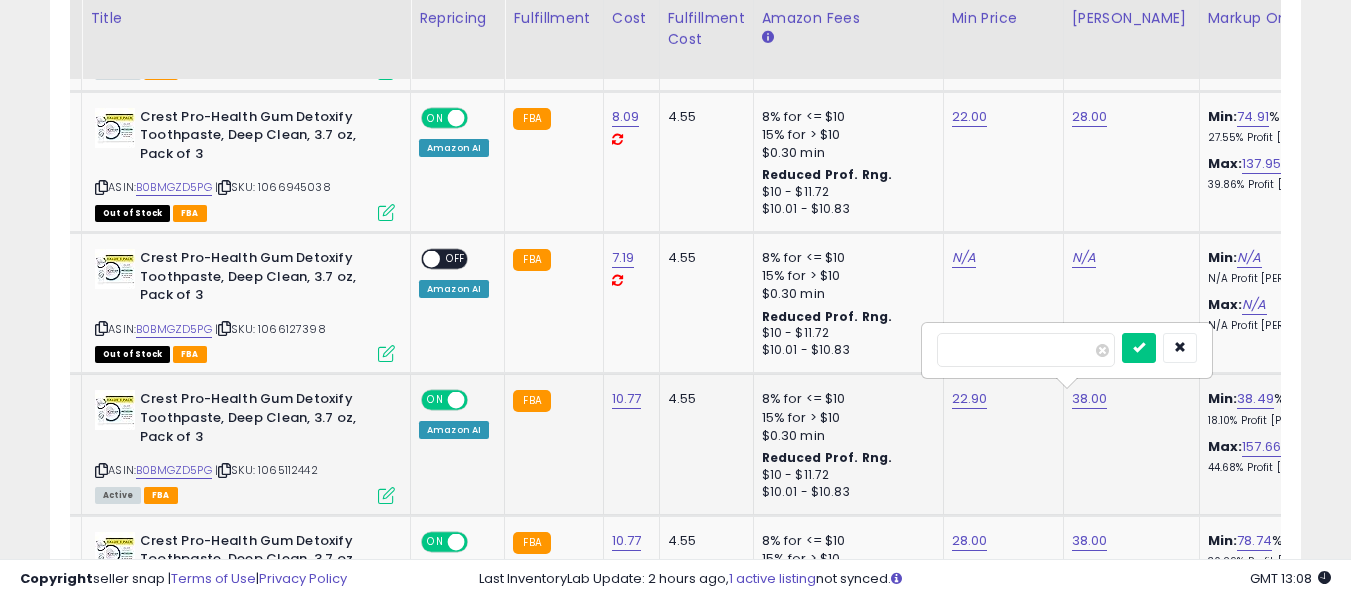 click on "*****" at bounding box center (1026, 350) 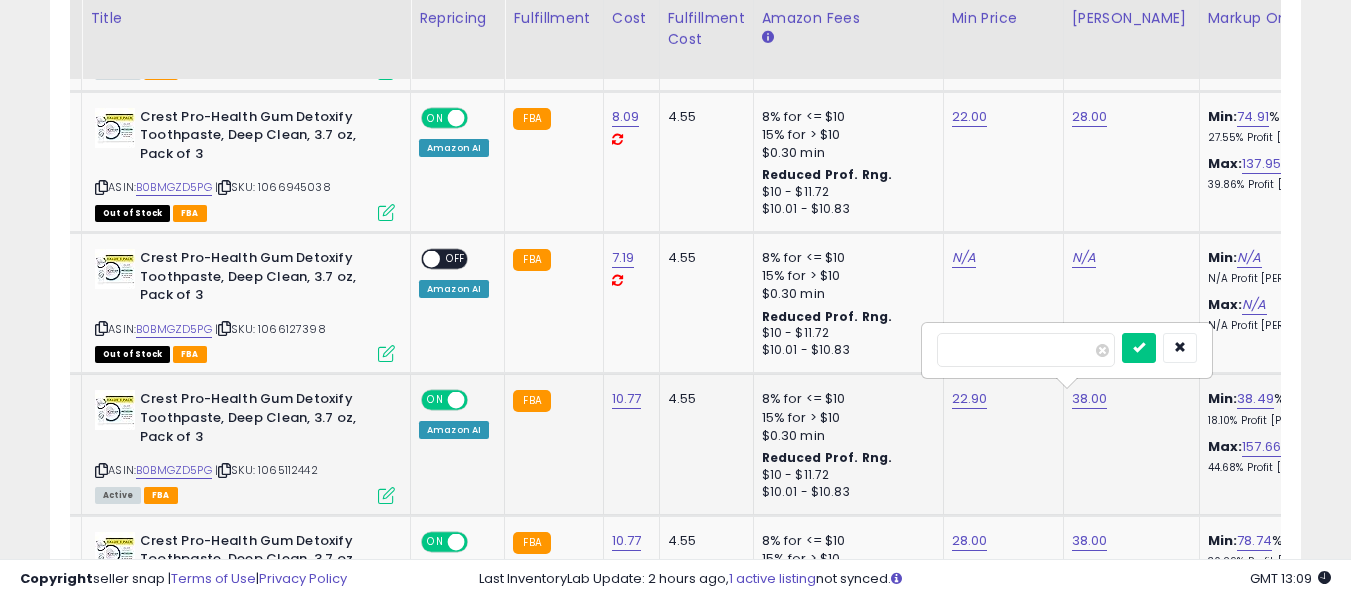 click on "*****" at bounding box center [1026, 350] 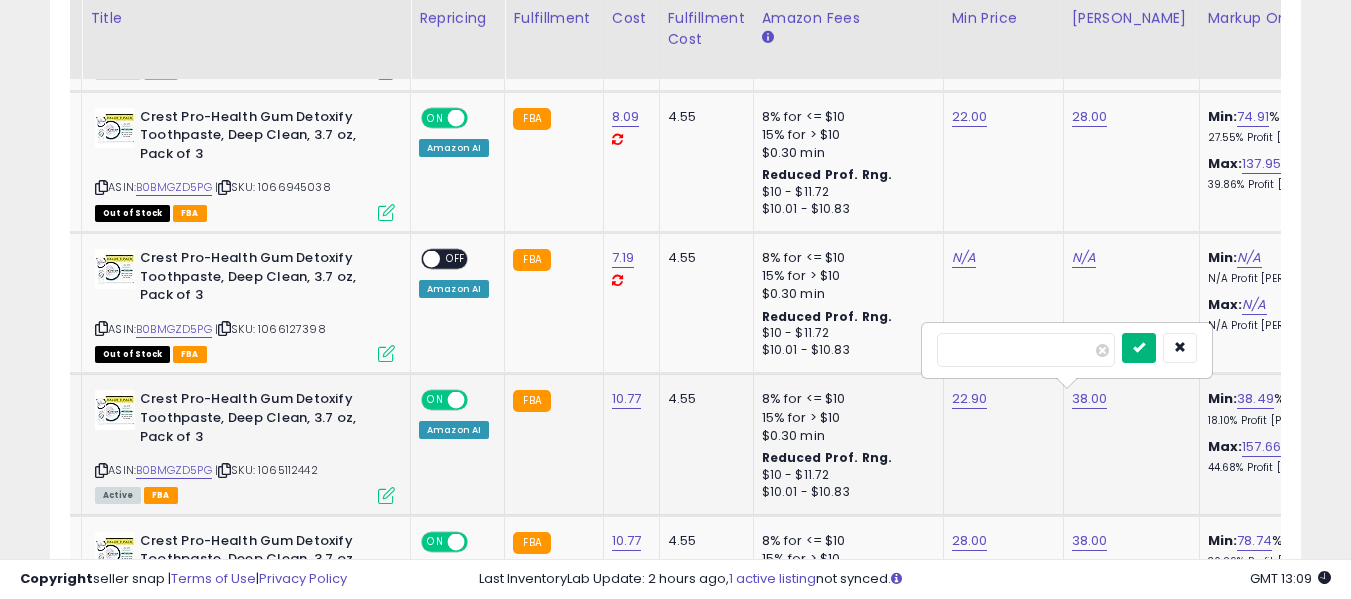 type on "**" 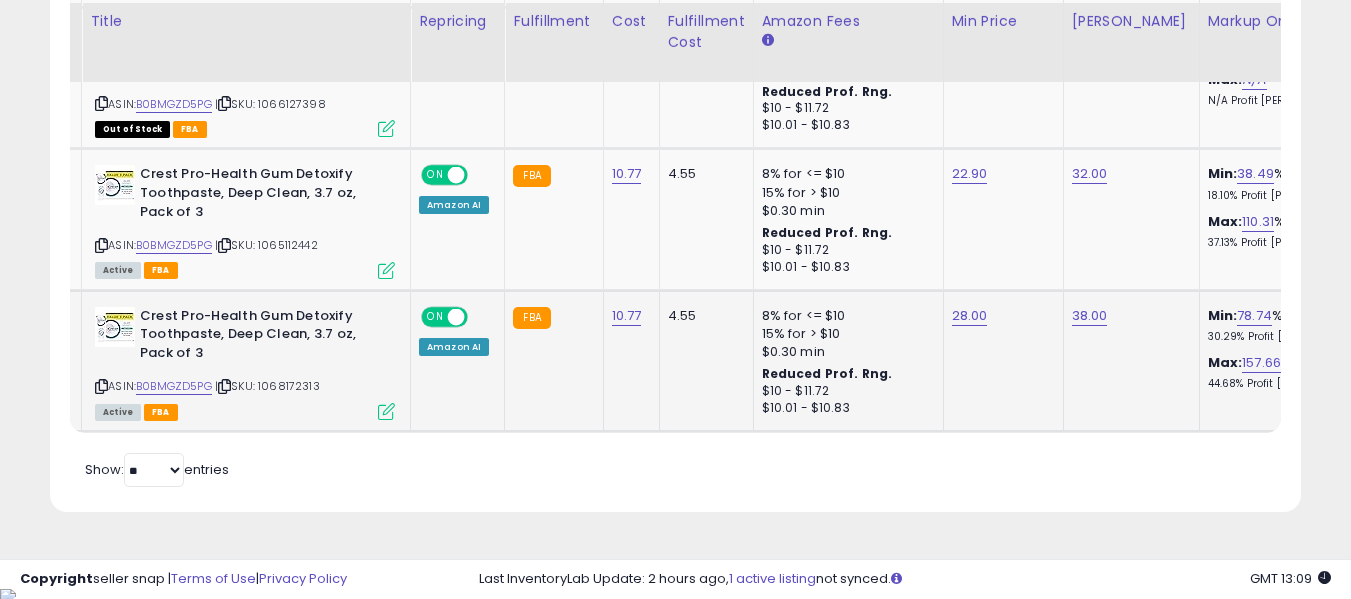 scroll, scrollTop: 1468, scrollLeft: 0, axis: vertical 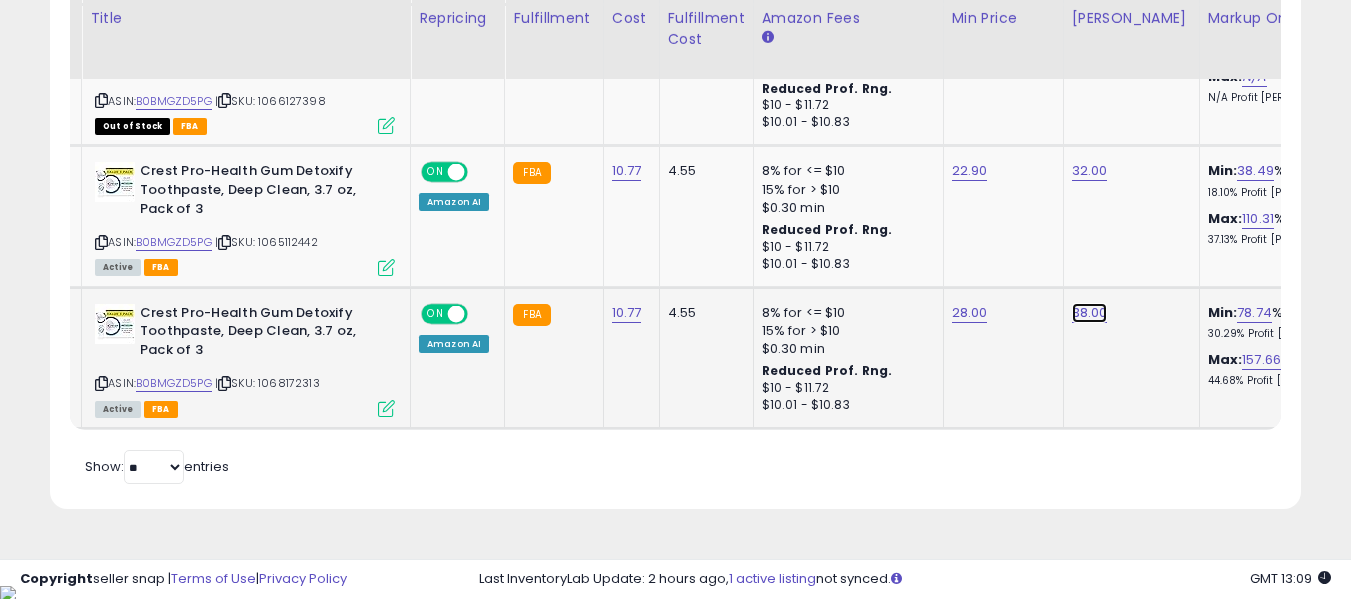 click on "38.00" at bounding box center (1090, -394) 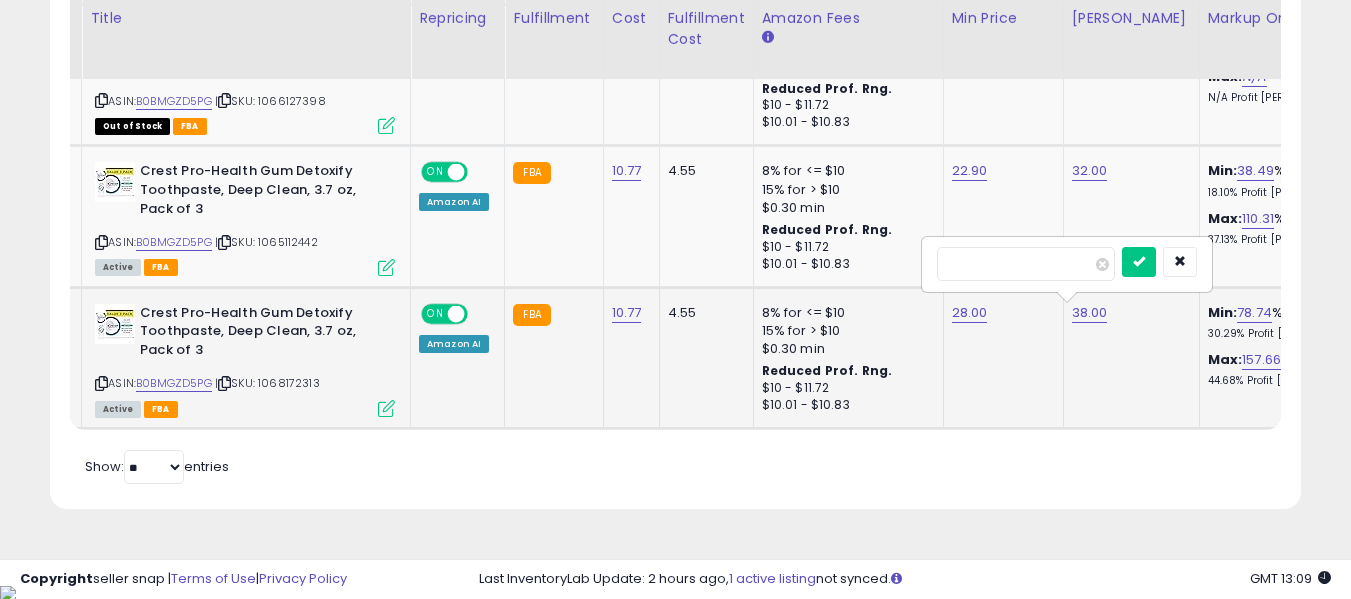 click on "*****" at bounding box center (1026, 264) 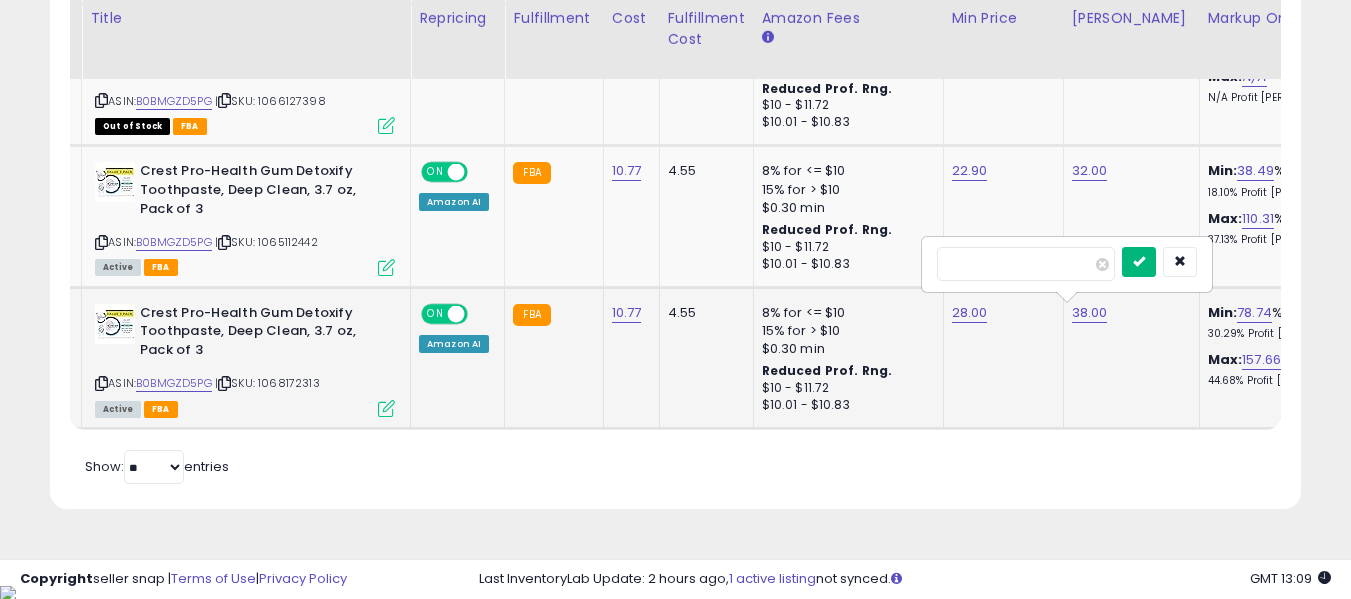 type on "**" 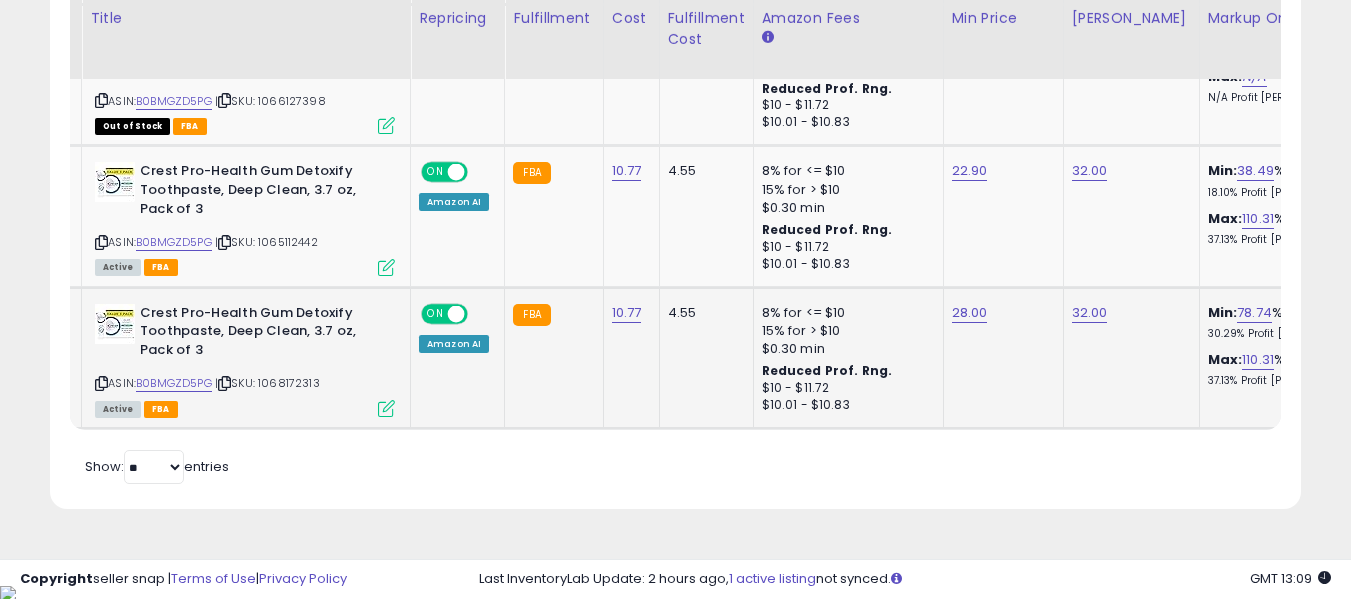 drag, startPoint x: 956, startPoint y: 409, endPoint x: 936, endPoint y: 316, distance: 95.12623 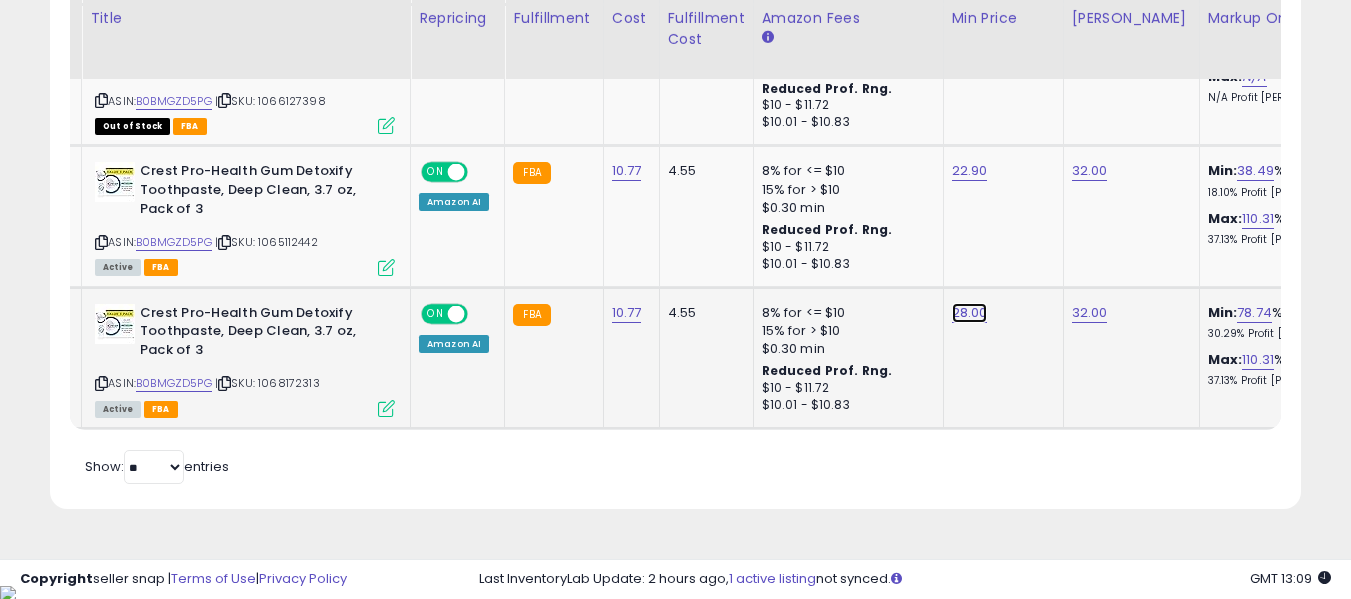 click on "28.00" at bounding box center [970, -394] 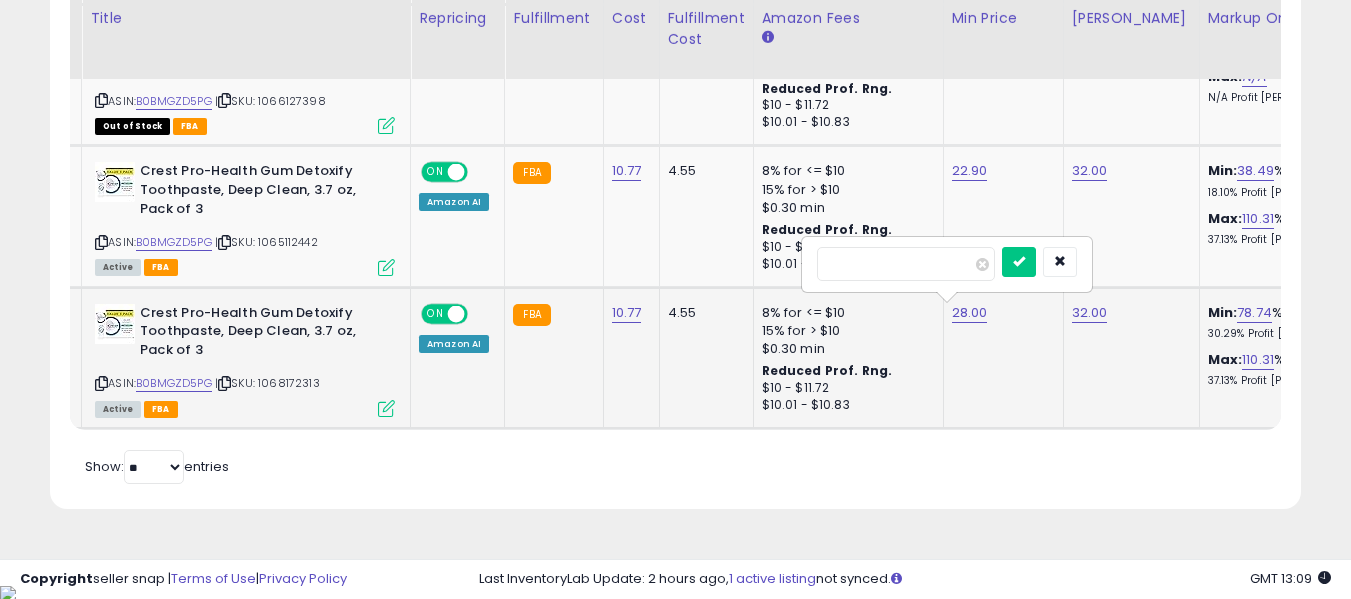 click on "*****" at bounding box center [906, 264] 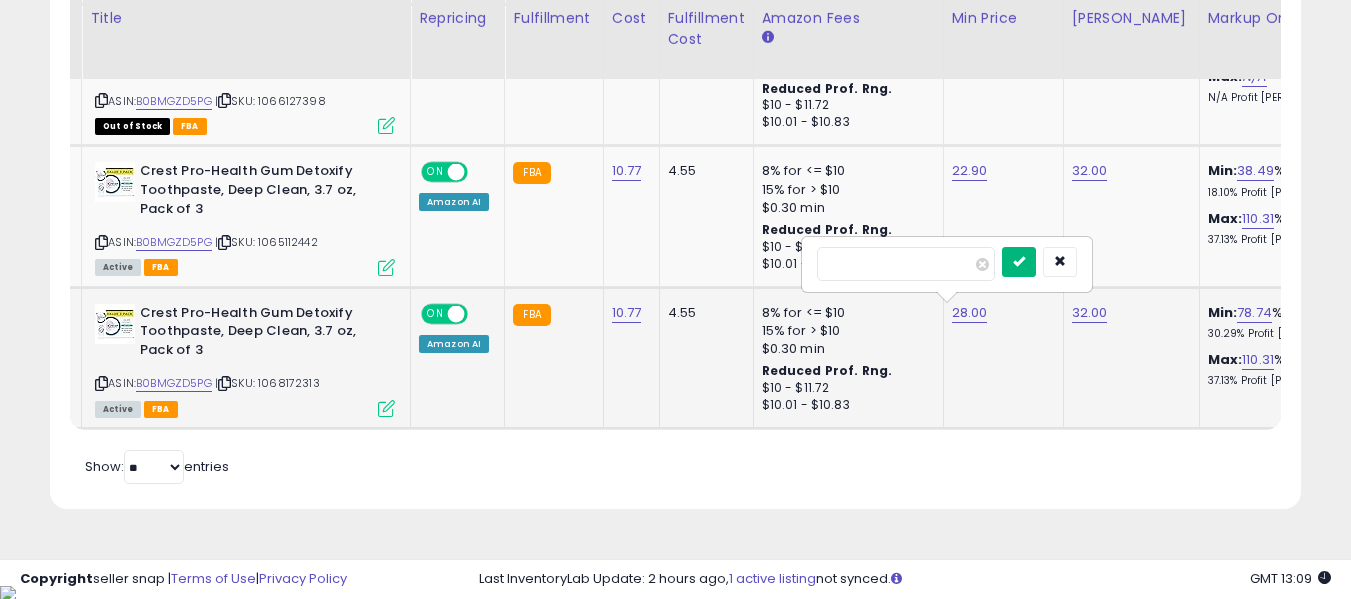 type on "****" 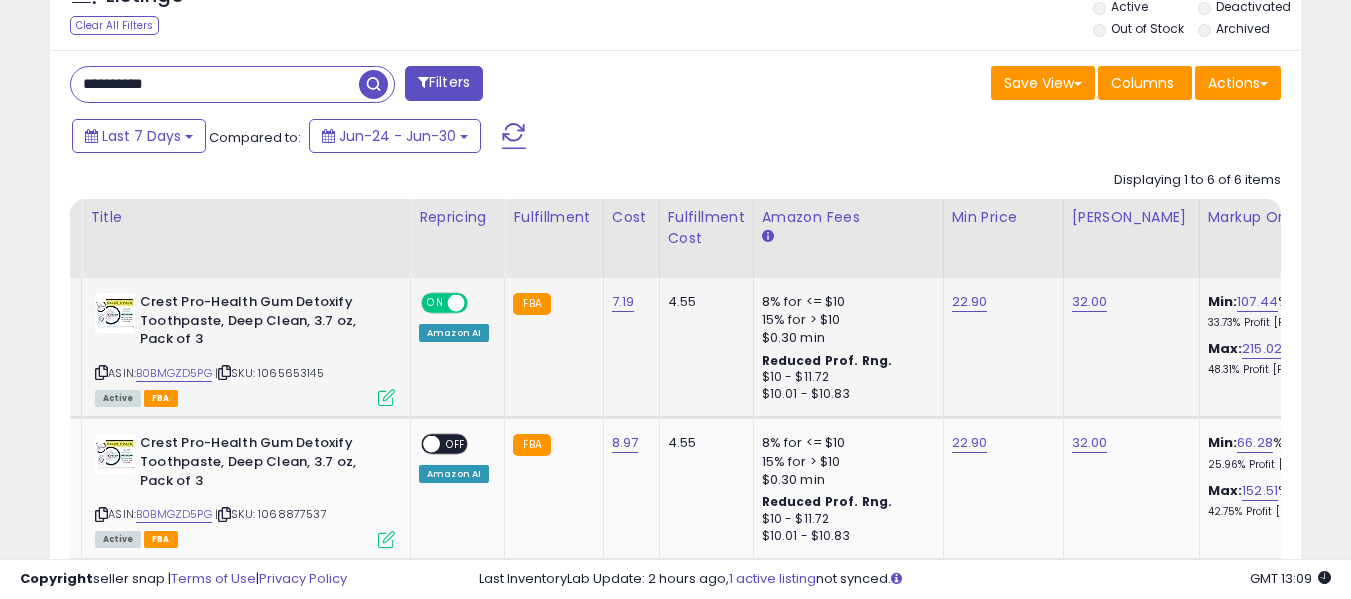 scroll, scrollTop: 768, scrollLeft: 0, axis: vertical 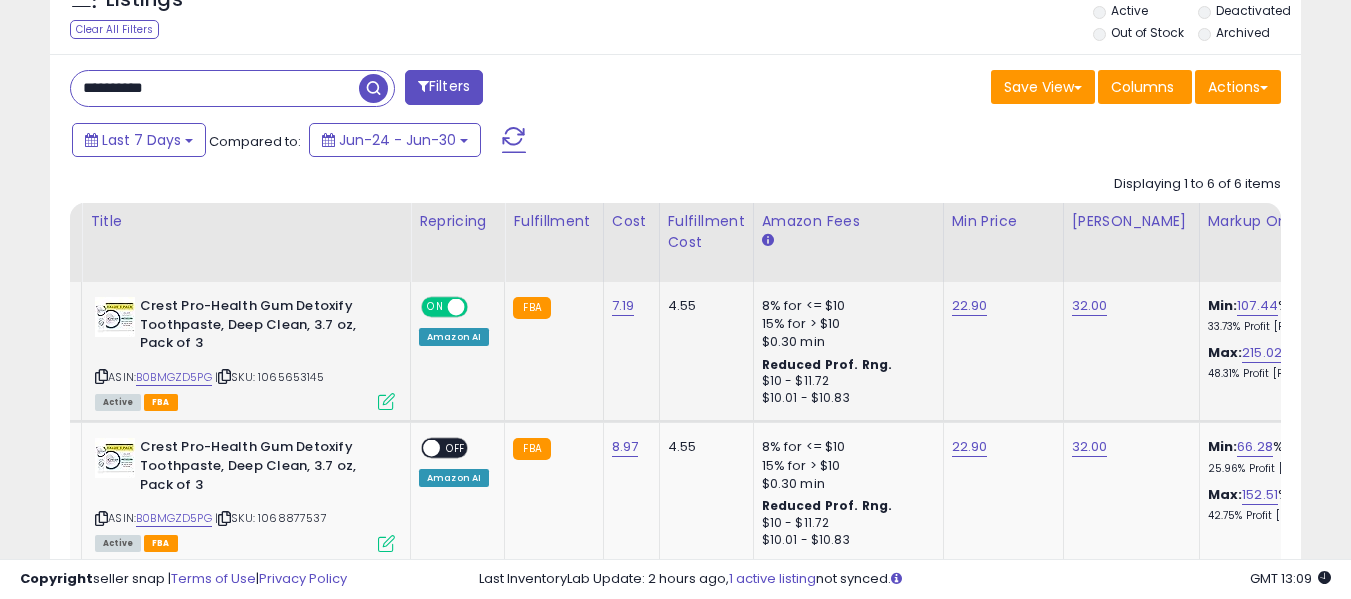 click on "**********" at bounding box center [215, 88] 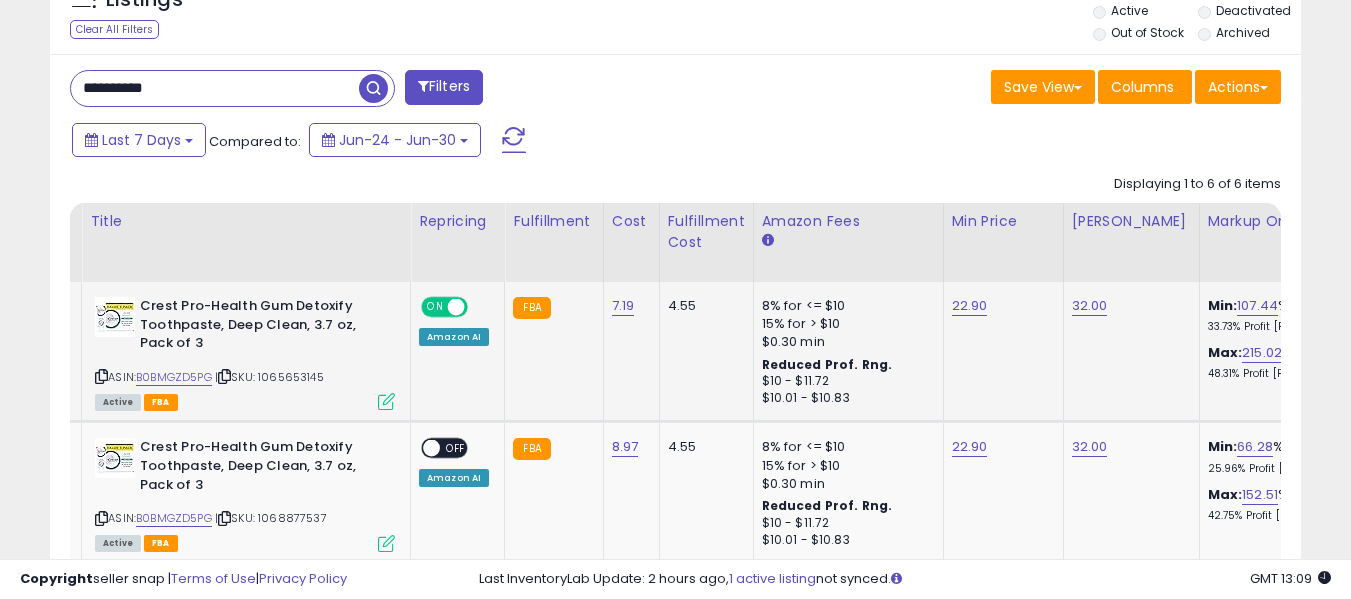 click on "**********" at bounding box center [215, 88] 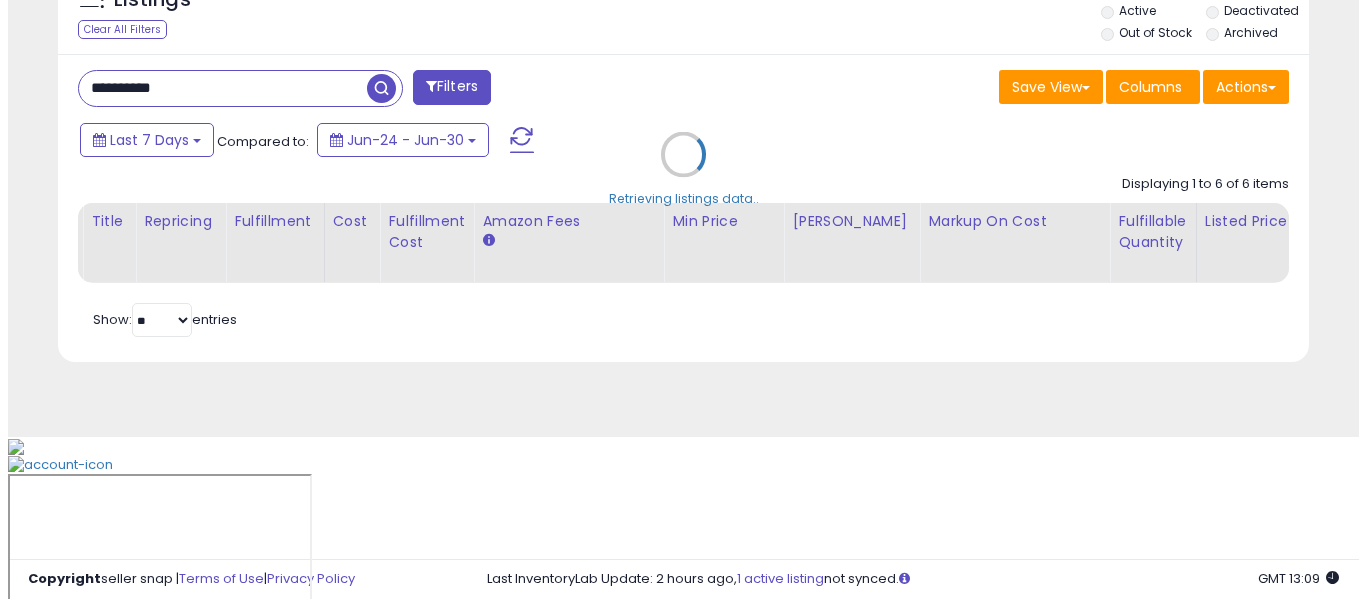 scroll, scrollTop: 621, scrollLeft: 0, axis: vertical 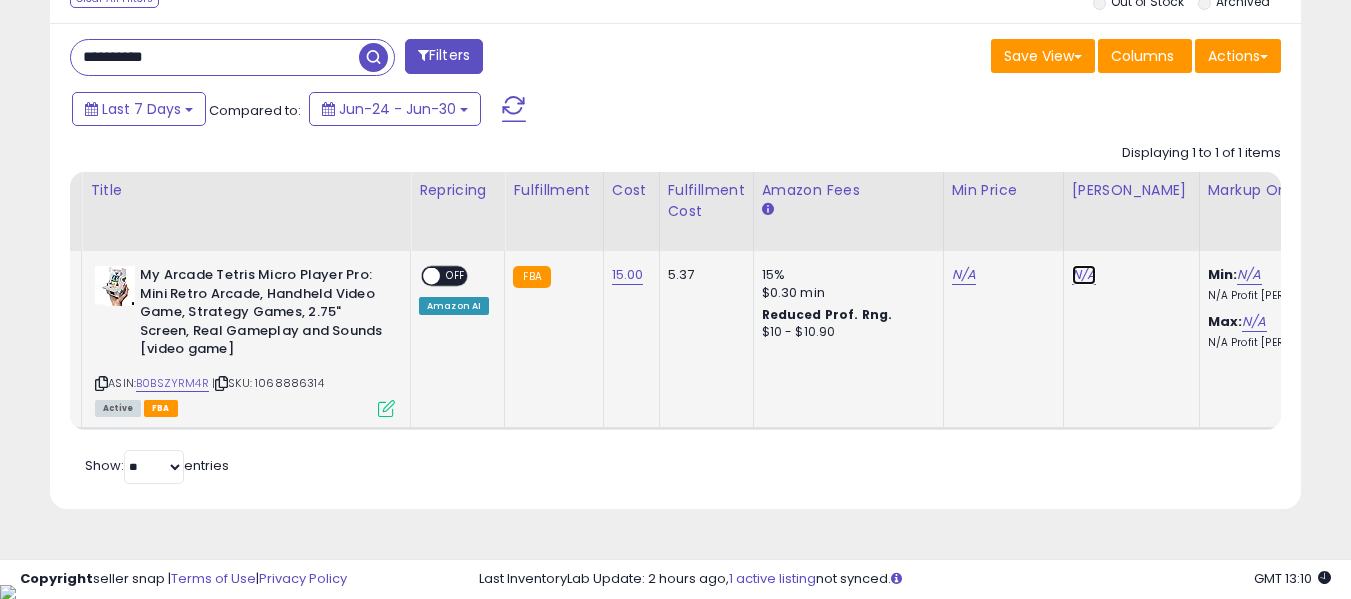click on "N/A" at bounding box center [1084, 275] 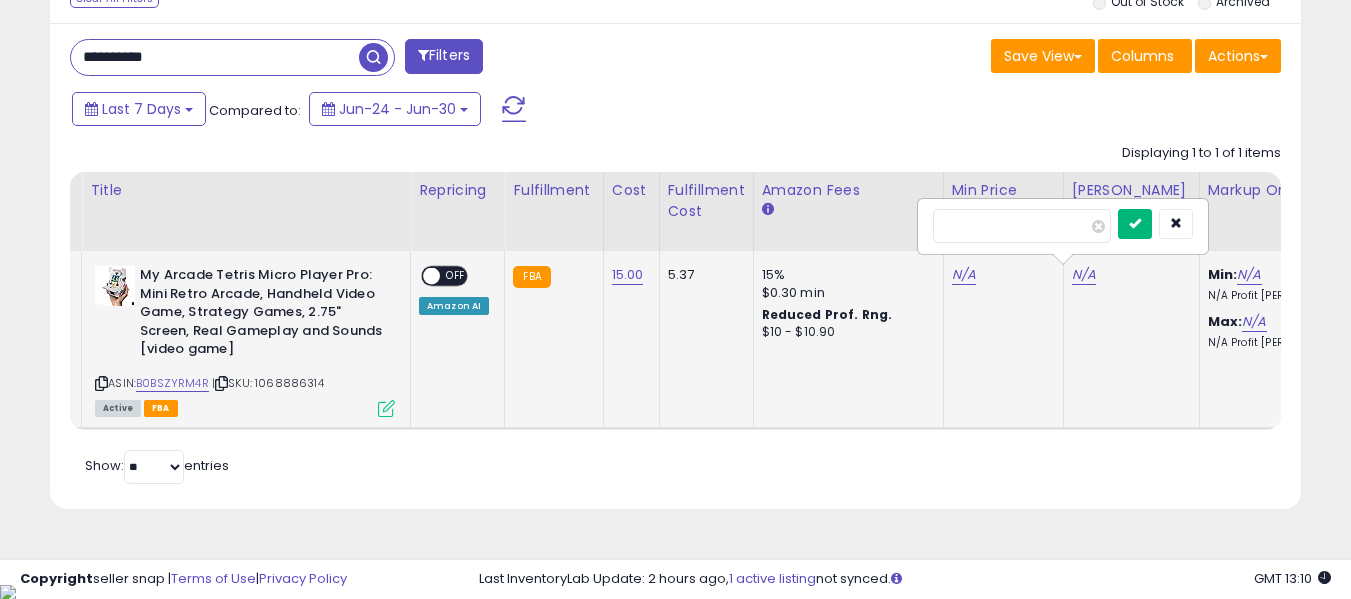 type on "**" 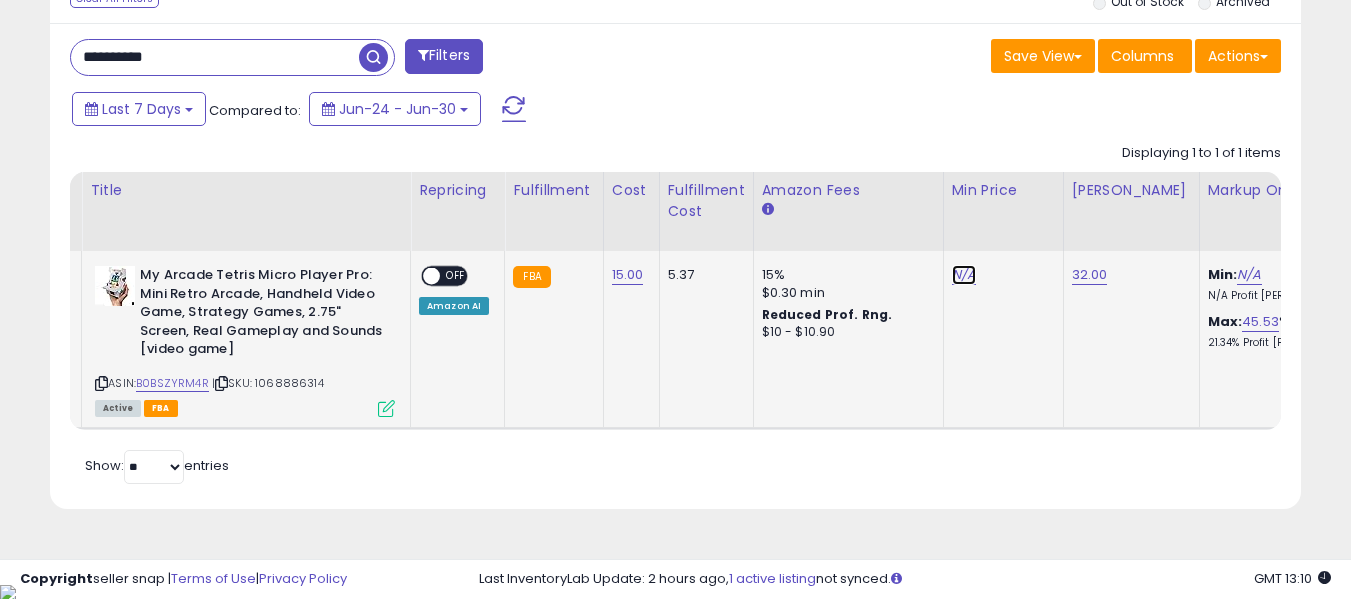 click on "N/A" at bounding box center [964, 275] 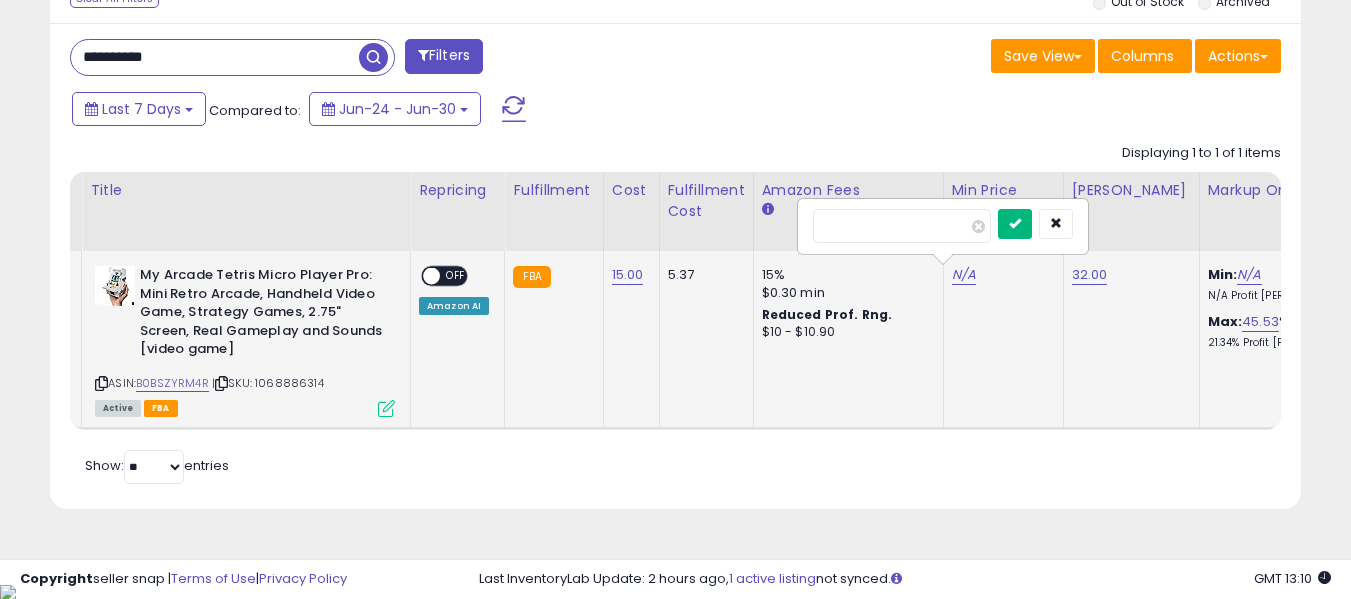 type on "**" 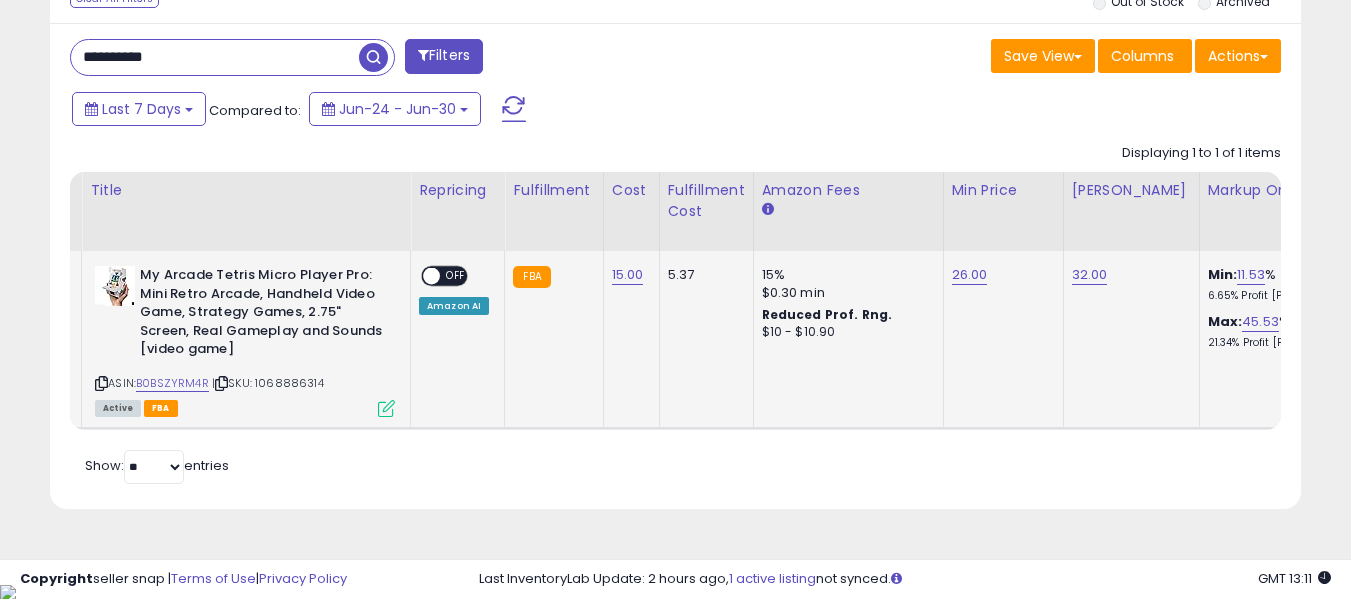 click on "**********" at bounding box center [215, 57] 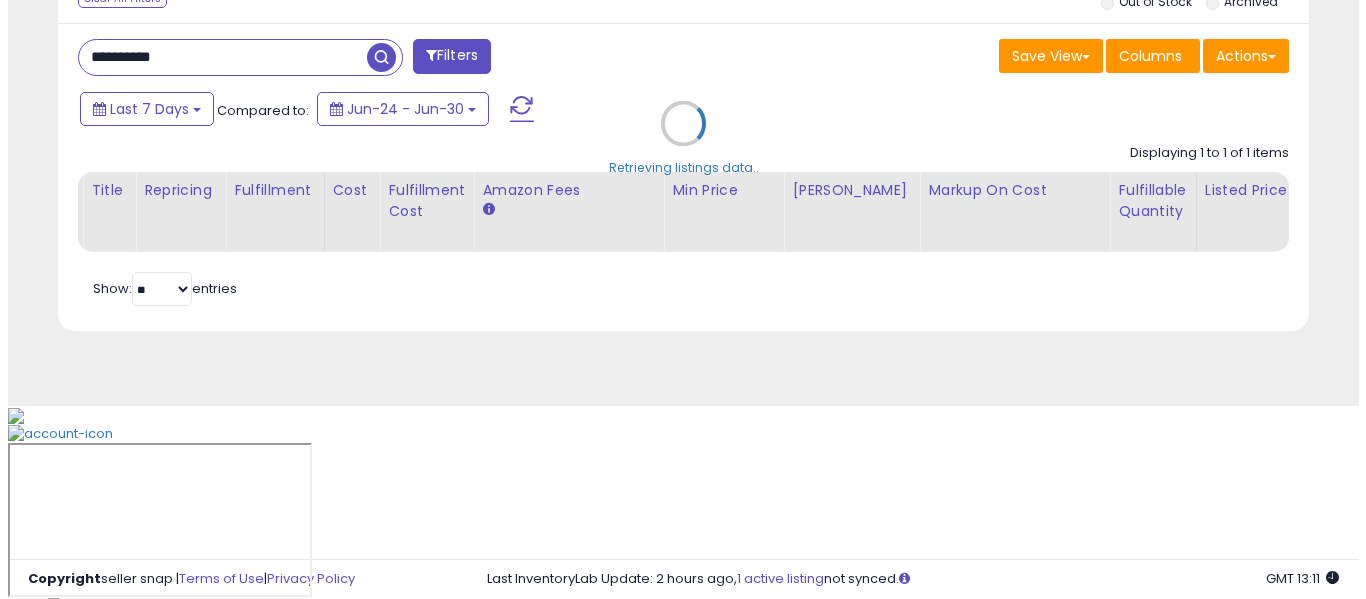 scroll, scrollTop: 621, scrollLeft: 0, axis: vertical 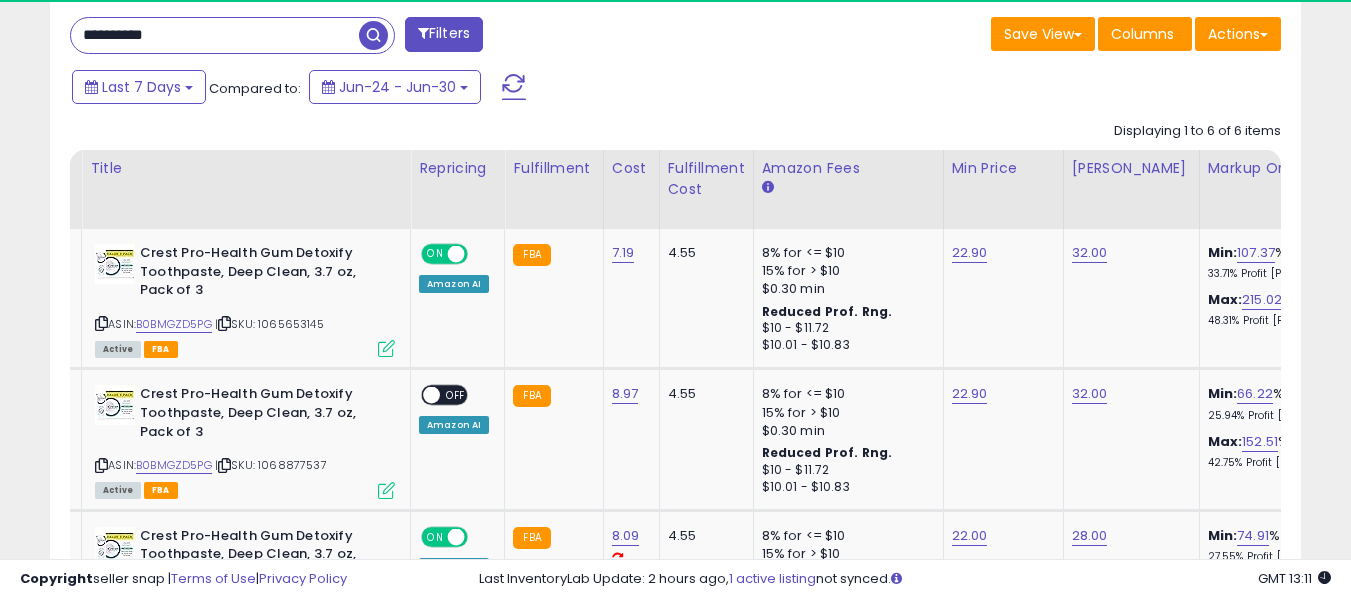 click on "**********" at bounding box center [215, 35] 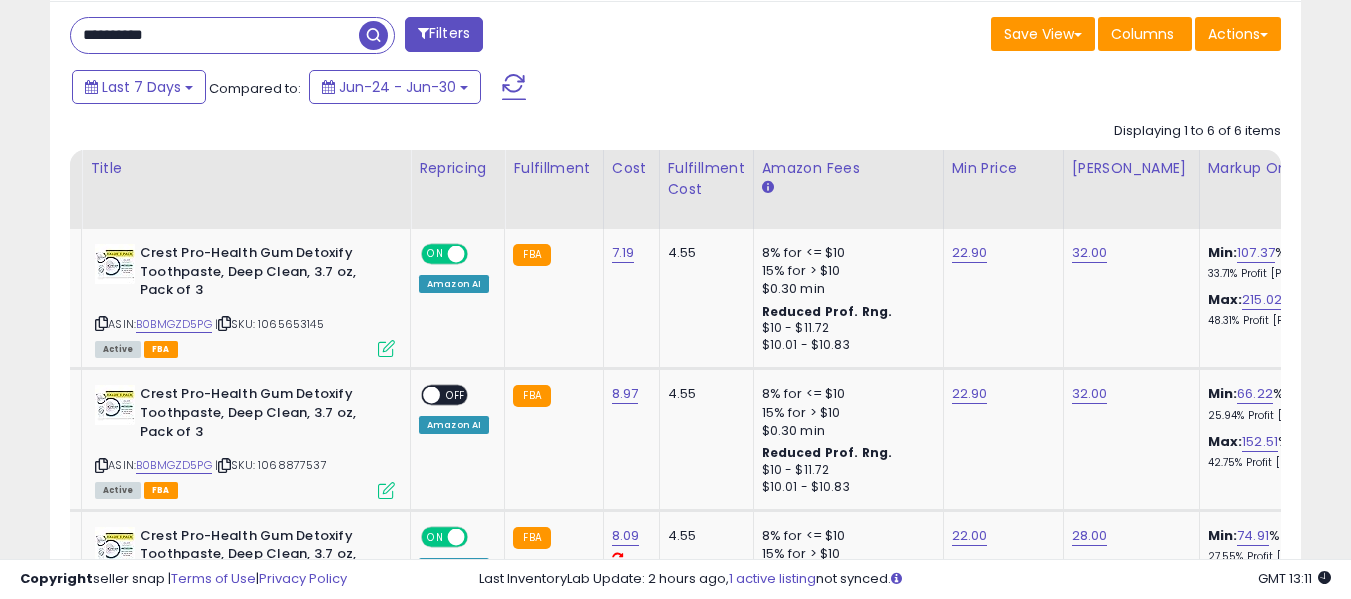 click on "**********" at bounding box center [215, 35] 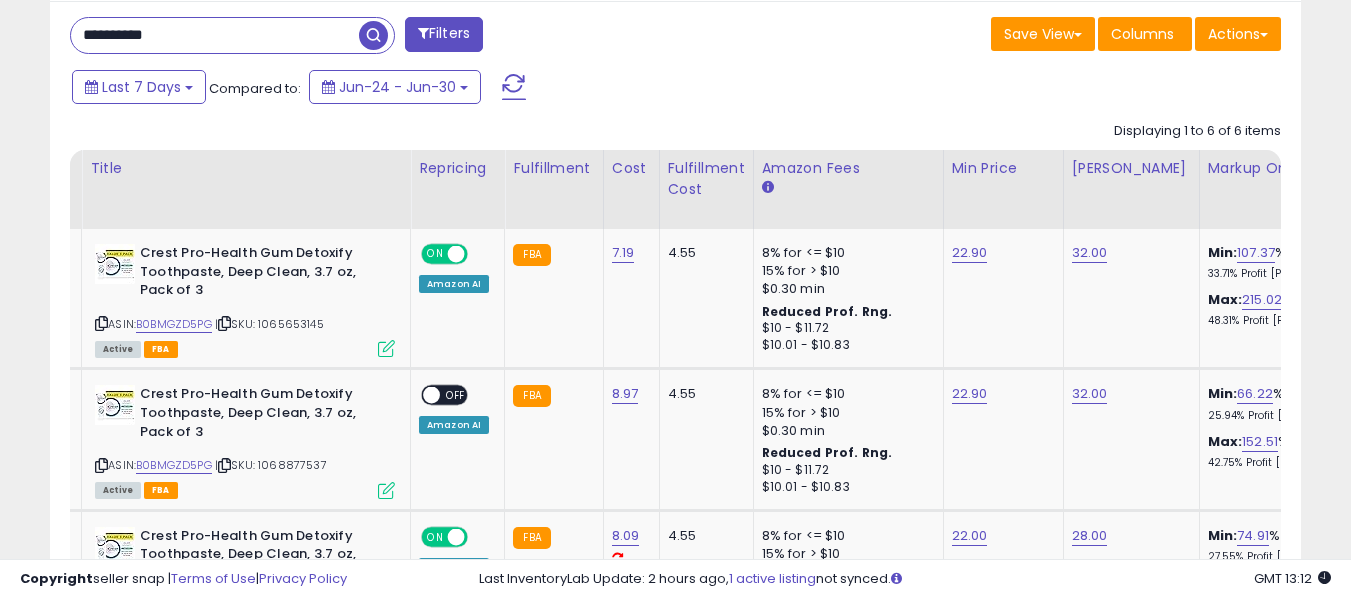 paste 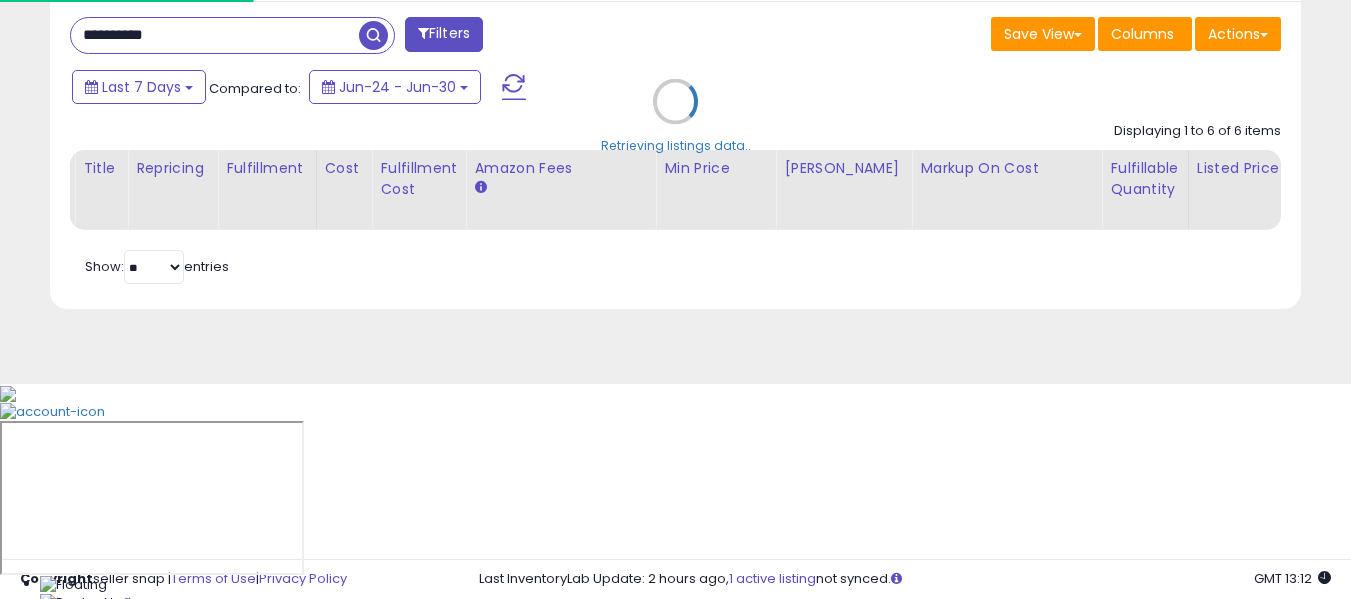 scroll, scrollTop: 999590, scrollLeft: 999267, axis: both 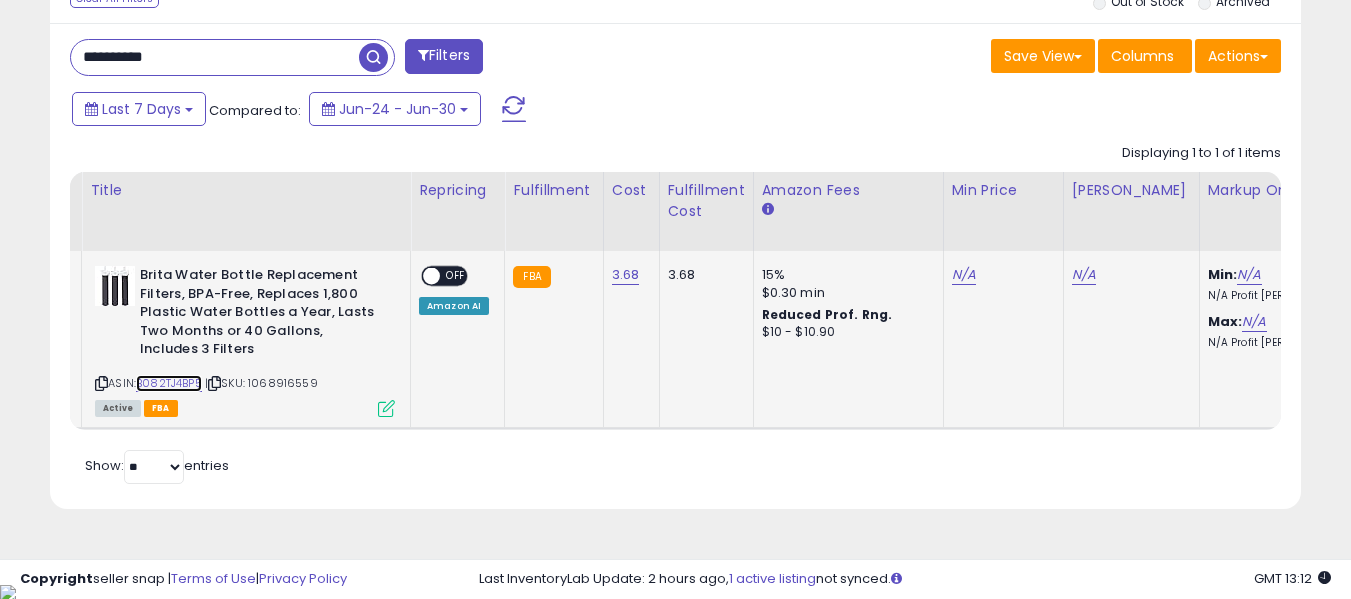 click on "B082TJ4BP5" at bounding box center [169, 383] 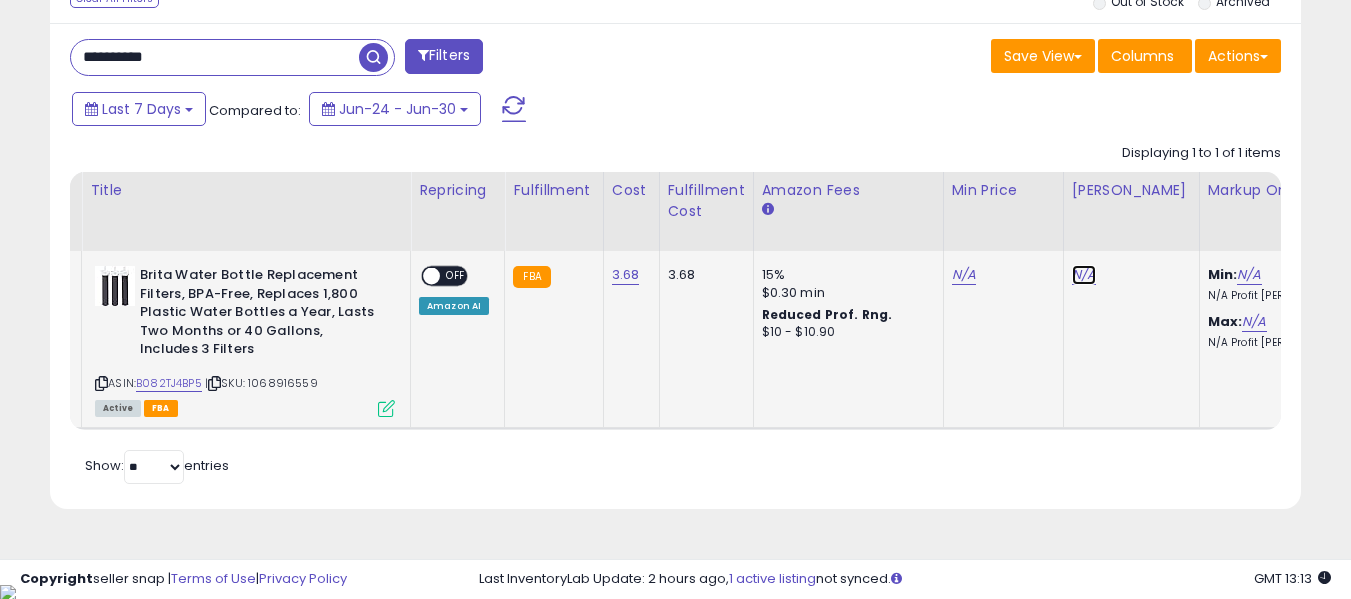 click on "N/A" at bounding box center (1084, 275) 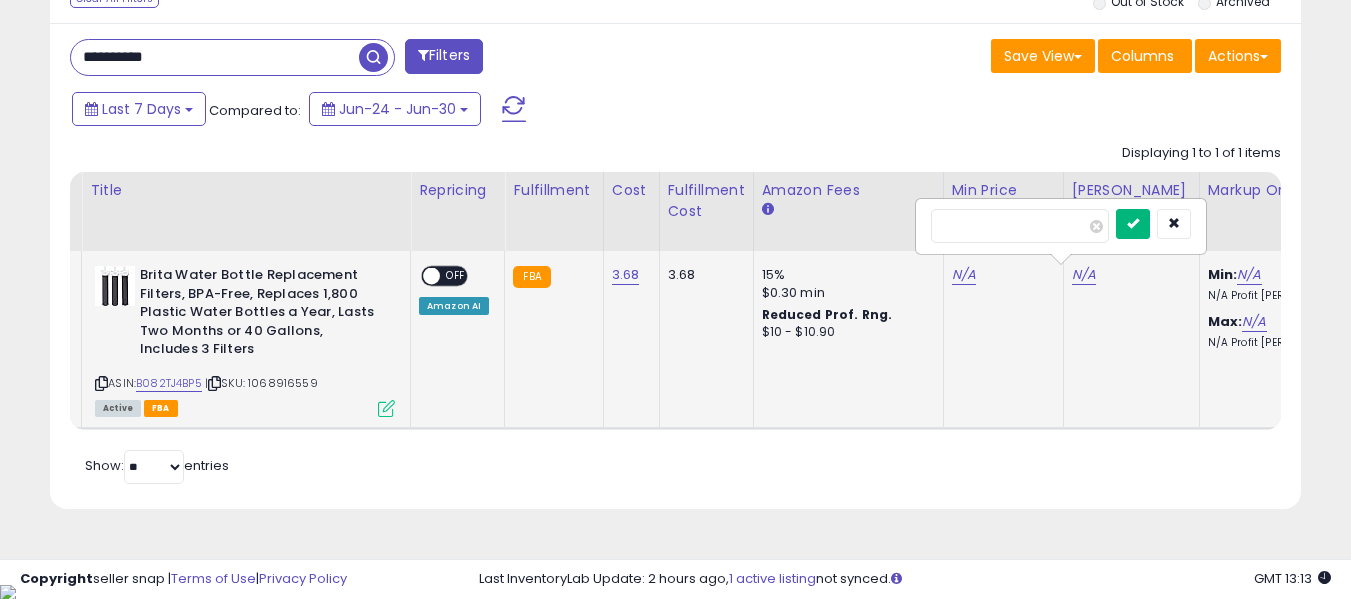 type on "****" 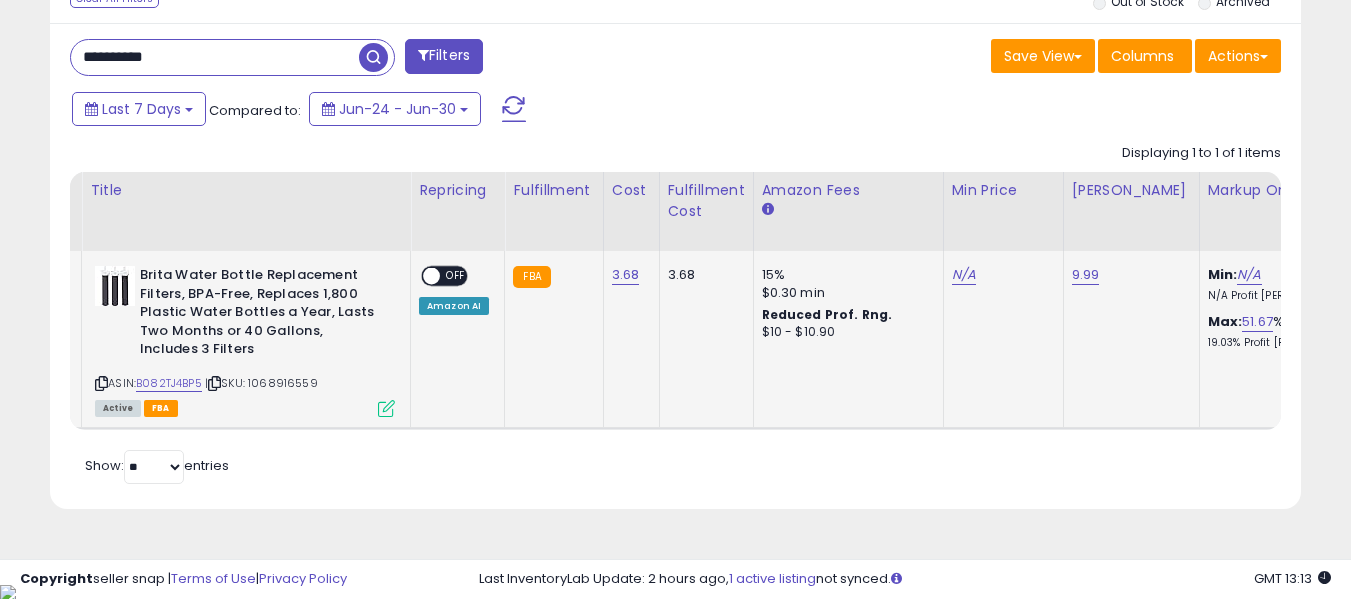 click on "N/A" 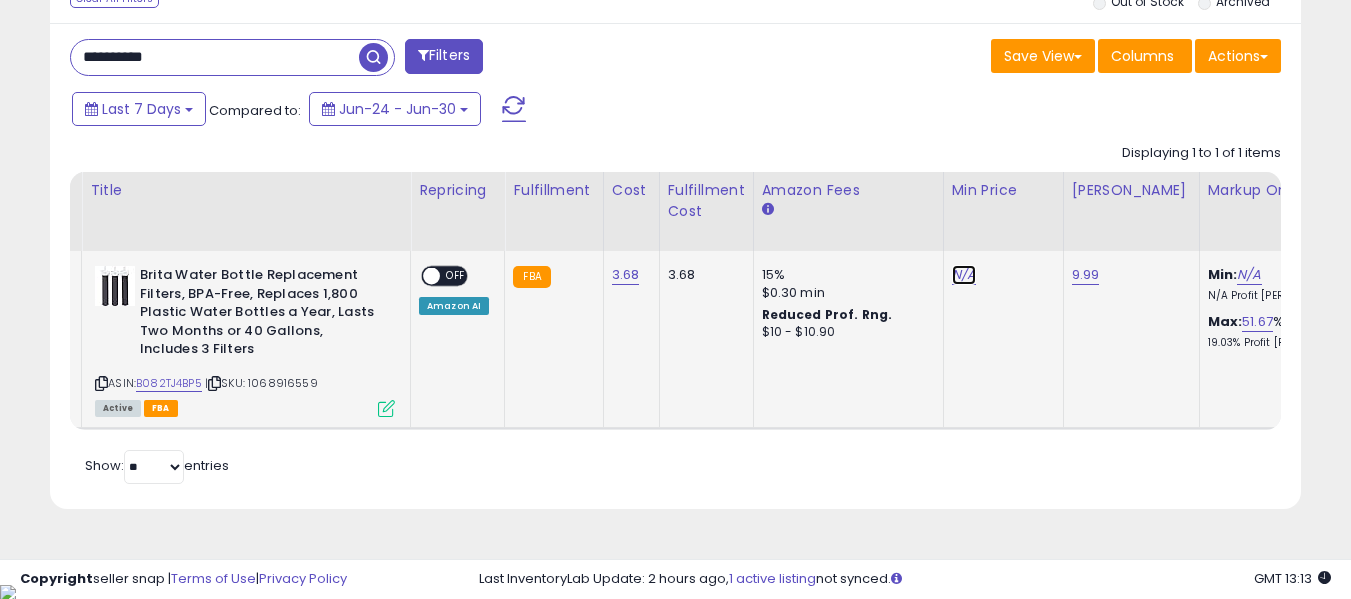 click on "N/A" at bounding box center (964, 275) 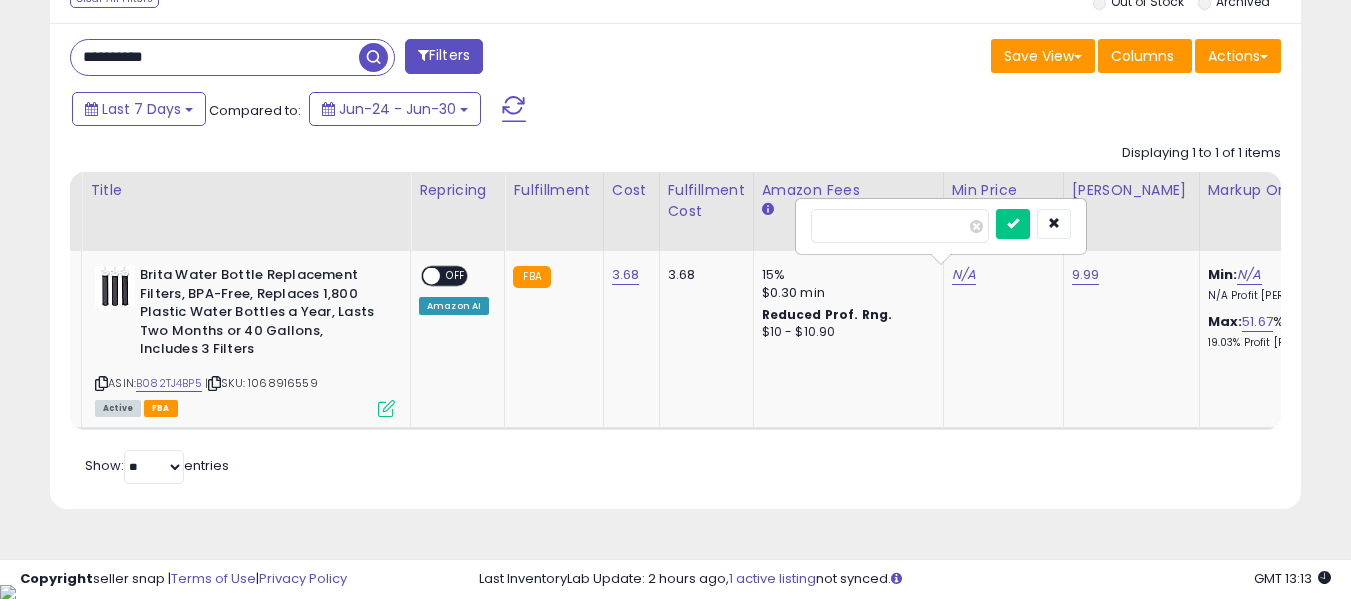 type on "***" 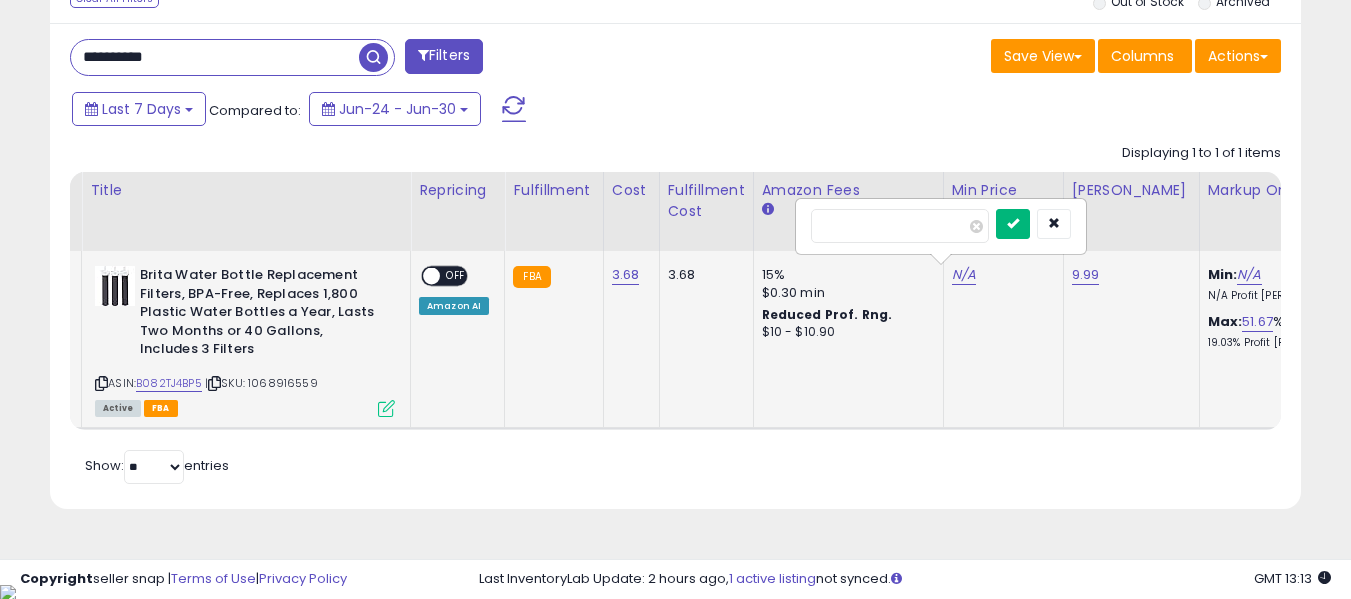 click at bounding box center [1013, 224] 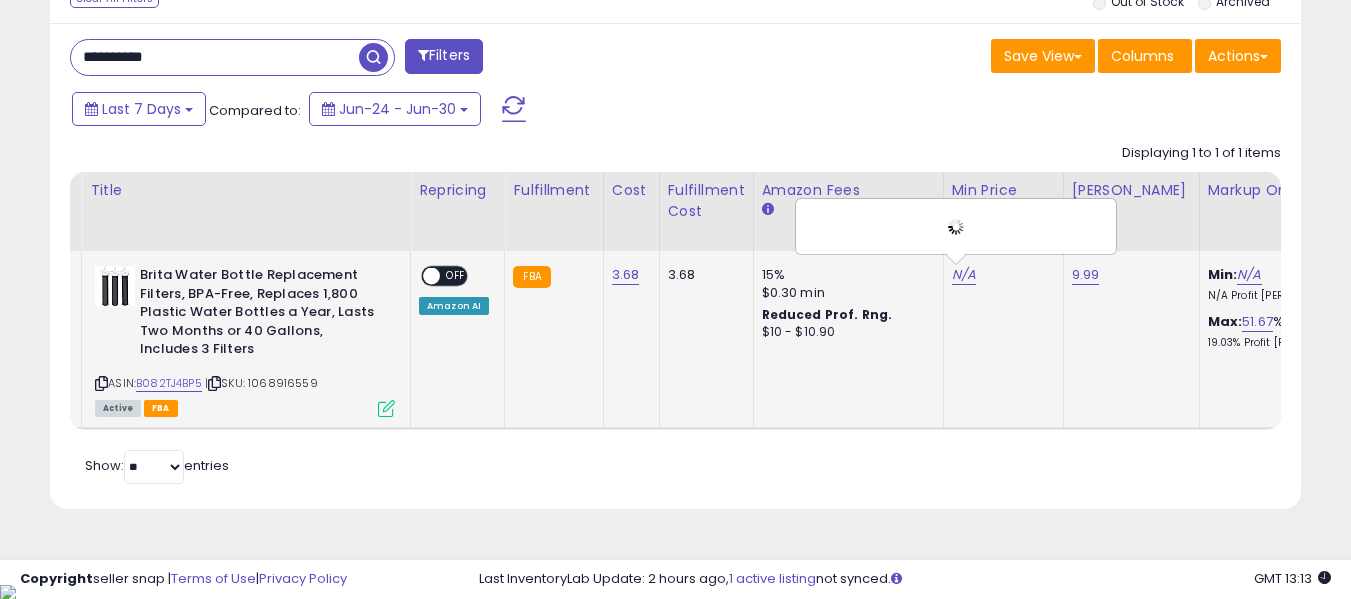 click at bounding box center [431, 276] 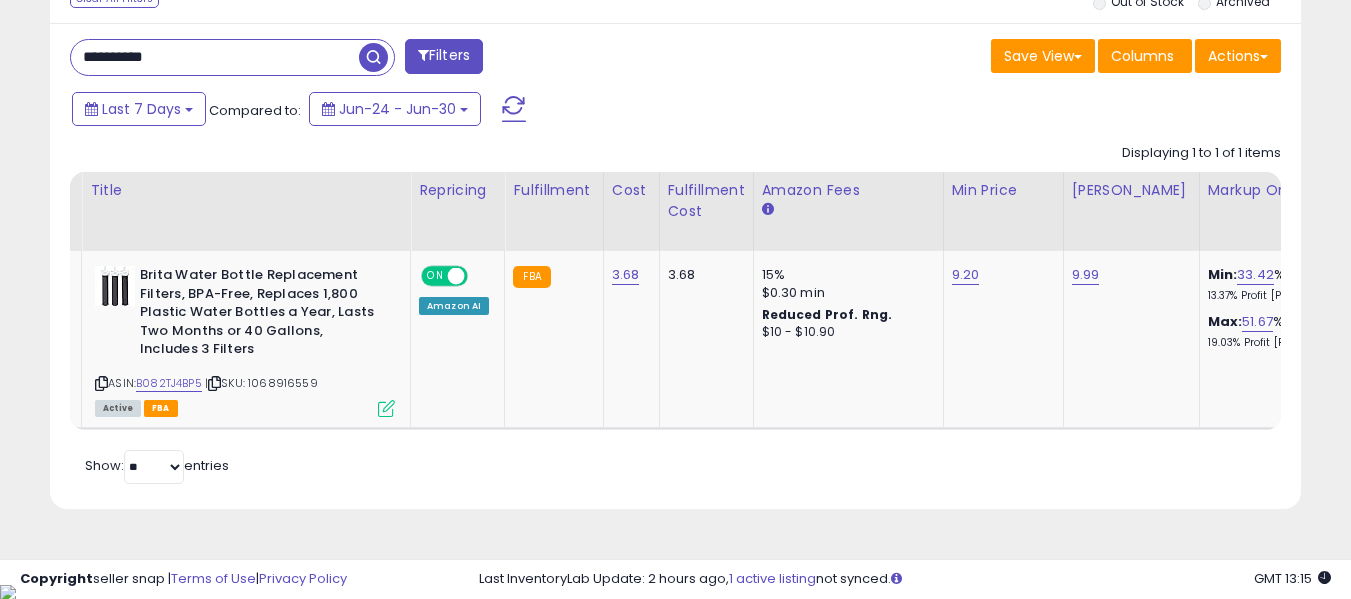 click on "**********" at bounding box center [215, 57] 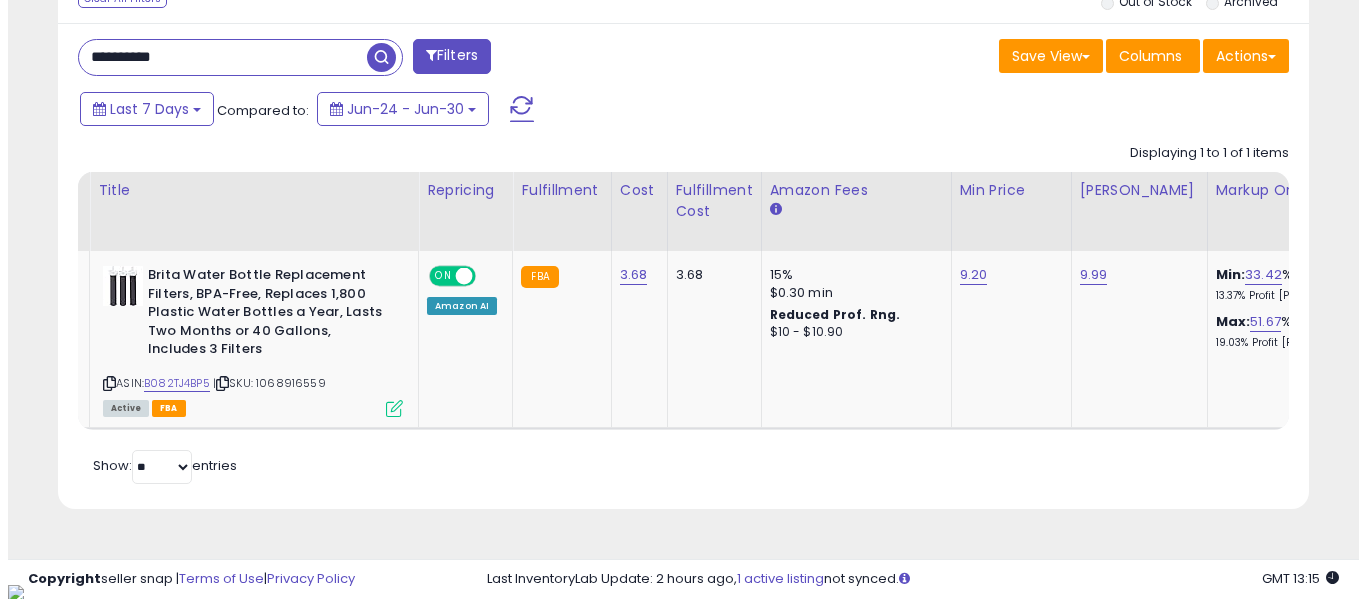 scroll, scrollTop: 621, scrollLeft: 0, axis: vertical 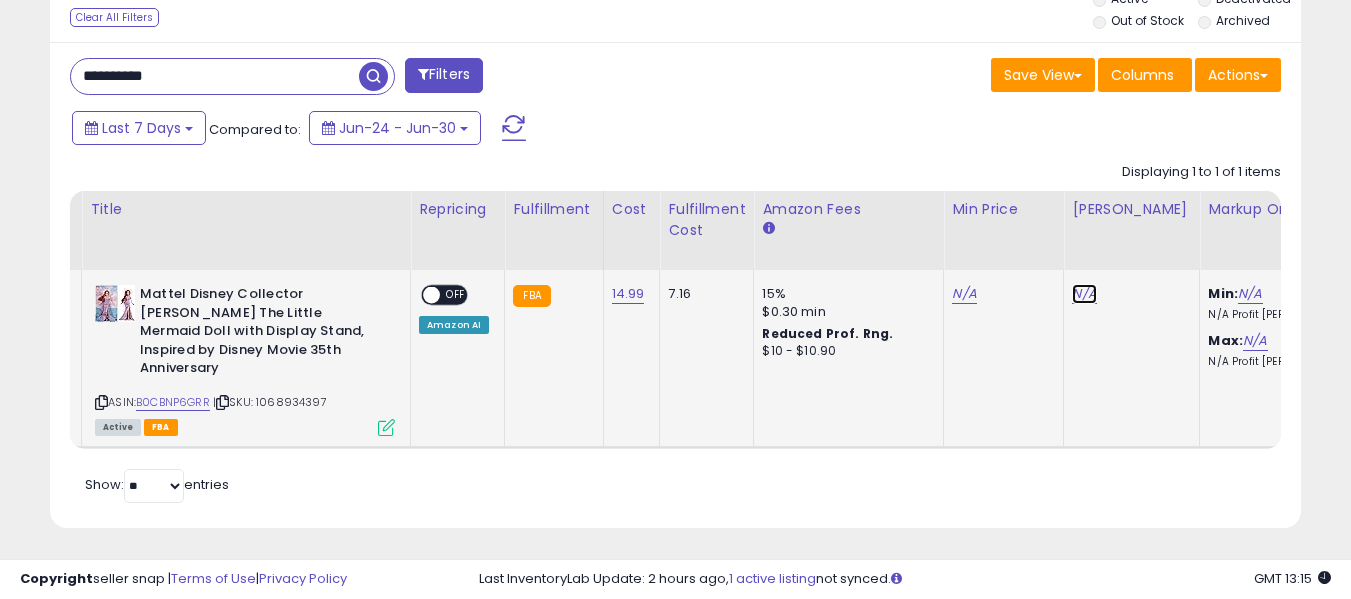 click on "N/A" at bounding box center [1084, 294] 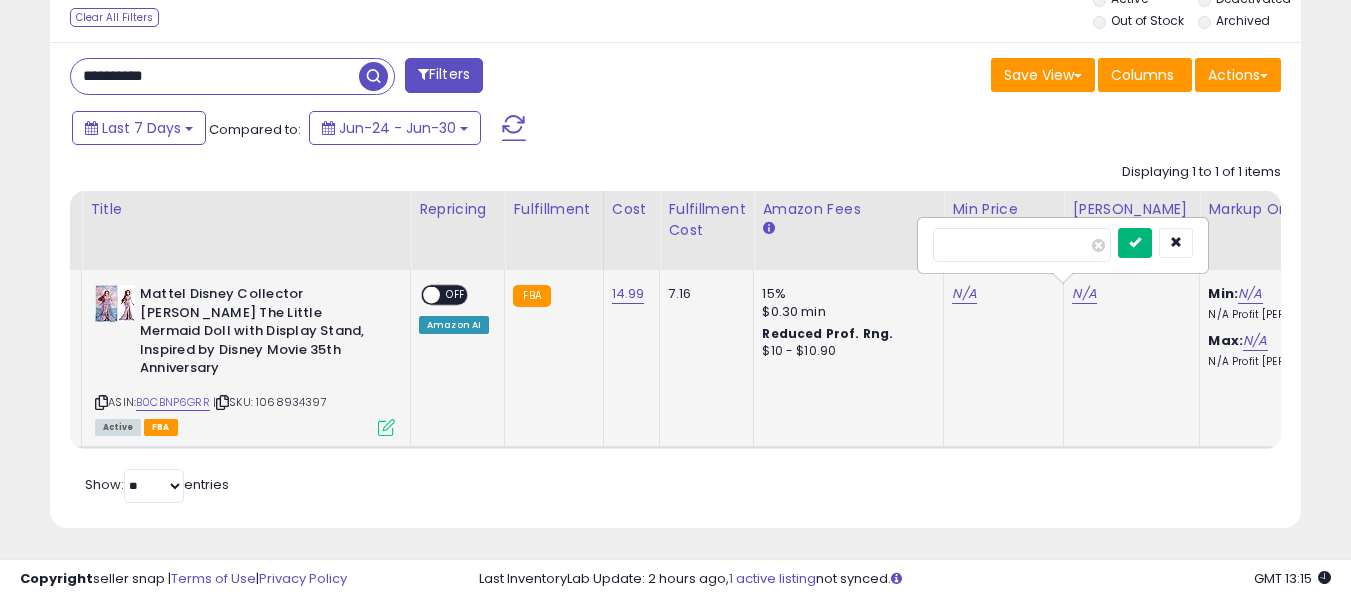 type on "**" 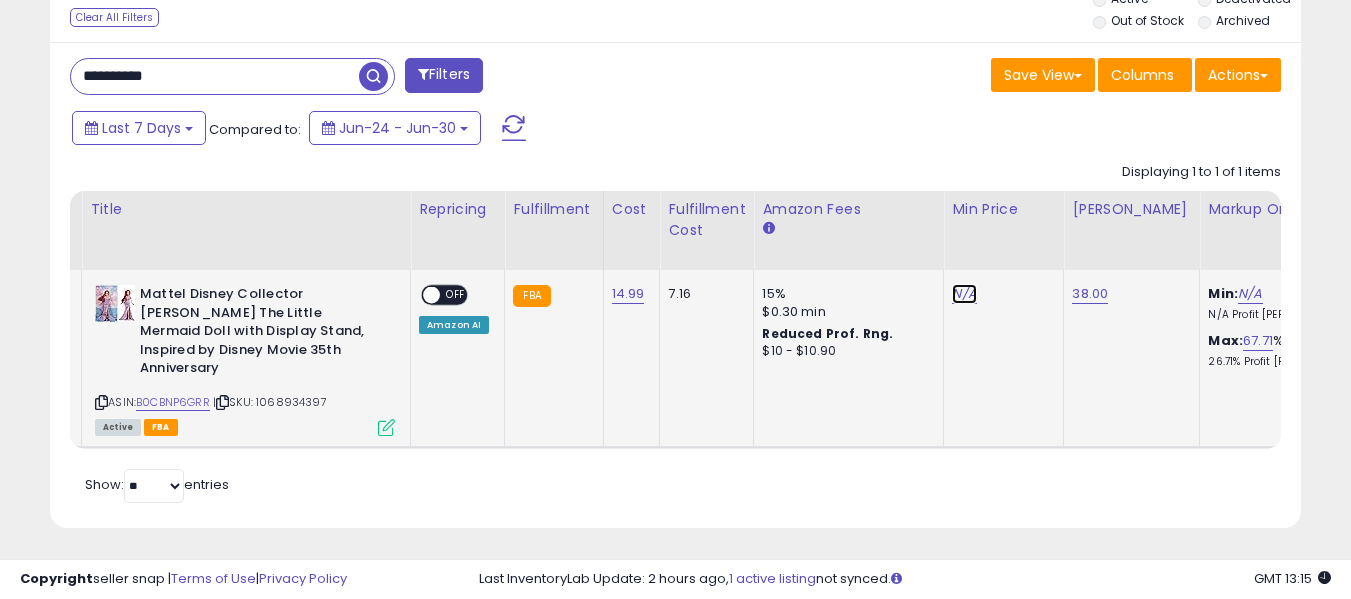 click on "N/A" at bounding box center (964, 294) 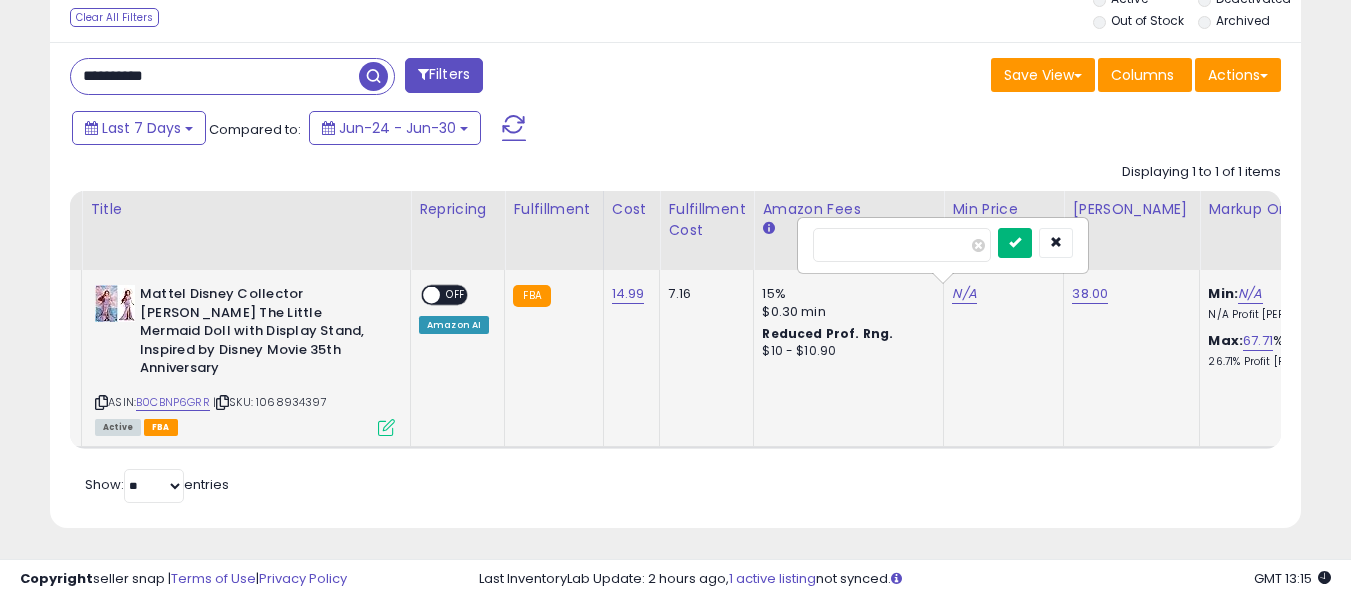 type on "**" 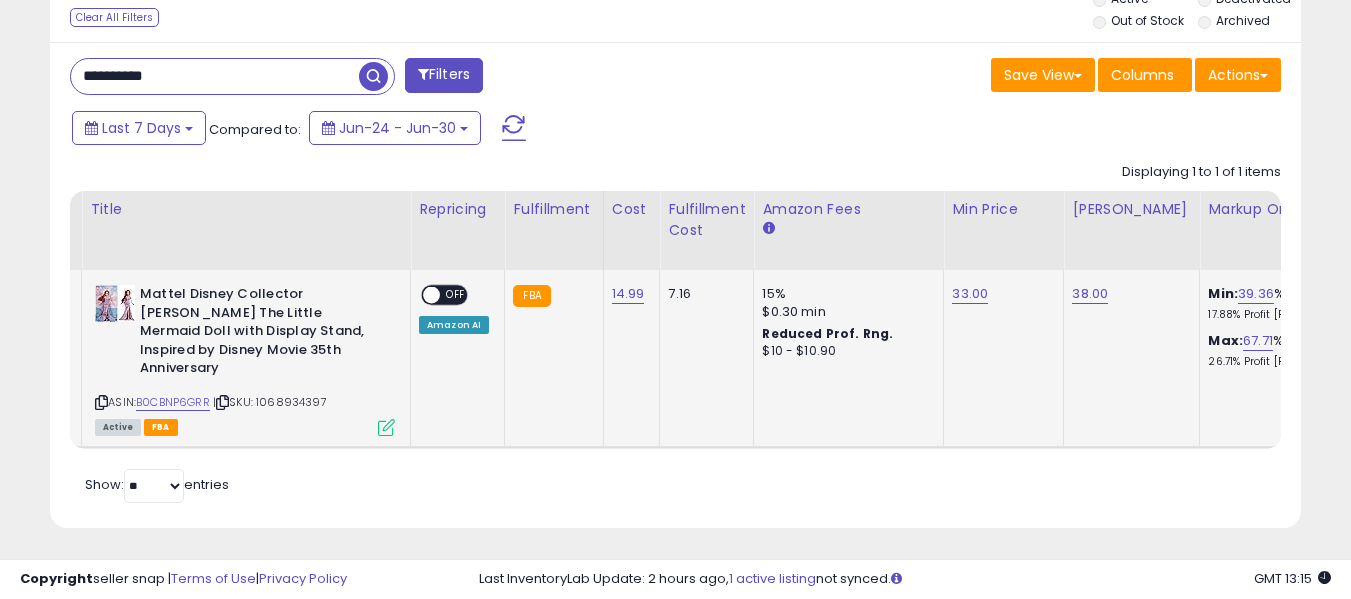 click on "OFF" at bounding box center [456, 295] 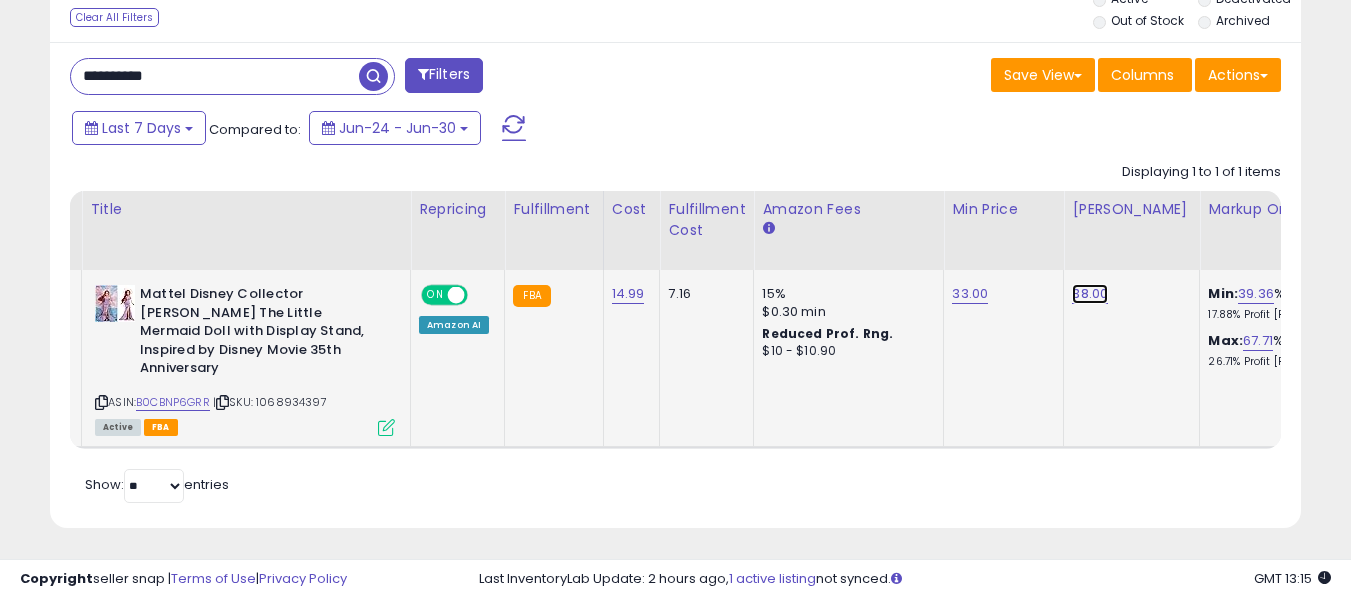click on "38.00" at bounding box center (1090, 294) 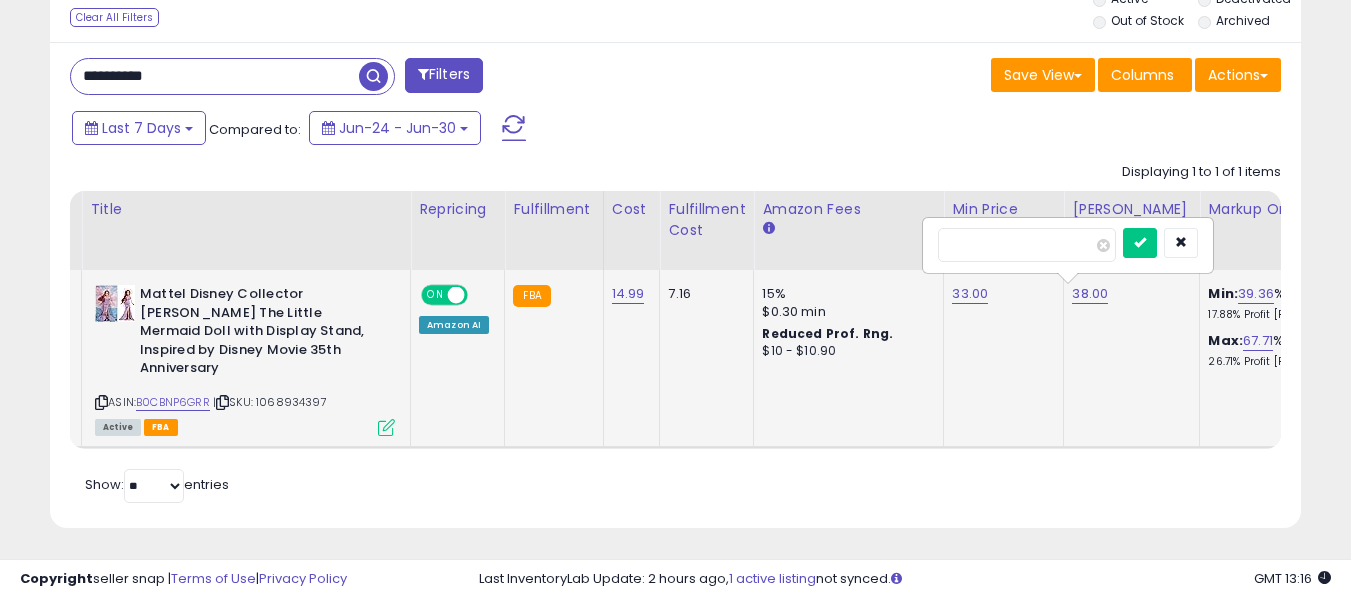 click on "*****" at bounding box center [1068, 245] 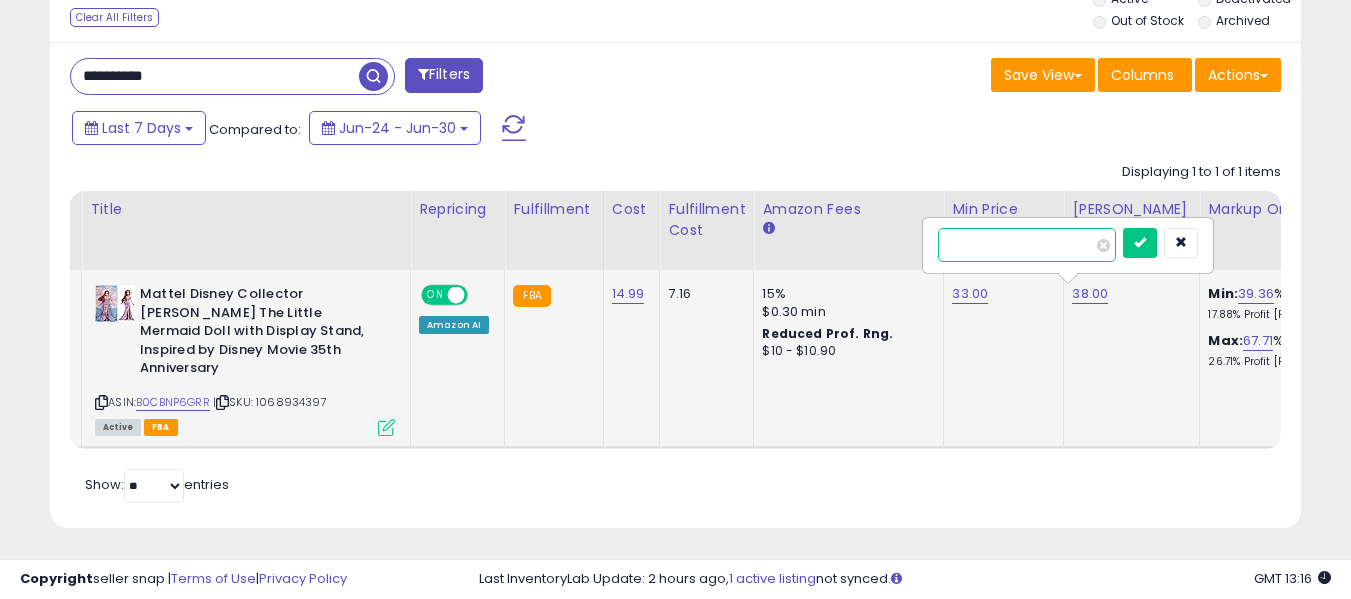 click on "*****" at bounding box center (1027, 245) 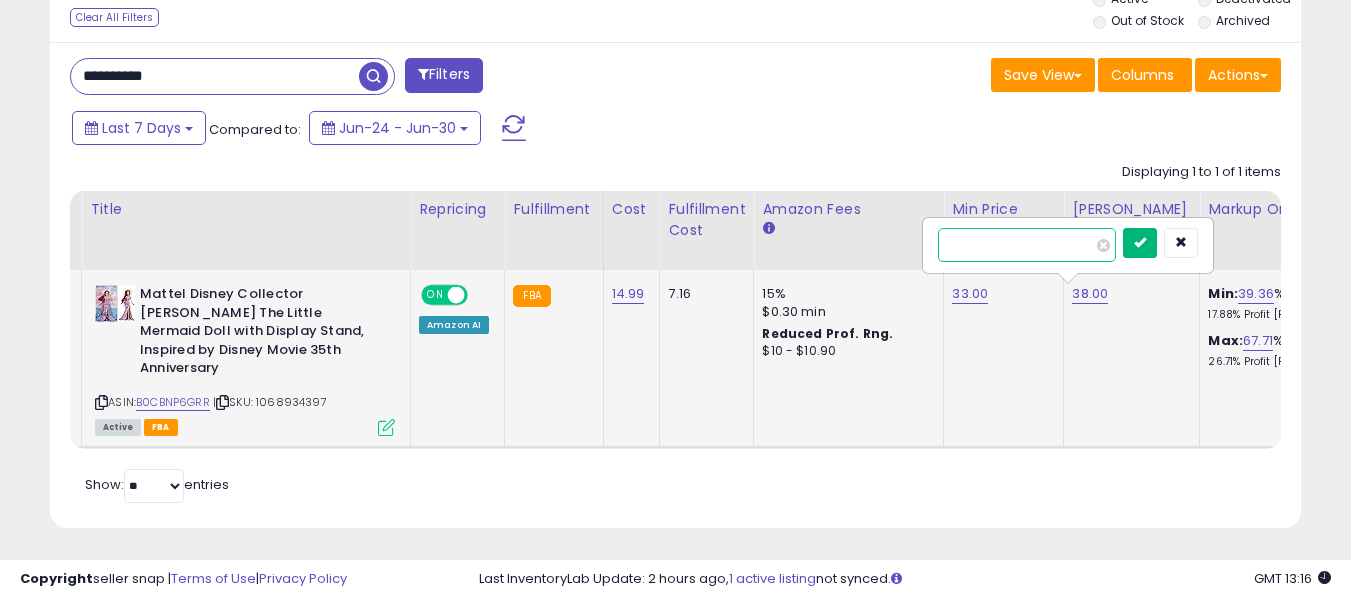 type on "**" 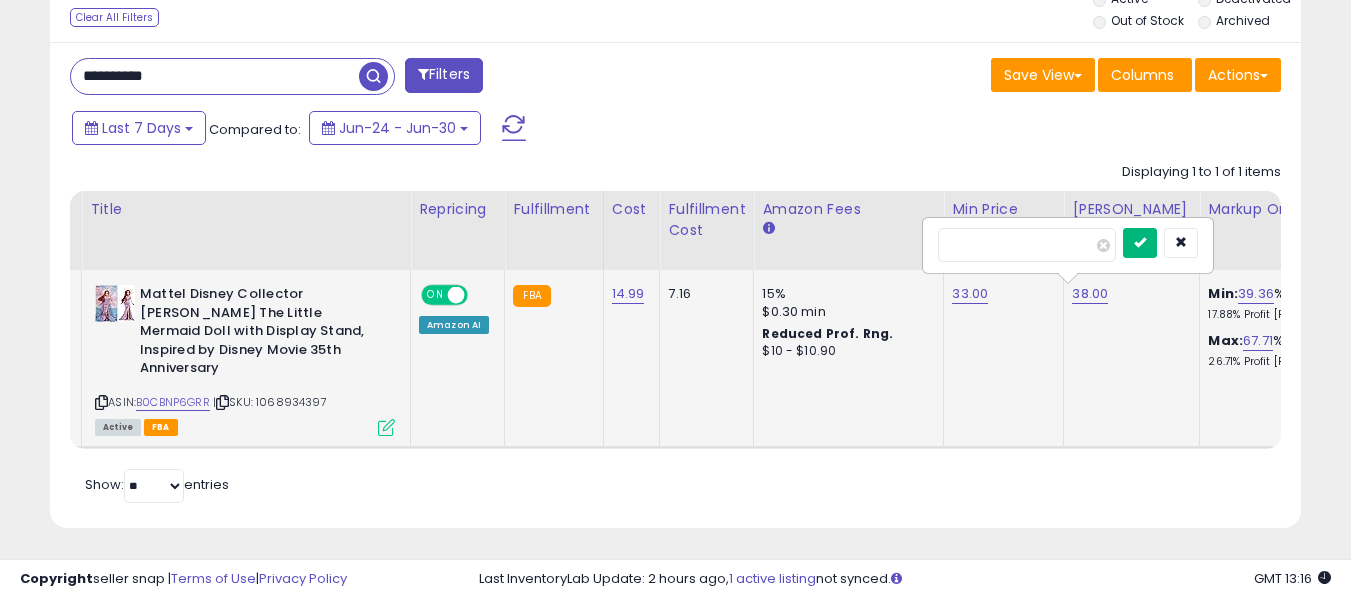 click at bounding box center (1140, 243) 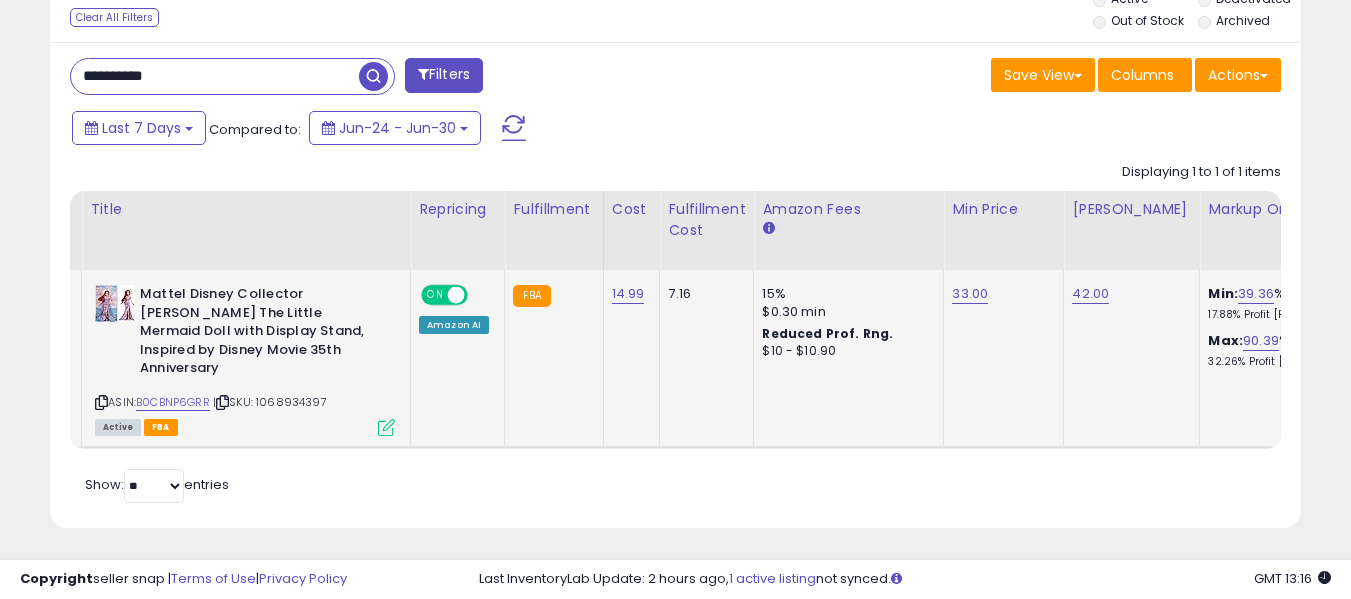 click on "**********" at bounding box center (215, 76) 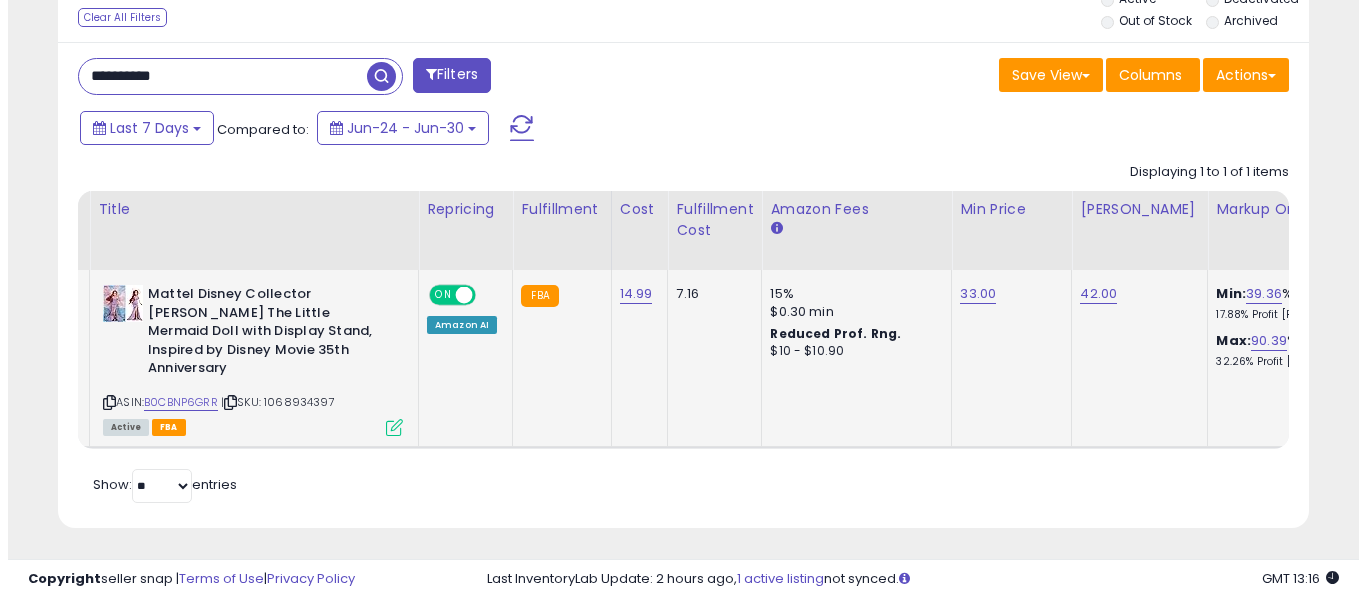 scroll, scrollTop: 621, scrollLeft: 0, axis: vertical 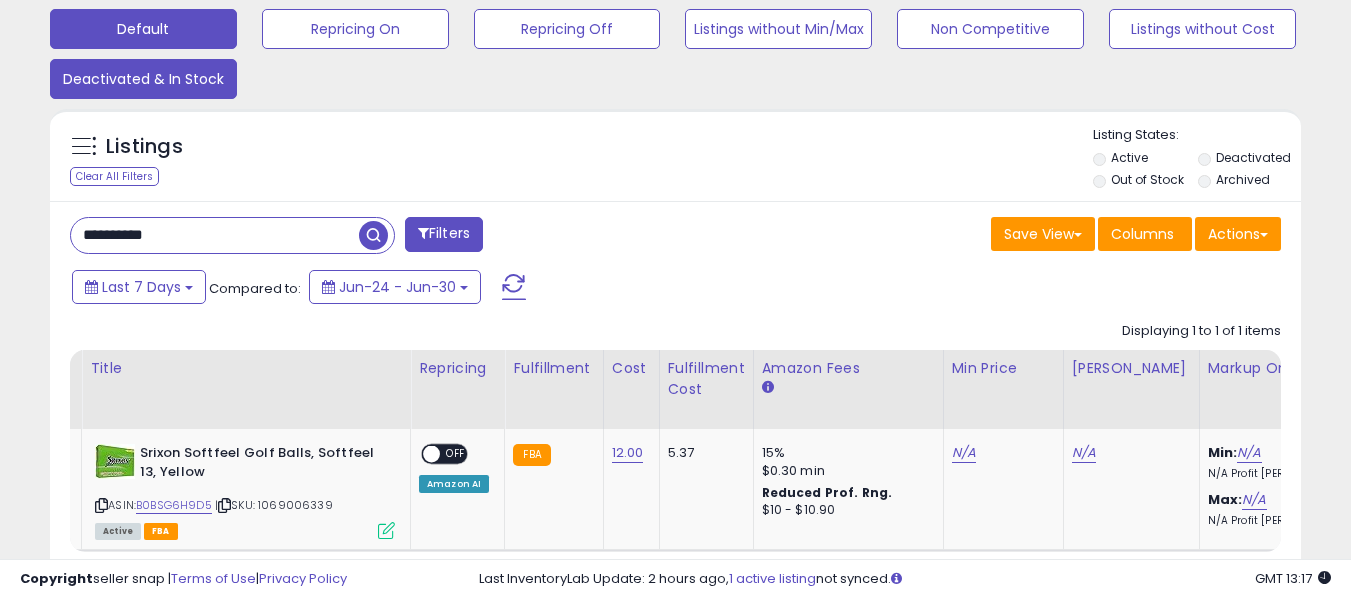 type 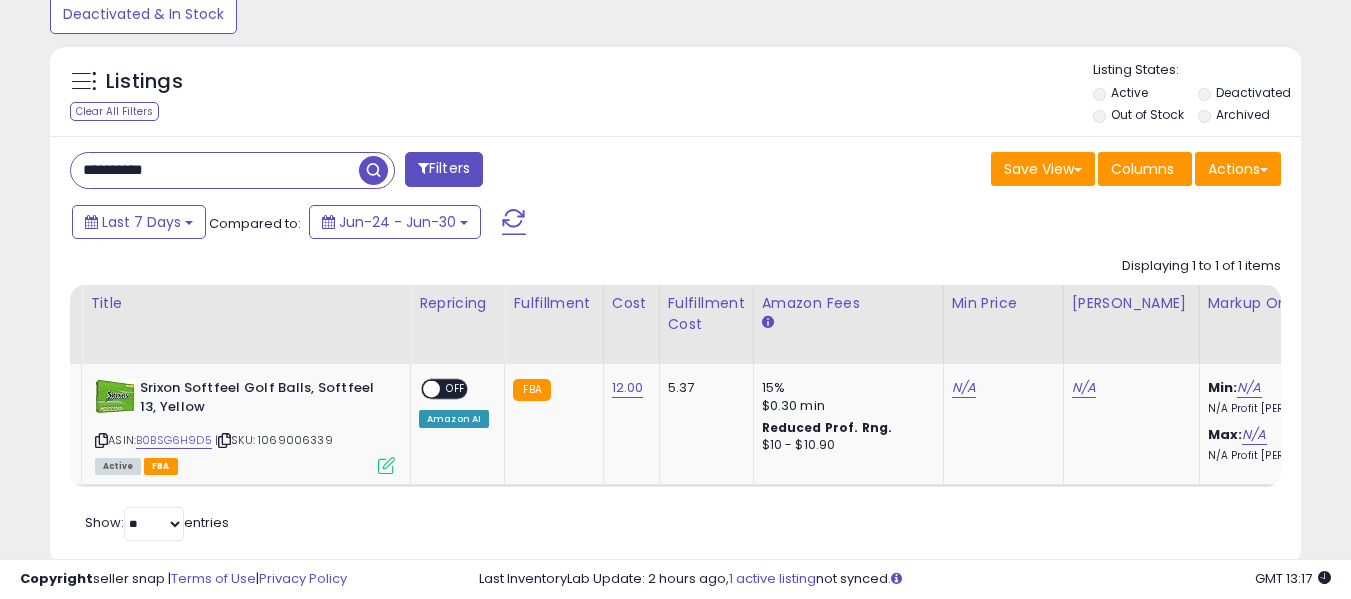 scroll, scrollTop: 721, scrollLeft: 0, axis: vertical 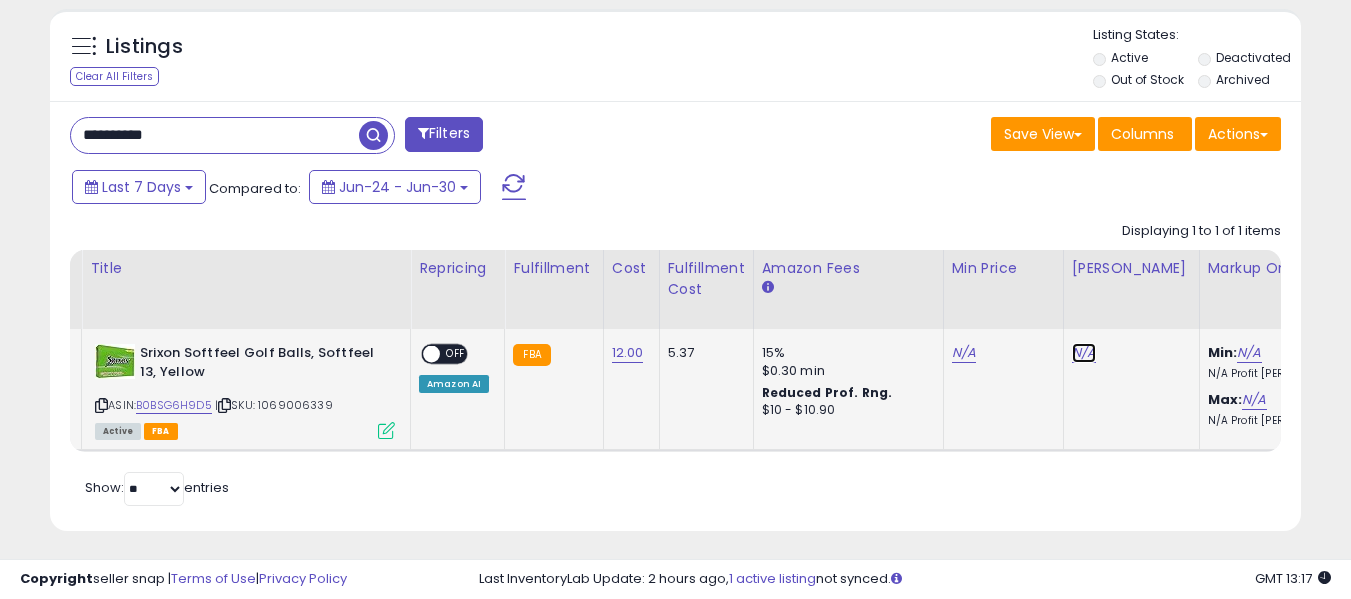 click on "N/A" at bounding box center [1084, 353] 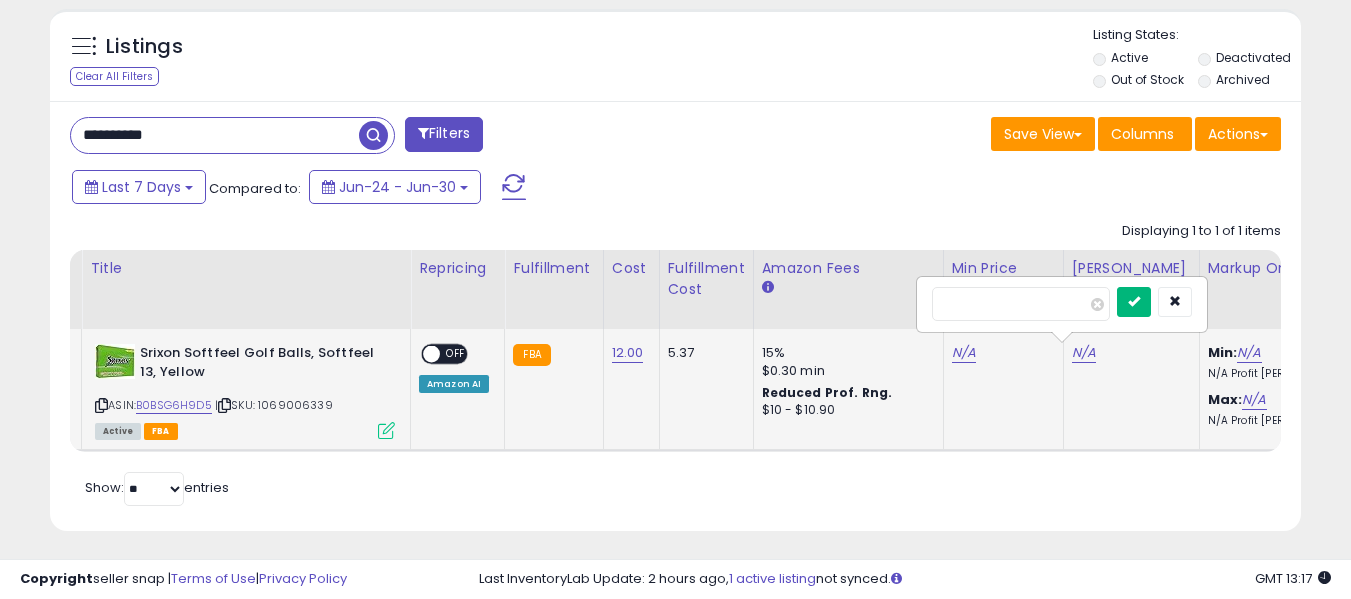 type on "**" 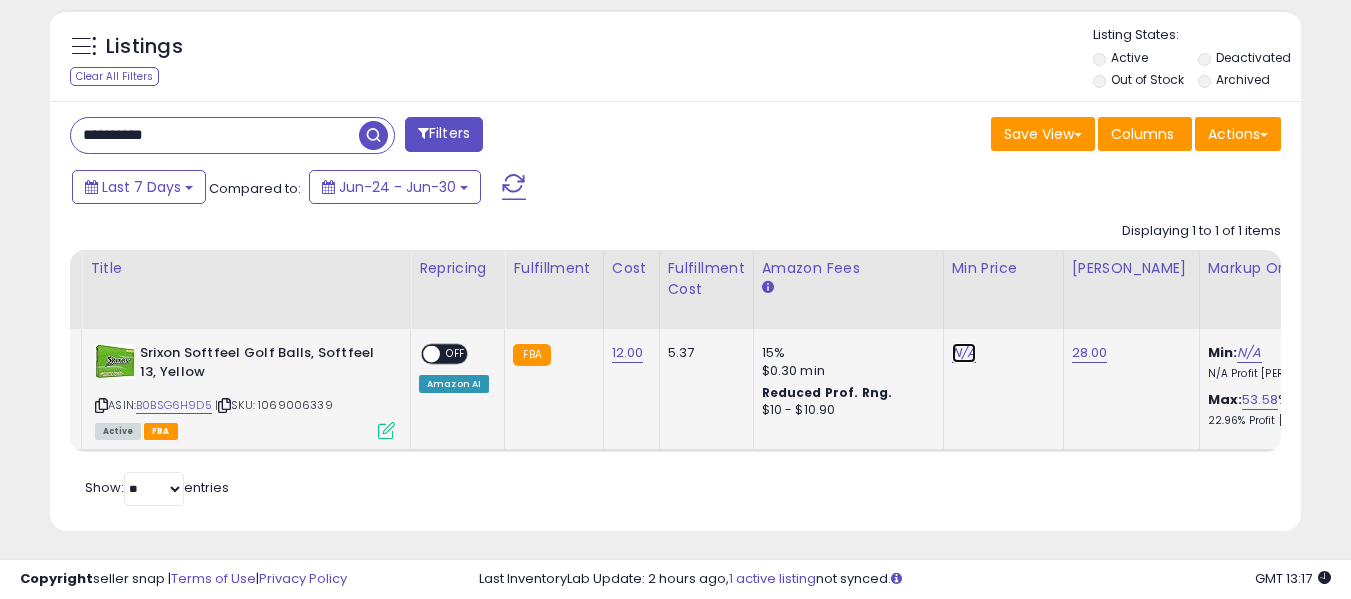click on "N/A" at bounding box center (964, 353) 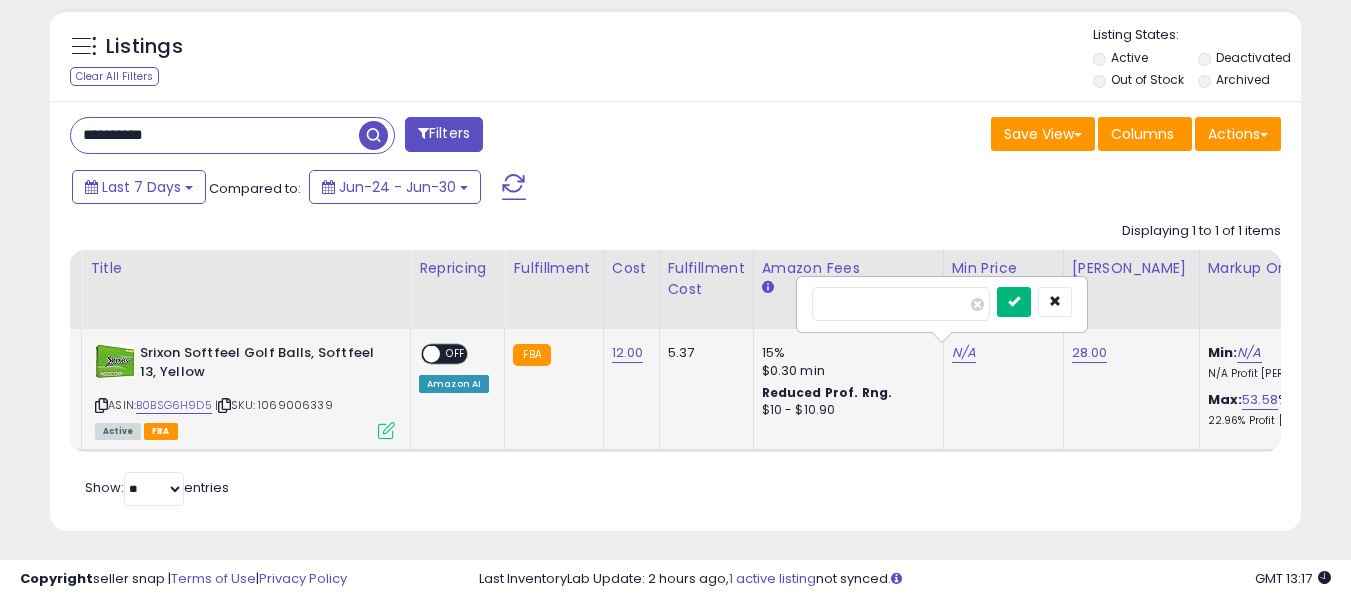 type on "****" 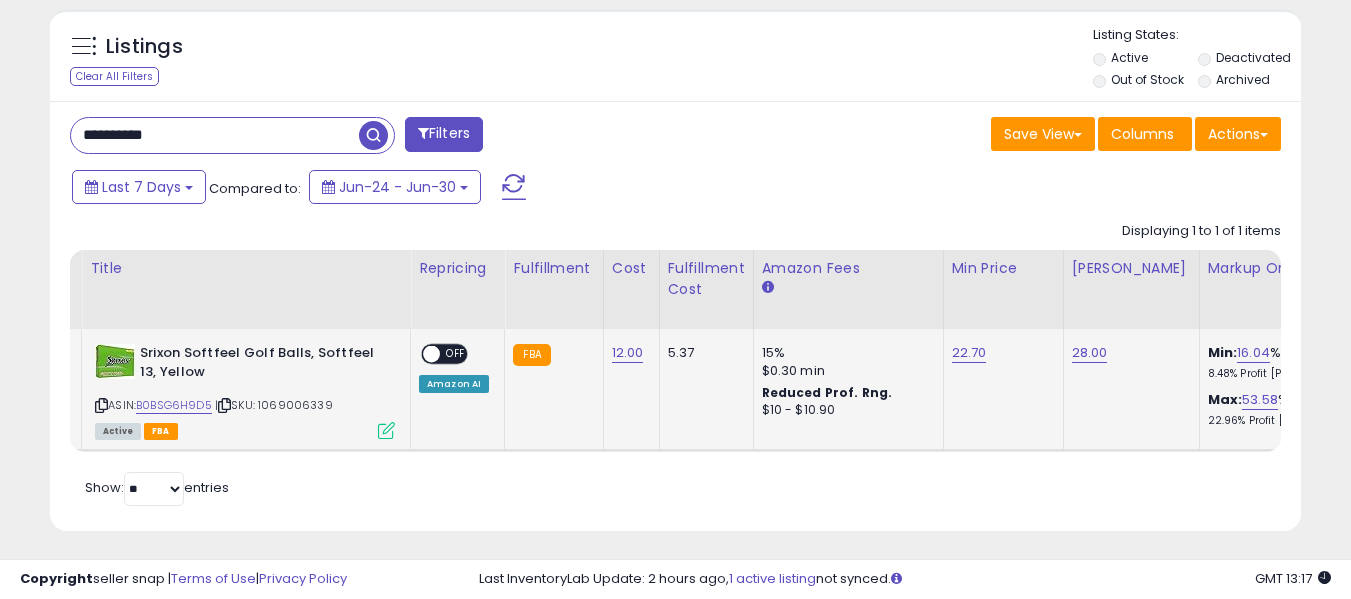 click on "Retrieving listings data..
Displaying 1 to 1 of 1 items
Title
Repricing" at bounding box center [675, 361] 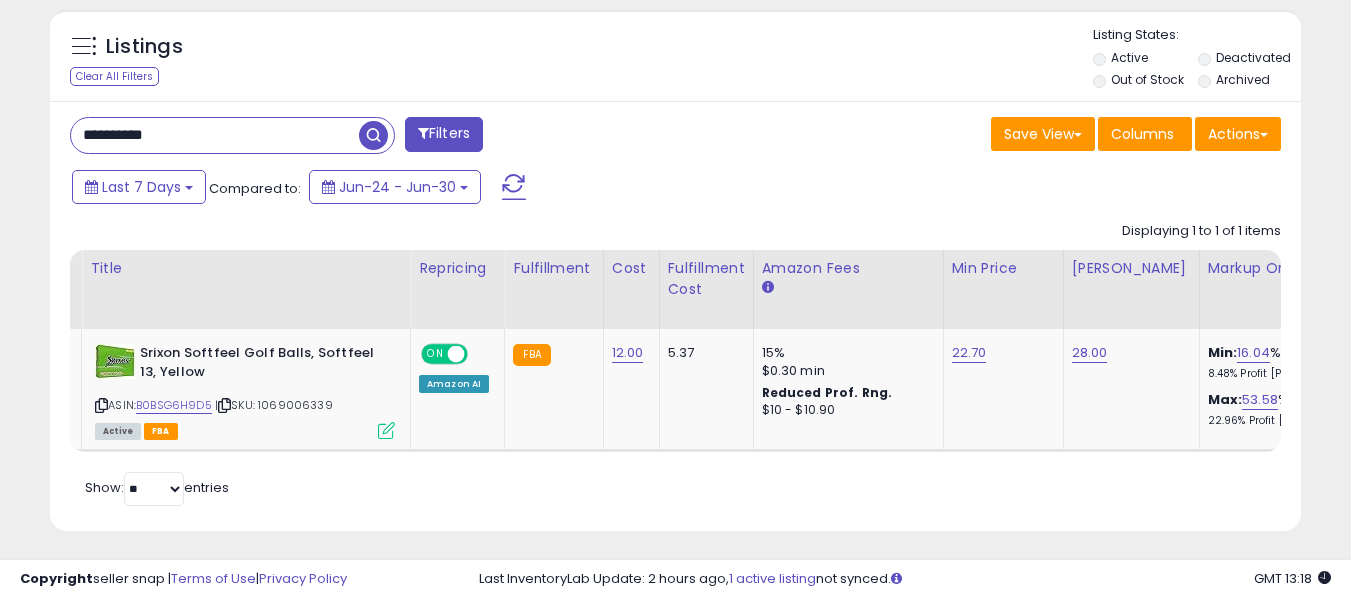 click on "**********" at bounding box center [215, 135] 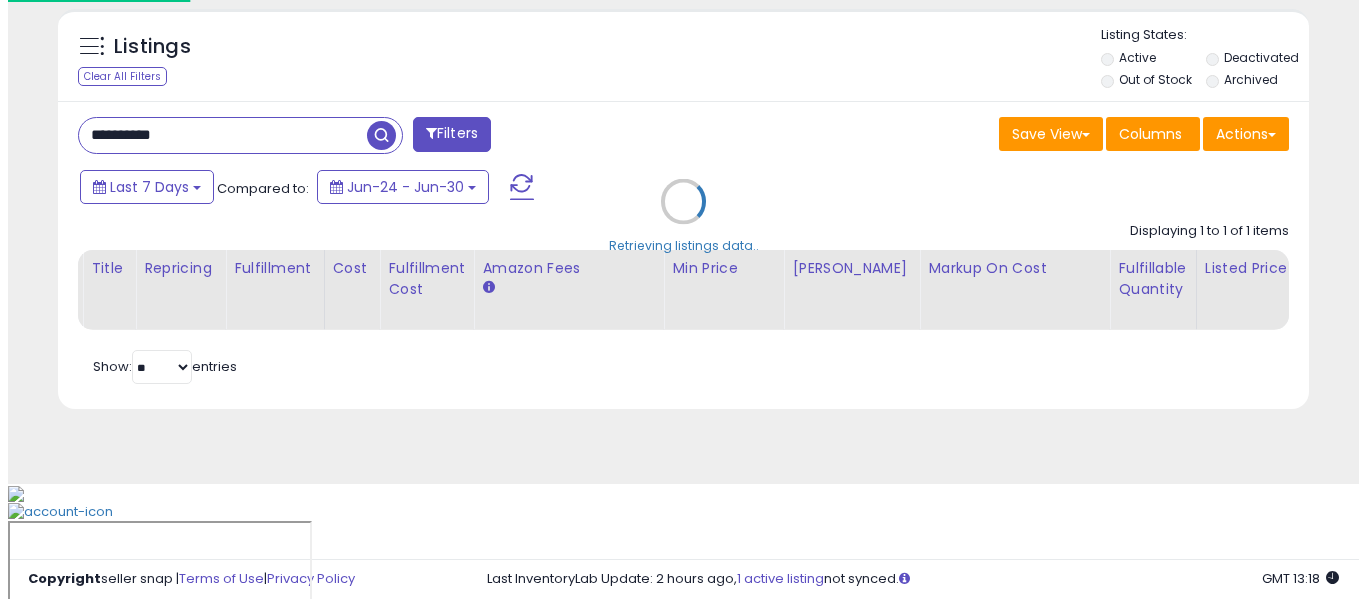 scroll, scrollTop: 621, scrollLeft: 0, axis: vertical 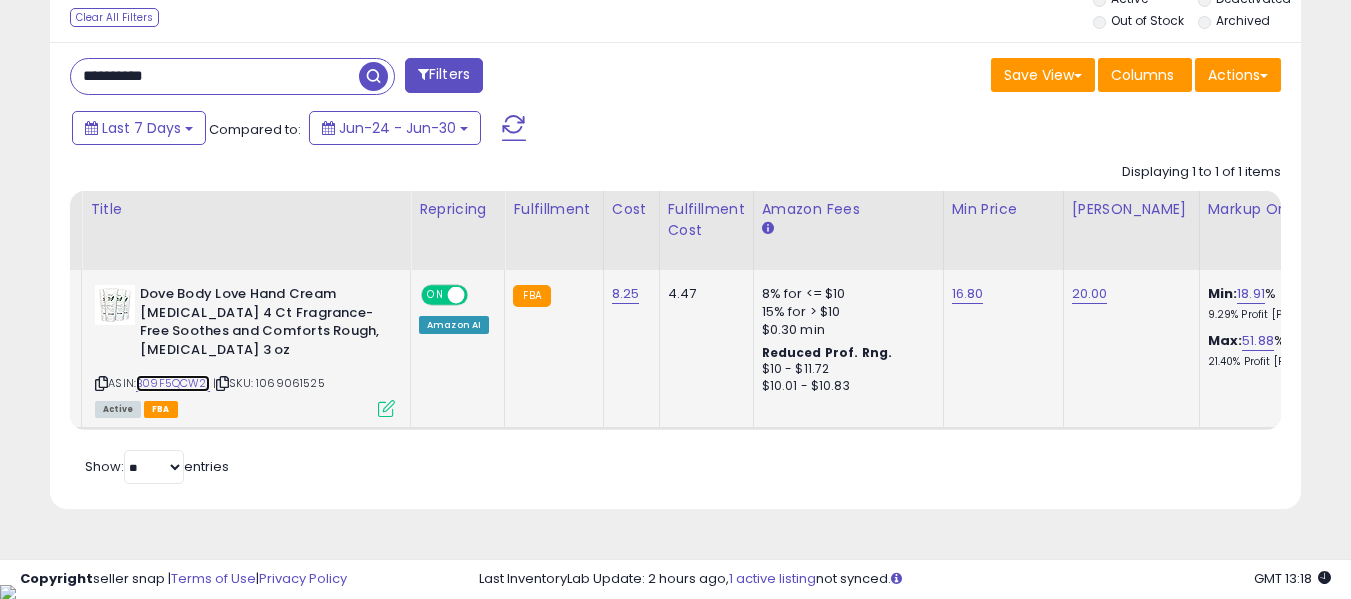 click on "B09F5QCW21" at bounding box center [173, 383] 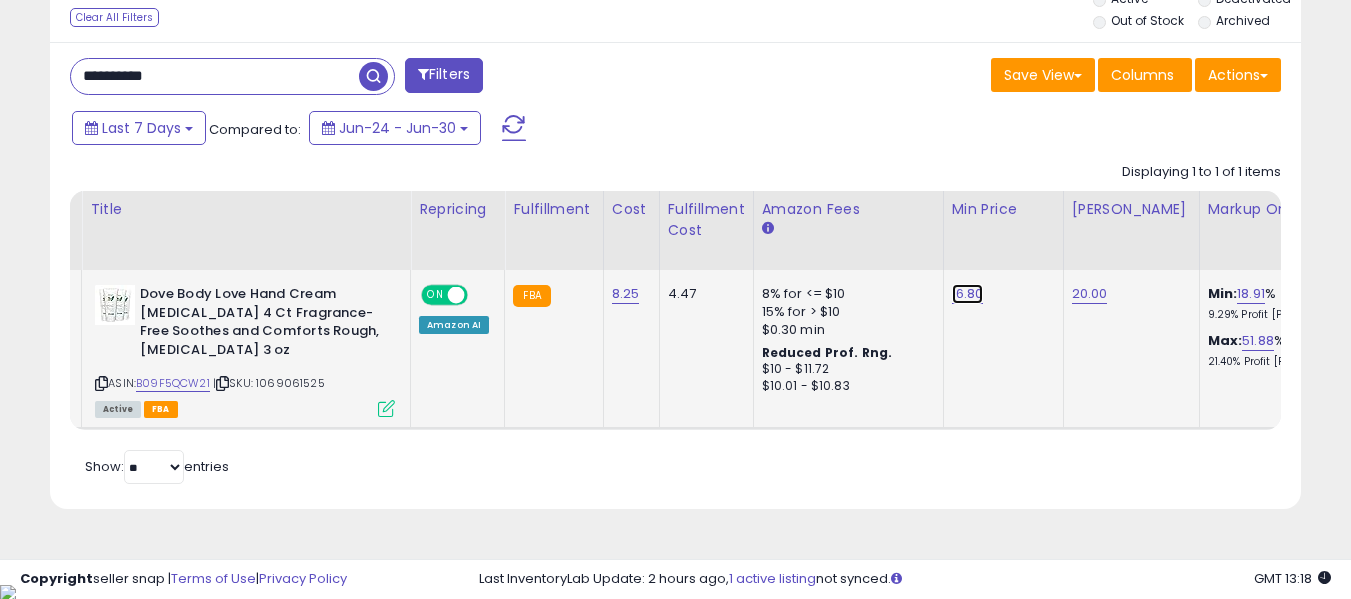 click on "16.80" at bounding box center (968, 294) 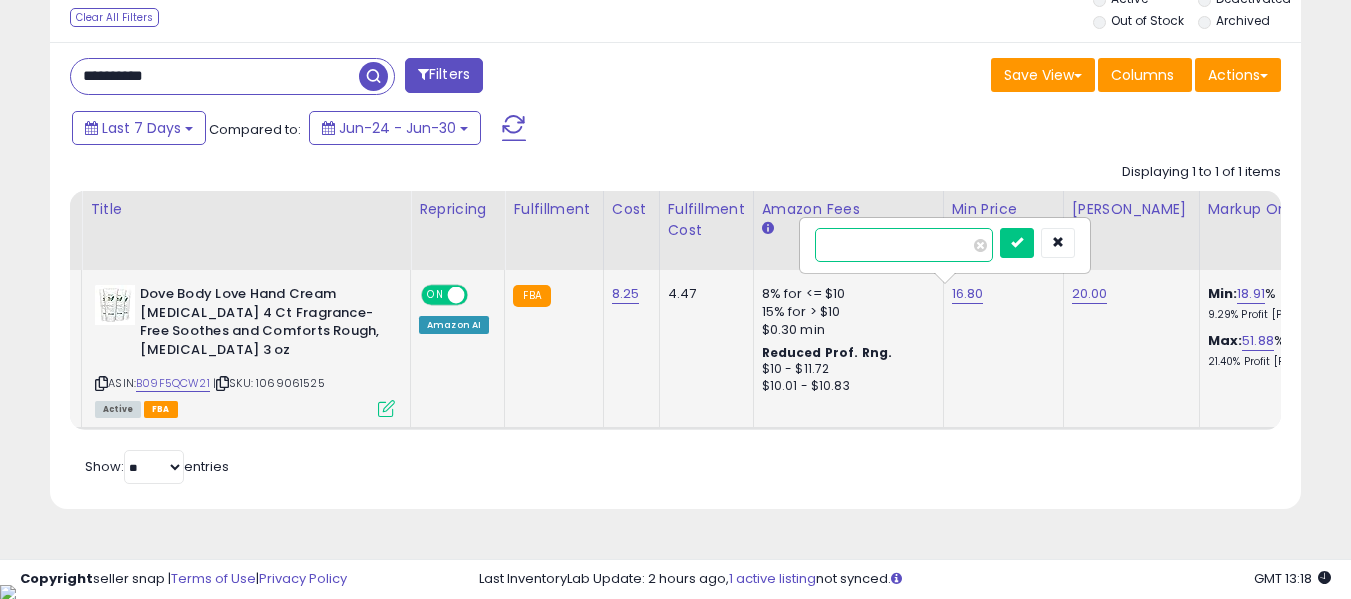 click on "*****" at bounding box center [904, 245] 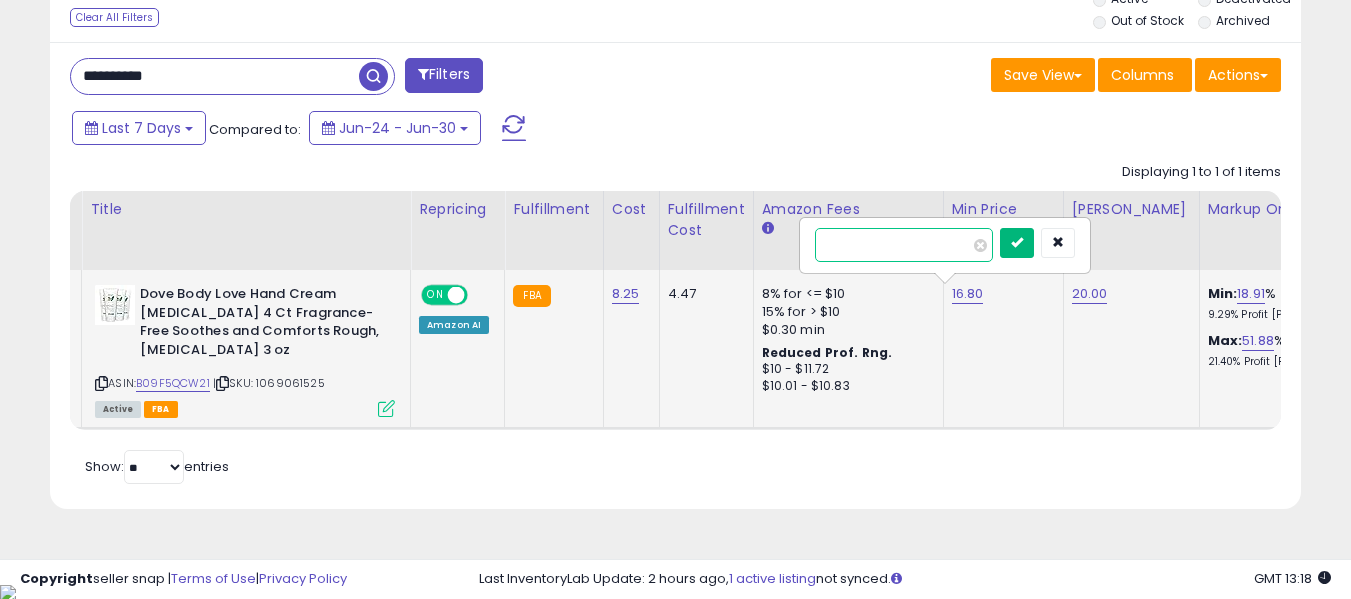 type on "**" 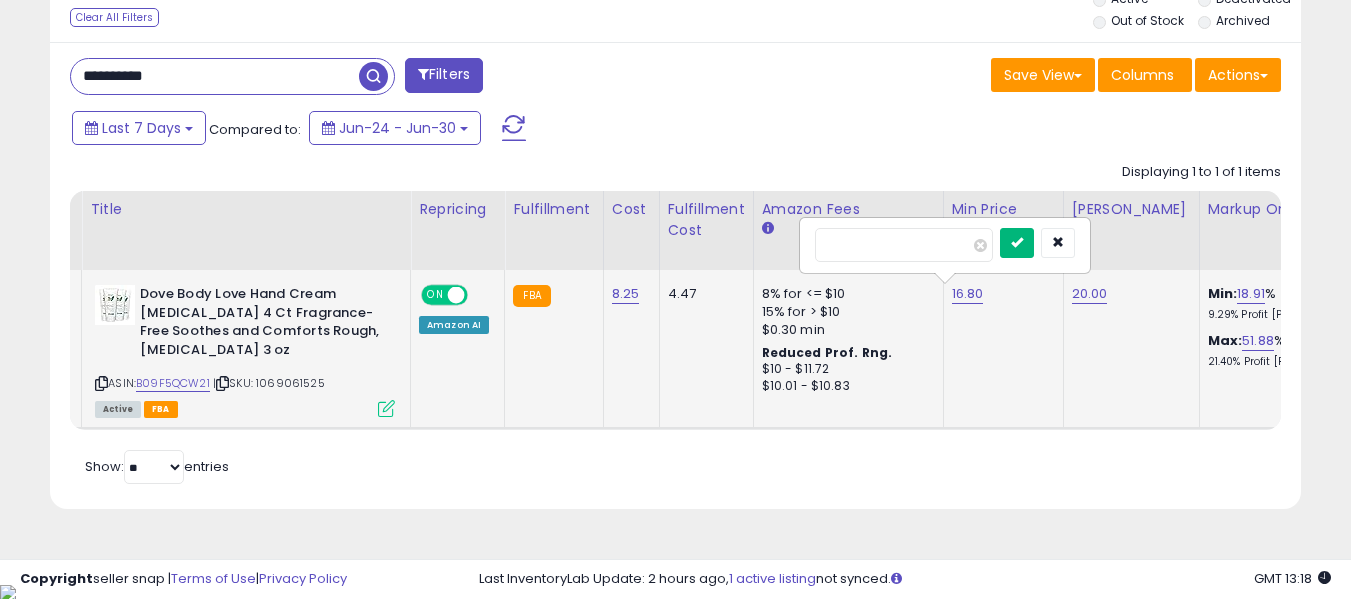 click at bounding box center [1017, 242] 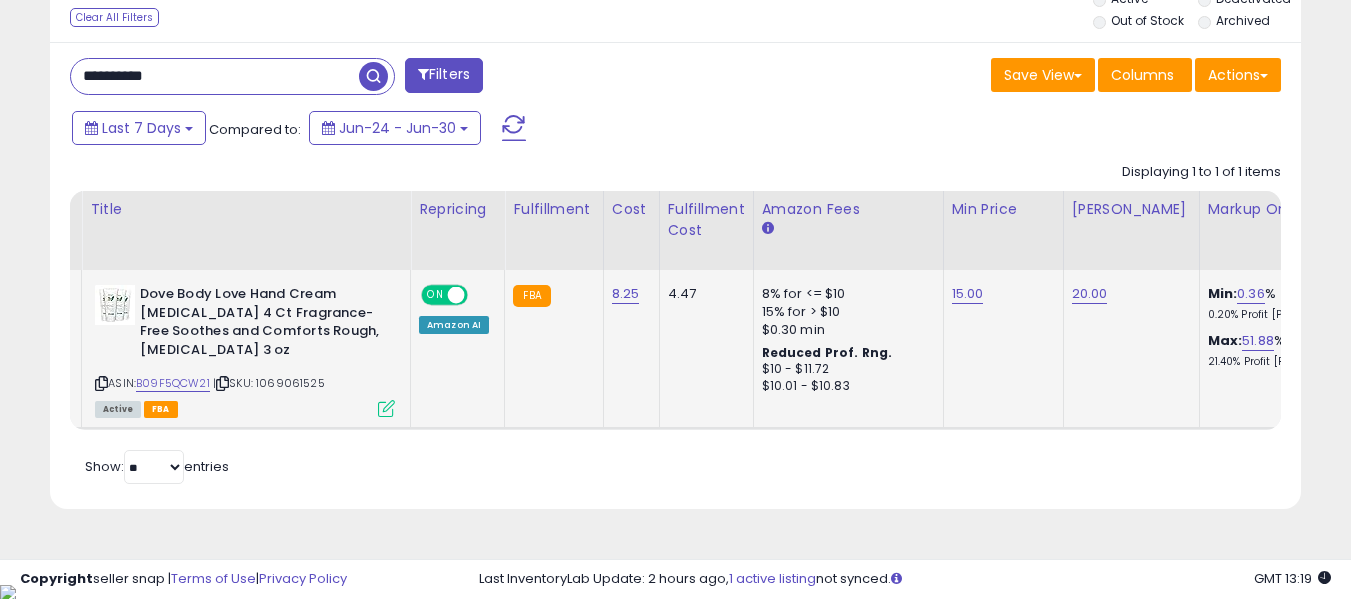 click on "**********" at bounding box center (215, 76) 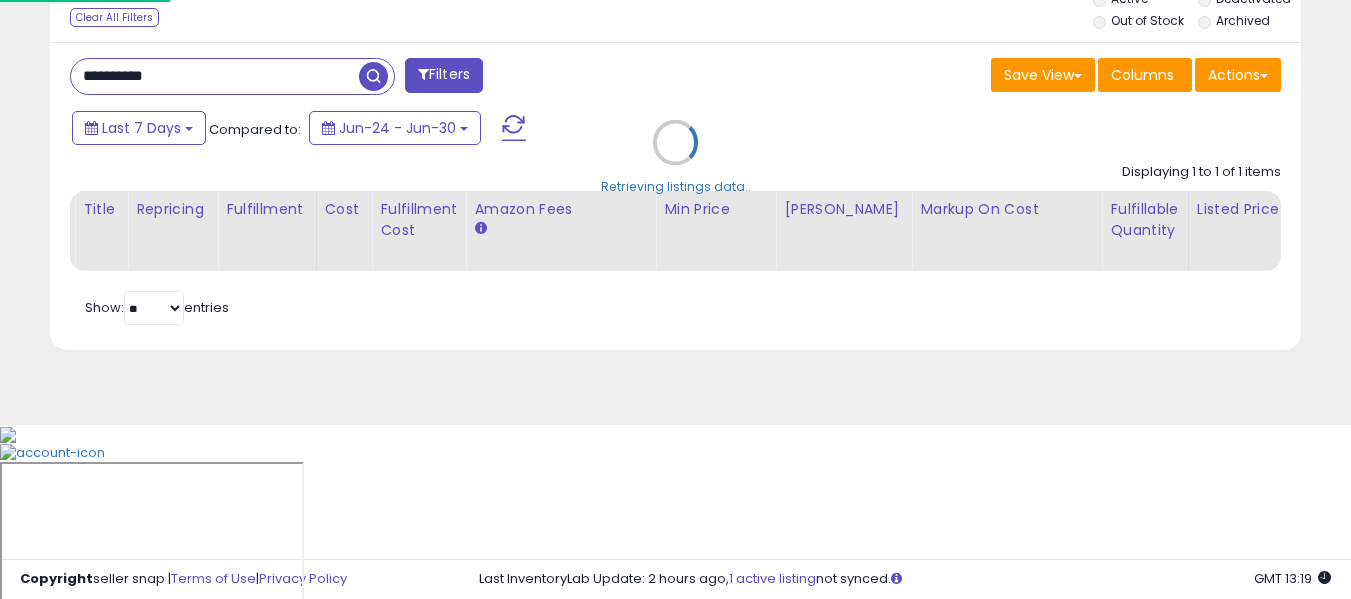 scroll, scrollTop: 999590, scrollLeft: 999267, axis: both 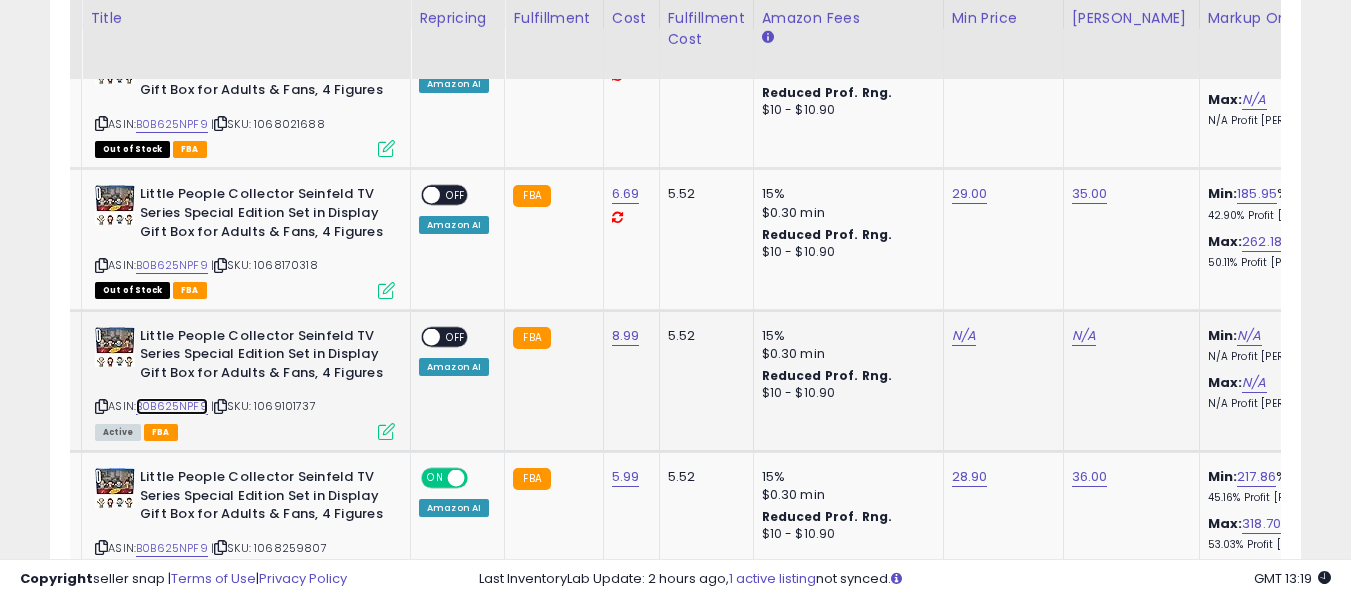 click on "B0B625NPF9" at bounding box center [172, 406] 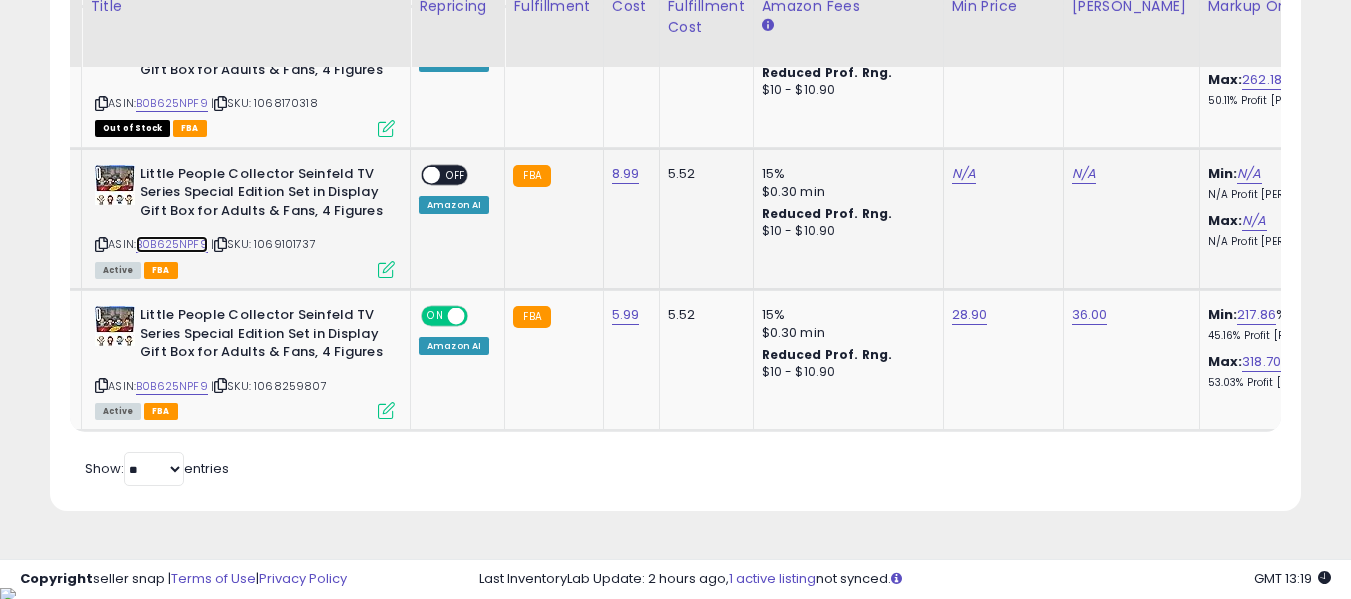 scroll, scrollTop: 1185, scrollLeft: 0, axis: vertical 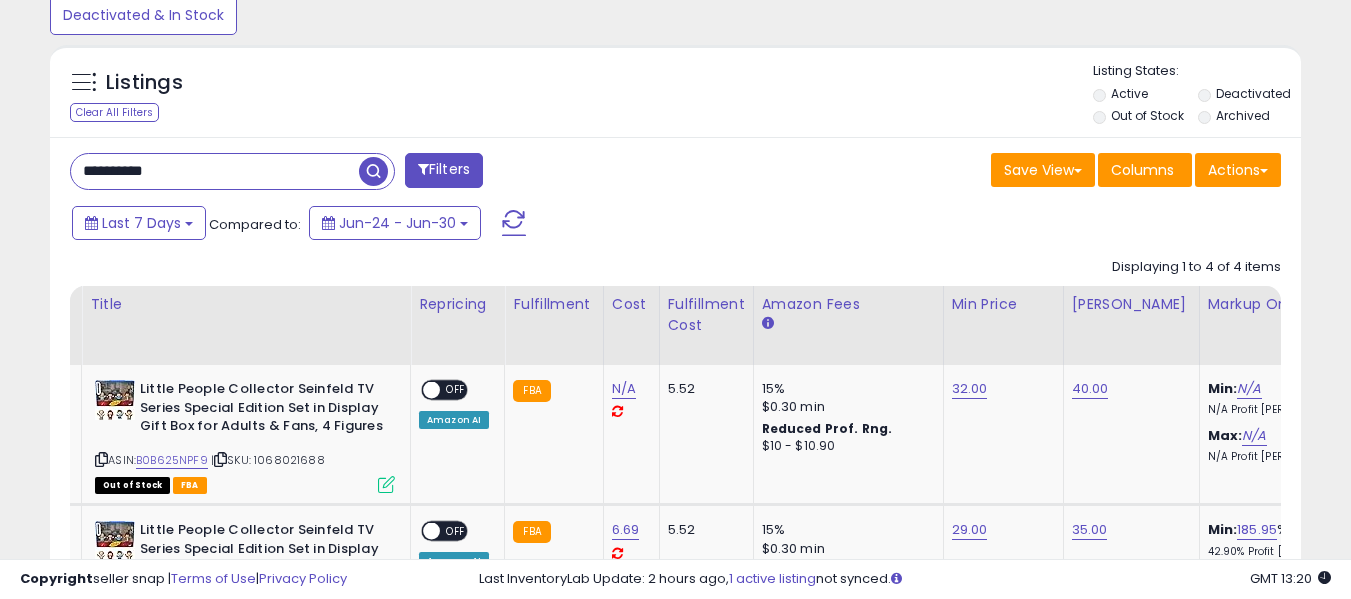 click on "**********" at bounding box center (215, 171) 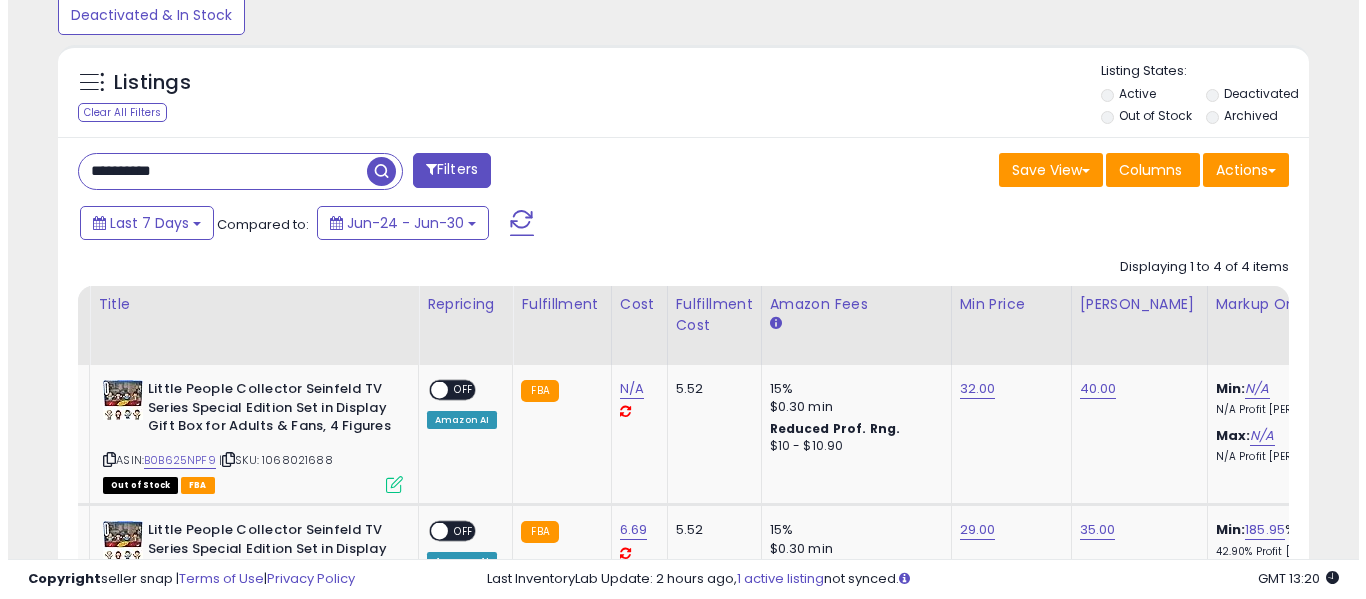 scroll, scrollTop: 621, scrollLeft: 0, axis: vertical 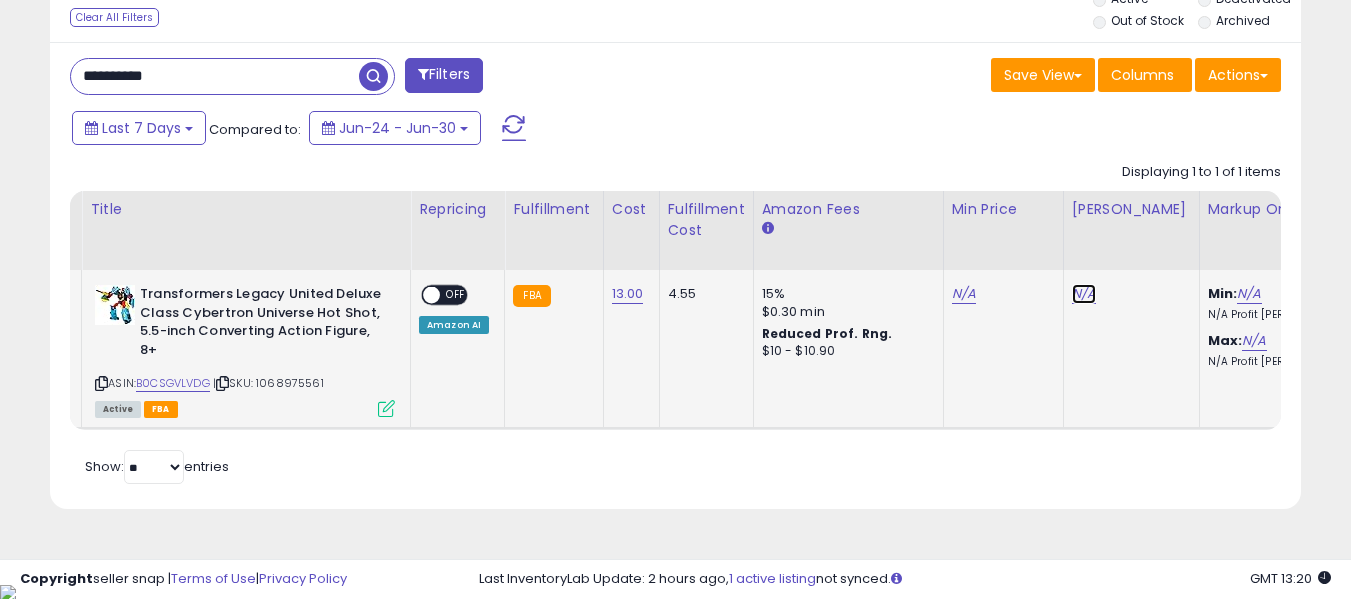click on "N/A" at bounding box center (1084, 294) 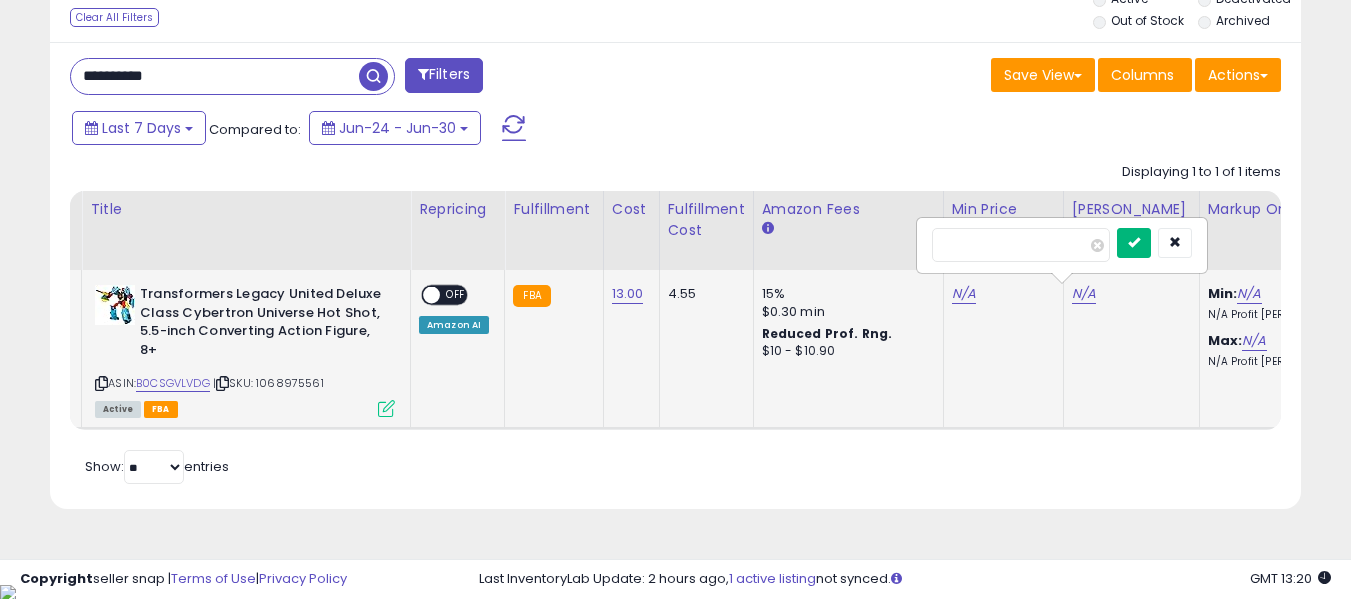 type on "**" 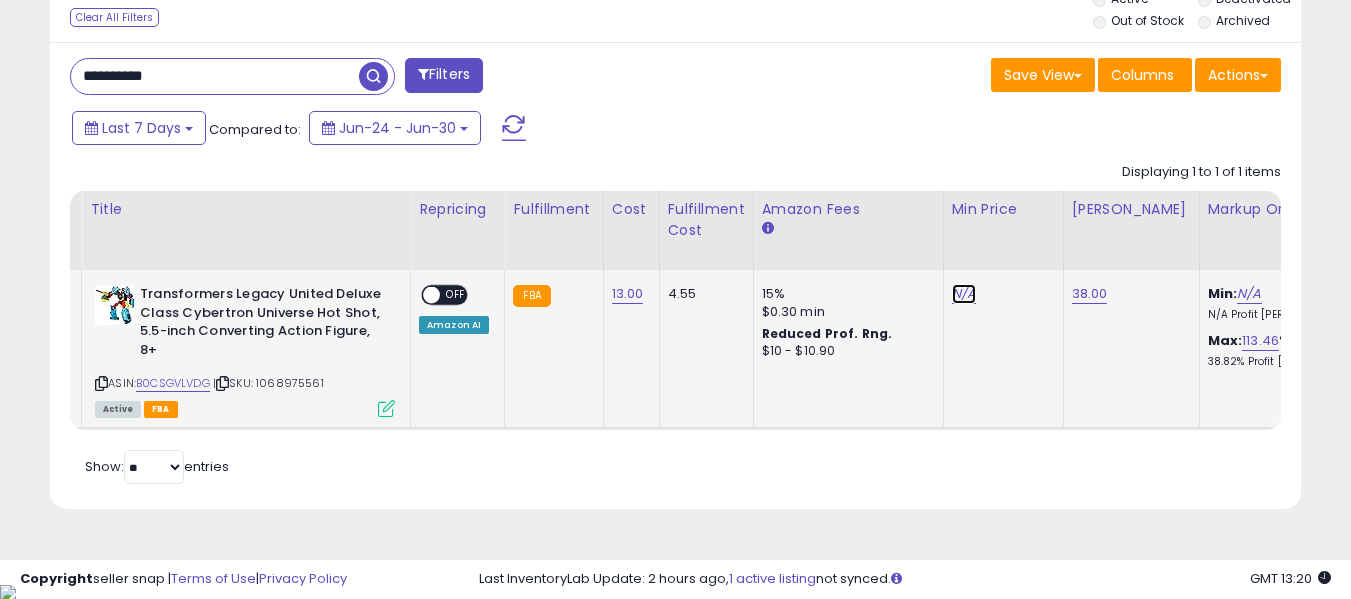 click on "N/A" at bounding box center [964, 294] 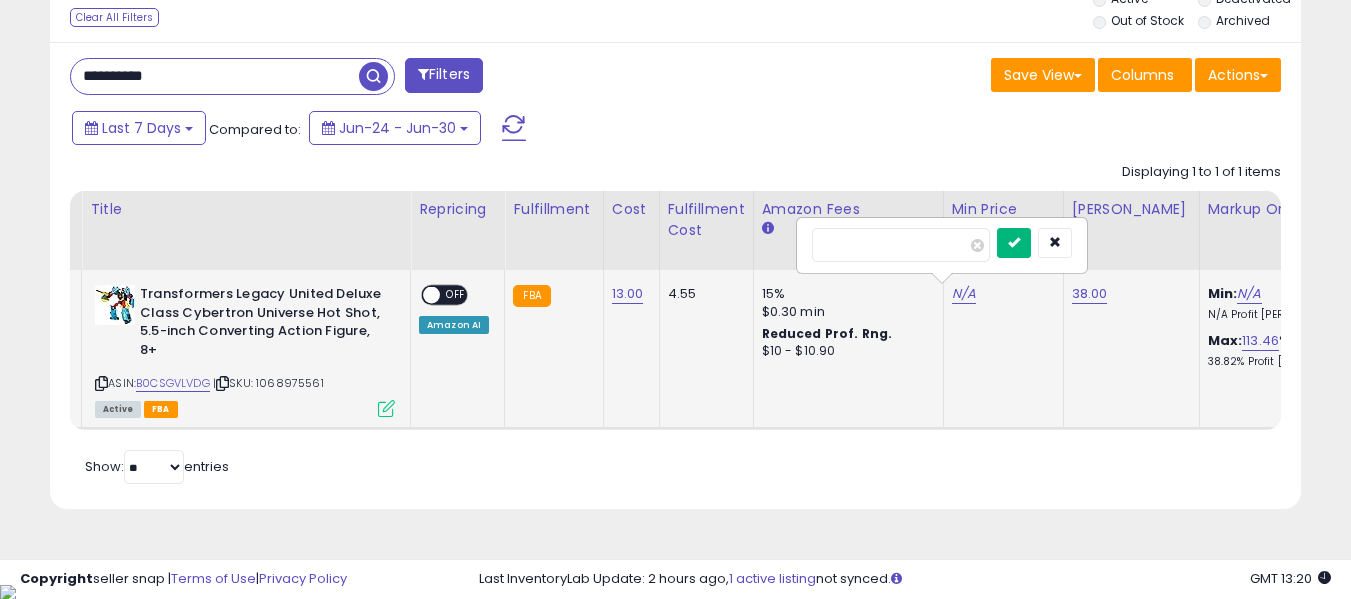 type on "**" 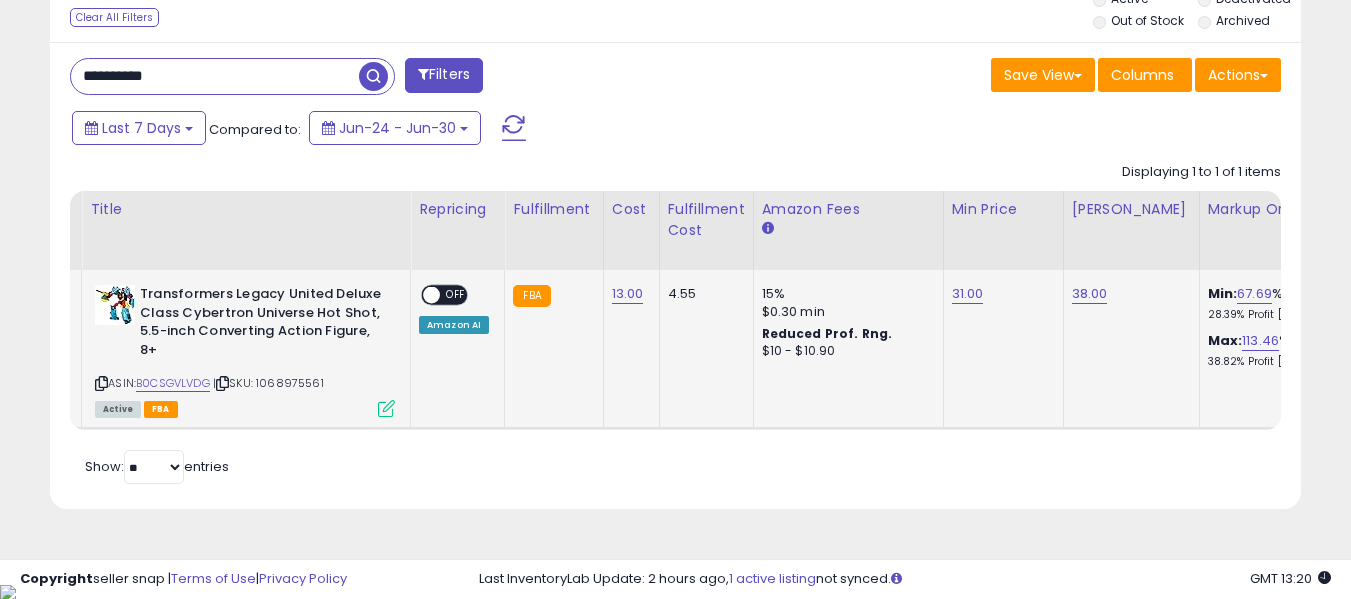 click on "OFF" at bounding box center [456, 295] 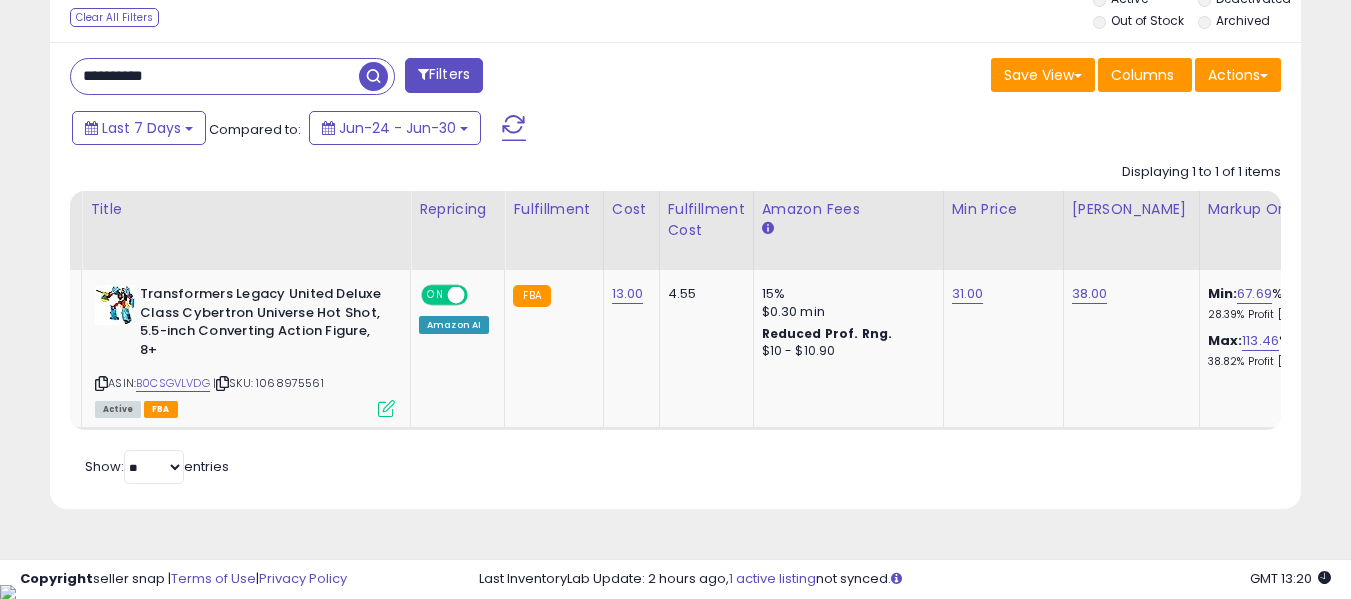 click on "**********" at bounding box center [215, 76] 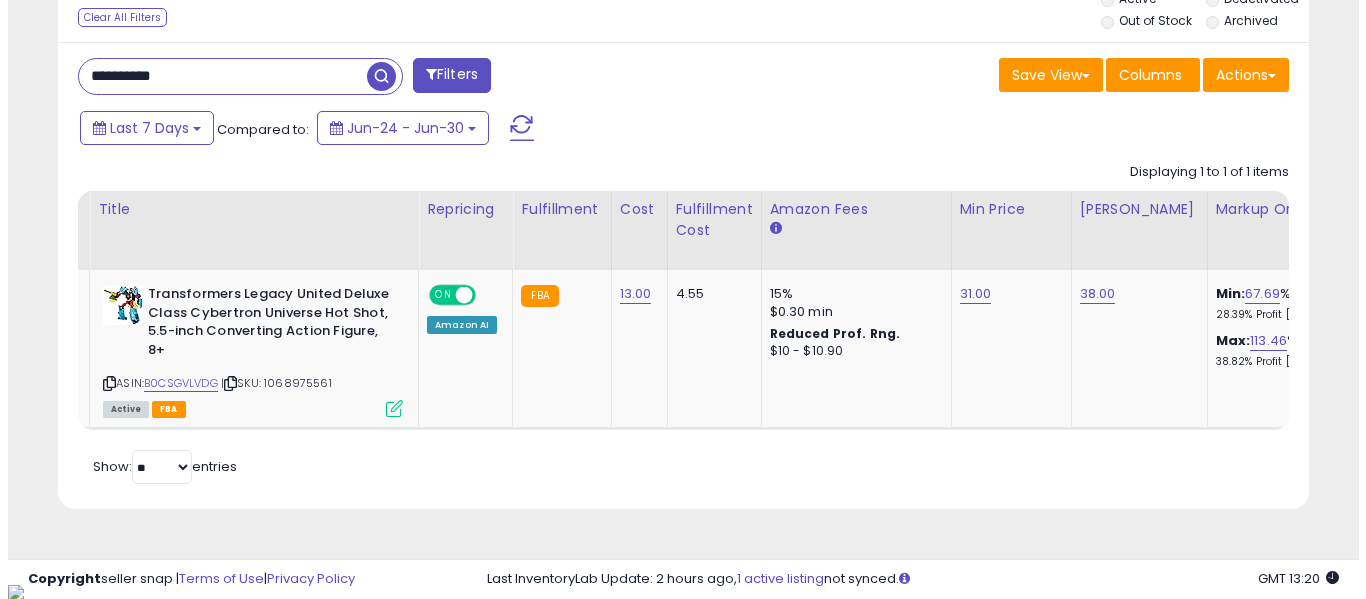 scroll, scrollTop: 621, scrollLeft: 0, axis: vertical 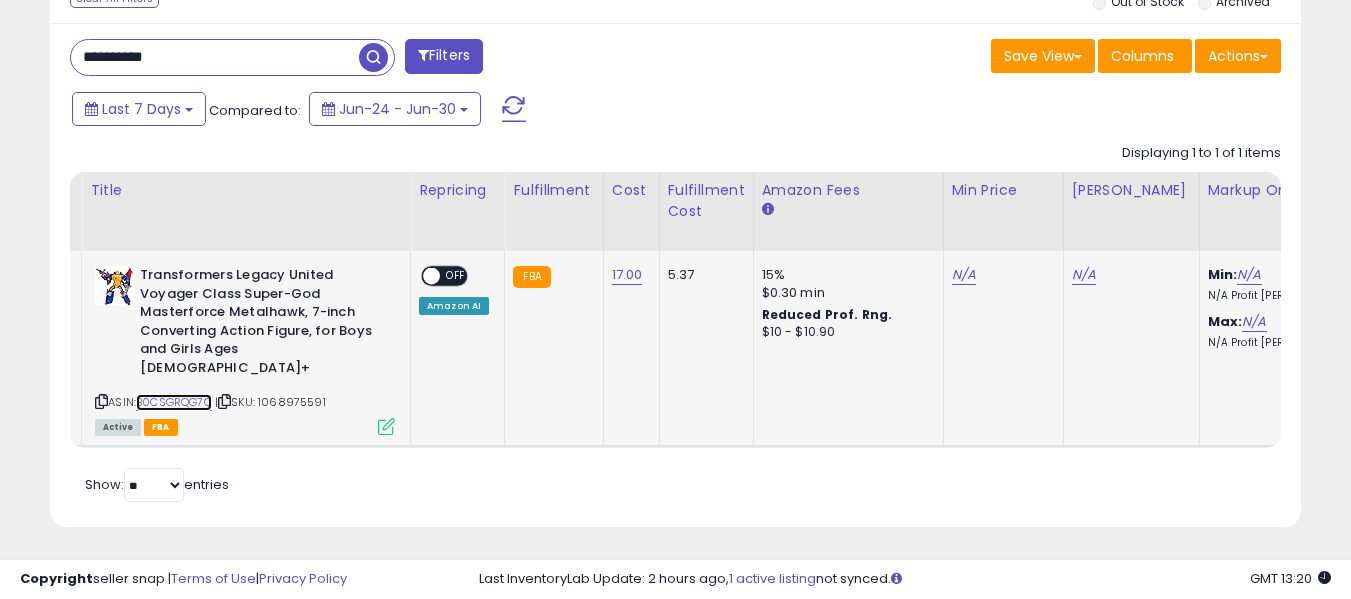 click on "B0CSGRQG7C" at bounding box center [174, 402] 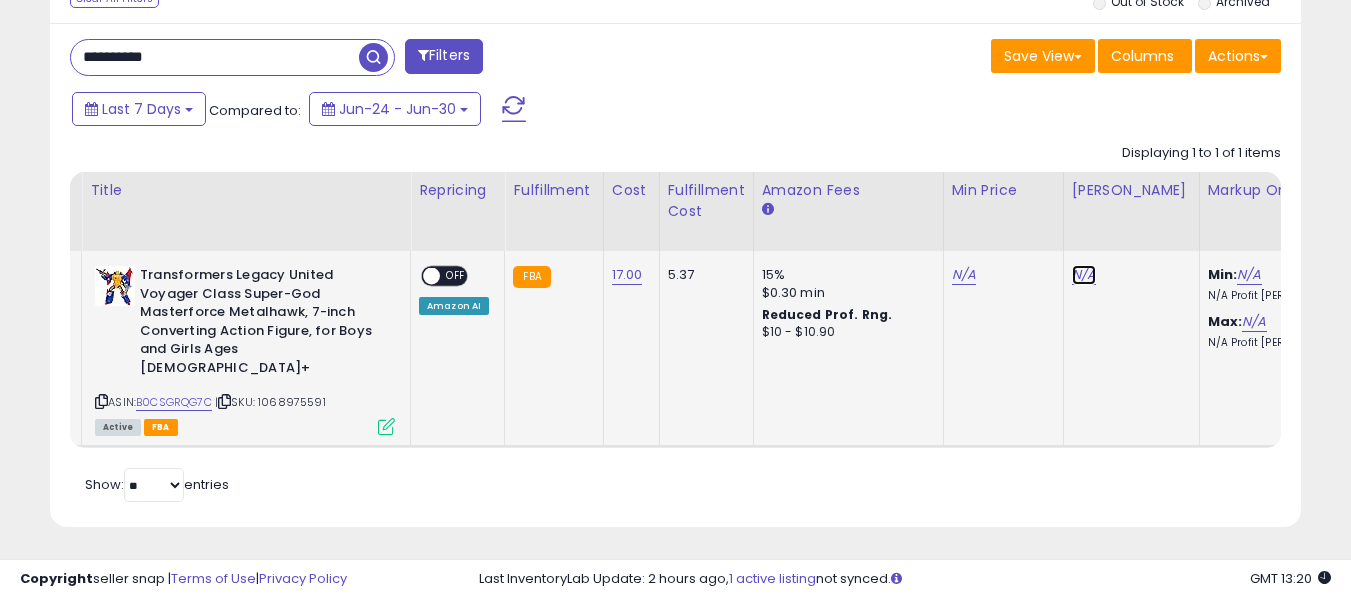 click on "N/A" at bounding box center [1084, 275] 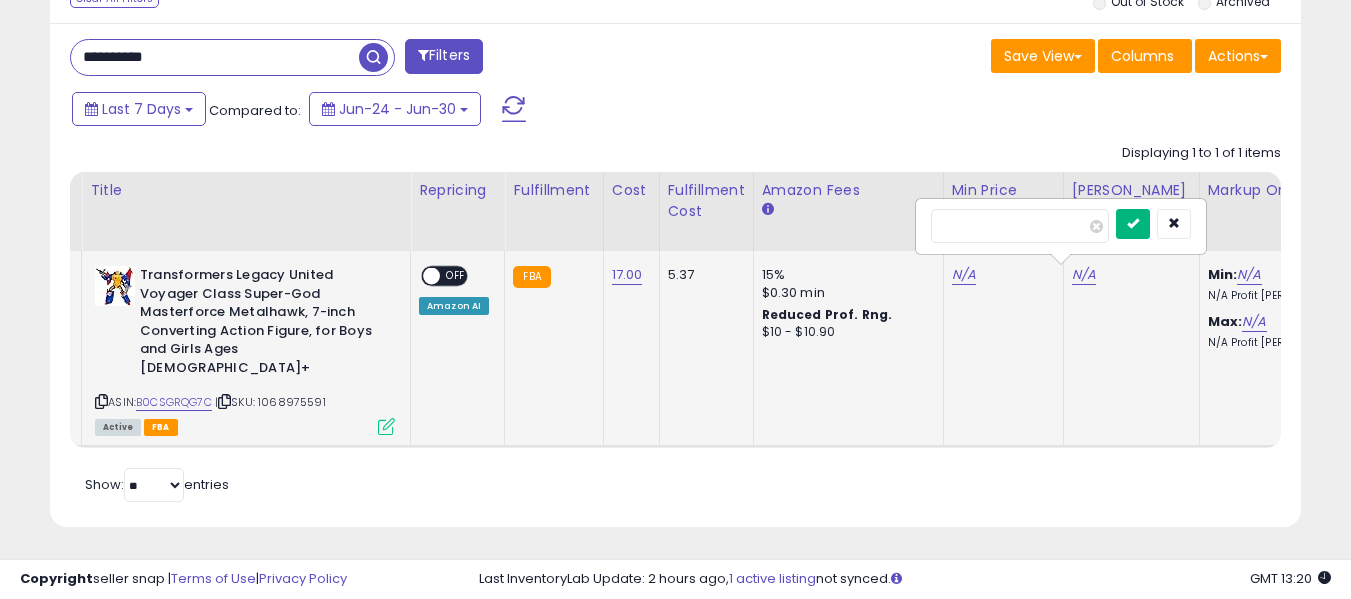type on "**" 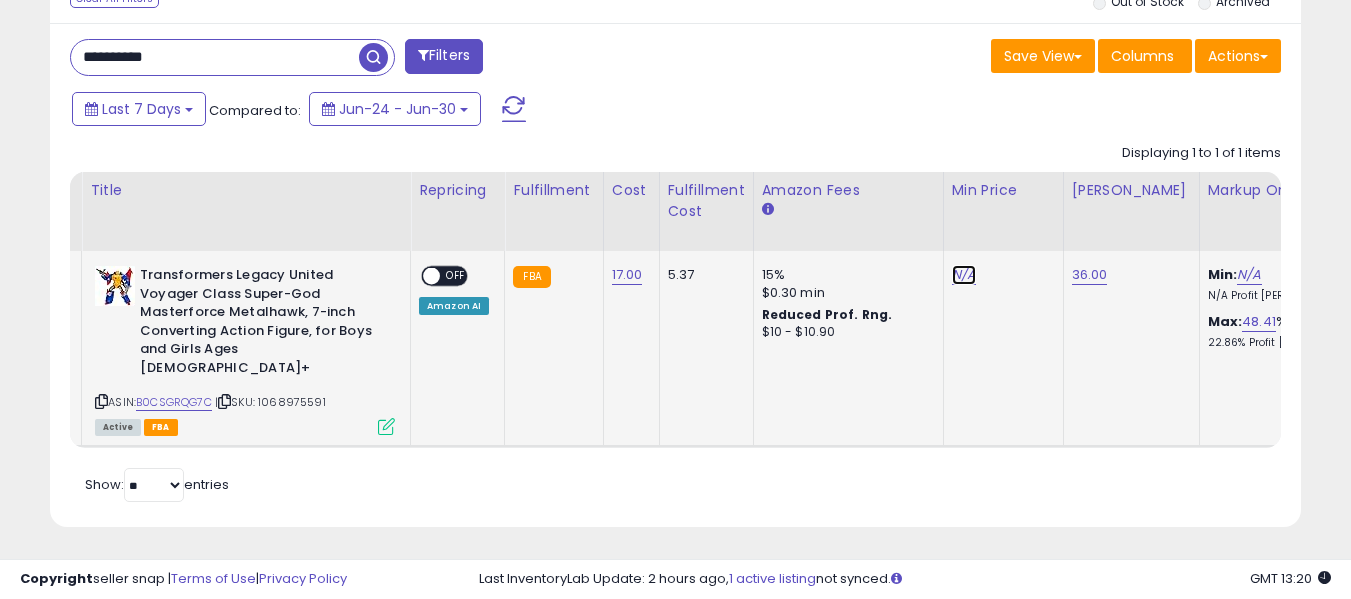 click on "N/A" at bounding box center (964, 275) 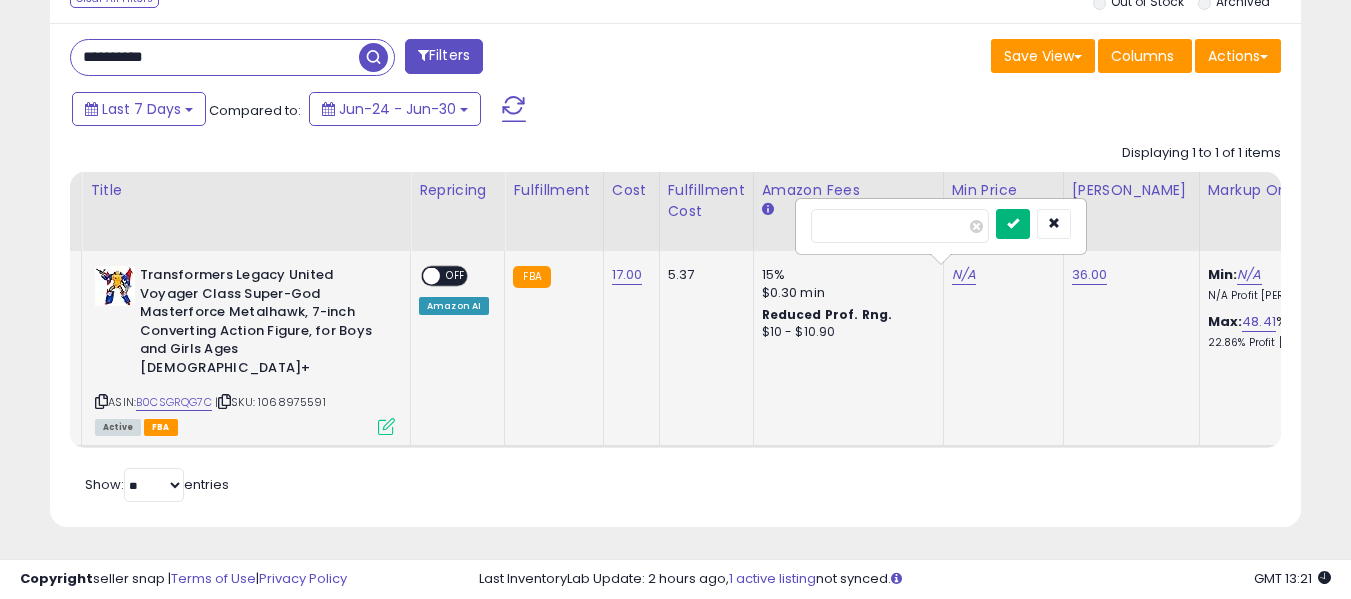 type on "*****" 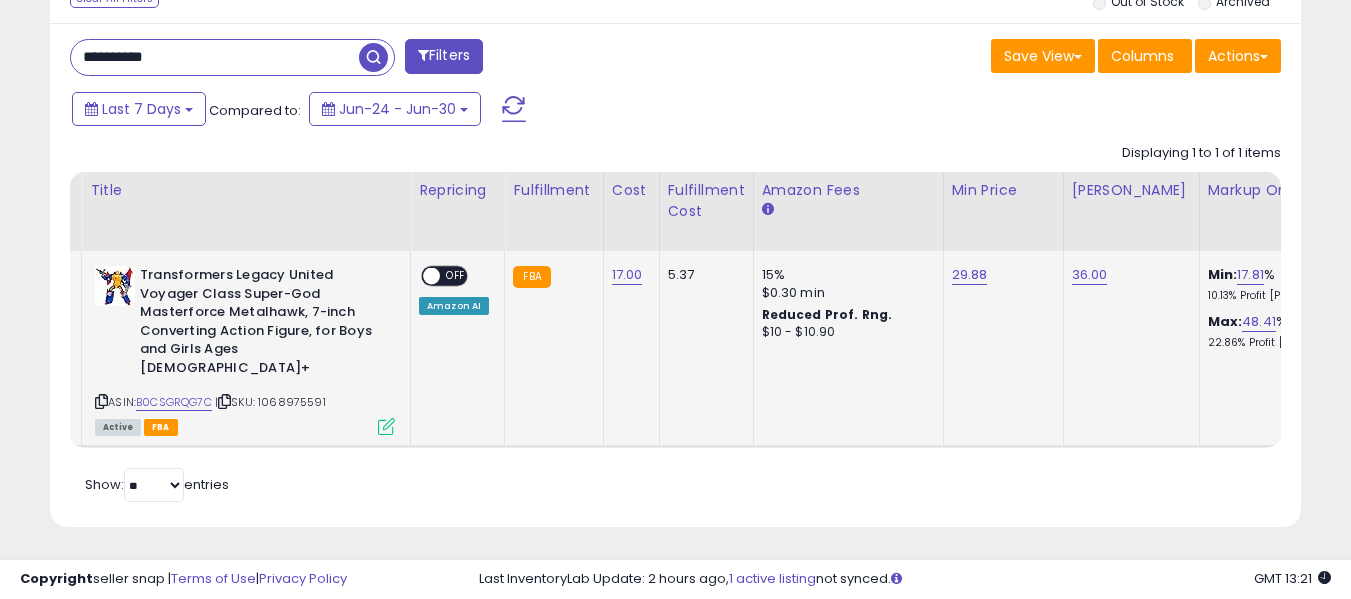 click at bounding box center (431, 276) 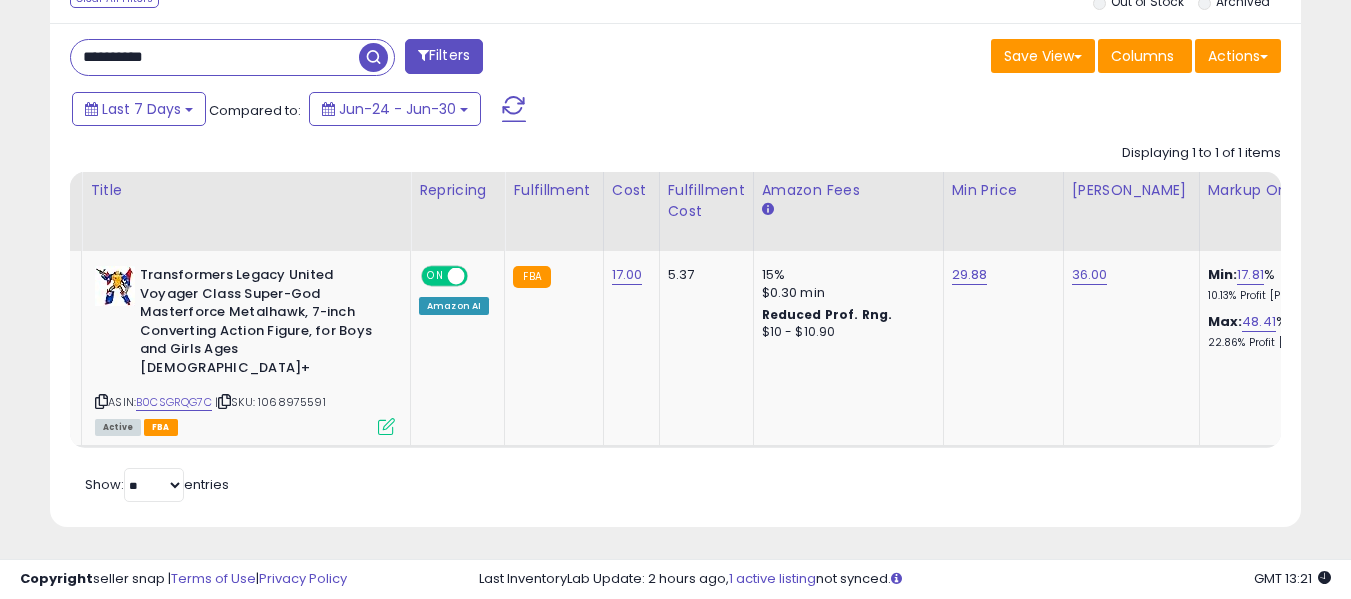 click on "**********" at bounding box center [215, 57] 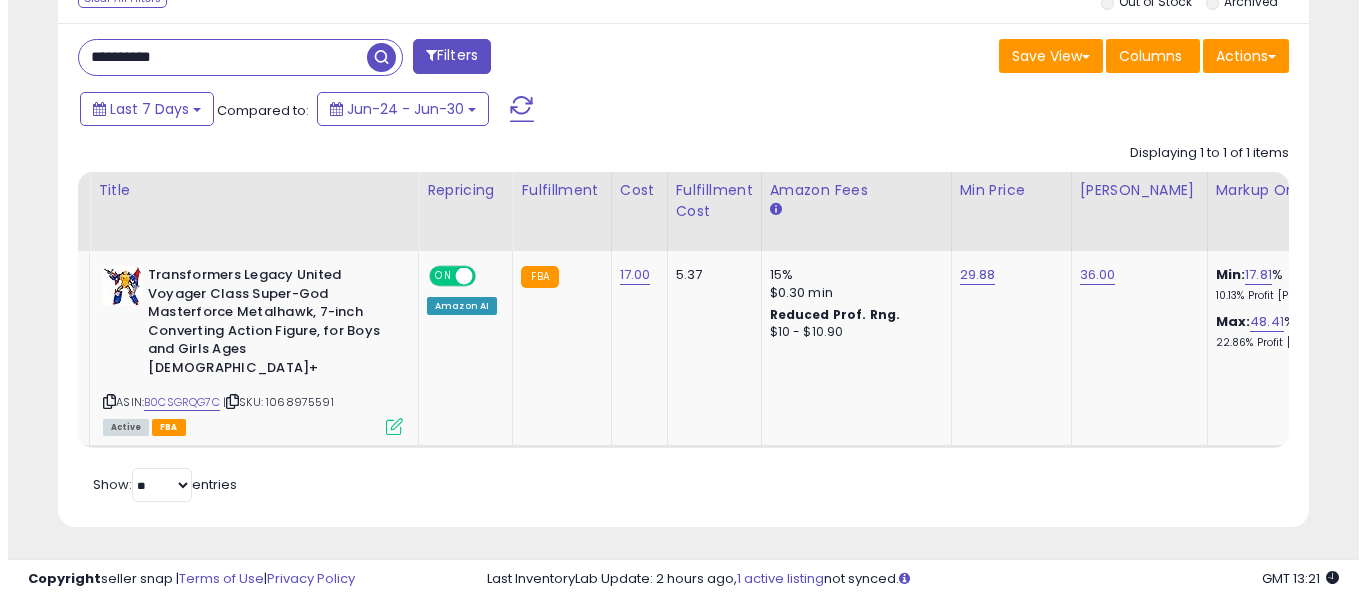 scroll, scrollTop: 621, scrollLeft: 0, axis: vertical 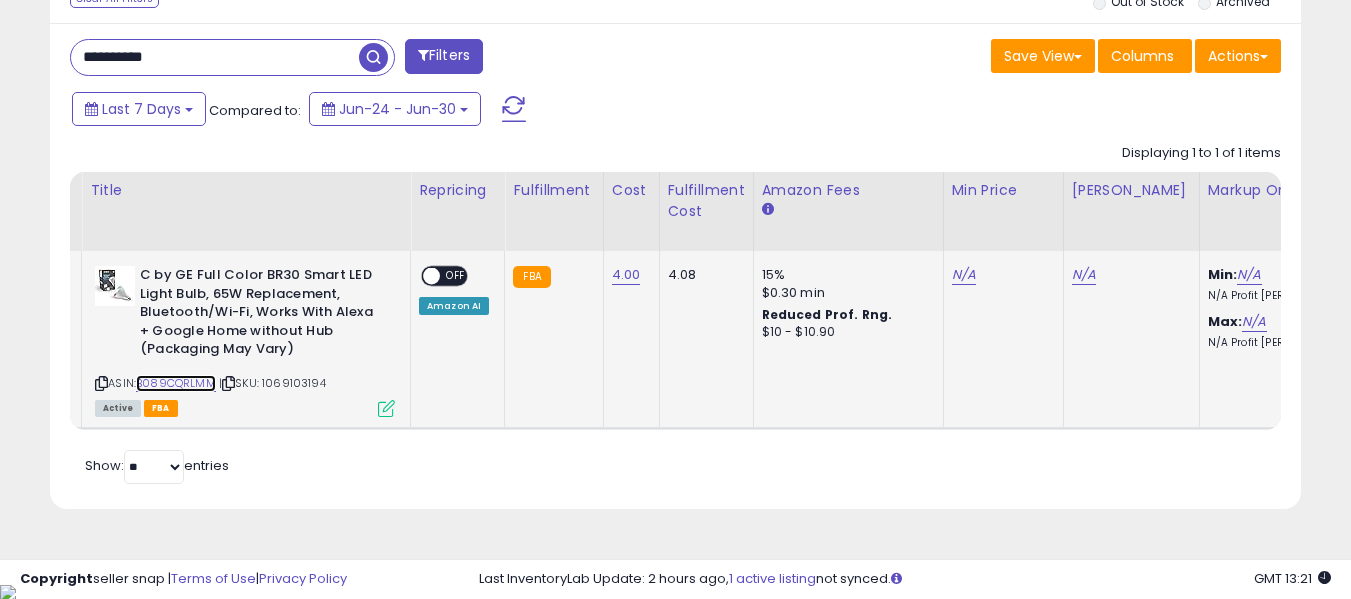 click on "B089CQRLMM" at bounding box center (176, 383) 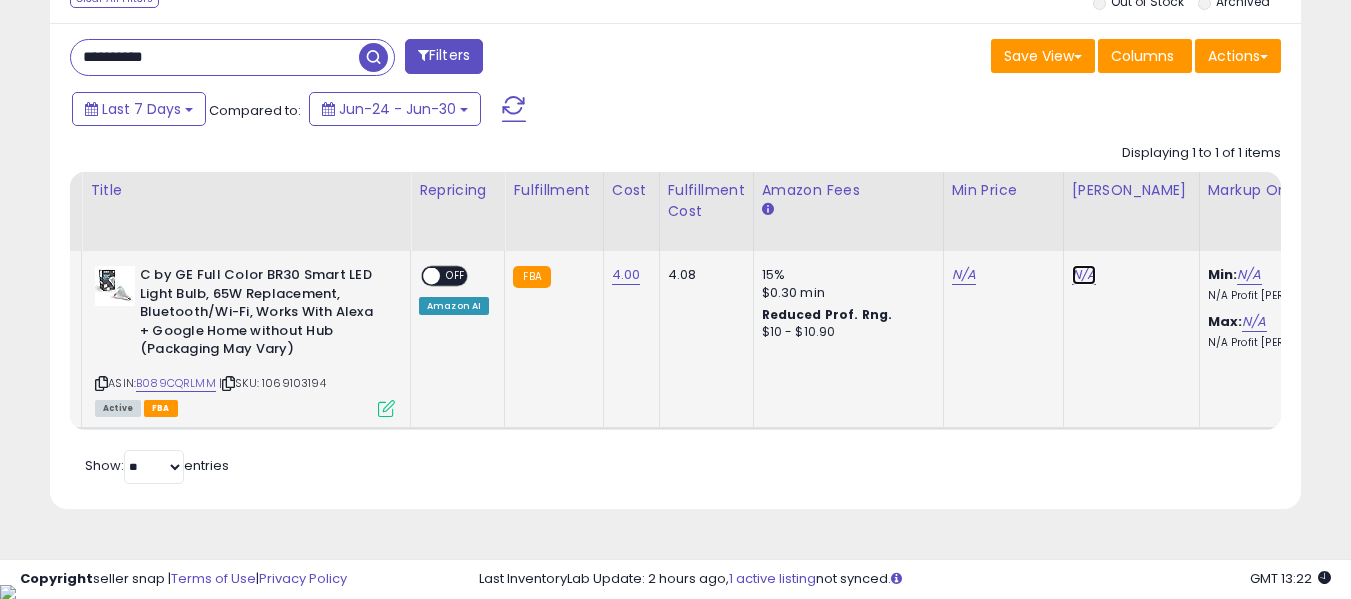 click on "N/A" at bounding box center (1084, 275) 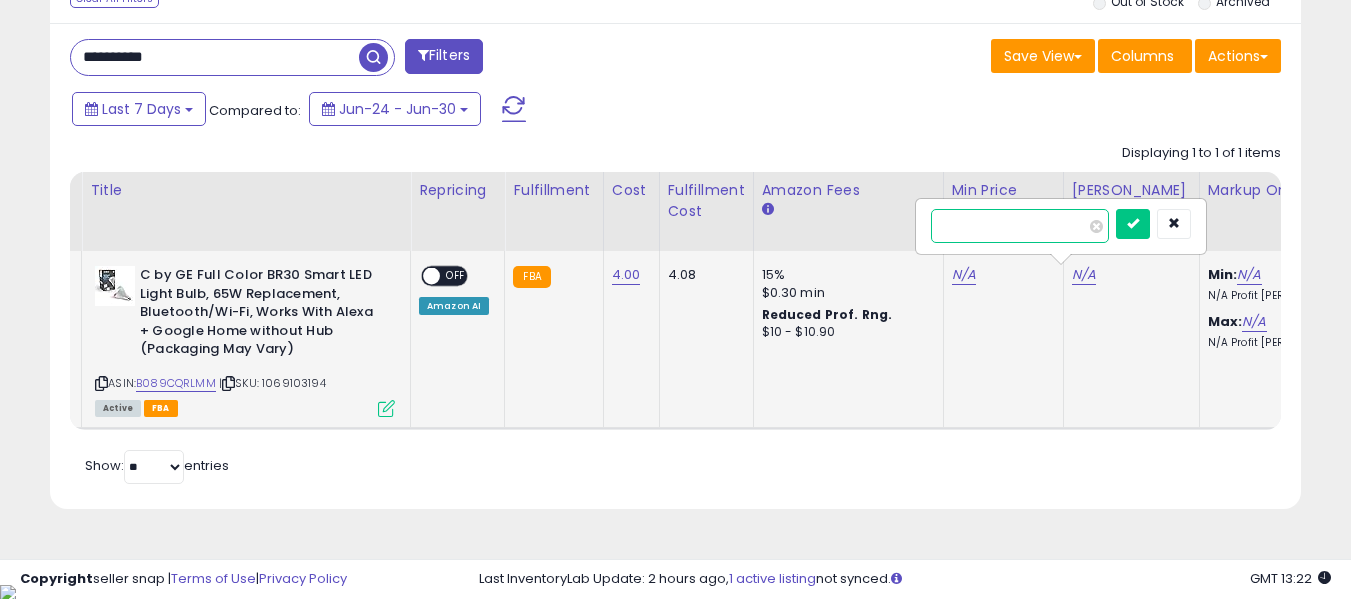 click on "**" at bounding box center (1020, 226) 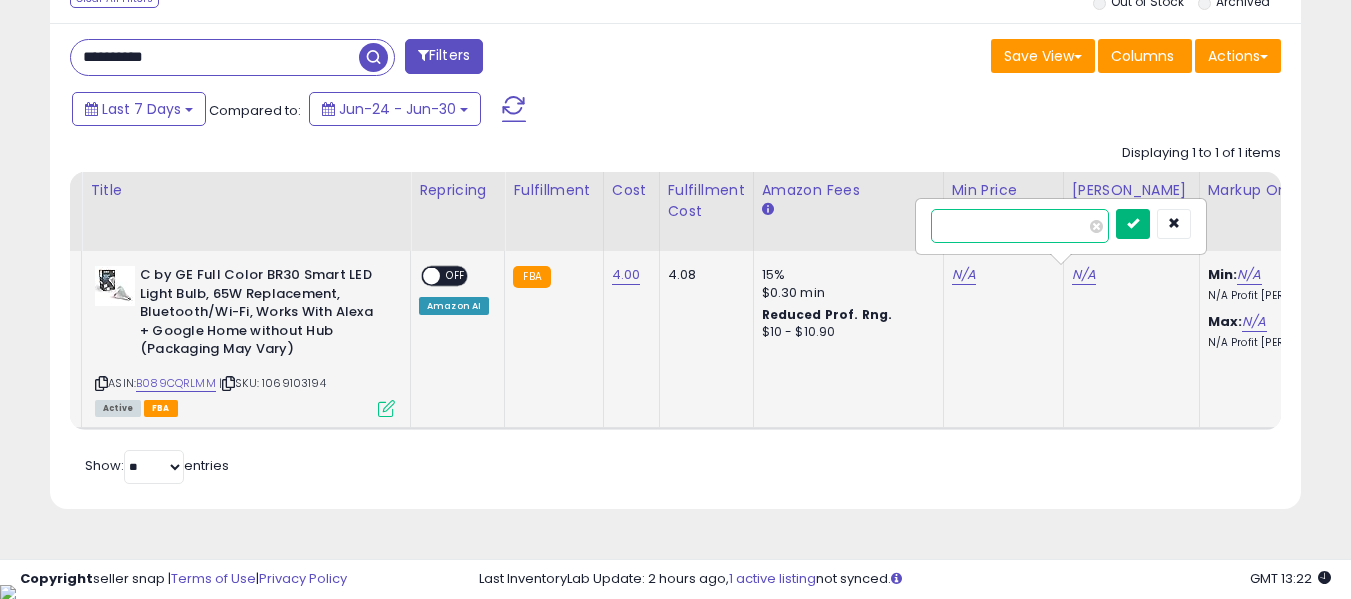 type on "**" 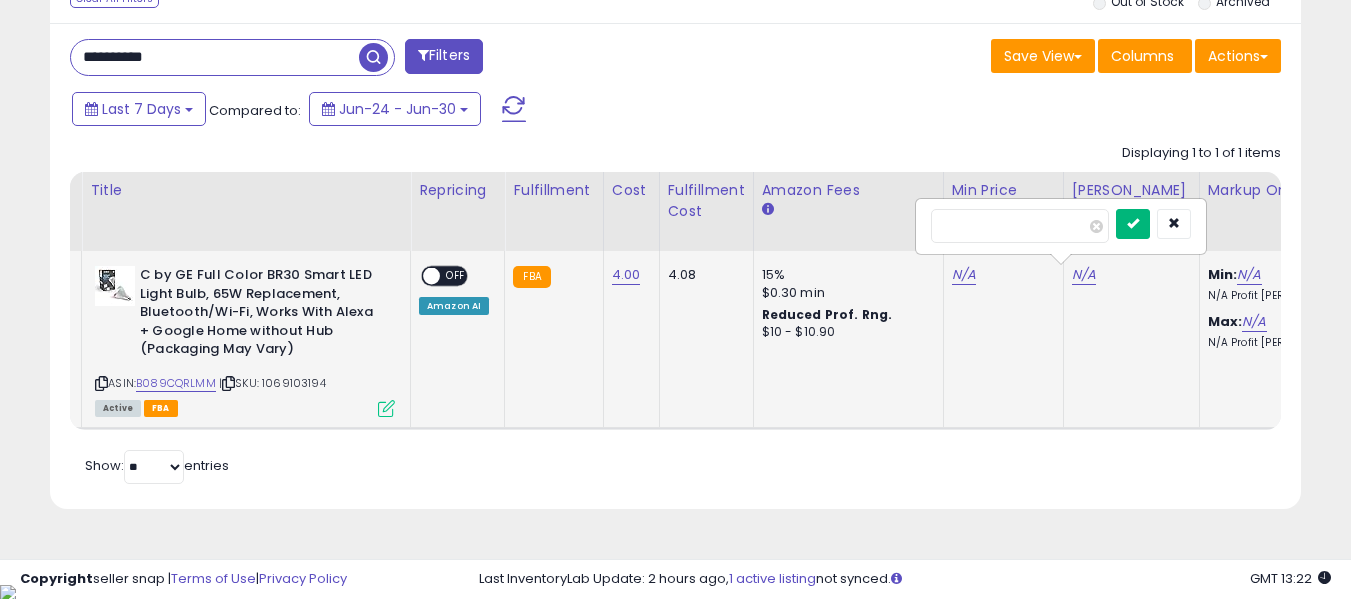 click at bounding box center [1133, 224] 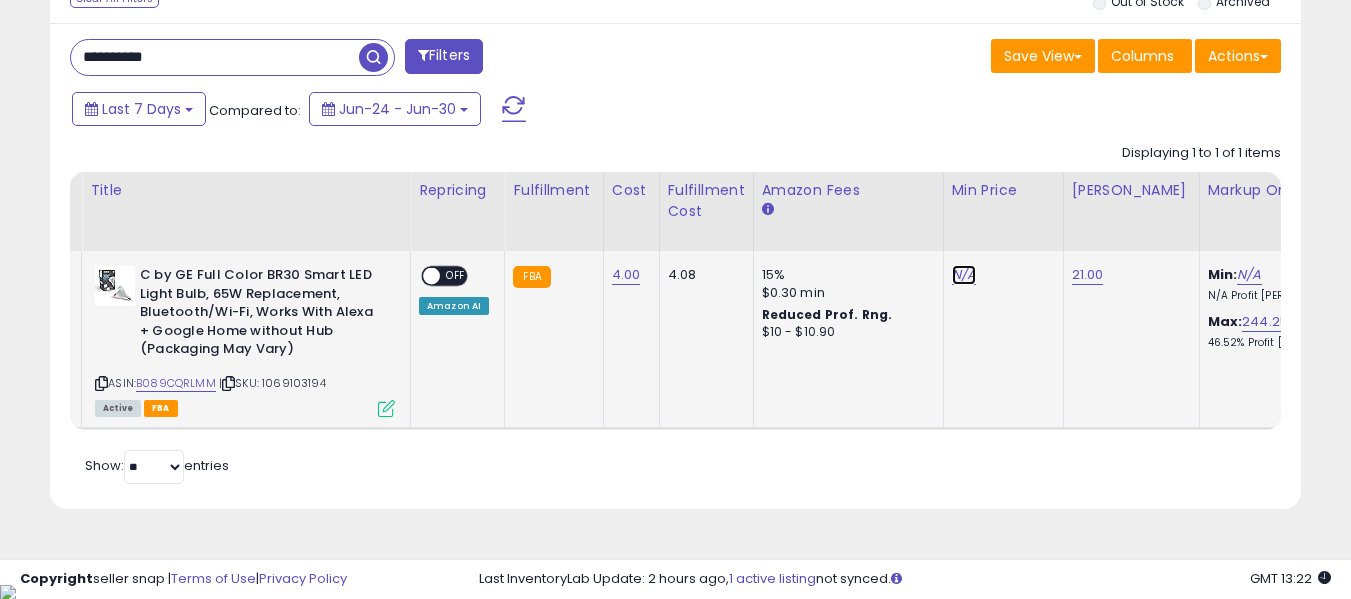 click on "N/A" at bounding box center (964, 275) 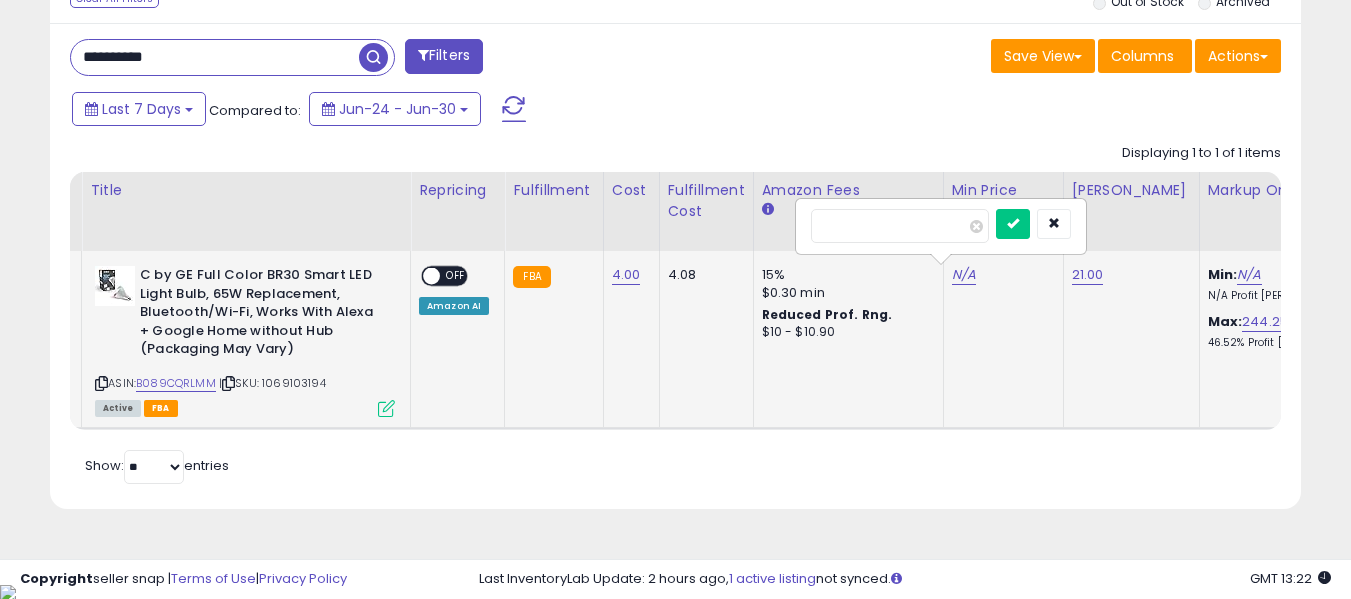 type on "**" 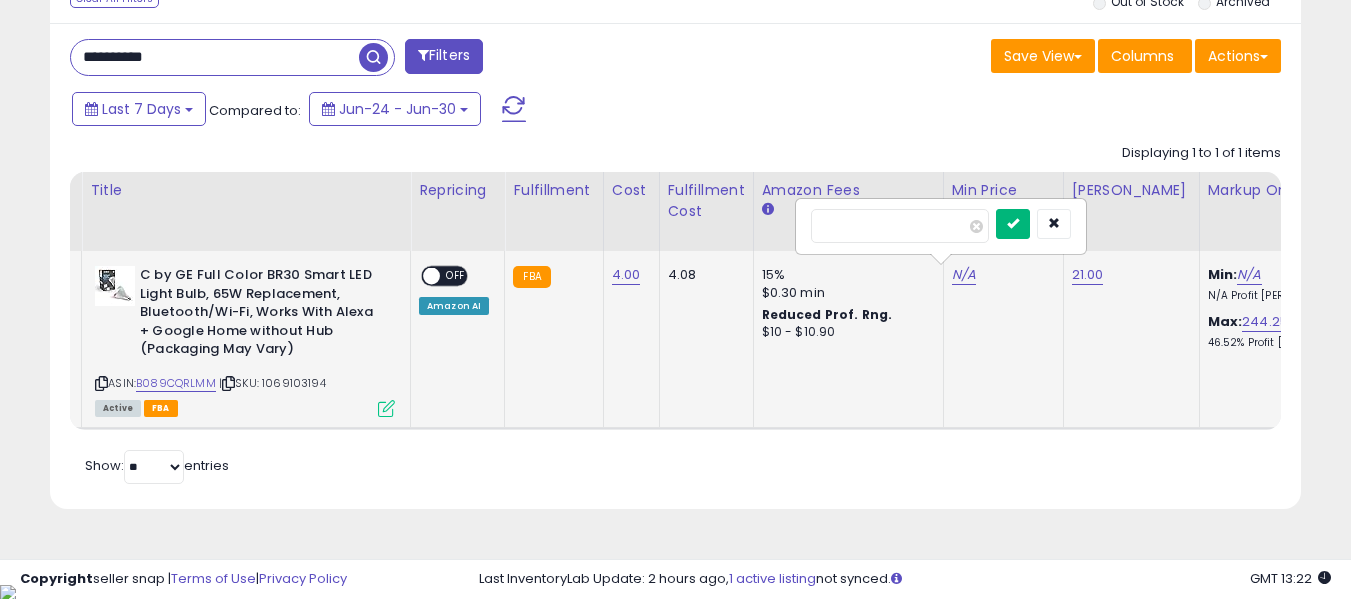 click at bounding box center (1013, 223) 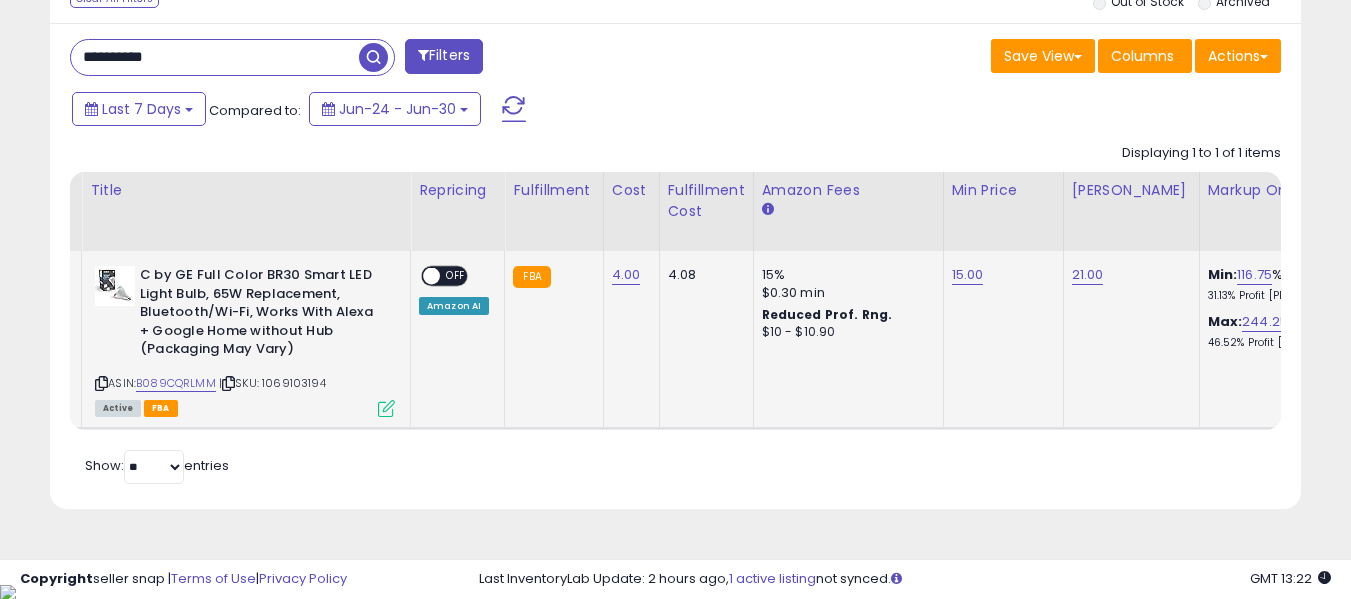 click at bounding box center [431, 276] 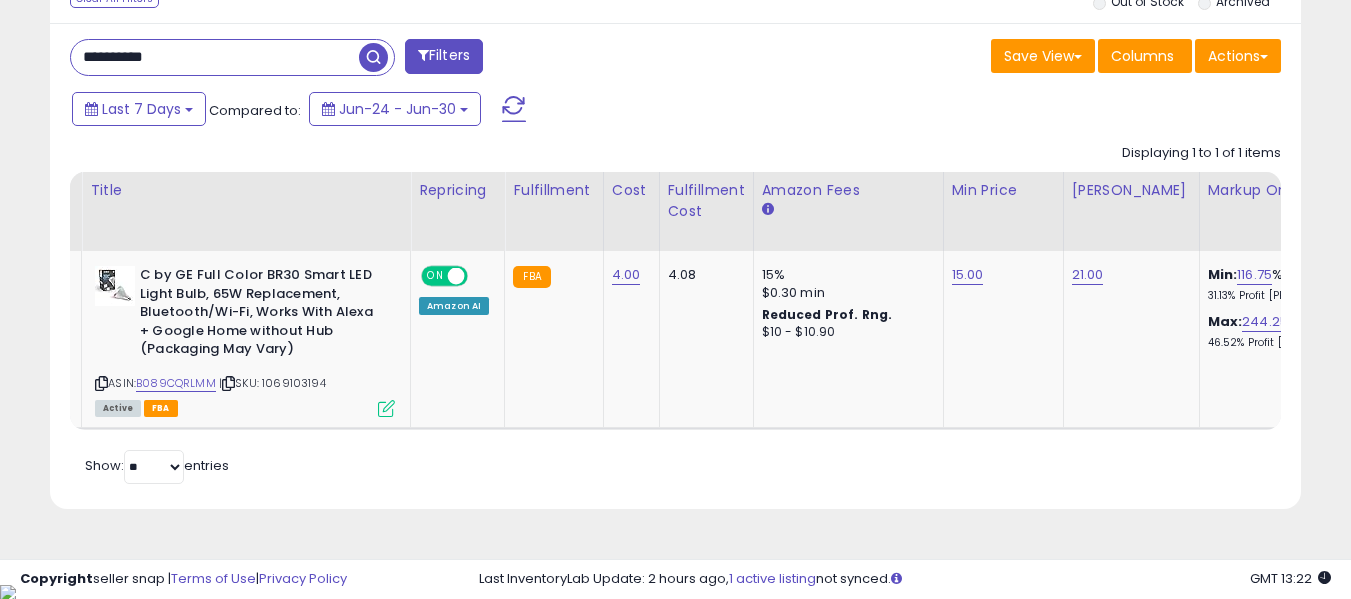 click on "**********" at bounding box center [215, 57] 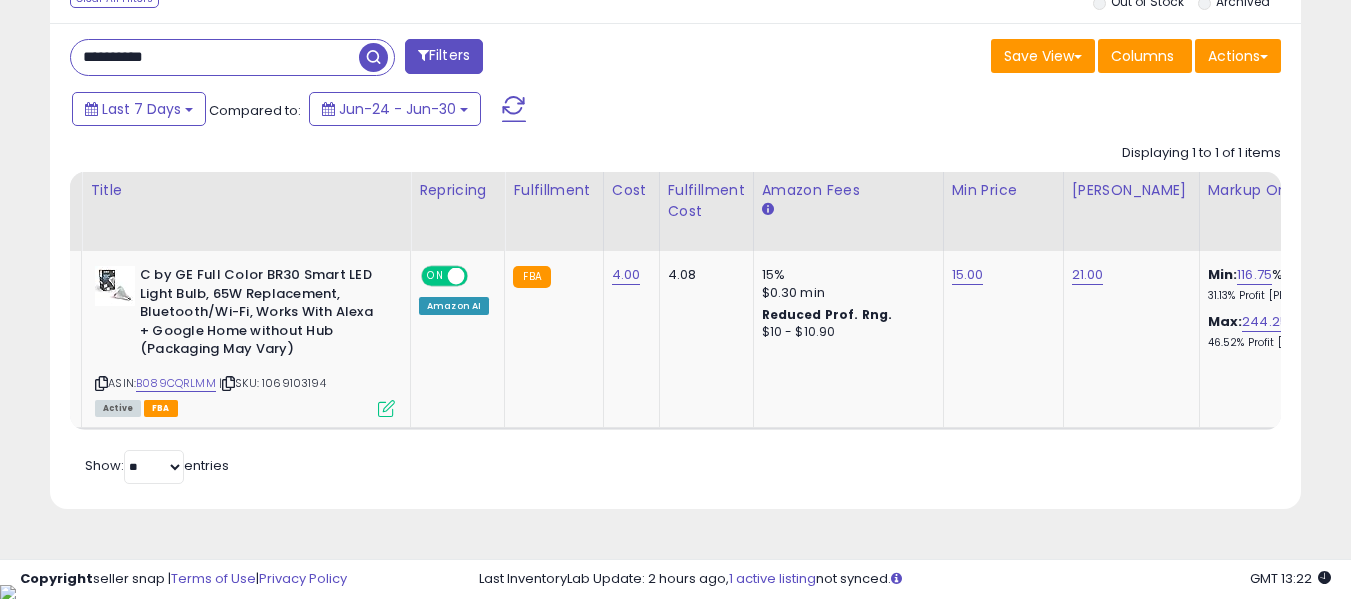 paste 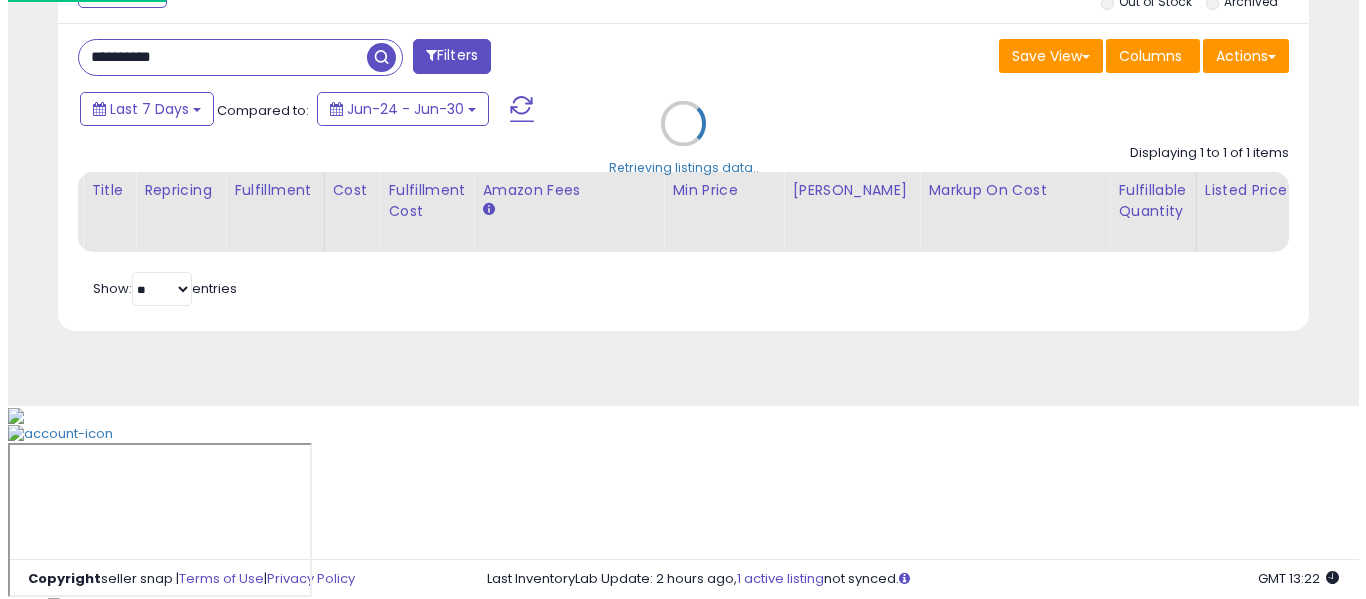 scroll, scrollTop: 621, scrollLeft: 0, axis: vertical 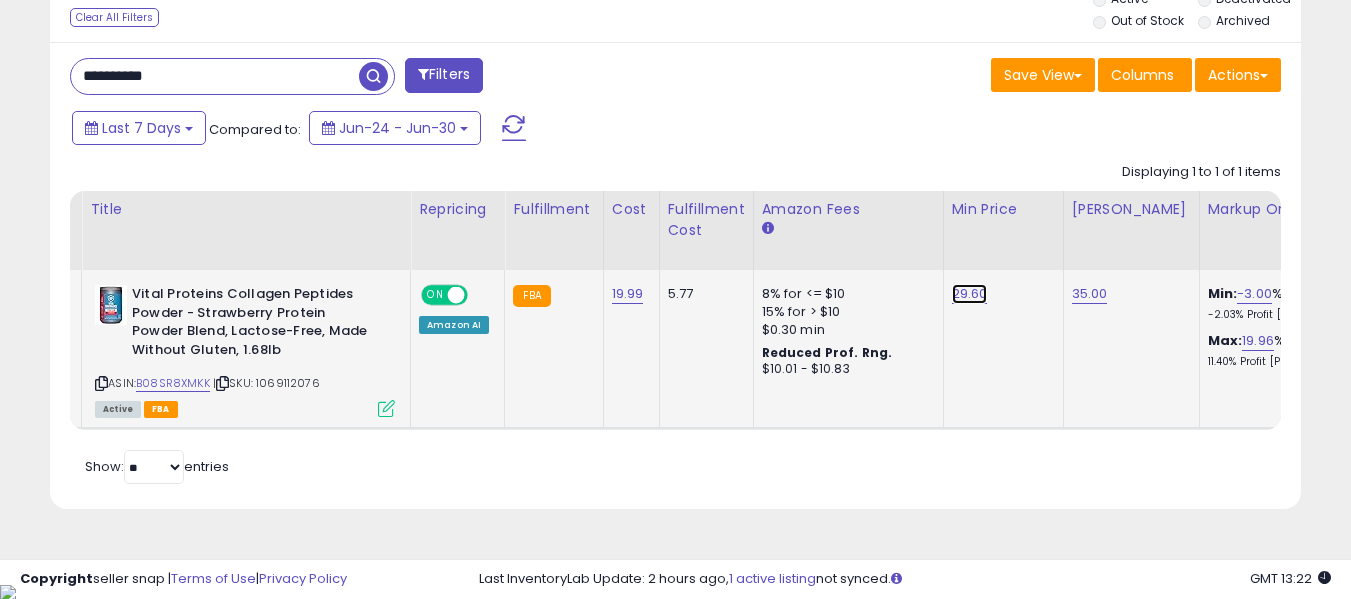 click on "29.60" at bounding box center [970, 294] 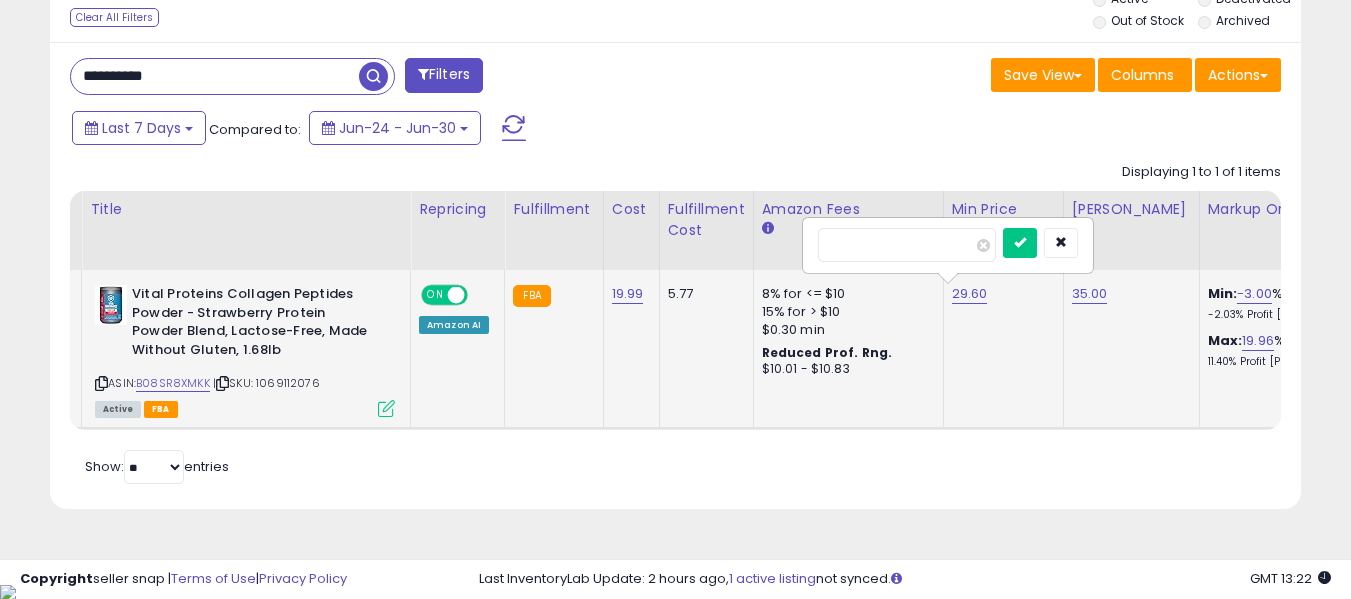 click on "*****" at bounding box center (907, 245) 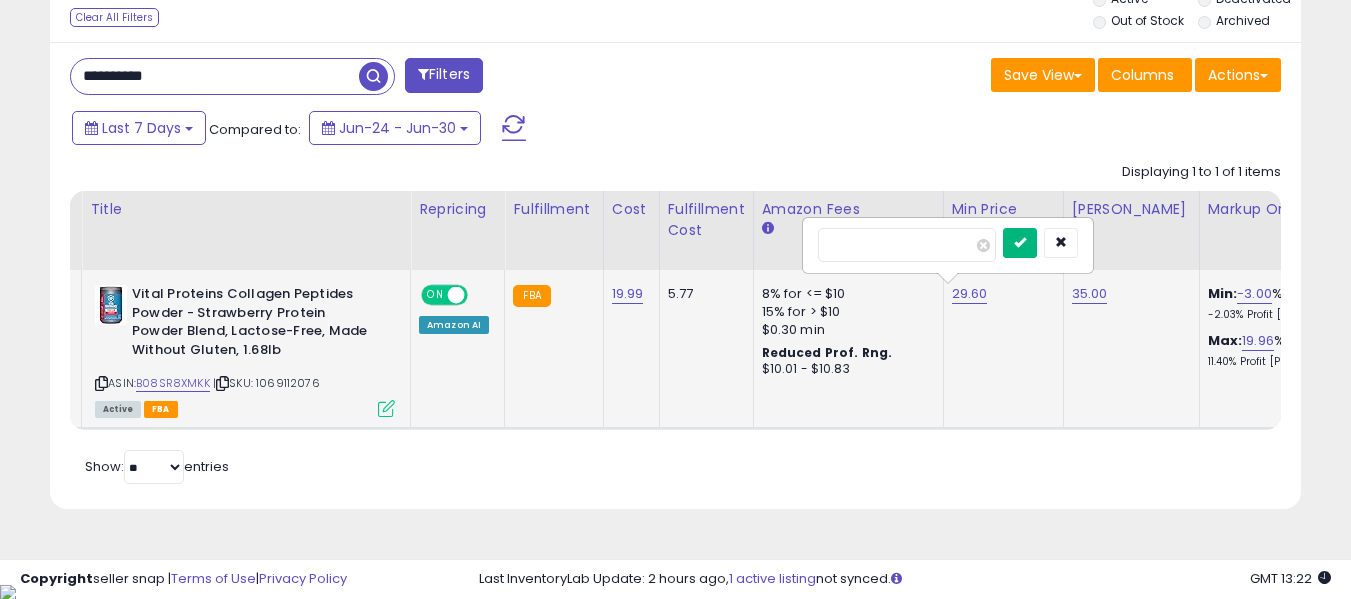 type on "**" 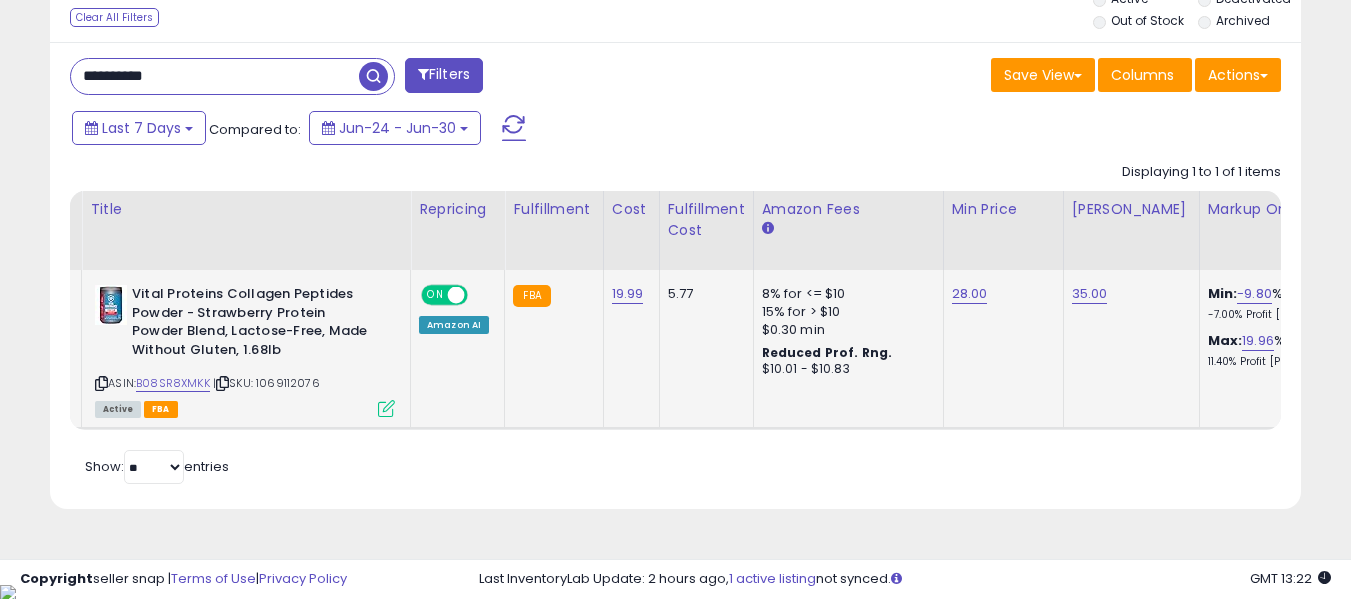 click on "**********" at bounding box center (215, 76) 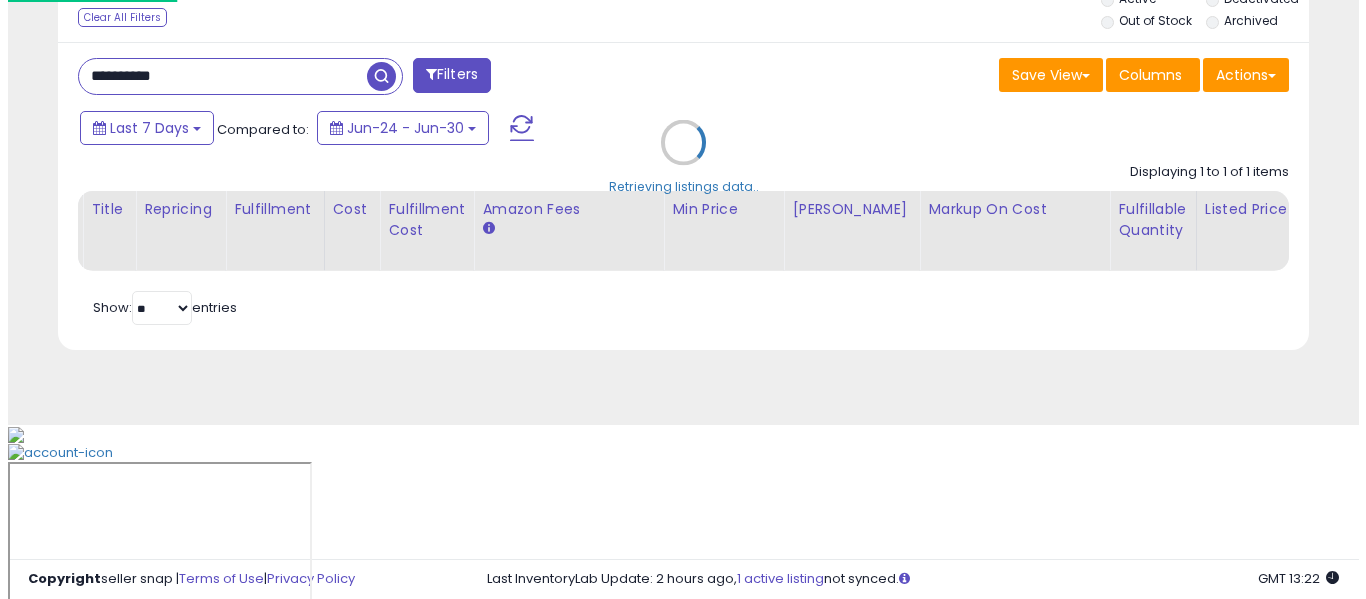 scroll, scrollTop: 621, scrollLeft: 0, axis: vertical 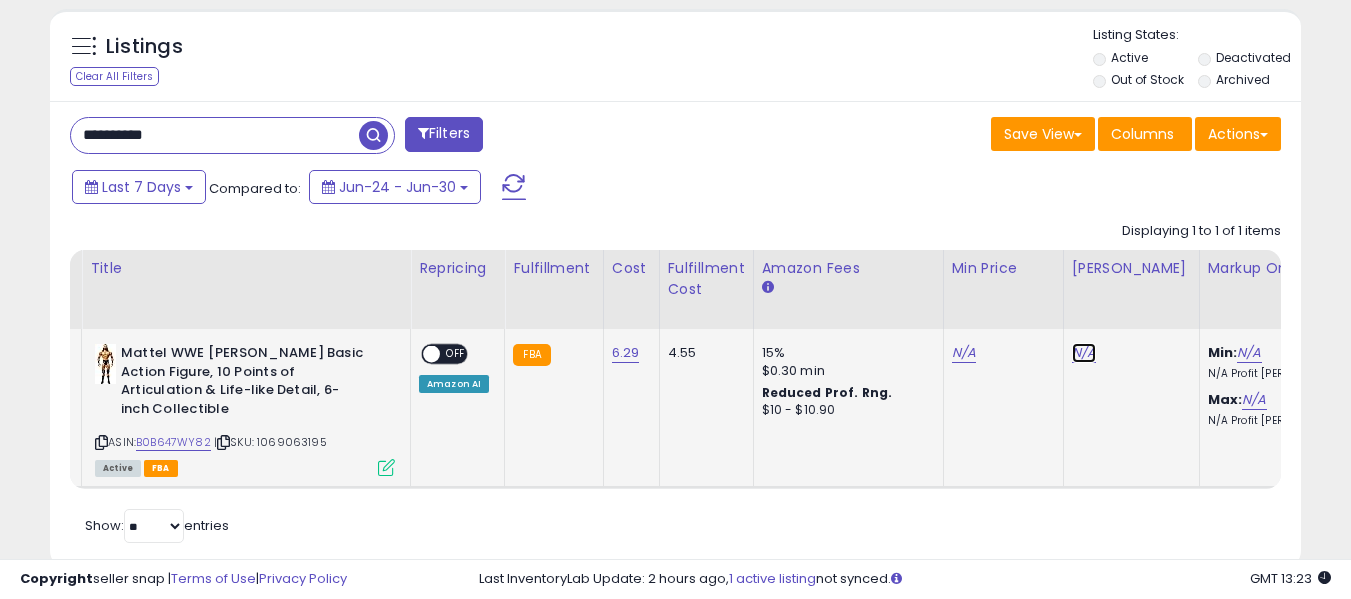 click on "N/A" at bounding box center (1084, 353) 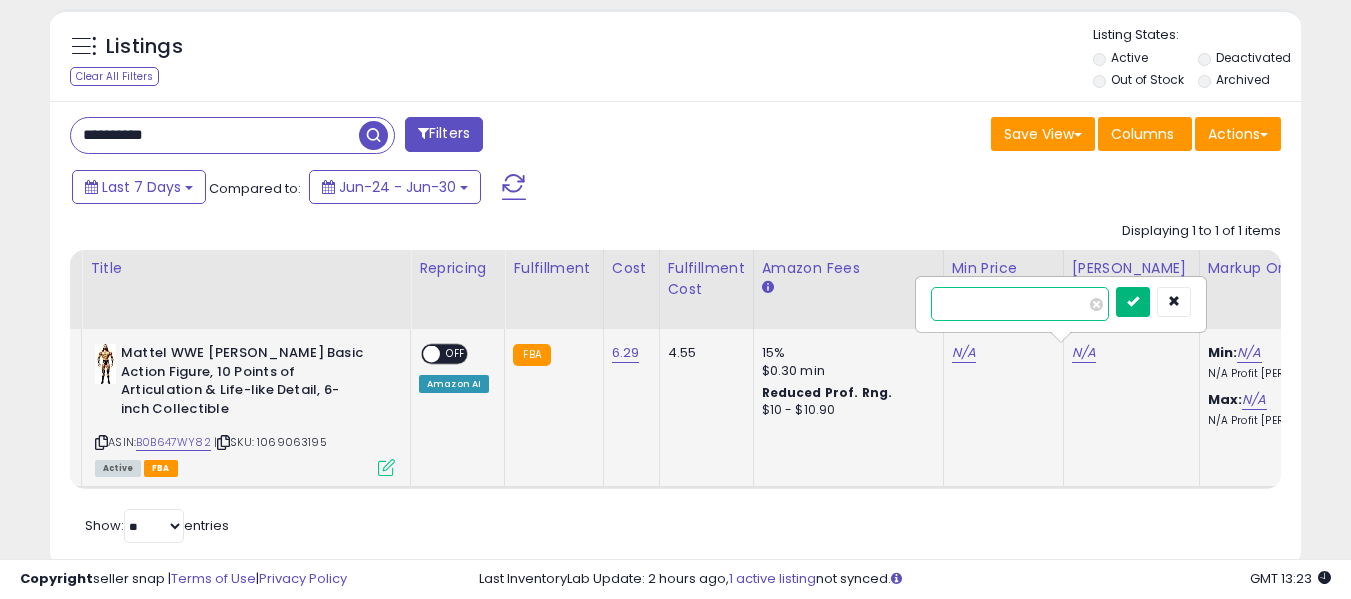 type on "**" 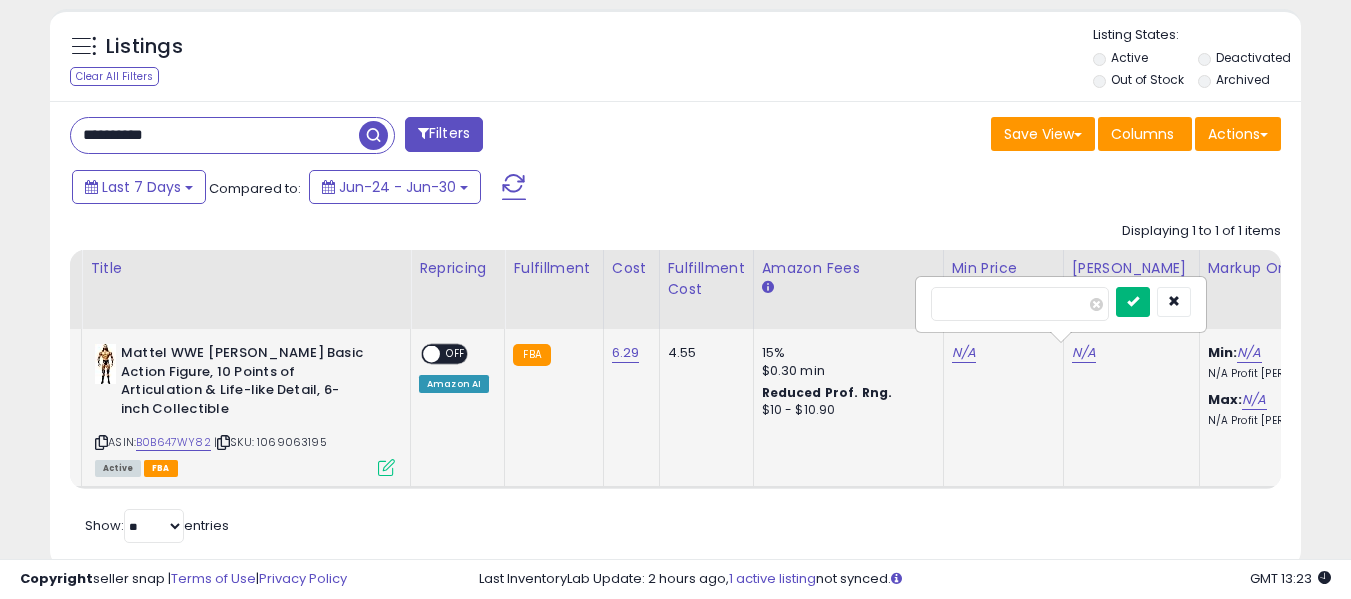 click at bounding box center (1133, 302) 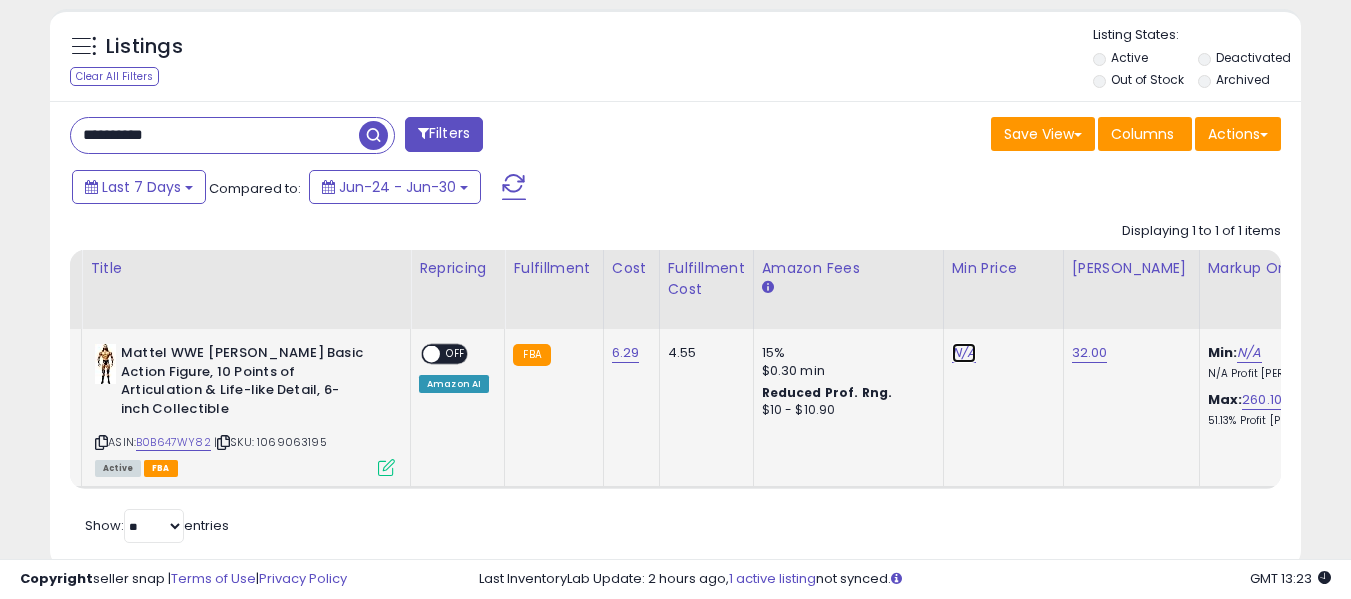 click on "N/A" at bounding box center (964, 353) 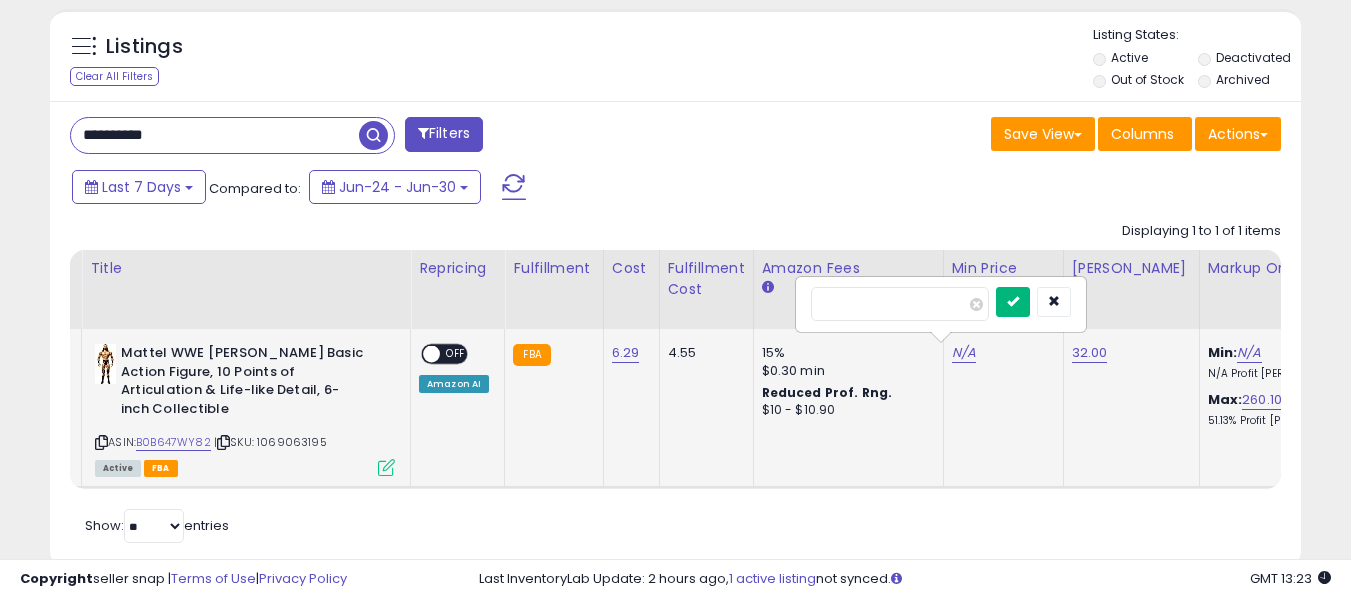 type on "****" 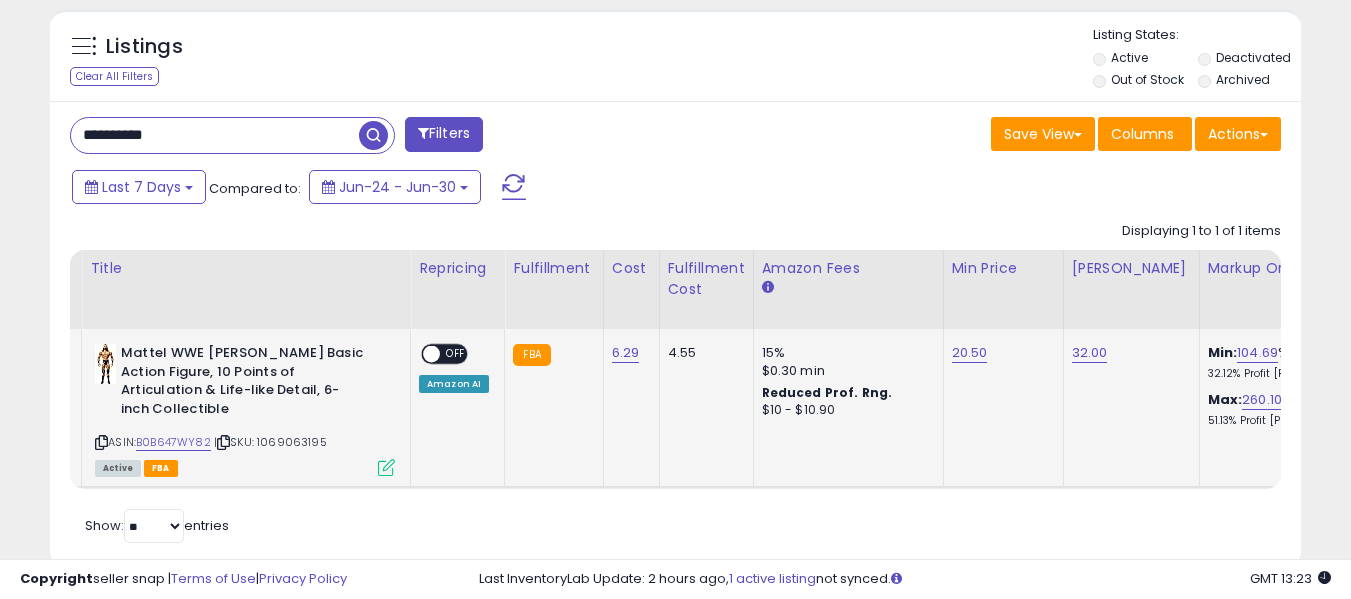 click at bounding box center (431, 354) 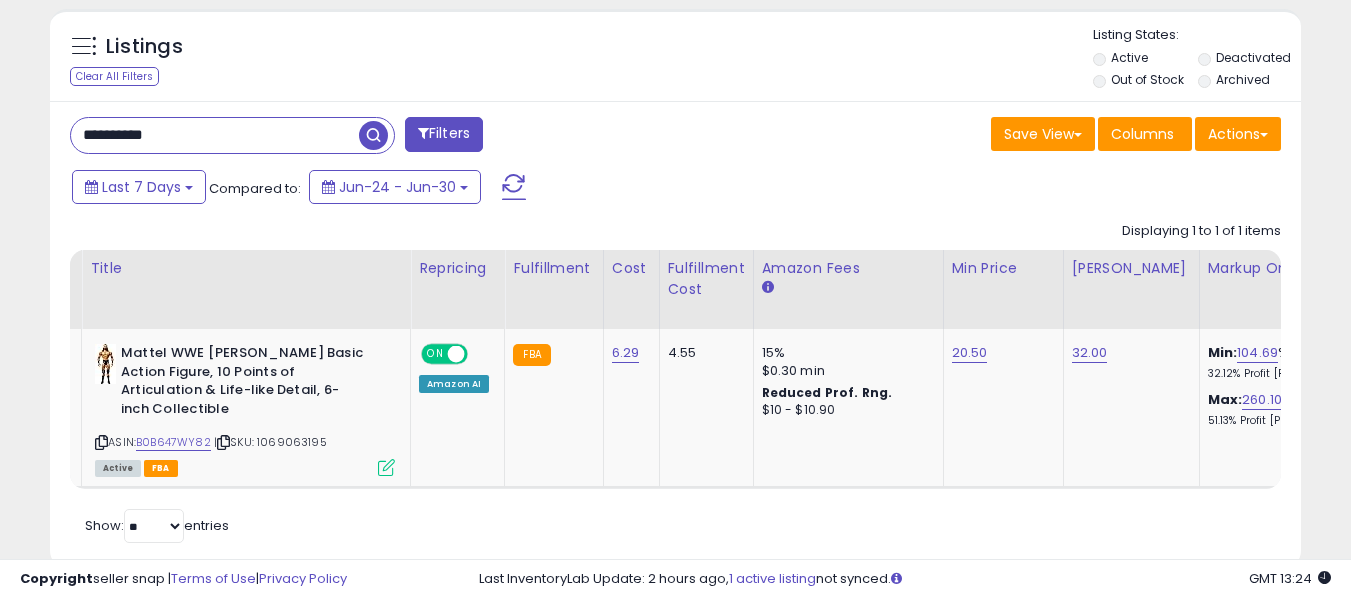 click on "**********" at bounding box center (215, 135) 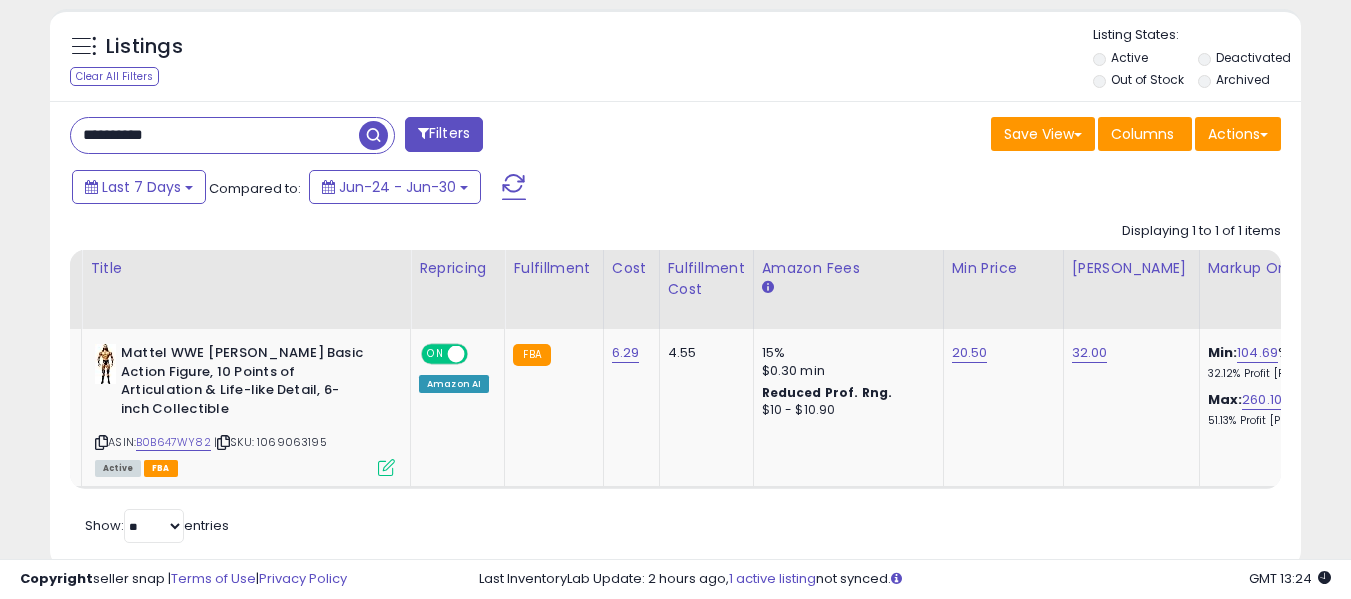 click on "**********" at bounding box center (215, 135) 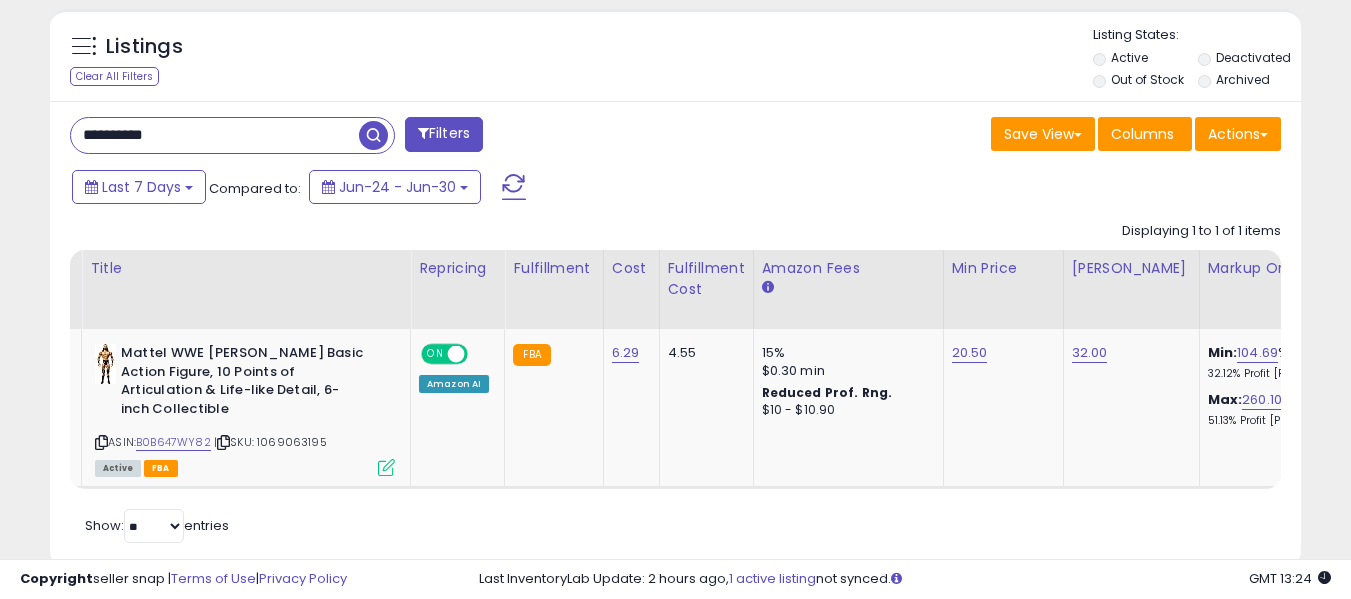 paste 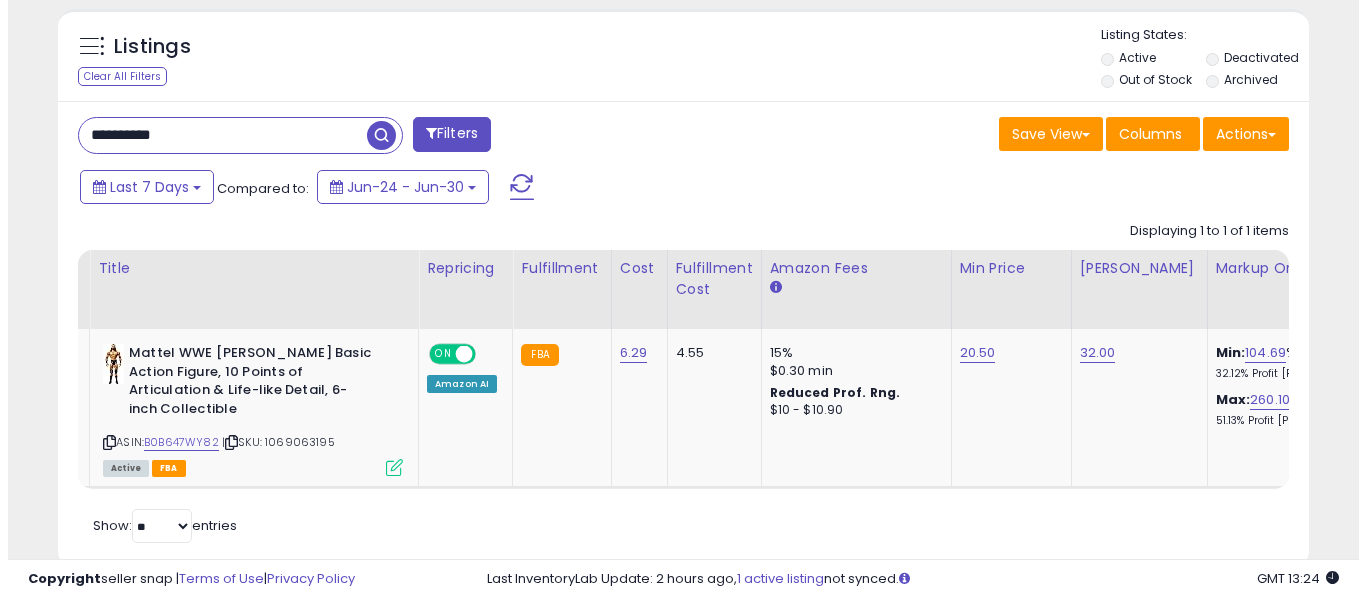 scroll, scrollTop: 621, scrollLeft: 0, axis: vertical 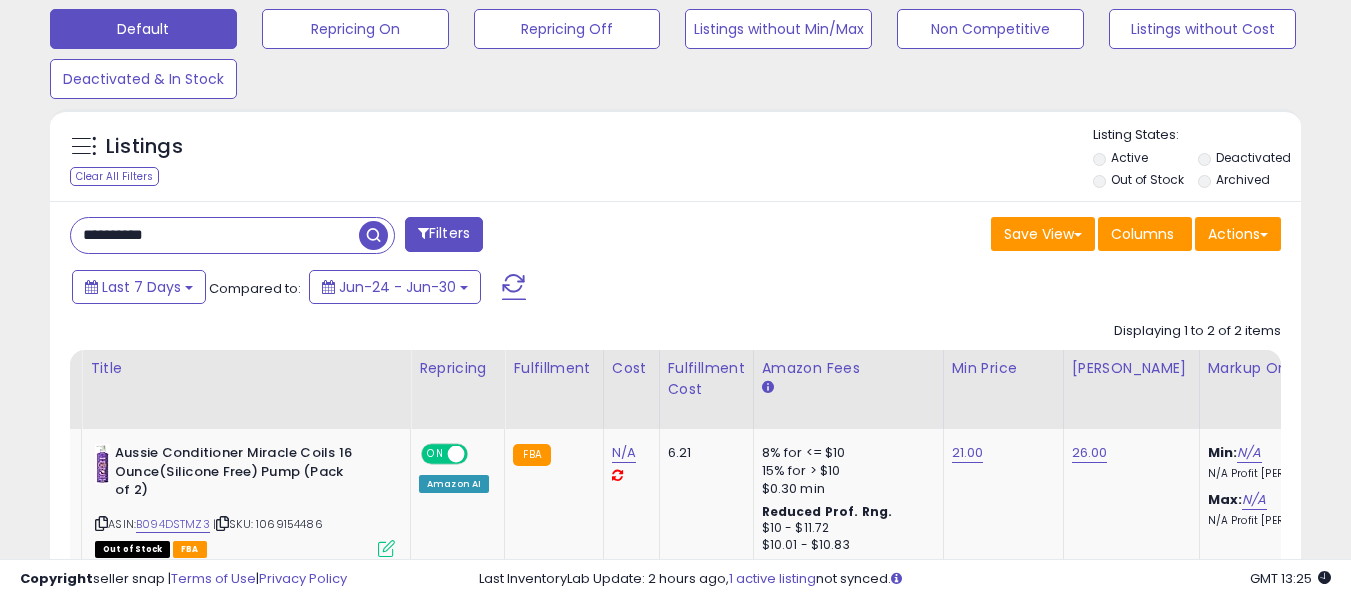 click on "**********" at bounding box center [675, 496] 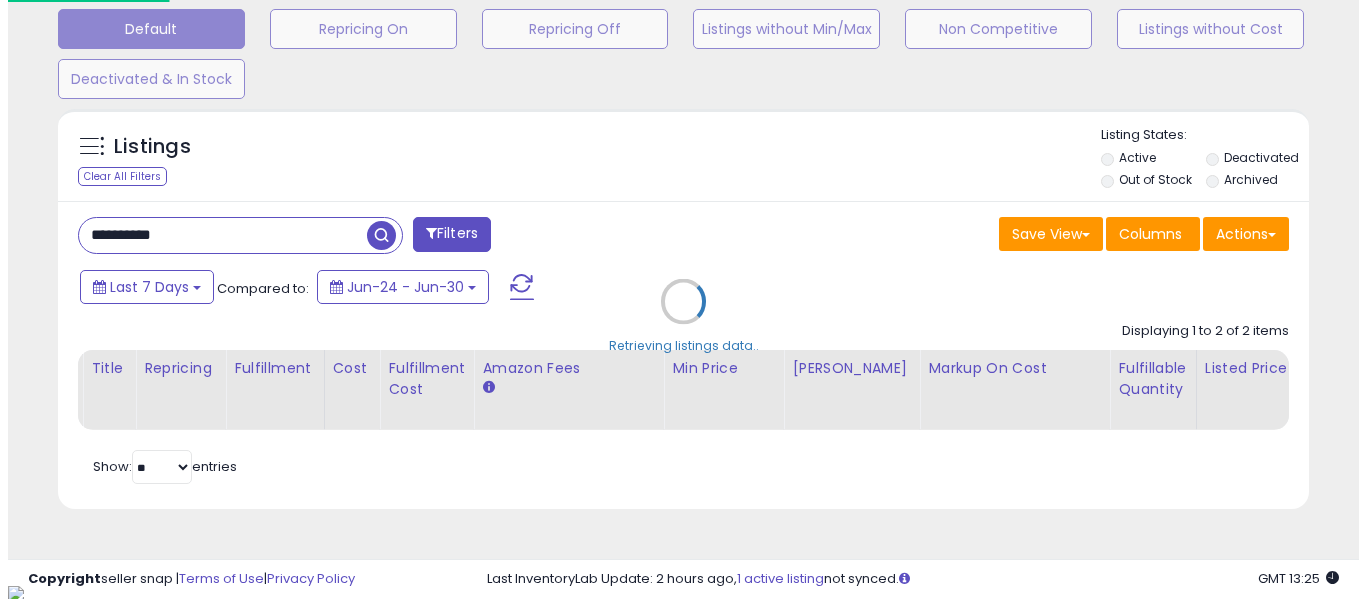 scroll, scrollTop: 999590, scrollLeft: 999267, axis: both 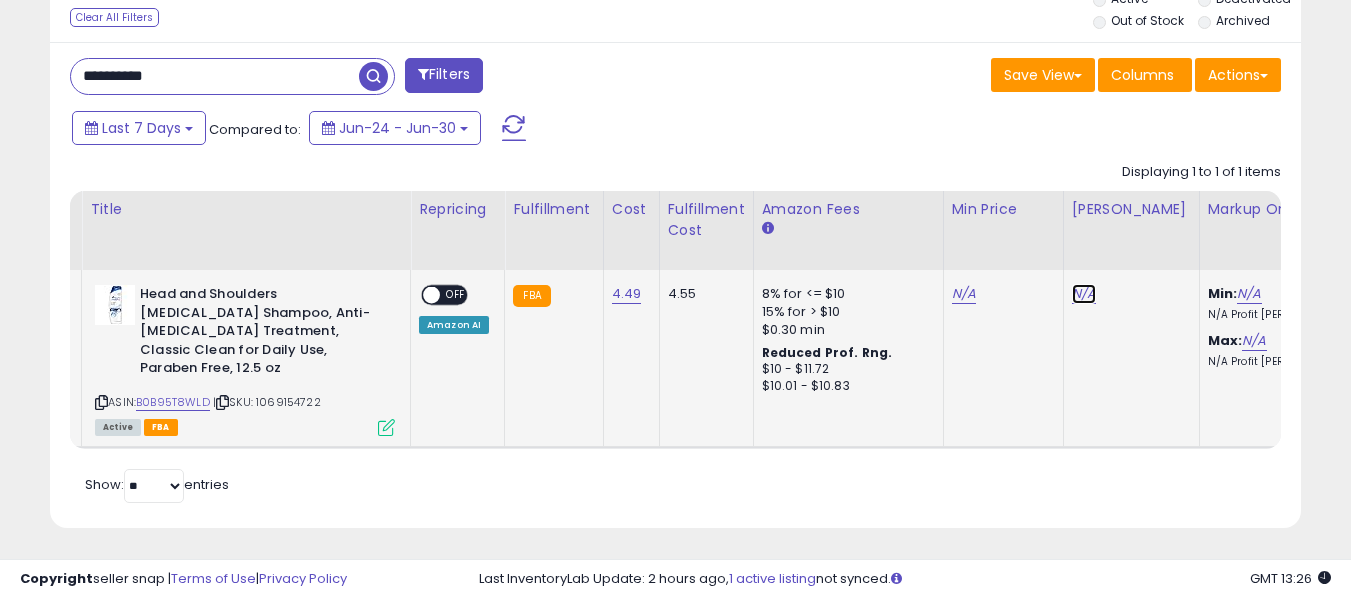 click on "N/A" at bounding box center (1084, 294) 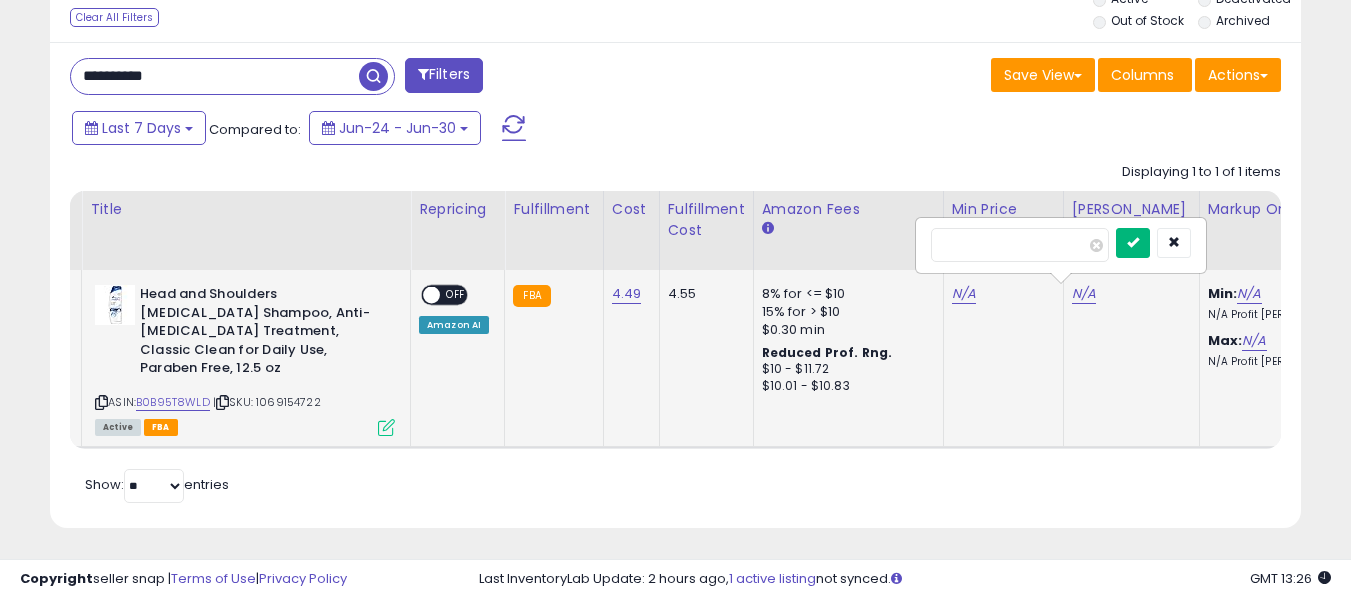 type on "****" 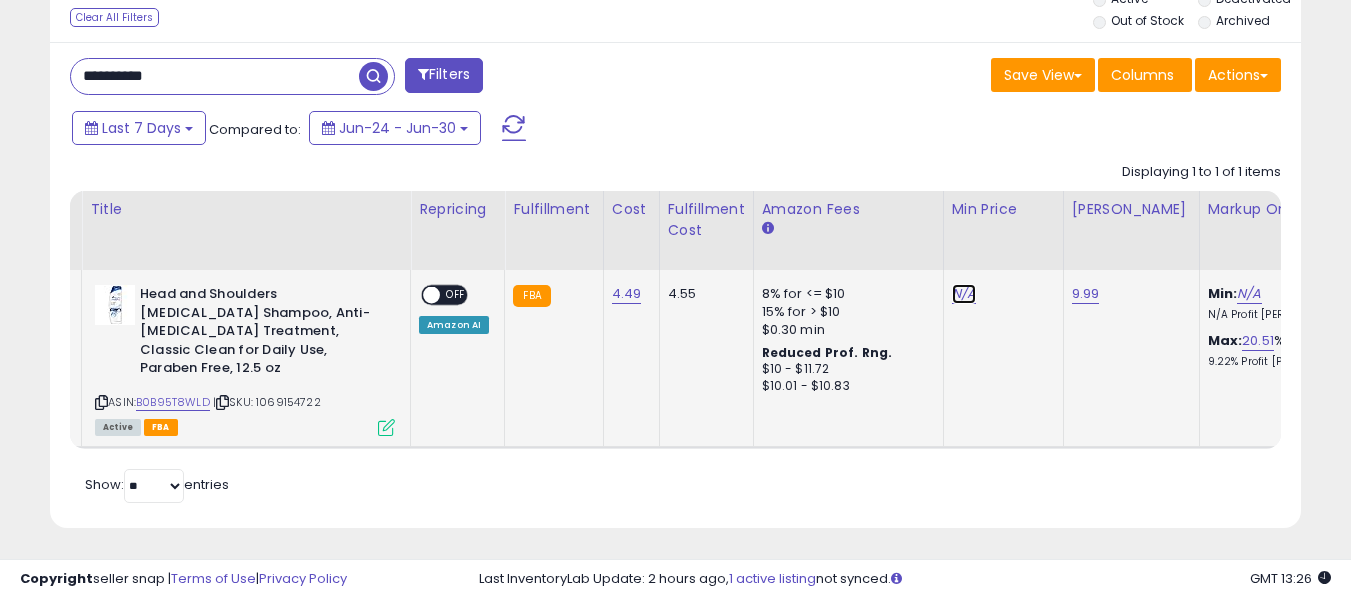 click on "N/A" at bounding box center [964, 294] 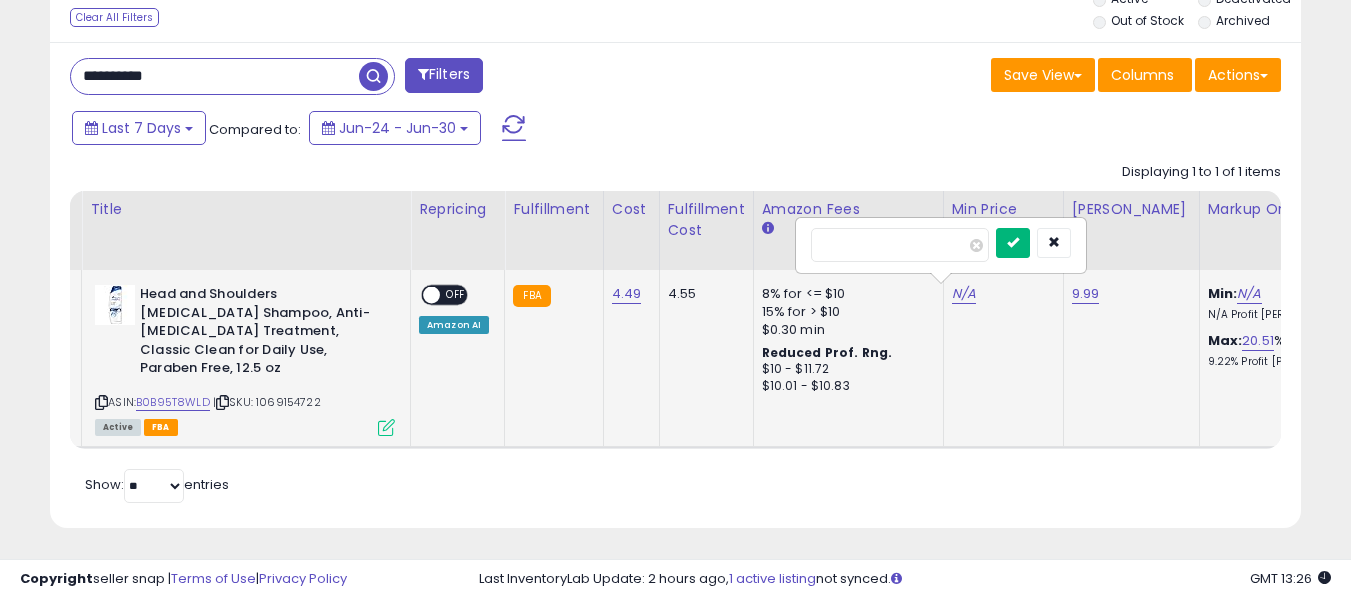 type on "*" 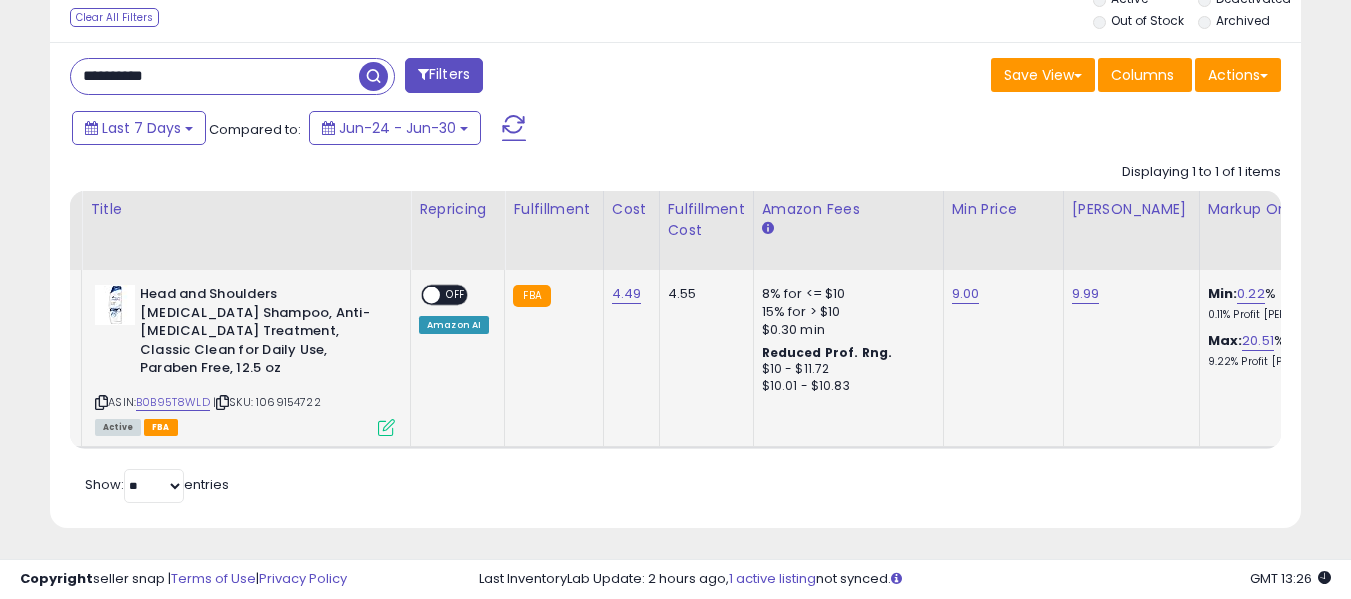 drag, startPoint x: 420, startPoint y: 300, endPoint x: 429, endPoint y: 293, distance: 11.401754 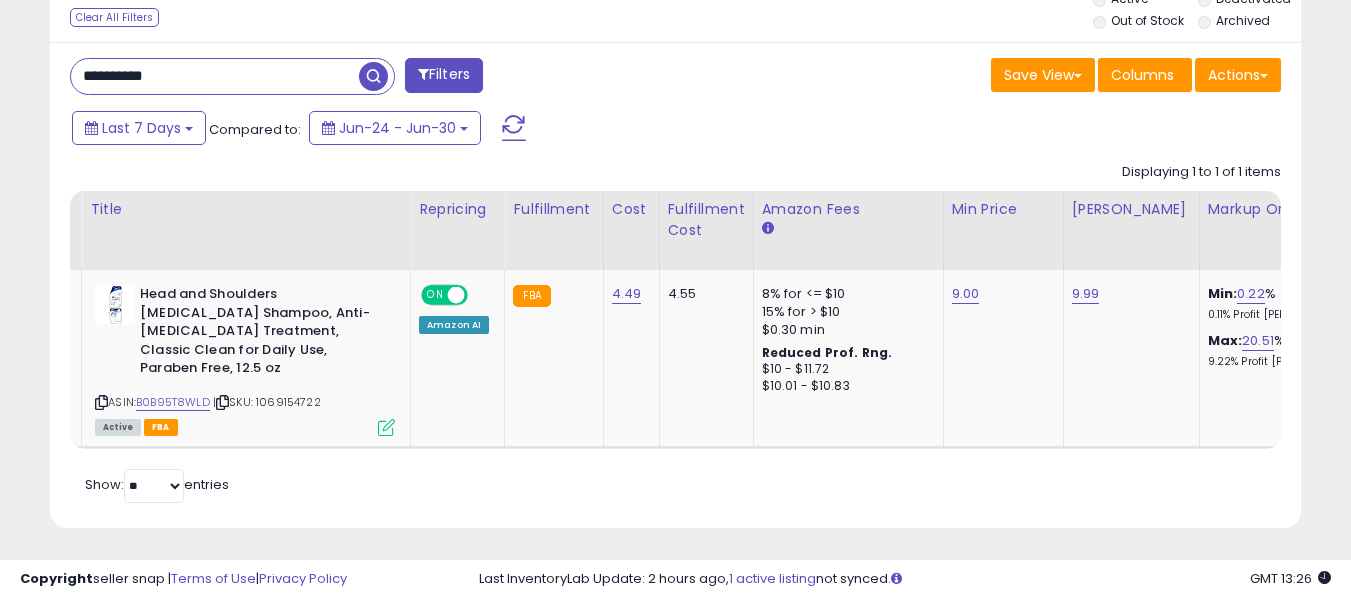 click on "**********" at bounding box center [215, 76] 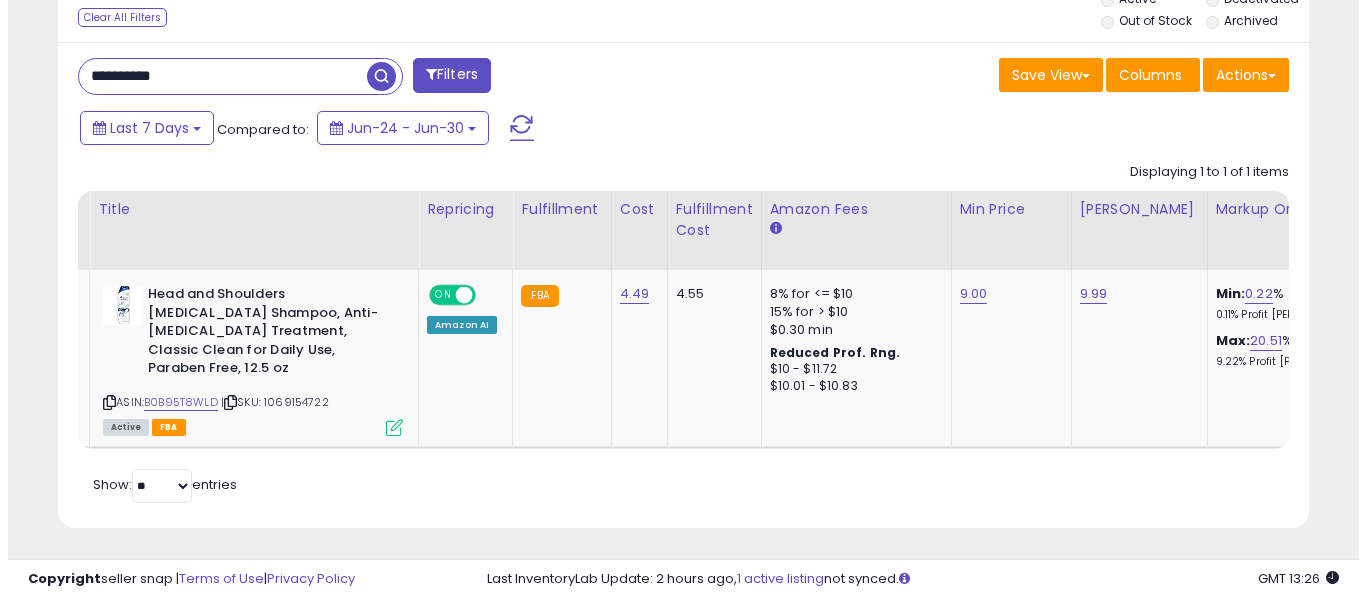 scroll, scrollTop: 621, scrollLeft: 0, axis: vertical 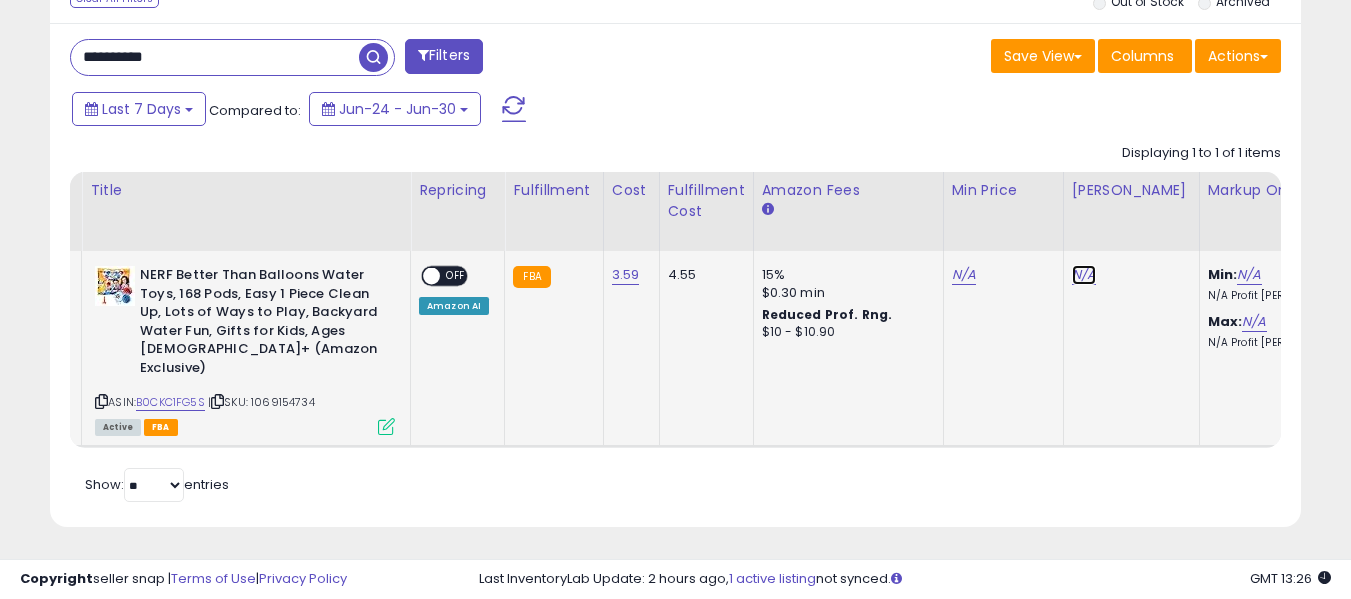 click on "N/A" at bounding box center (1084, 275) 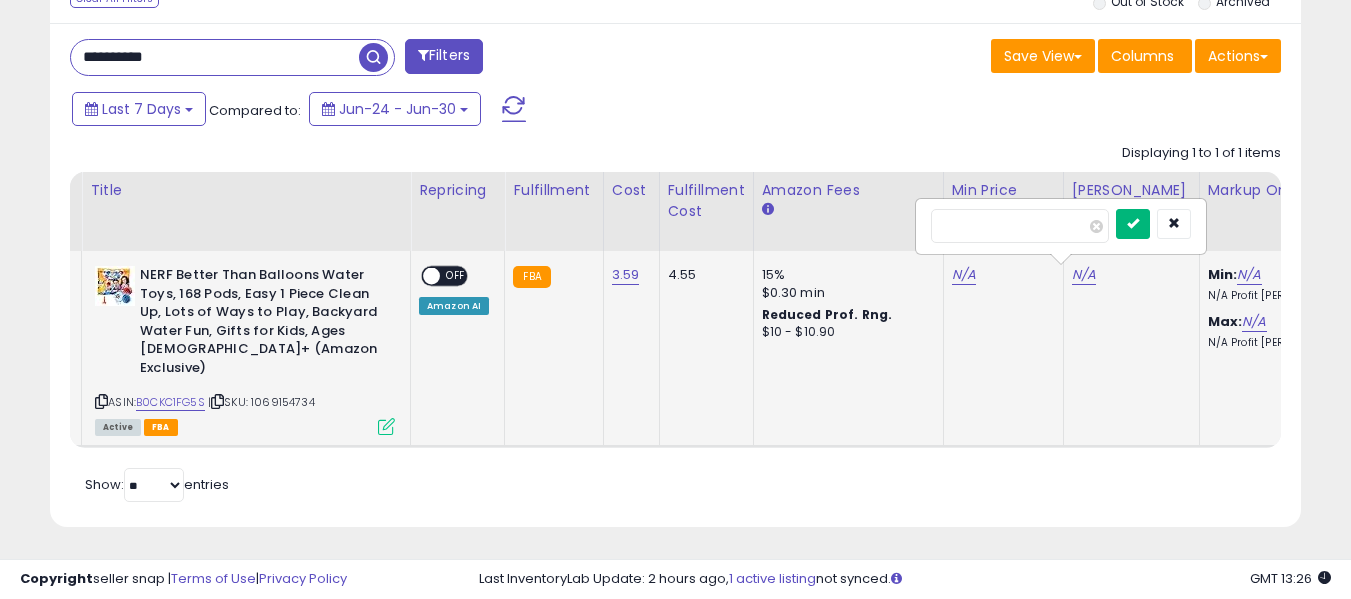 type on "**" 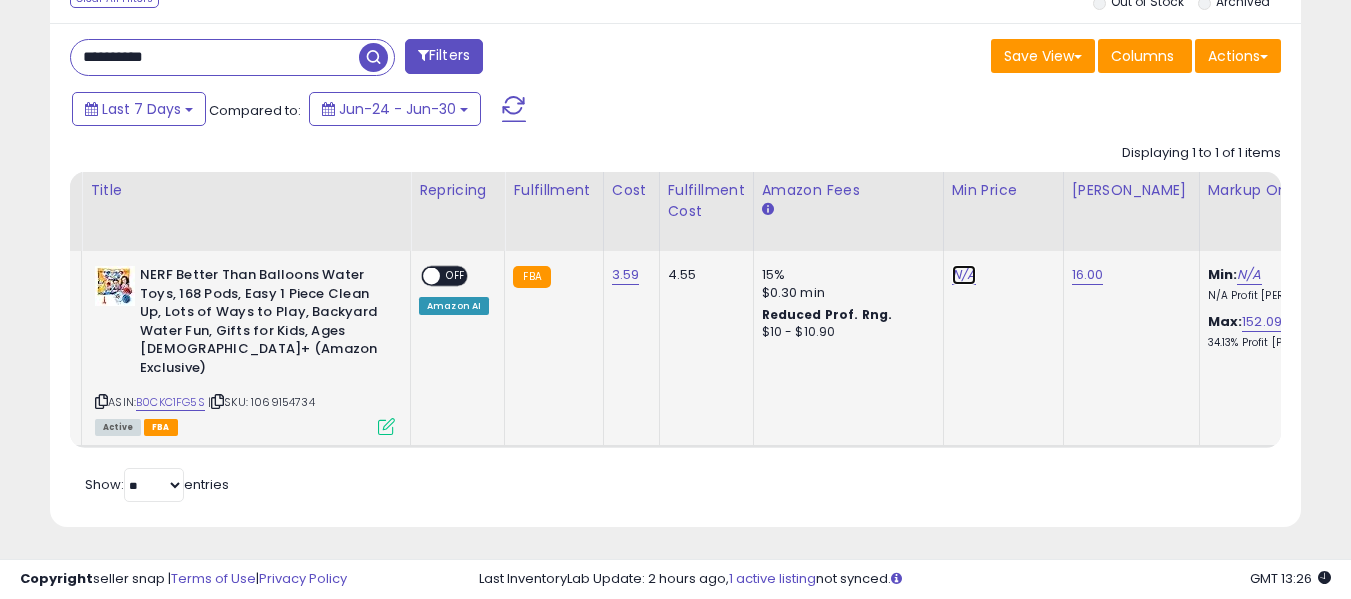 click on "N/A" at bounding box center (964, 275) 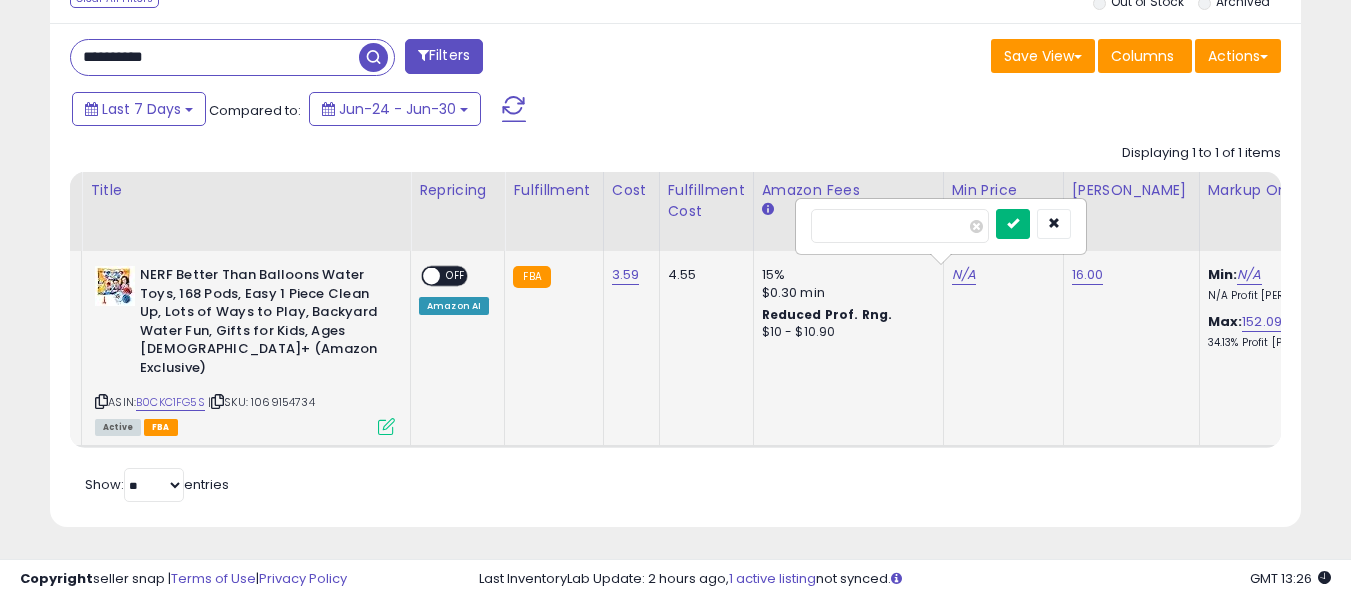 type on "****" 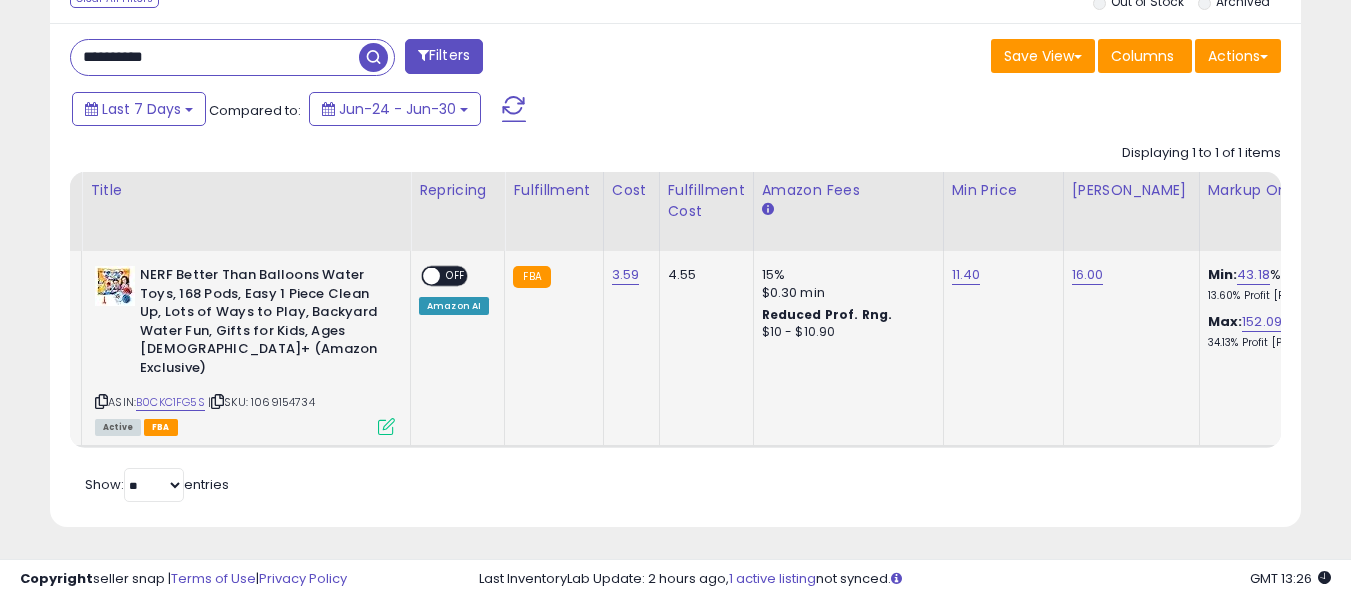 click on "ON   OFF" at bounding box center (422, 276) 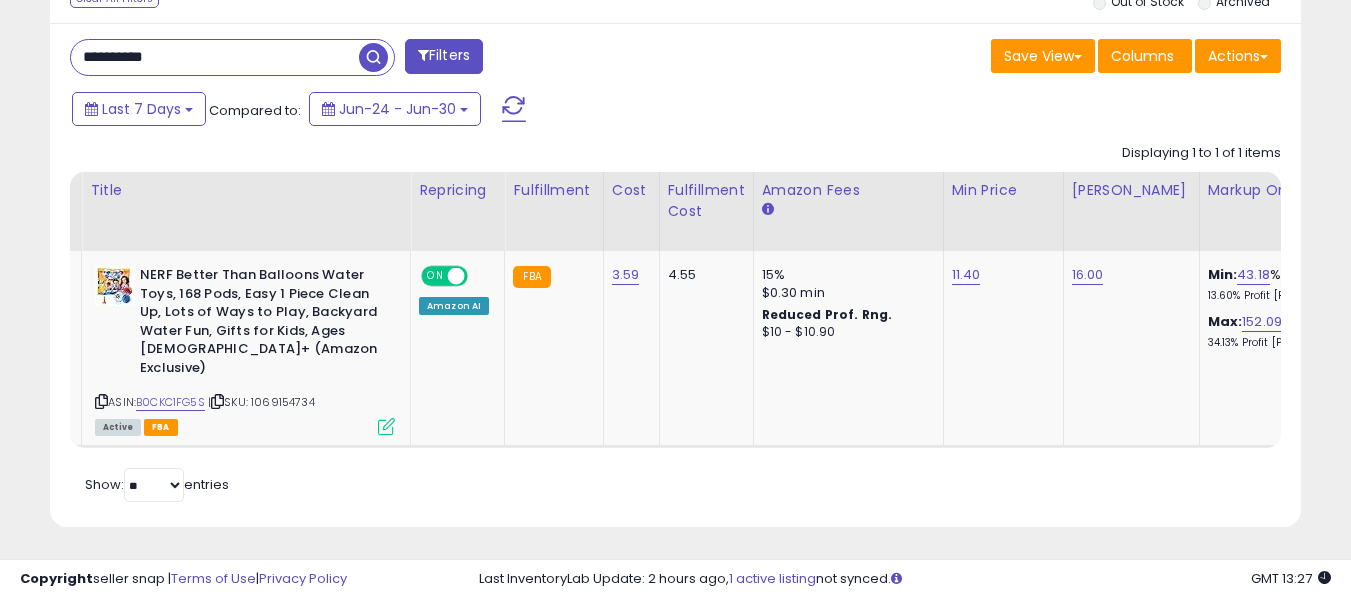 click on "**********" at bounding box center (215, 57) 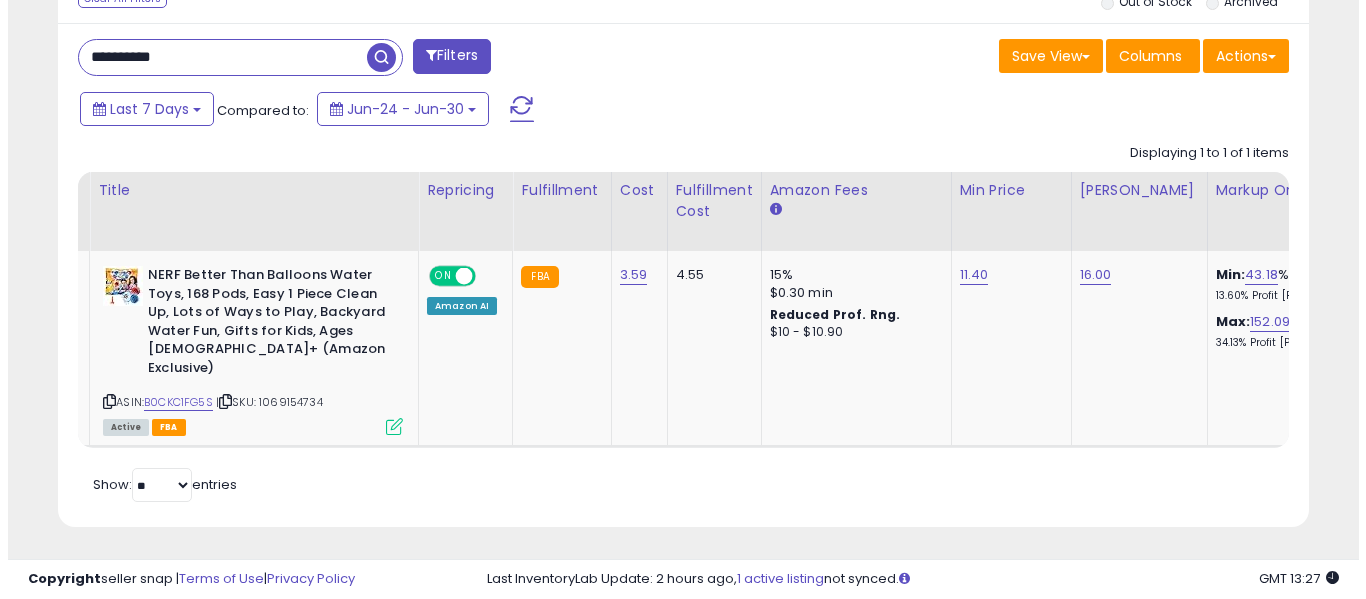 scroll, scrollTop: 621, scrollLeft: 0, axis: vertical 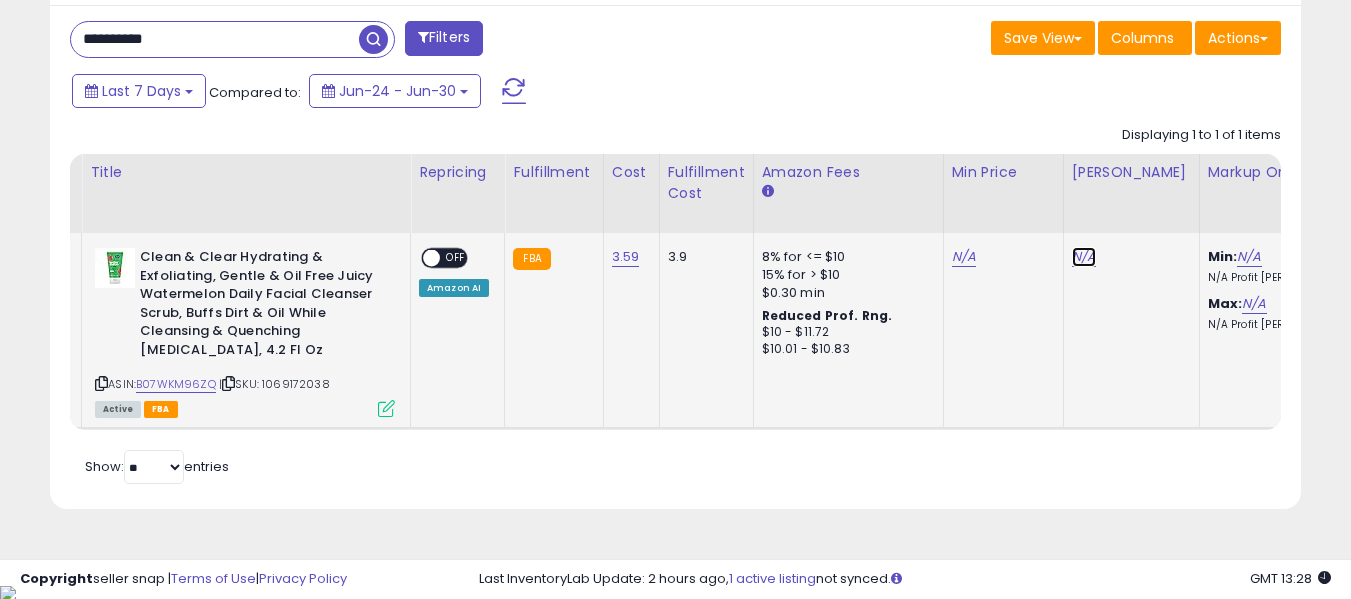 click on "N/A" at bounding box center (1084, 257) 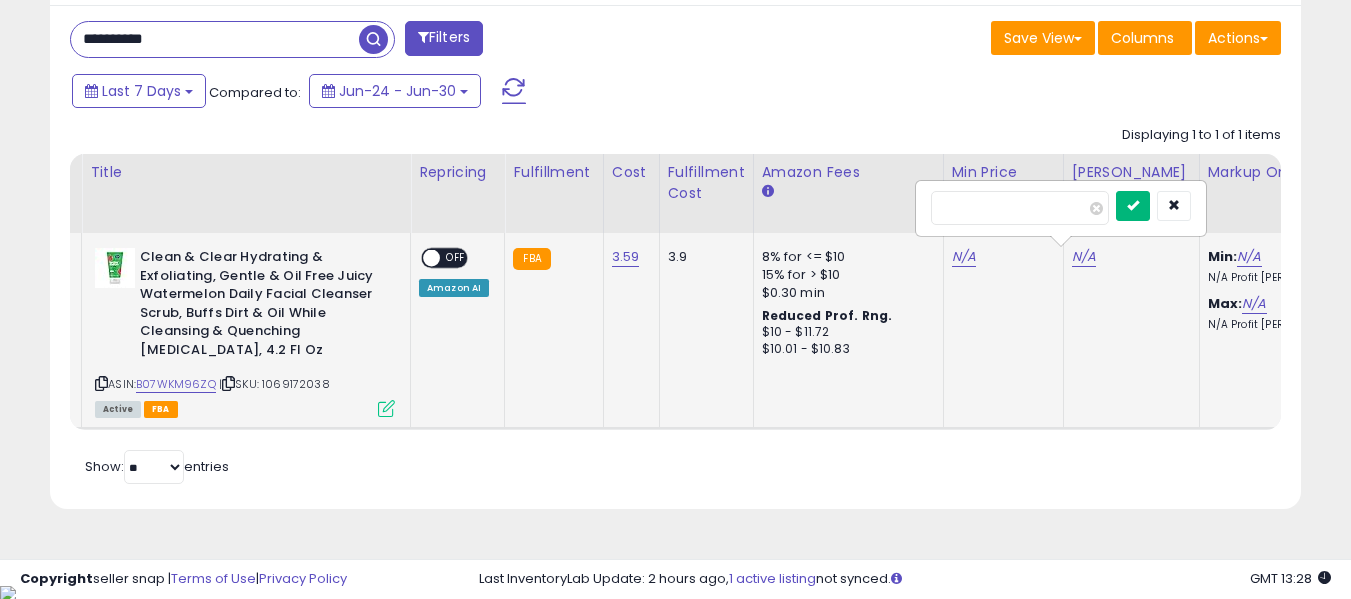 type on "**" 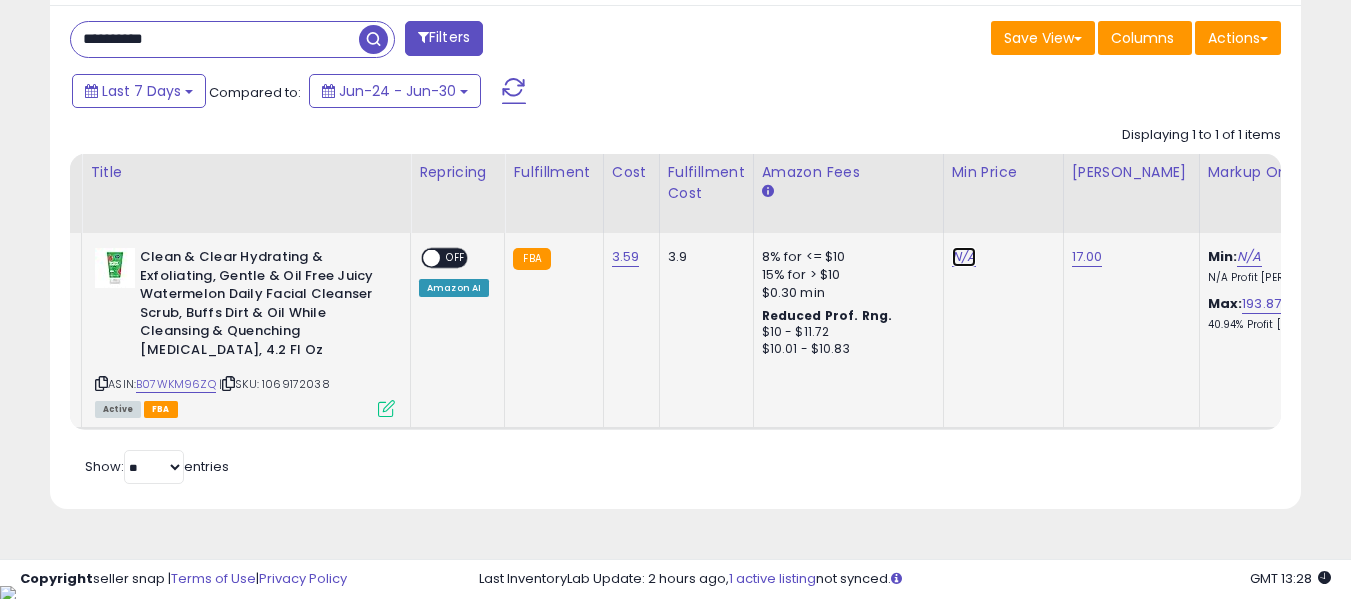 click on "N/A" at bounding box center [964, 257] 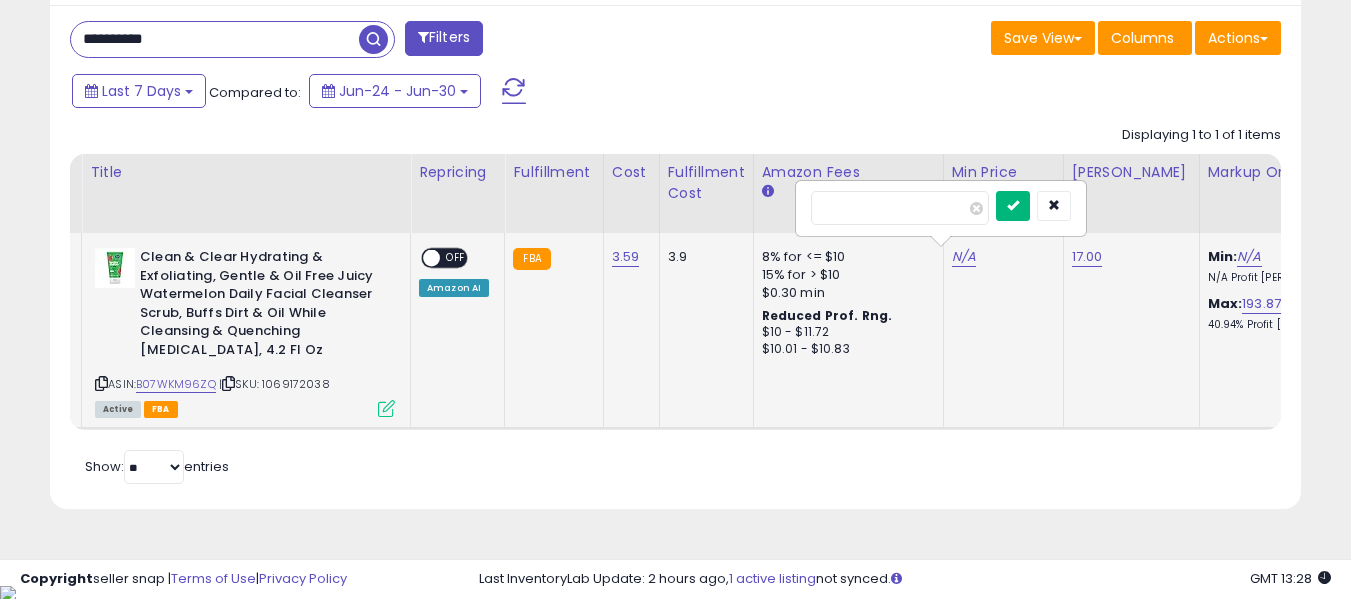 type on "**" 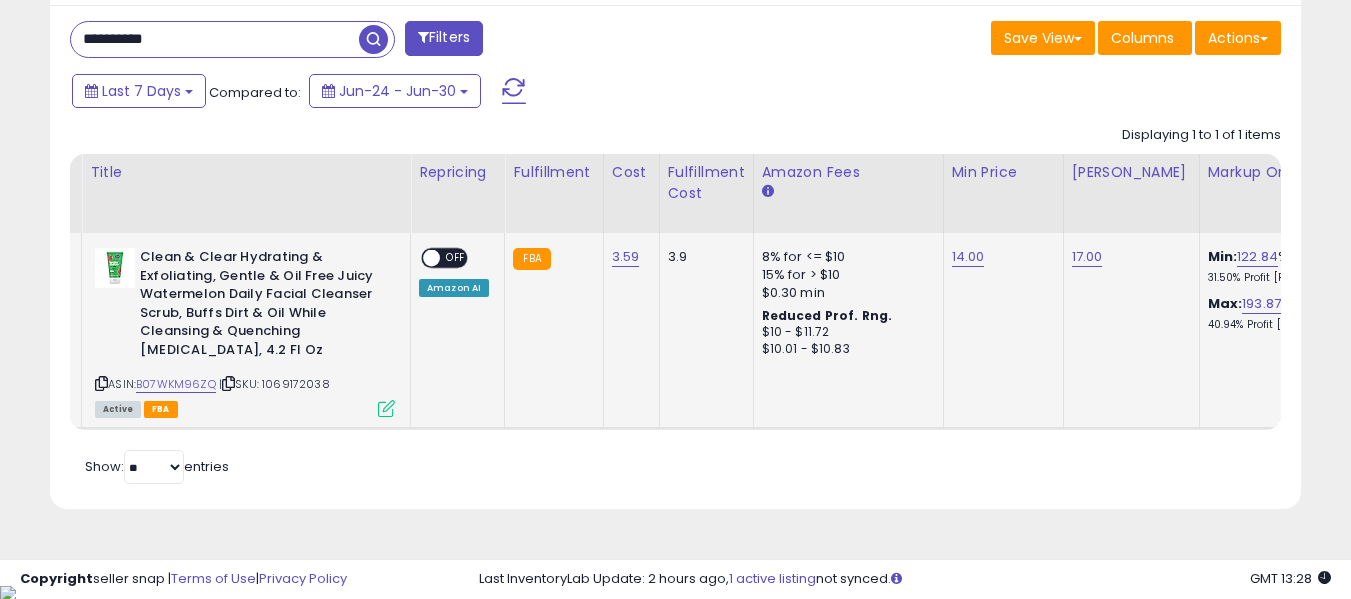 click on "OFF" at bounding box center (456, 258) 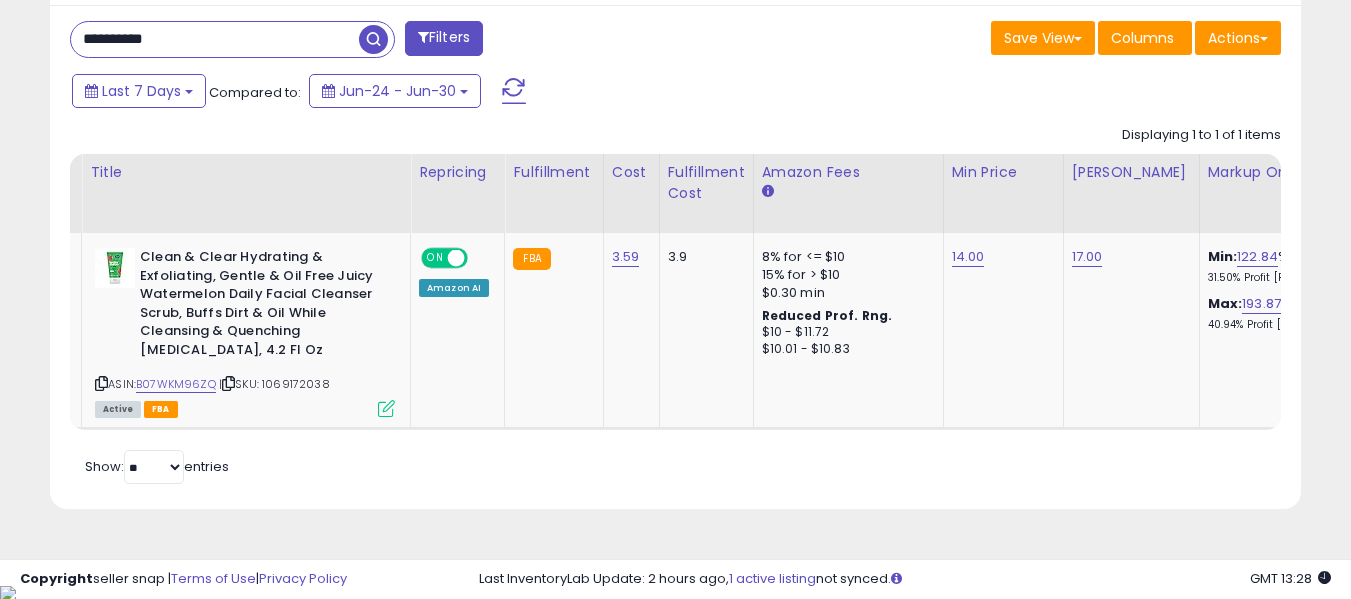 click on "**********" at bounding box center [675, 257] 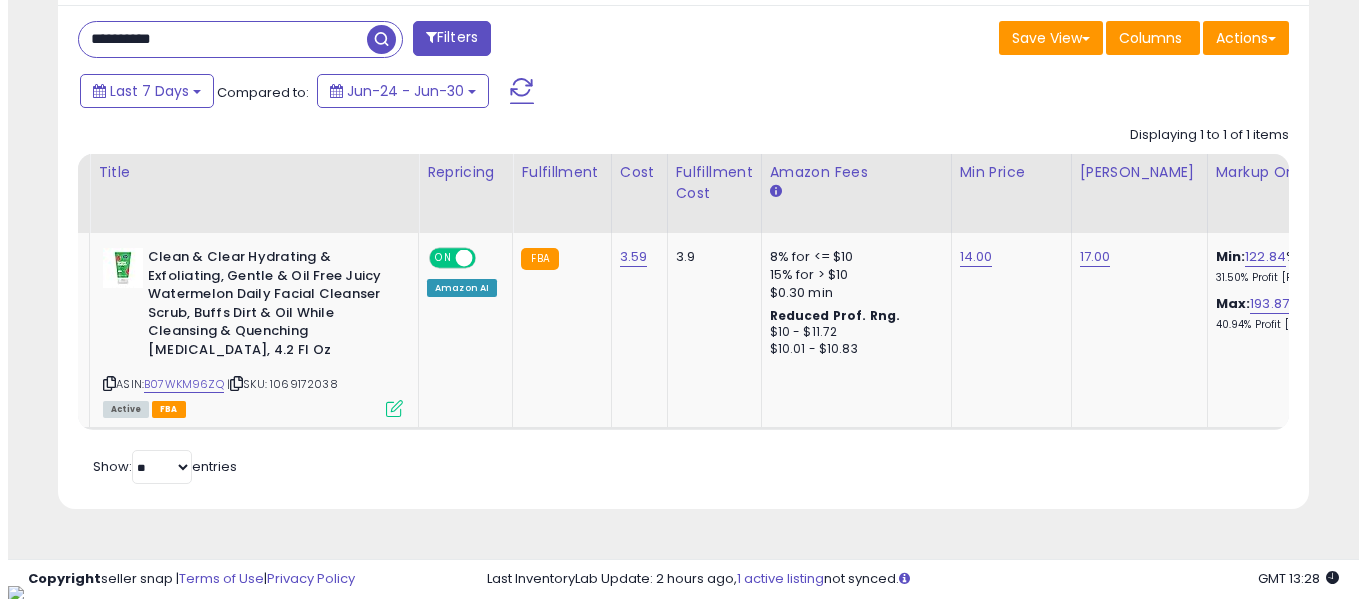 scroll, scrollTop: 621, scrollLeft: 0, axis: vertical 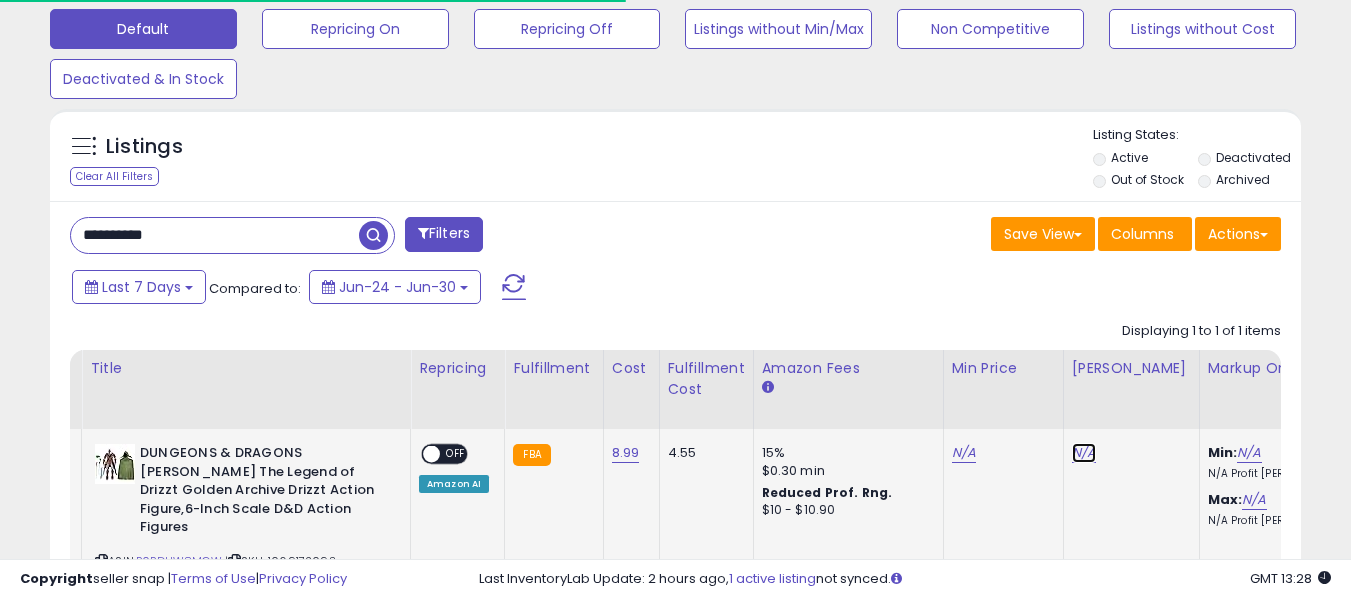 click on "N/A" at bounding box center [1084, 453] 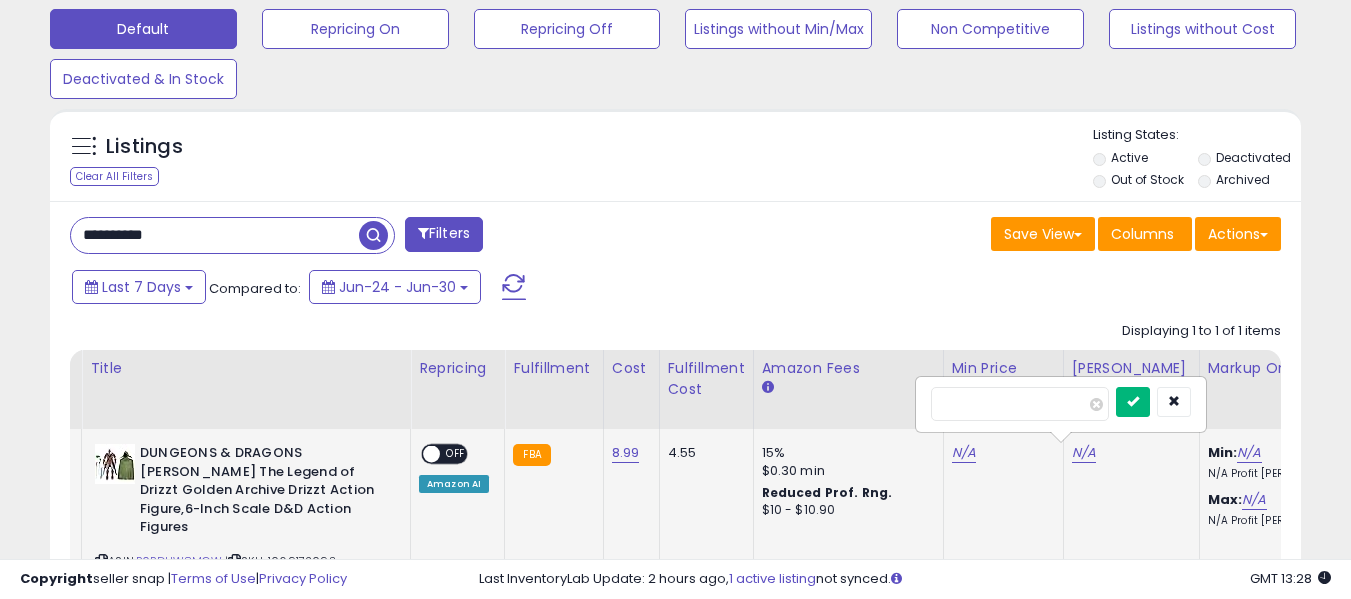 type on "**" 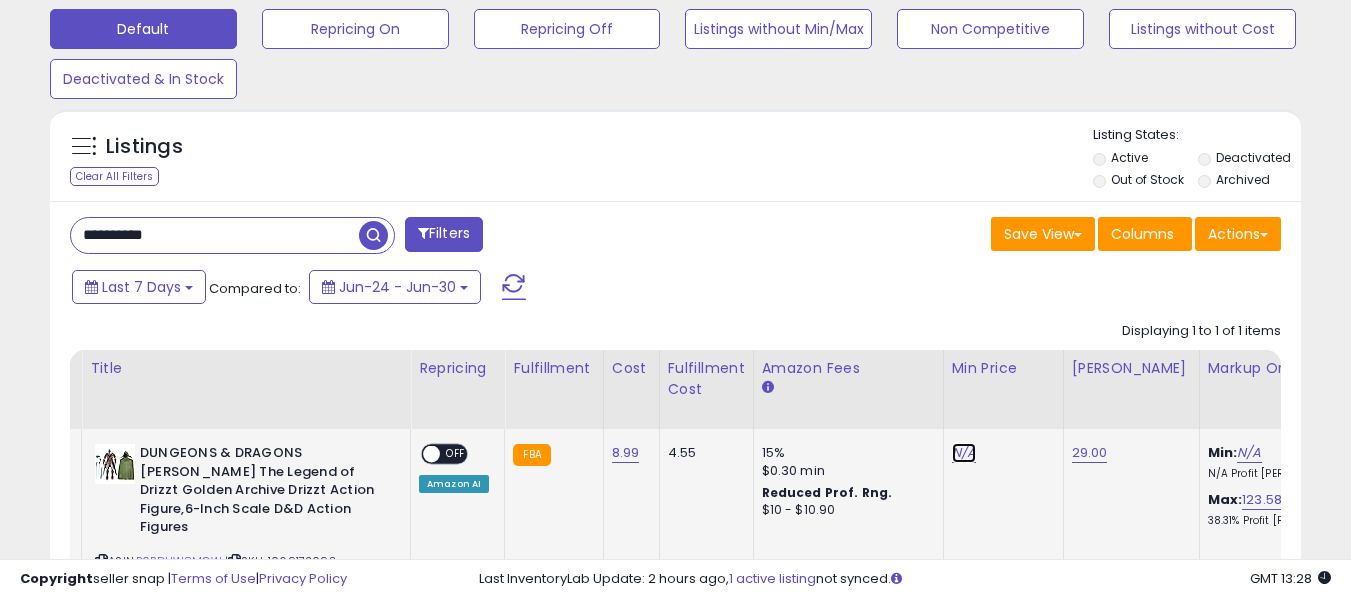 click on "N/A" at bounding box center [964, 453] 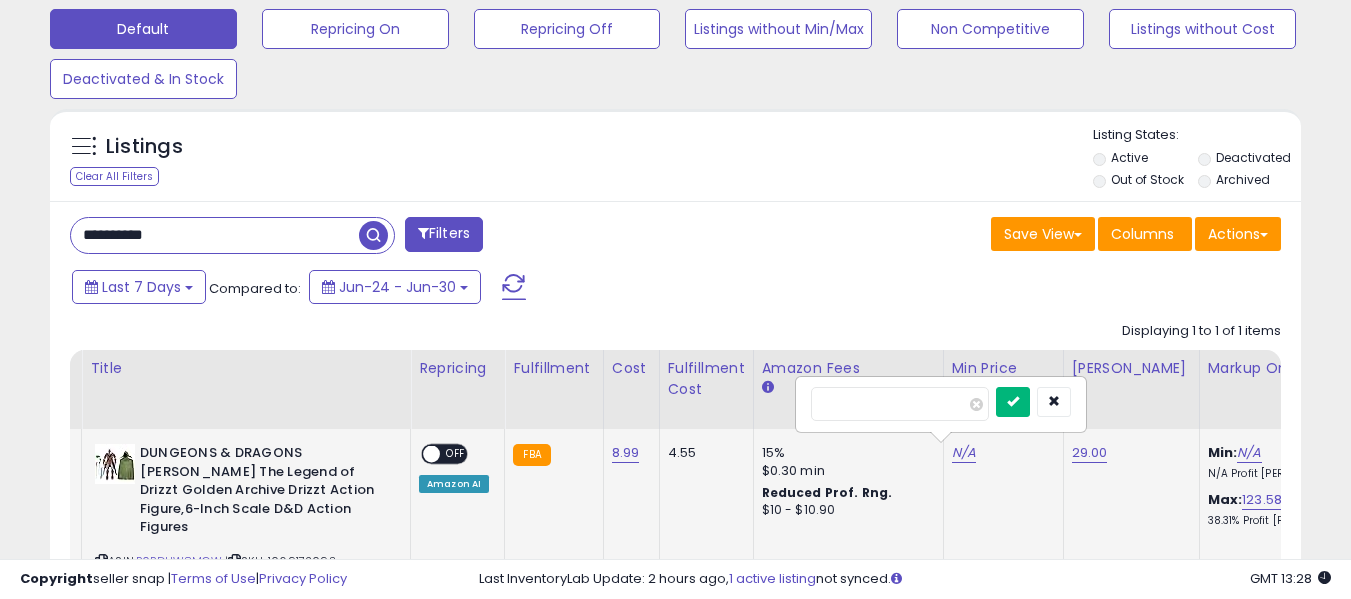 type on "**" 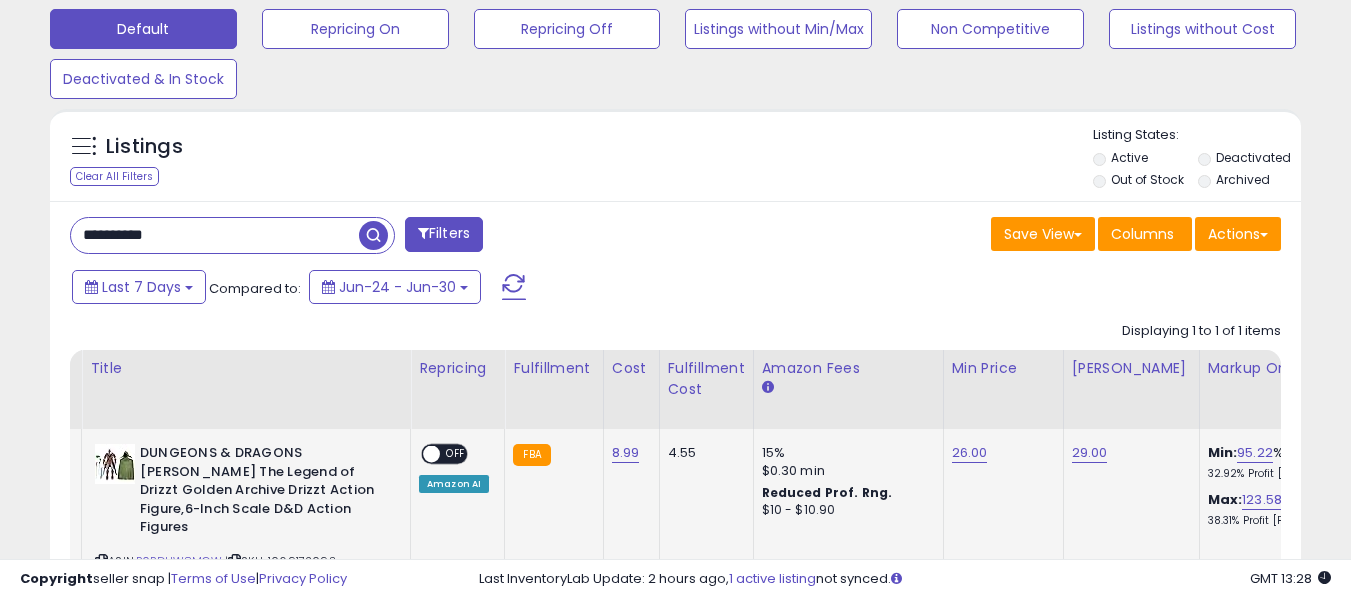 click on "ON   OFF" at bounding box center [444, 454] 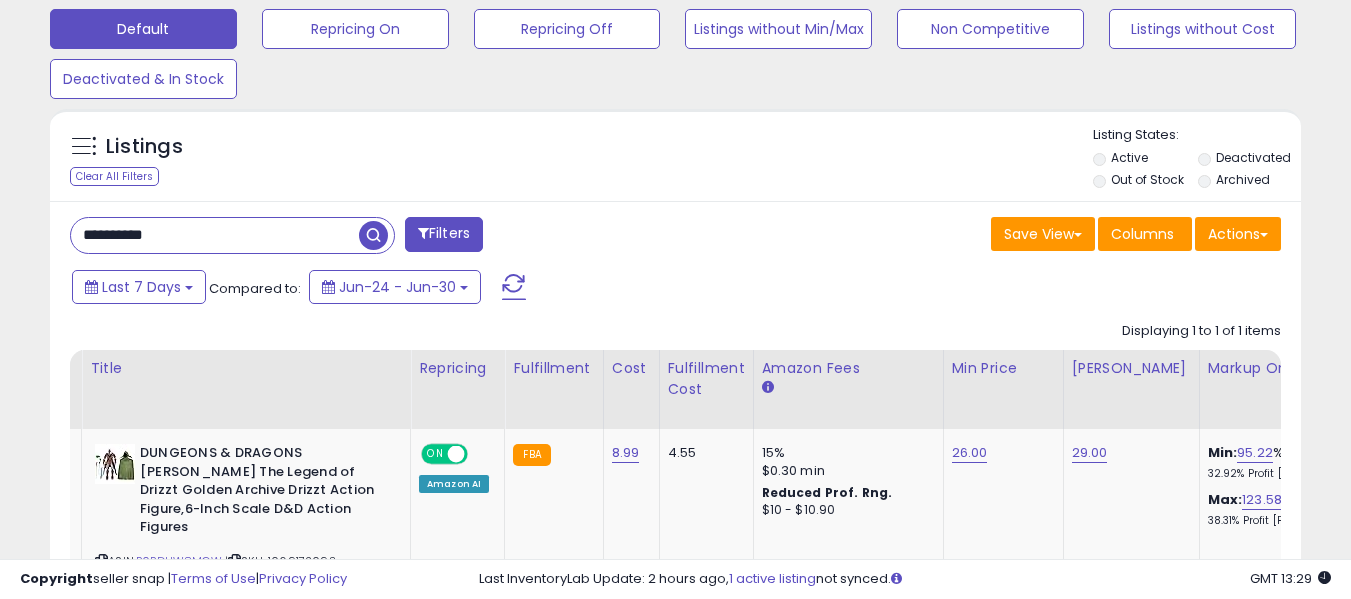 click on "**********" at bounding box center [215, 235] 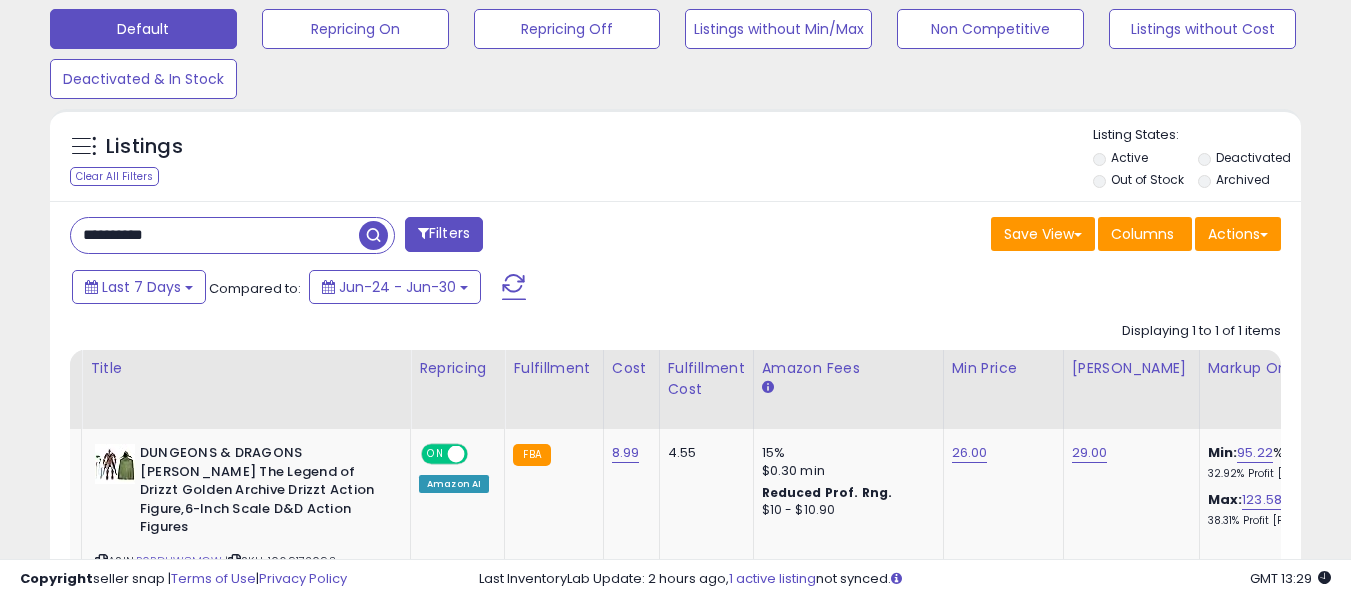 paste 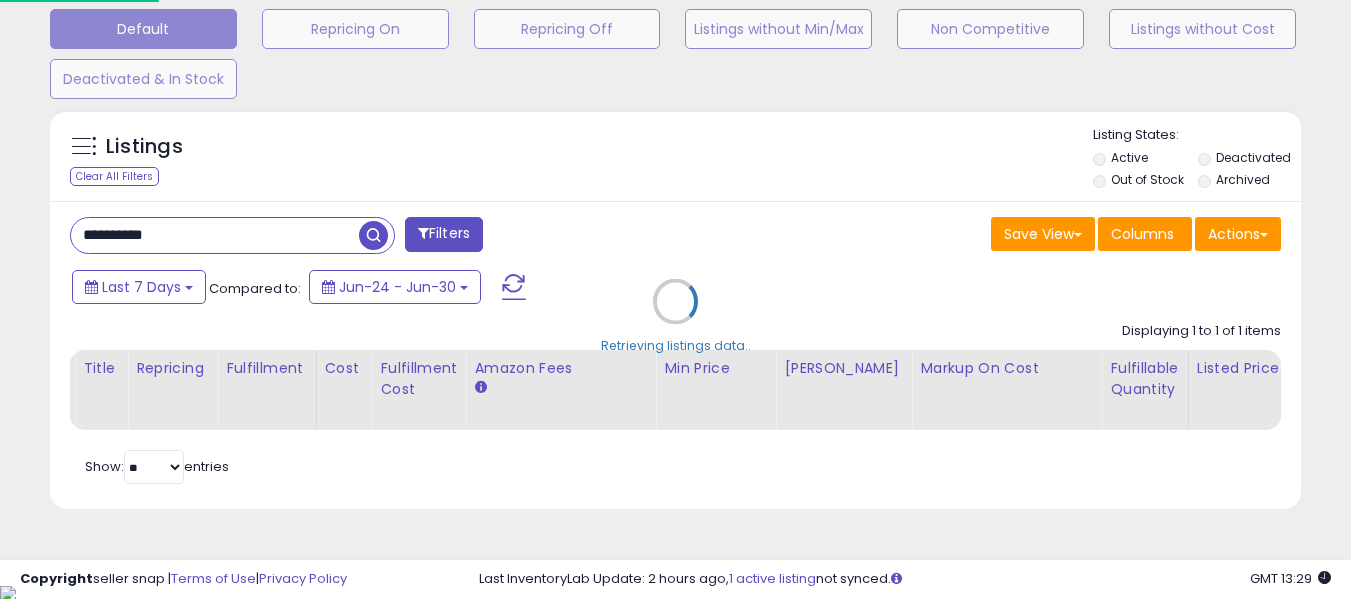 scroll, scrollTop: 999590, scrollLeft: 999267, axis: both 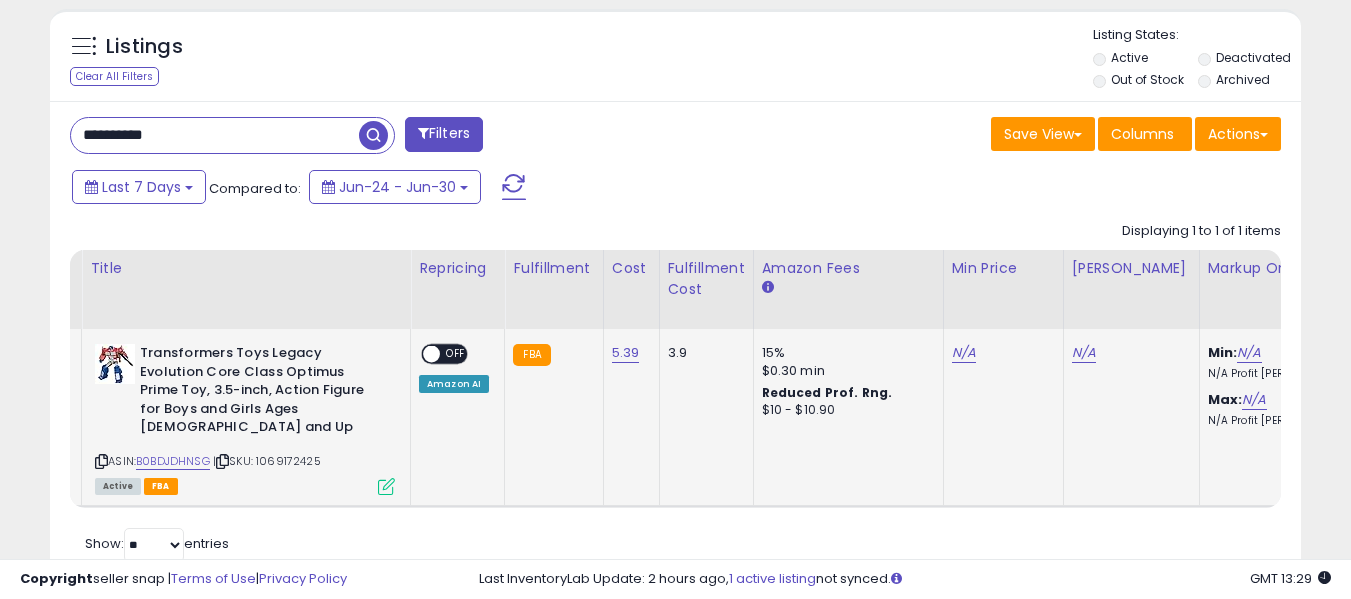 click on "ASIN:  B0BDJDHNSG    |   SKU: 1069172425 Active FBA" at bounding box center (245, 418) 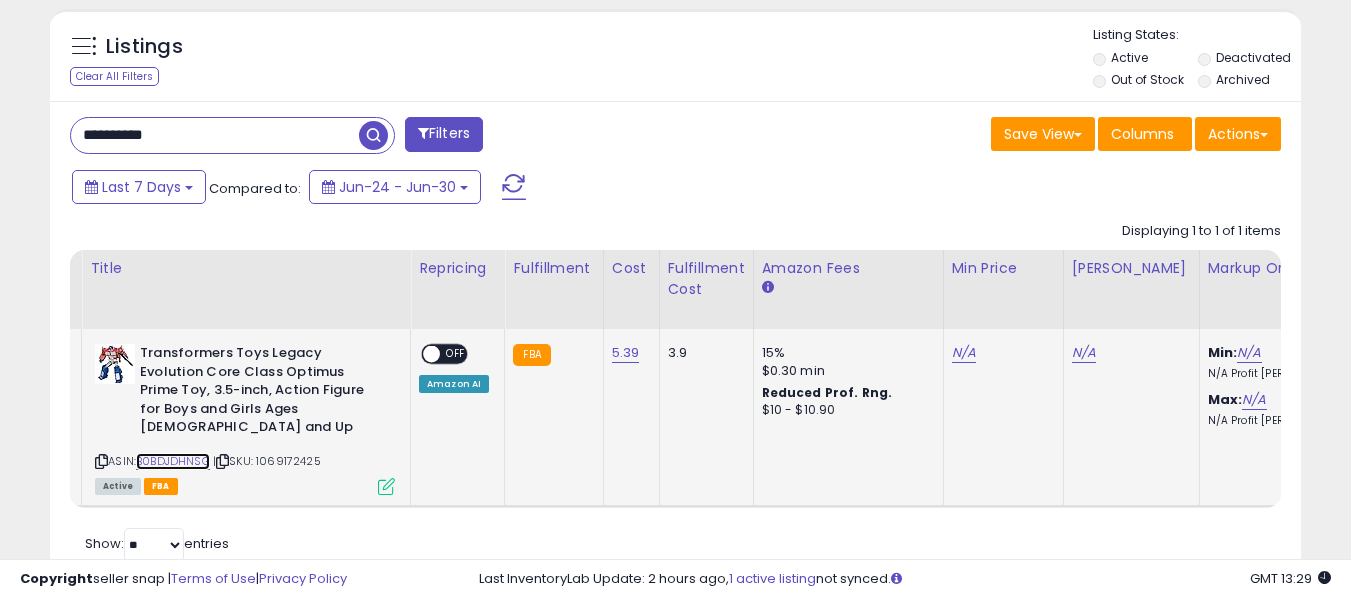 click on "B0BDJDHNSG" at bounding box center (173, 461) 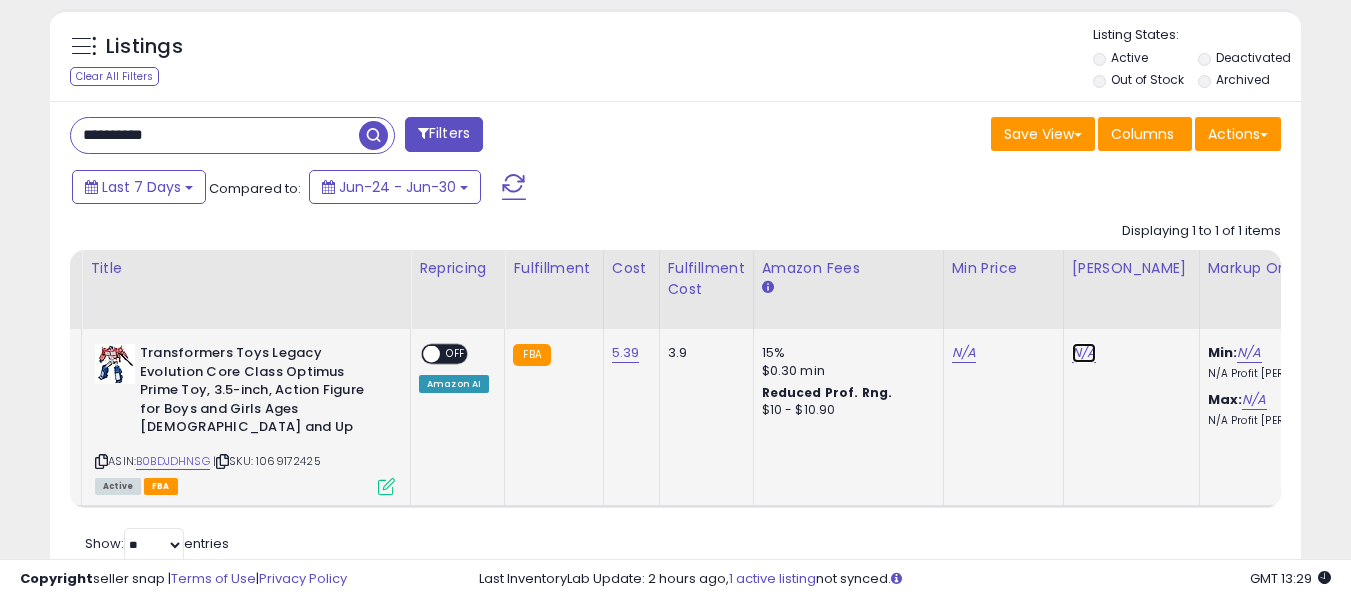 click on "N/A" at bounding box center (1084, 353) 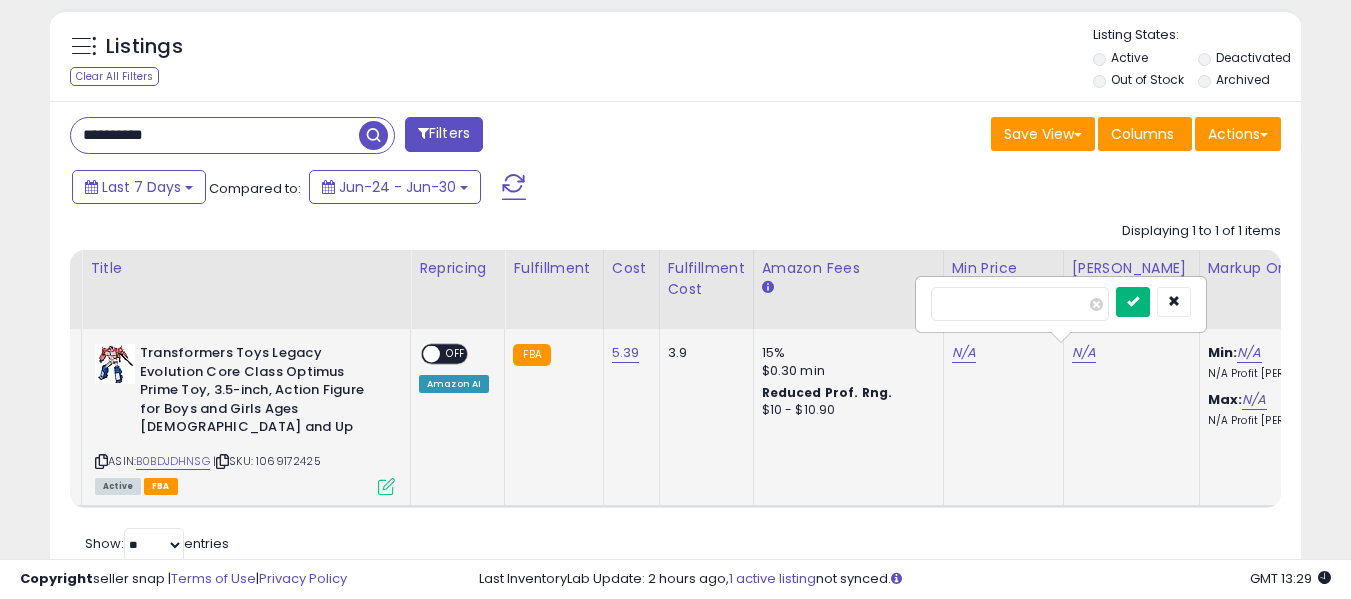 type on "**" 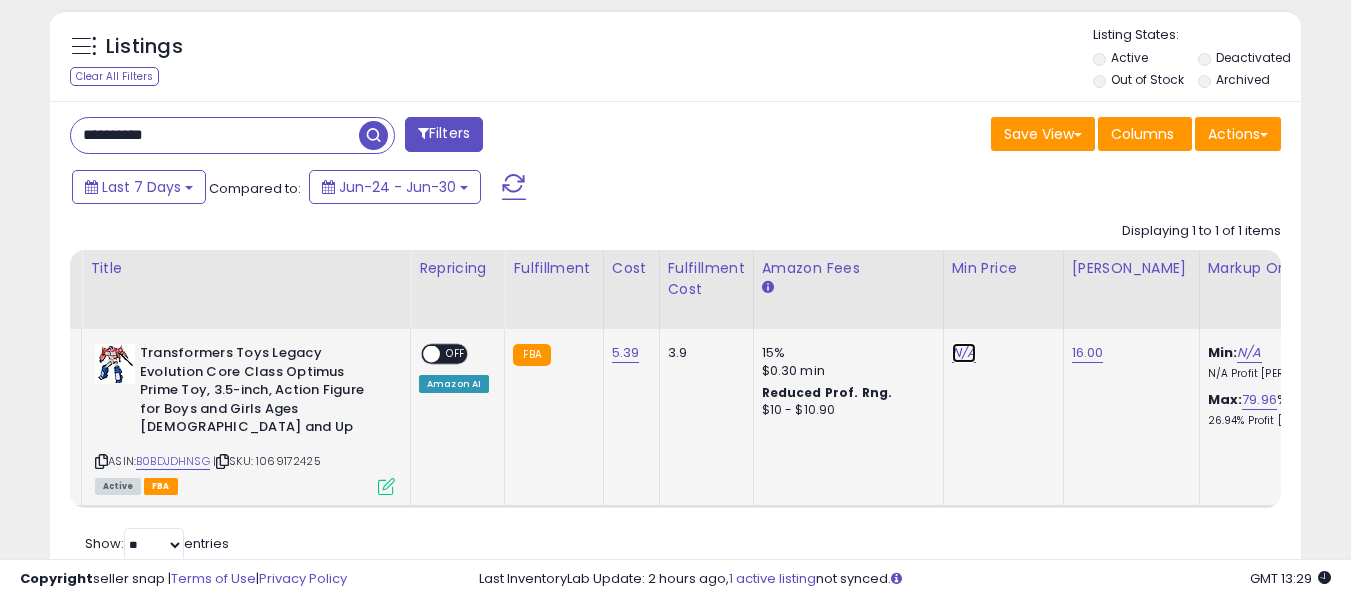 click on "N/A" at bounding box center [964, 353] 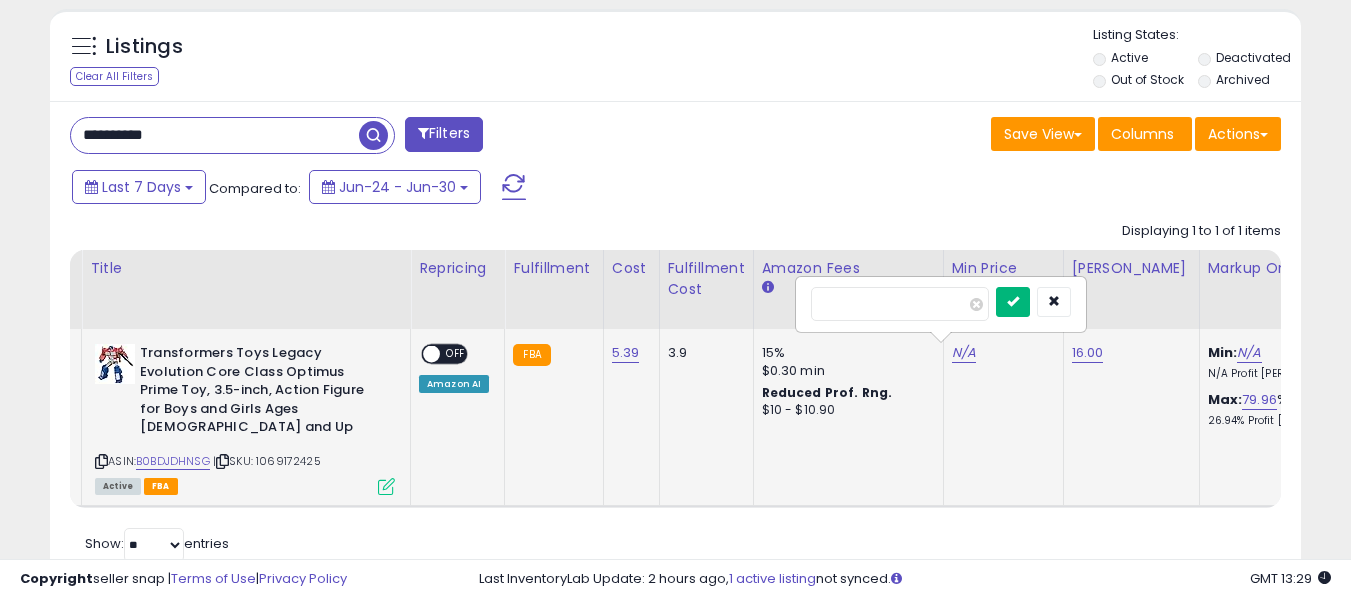 type on "**" 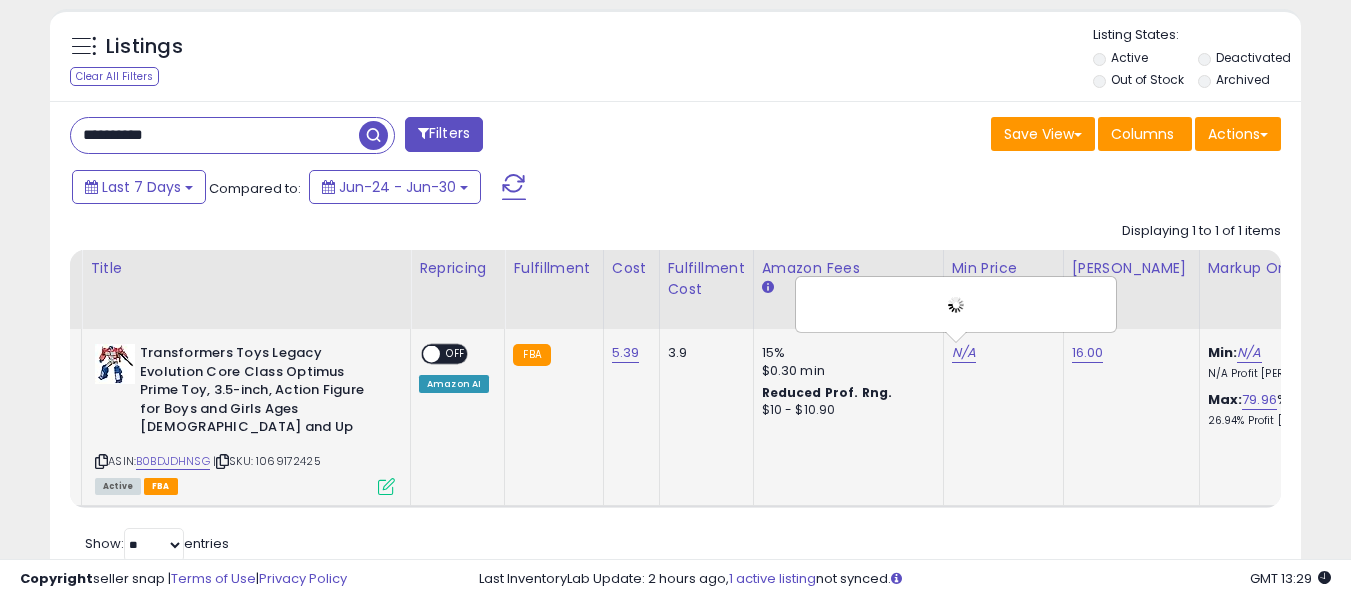 click at bounding box center (431, 354) 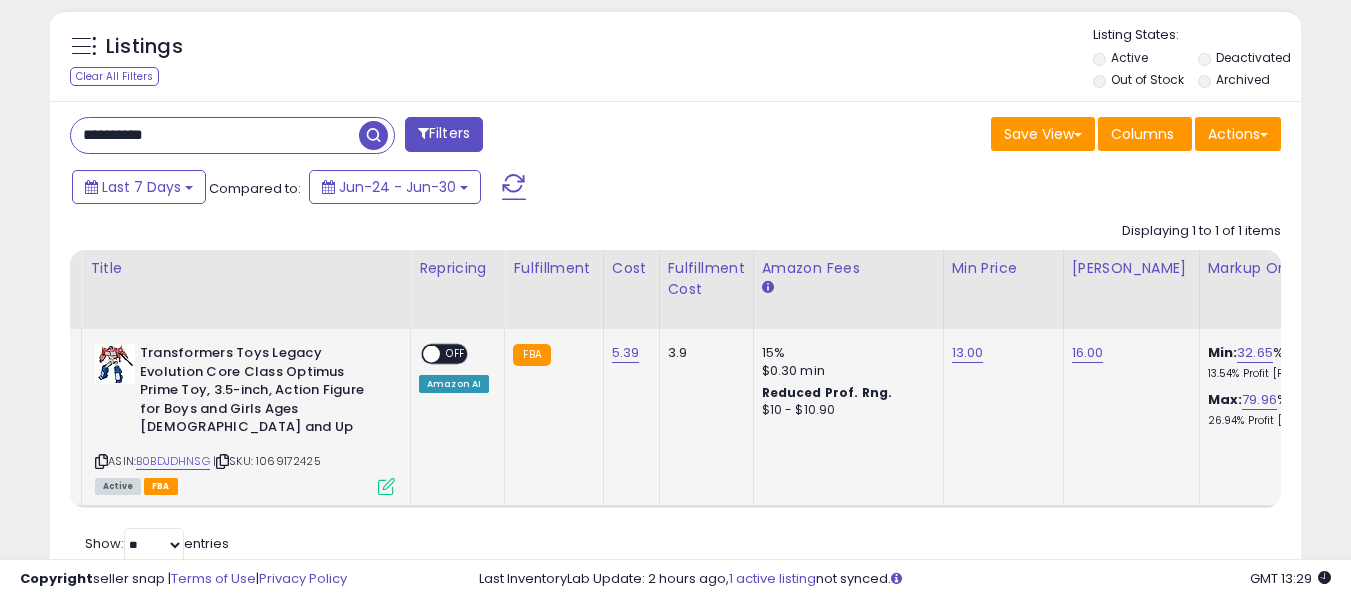 click at bounding box center (431, 354) 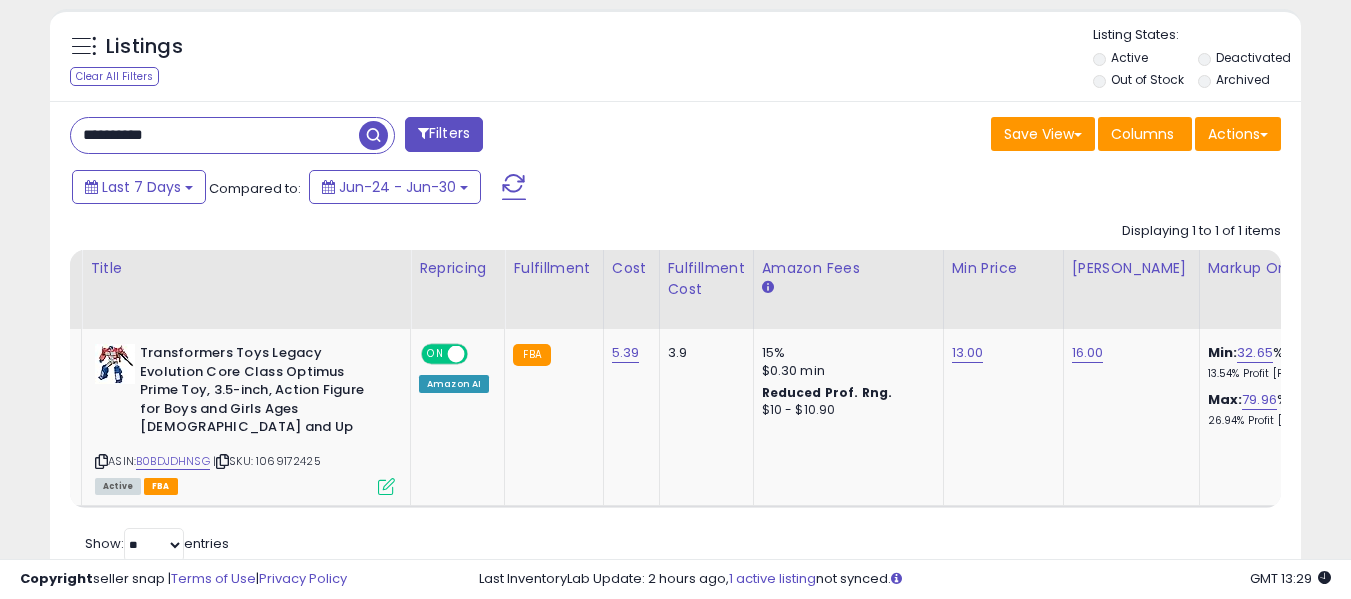 click on "**********" at bounding box center [215, 135] 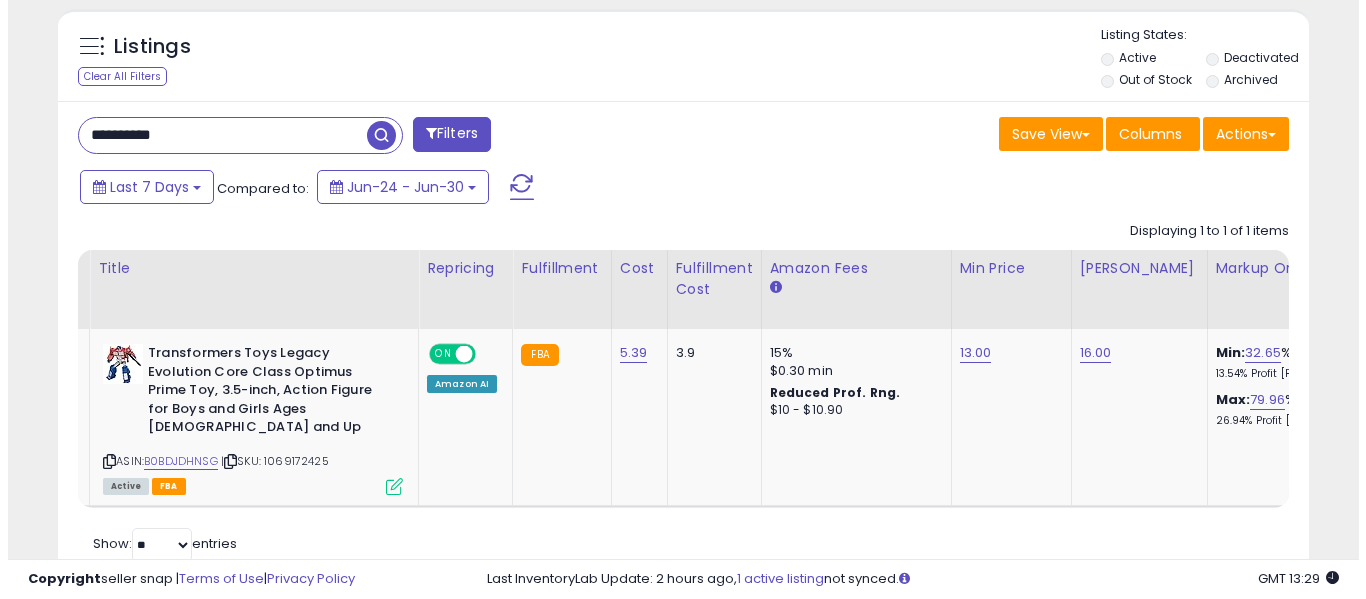 scroll, scrollTop: 621, scrollLeft: 0, axis: vertical 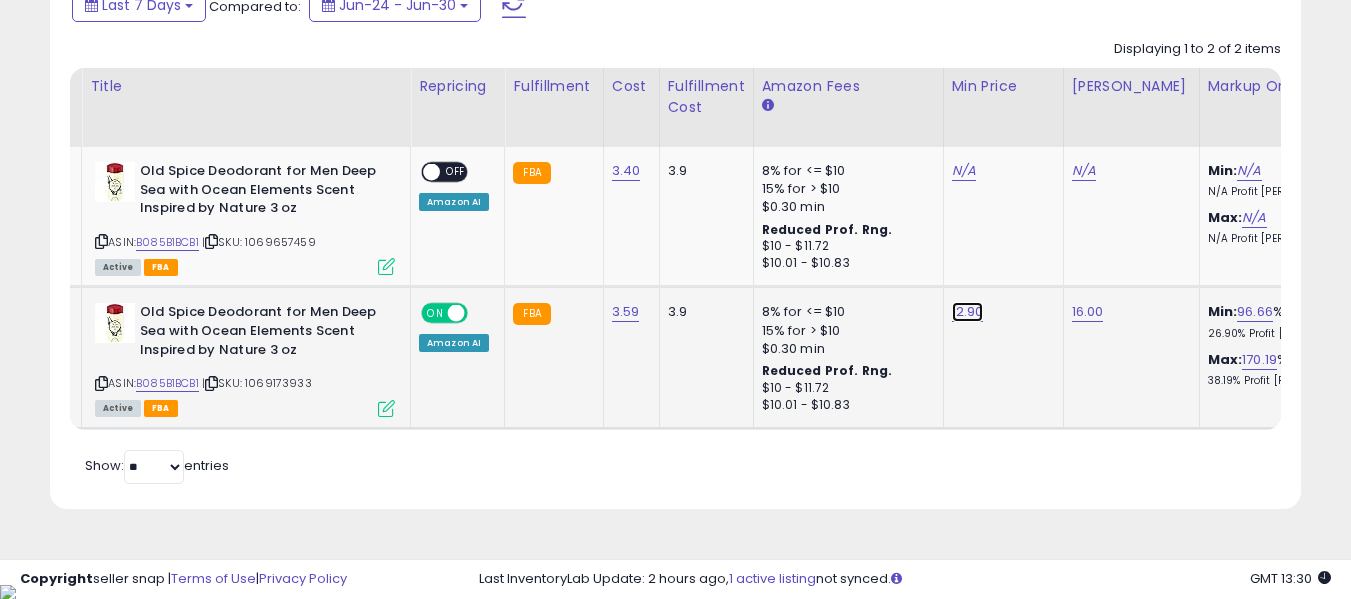 click on "12.90" at bounding box center (964, 171) 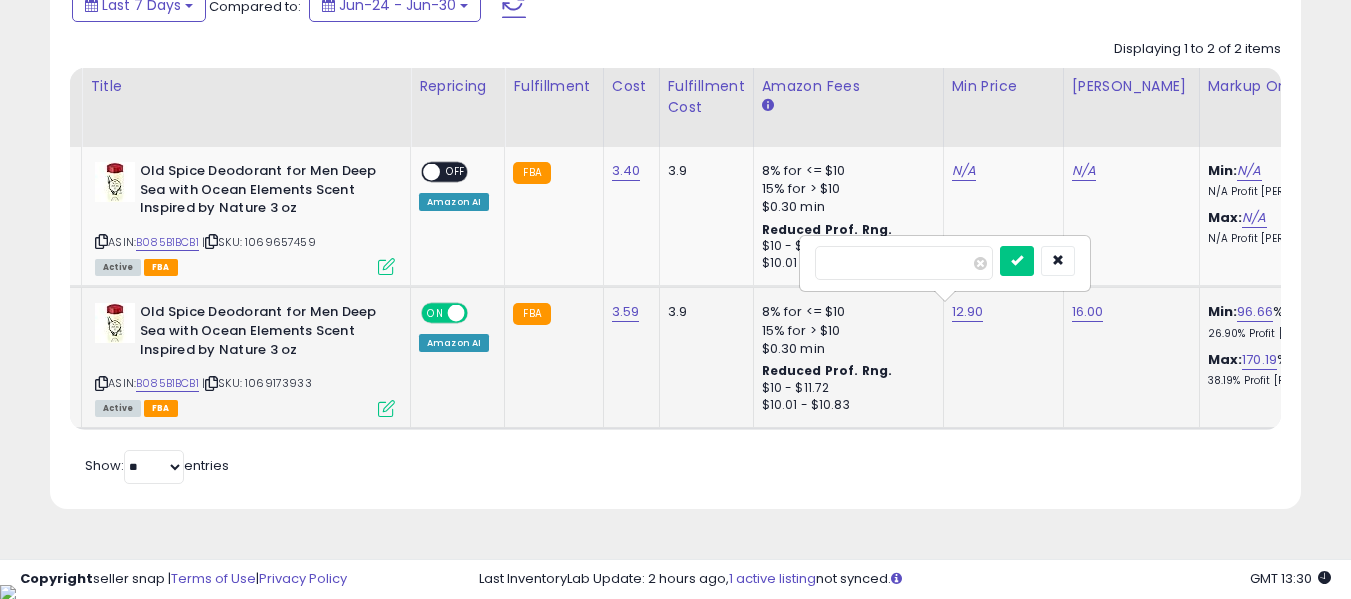 click on "*****" at bounding box center (904, 263) 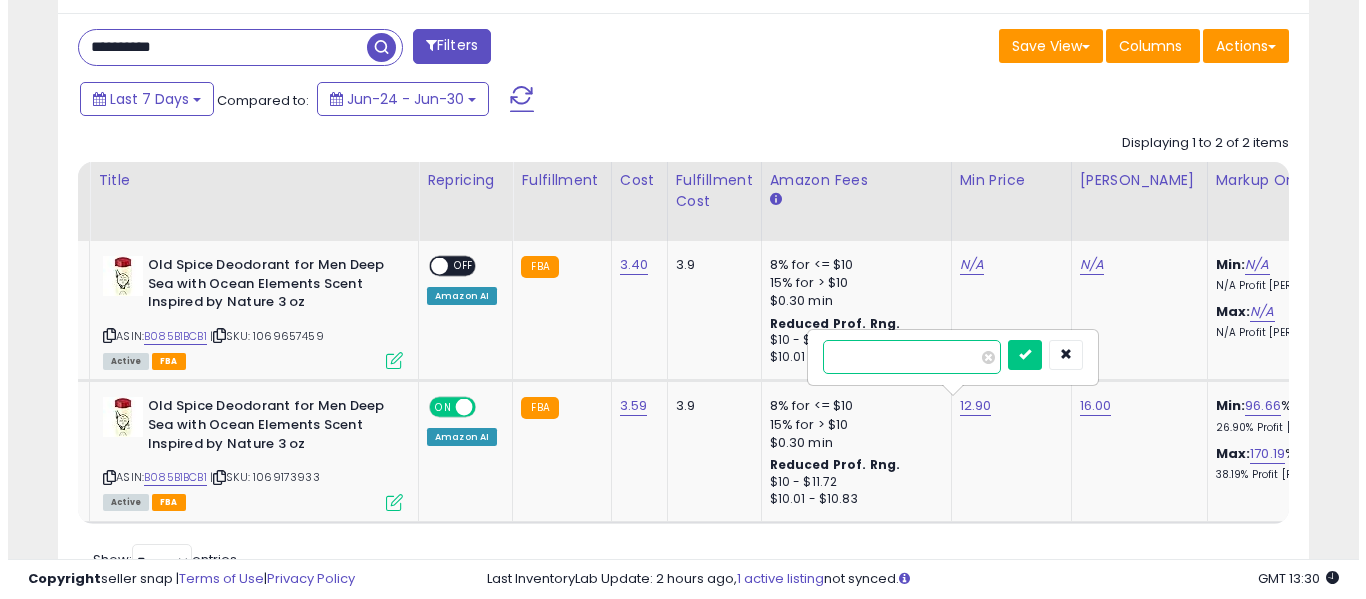 scroll, scrollTop: 603, scrollLeft: 0, axis: vertical 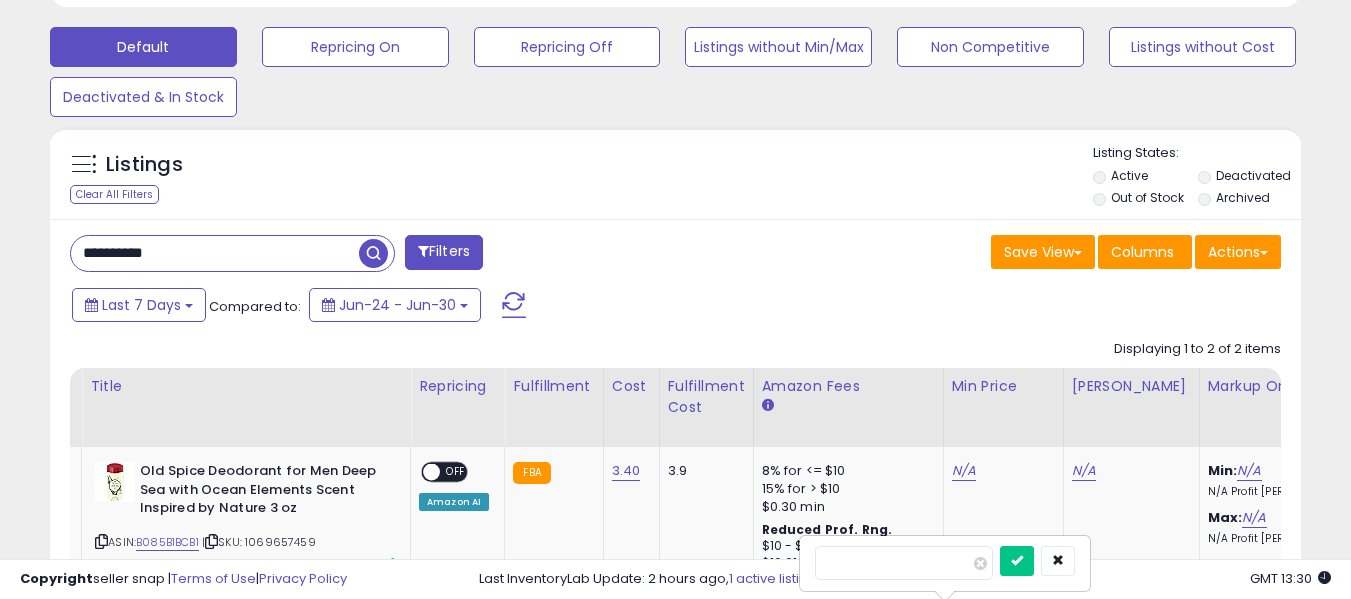 click on "**********" at bounding box center (215, 253) 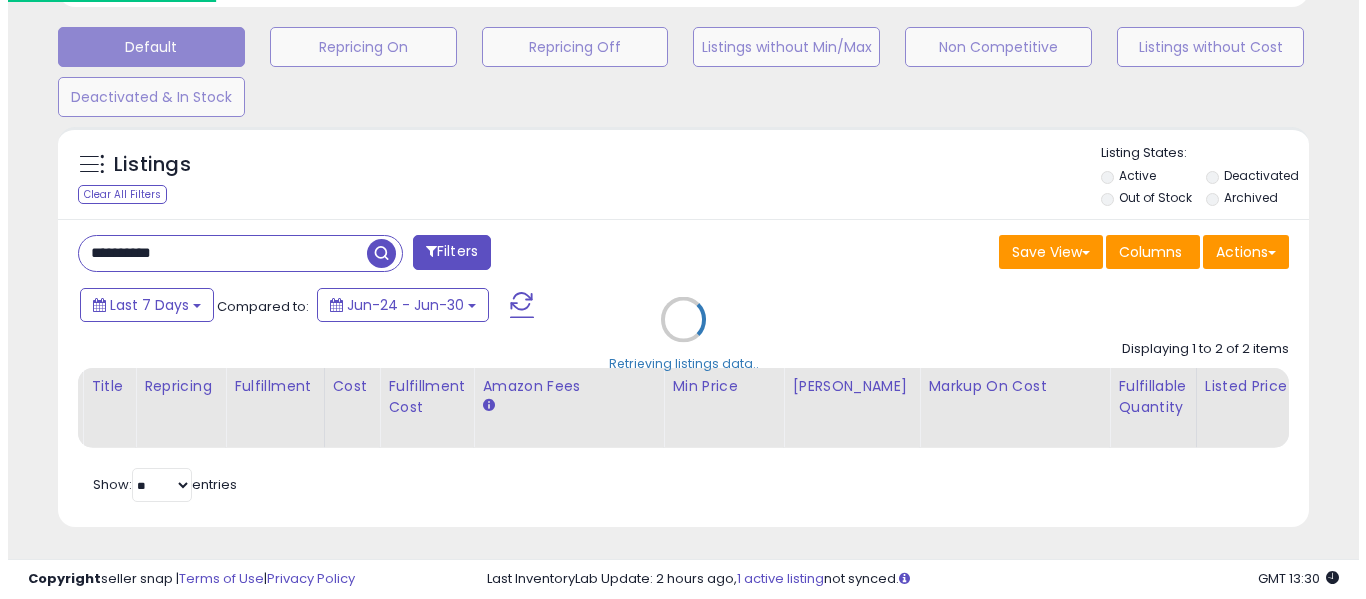 scroll, scrollTop: 999590, scrollLeft: 999267, axis: both 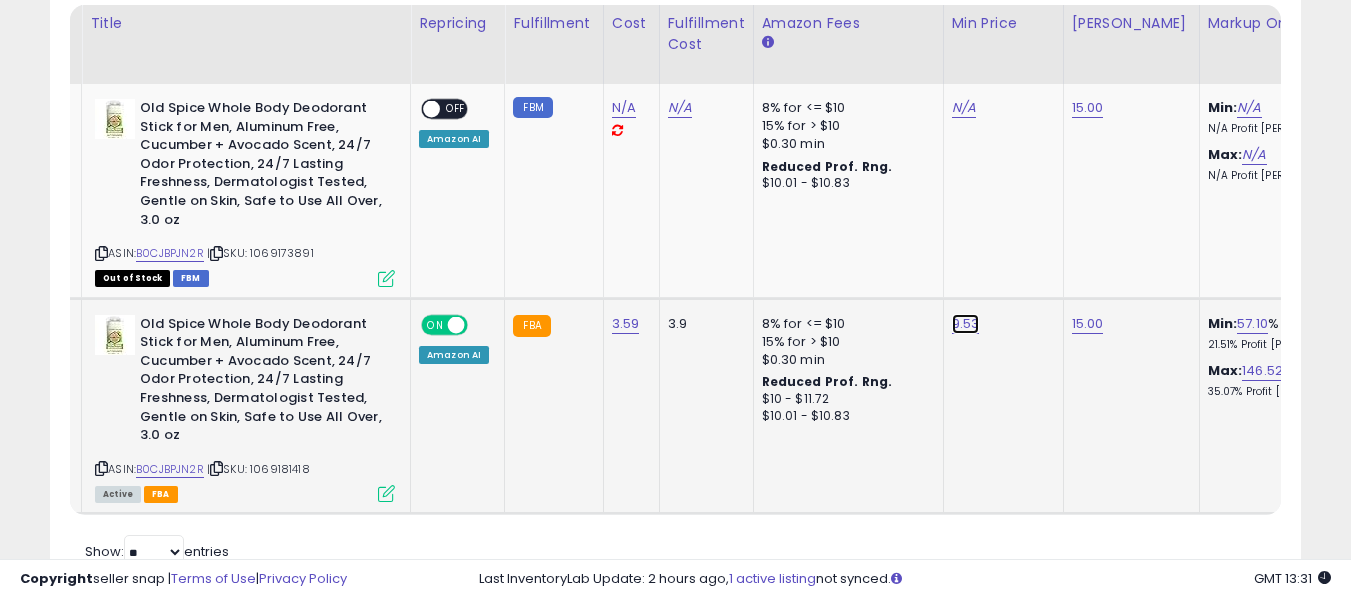 click on "9.53" at bounding box center (964, 108) 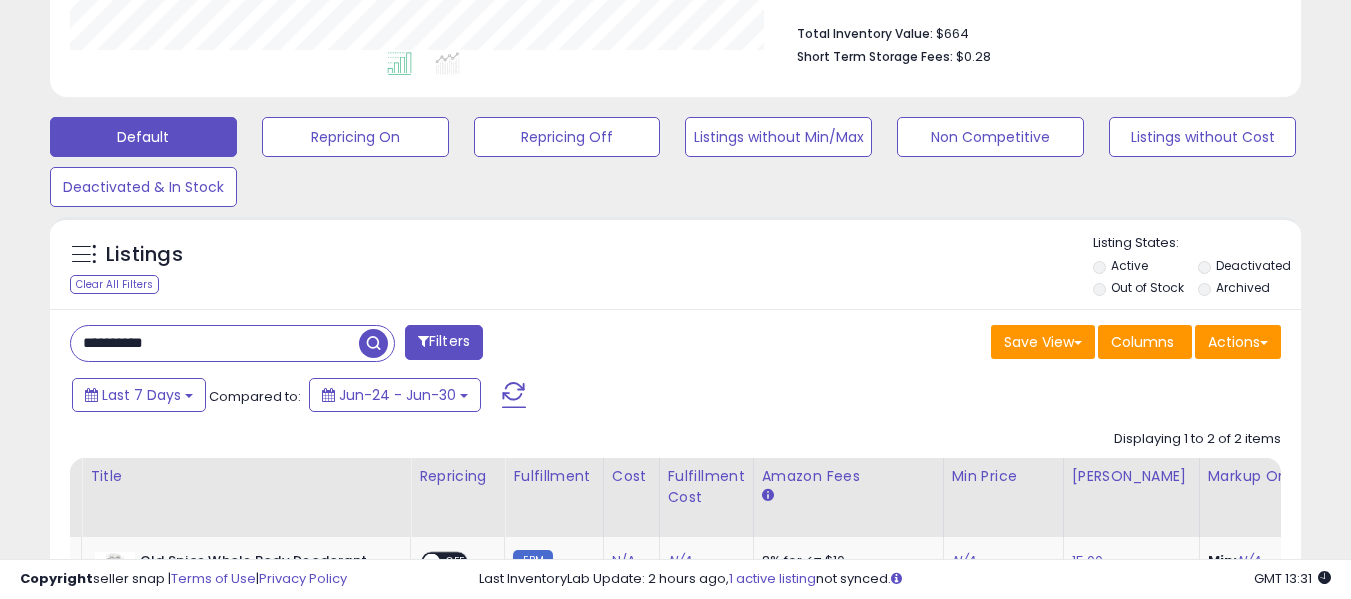 scroll, scrollTop: 466, scrollLeft: 0, axis: vertical 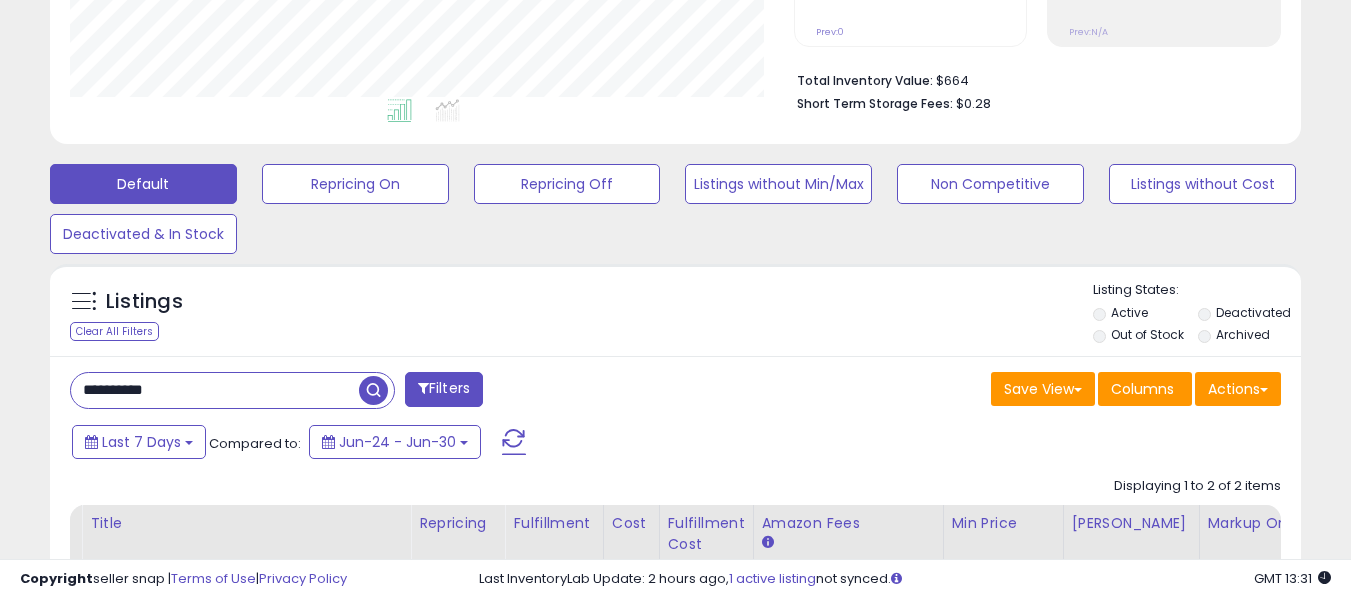 click on "**********" at bounding box center [215, 390] 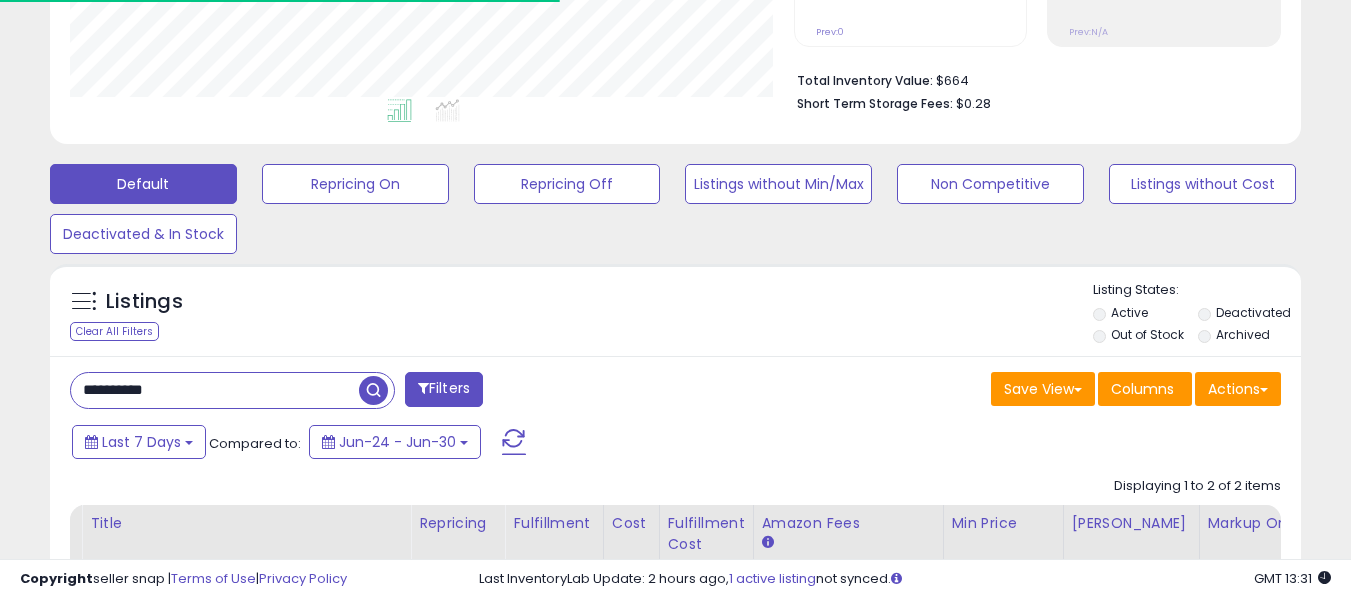 scroll, scrollTop: 410, scrollLeft: 724, axis: both 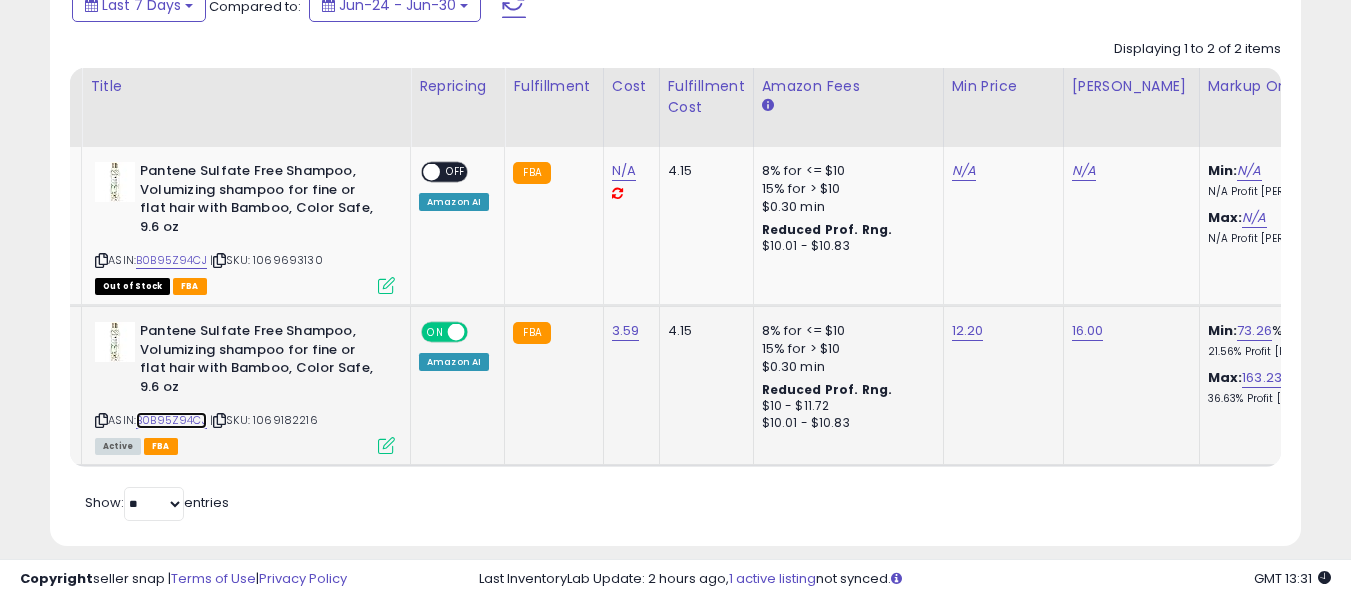 click on "B0B95Z94CJ" at bounding box center [171, 420] 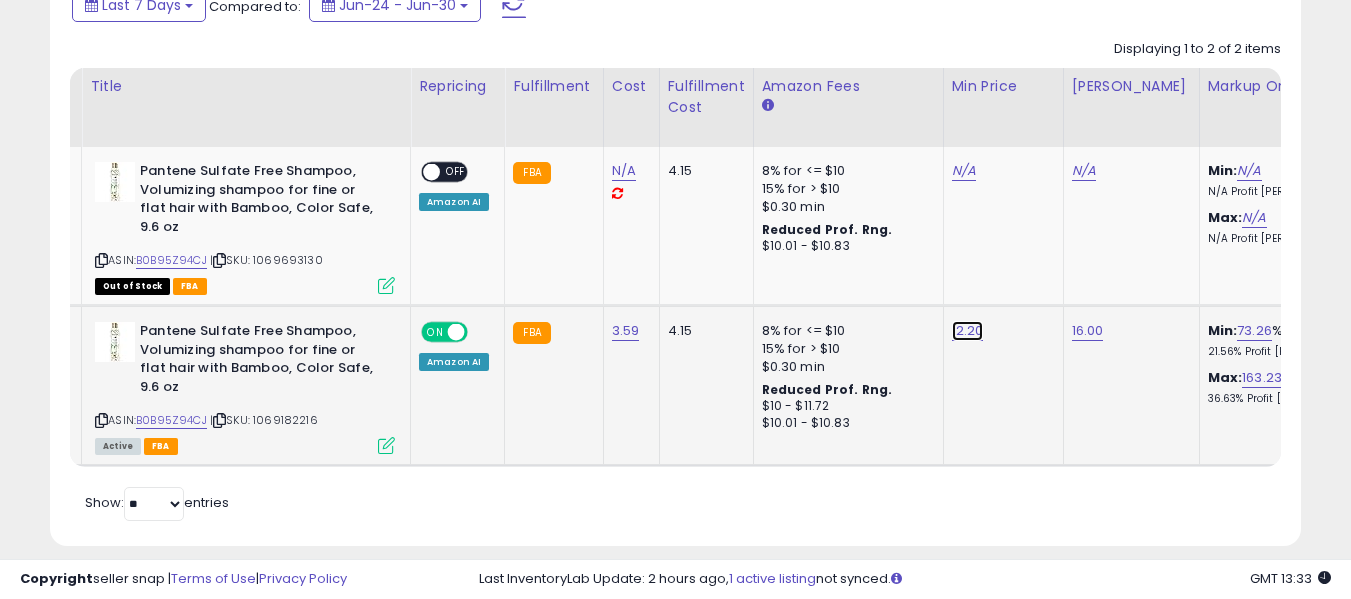 click on "12.20" at bounding box center (964, 171) 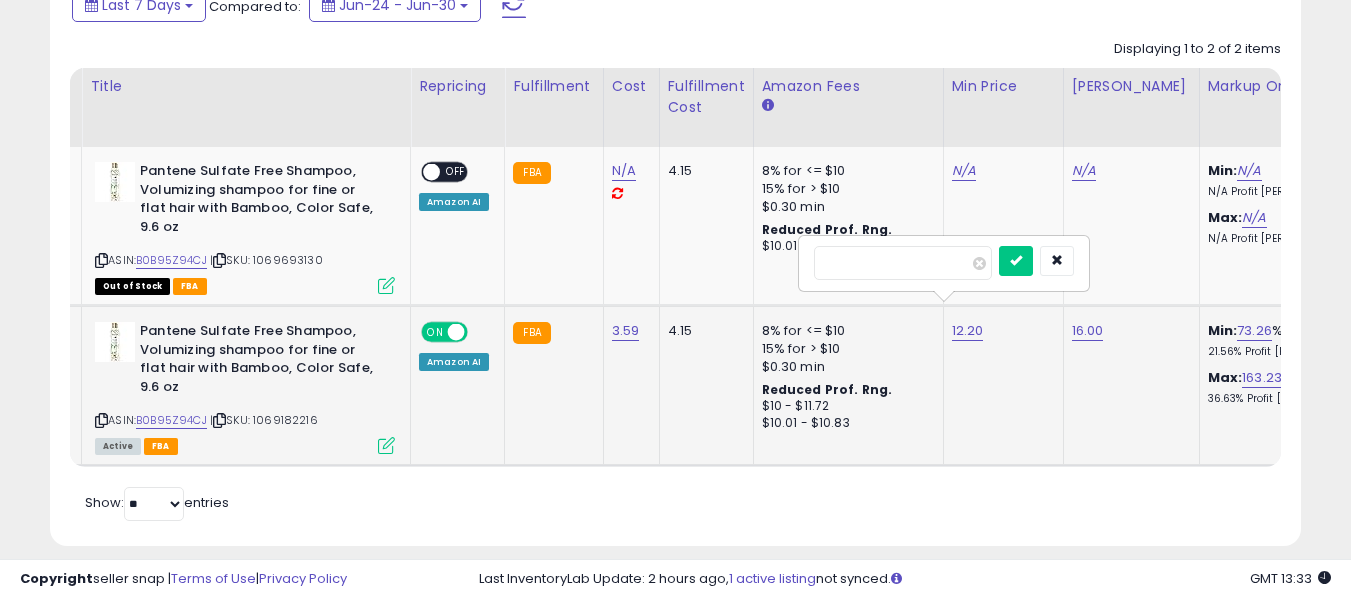 click on "*****" at bounding box center (903, 263) 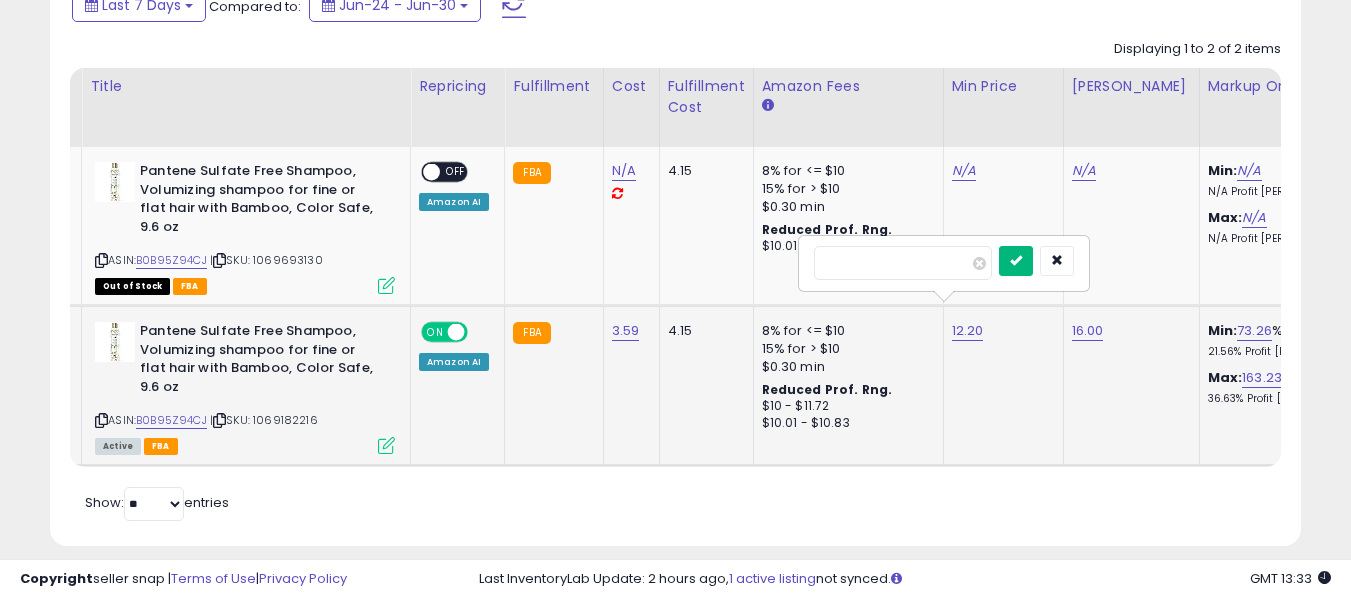 type on "***" 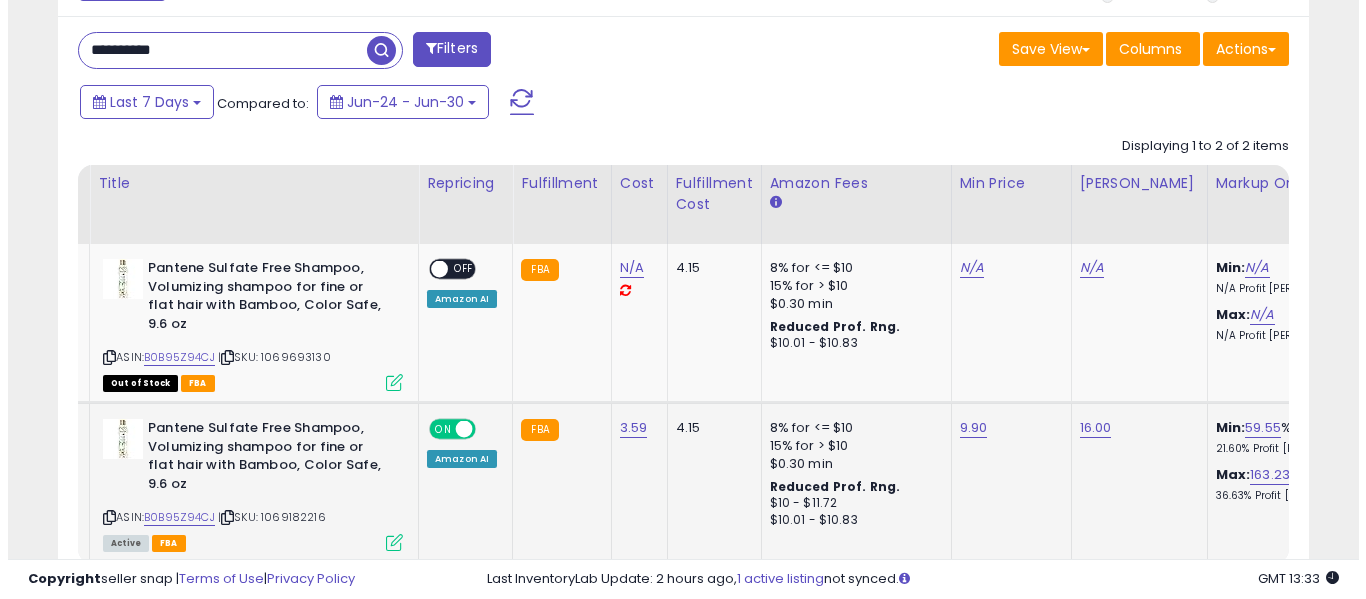 scroll, scrollTop: 603, scrollLeft: 0, axis: vertical 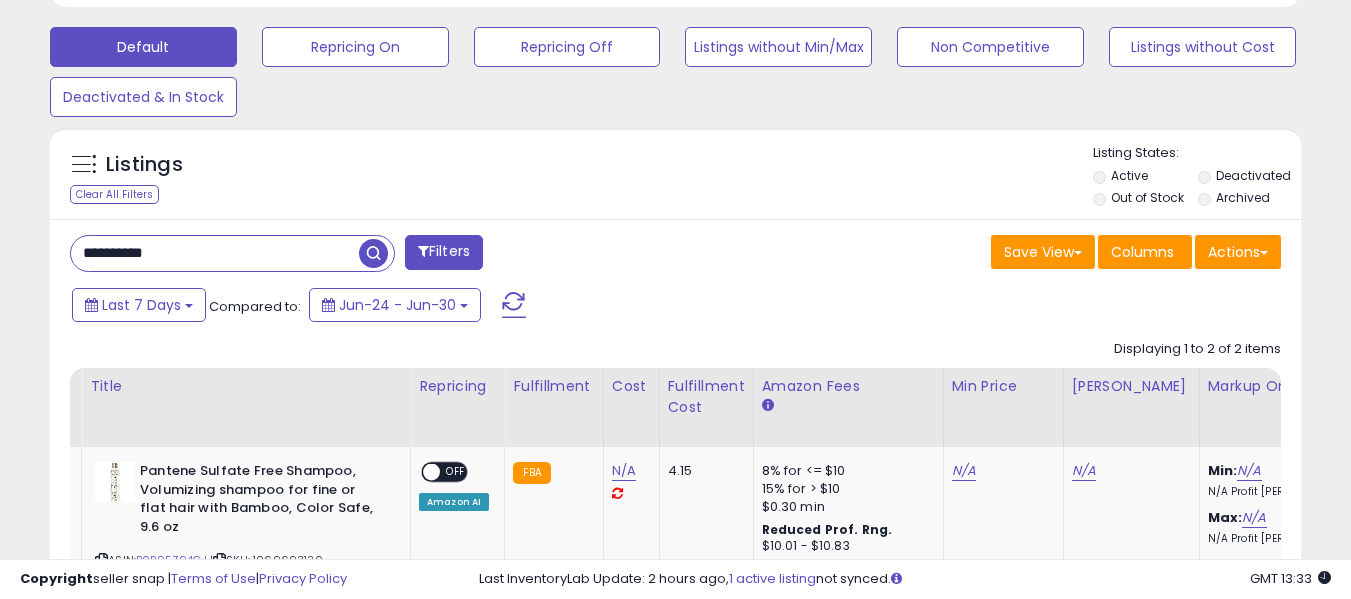 click on "**********" at bounding box center (215, 253) 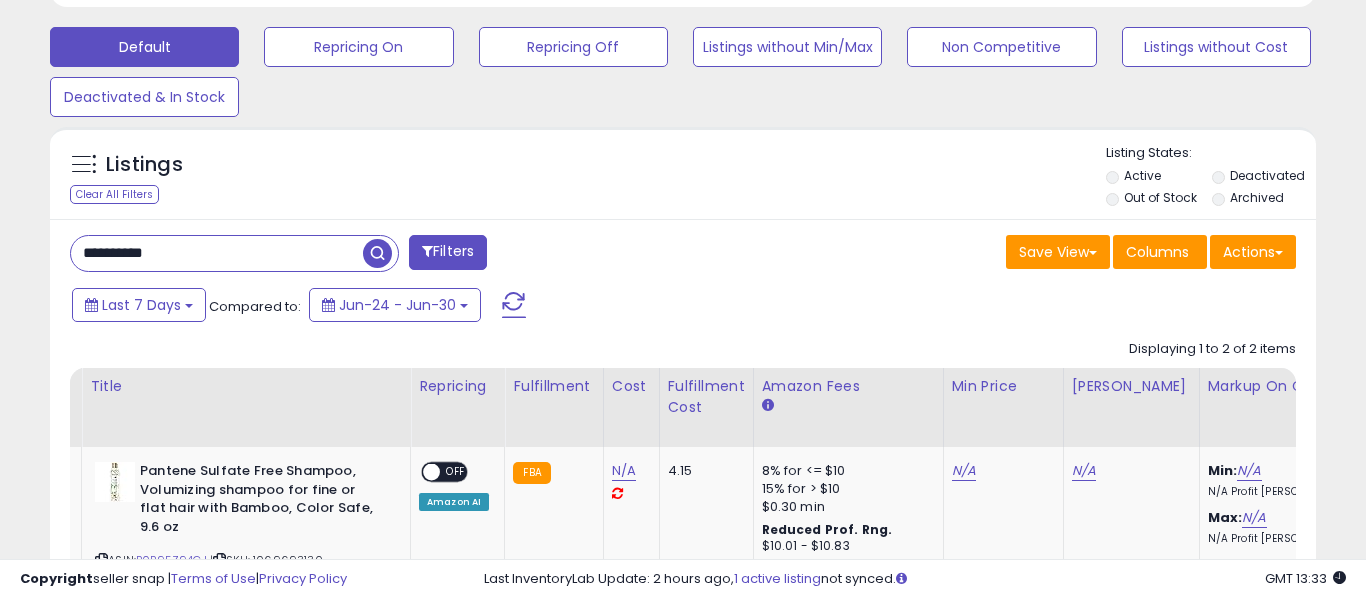scroll, scrollTop: 999590, scrollLeft: 999267, axis: both 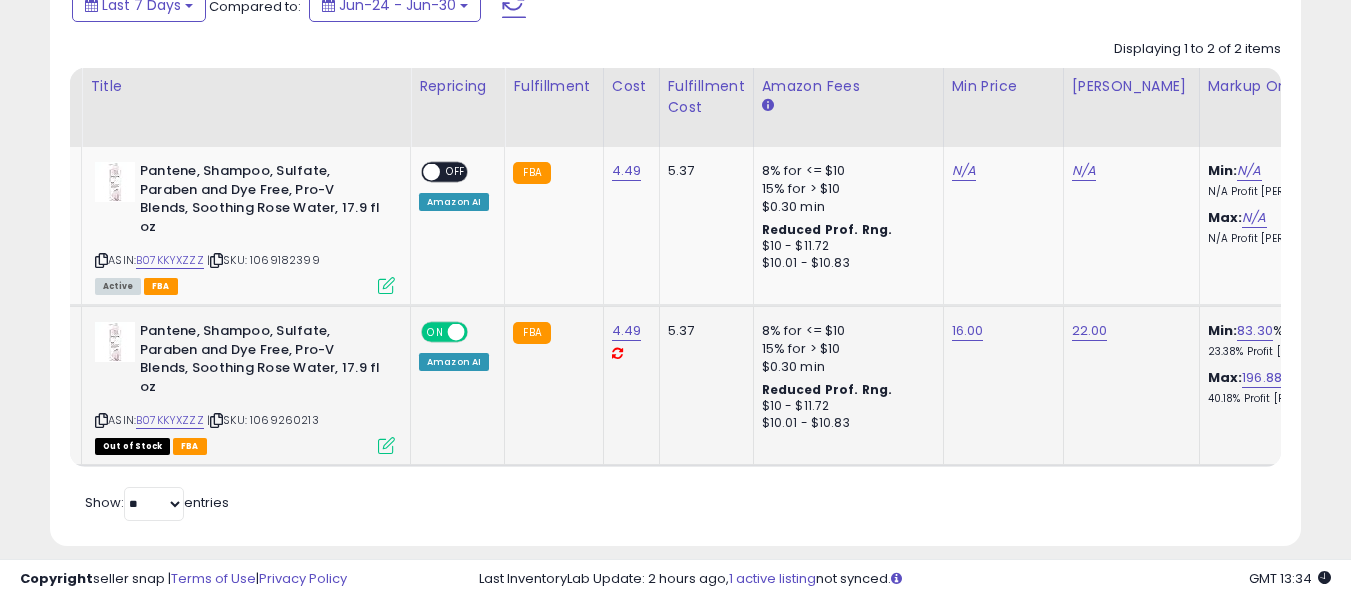 click at bounding box center (456, 332) 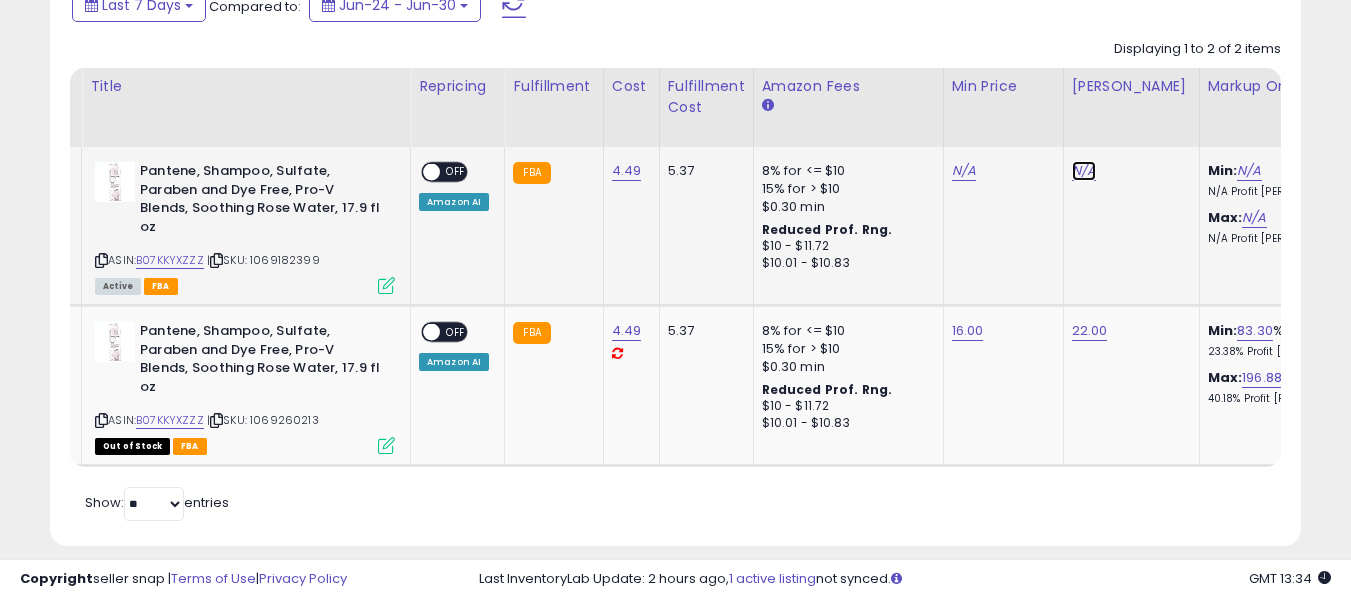 click on "N/A" at bounding box center (1084, 171) 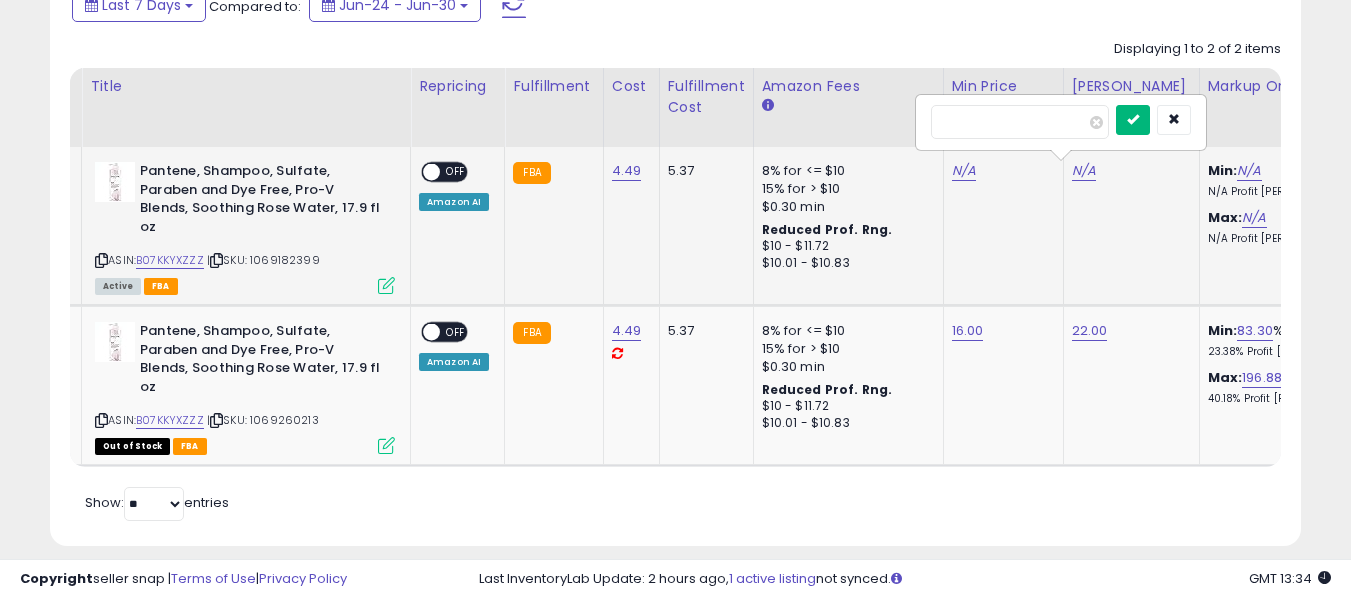 type on "**" 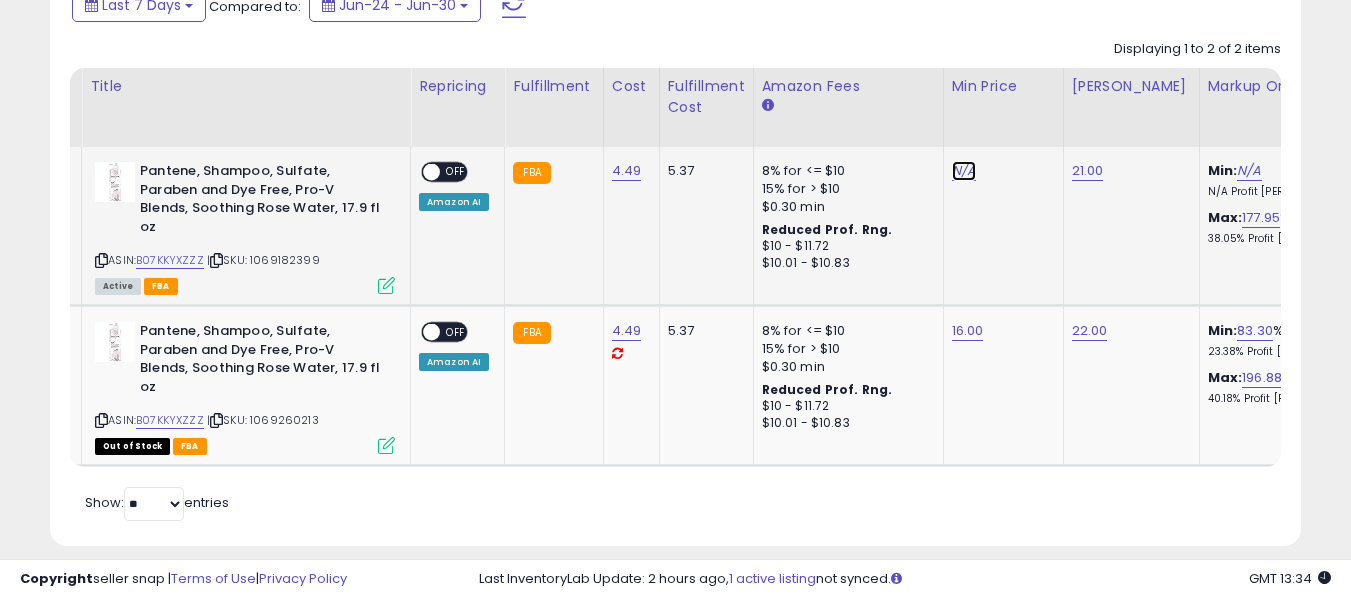 click on "N/A" at bounding box center [964, 171] 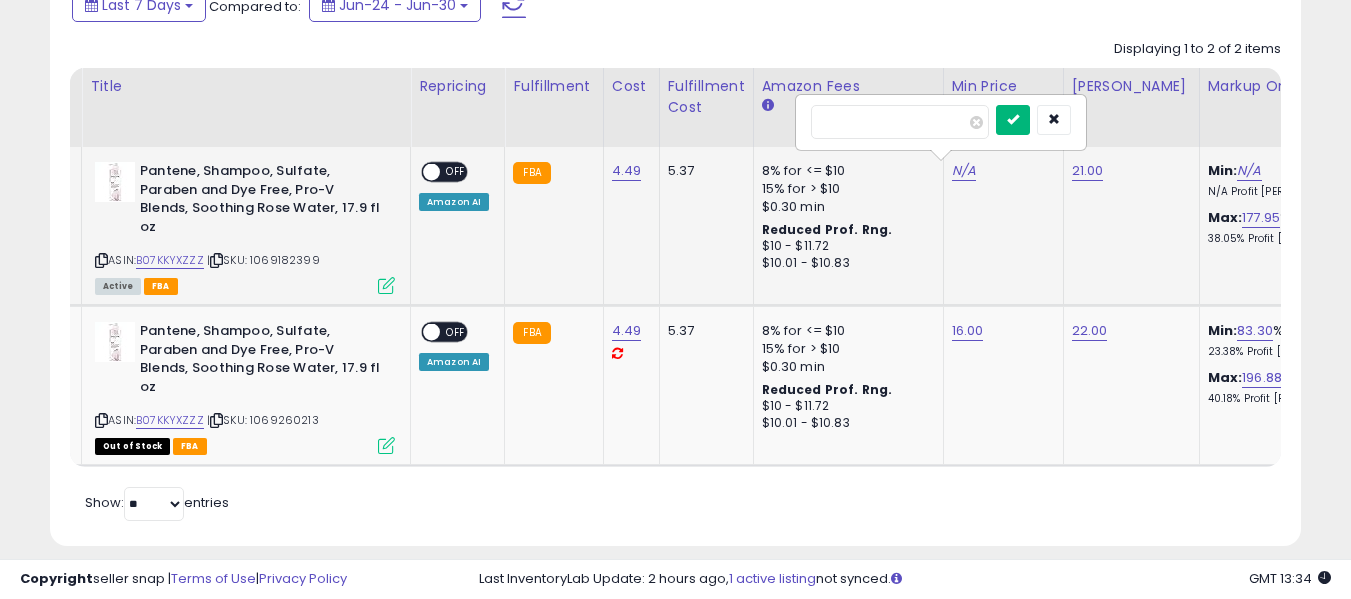 type on "**" 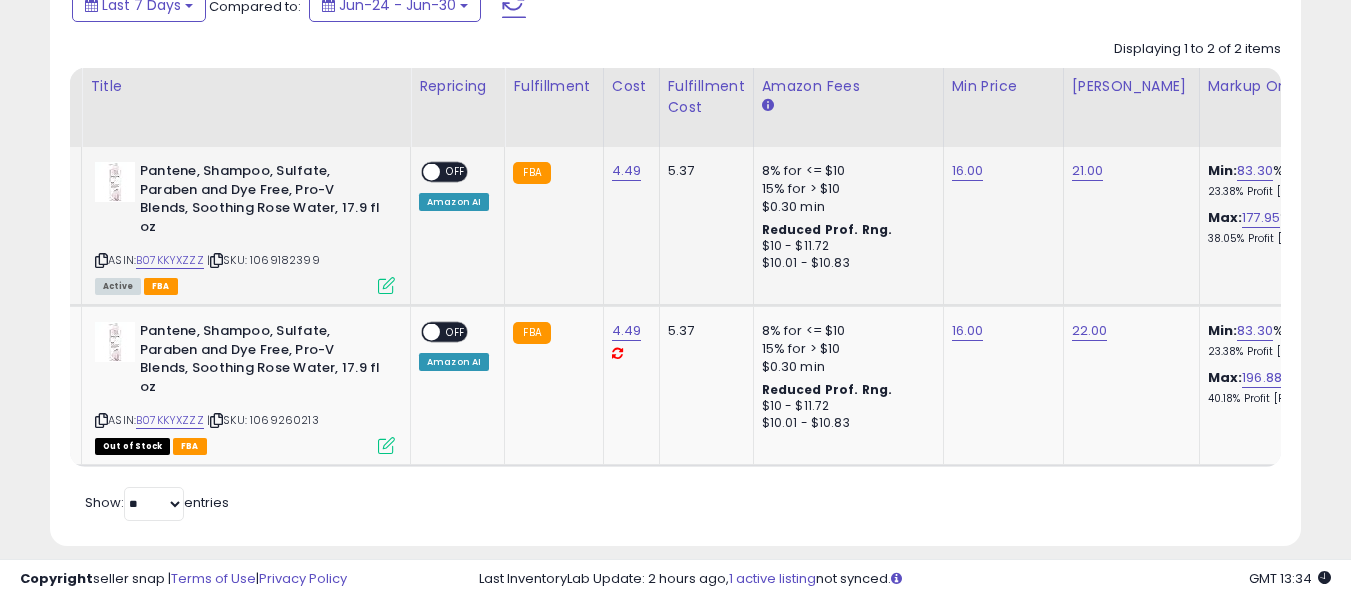 click on "OFF" at bounding box center (456, 172) 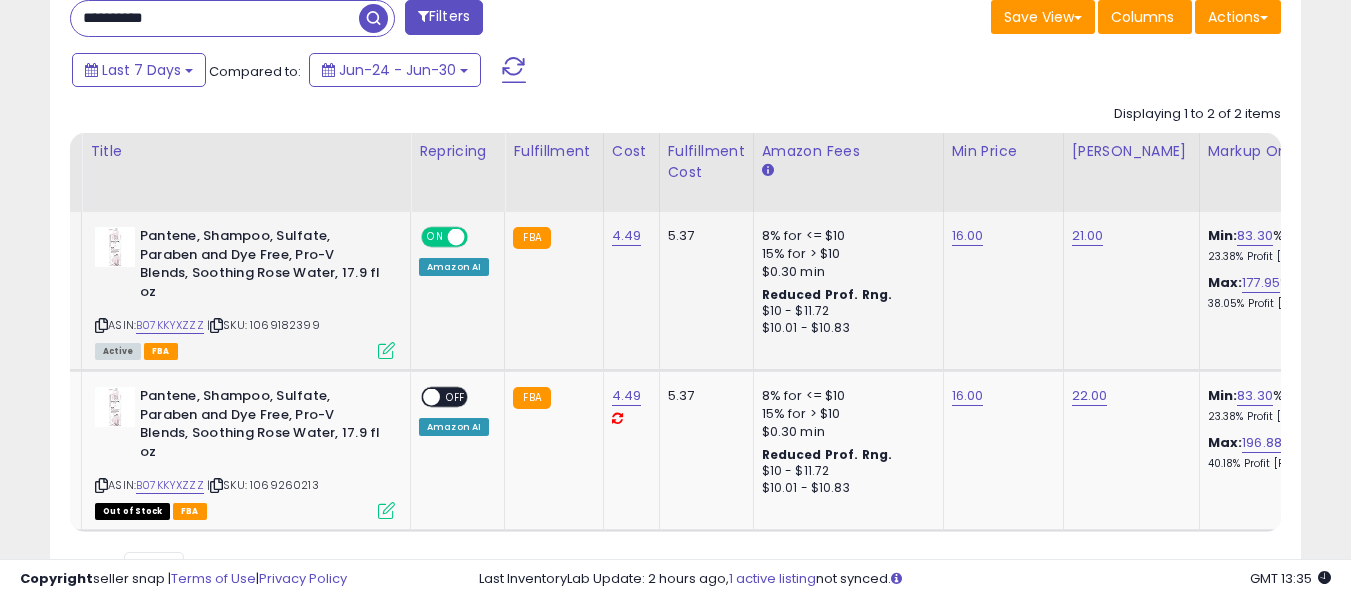 scroll, scrollTop: 803, scrollLeft: 0, axis: vertical 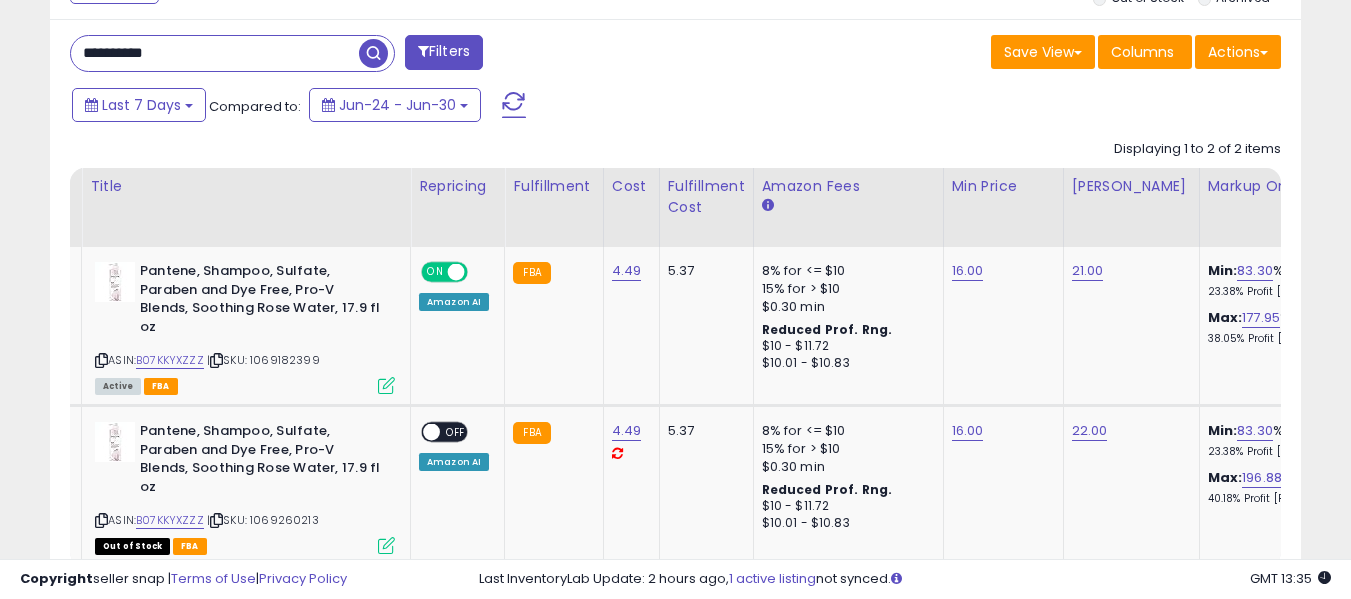 click on "**********" at bounding box center [215, 53] 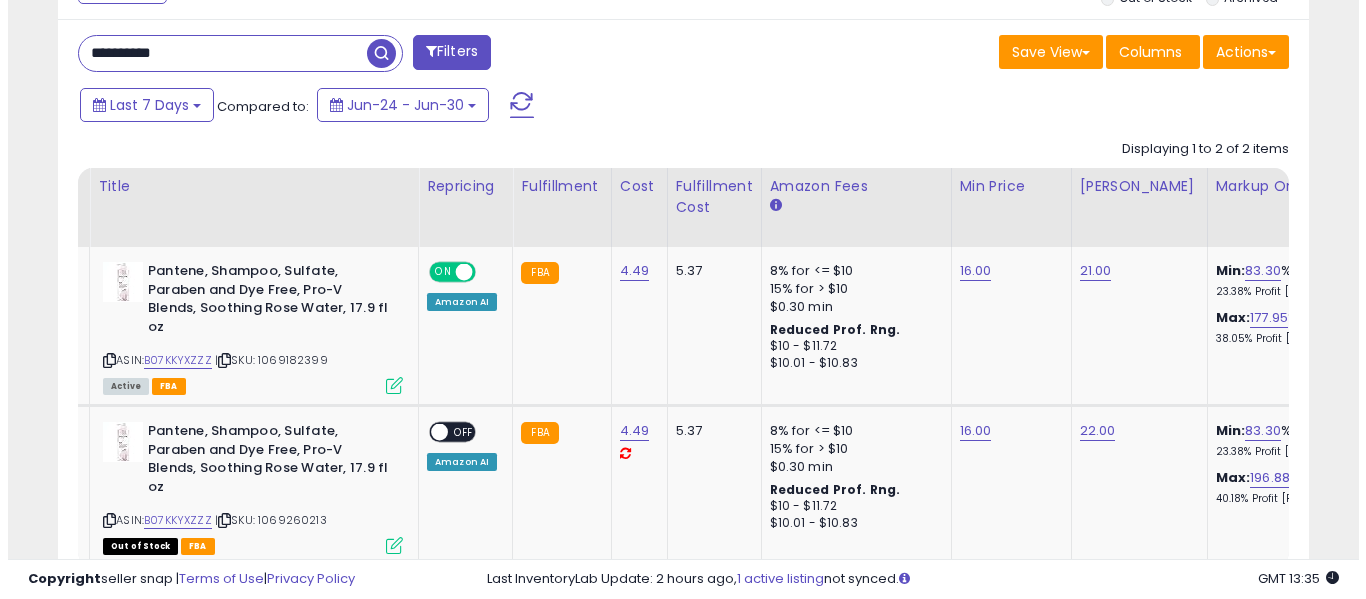 scroll, scrollTop: 621, scrollLeft: 0, axis: vertical 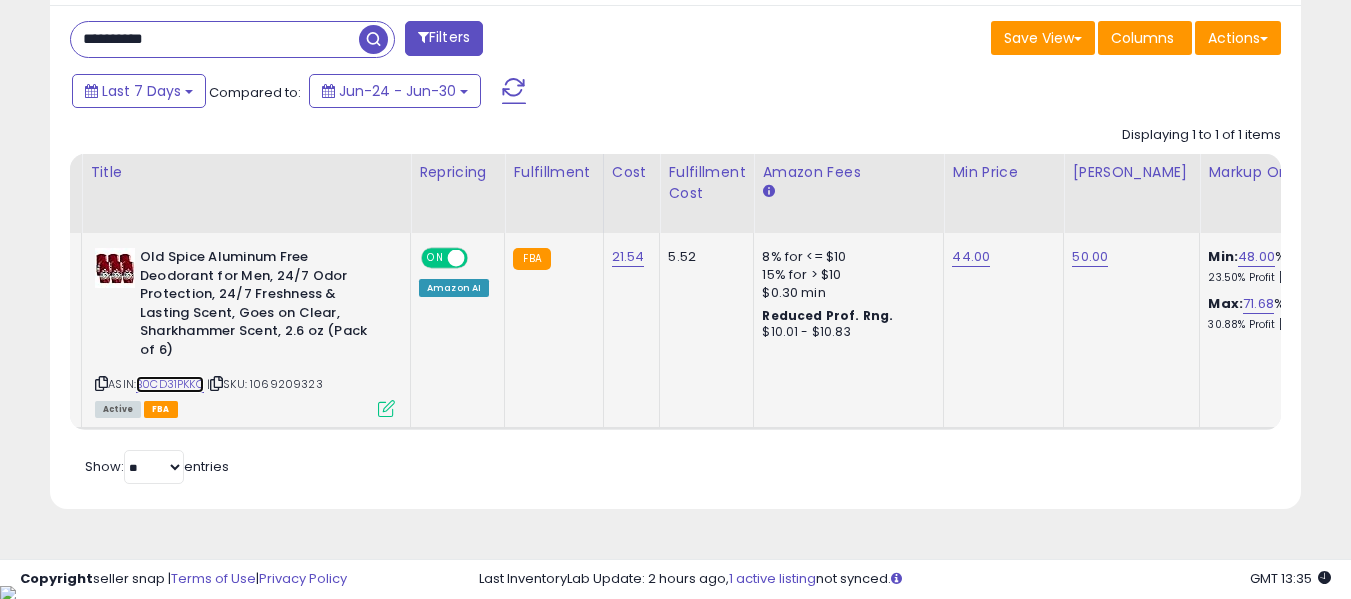 click on "B0CD31PKKQ" at bounding box center (170, 384) 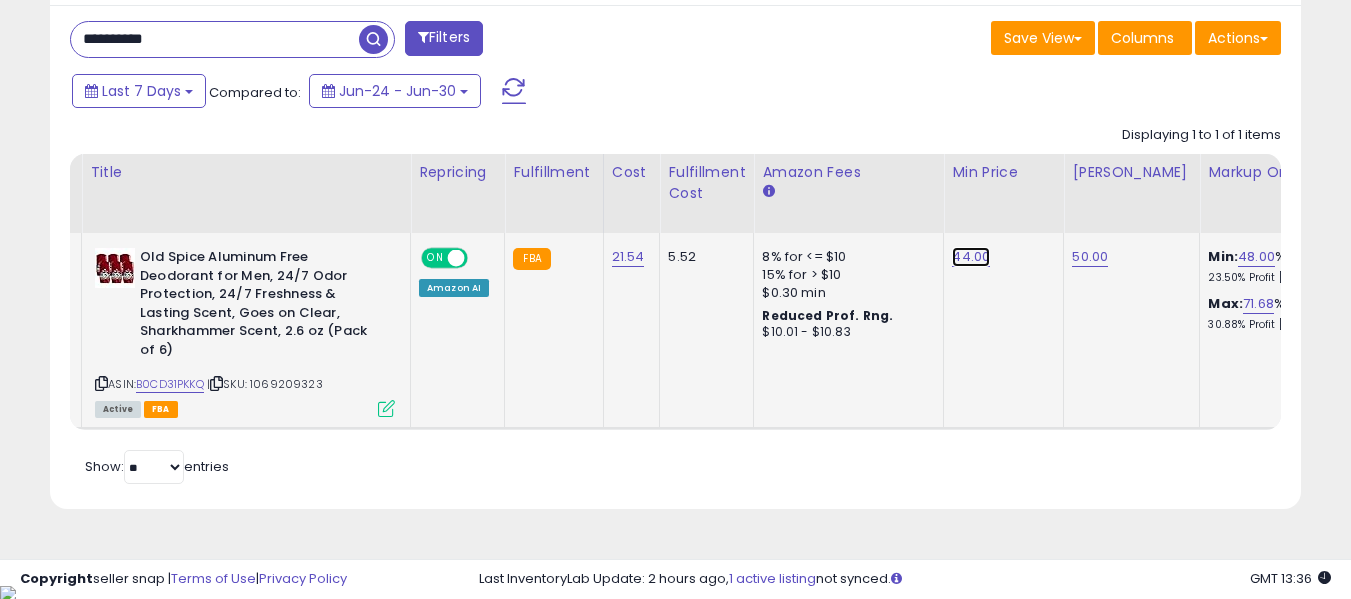 click on "44.00" at bounding box center (971, 257) 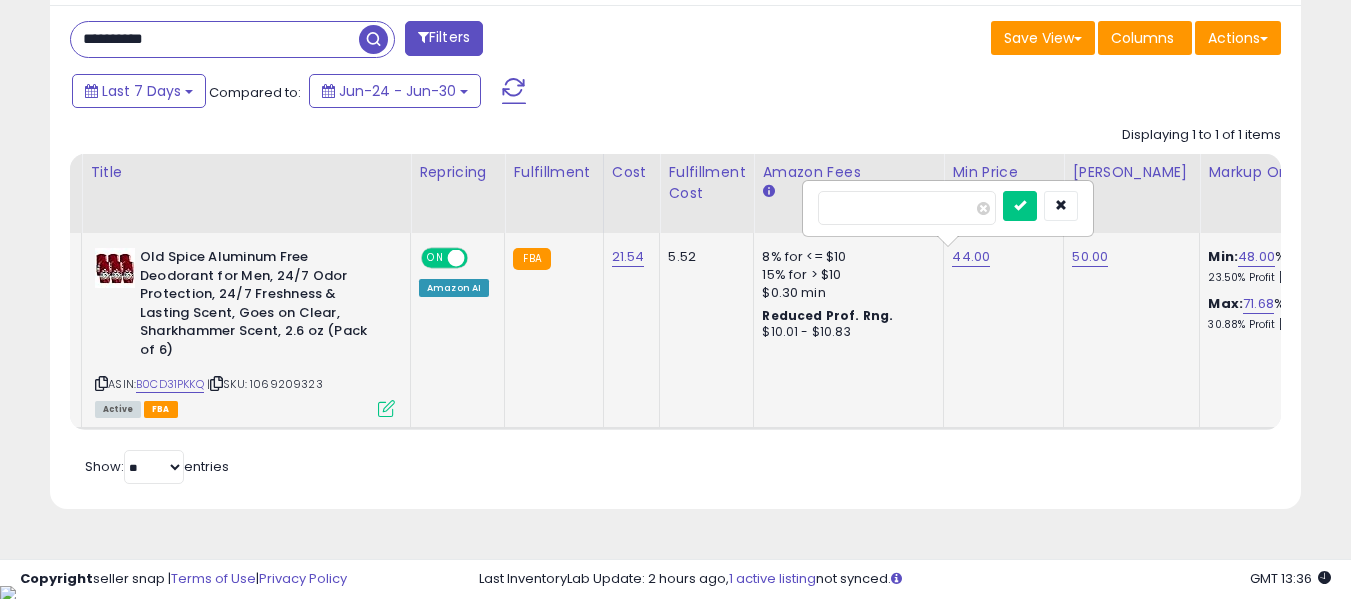 click on "*****" at bounding box center [907, 208] 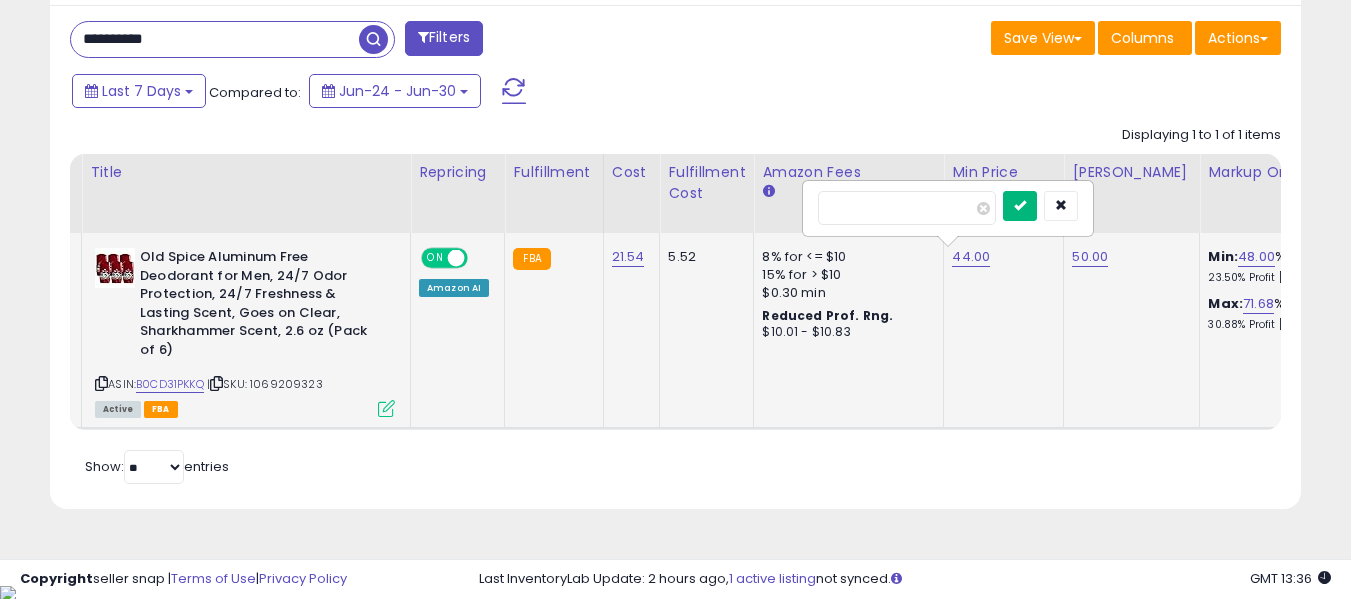type on "**" 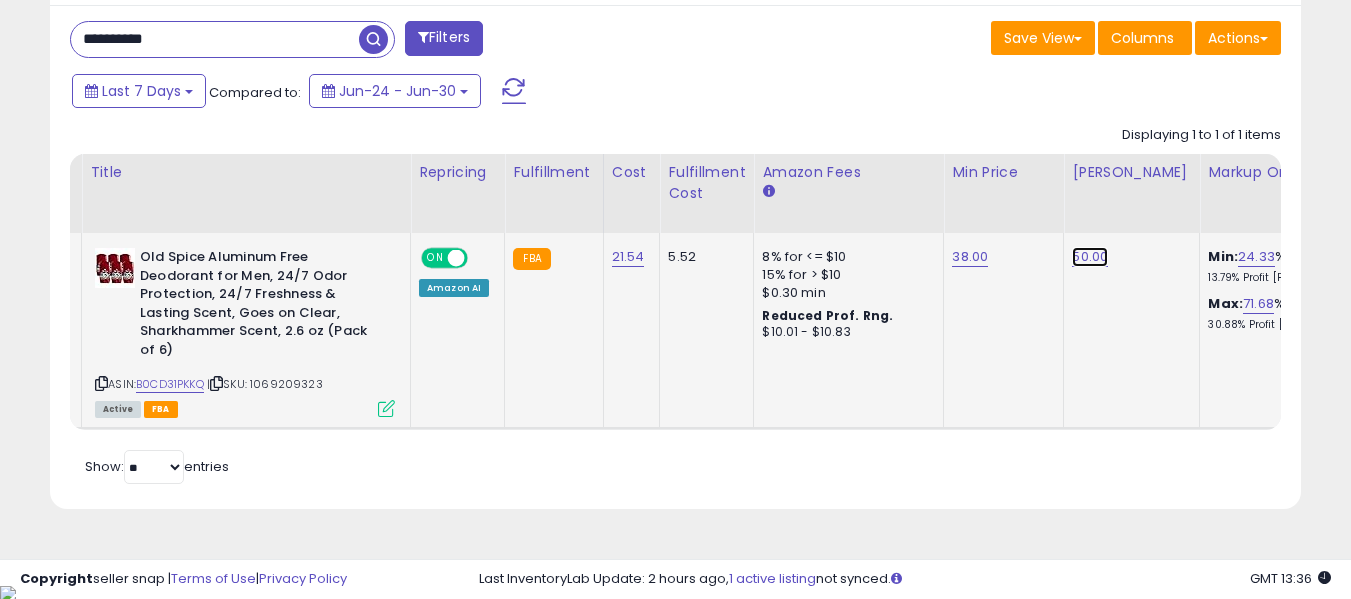 click on "50.00" at bounding box center [1090, 257] 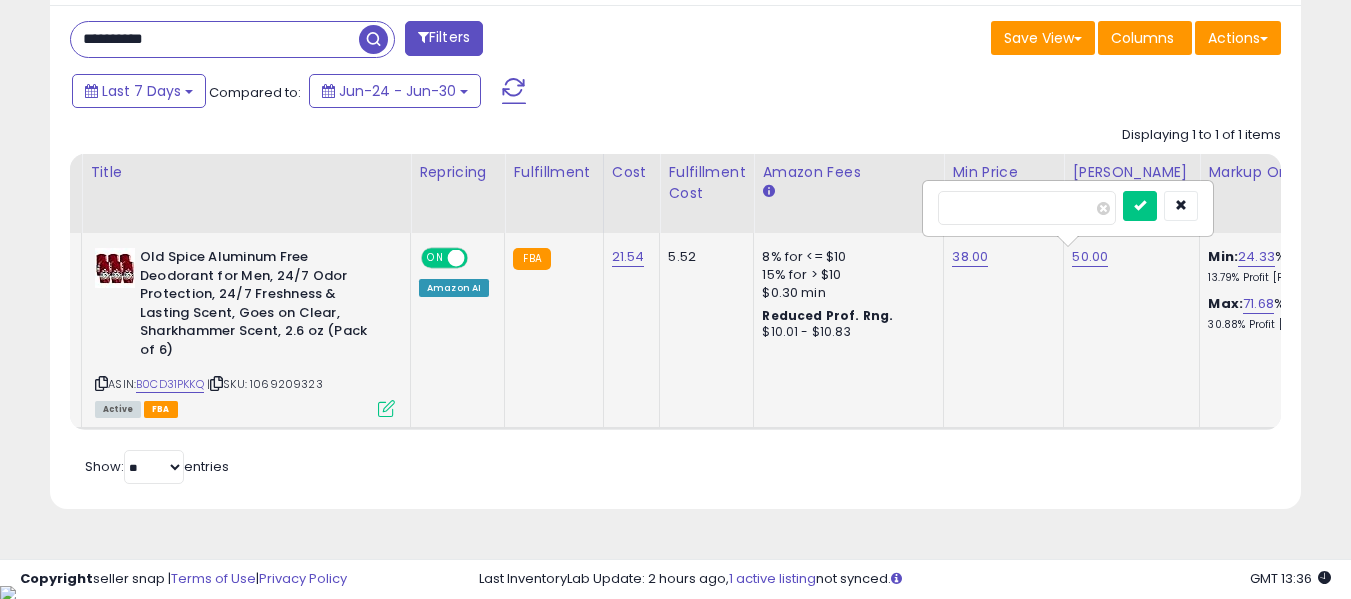 click on "******" at bounding box center [1027, 208] 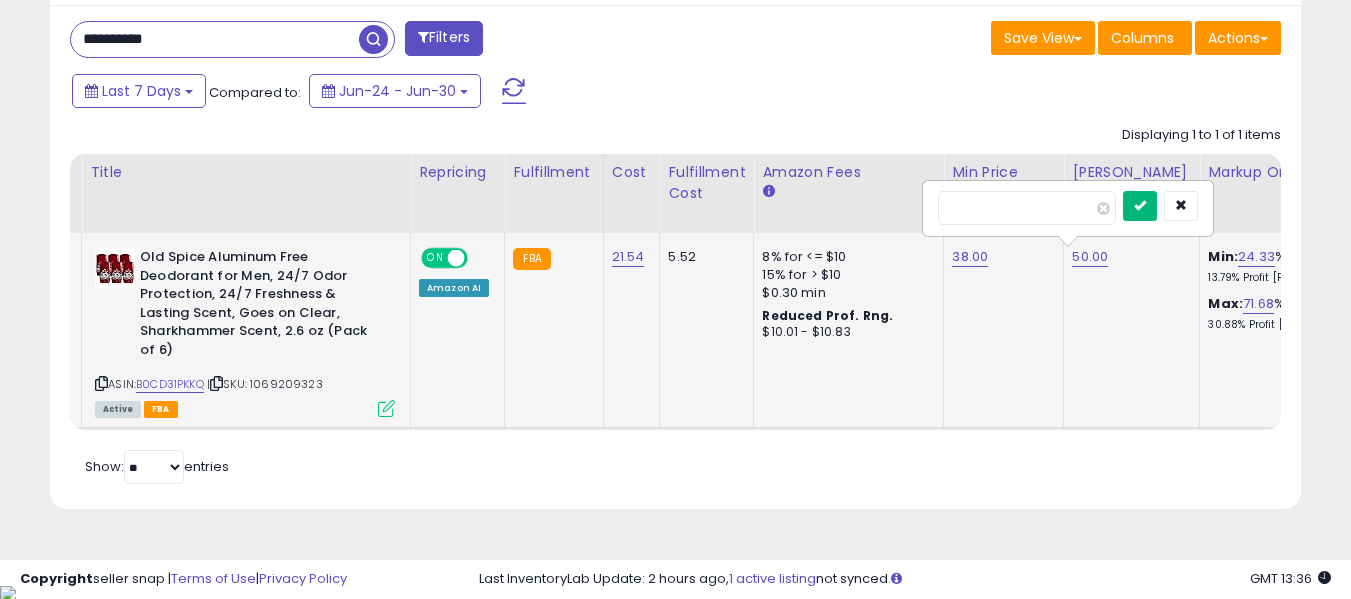 type on "**" 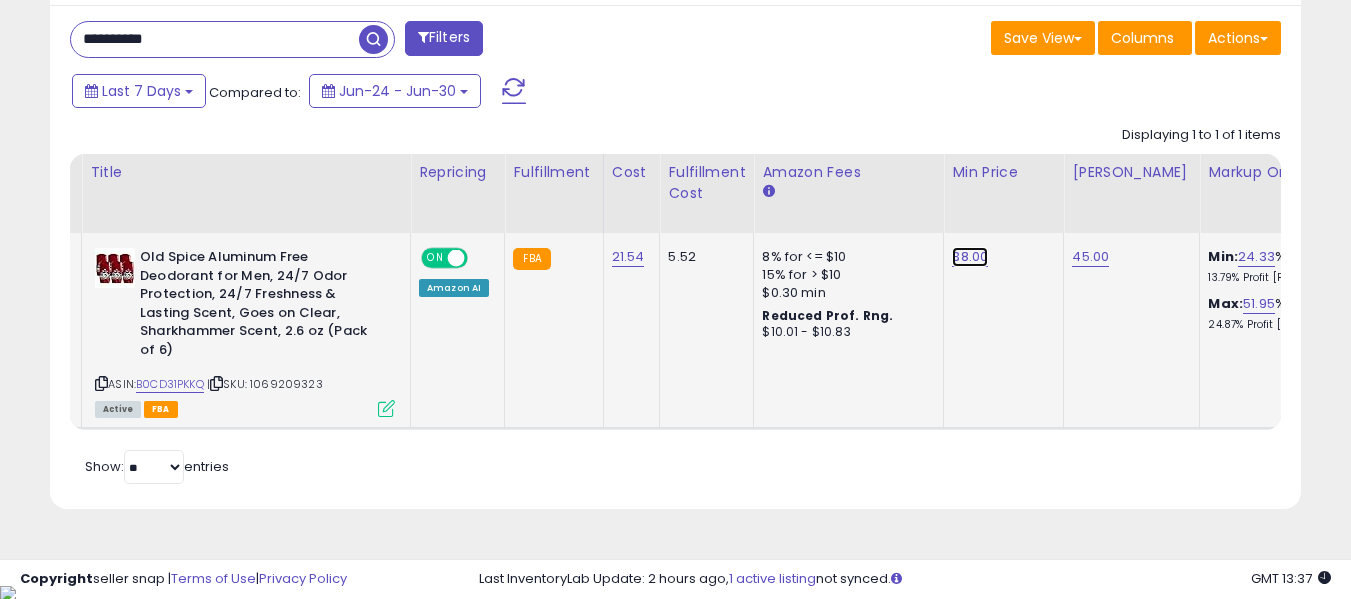 click on "38.00" at bounding box center (970, 257) 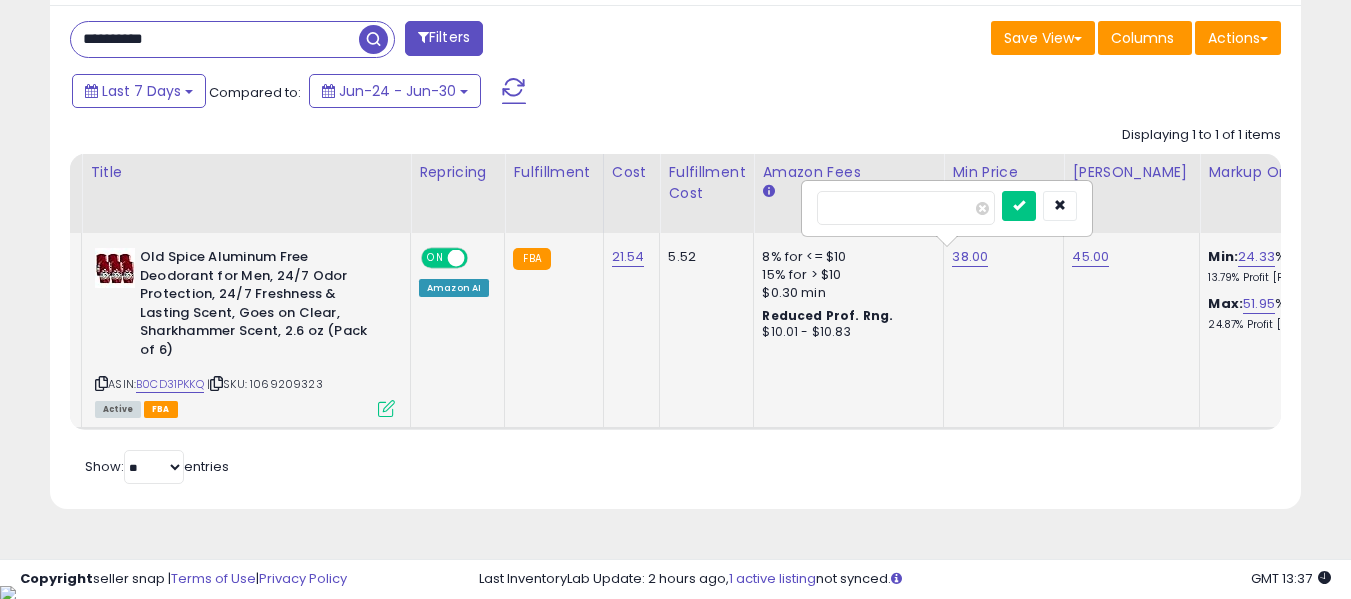 click on "*****" at bounding box center (906, 208) 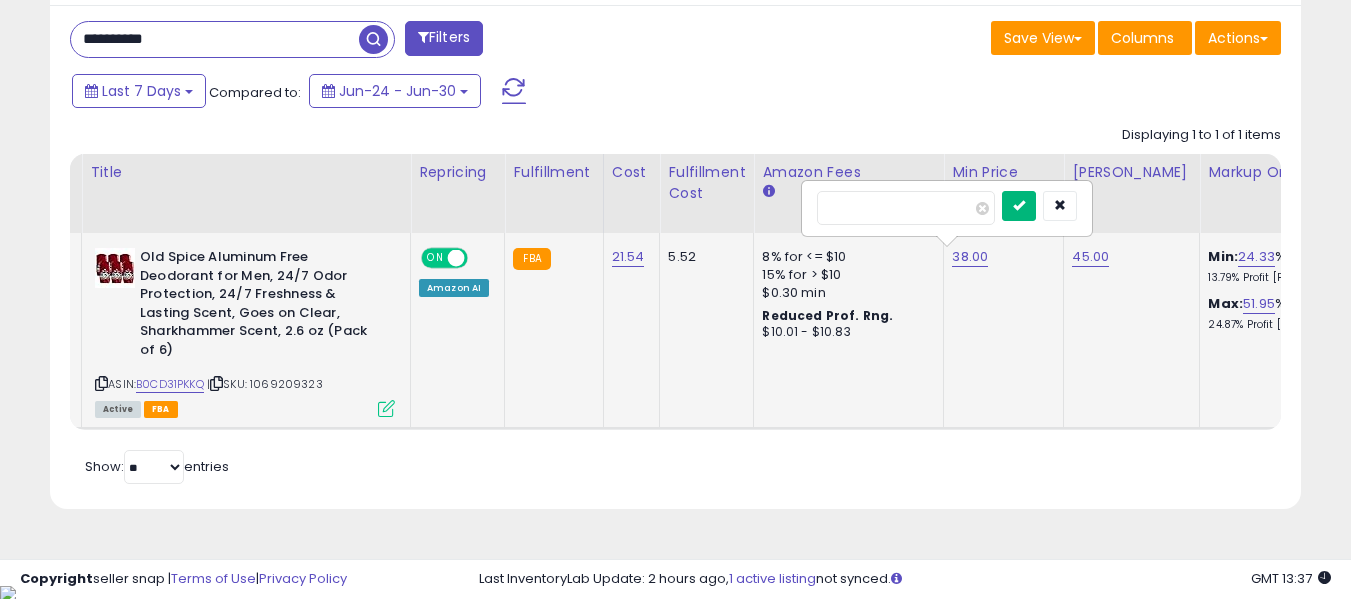 type on "**" 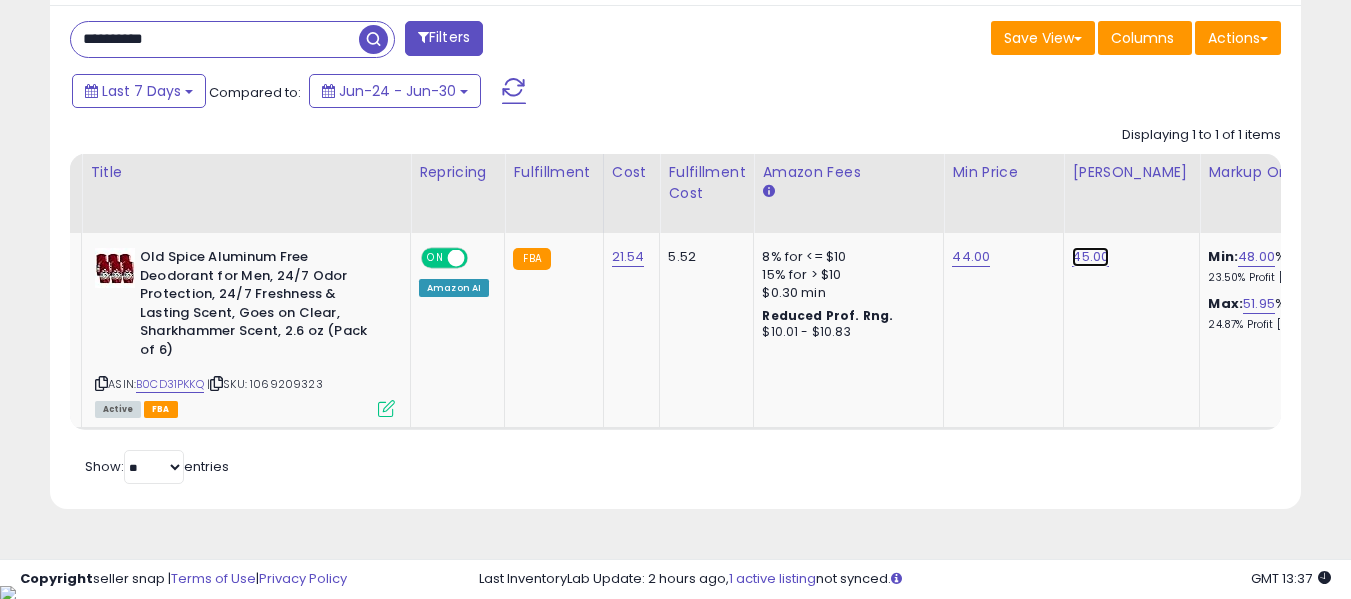 click on "45.00" at bounding box center (1090, 257) 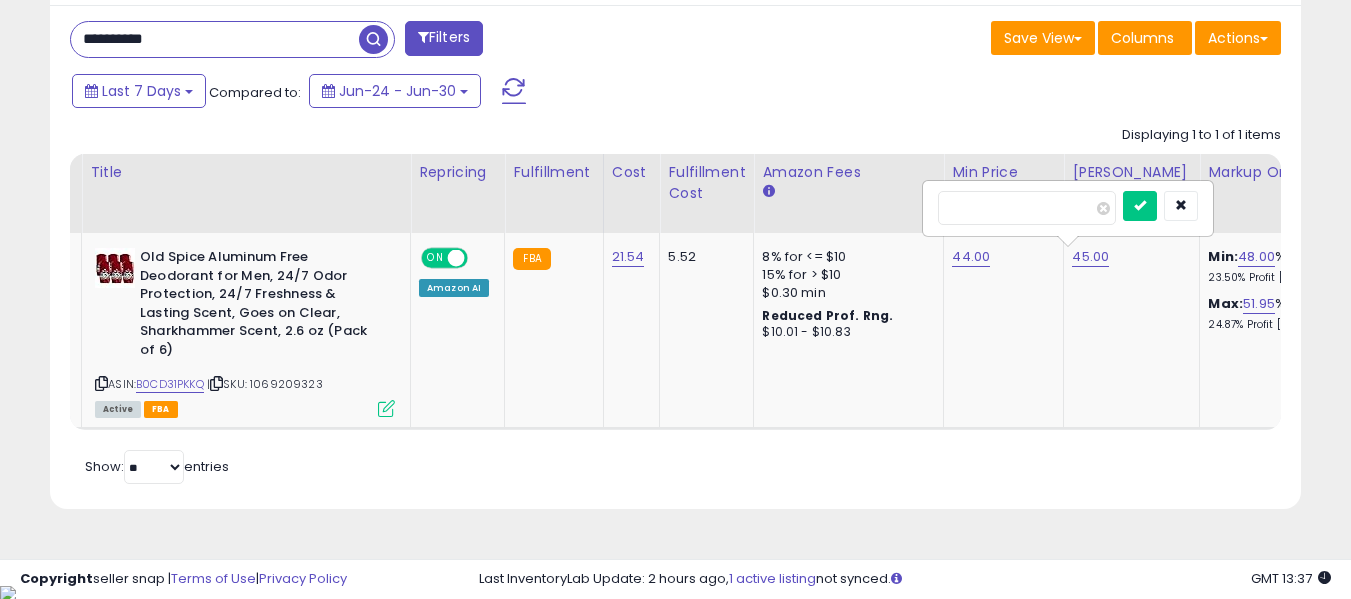 click on "*****" at bounding box center [1027, 208] 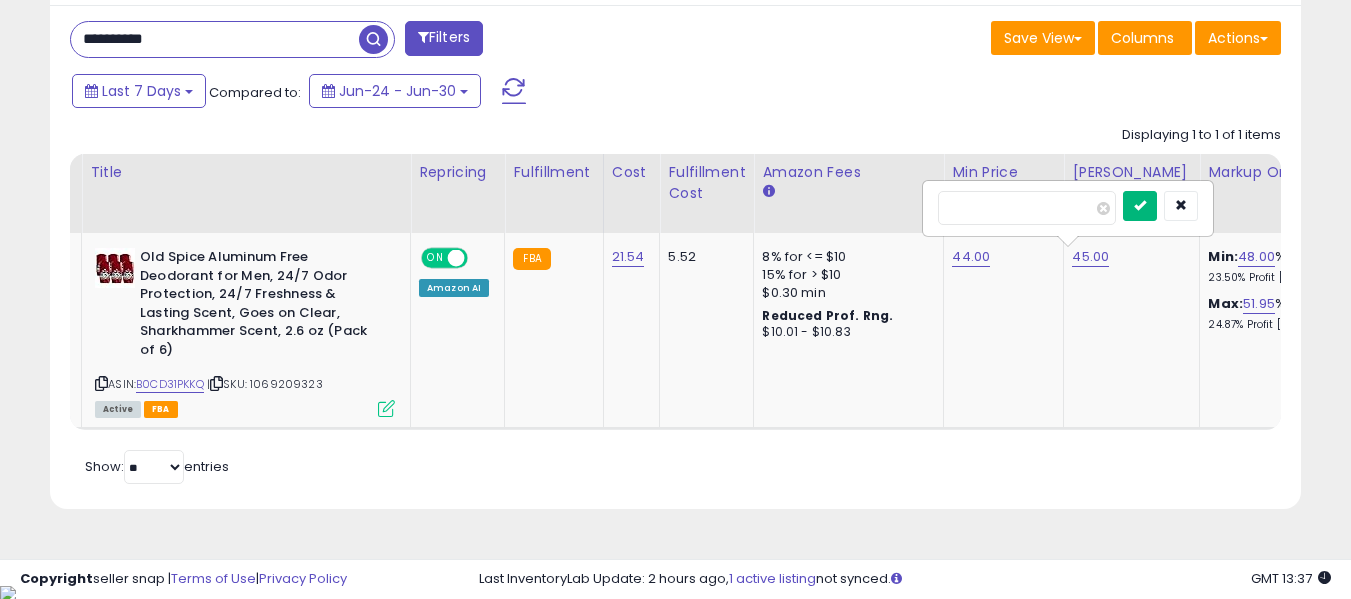 type on "**" 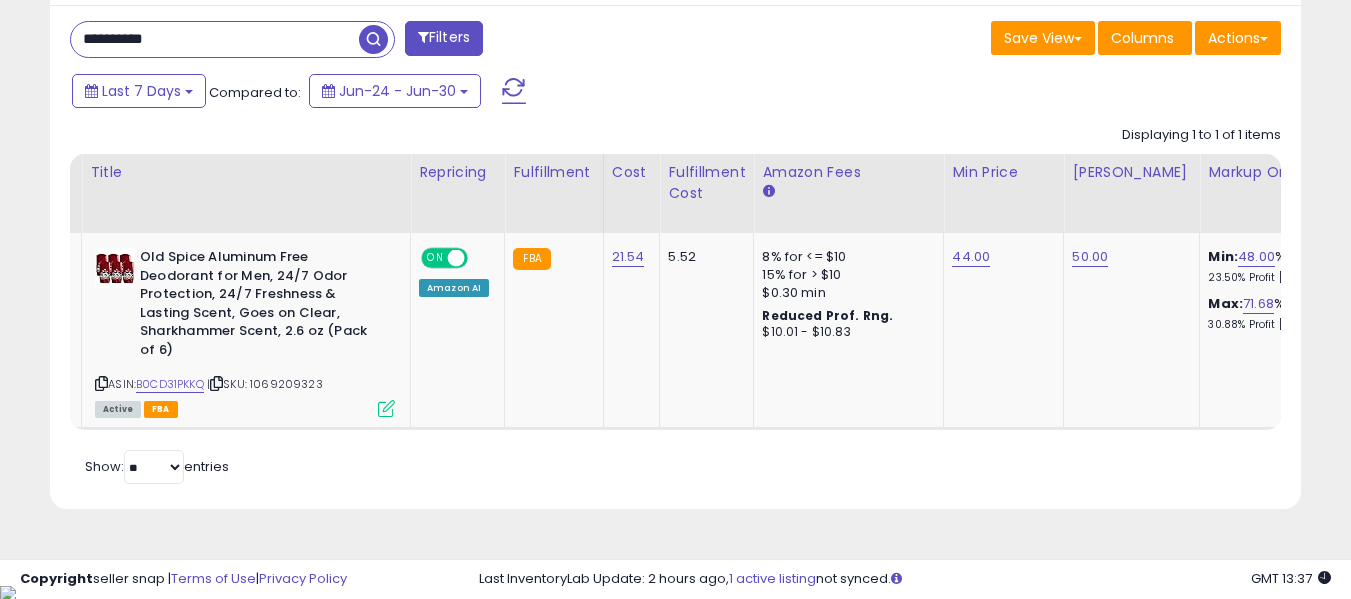 click on "**********" at bounding box center (215, 39) 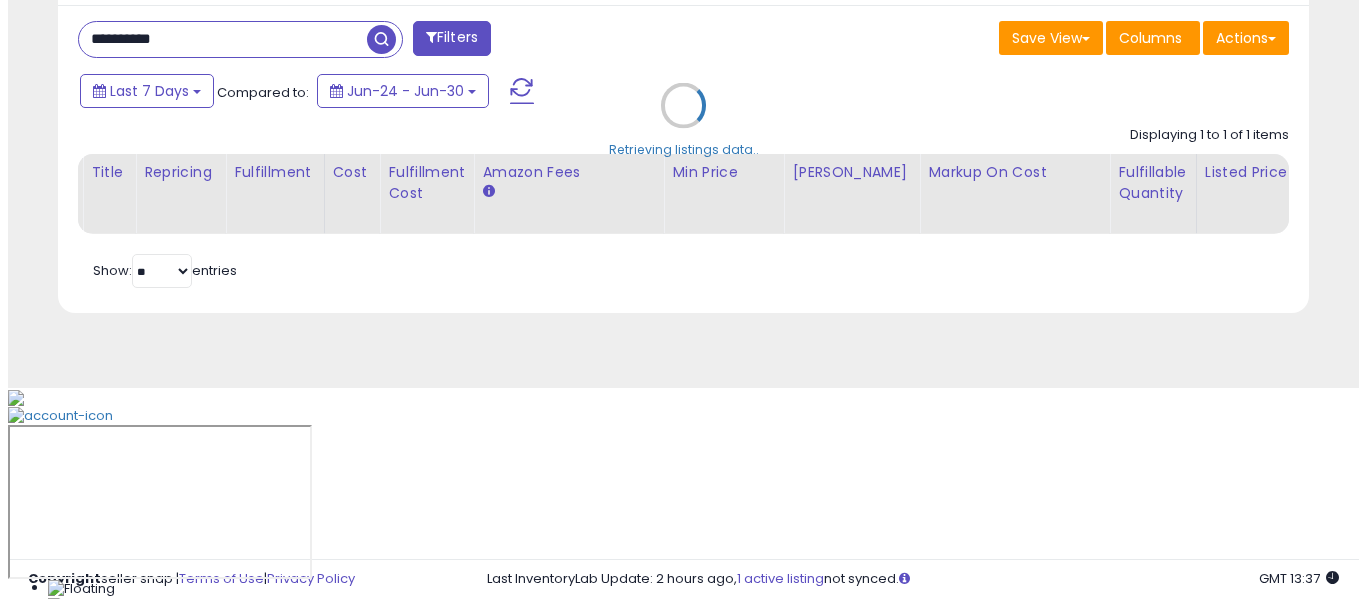 scroll, scrollTop: 621, scrollLeft: 0, axis: vertical 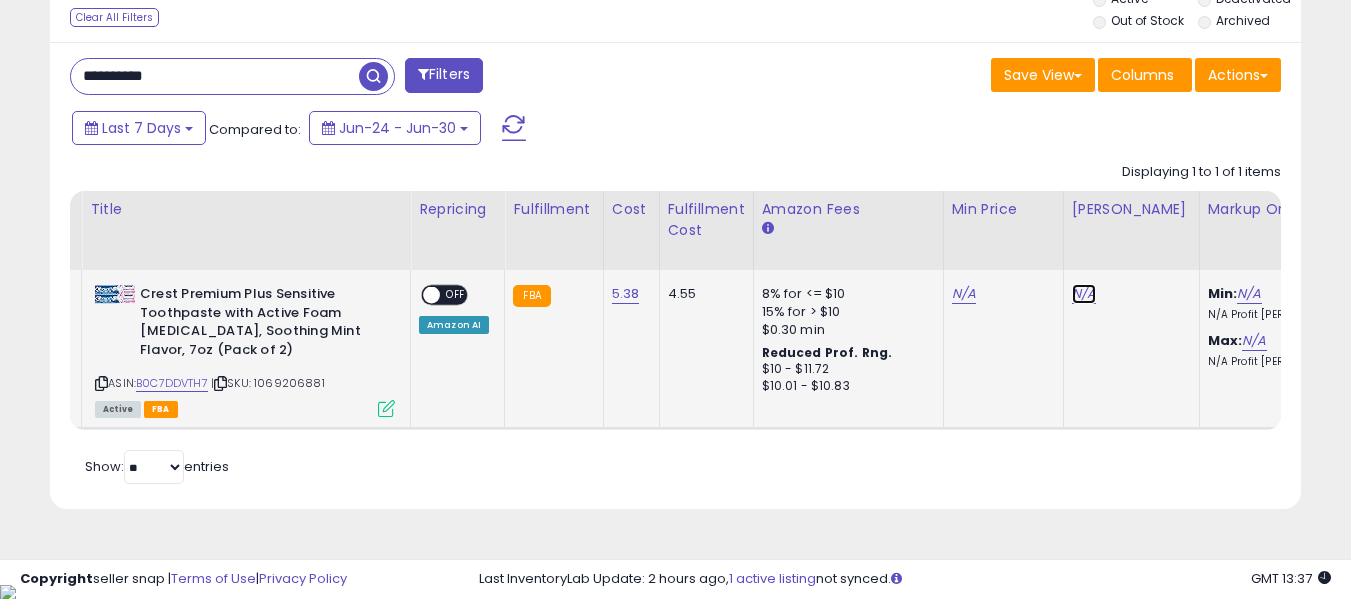 click on "N/A" at bounding box center (1084, 294) 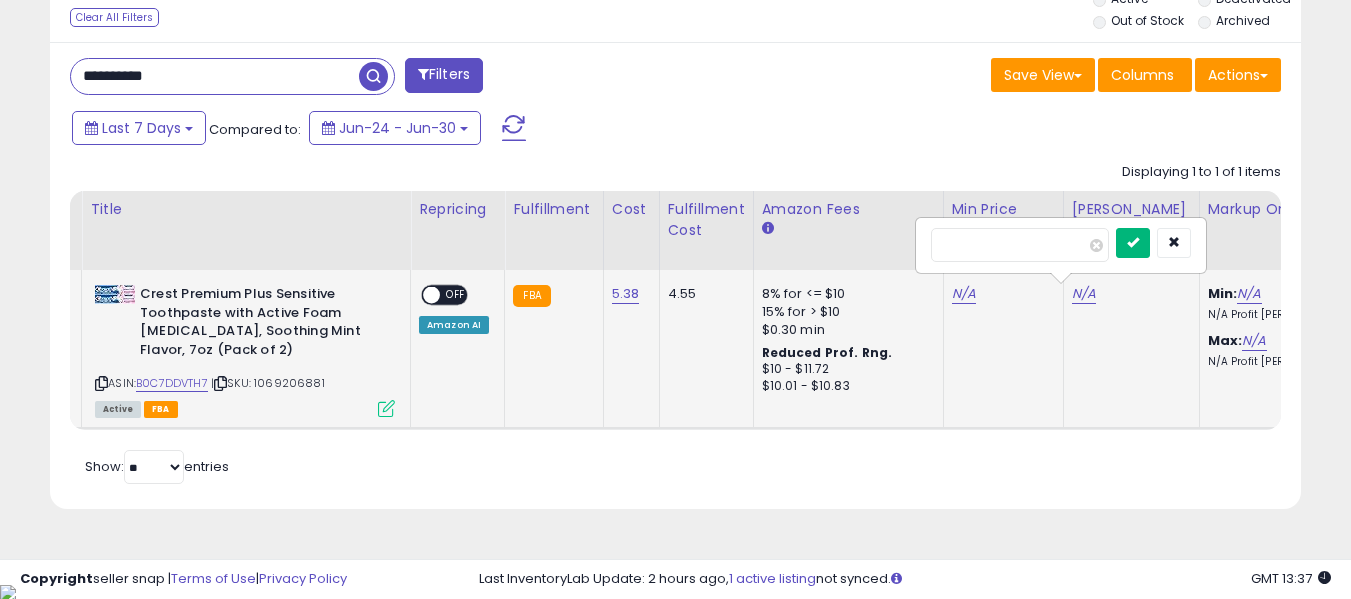 type on "**" 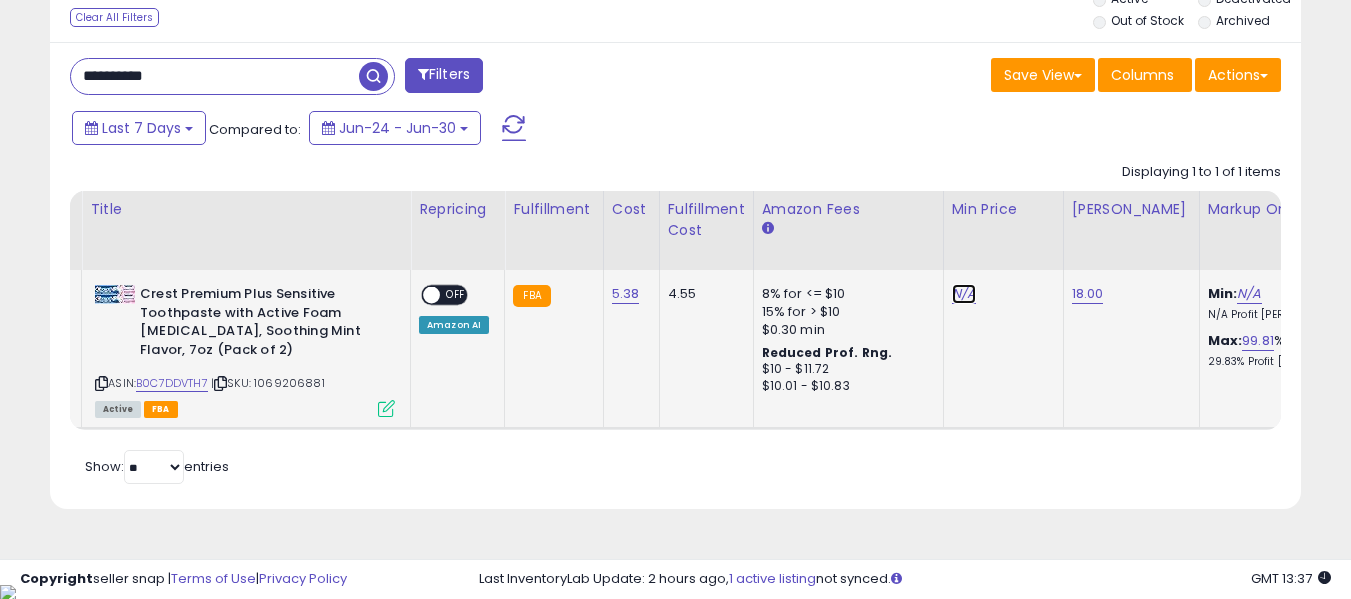 click on "N/A" at bounding box center (964, 294) 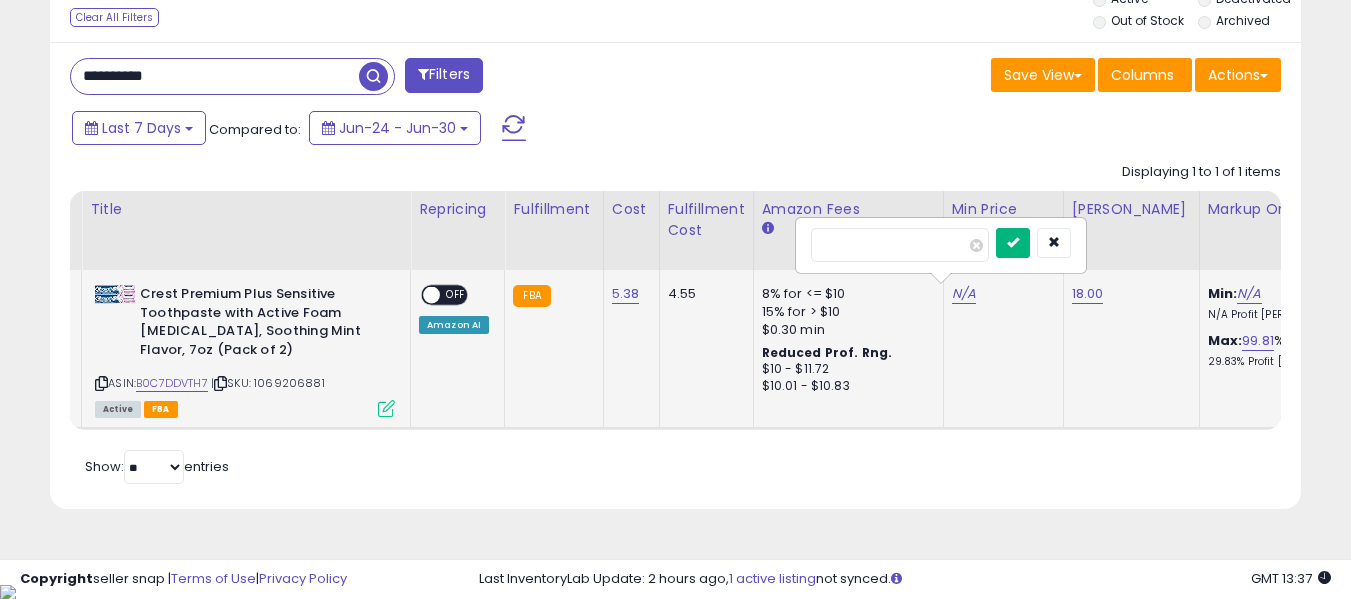 type on "****" 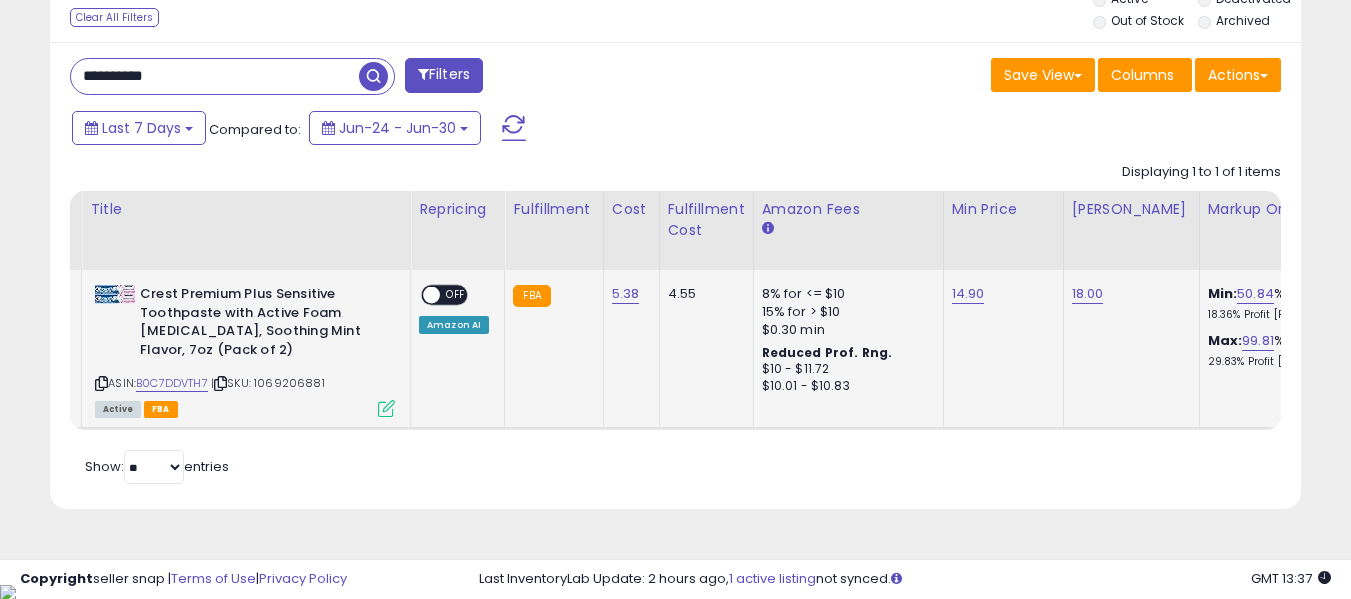 click on "OFF" at bounding box center (456, 295) 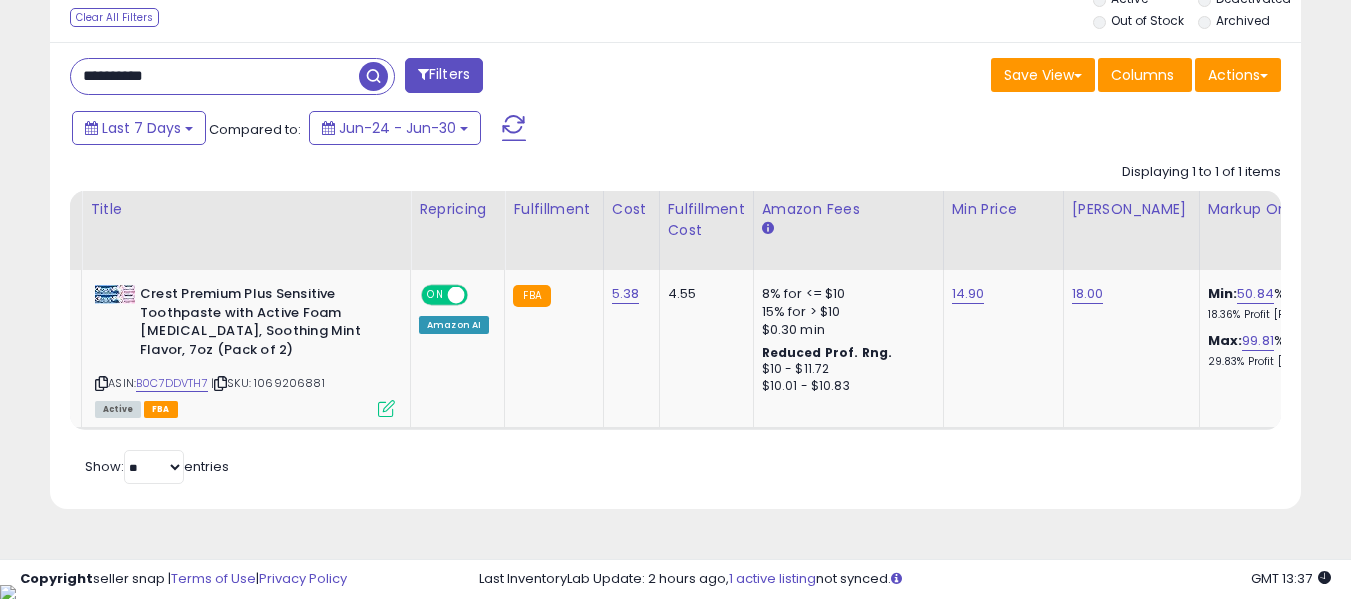 click on "**********" at bounding box center (215, 76) 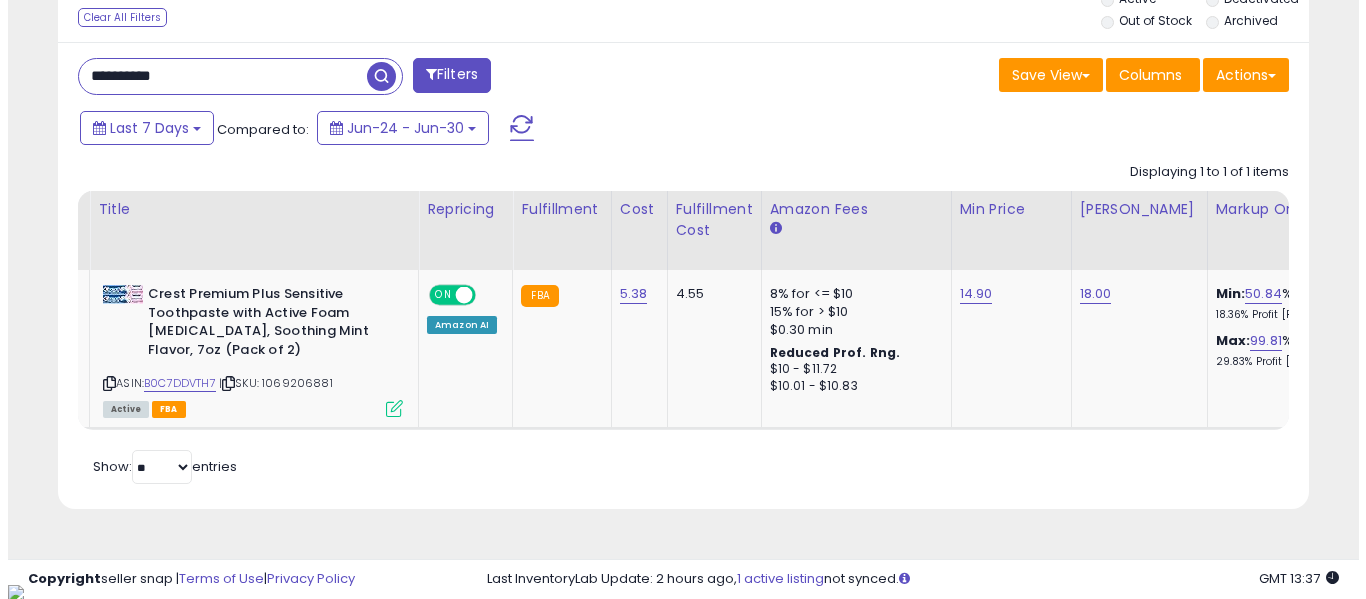 scroll, scrollTop: 621, scrollLeft: 0, axis: vertical 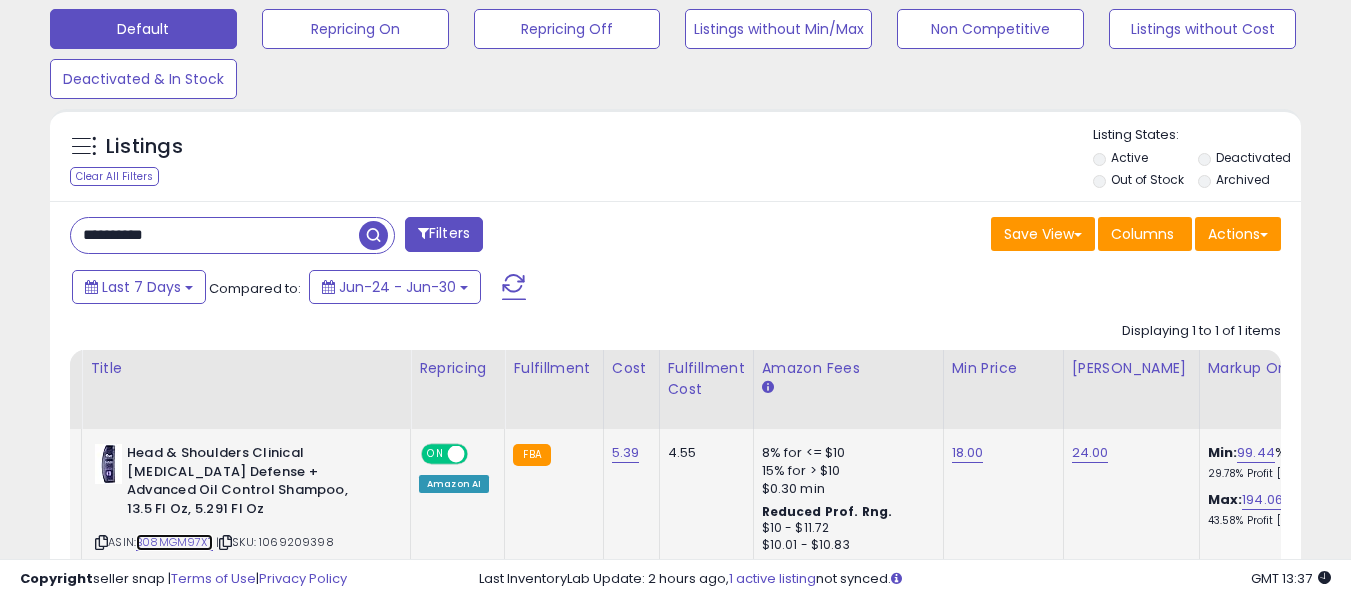 click on "B08MGM97XT" at bounding box center (174, 542) 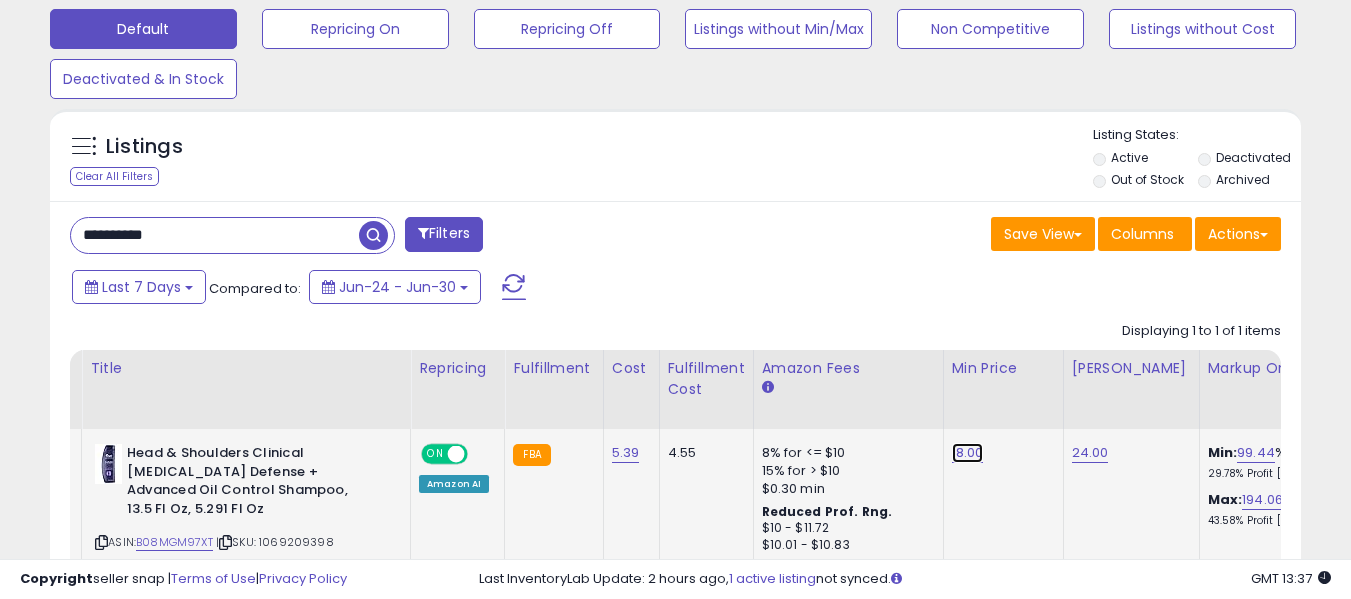 click on "18.00" at bounding box center [968, 453] 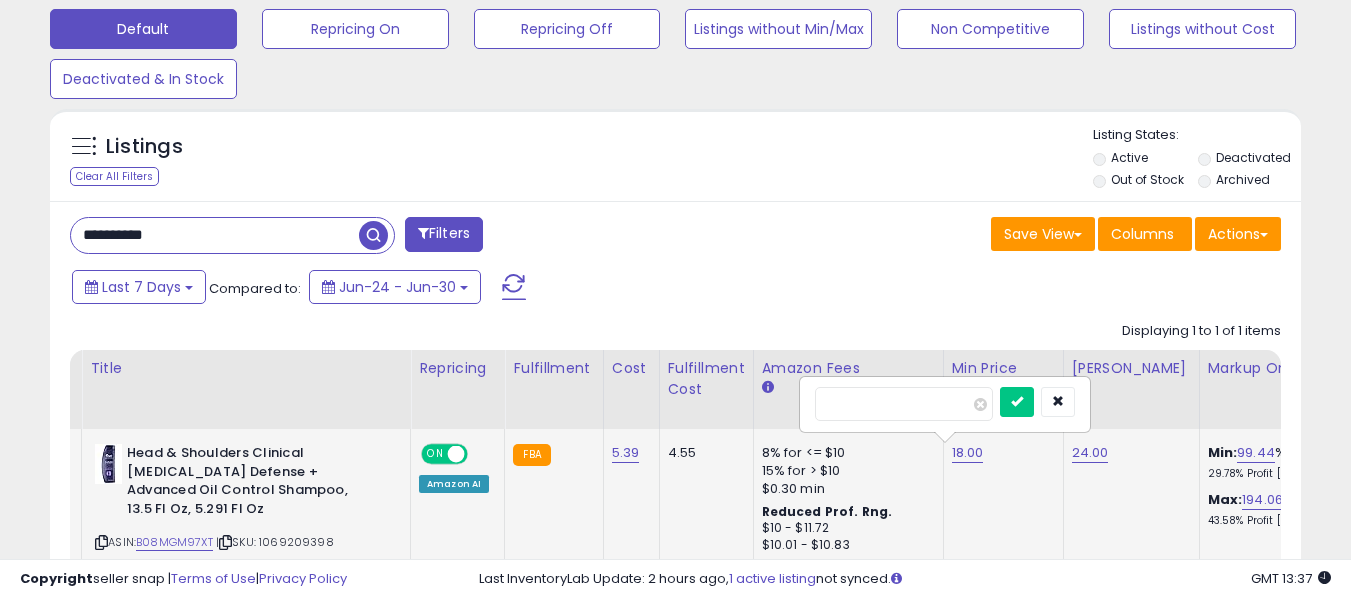 click on "*****" at bounding box center (904, 404) 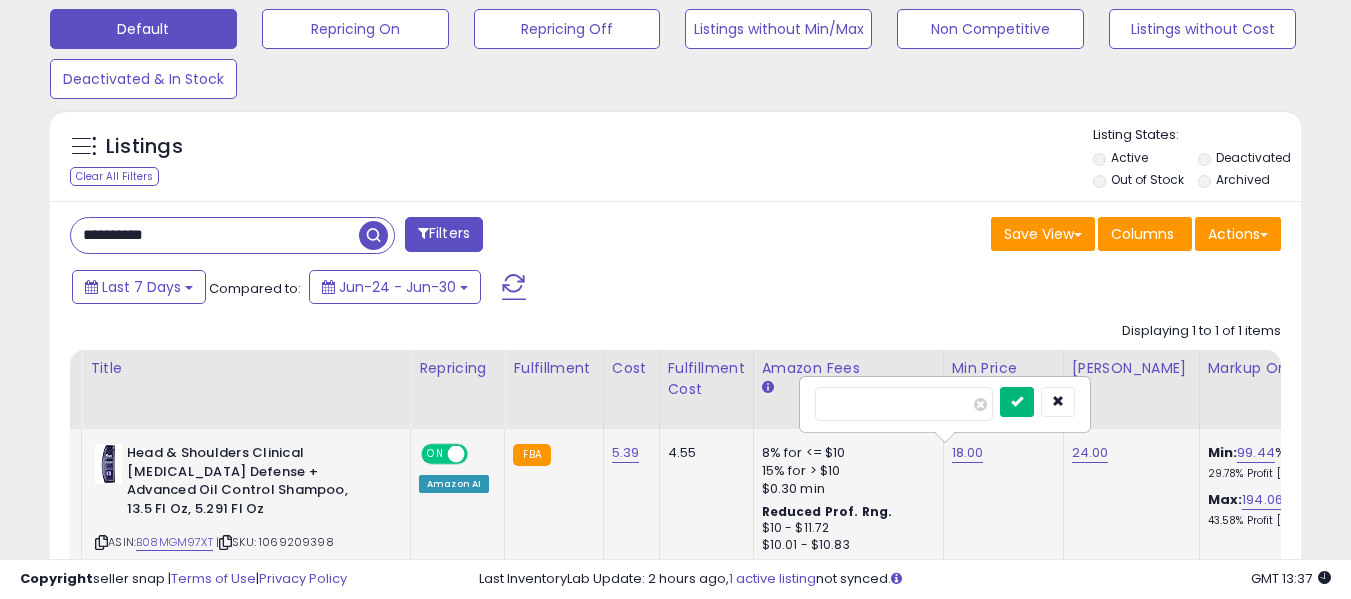 click at bounding box center [1017, 402] 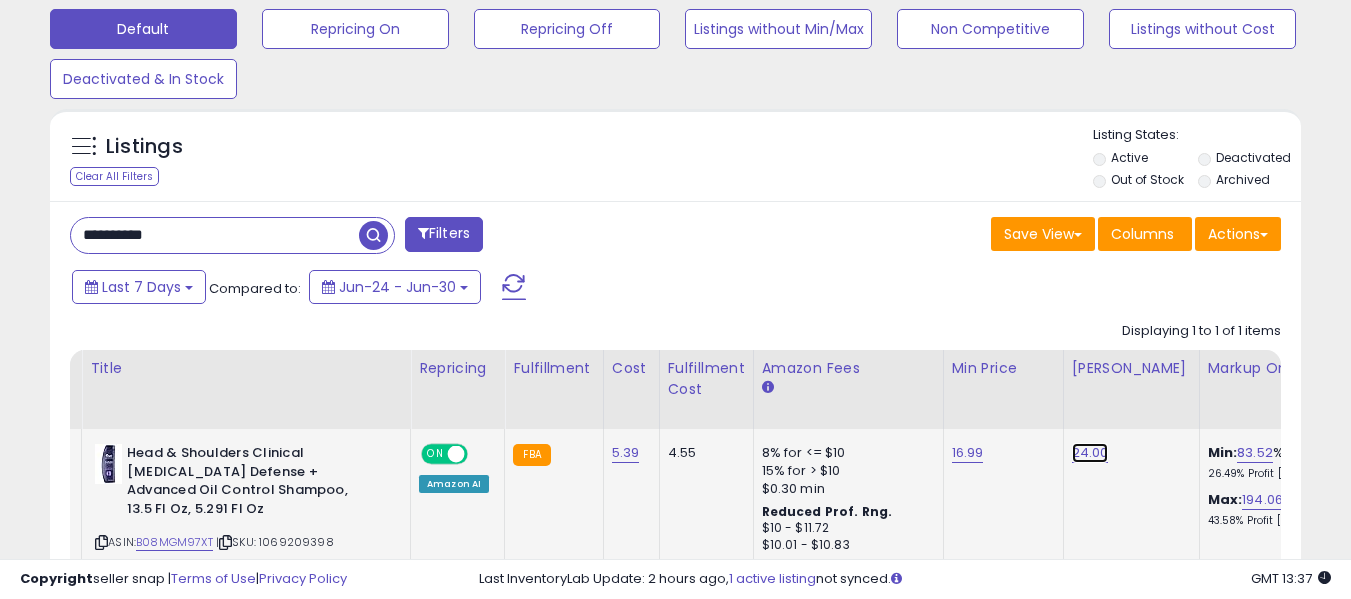 click on "24.00" at bounding box center (1090, 453) 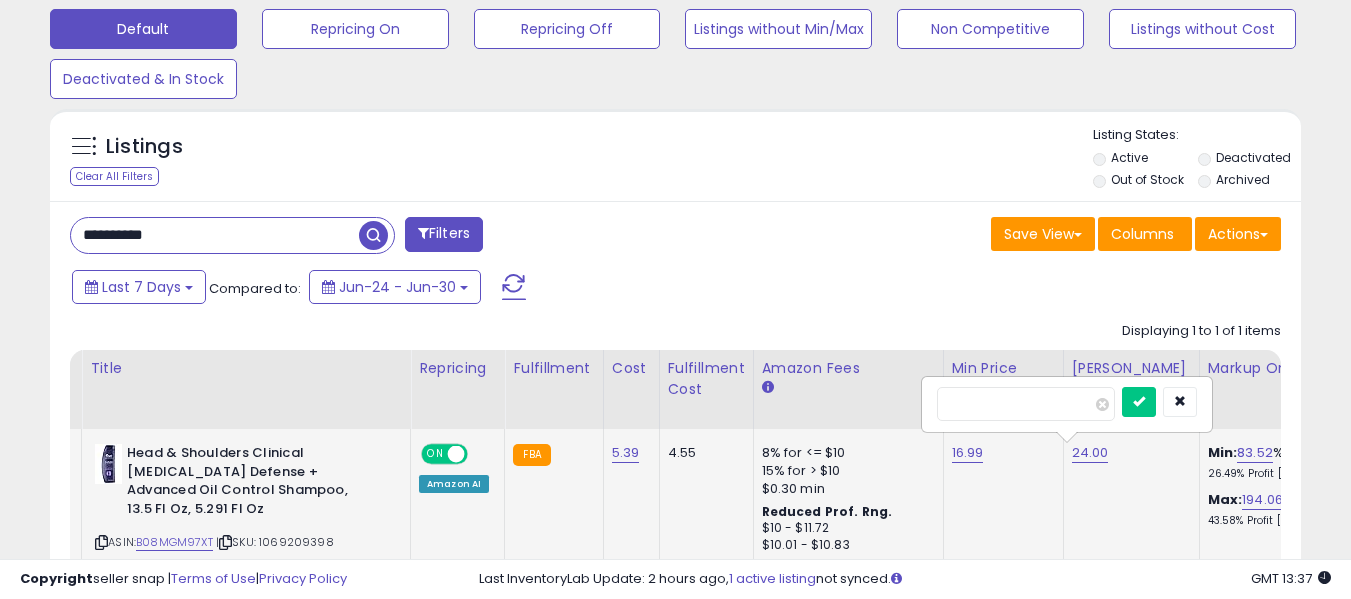 click on "*****" at bounding box center (1026, 404) 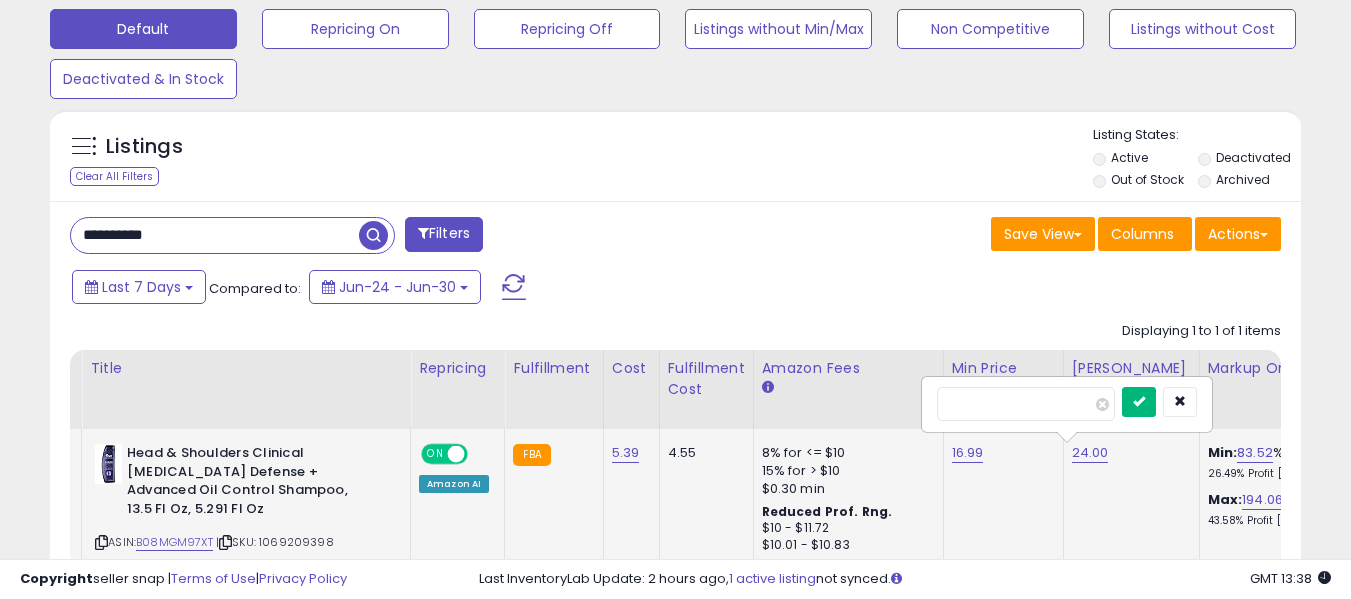 type on "**" 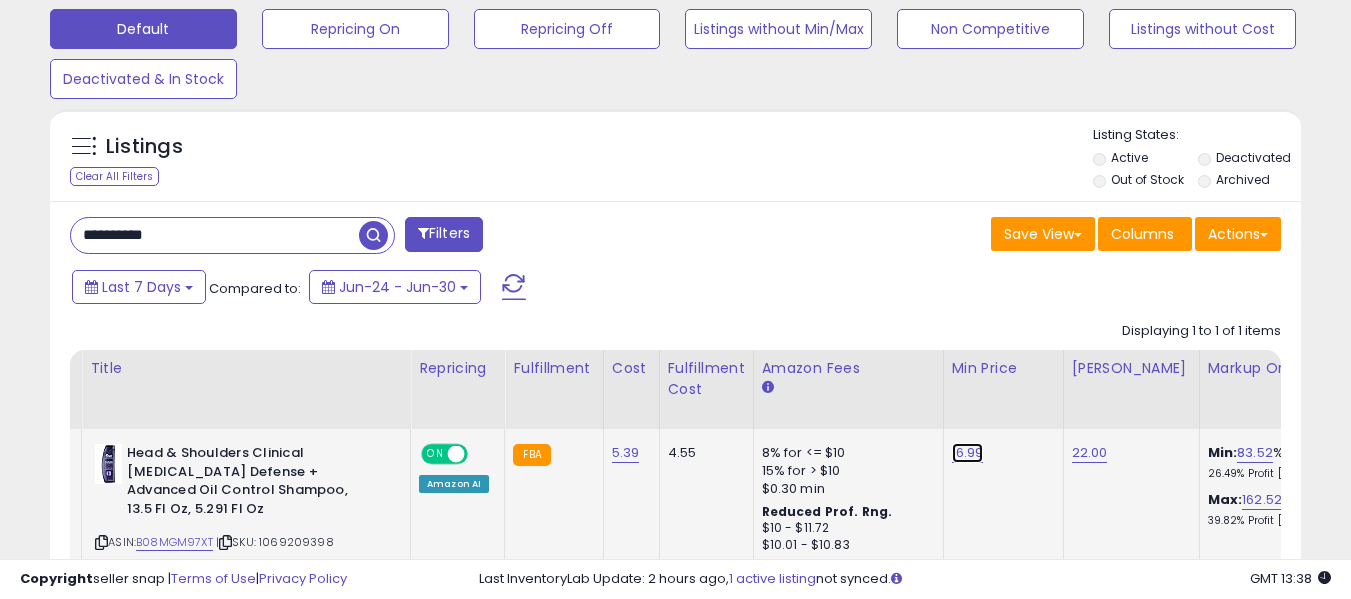 click on "16.99" at bounding box center [968, 453] 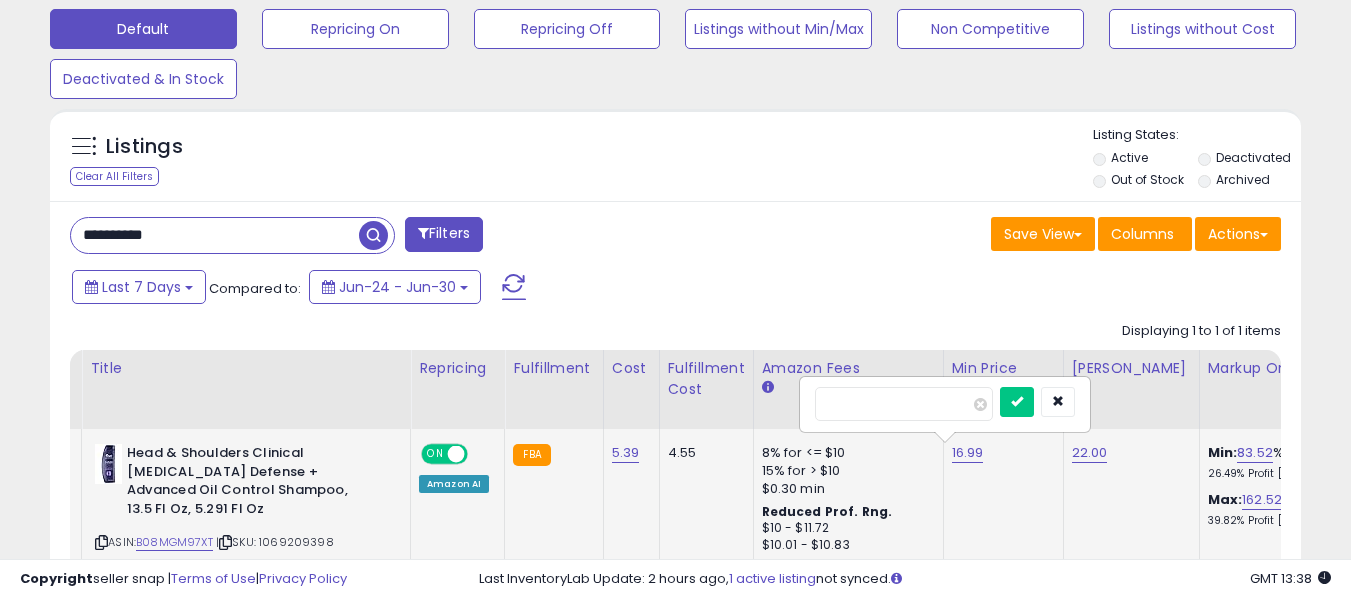 click on "*****" at bounding box center (904, 404) 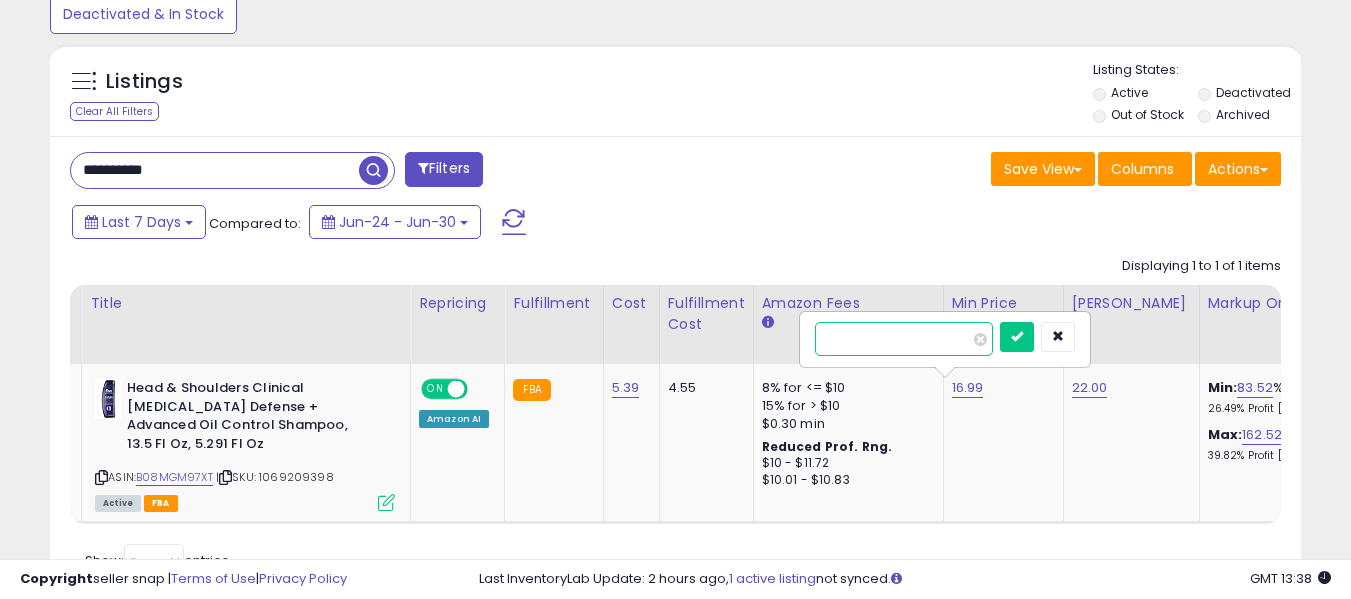 scroll, scrollTop: 721, scrollLeft: 0, axis: vertical 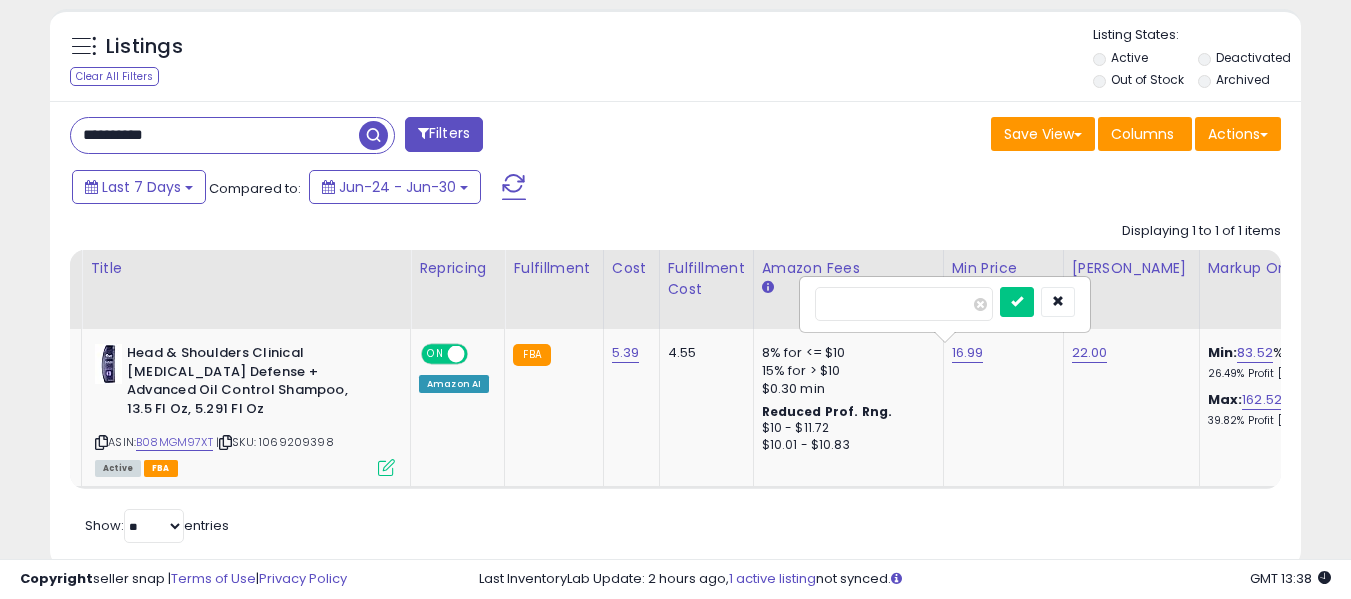 click on "**********" at bounding box center [215, 135] 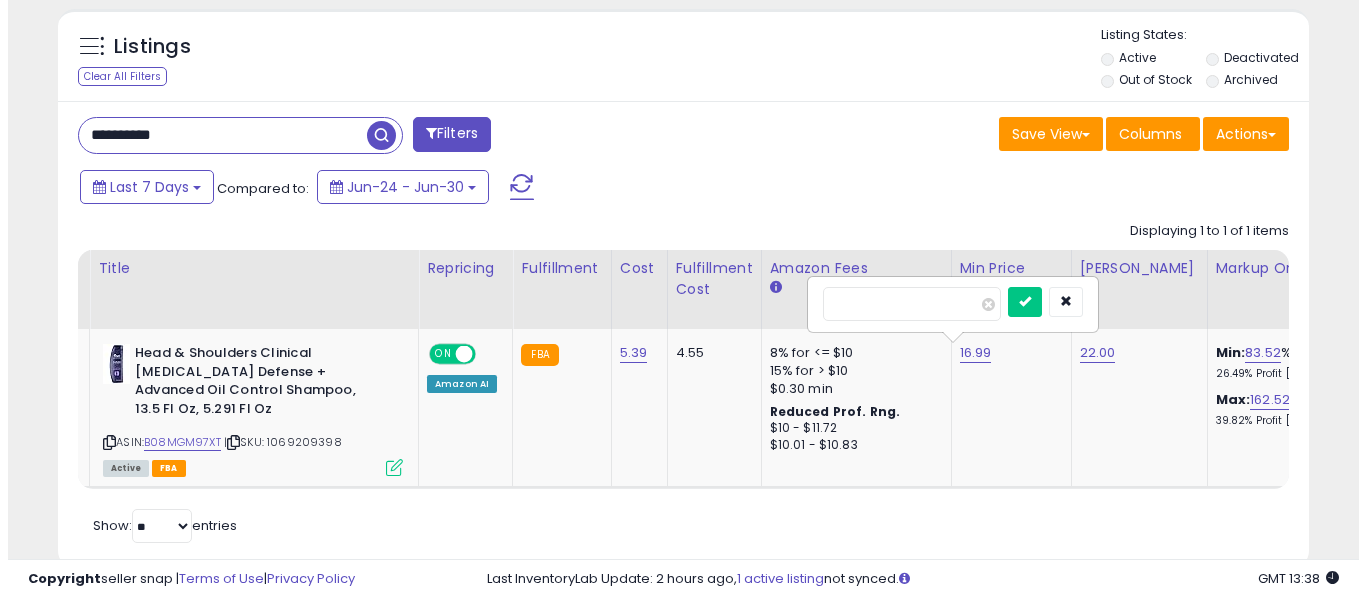 scroll, scrollTop: 621, scrollLeft: 0, axis: vertical 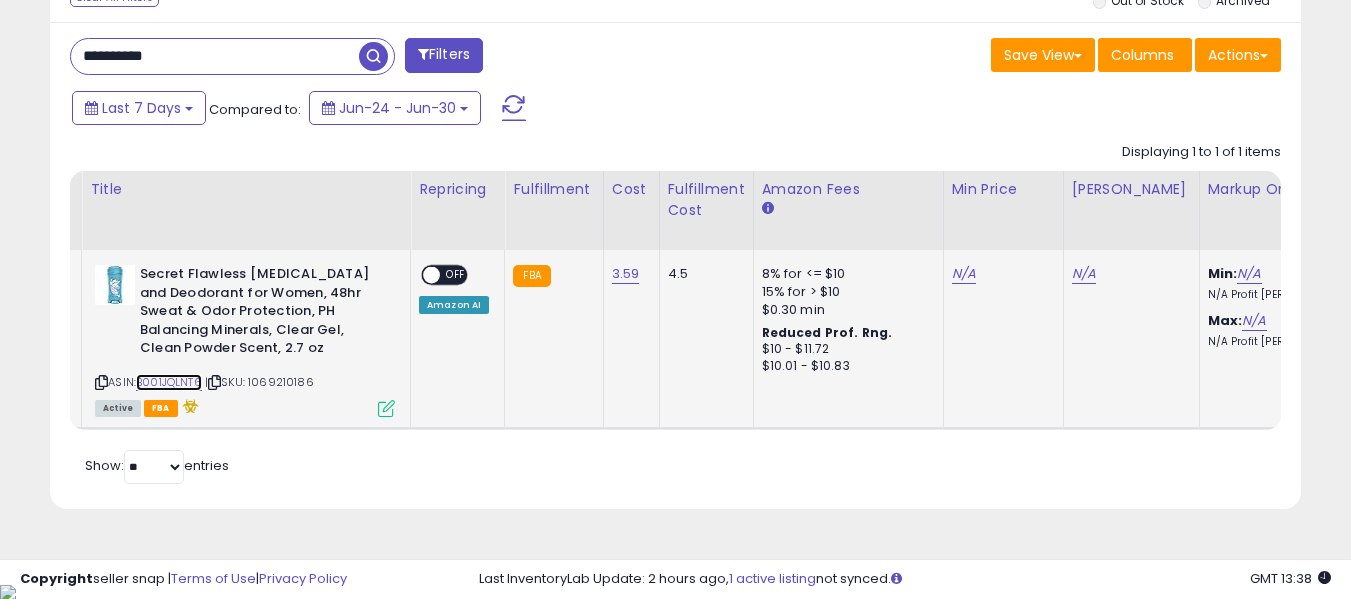 click on "B001JQLNT6" at bounding box center [169, 382] 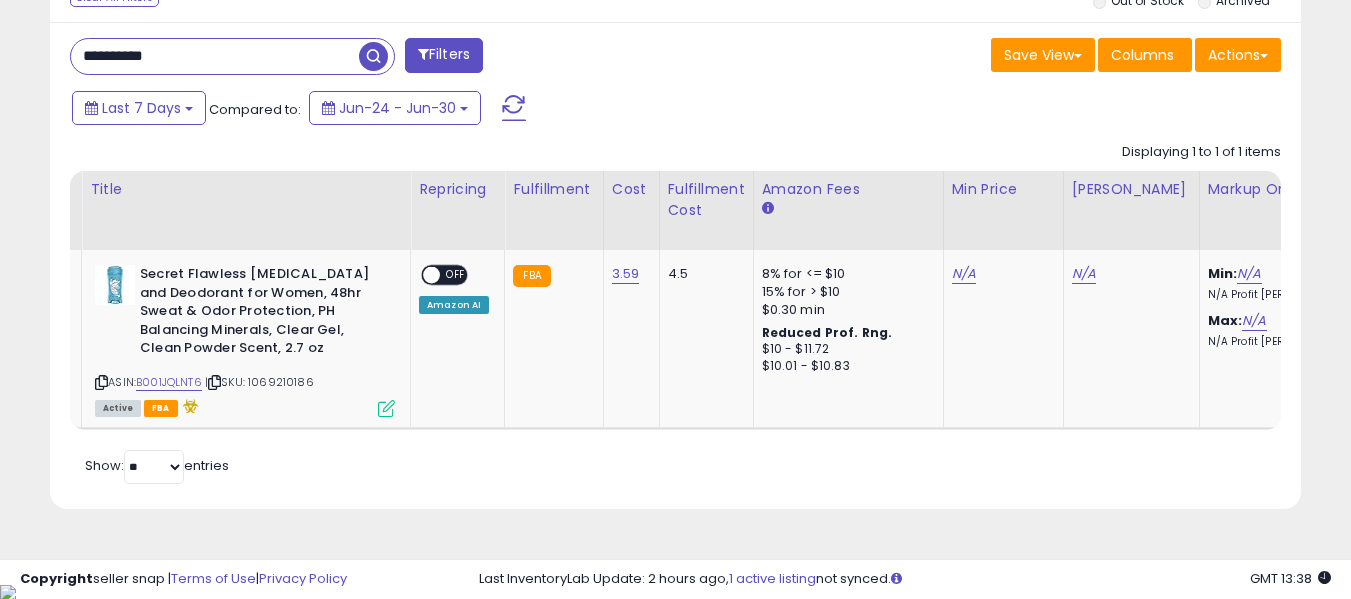click on "**********" at bounding box center [215, 56] 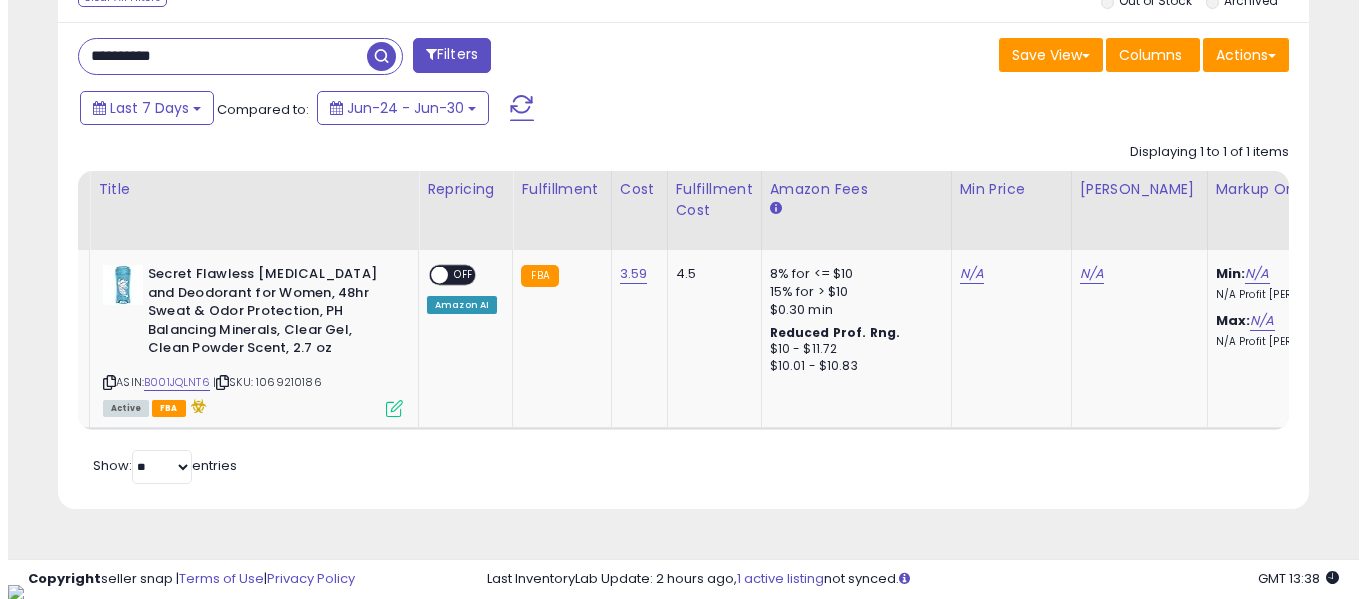 scroll, scrollTop: 621, scrollLeft: 0, axis: vertical 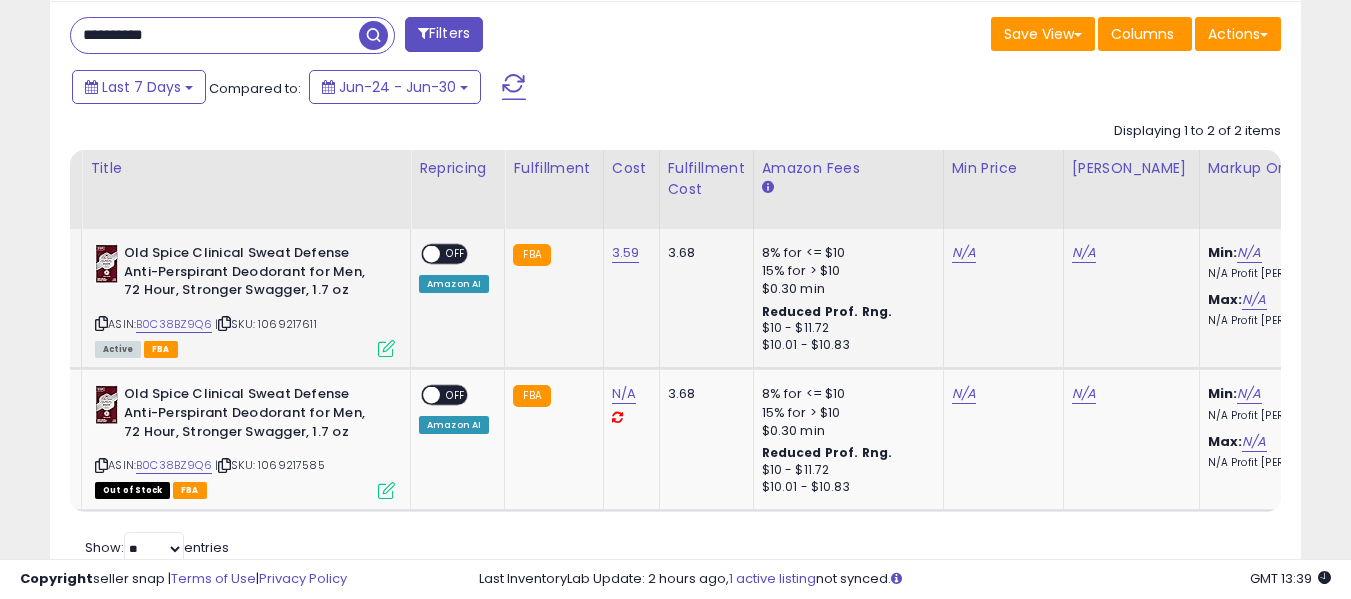 click on "ASIN:  B0C38BZ9Q6    |   SKU: 1069217611 Active FBA" at bounding box center [245, 299] 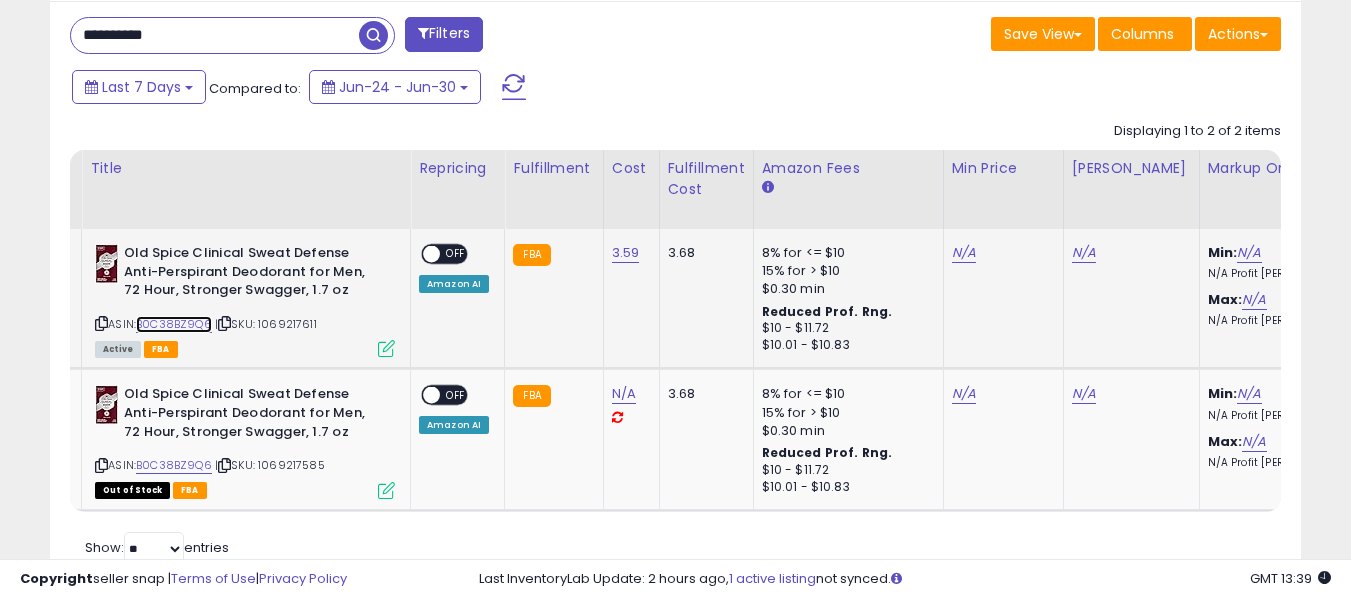 click on "B0C38BZ9Q6" at bounding box center [174, 324] 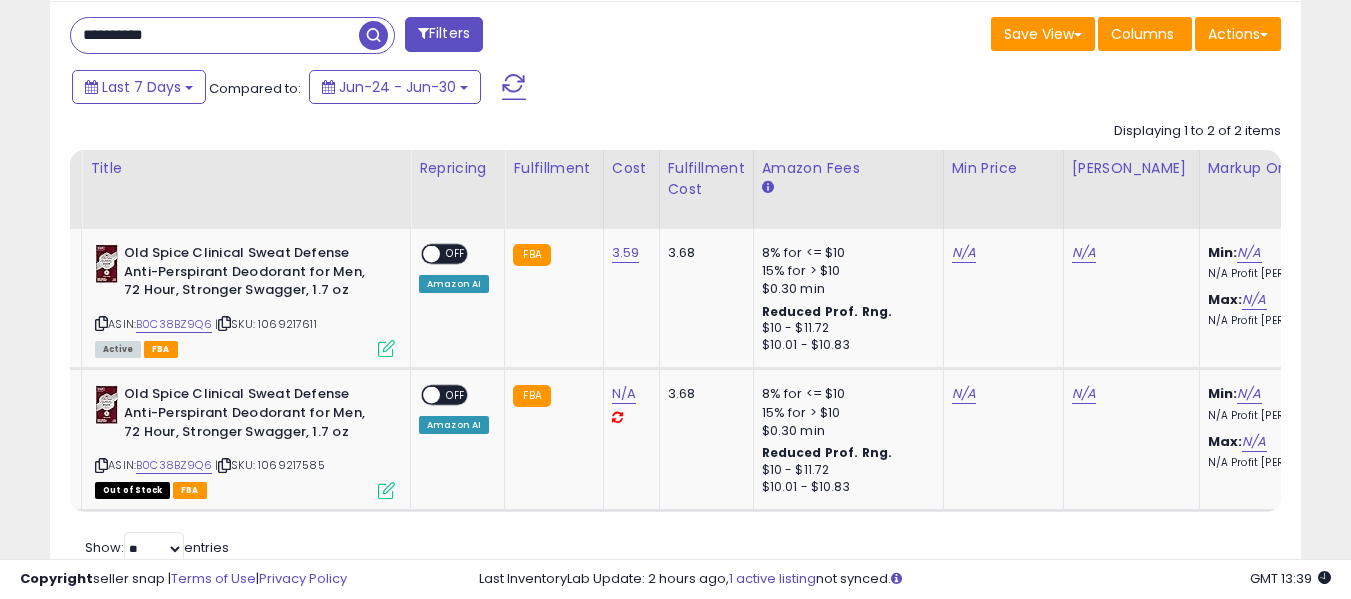 click on "**********" at bounding box center [215, 35] 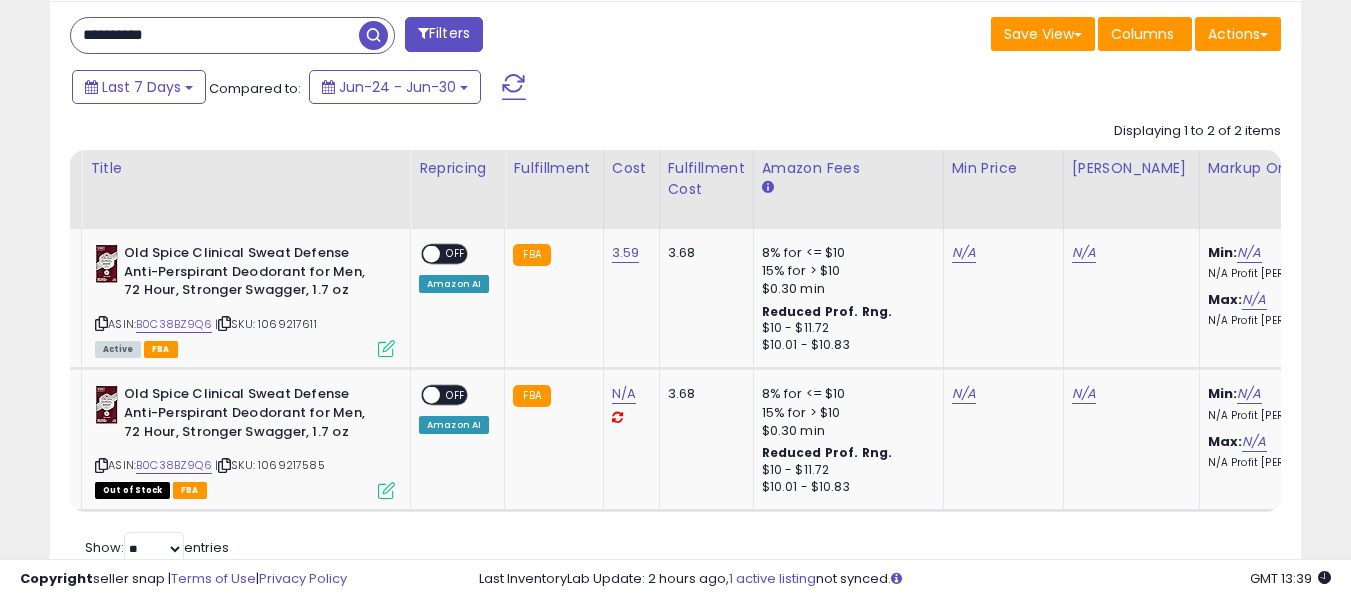paste on "**********" 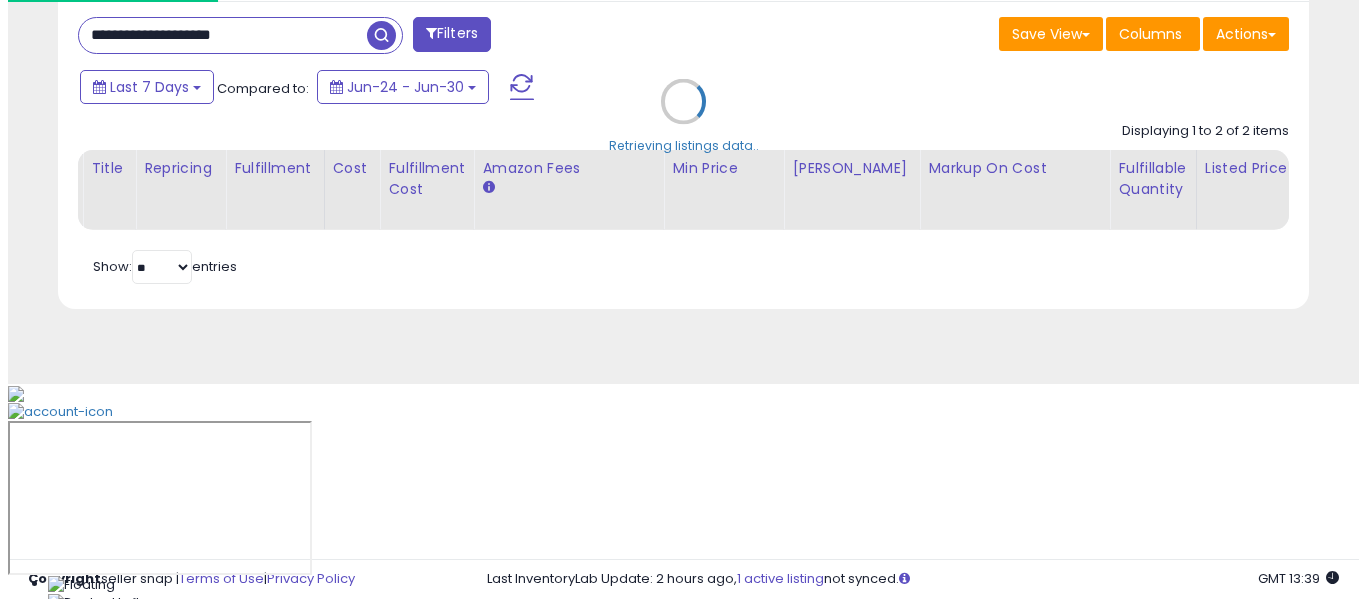 scroll, scrollTop: 621, scrollLeft: 0, axis: vertical 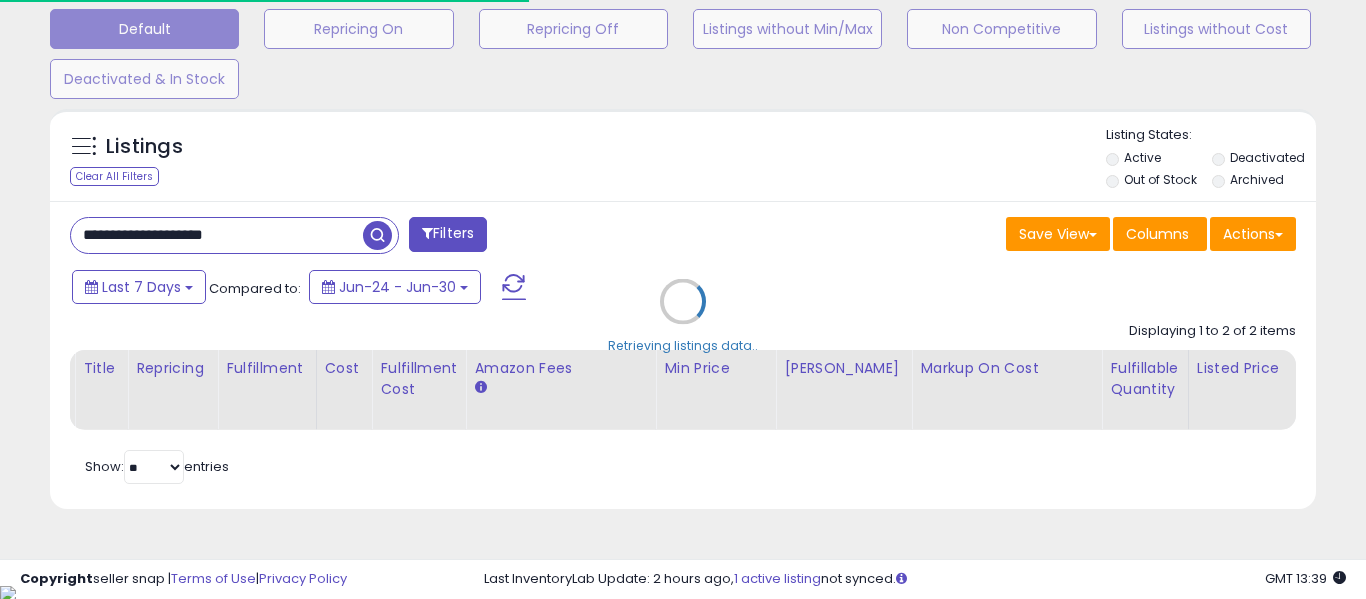 click on "Retrieving listings data.." at bounding box center (683, 316) 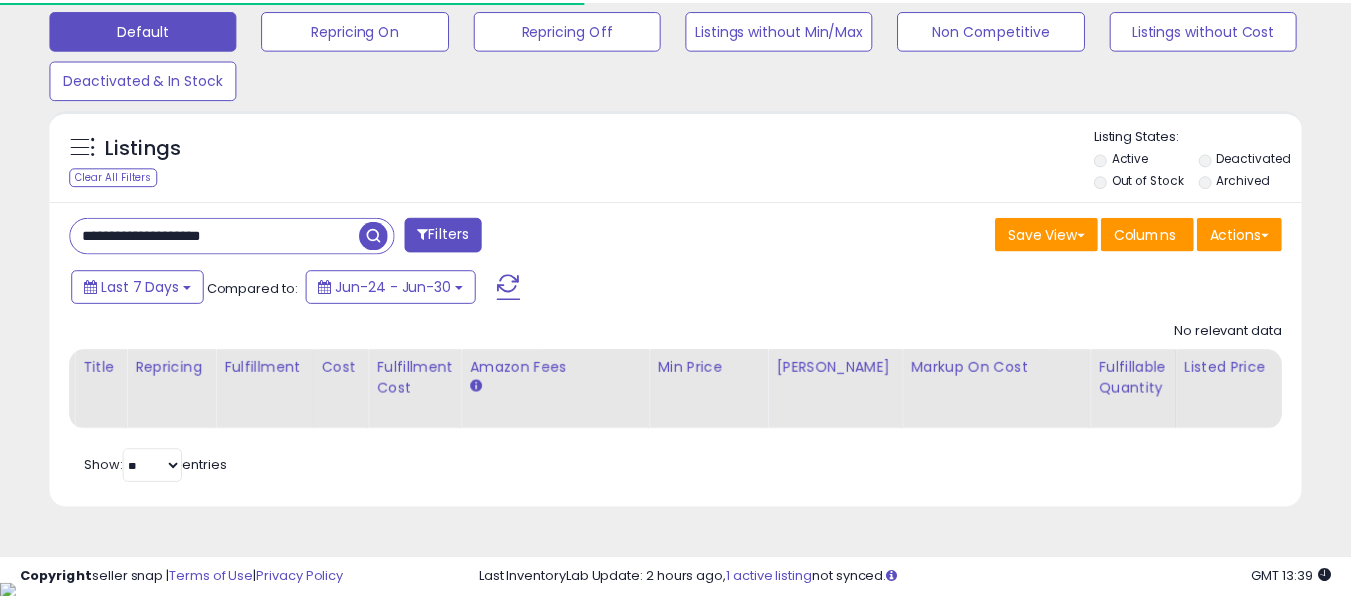 scroll, scrollTop: 410, scrollLeft: 724, axis: both 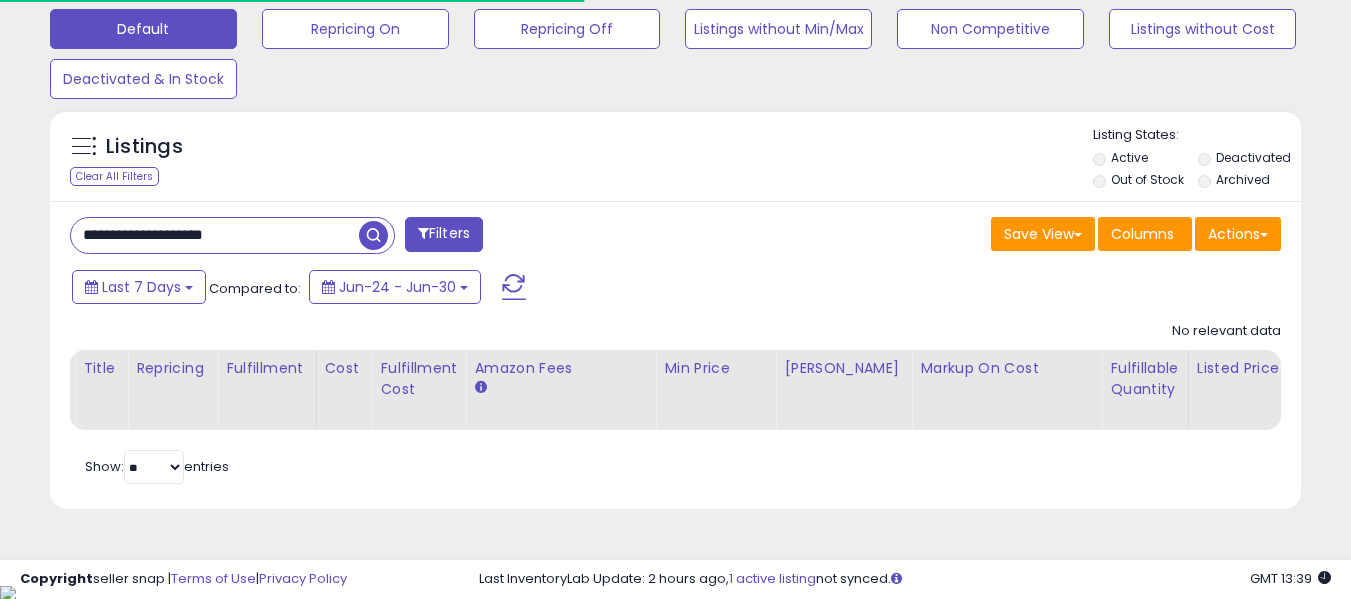 click on "**********" at bounding box center (215, 235) 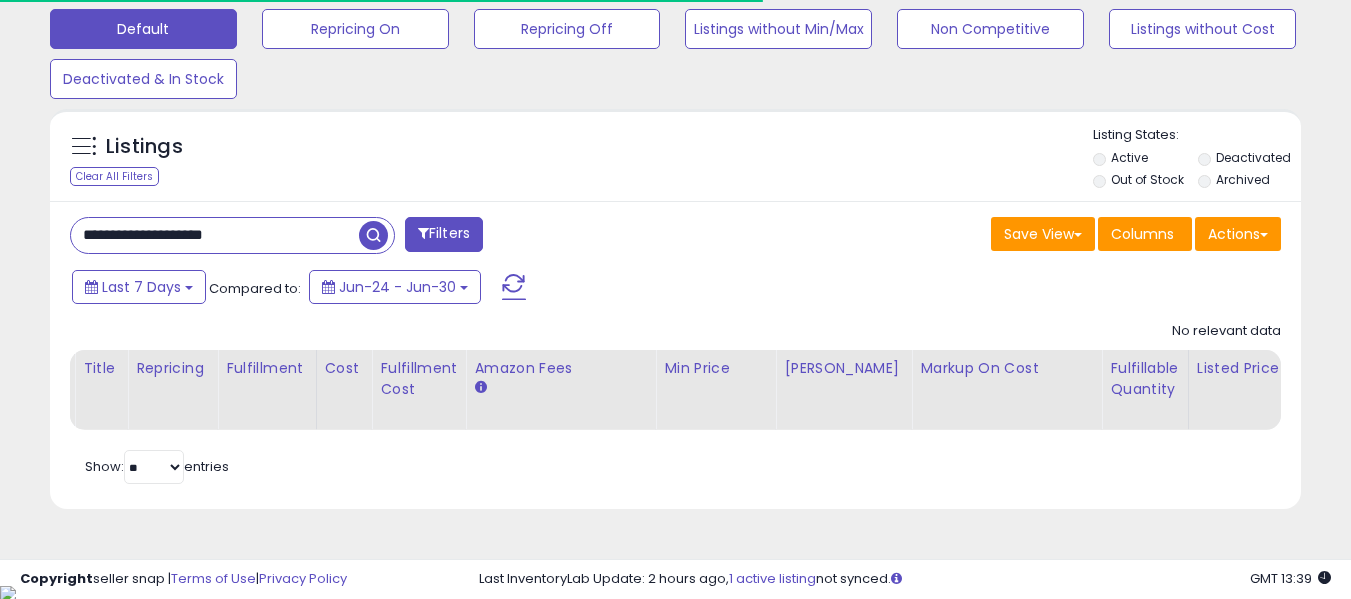 paste 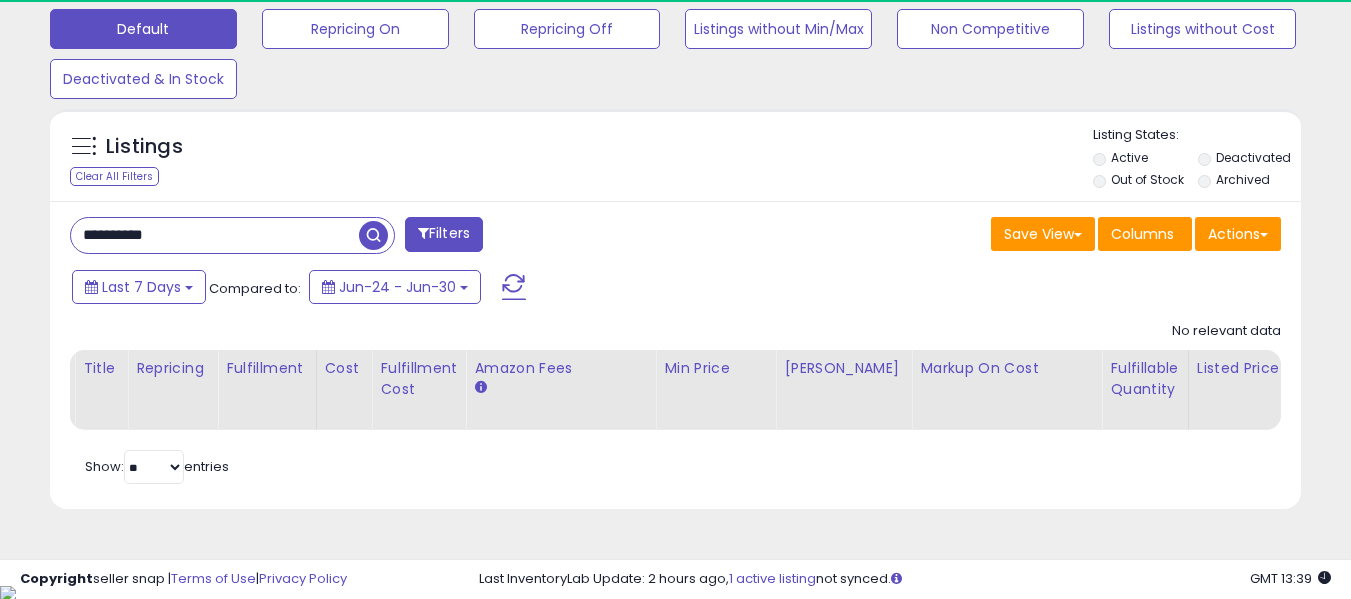 scroll, scrollTop: 999590, scrollLeft: 999276, axis: both 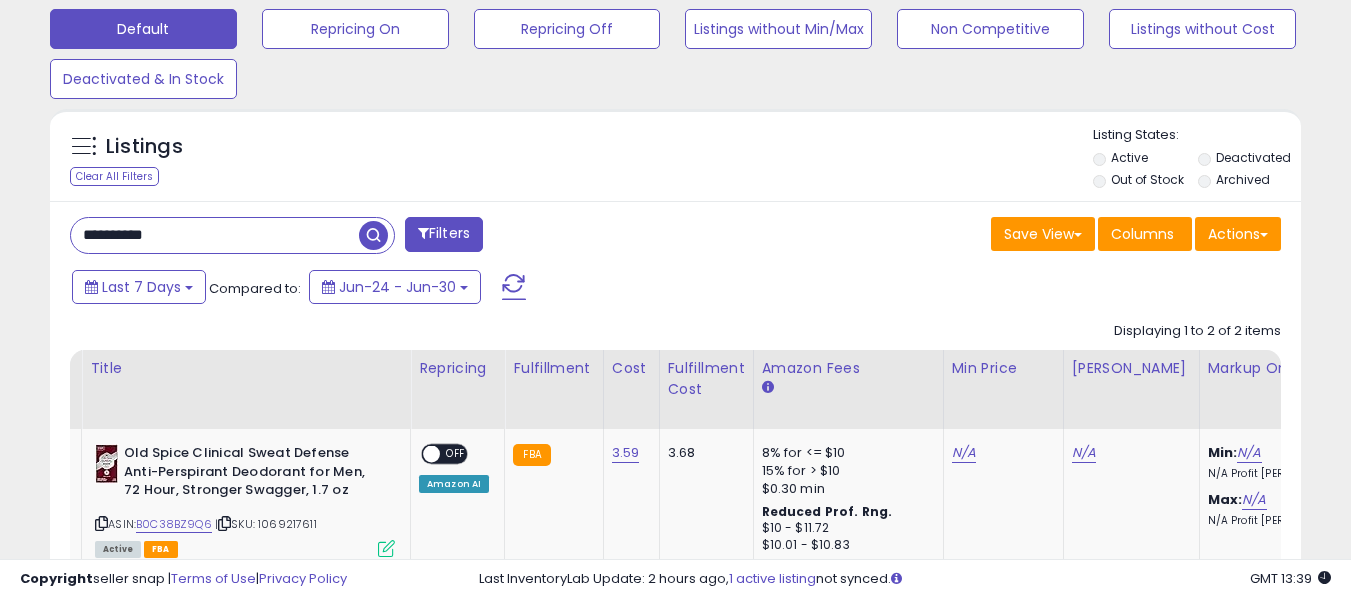 click on "**********" at bounding box center (215, 235) 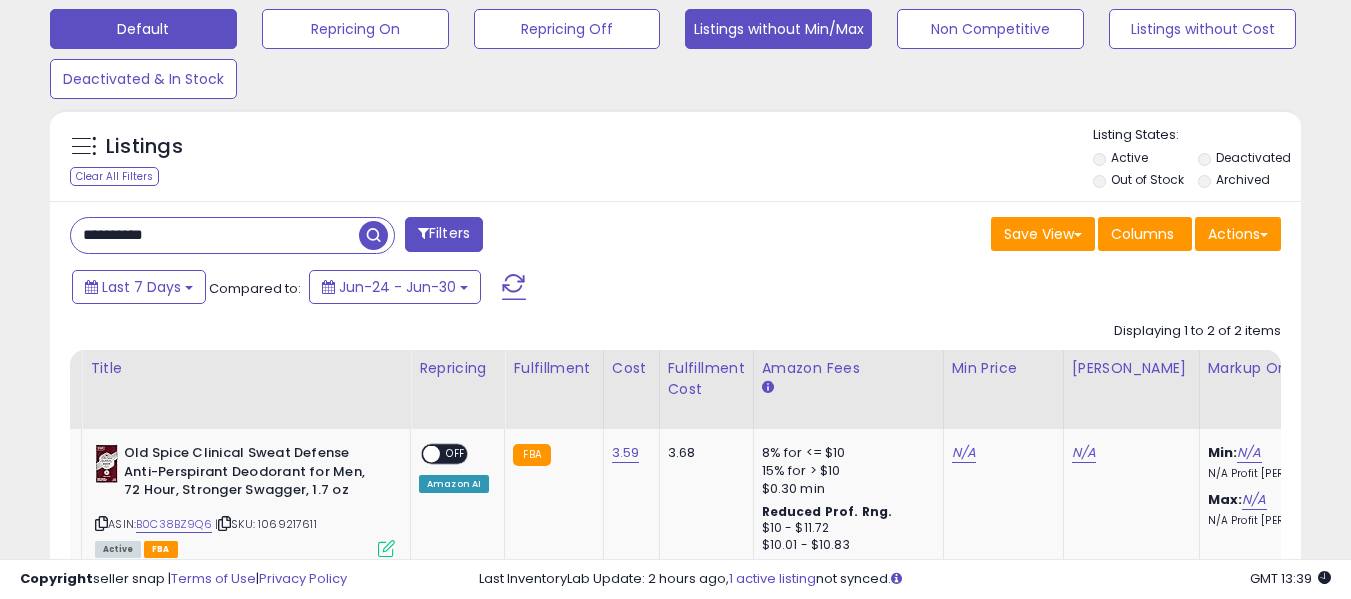 type on "**********" 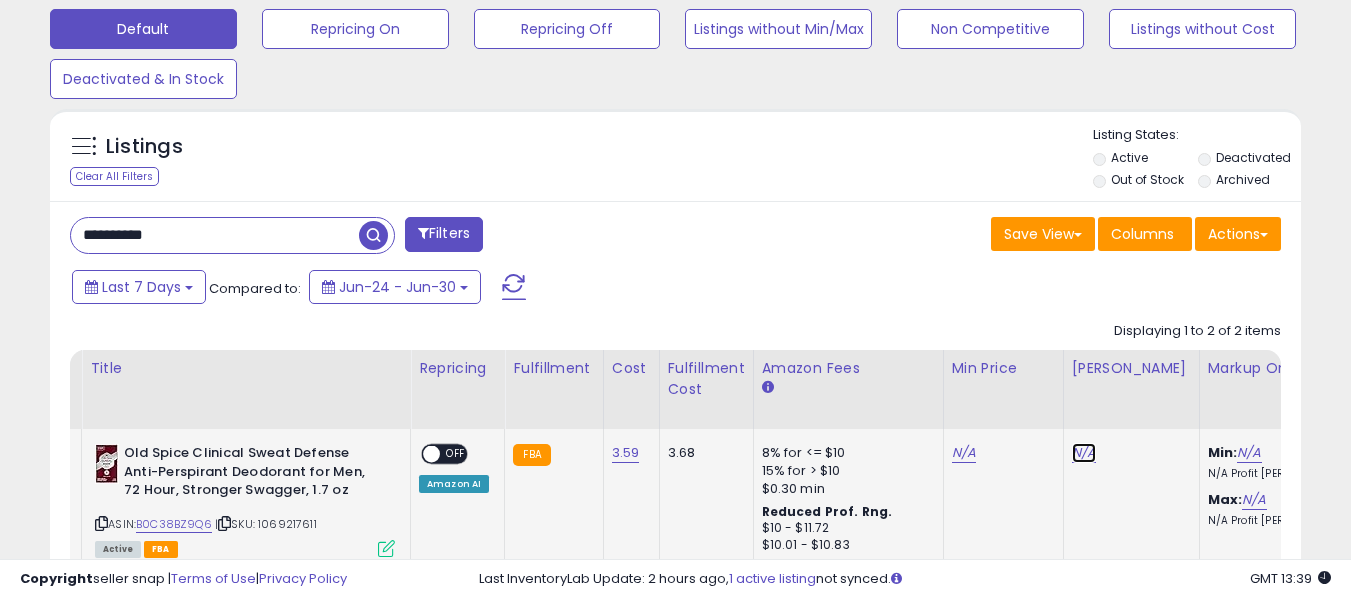 click on "N/A" at bounding box center (1084, 453) 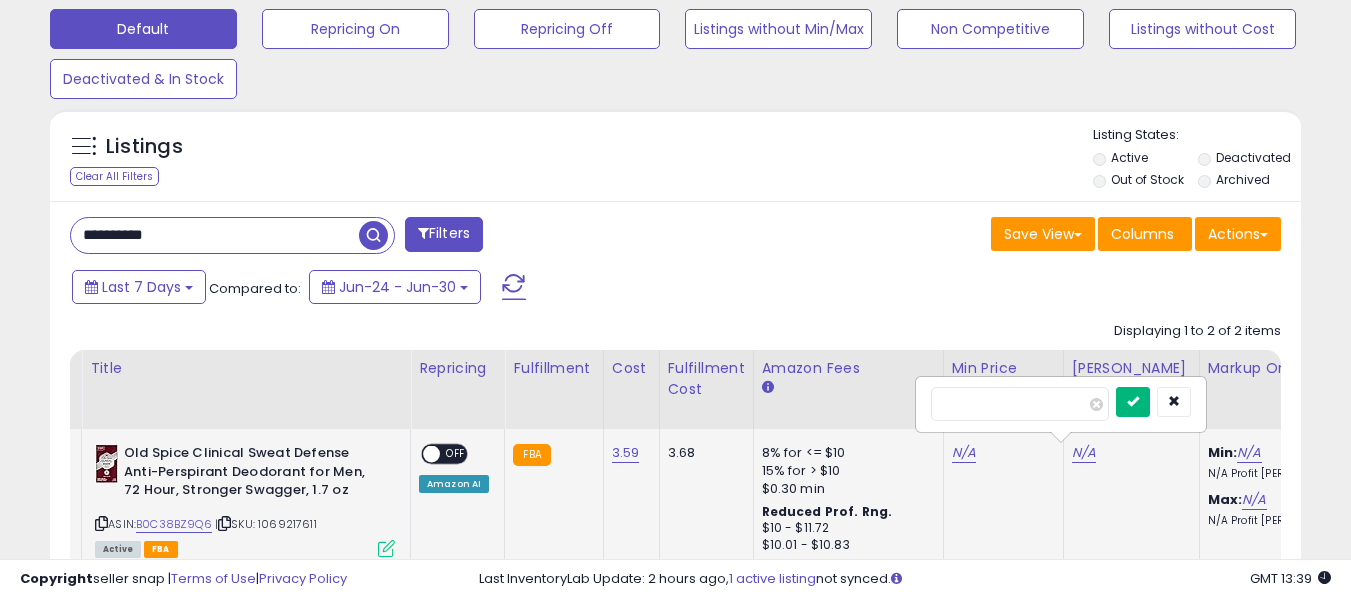 type on "****" 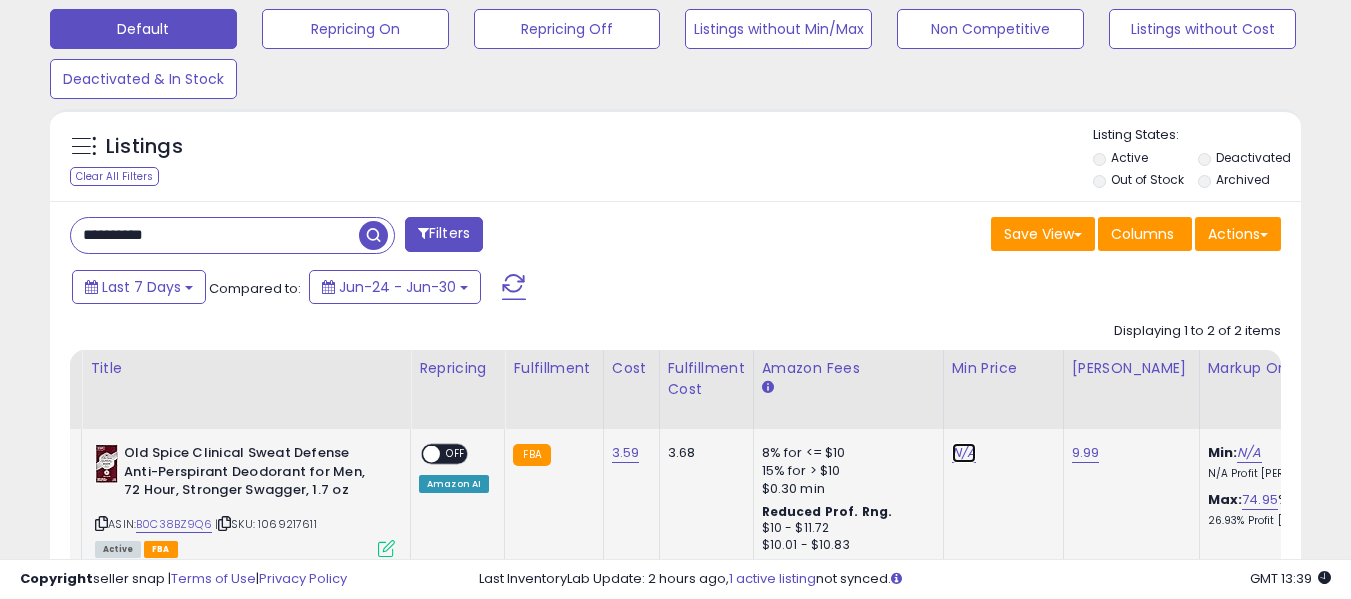 click on "N/A" at bounding box center (964, 453) 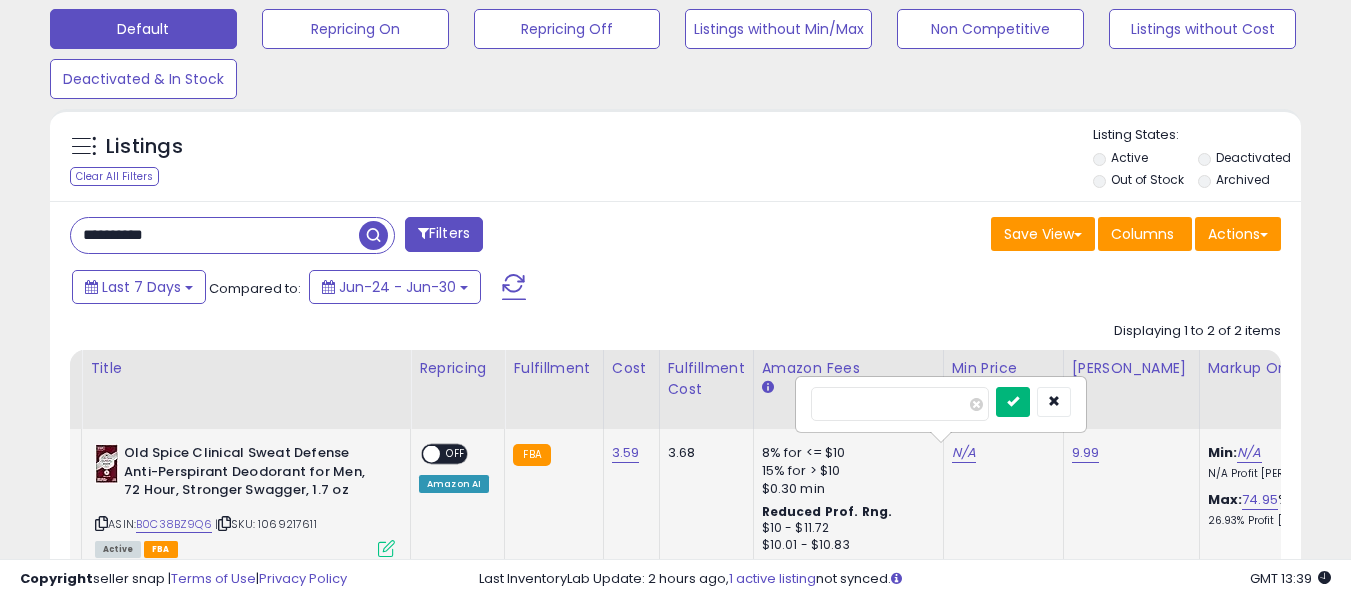 type on "***" 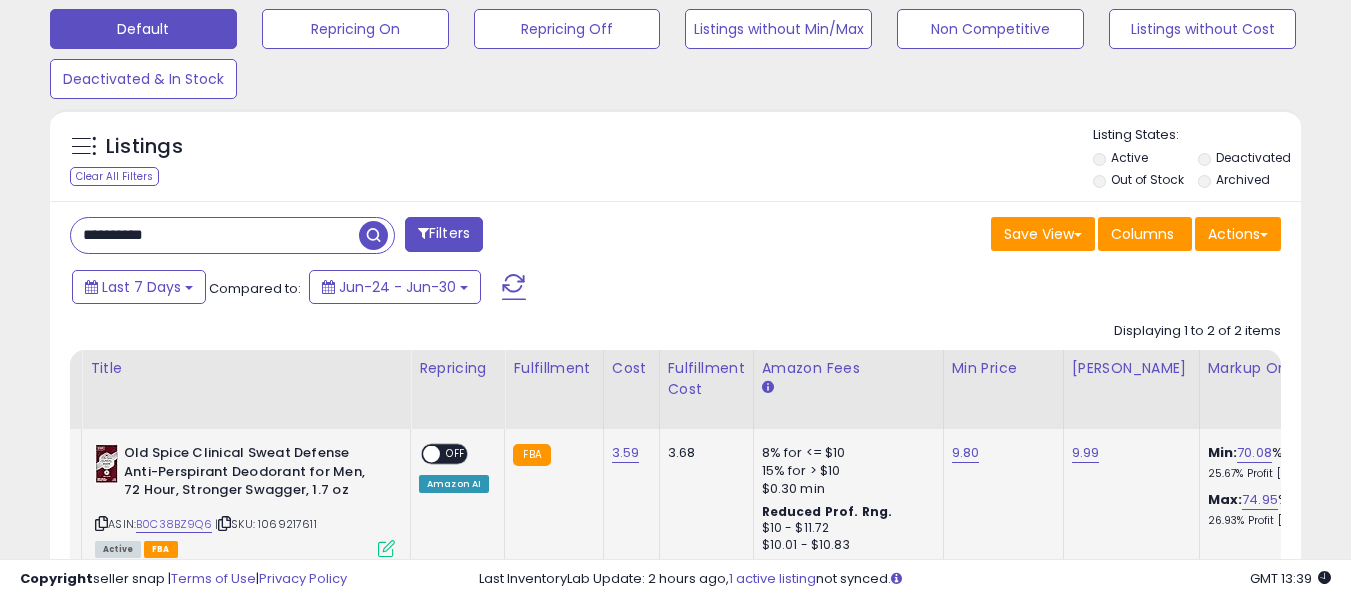 click on "OFF" at bounding box center (456, 454) 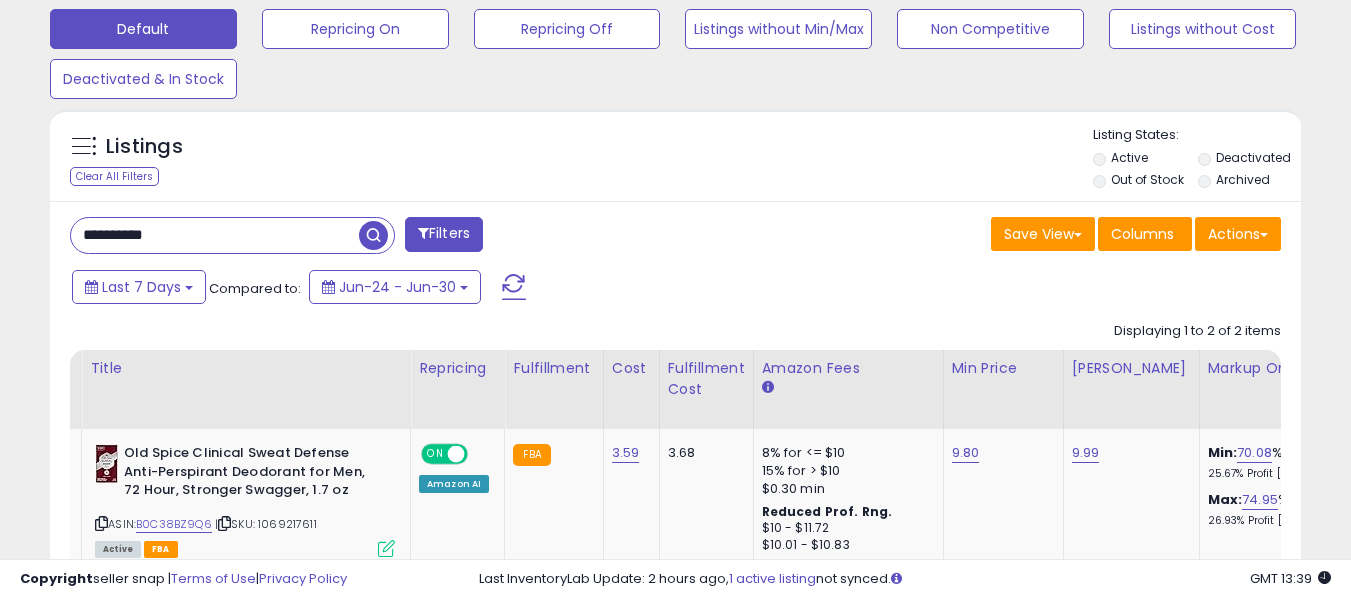 click at bounding box center (373, 235) 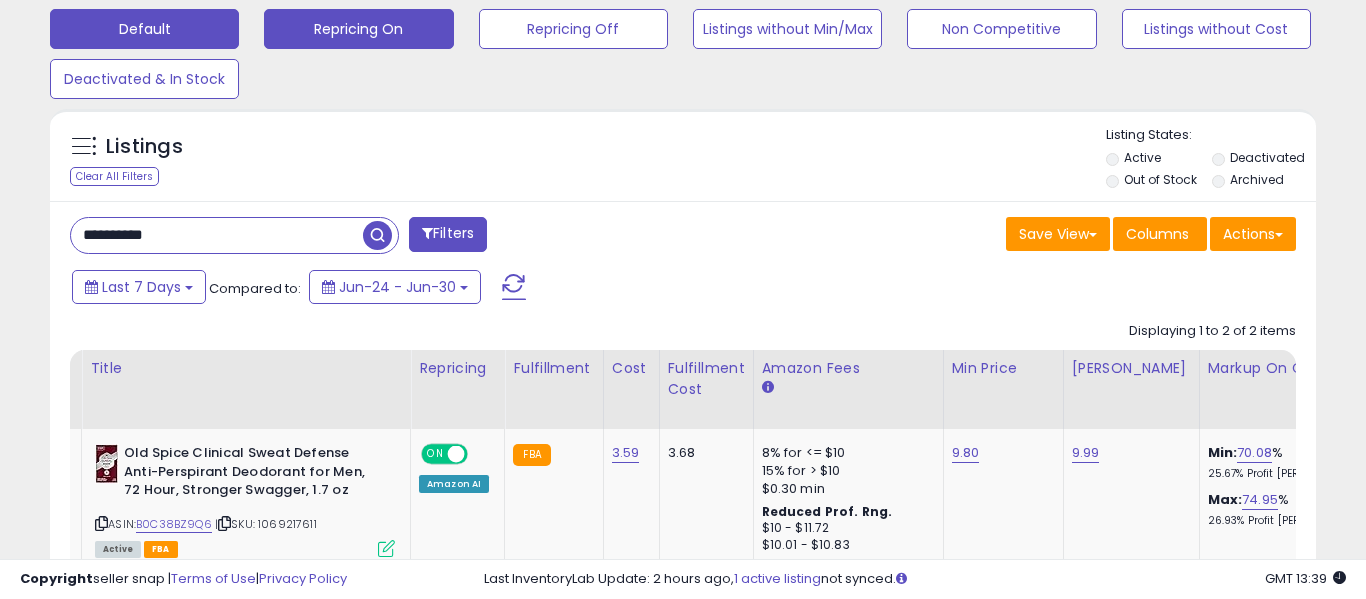 scroll, scrollTop: 999590, scrollLeft: 999267, axis: both 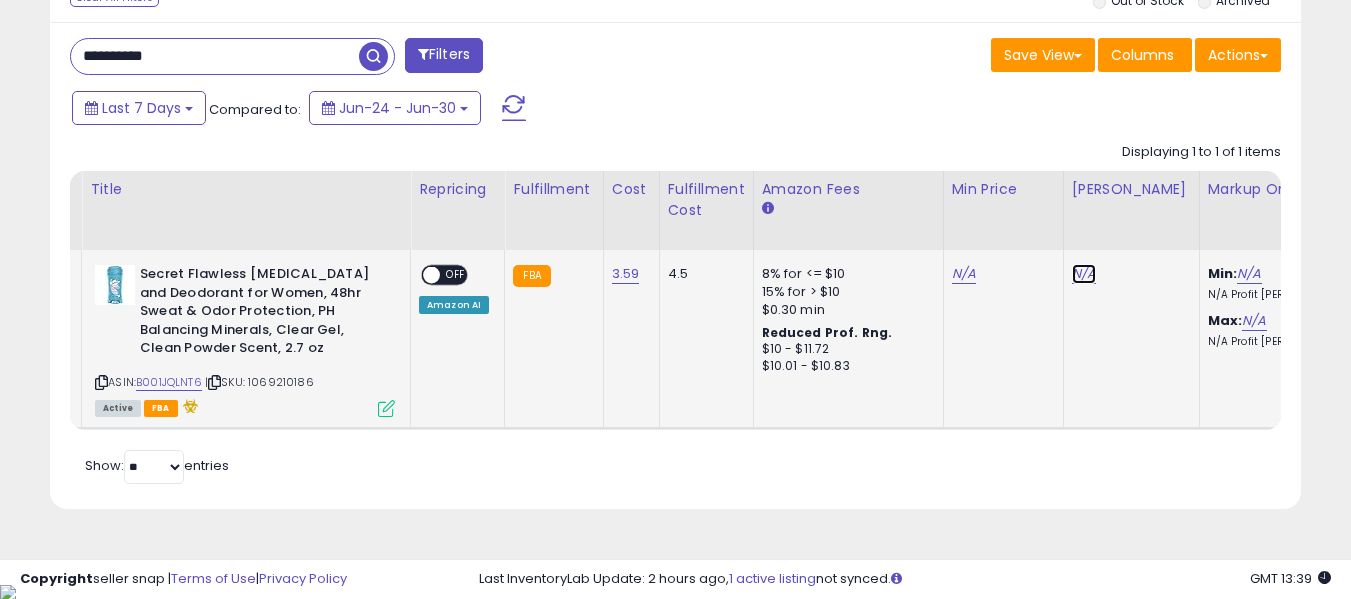 click on "N/A" at bounding box center [1084, 274] 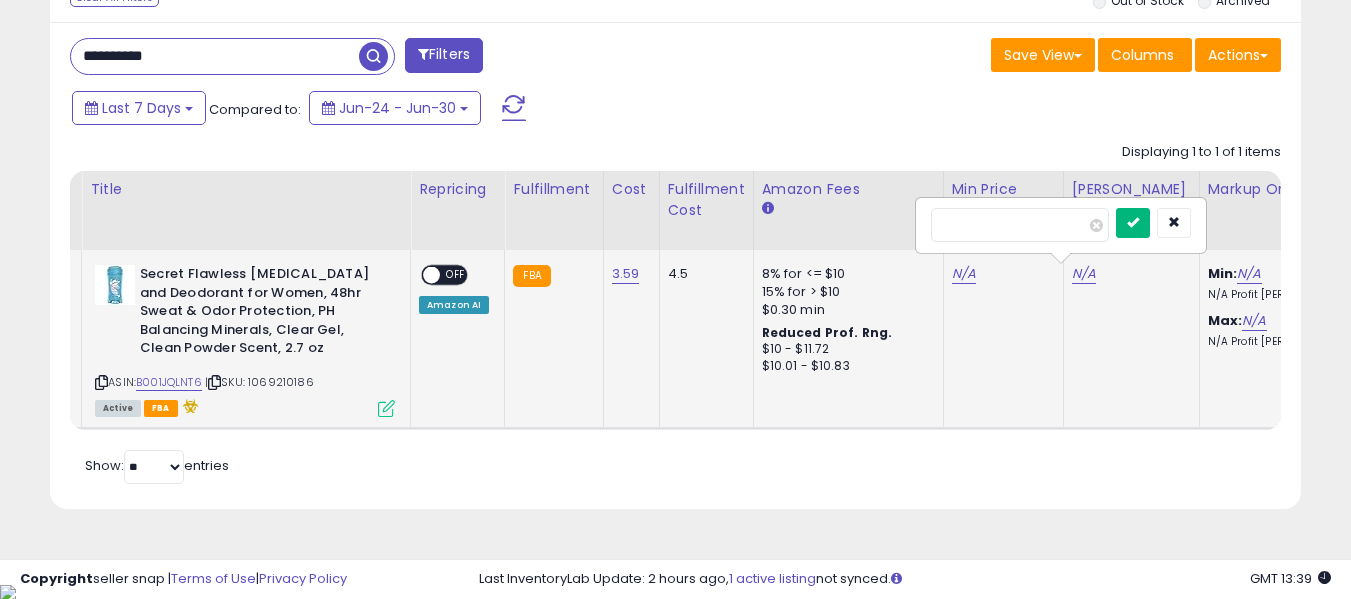 type on "**" 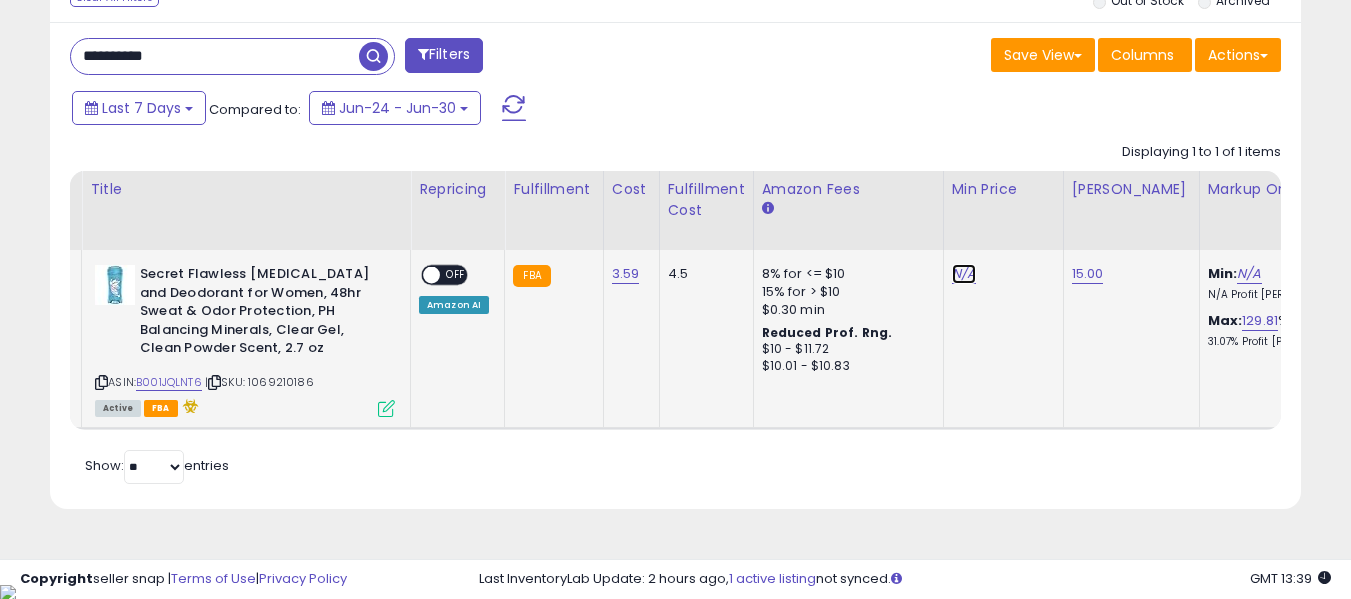 click on "N/A" at bounding box center [964, 274] 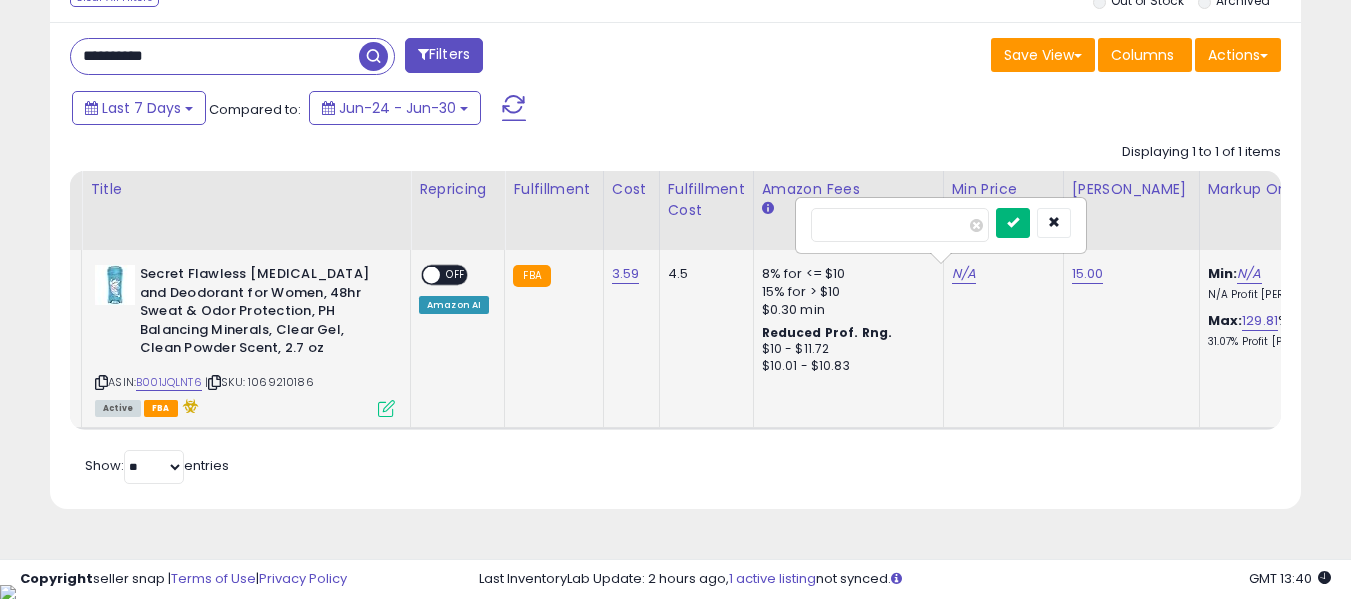 type on "****" 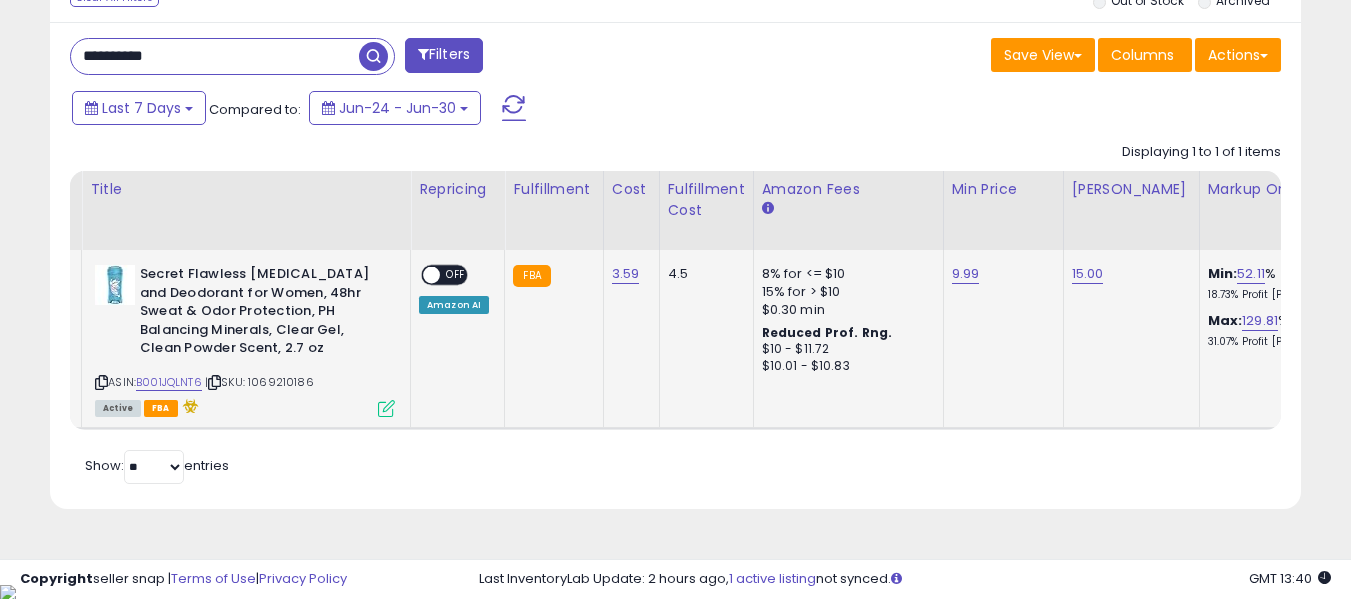 click on "OFF" at bounding box center (456, 275) 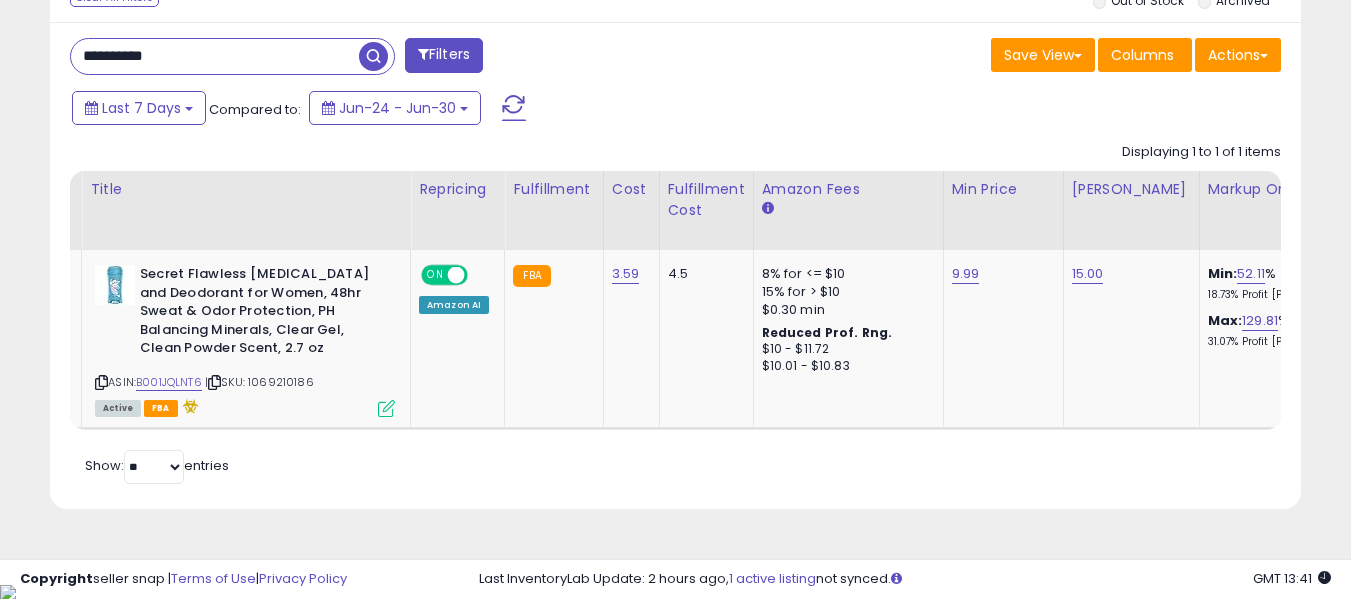 click on "**********" at bounding box center (215, 56) 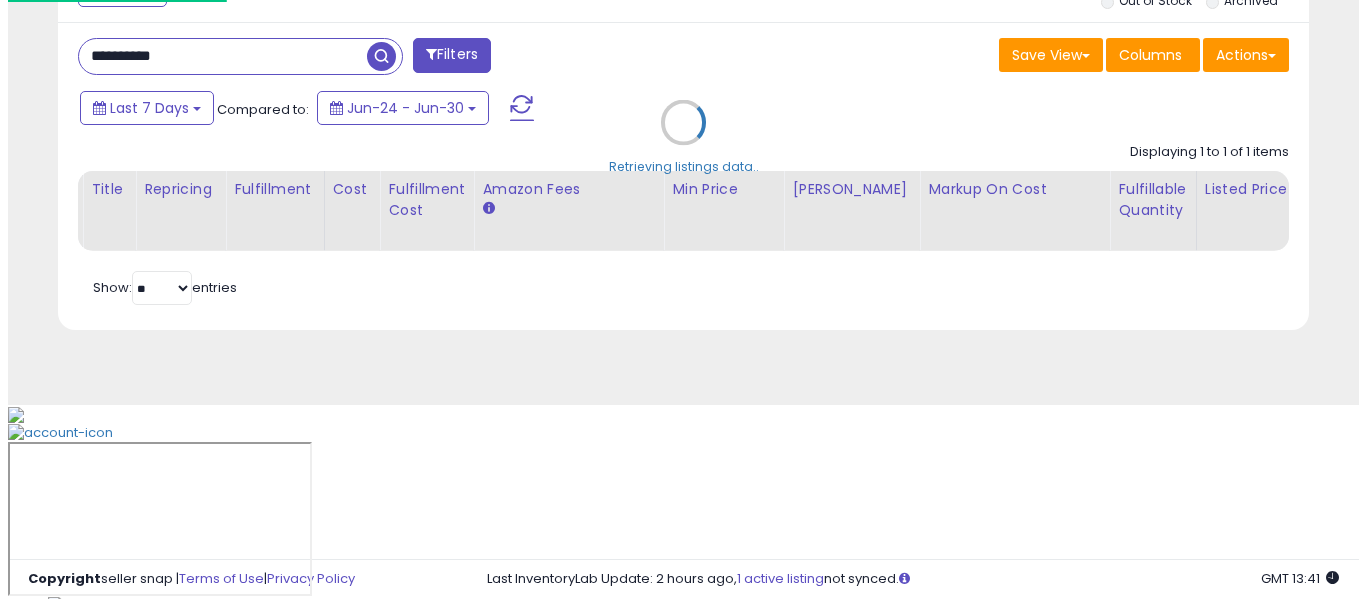 scroll, scrollTop: 621, scrollLeft: 0, axis: vertical 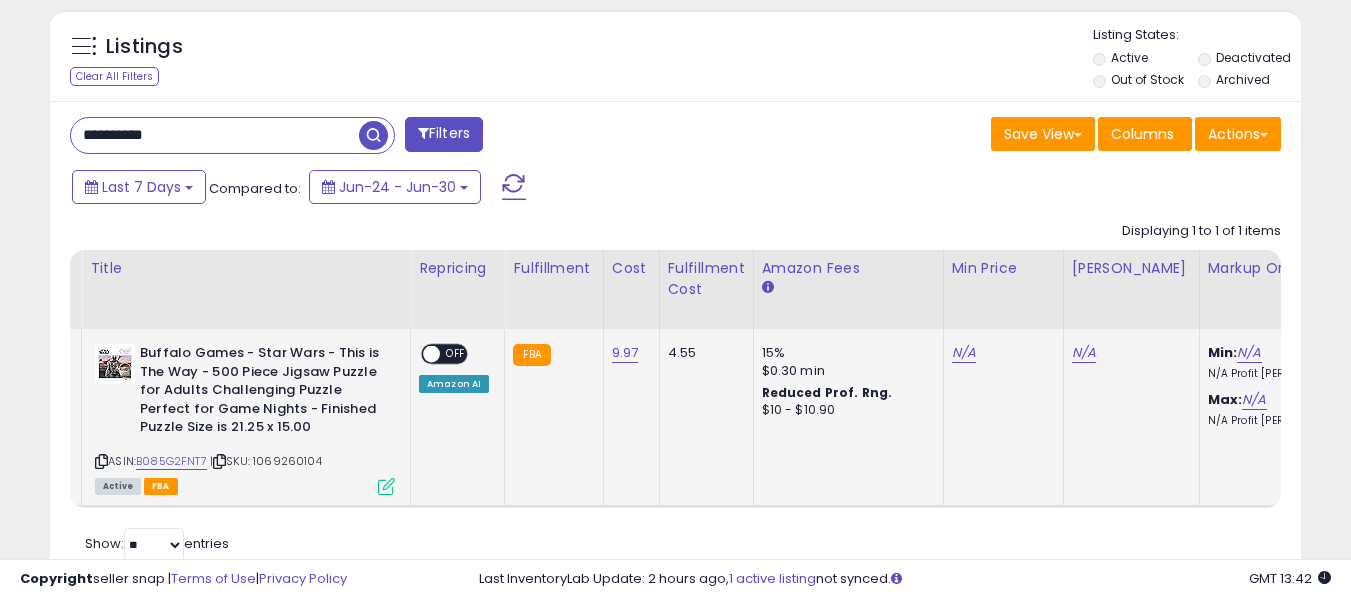 click on "N/A" at bounding box center [1128, 353] 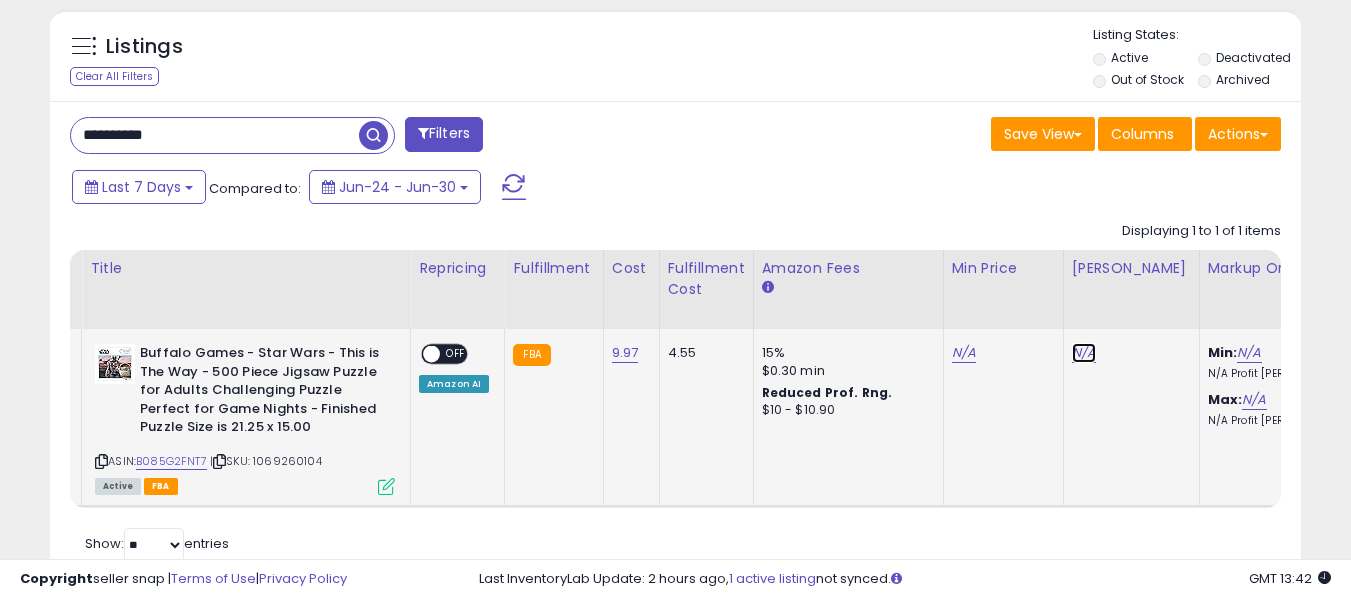 click on "N/A" at bounding box center (1084, 353) 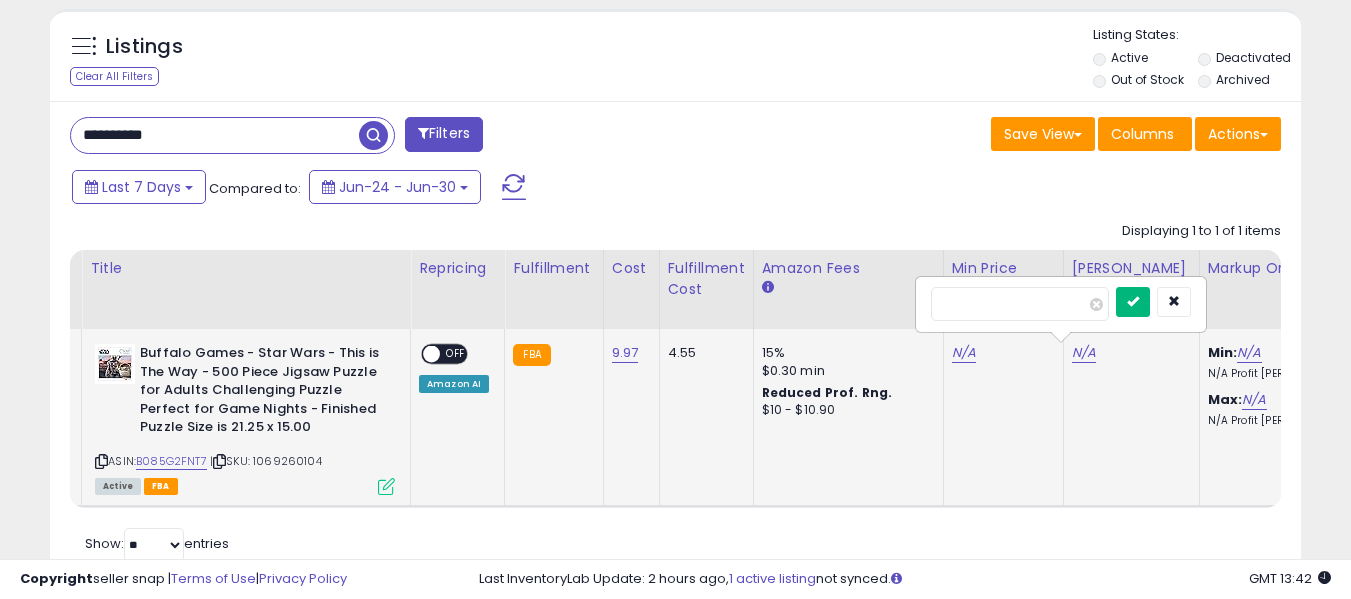 type on "**" 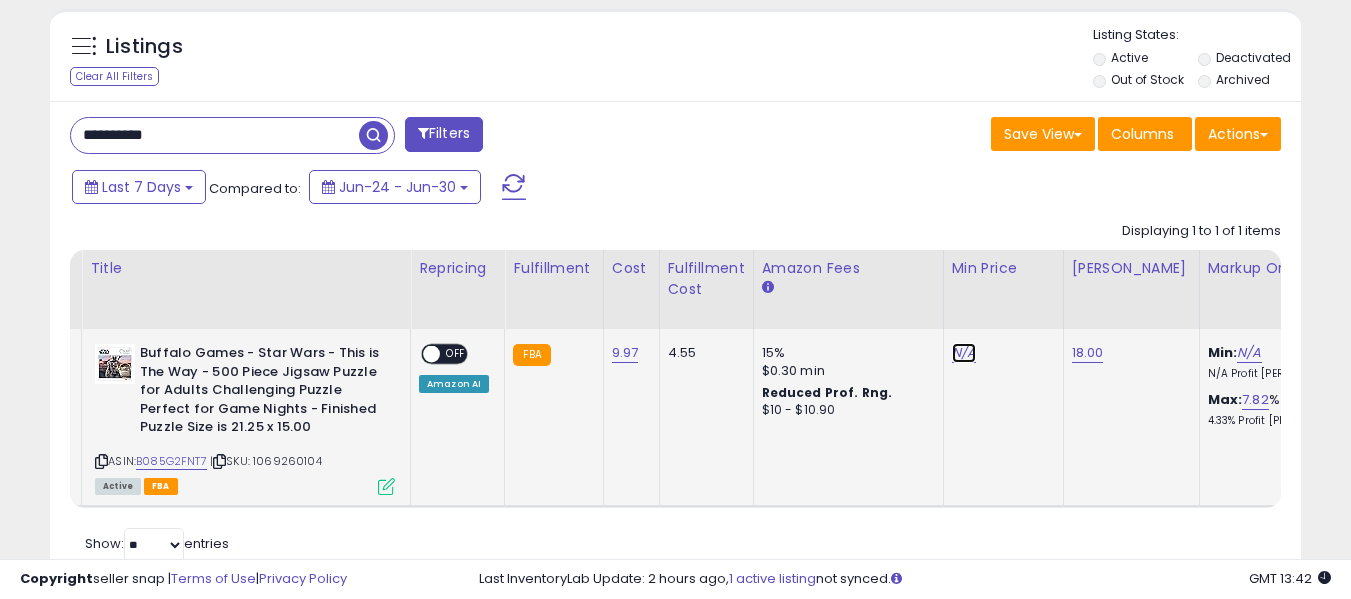 click on "N/A" at bounding box center (964, 353) 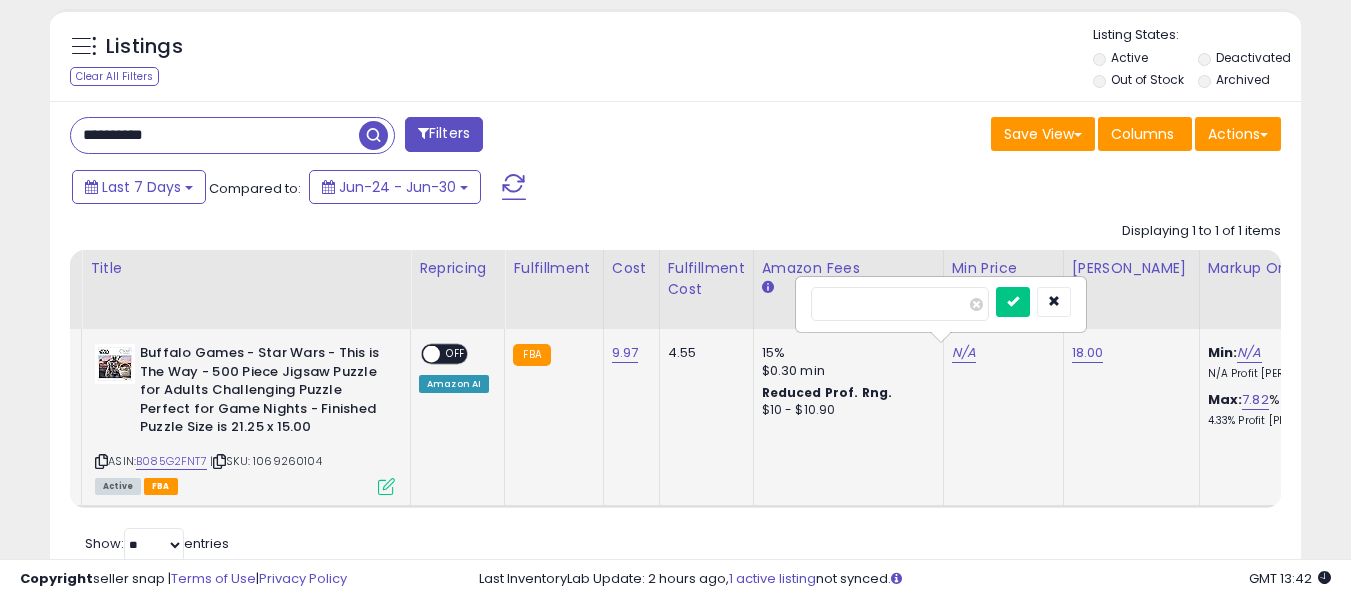 click on "*" at bounding box center [900, 304] 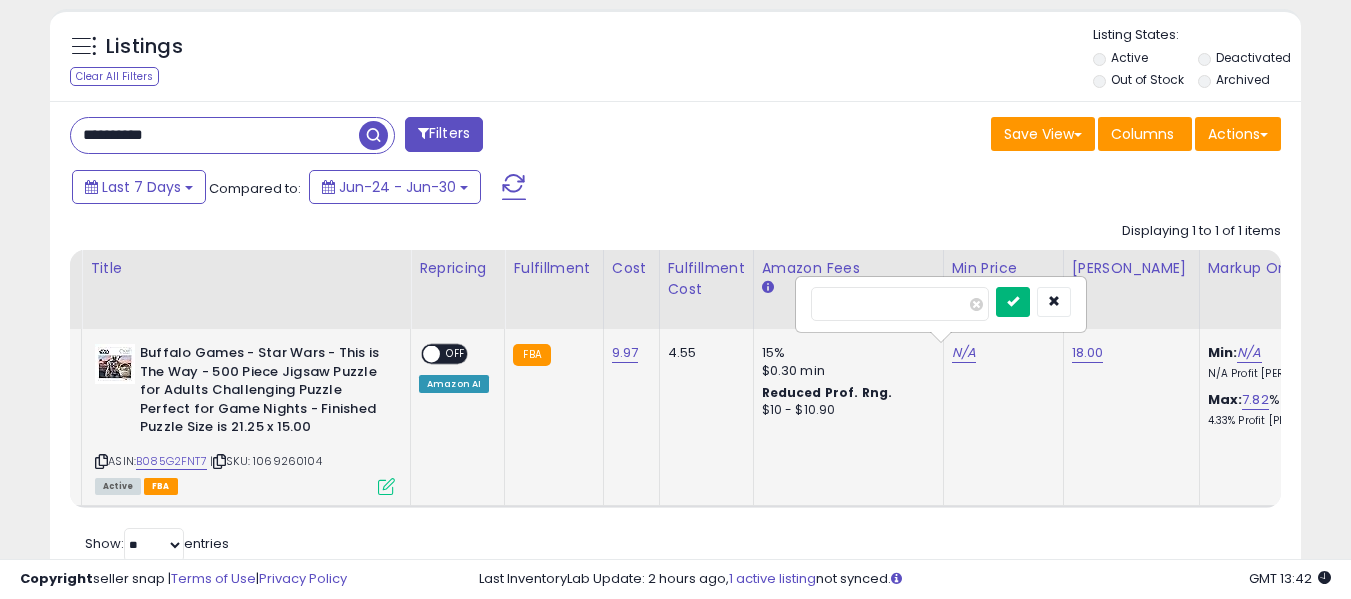 type on "*****" 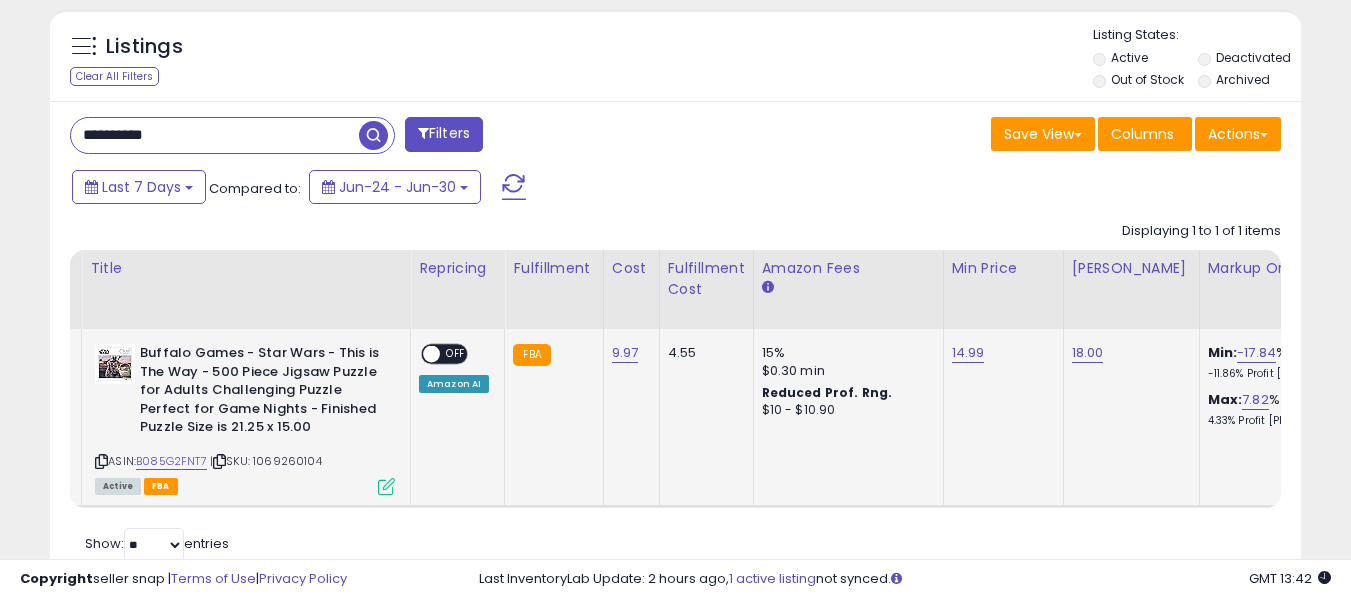 click at bounding box center (431, 354) 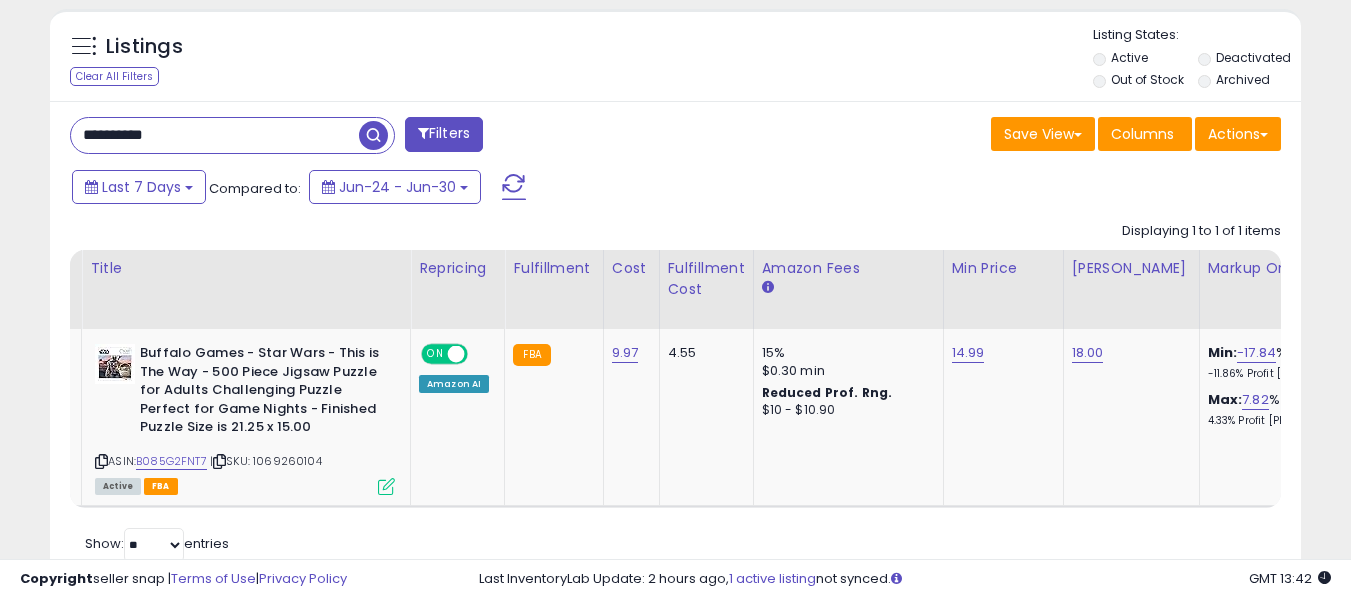 click on "**********" at bounding box center [215, 135] 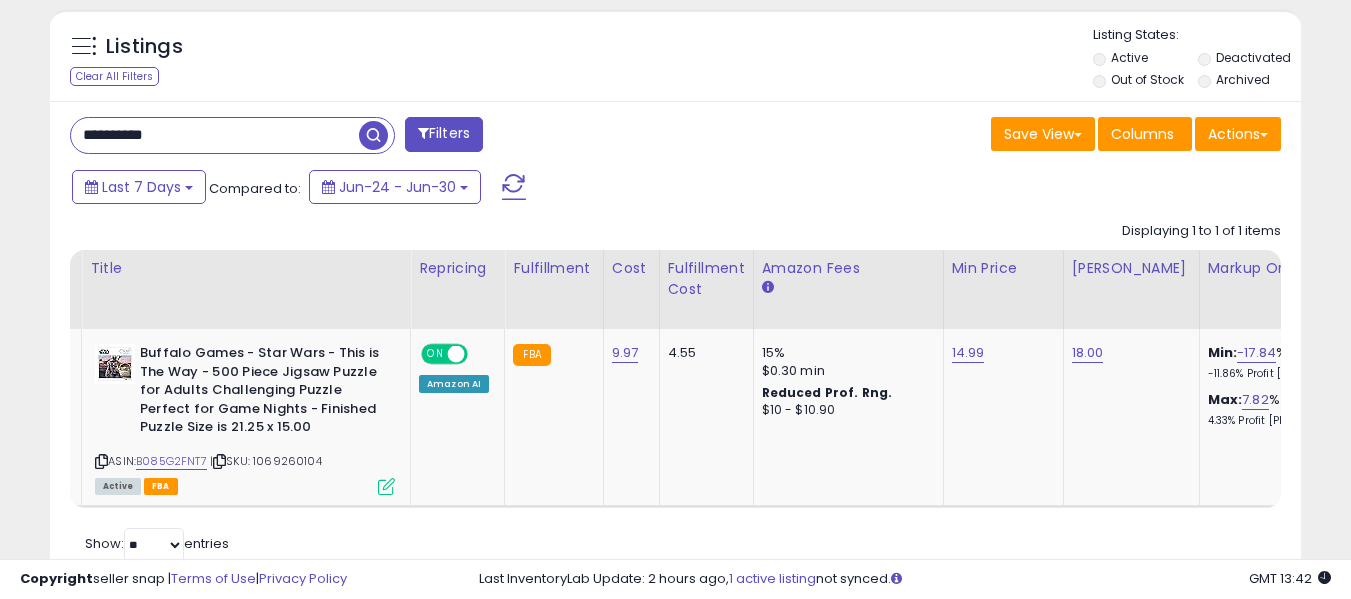 paste 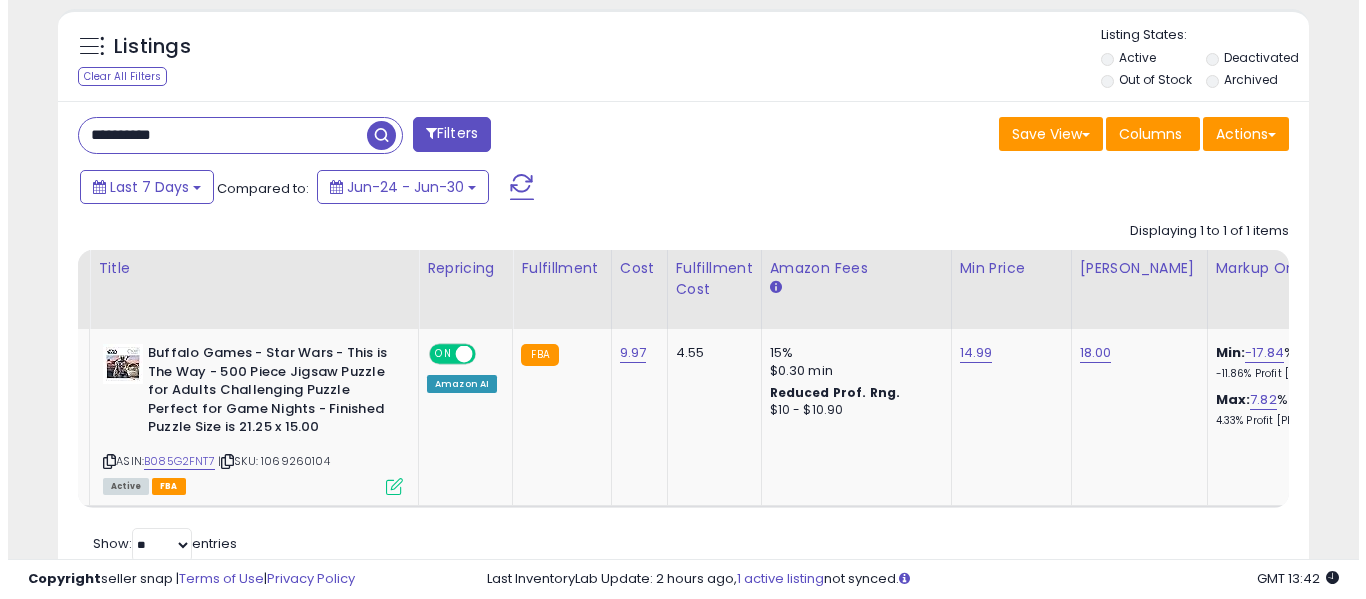 scroll, scrollTop: 621, scrollLeft: 0, axis: vertical 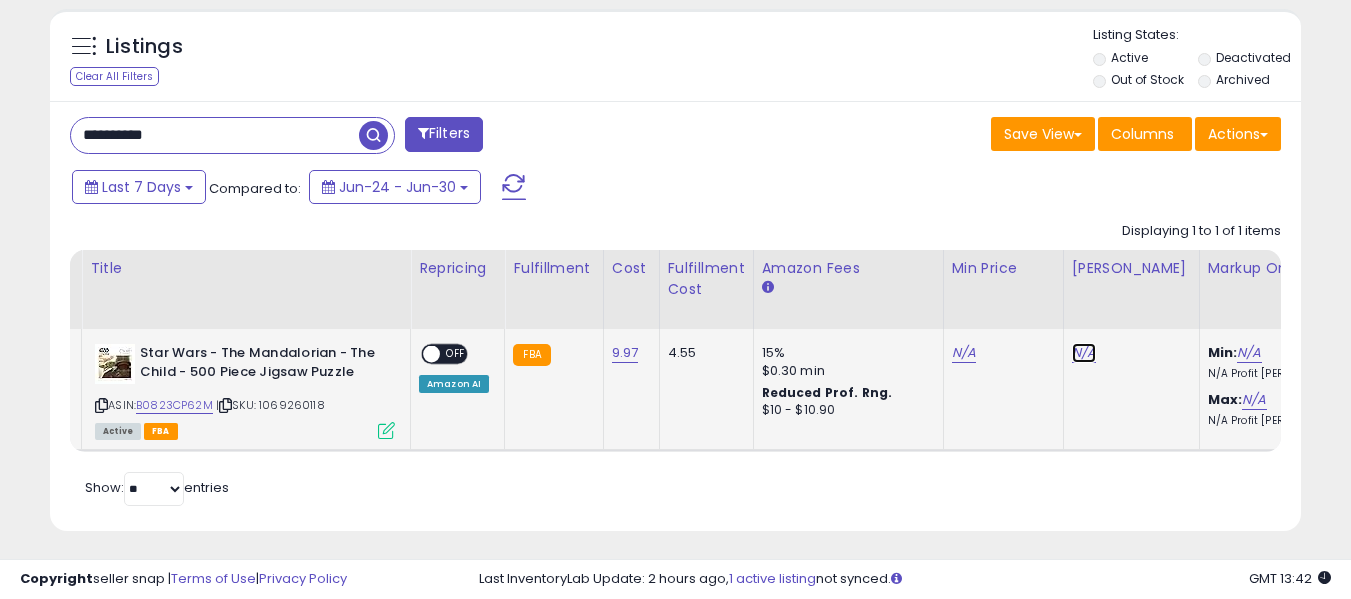 click on "N/A" at bounding box center [1084, 353] 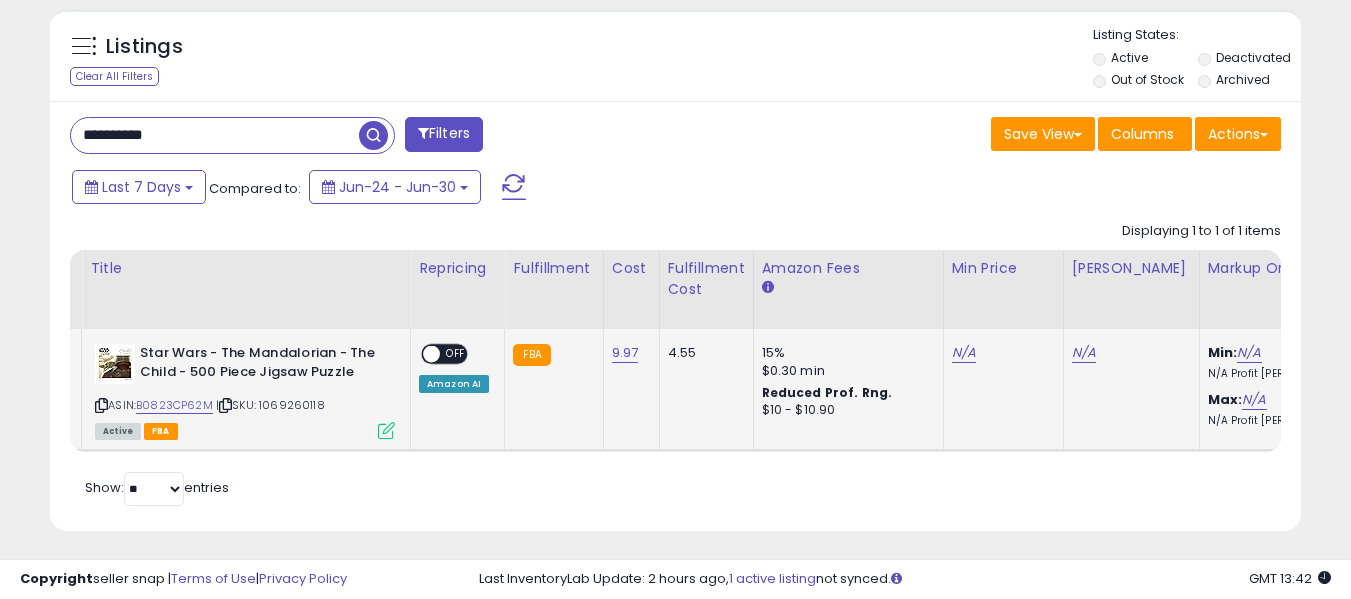 scroll, scrollTop: 999590, scrollLeft: 999276, axis: both 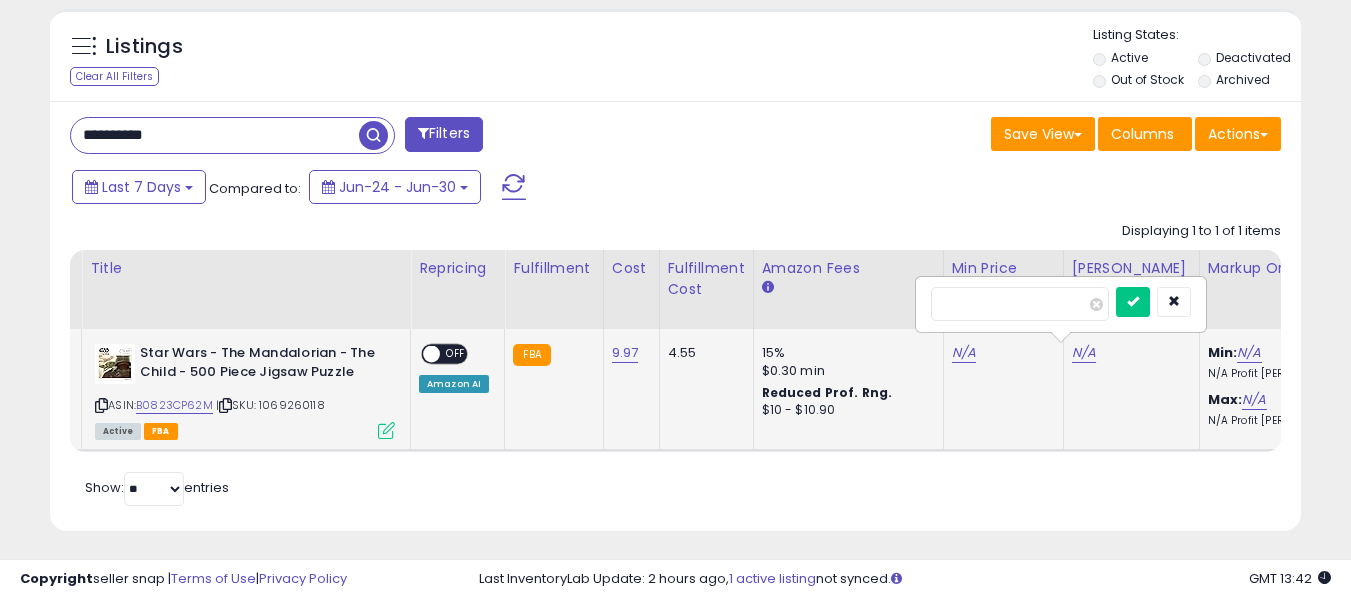 type on "**" 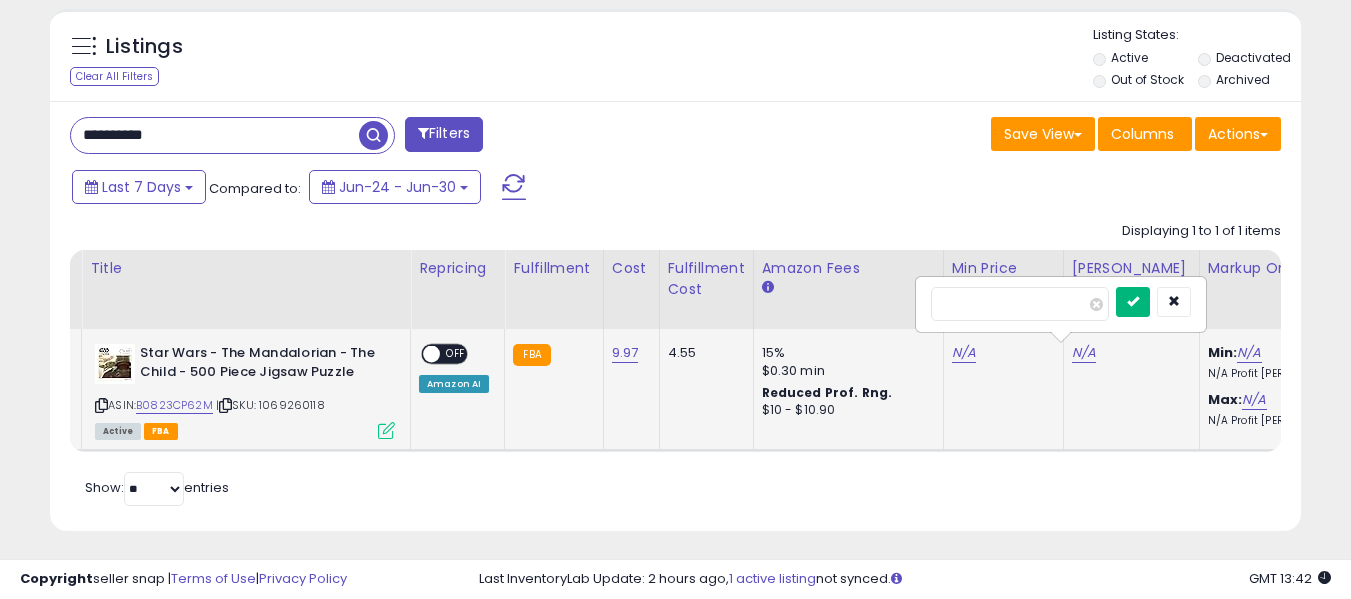 click at bounding box center (1133, 301) 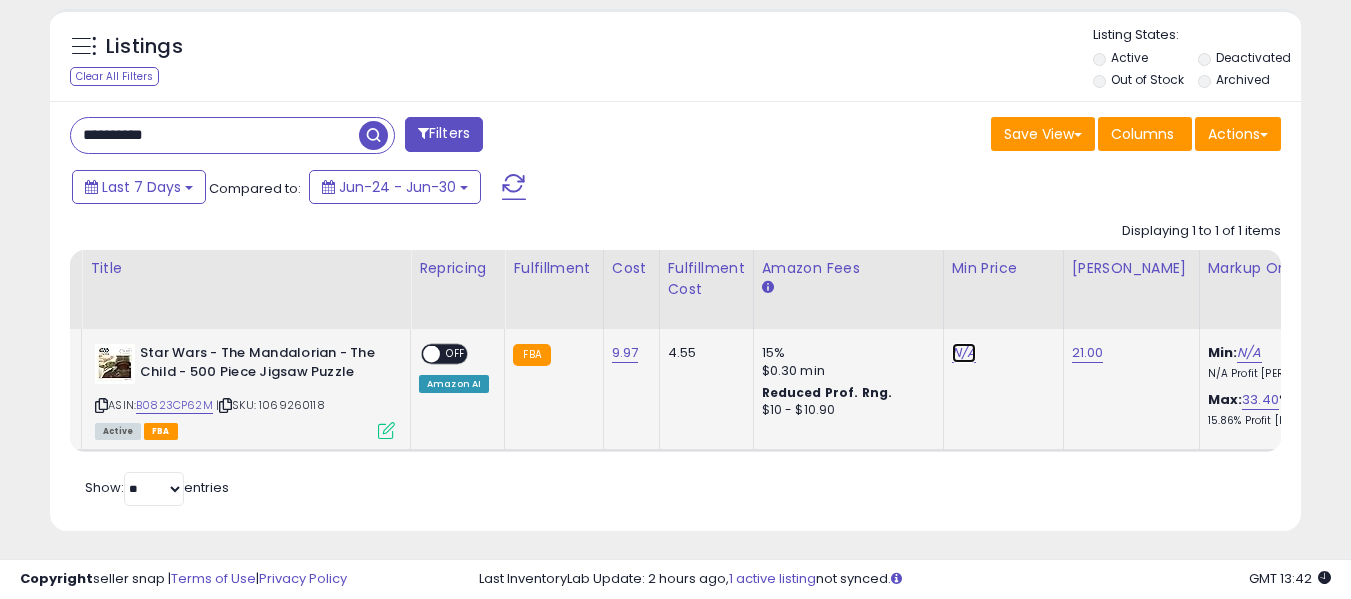 click on "N/A" at bounding box center (964, 353) 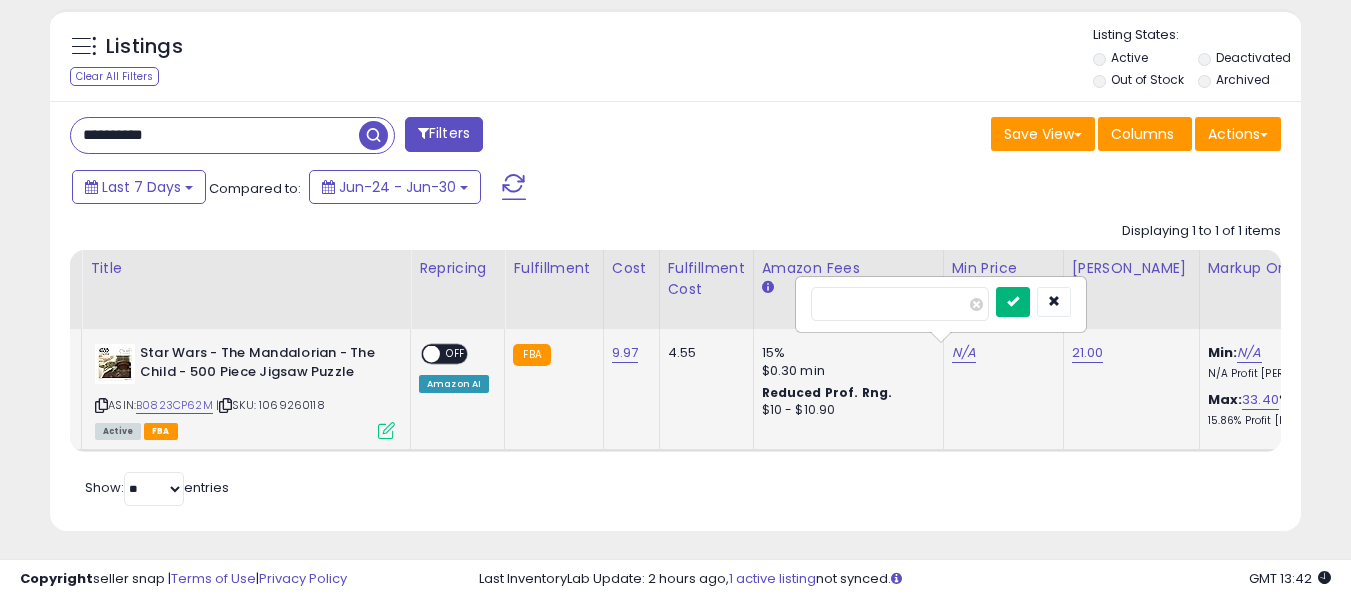 type on "****" 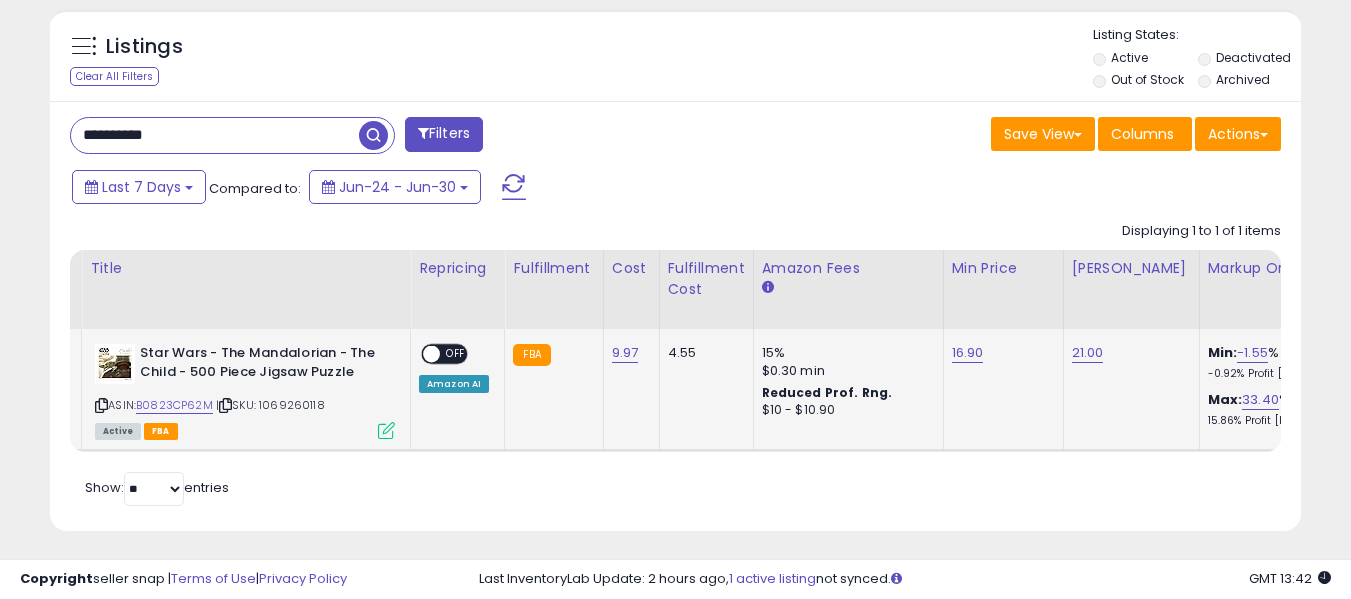 click on "OFF" at bounding box center [456, 354] 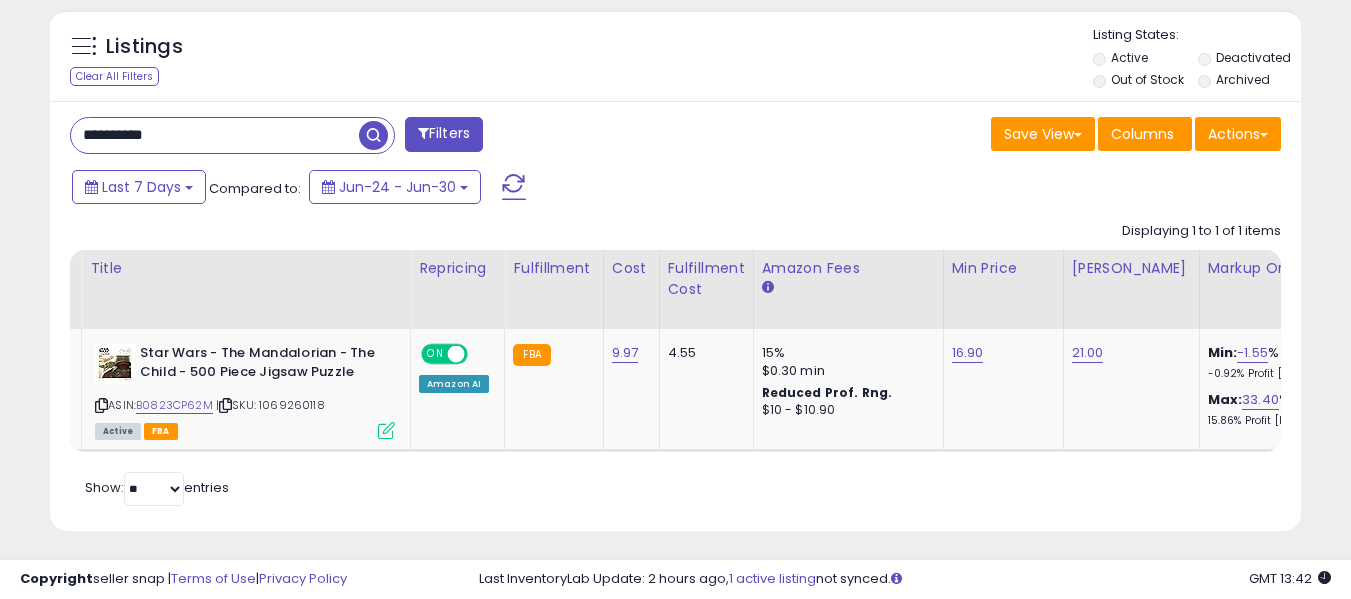 click on "**********" at bounding box center [215, 135] 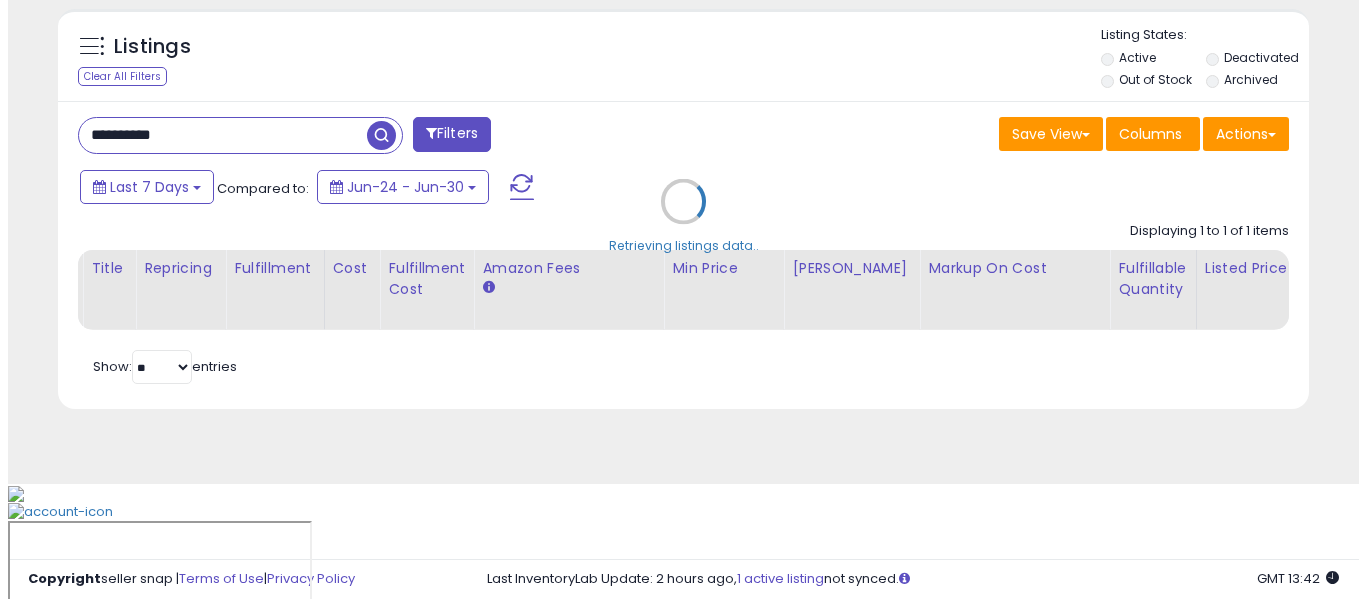 scroll, scrollTop: 621, scrollLeft: 0, axis: vertical 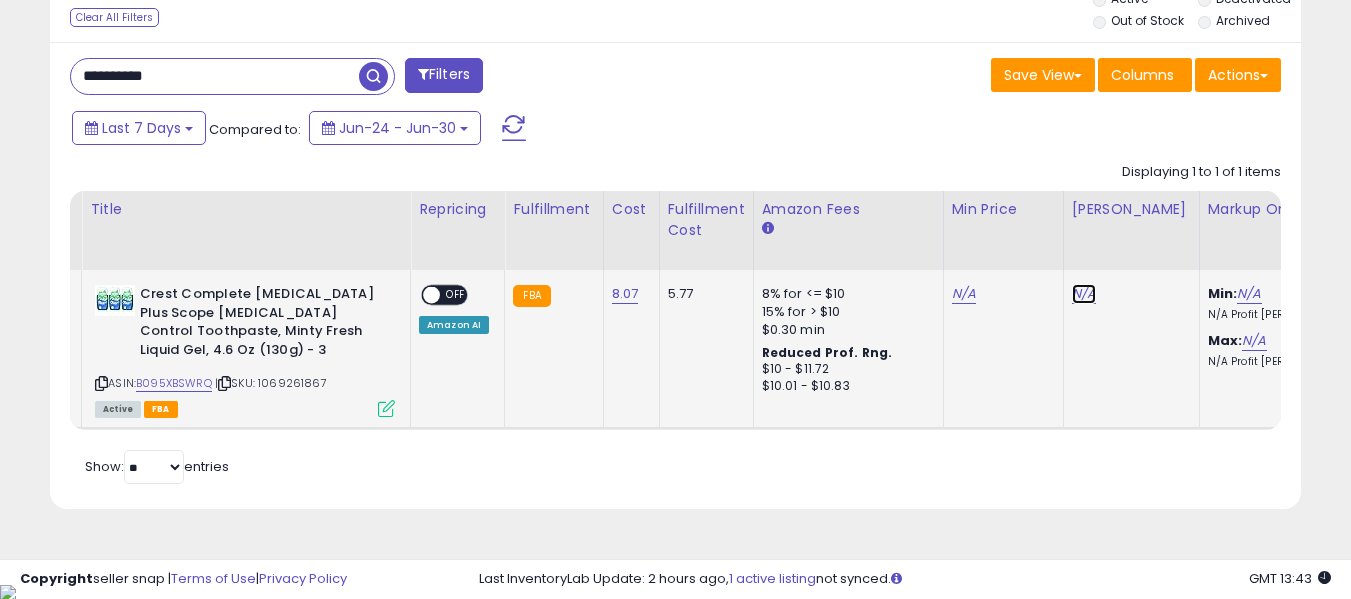 drag, startPoint x: 1073, startPoint y: 296, endPoint x: 1068, endPoint y: 315, distance: 19.646883 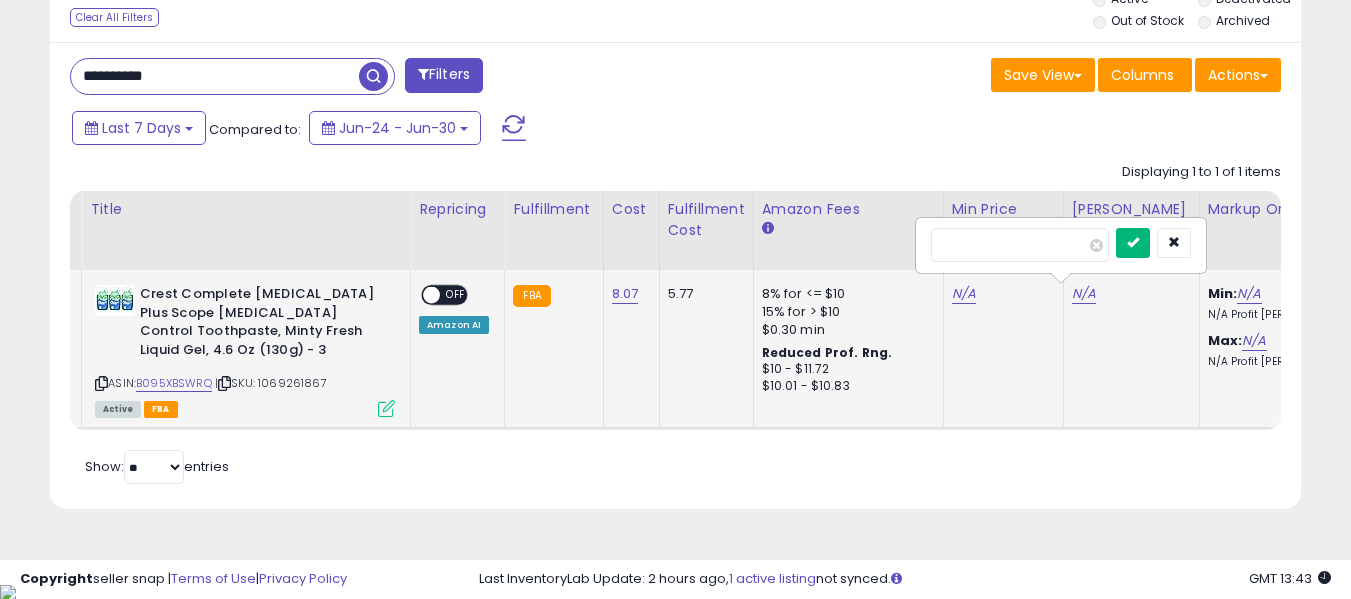 type on "**" 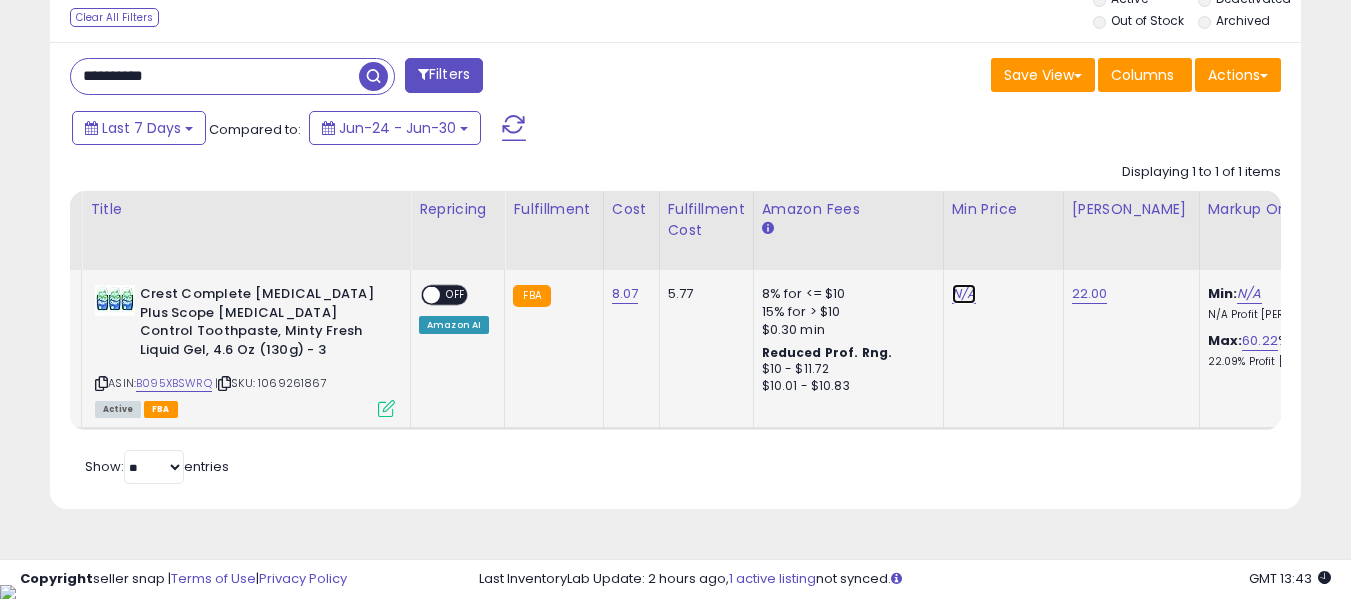 click on "N/A" at bounding box center [964, 294] 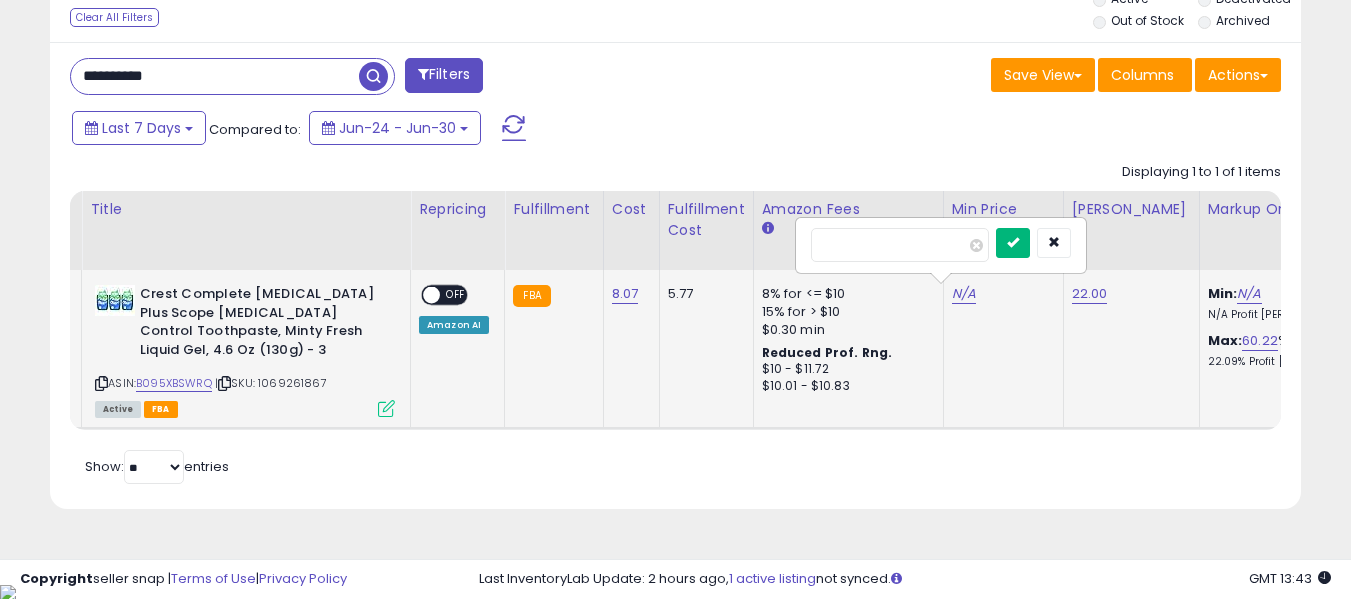 type on "*****" 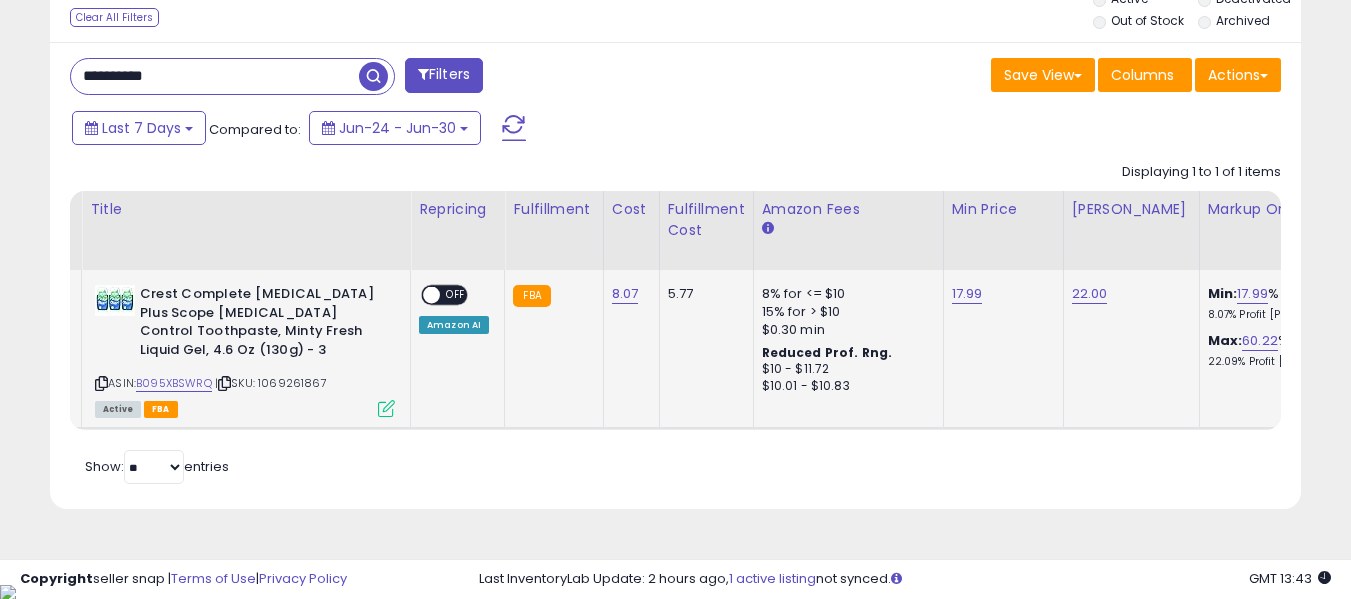 click on "OFF" at bounding box center [456, 295] 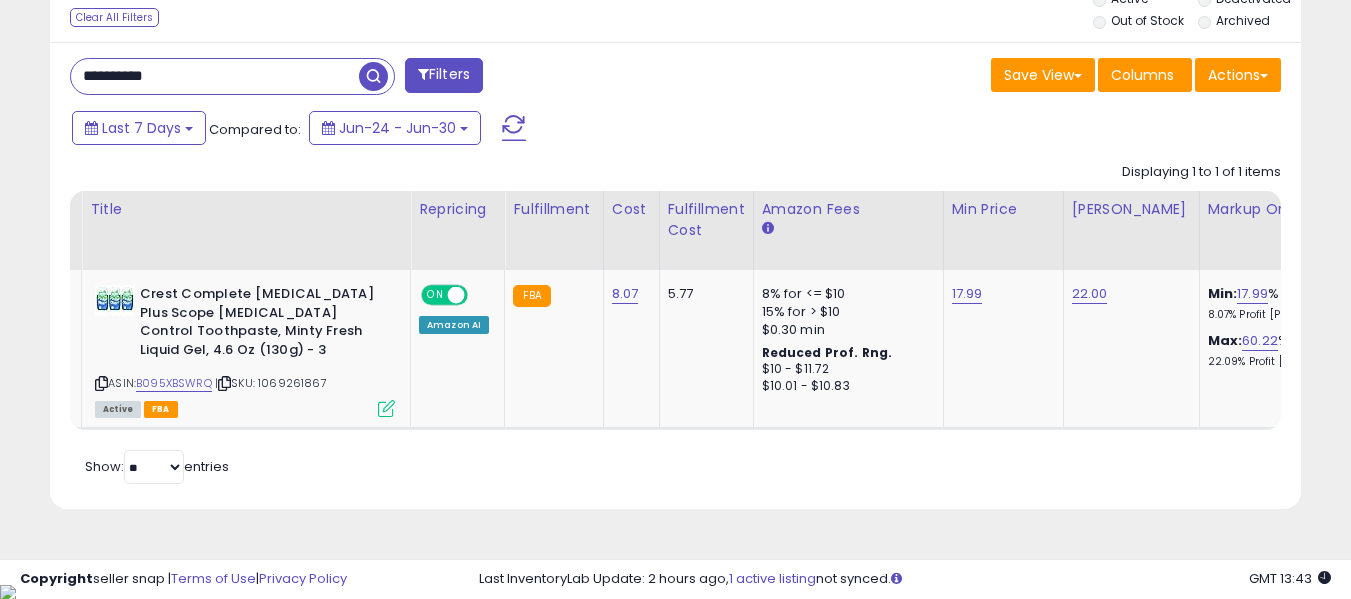 click on "**********" at bounding box center (215, 76) 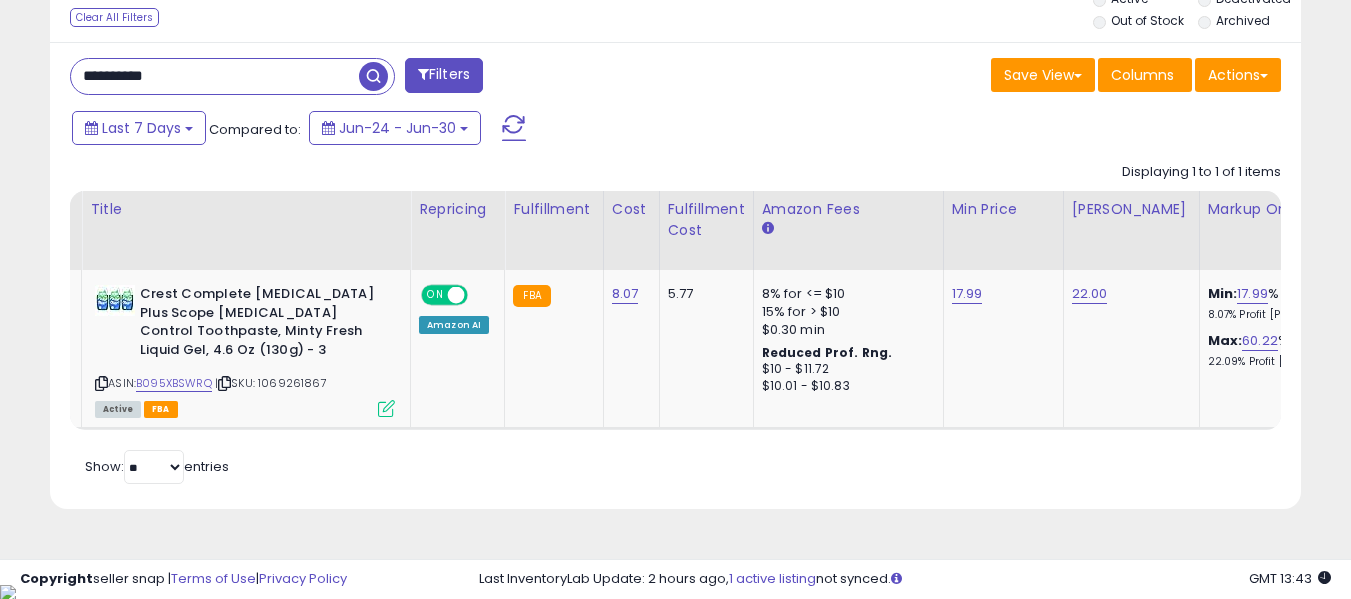paste 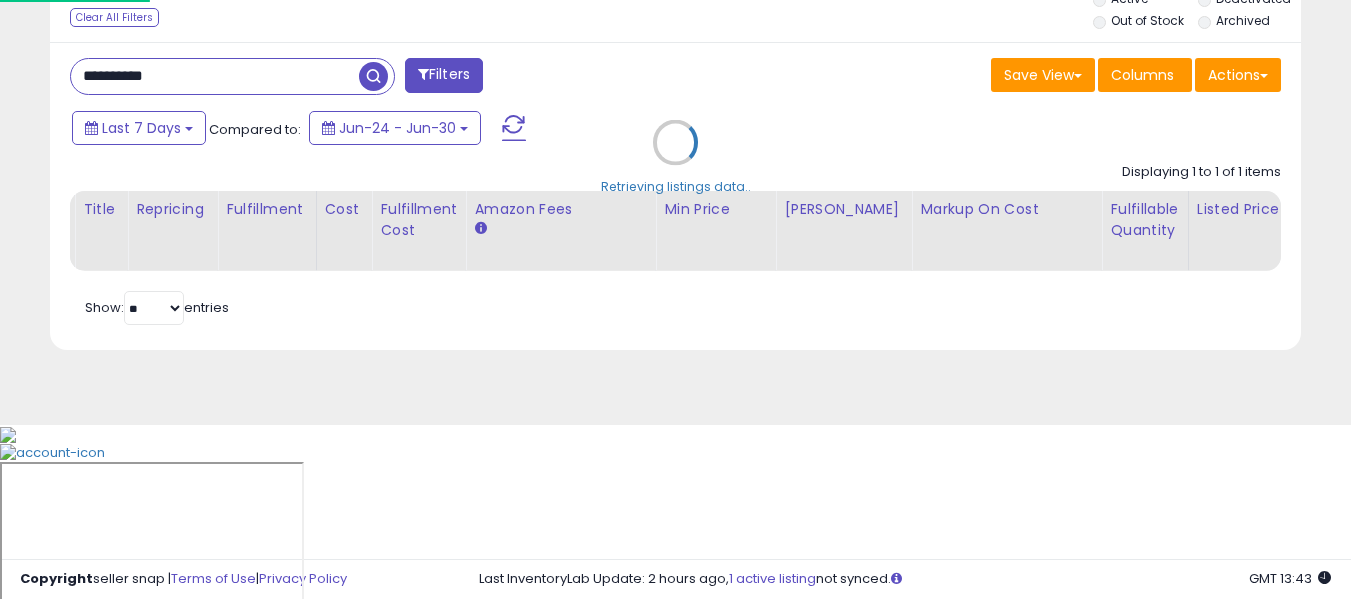 scroll, scrollTop: 999590, scrollLeft: 999267, axis: both 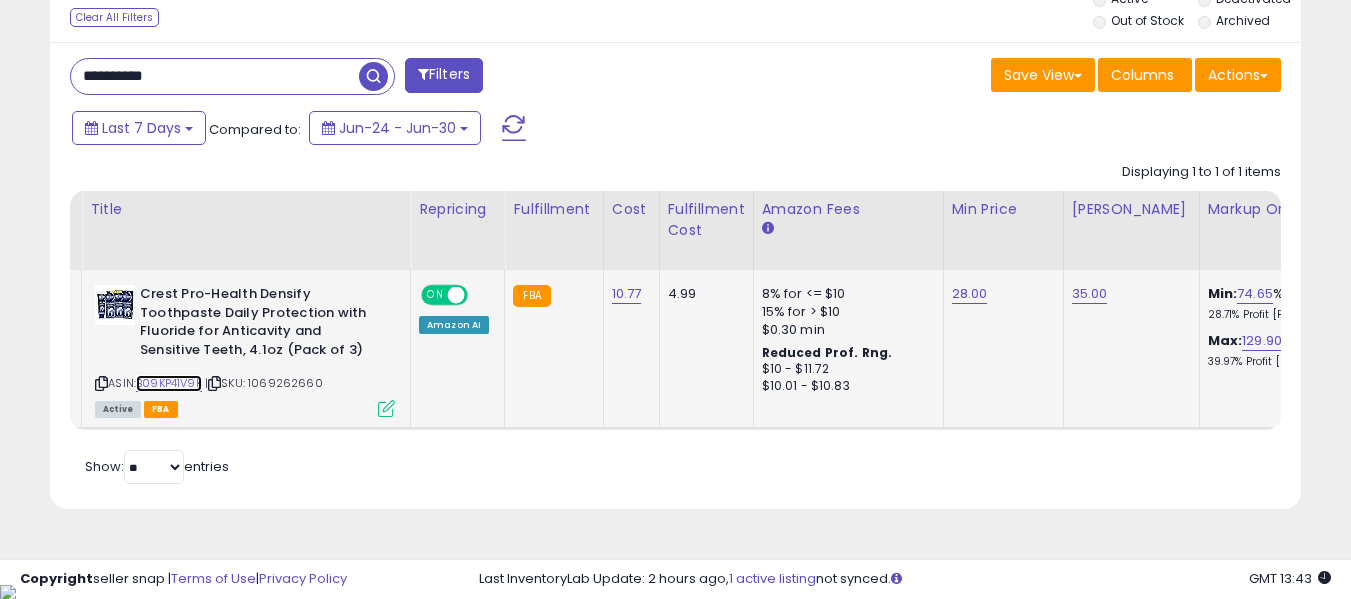 click on "B09KP41V9K" at bounding box center (169, 383) 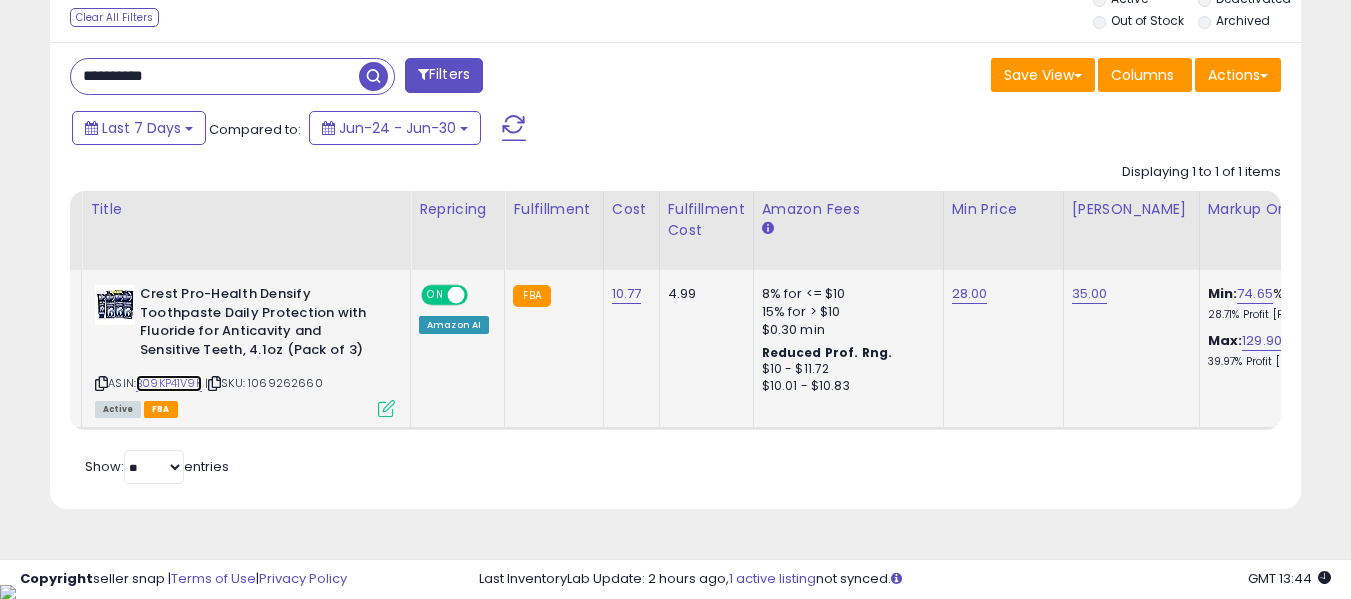 click on "B09KP41V9K" at bounding box center (169, 383) 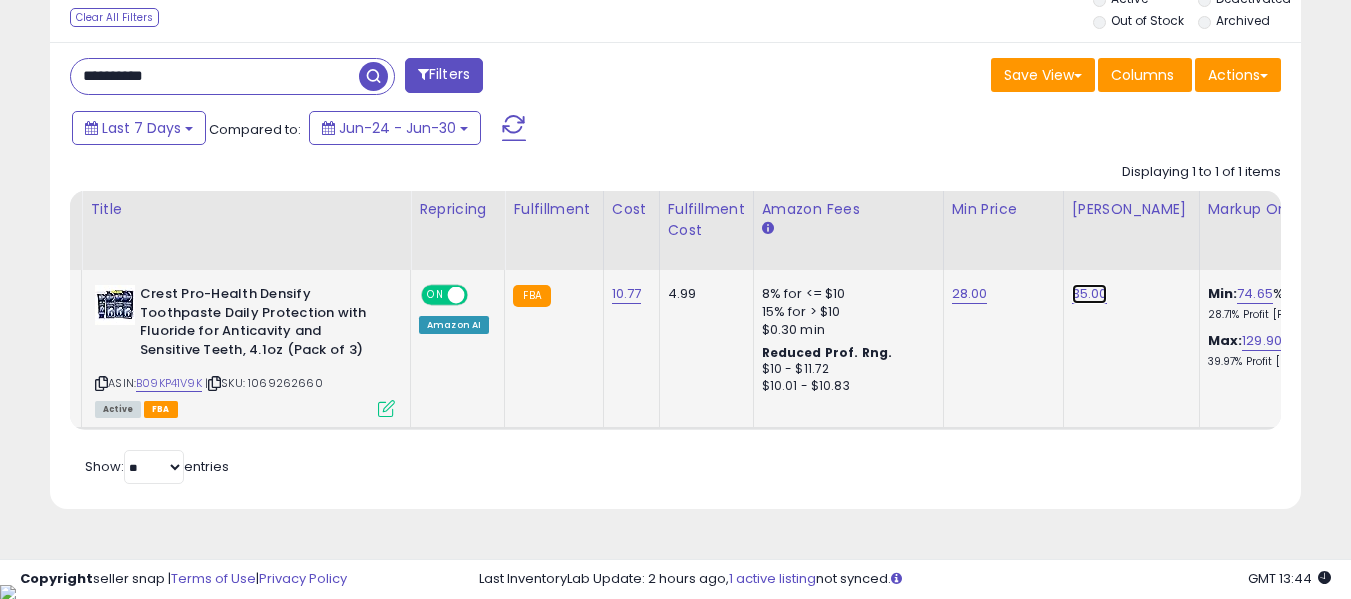 click on "35.00" at bounding box center [1090, 294] 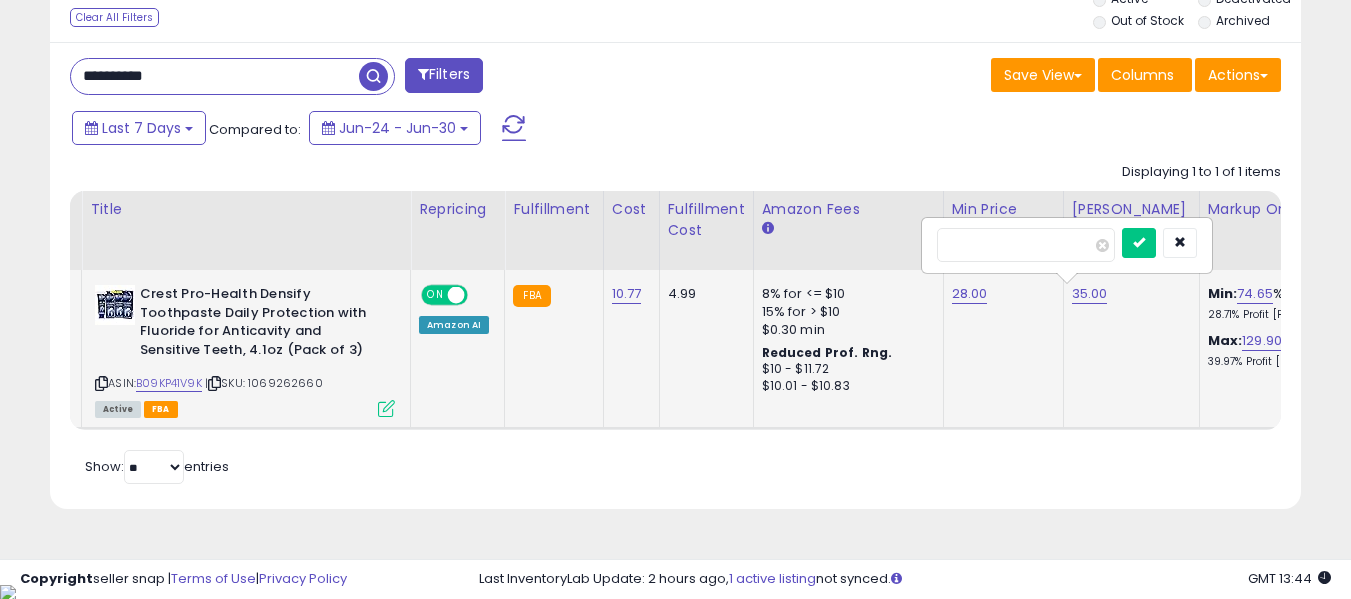 click on "*****" at bounding box center [1026, 245] 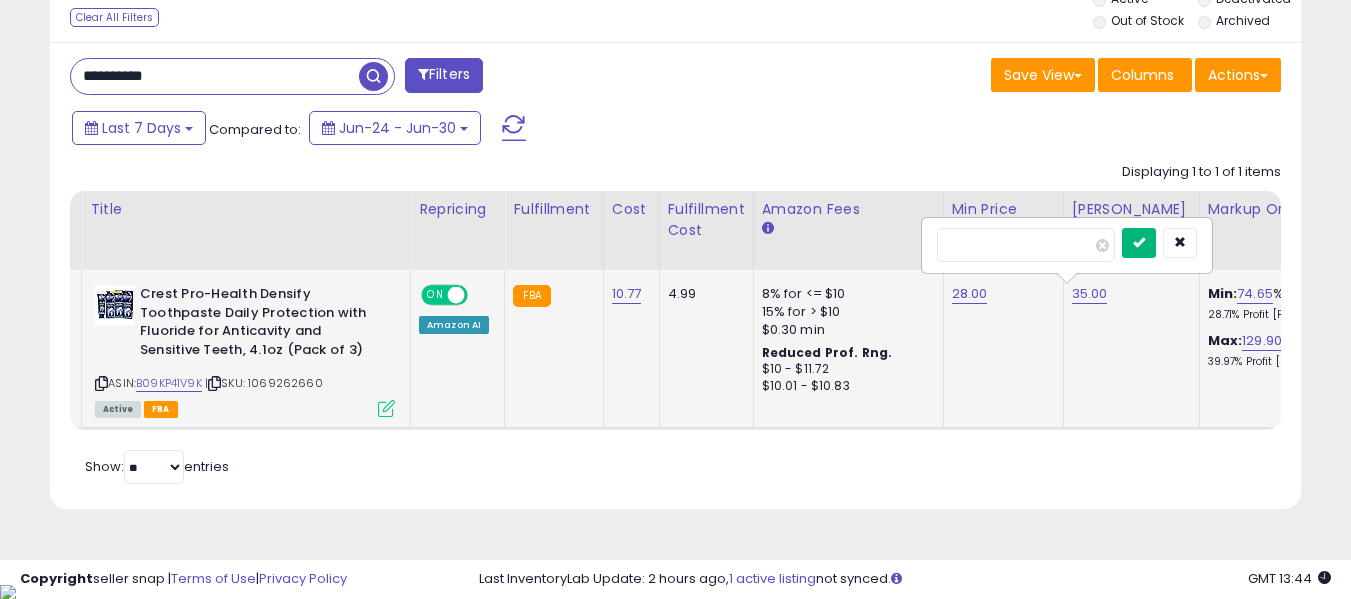 type on "**" 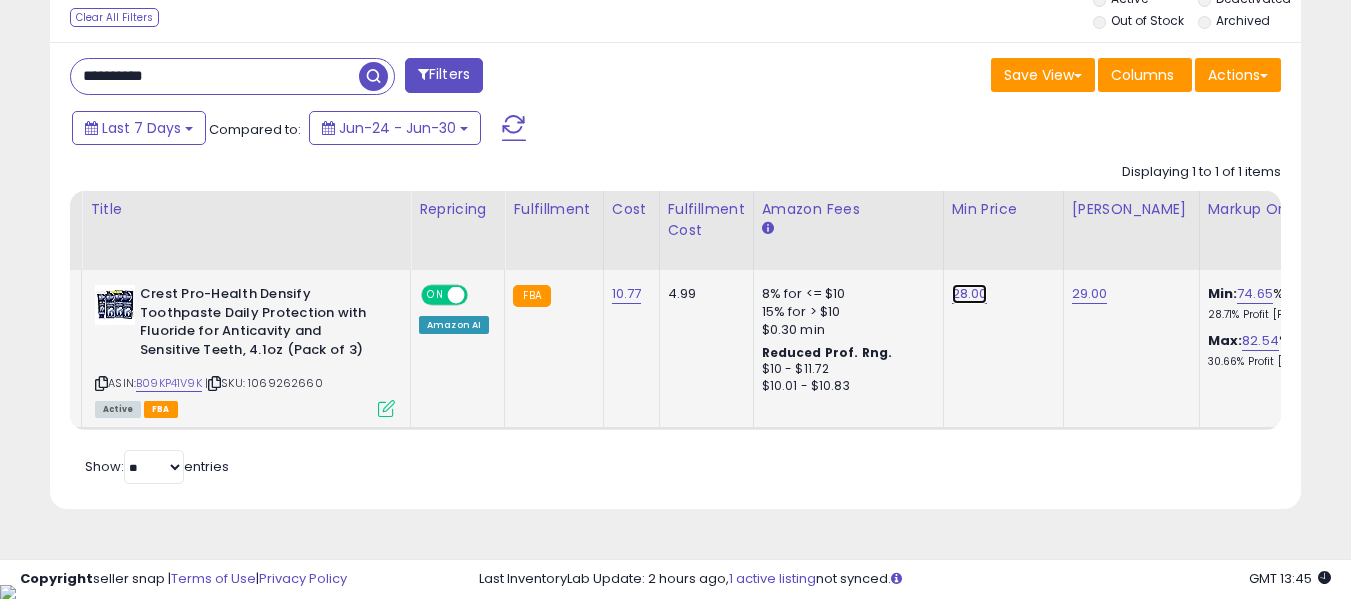 click on "28.00" at bounding box center [970, 294] 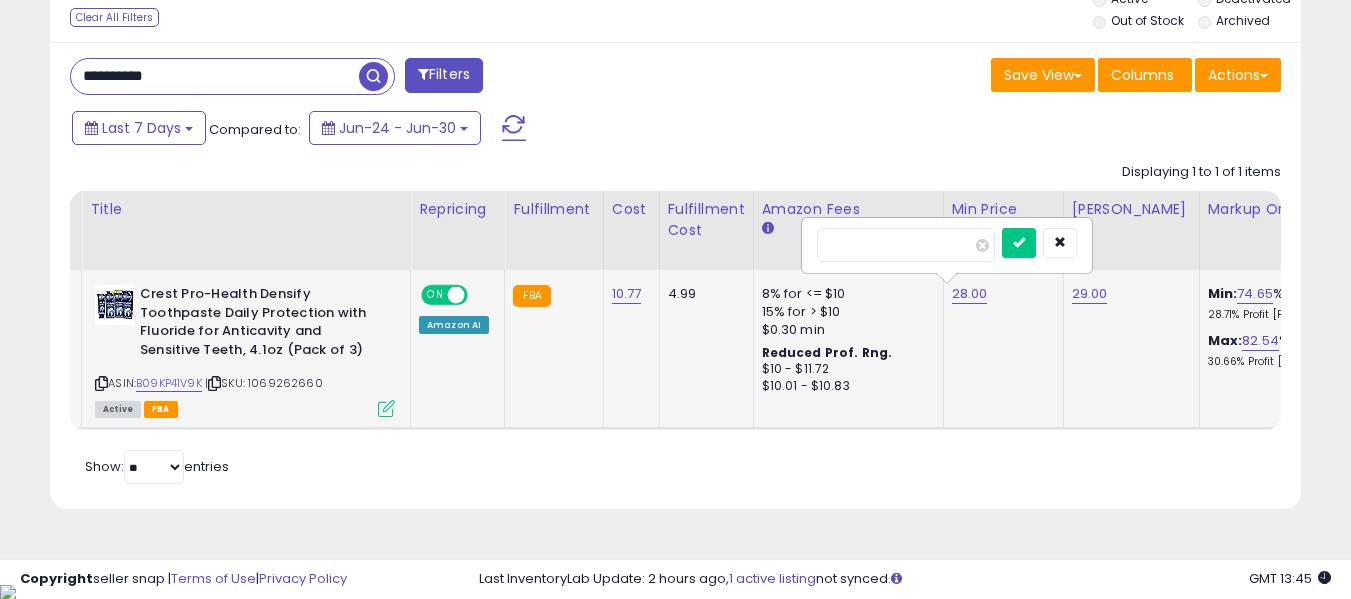 click on "*****" at bounding box center (906, 245) 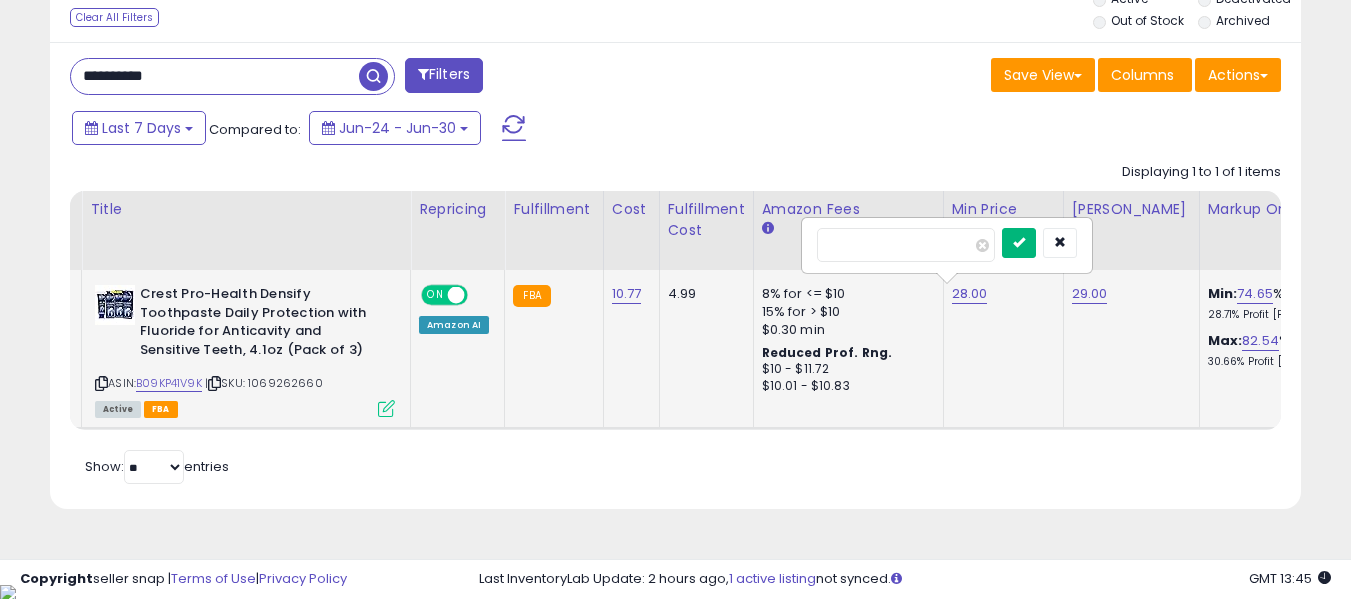 type on "**" 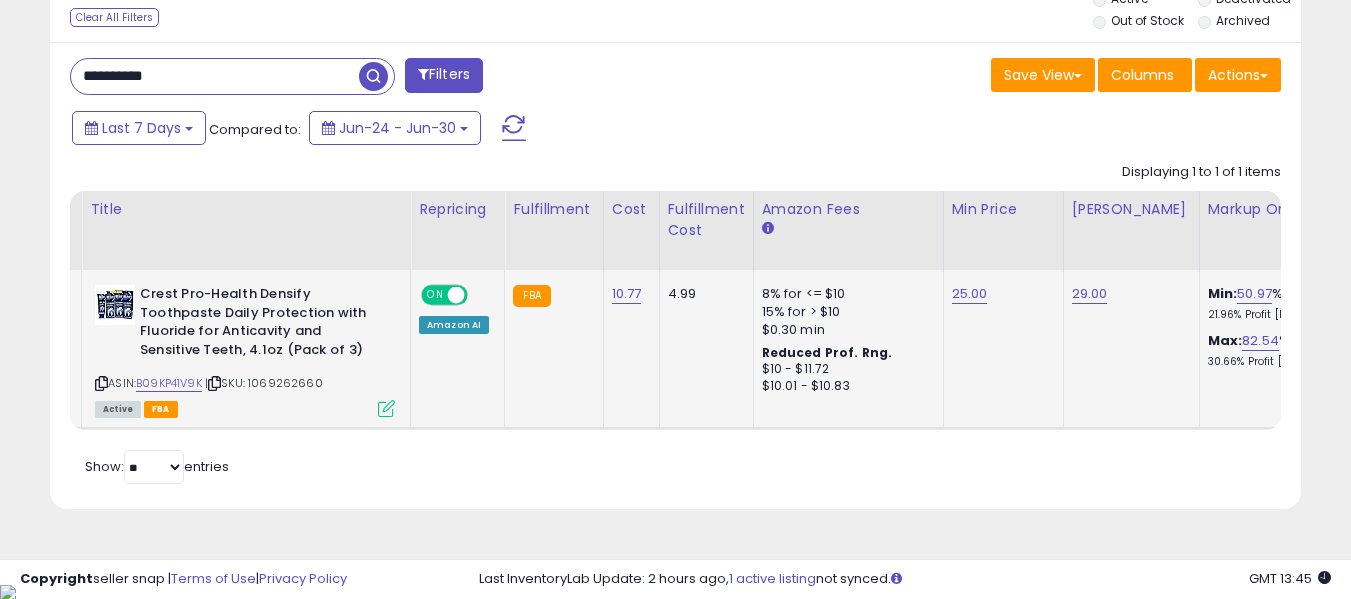 click on "**********" at bounding box center (215, 76) 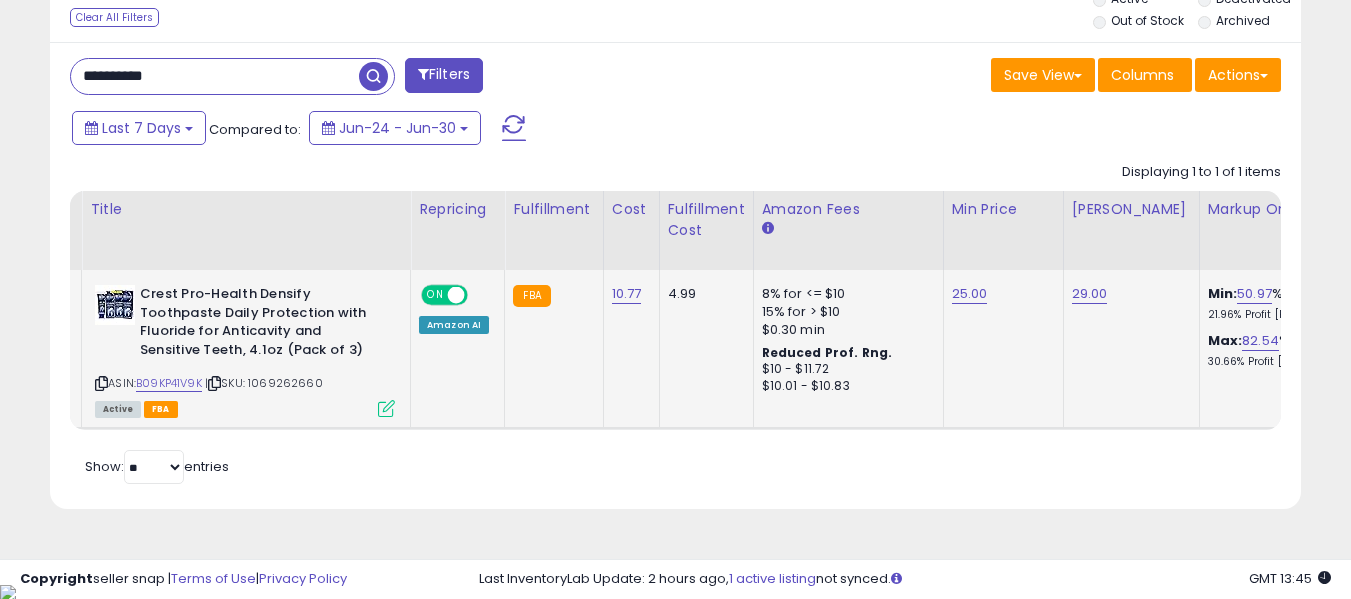 click on "**********" at bounding box center [215, 76] 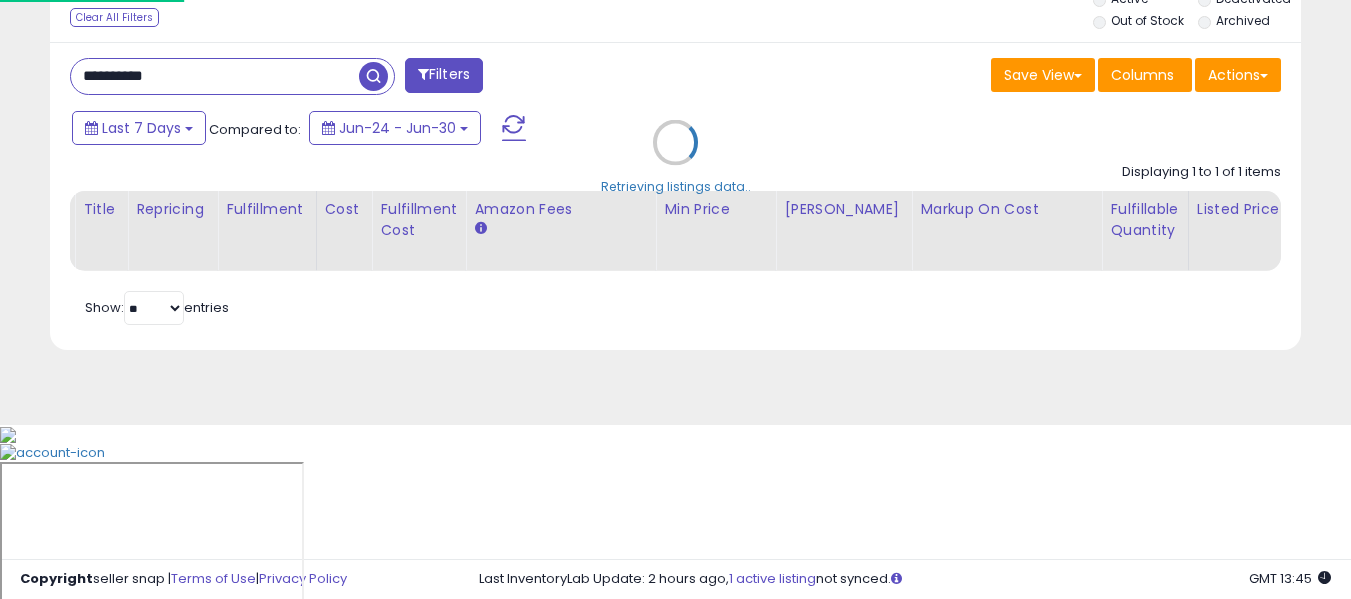 scroll, scrollTop: 999590, scrollLeft: 999267, axis: both 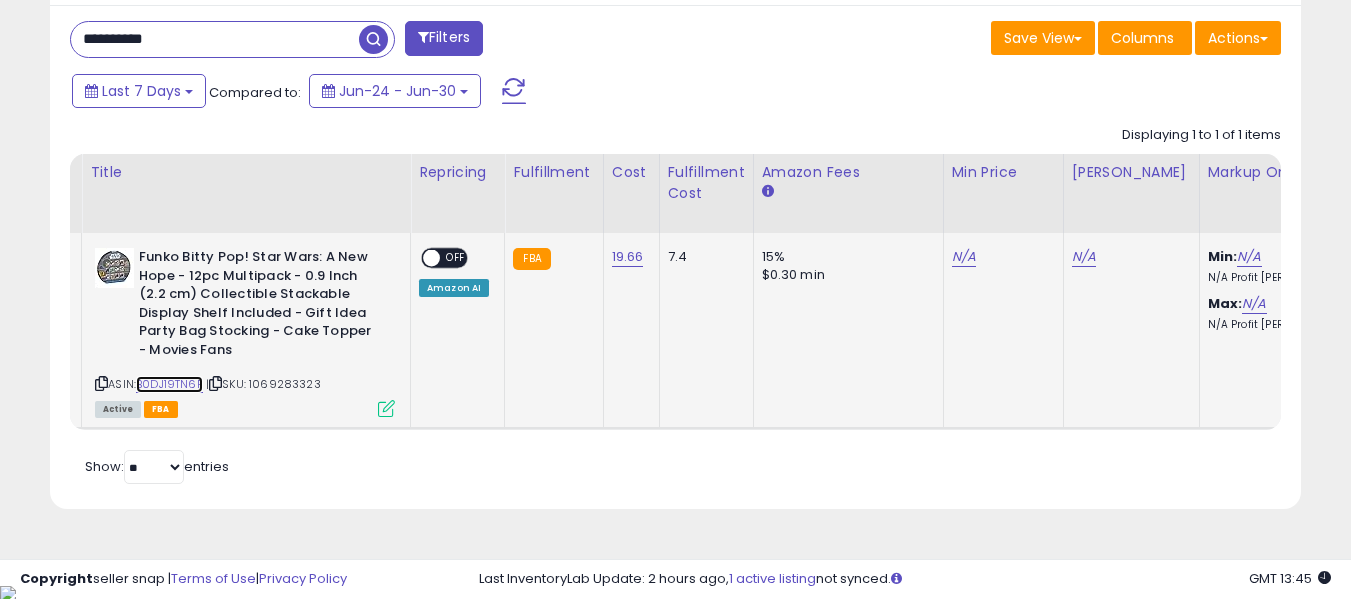 click on "B0DJ19TN6F" at bounding box center [169, 384] 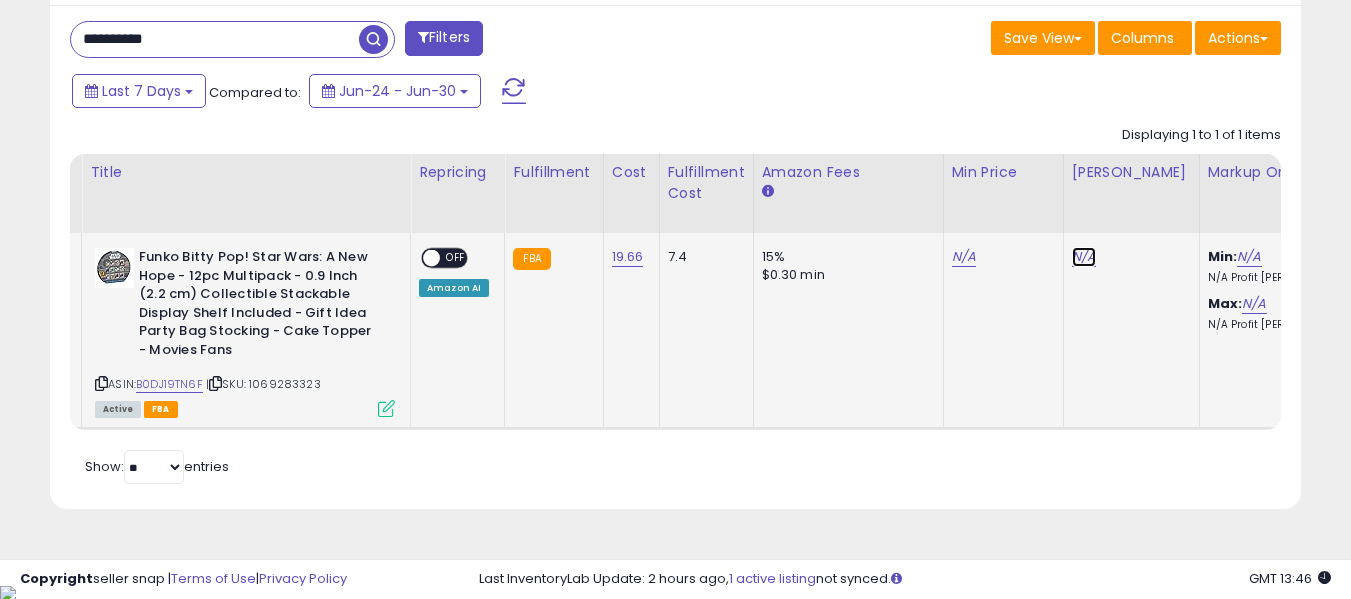 click on "N/A" at bounding box center [1084, 257] 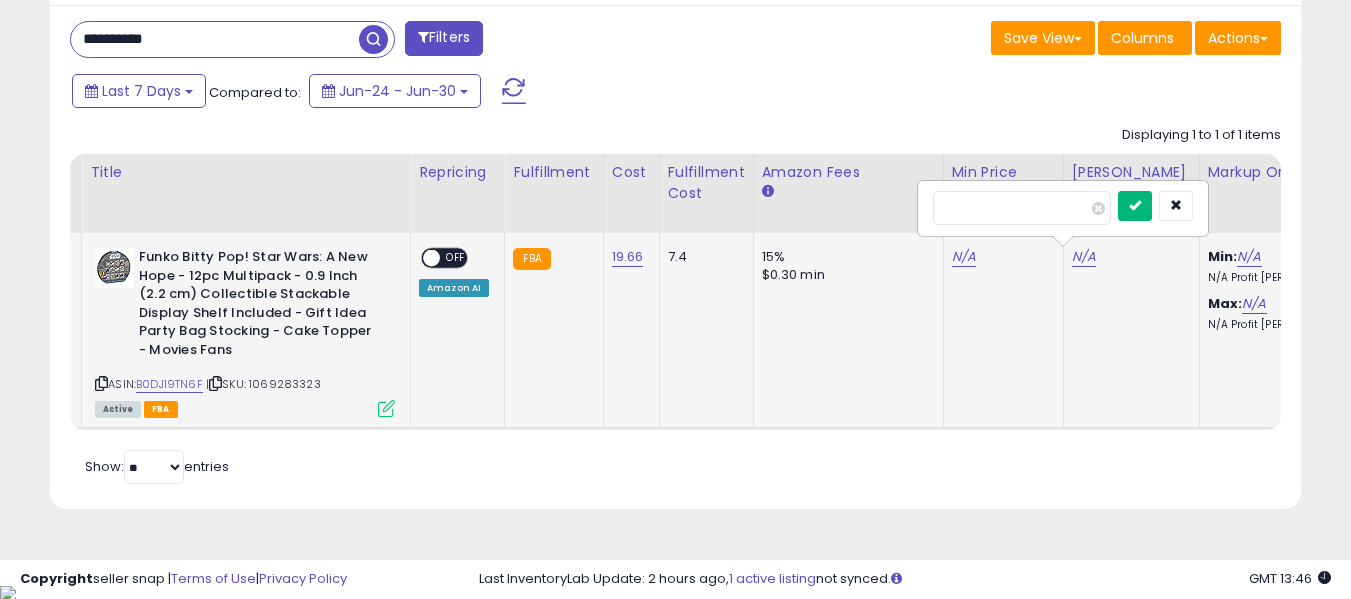 type on "**" 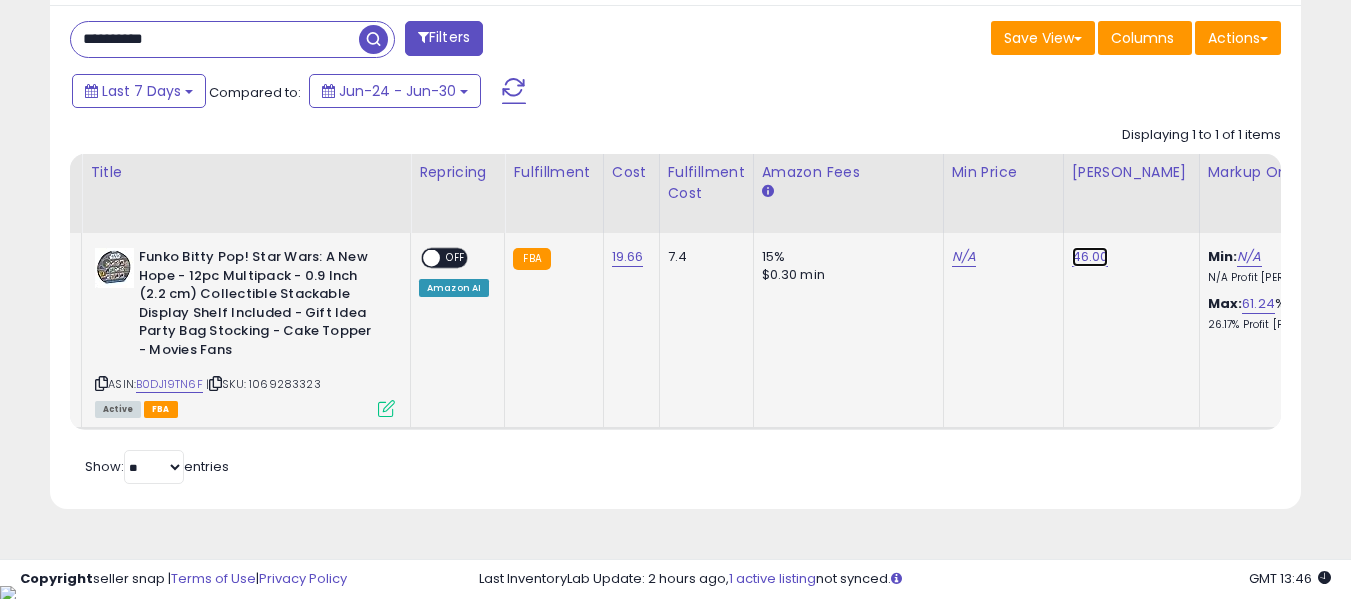click on "46.00" at bounding box center (1090, 257) 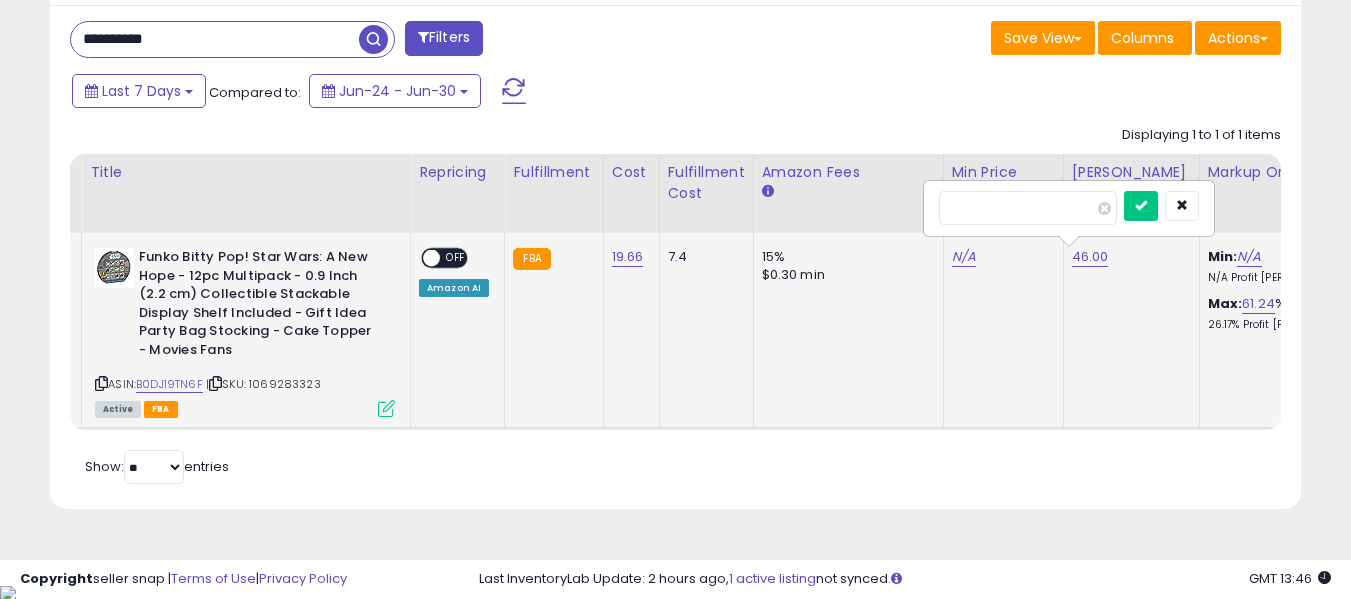 click on "*****" at bounding box center (1028, 208) 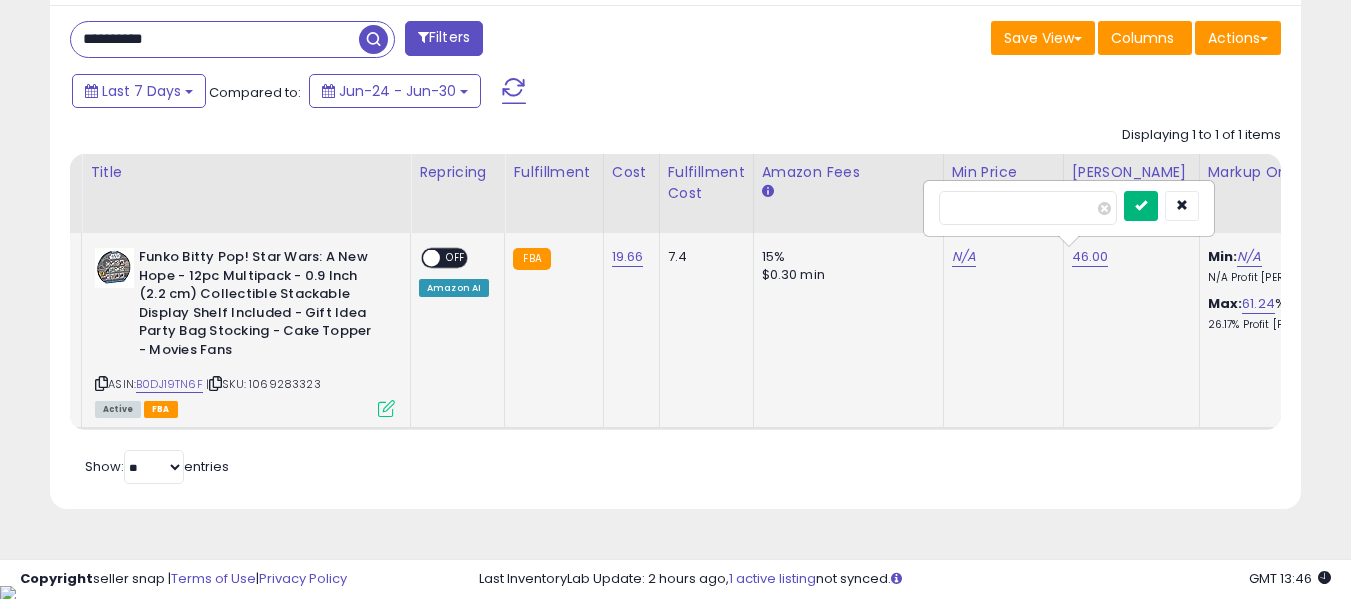 type on "**" 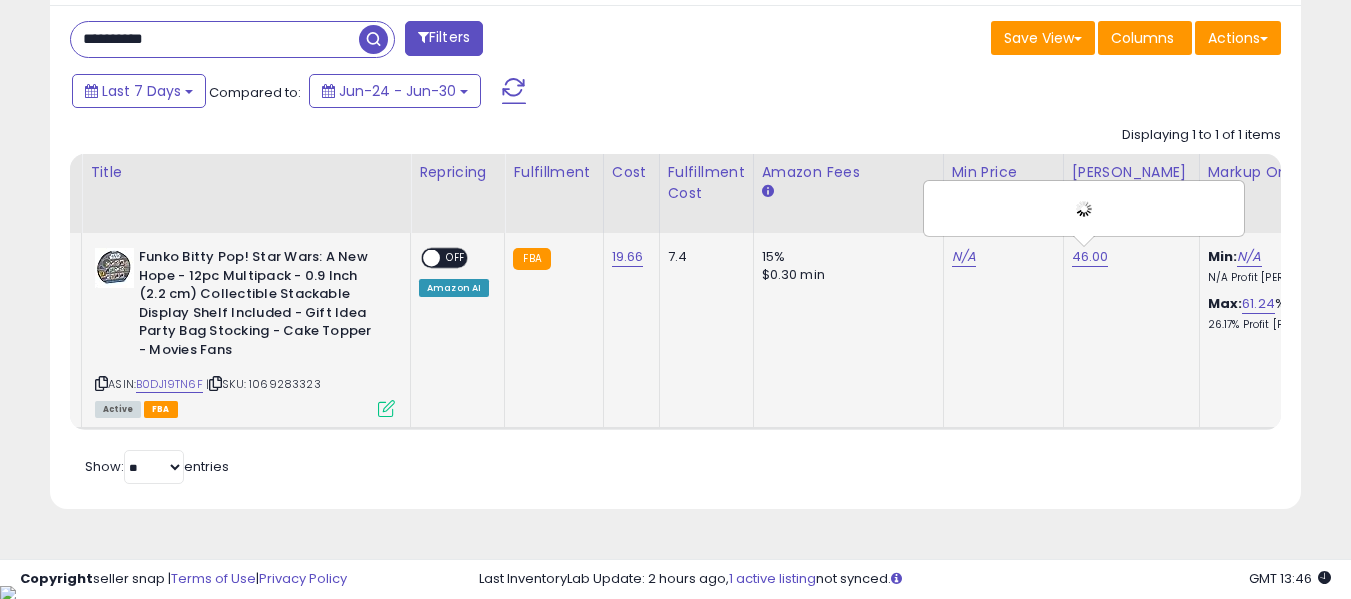 click on "N/A" at bounding box center [1000, 257] 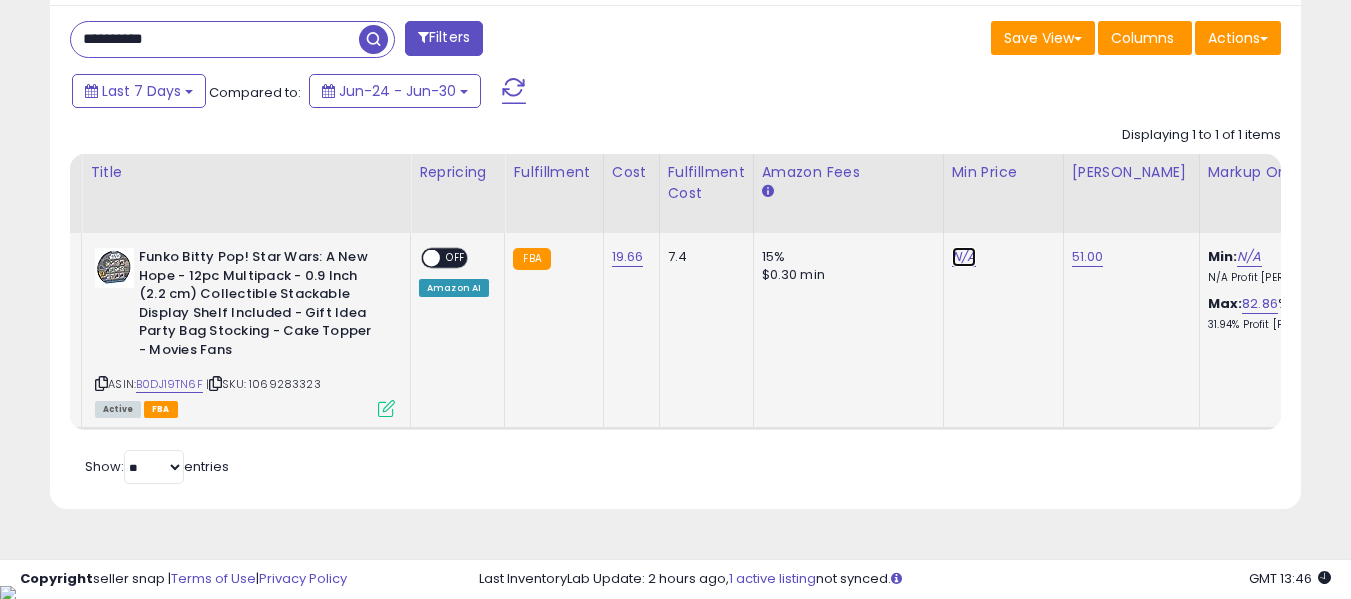 click on "N/A" at bounding box center (964, 257) 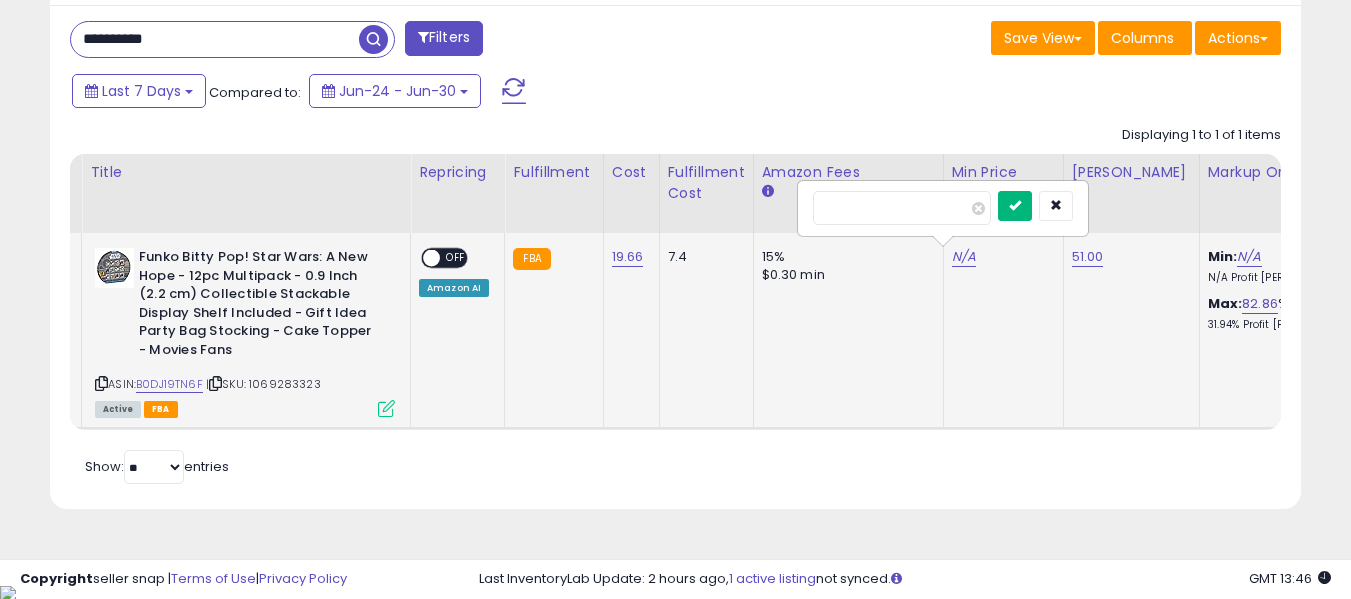 type on "**" 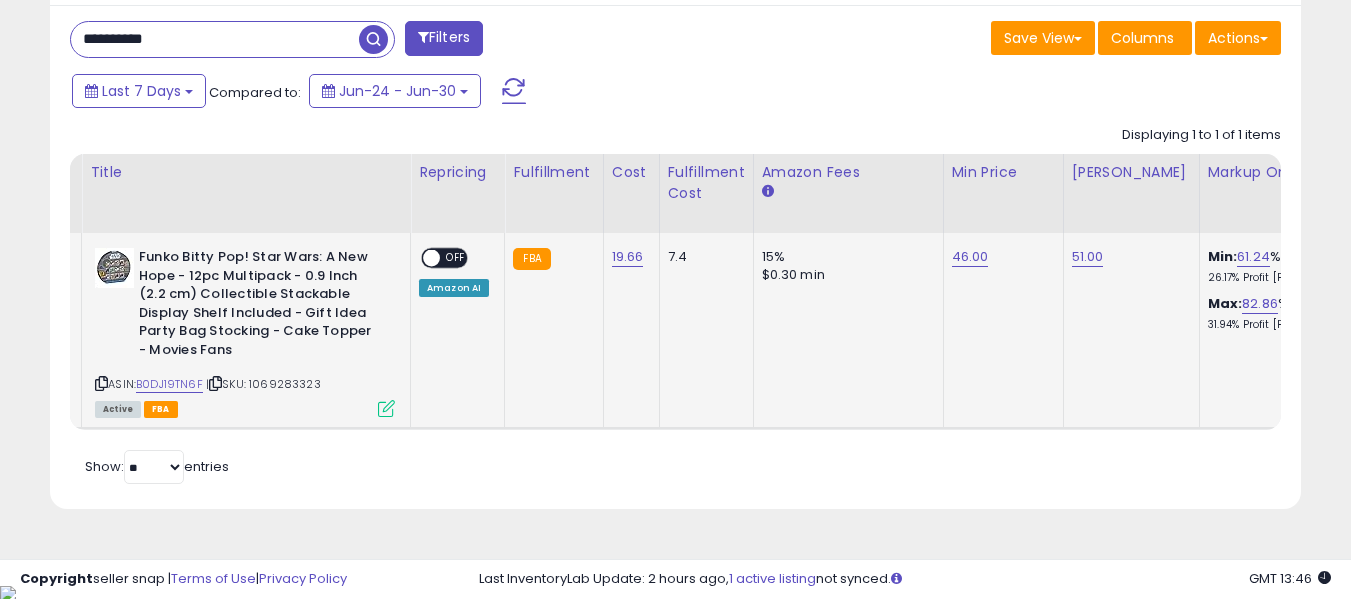 click on "**********" at bounding box center [215, 39] 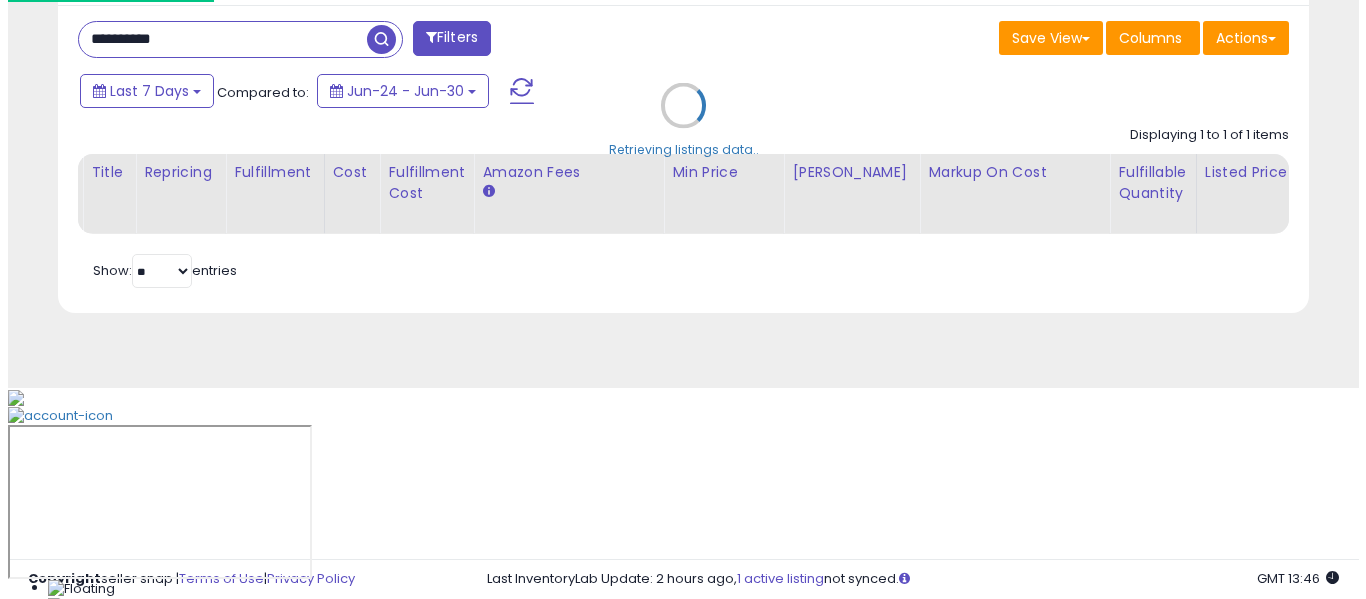 scroll, scrollTop: 621, scrollLeft: 0, axis: vertical 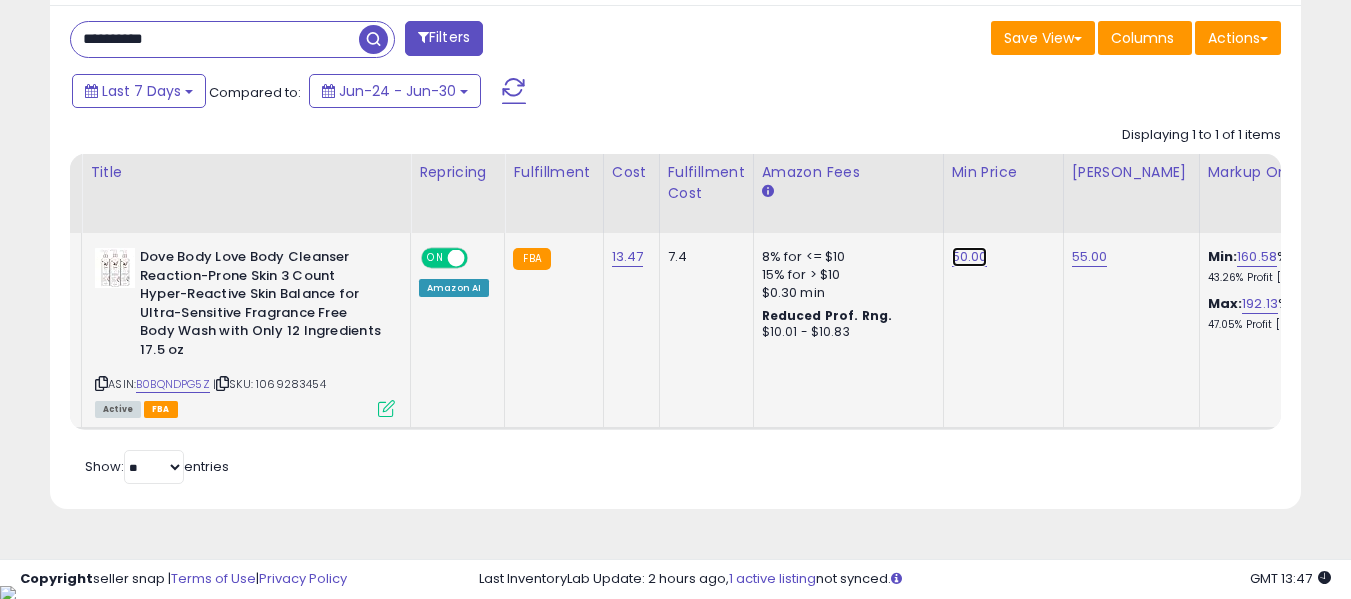 click on "50.00" at bounding box center [970, 257] 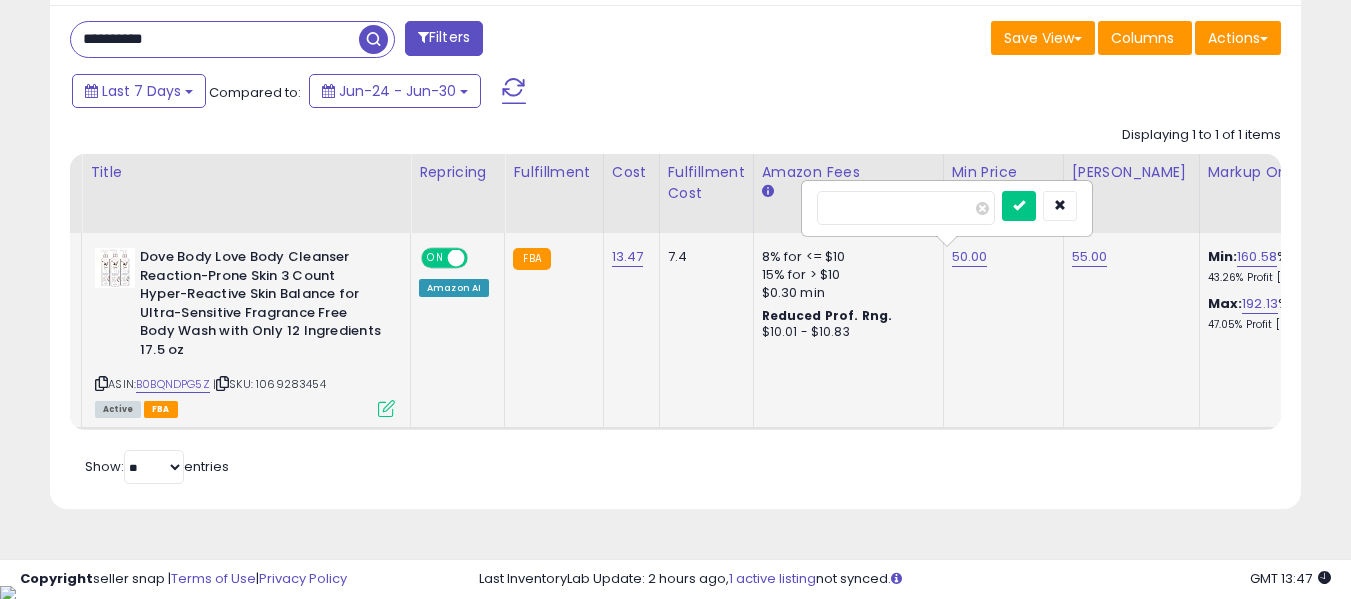 click on "*****" at bounding box center [947, 208] 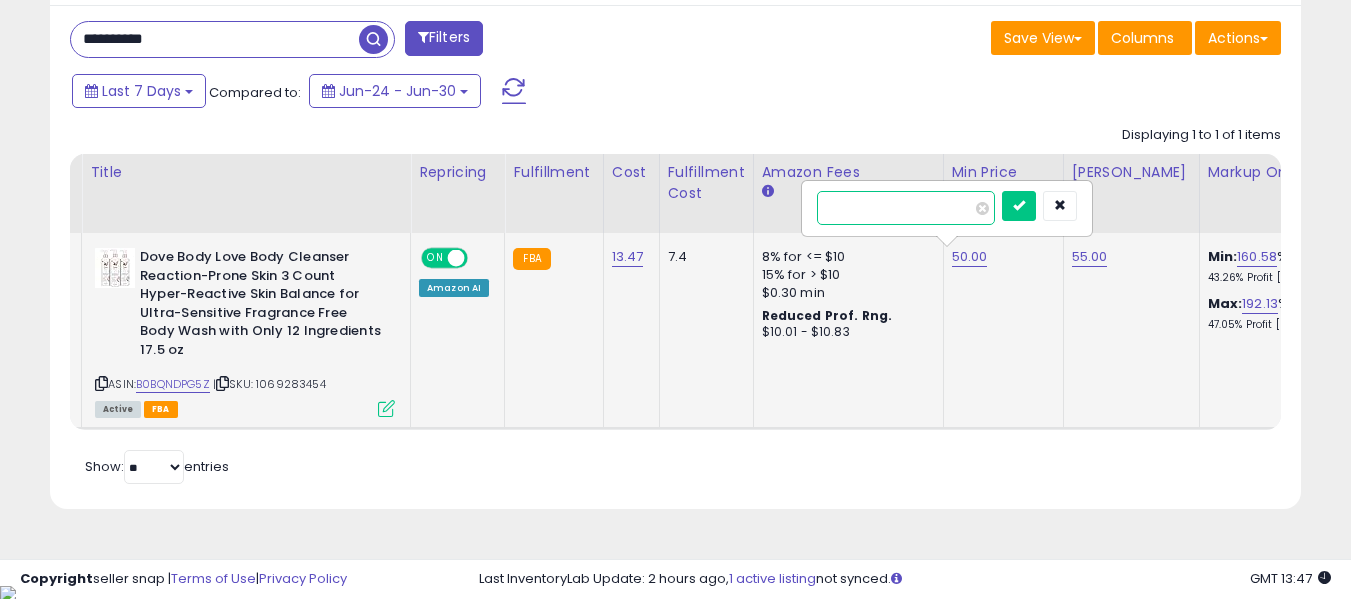 drag, startPoint x: 880, startPoint y: 192, endPoint x: 878, endPoint y: 205, distance: 13.152946 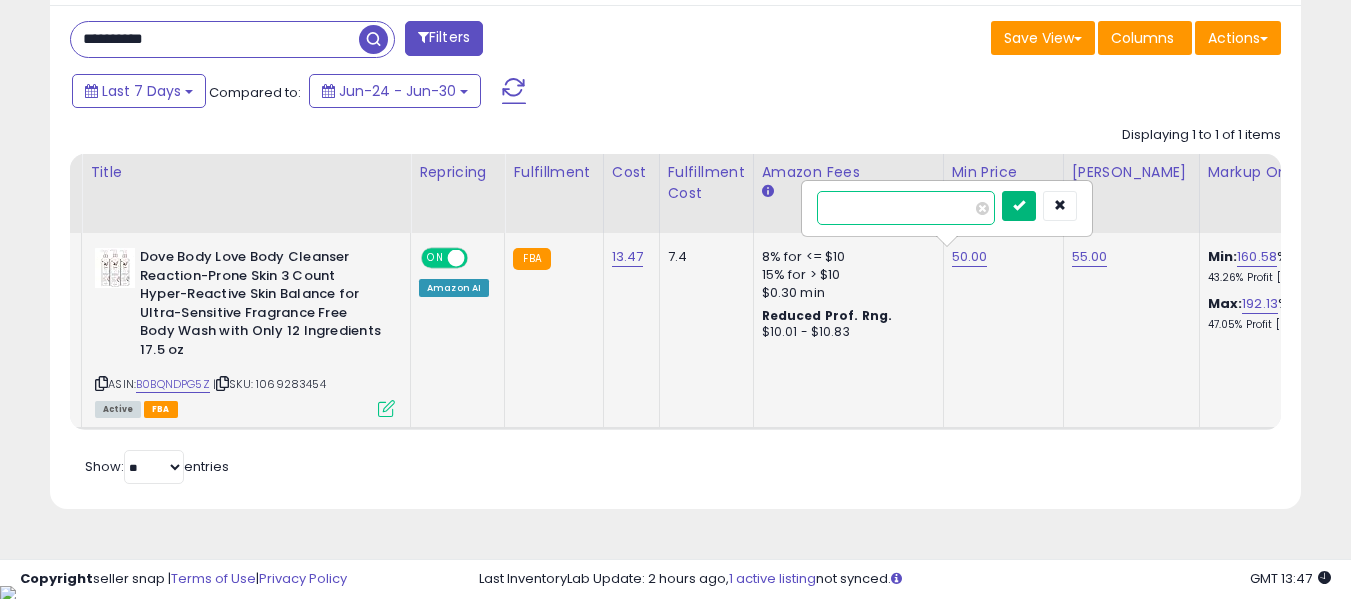 type on "**" 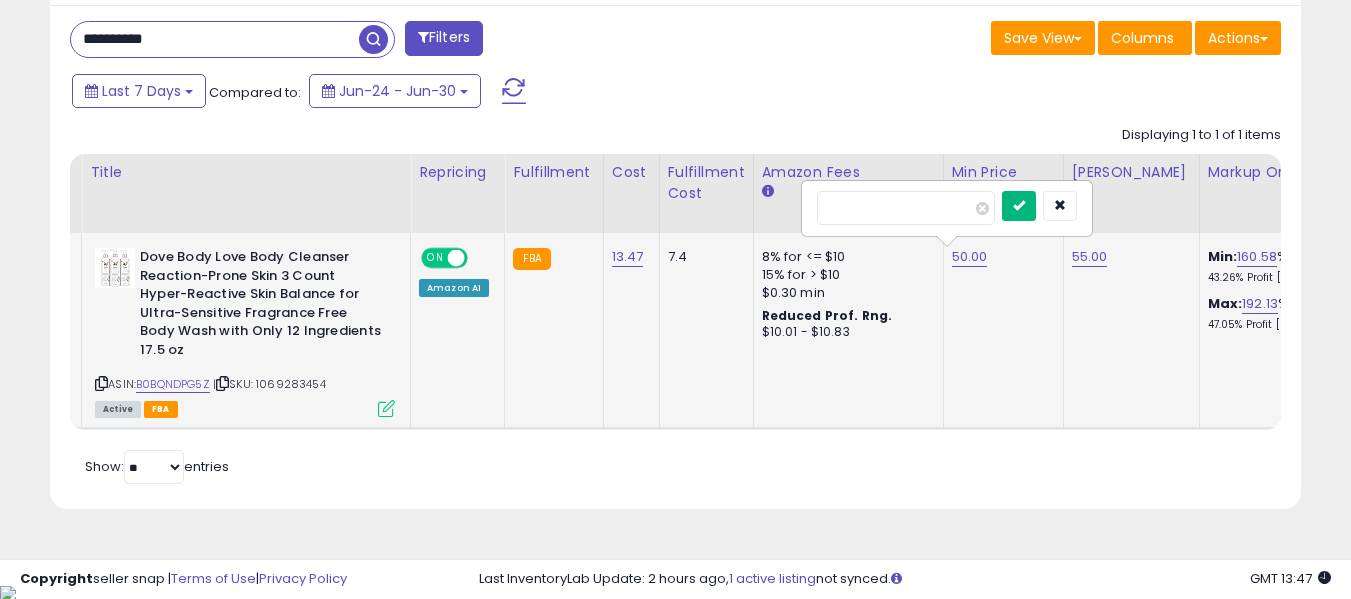 click at bounding box center (1019, 206) 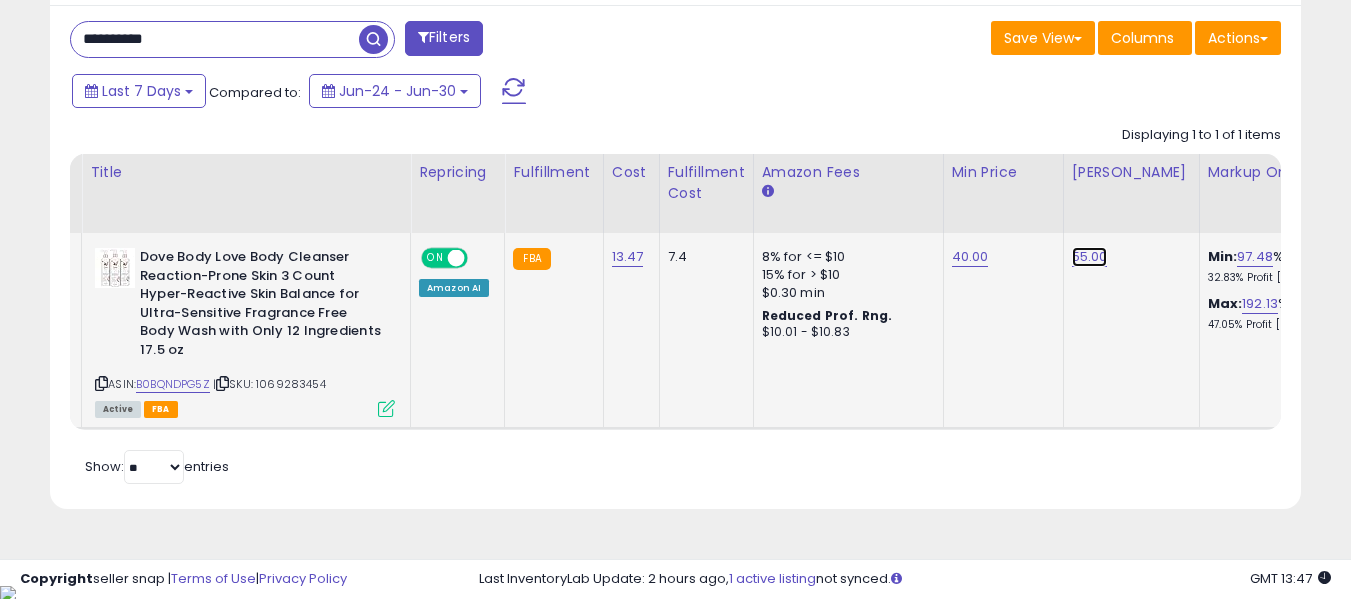 click on "55.00" at bounding box center (1090, 257) 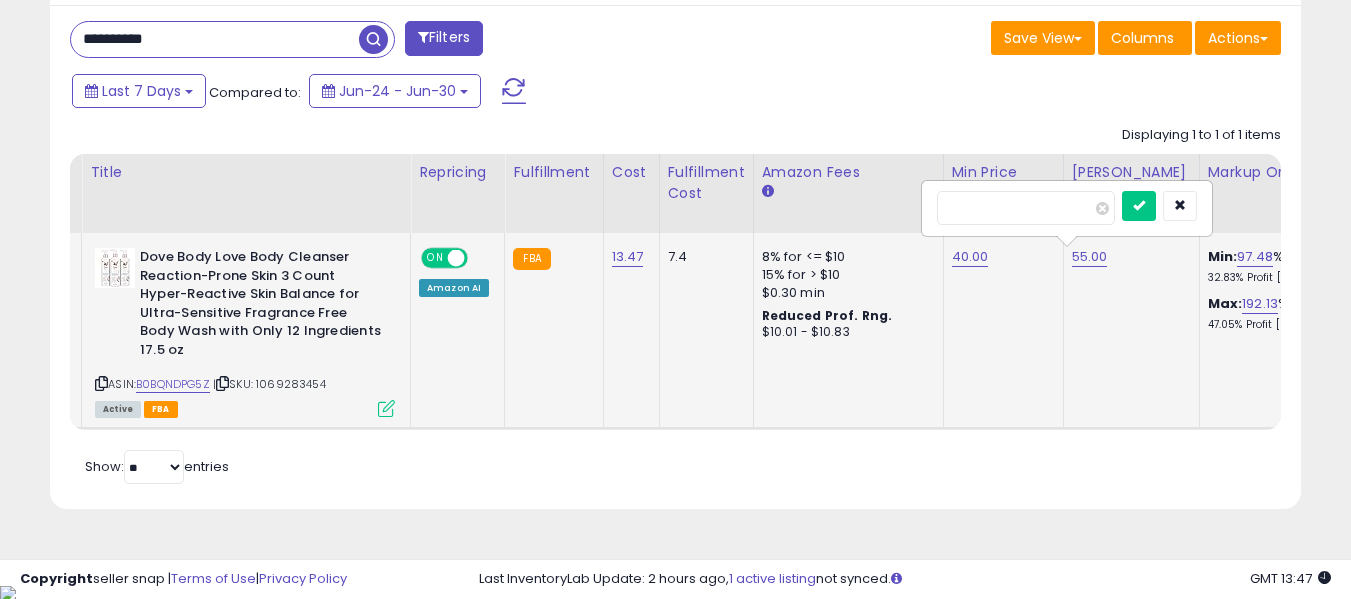 click on "*****" at bounding box center (1026, 208) 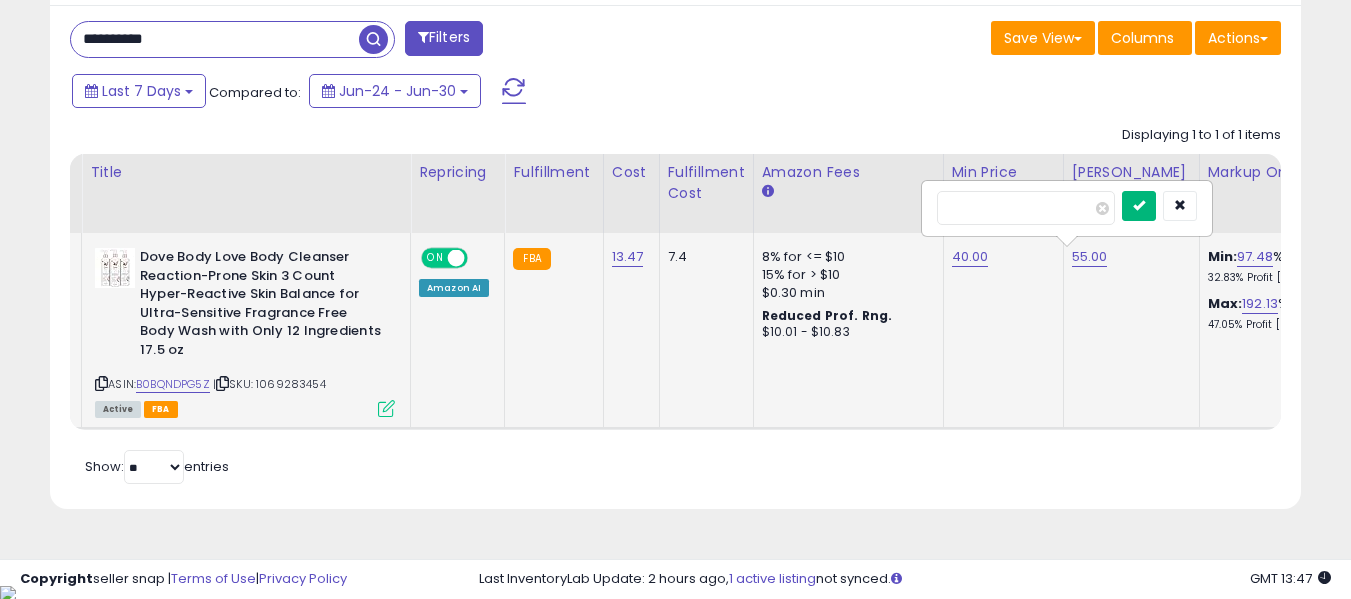 type on "**" 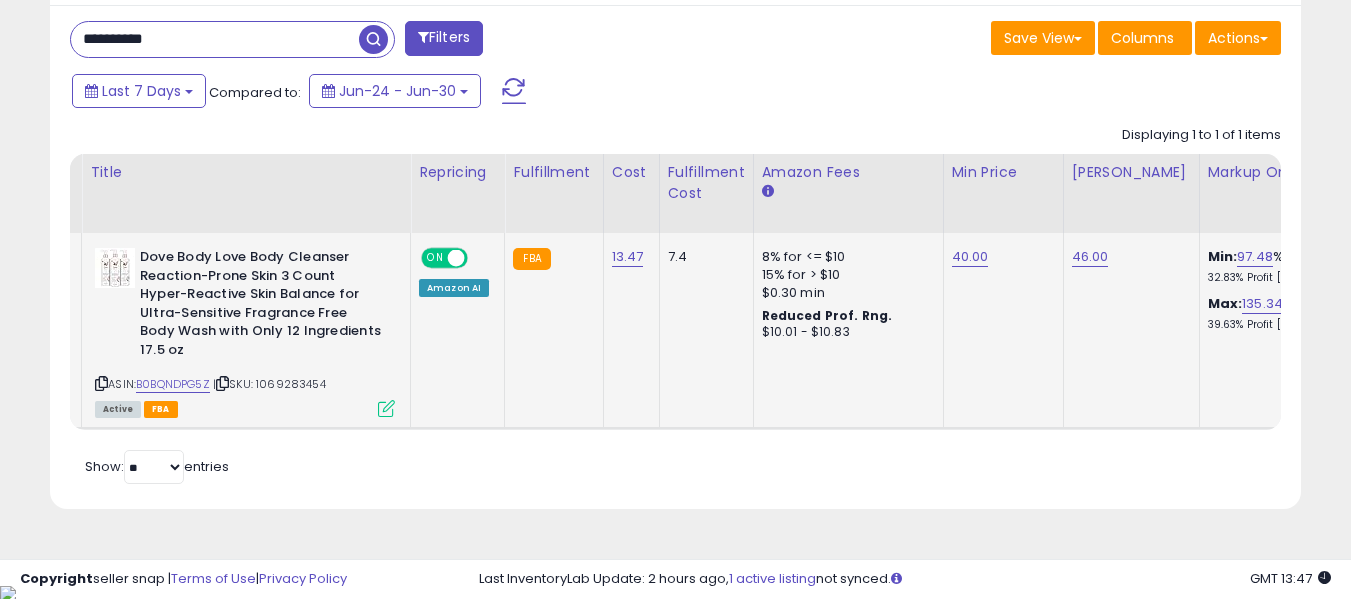 click on "**********" at bounding box center (215, 39) 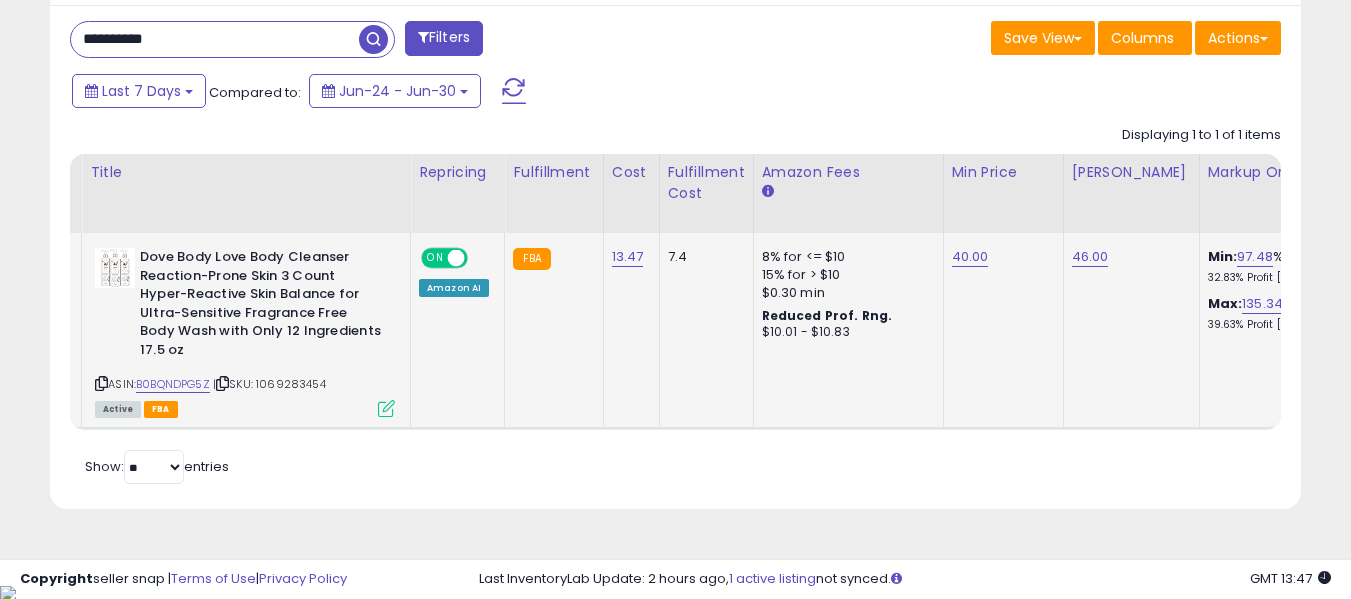 paste 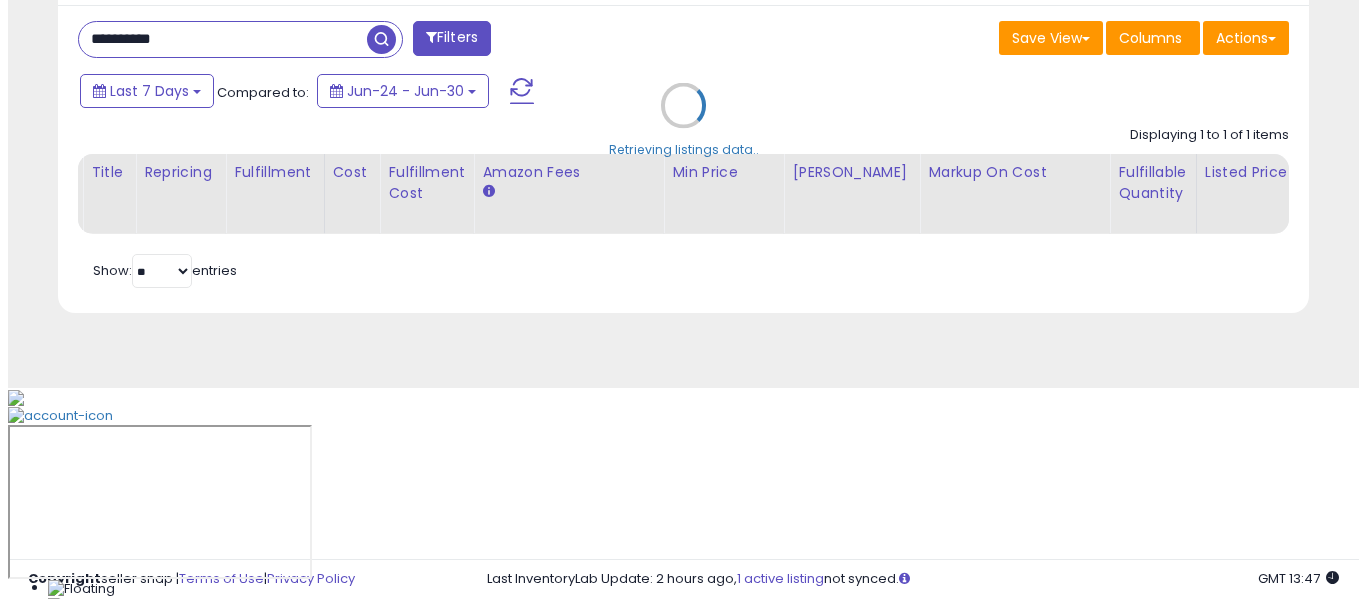 scroll, scrollTop: 621, scrollLeft: 0, axis: vertical 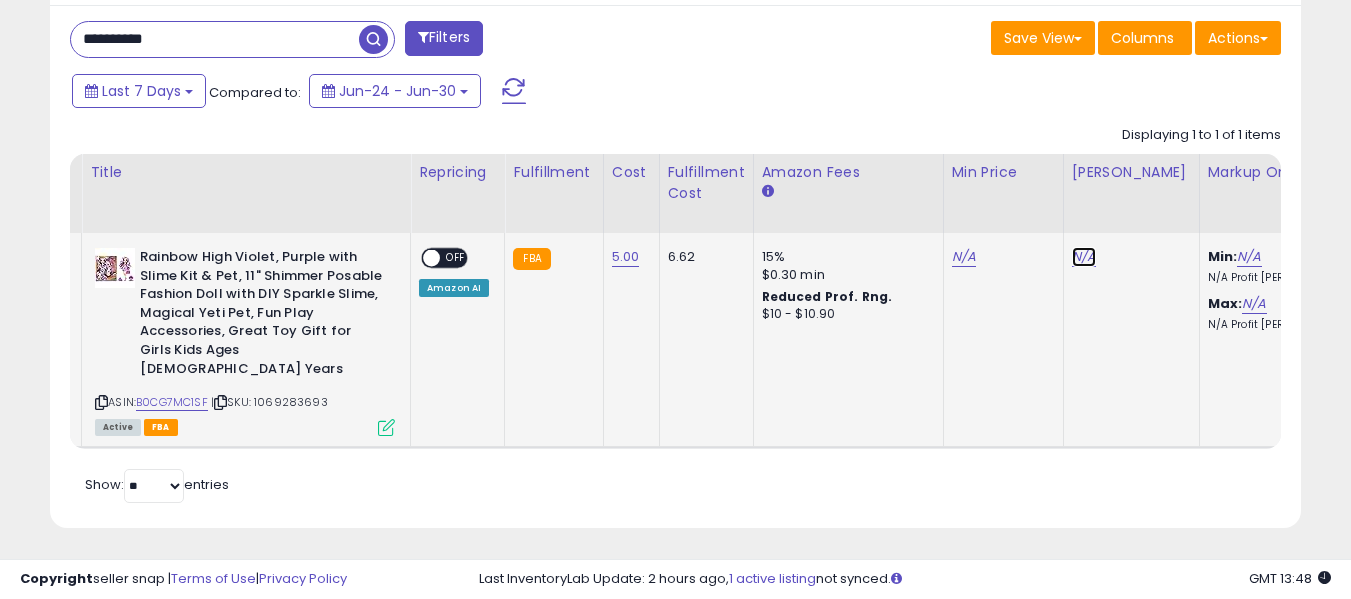 click on "N/A" at bounding box center (1084, 257) 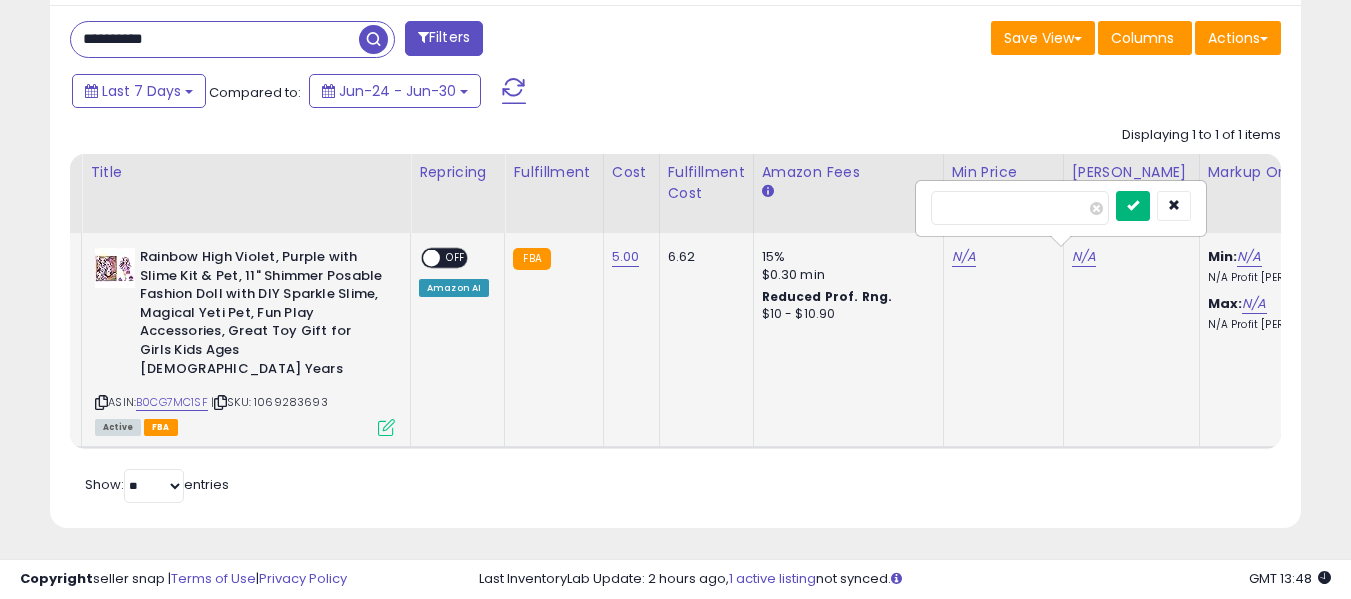 type on "**" 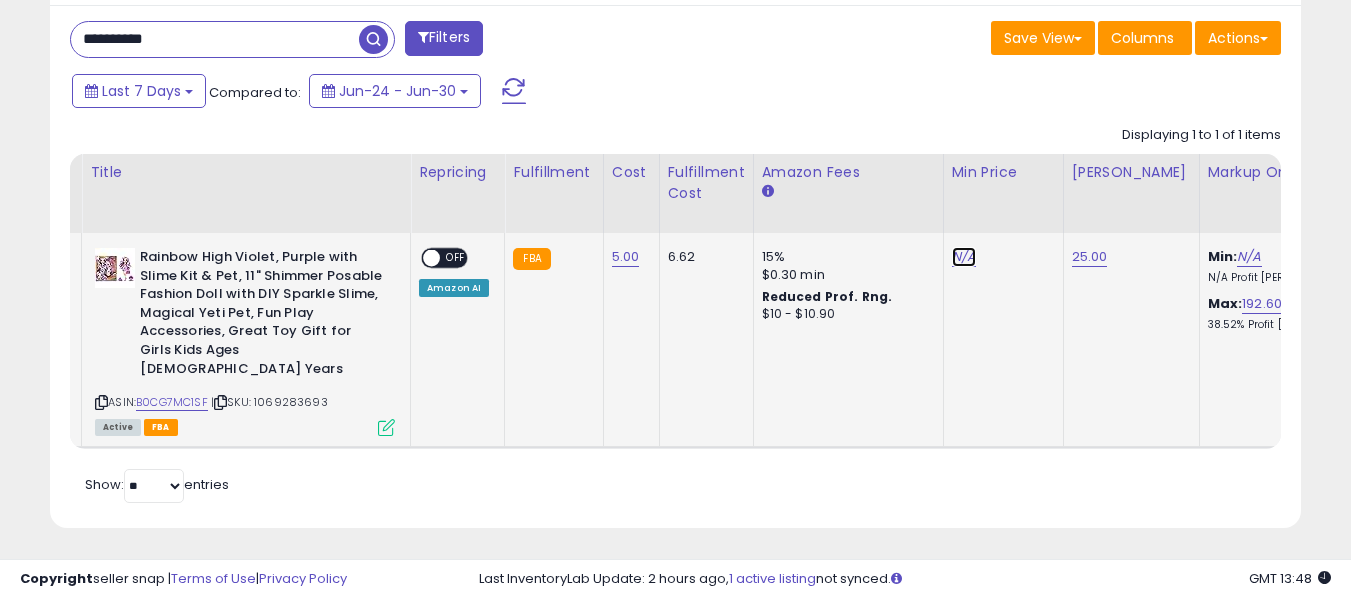 click on "N/A" at bounding box center (964, 257) 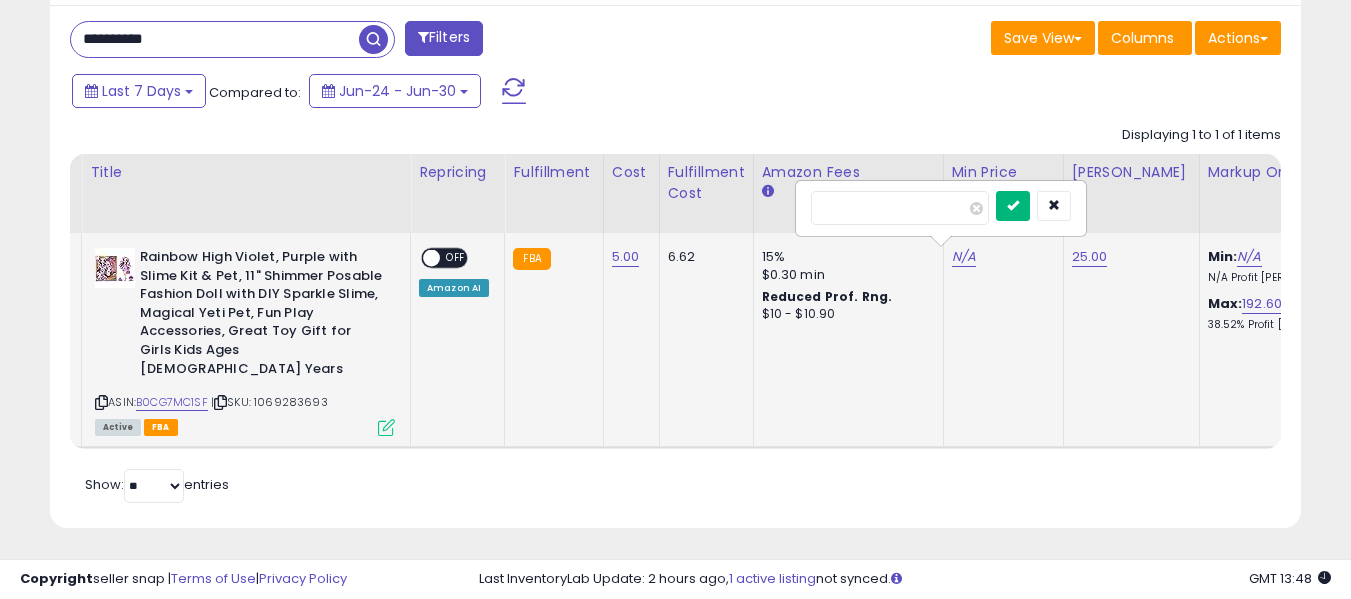 type on "****" 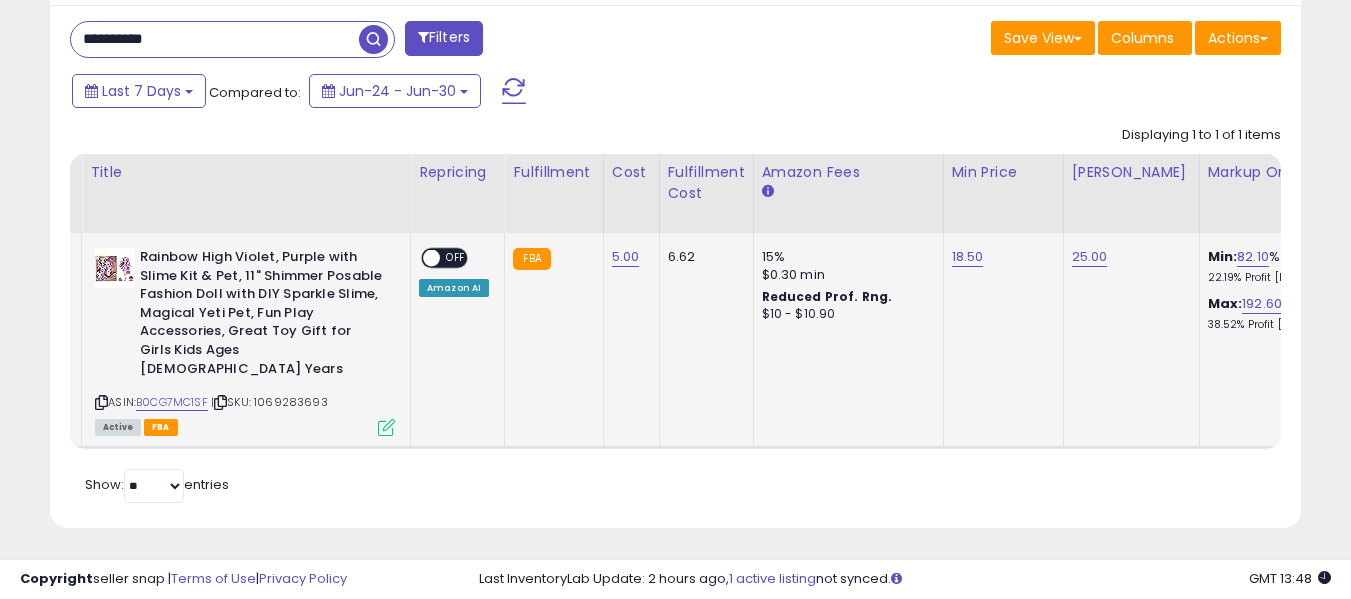 click on "OFF" at bounding box center (456, 258) 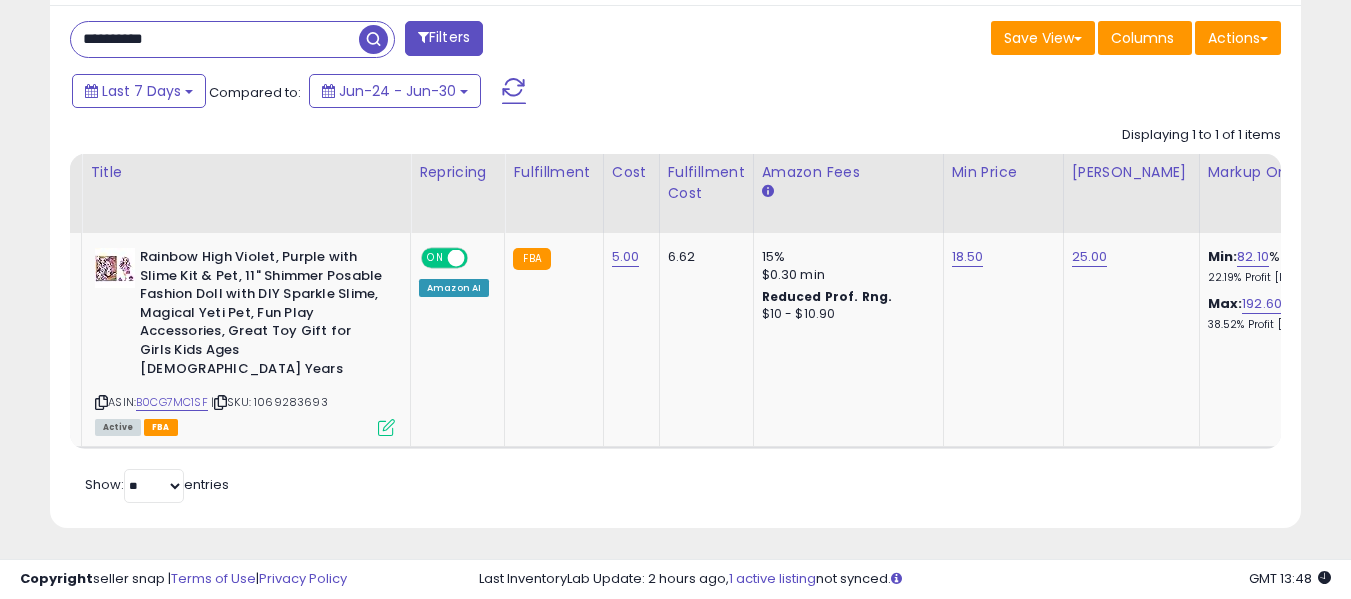 click on "**********" at bounding box center (215, 39) 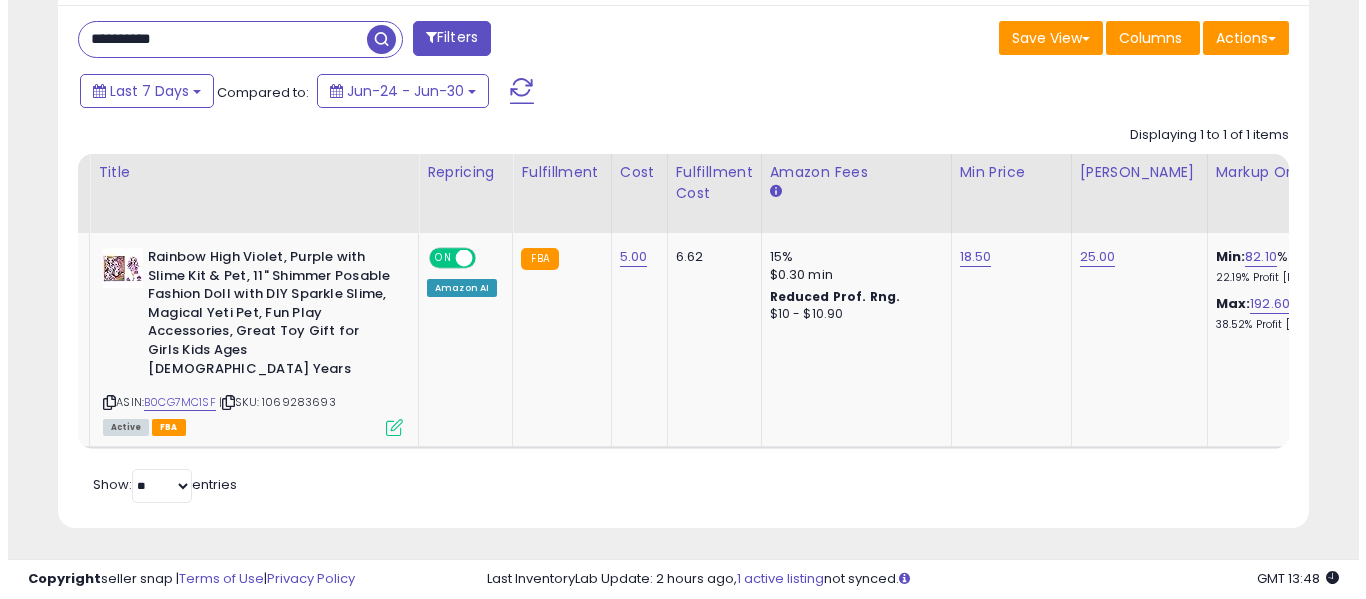 scroll, scrollTop: 621, scrollLeft: 0, axis: vertical 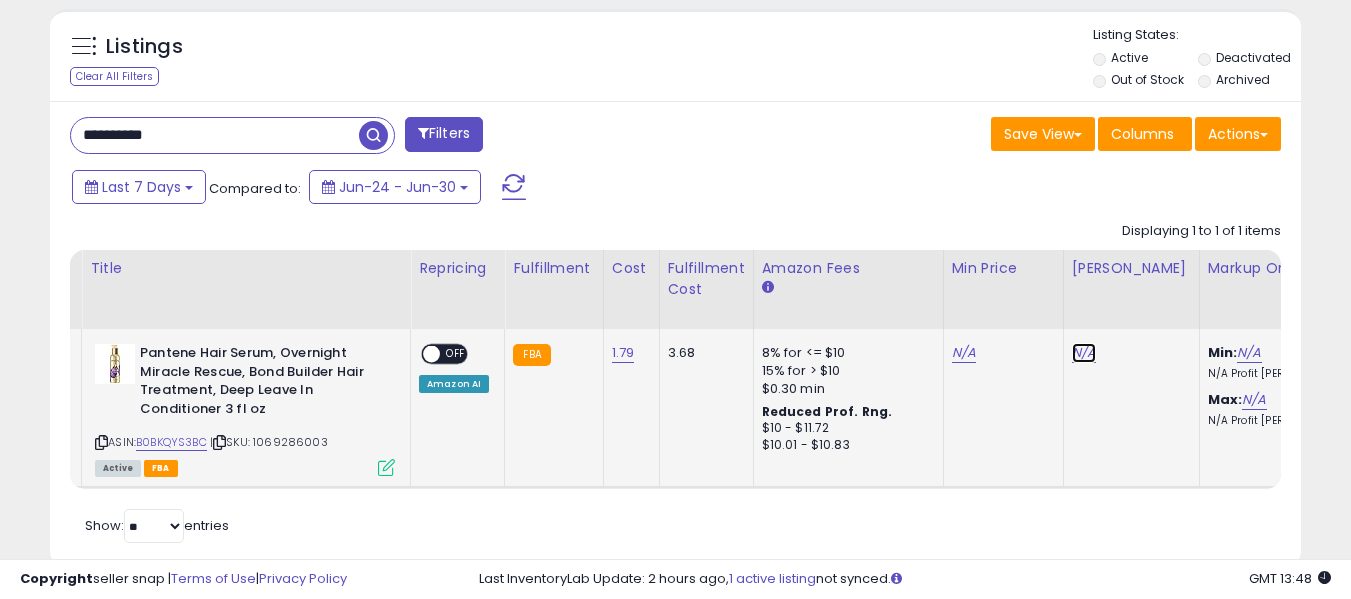 click on "N/A" at bounding box center [1084, 353] 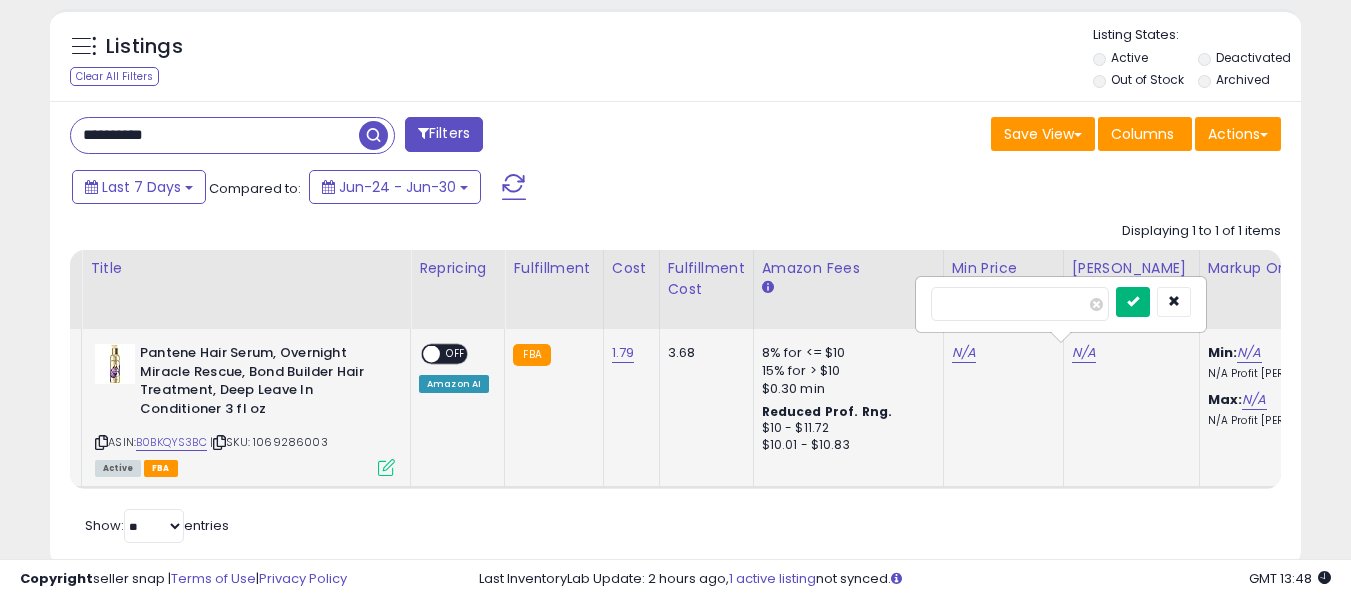type on "**" 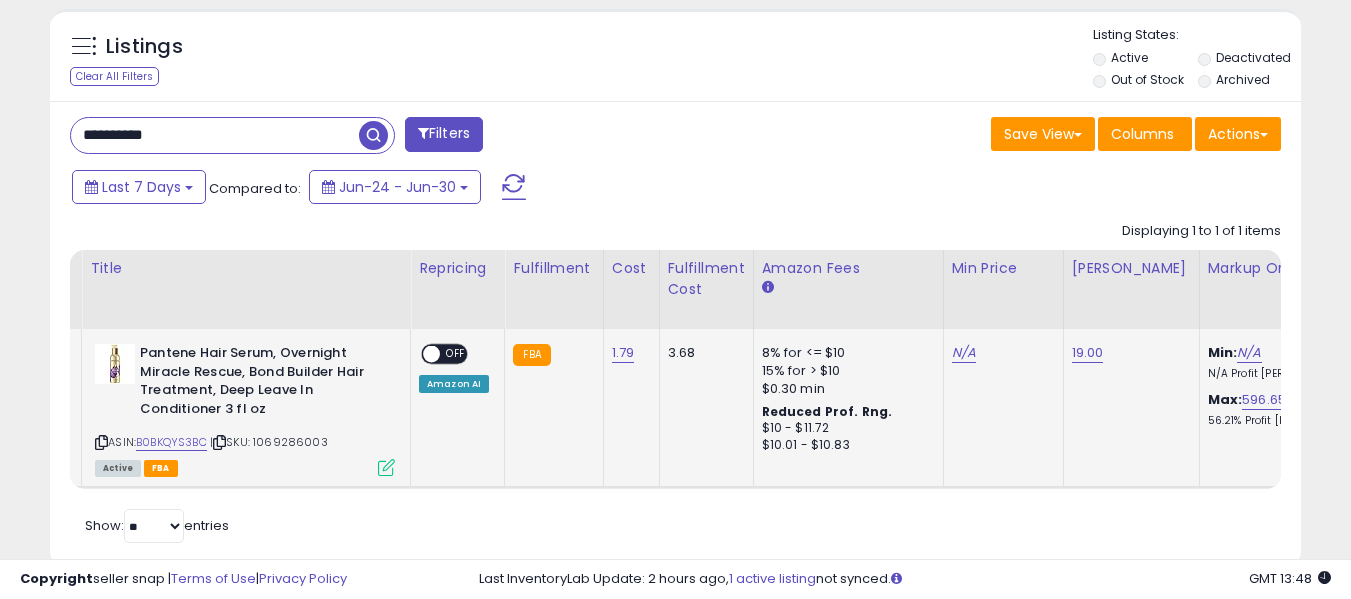 click on "N/A" at bounding box center [1000, 353] 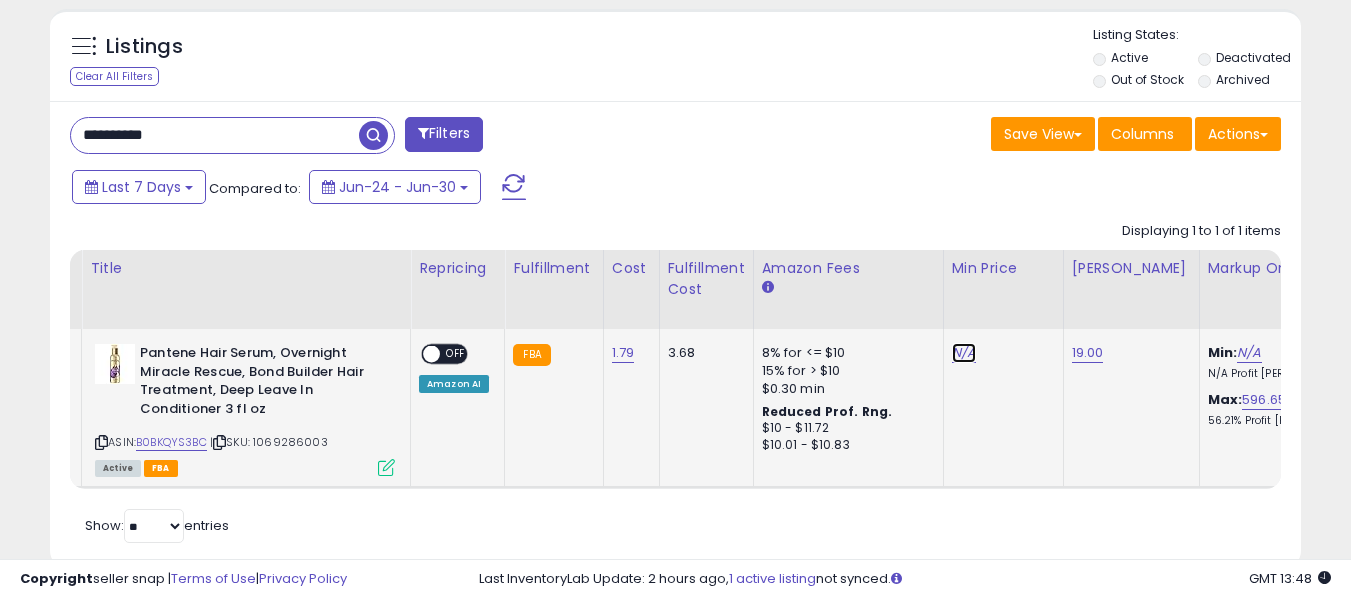 click on "N/A" at bounding box center [964, 353] 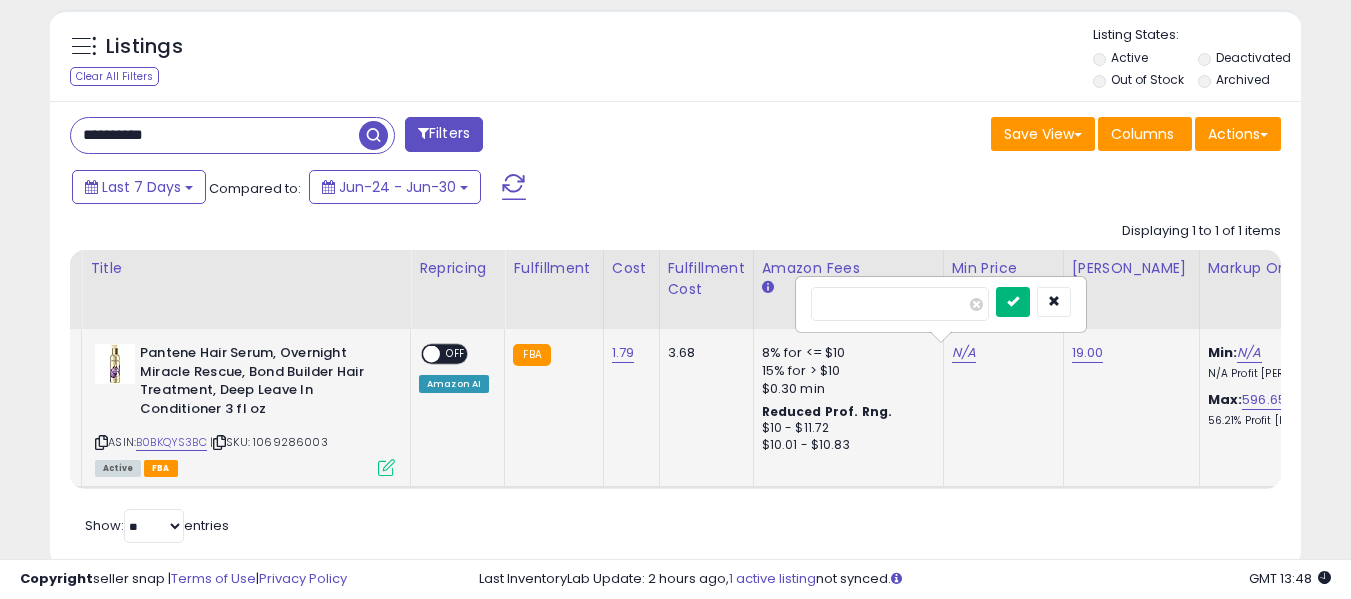 type on "**" 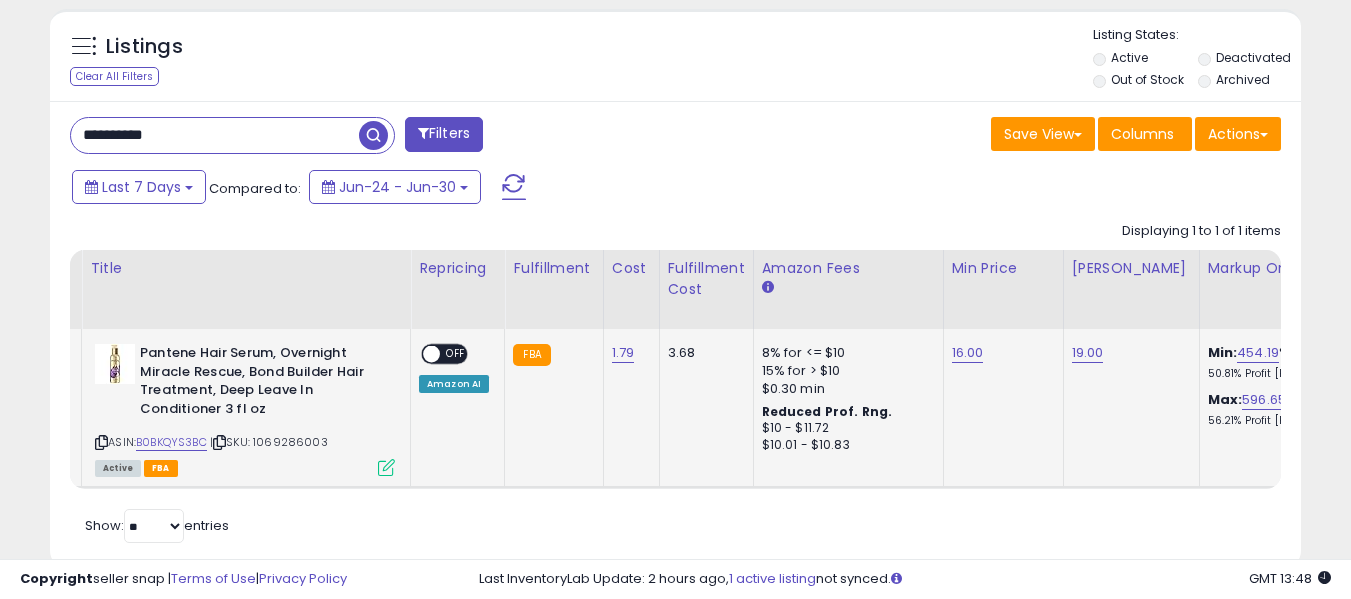 click at bounding box center (431, 354) 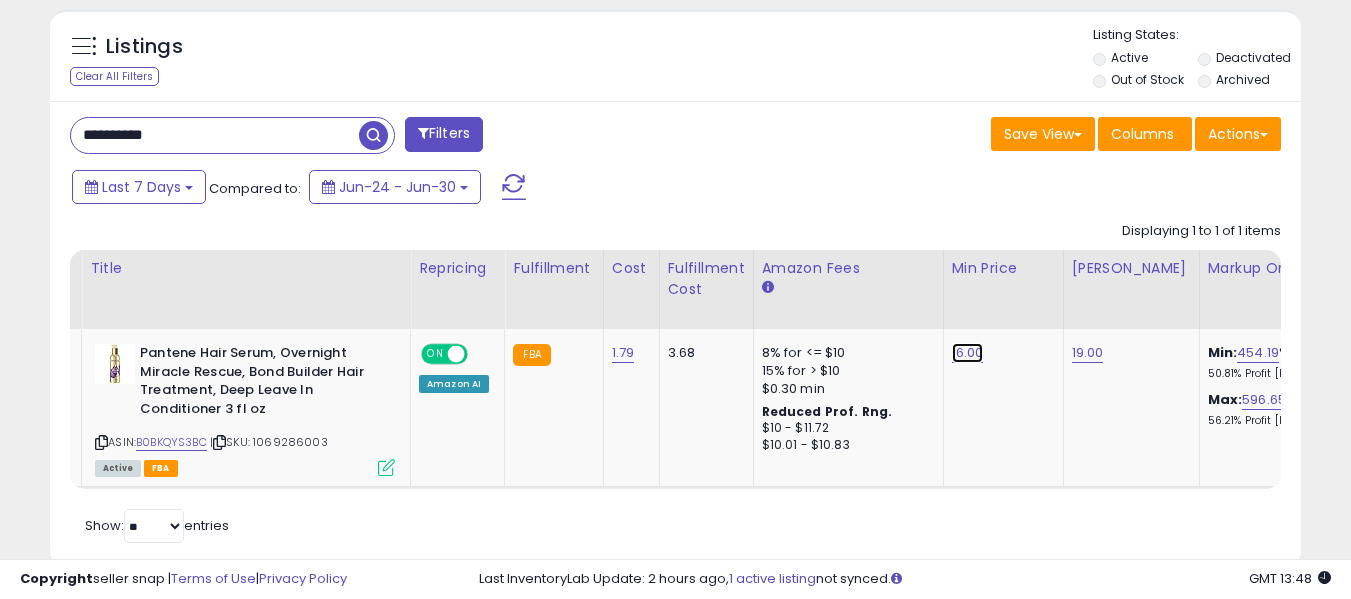 click on "16.00" at bounding box center (968, 353) 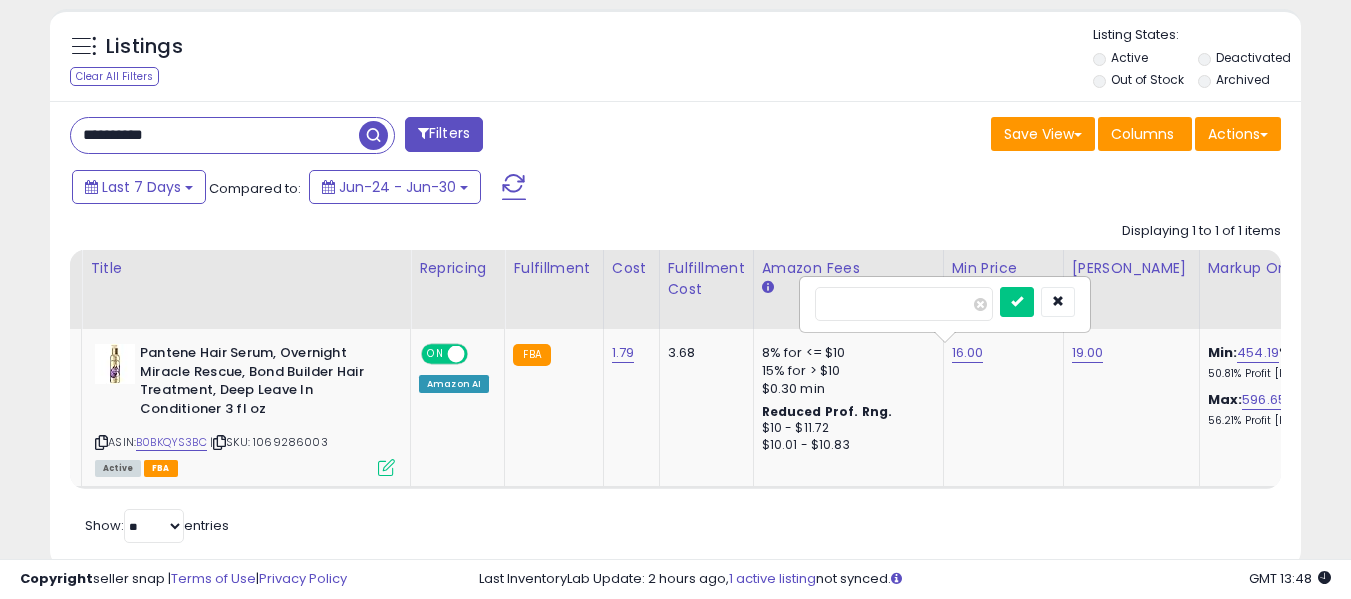 type on "*" 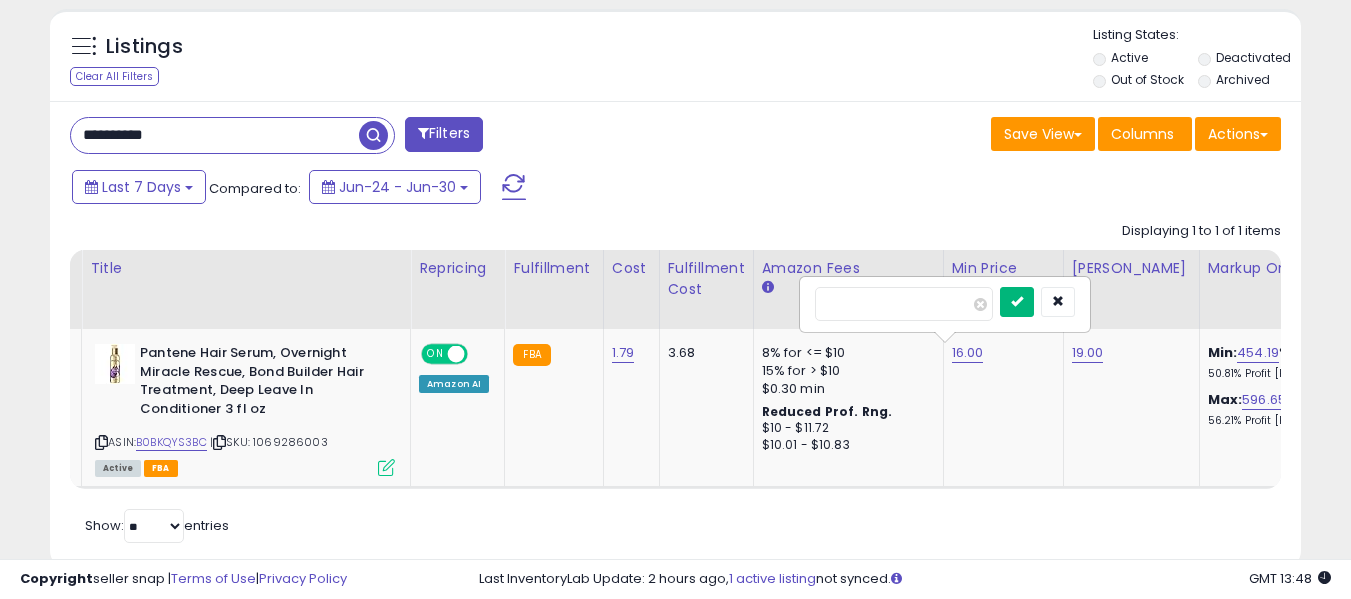 type on "****" 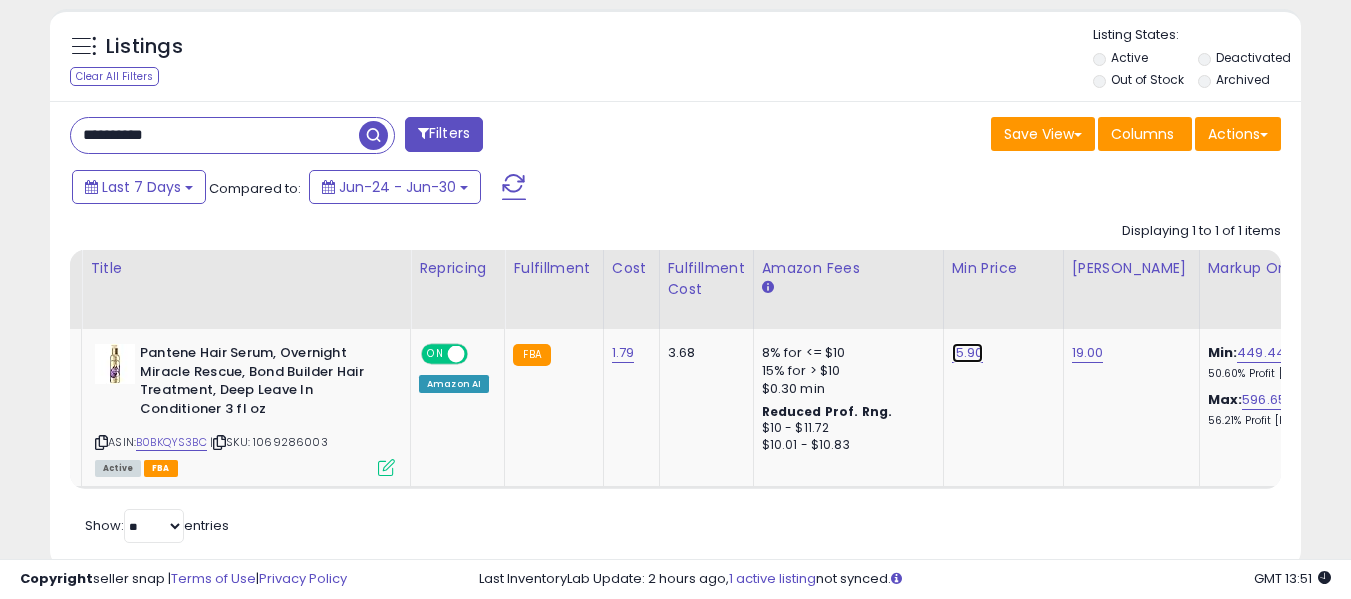 click on "15.90" at bounding box center [968, 353] 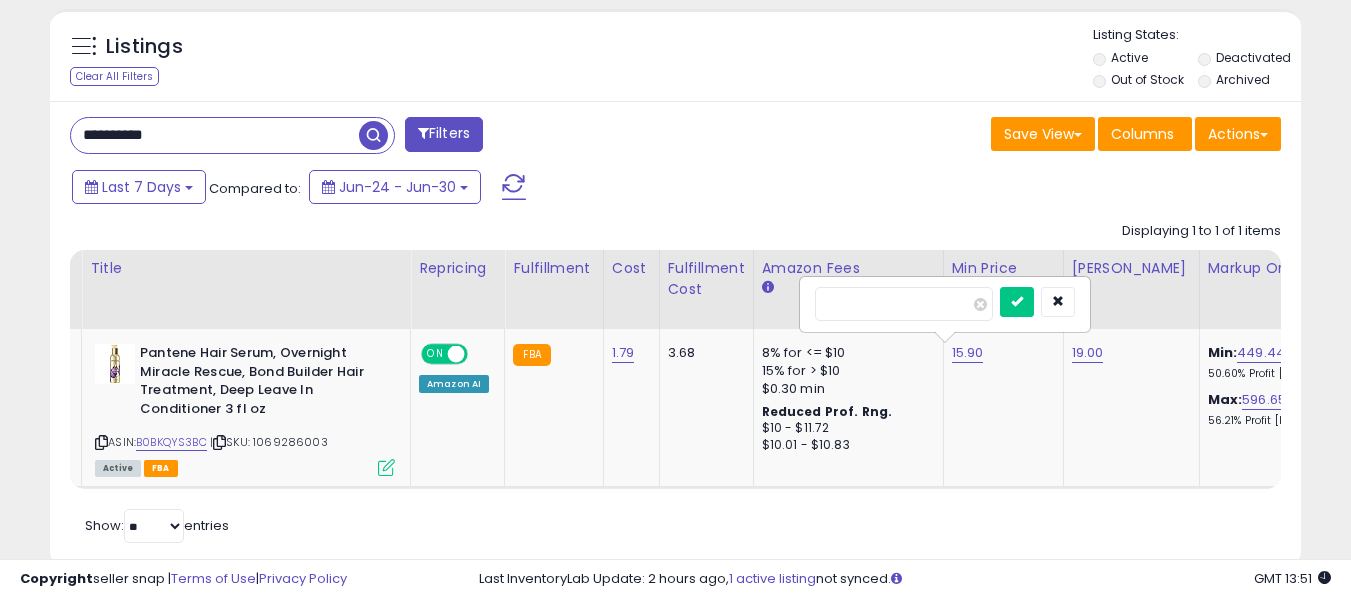 click on "*****" at bounding box center [904, 304] 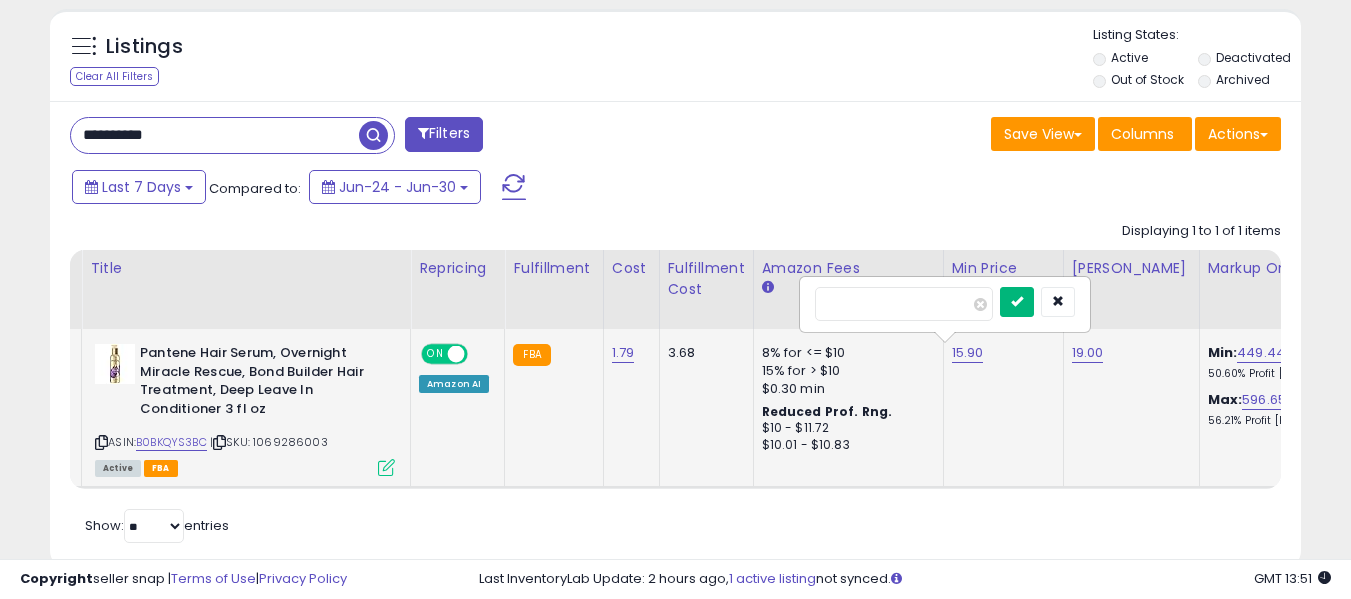 click at bounding box center [1017, 301] 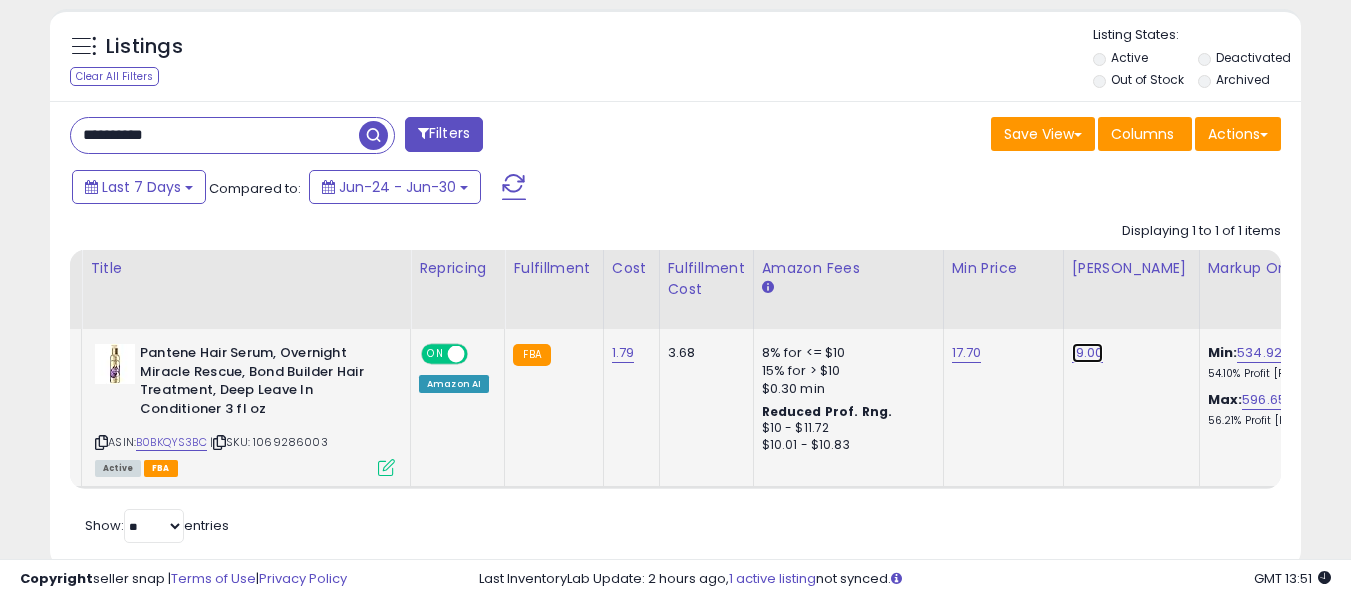 click on "19.00" at bounding box center (1088, 353) 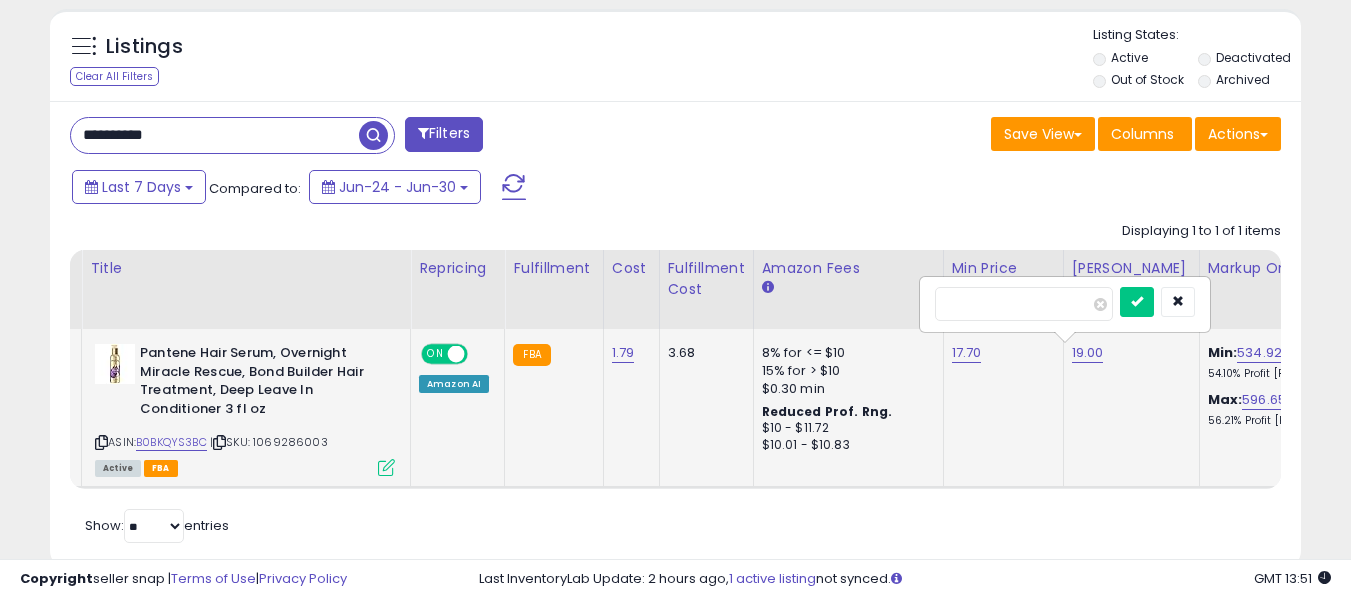 click on "*****" at bounding box center (1024, 304) 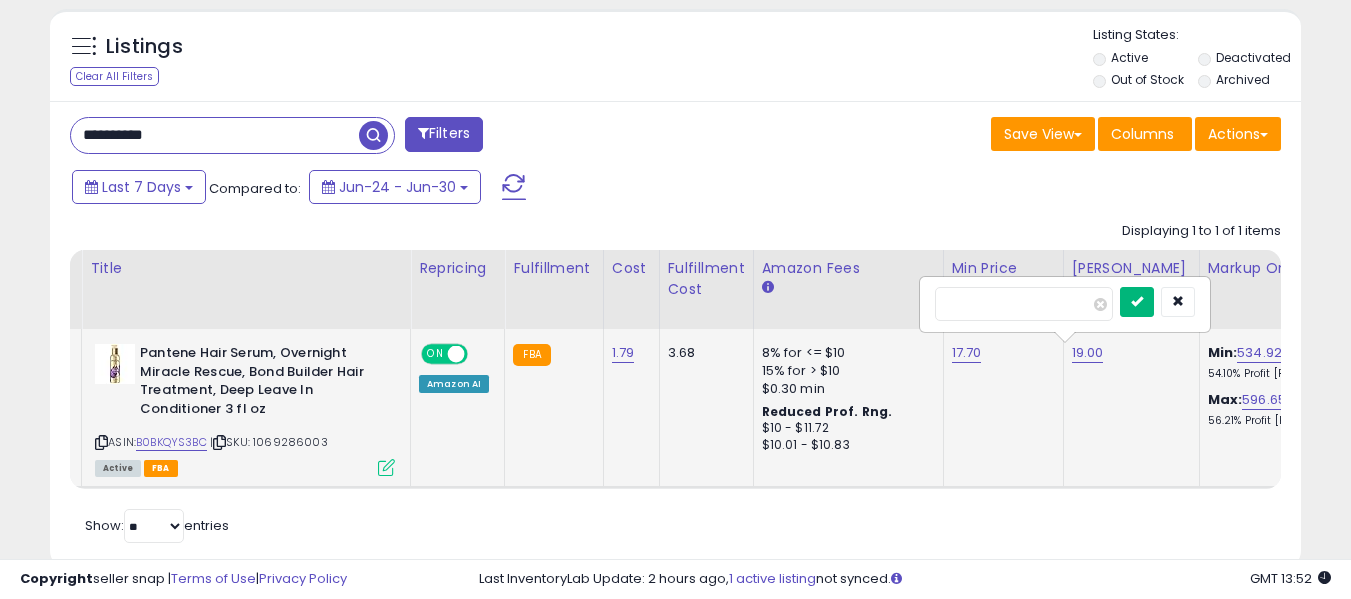 type on "**" 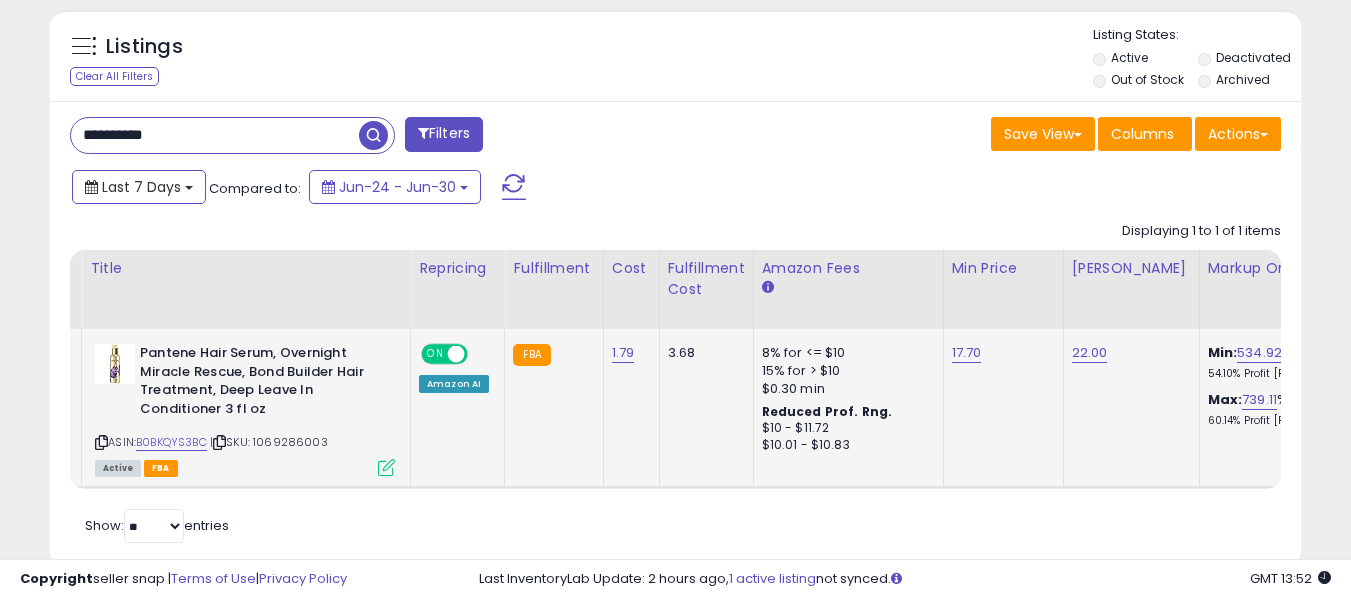drag, startPoint x: 194, startPoint y: 174, endPoint x: 212, endPoint y: 153, distance: 27.658634 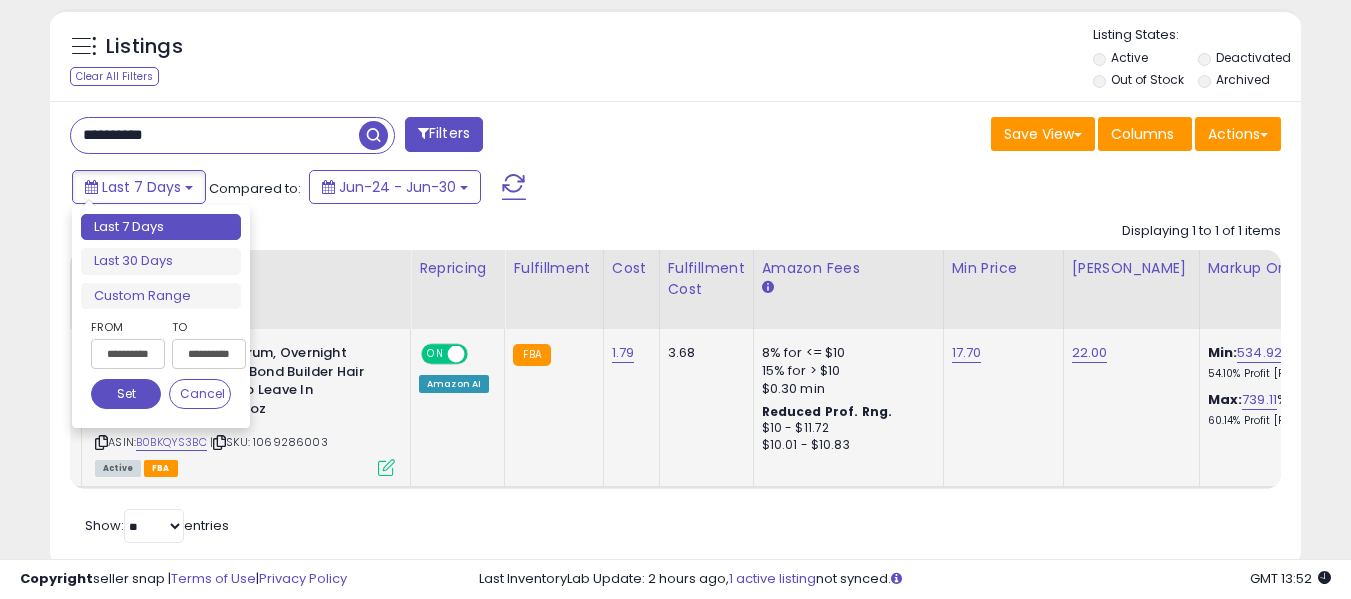 click on "**********" at bounding box center (215, 135) 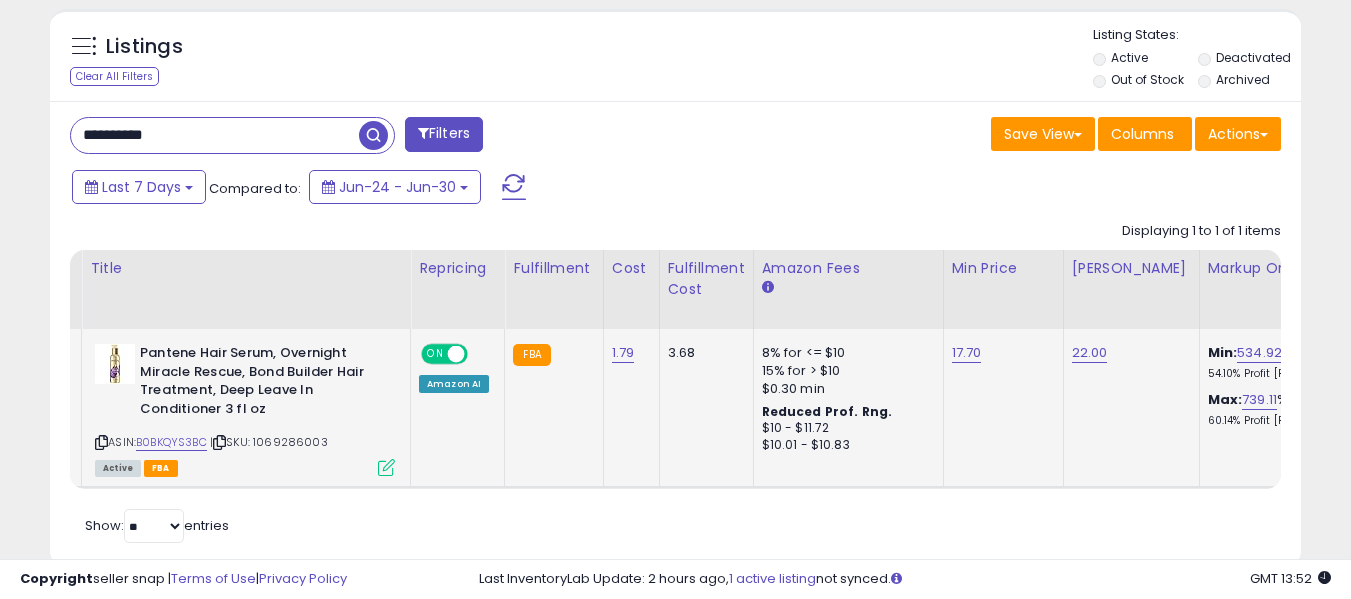 click on "**********" at bounding box center [215, 135] 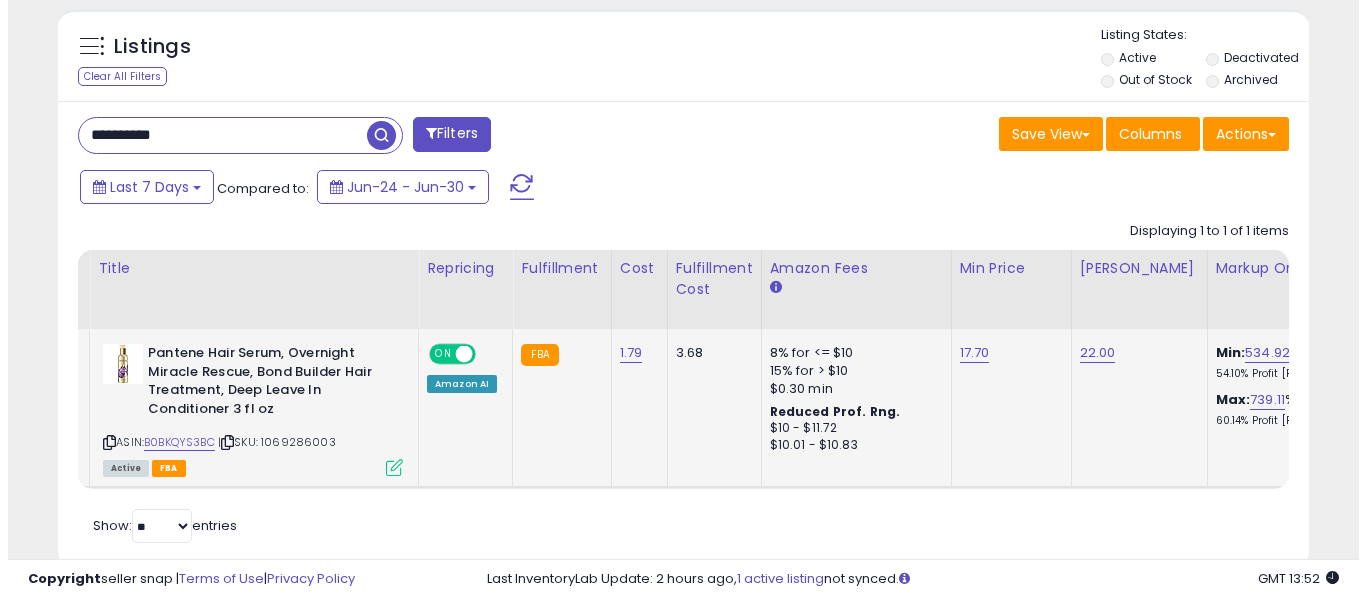 scroll, scrollTop: 621, scrollLeft: 0, axis: vertical 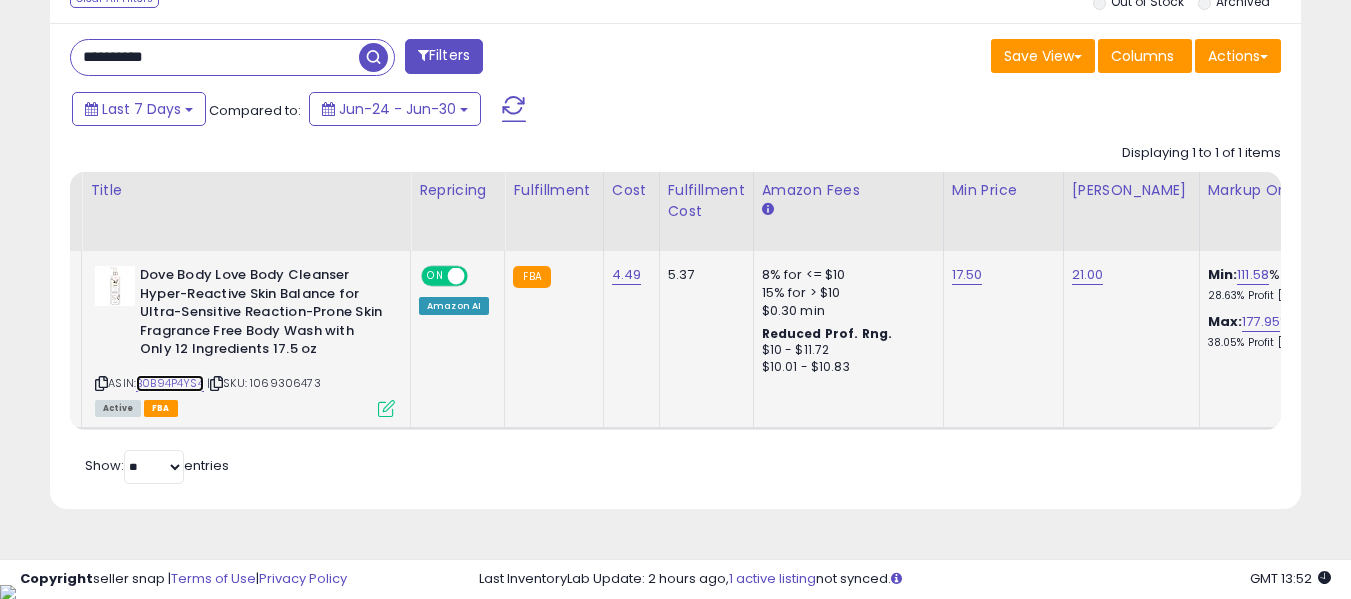 click on "B0B94P4YS4" at bounding box center (170, 383) 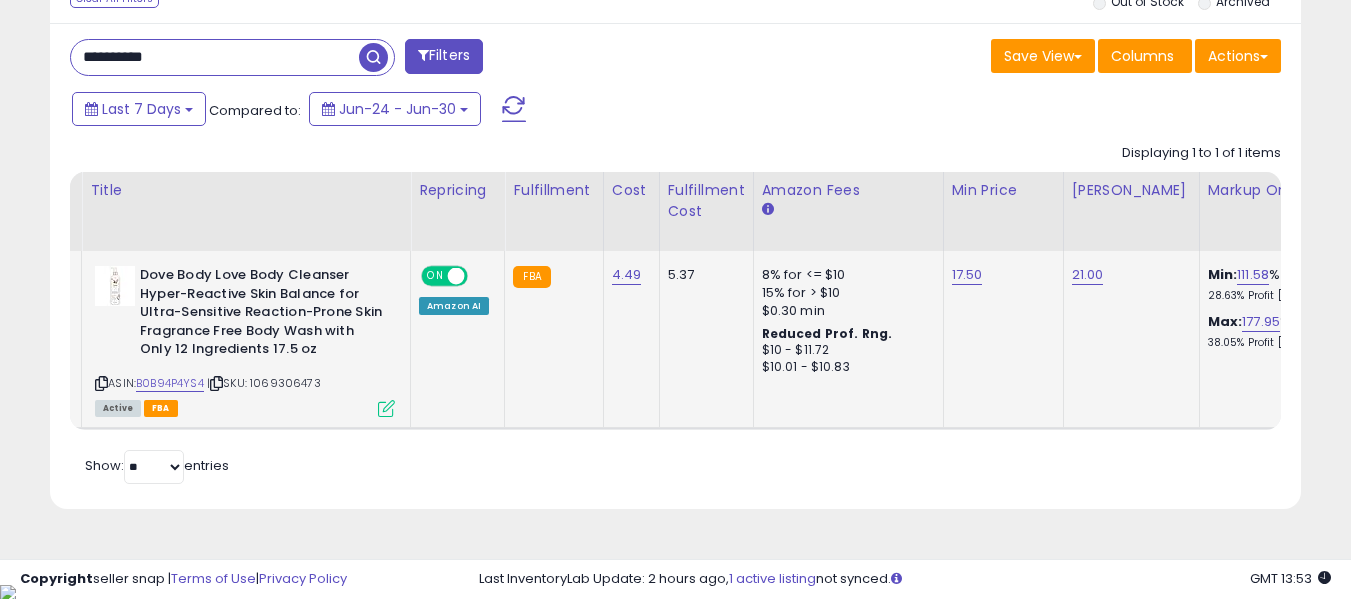 click on "17.50" 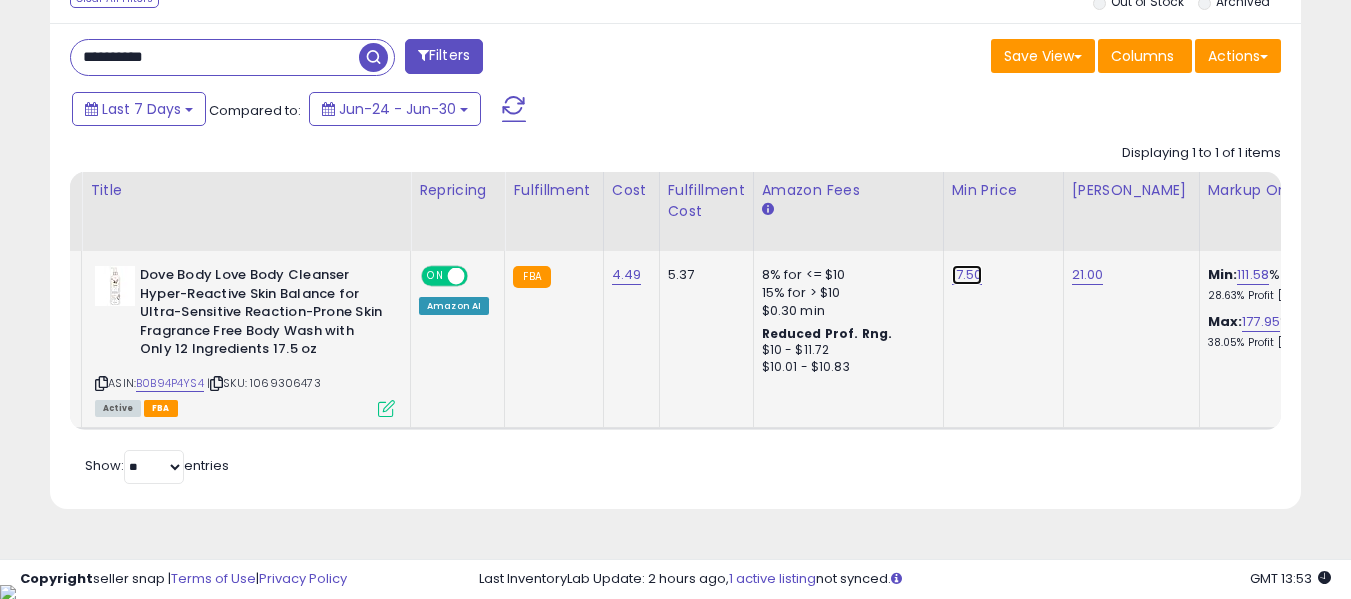 click on "17.50" at bounding box center [967, 275] 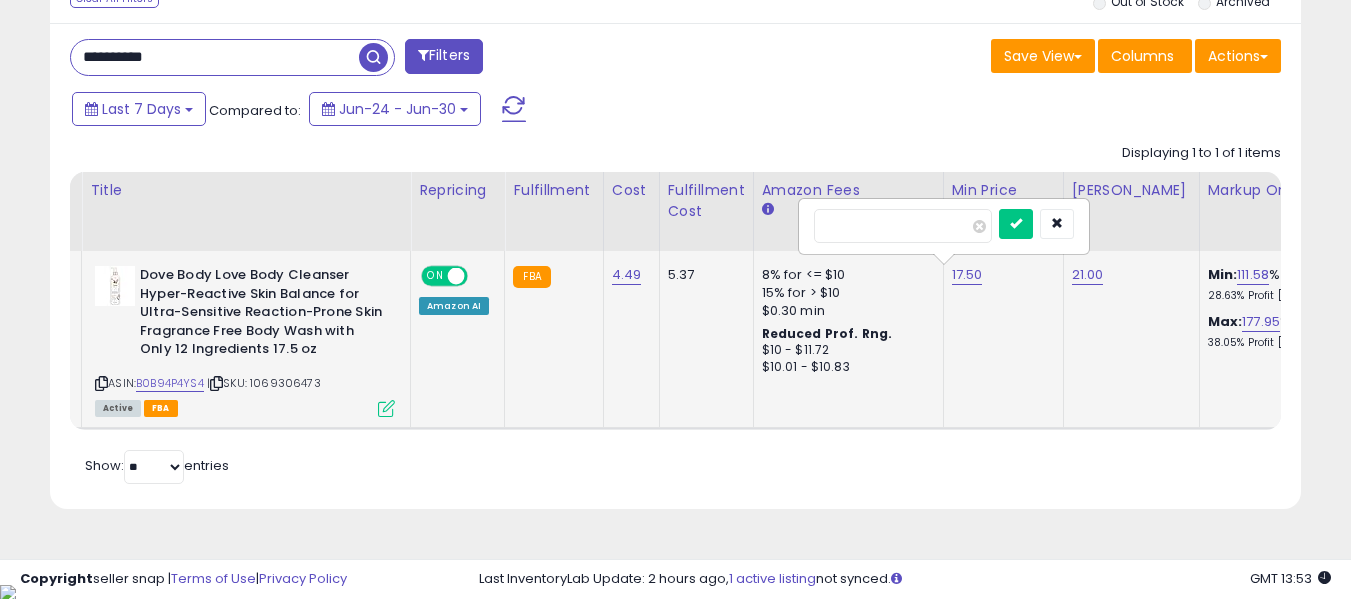 click on "*****" at bounding box center [903, 226] 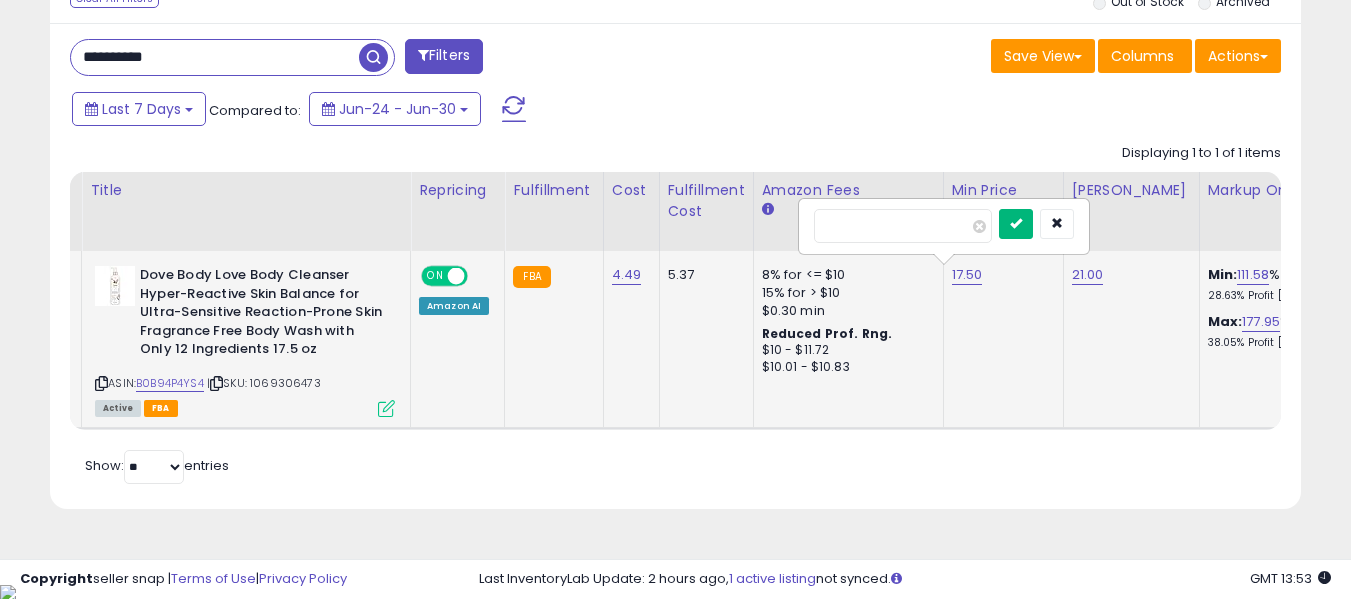 type on "**" 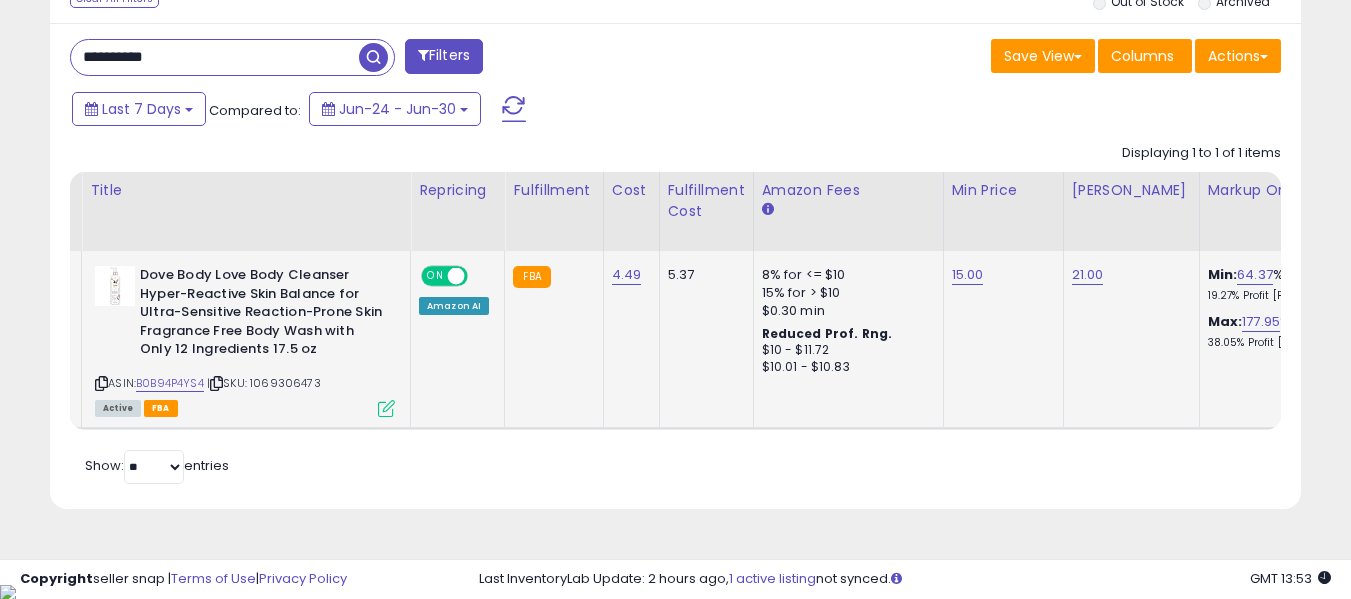 click on "**********" at bounding box center (215, 57) 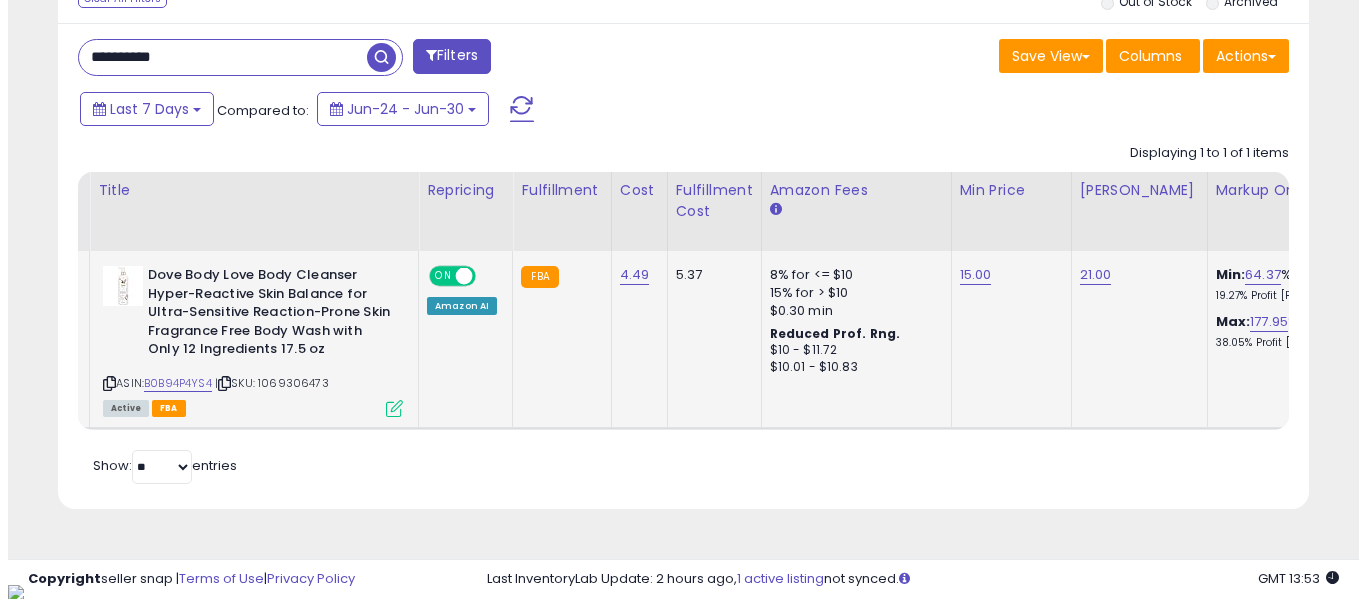 scroll, scrollTop: 621, scrollLeft: 0, axis: vertical 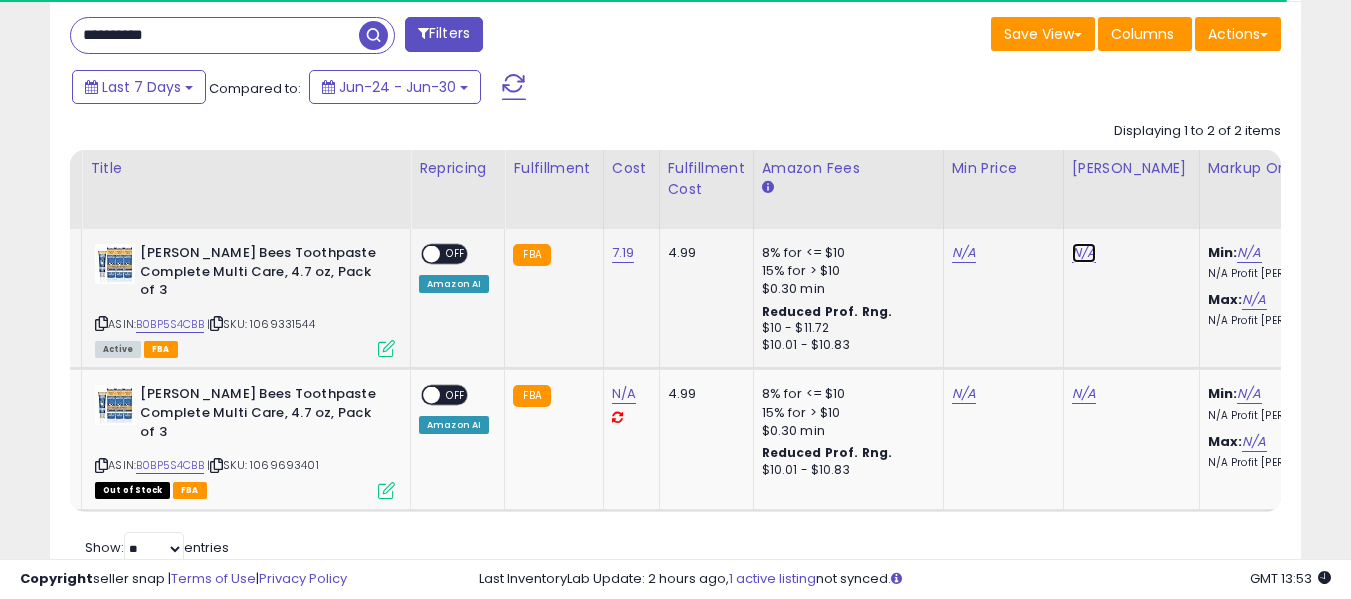 click on "N/A" at bounding box center [1084, 253] 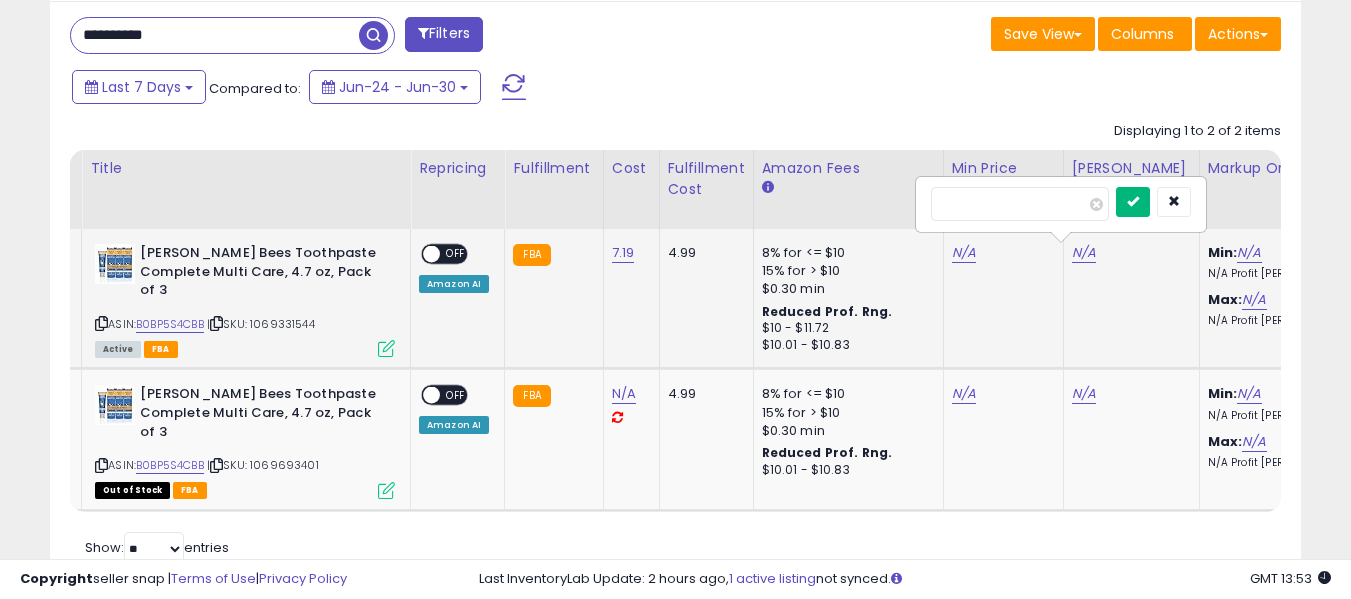 type on "**" 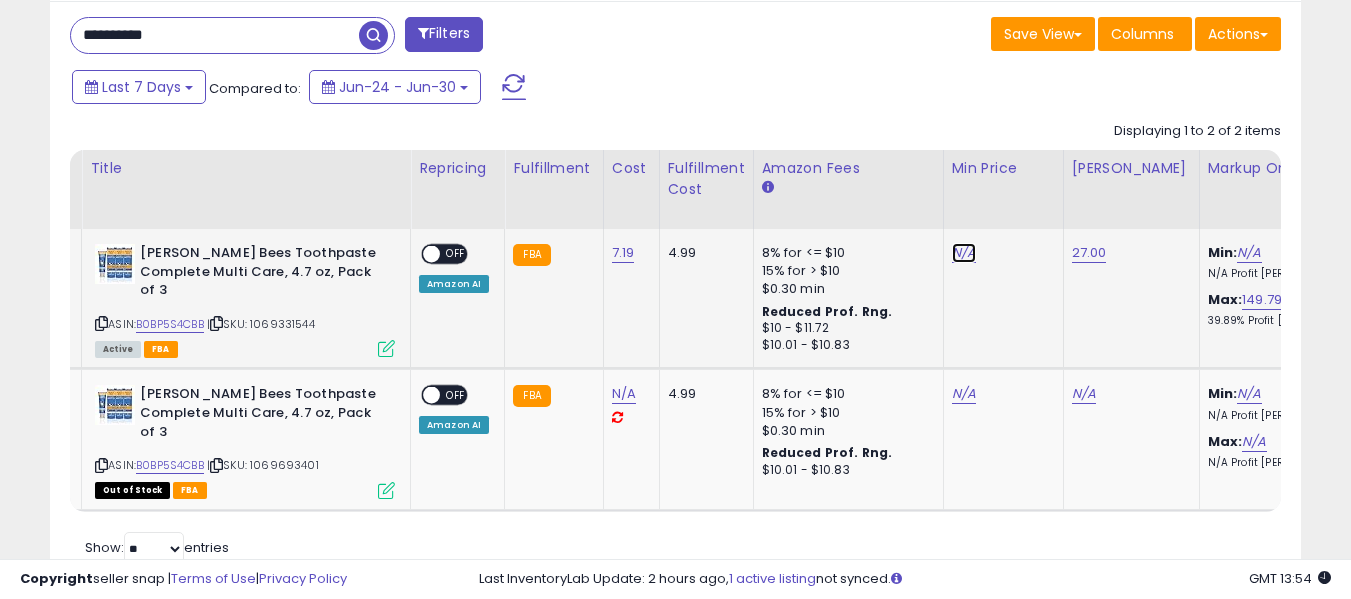 click on "N/A" at bounding box center (964, 253) 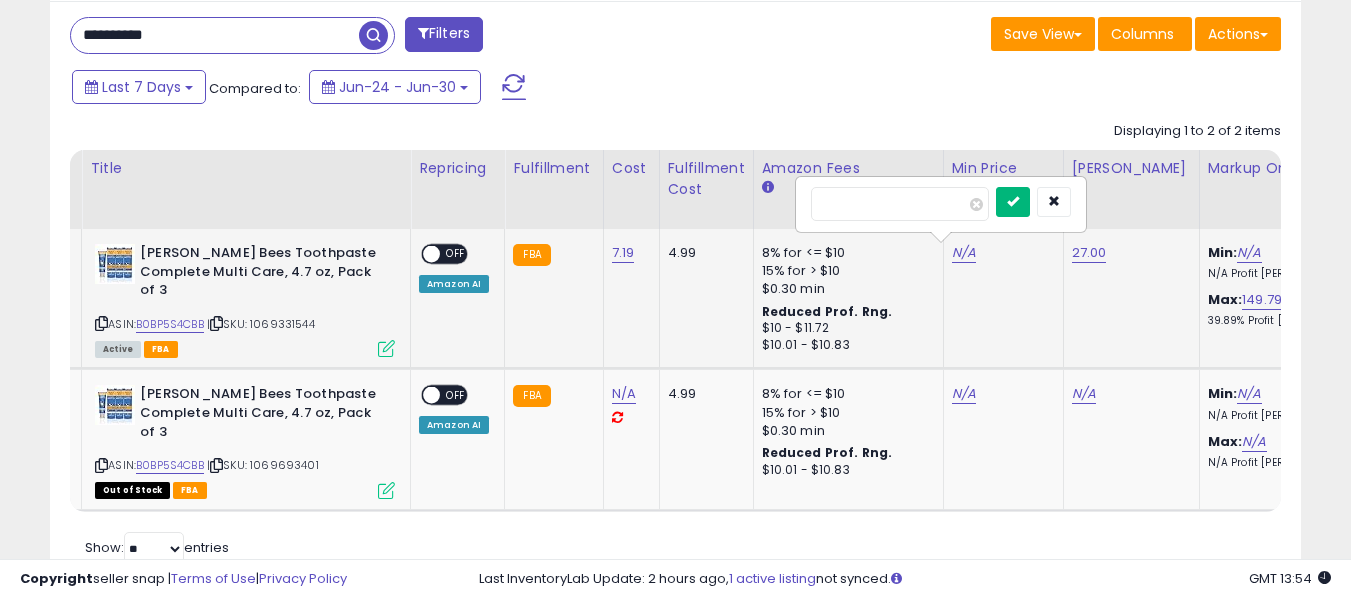 type on "**" 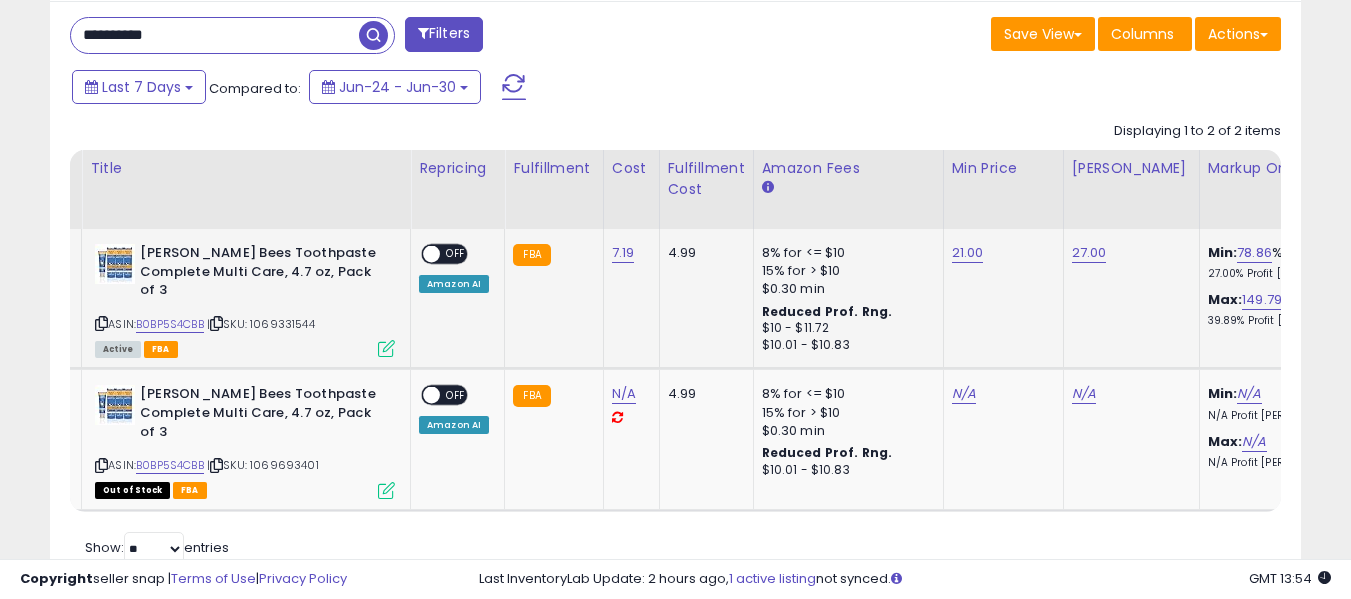 click on "OFF" at bounding box center [456, 254] 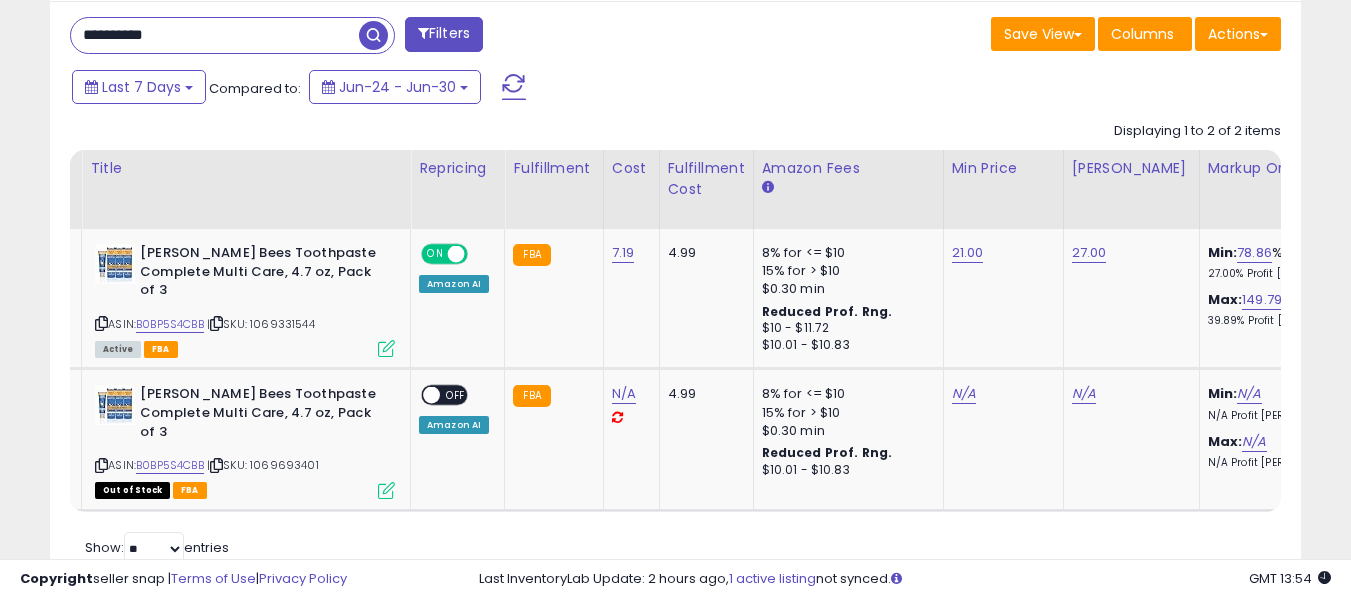 click on "**********" at bounding box center [215, 35] 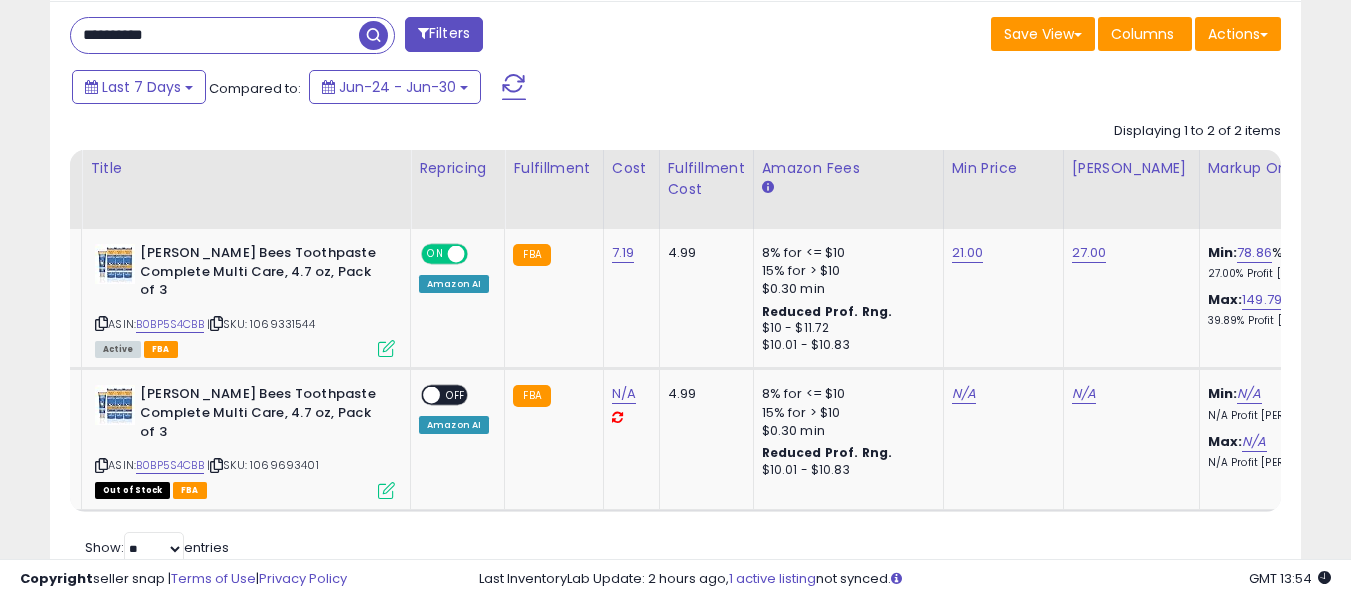 paste 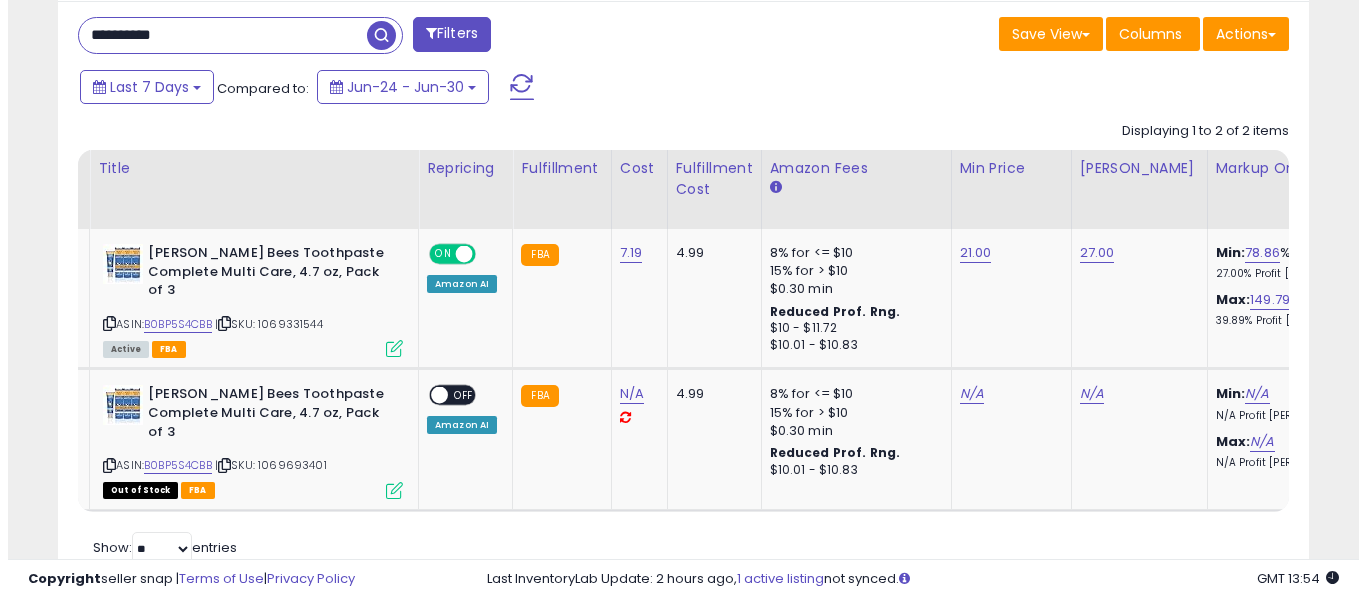scroll, scrollTop: 621, scrollLeft: 0, axis: vertical 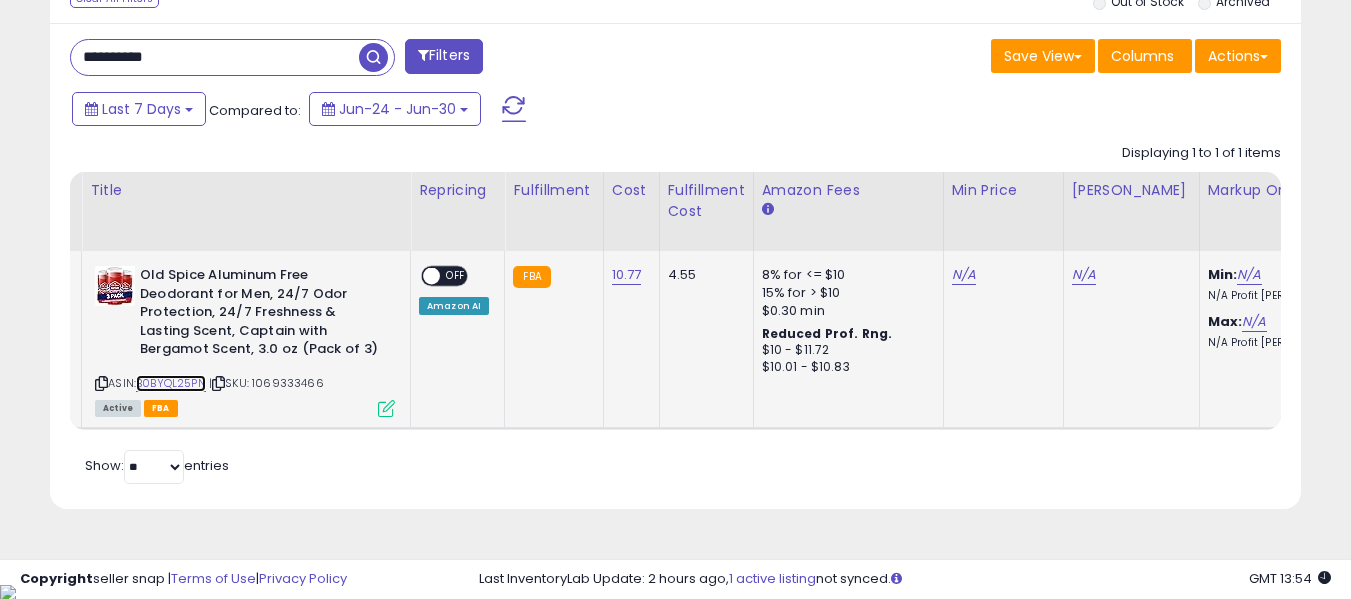 click on "B0BYQL25PN" at bounding box center (171, 383) 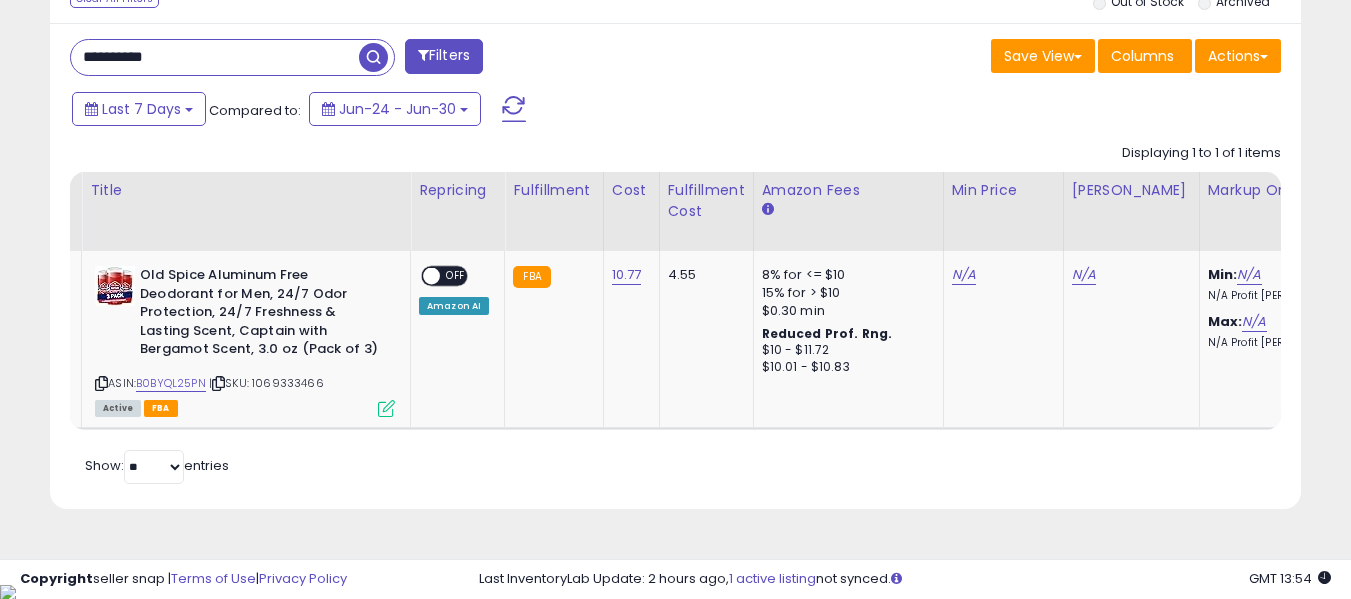 click on "**********" at bounding box center [215, 57] 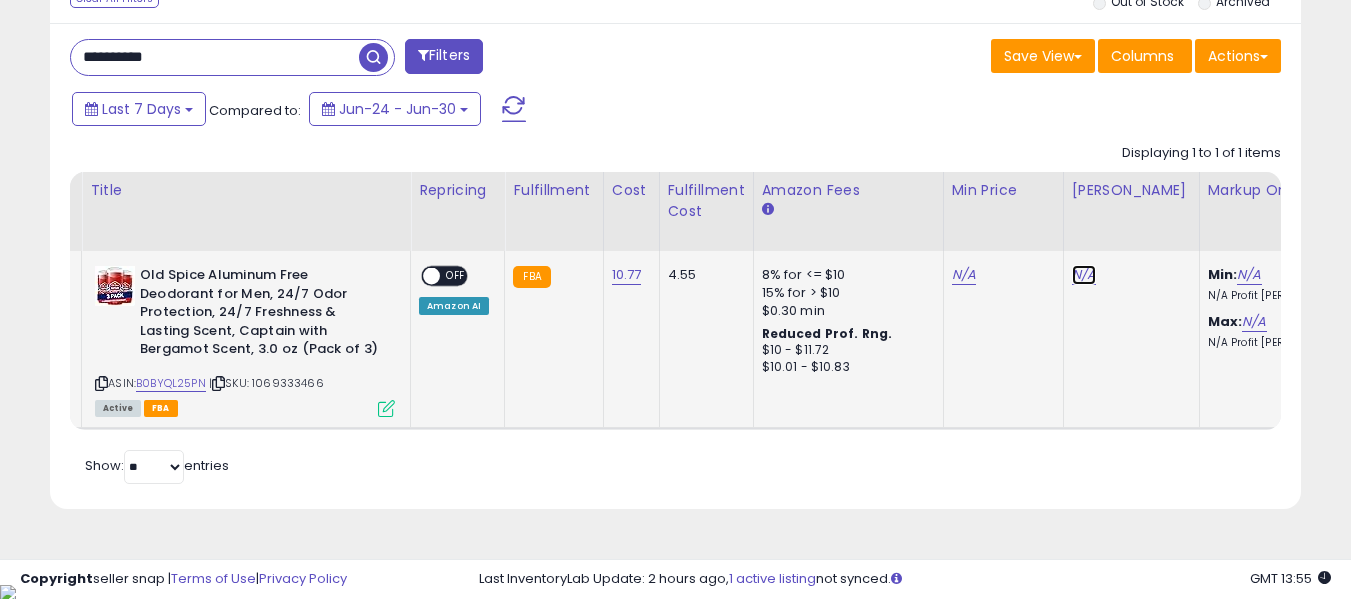 click on "N/A" at bounding box center (1084, 275) 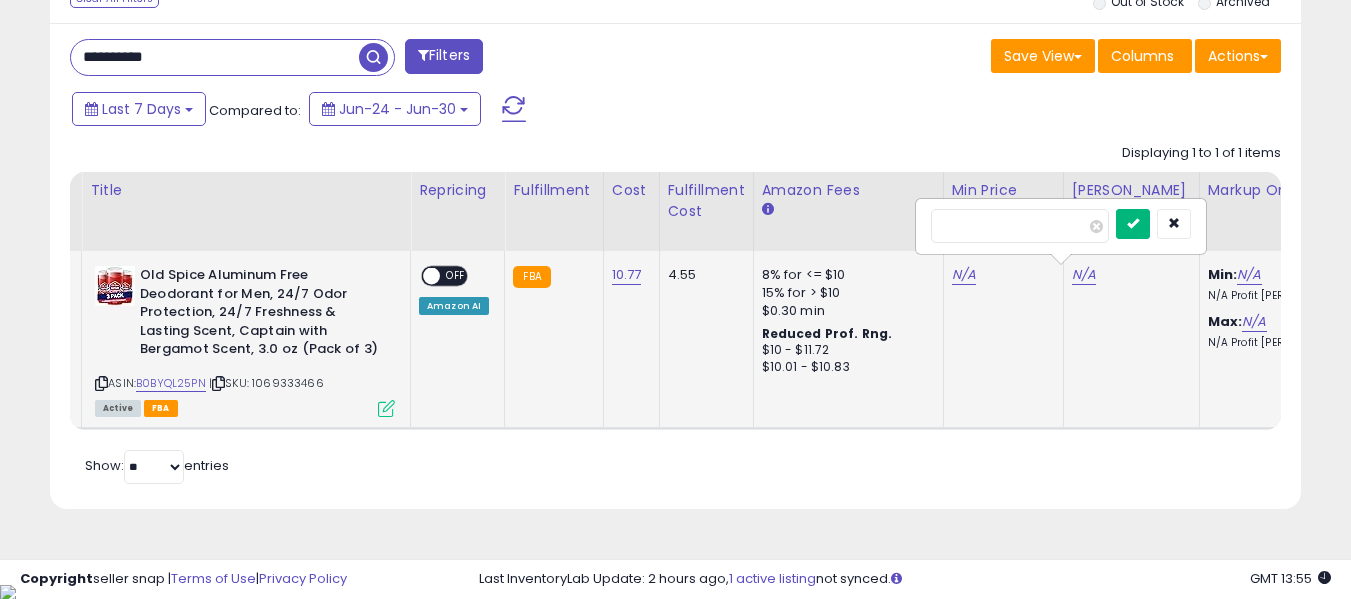 type on "**" 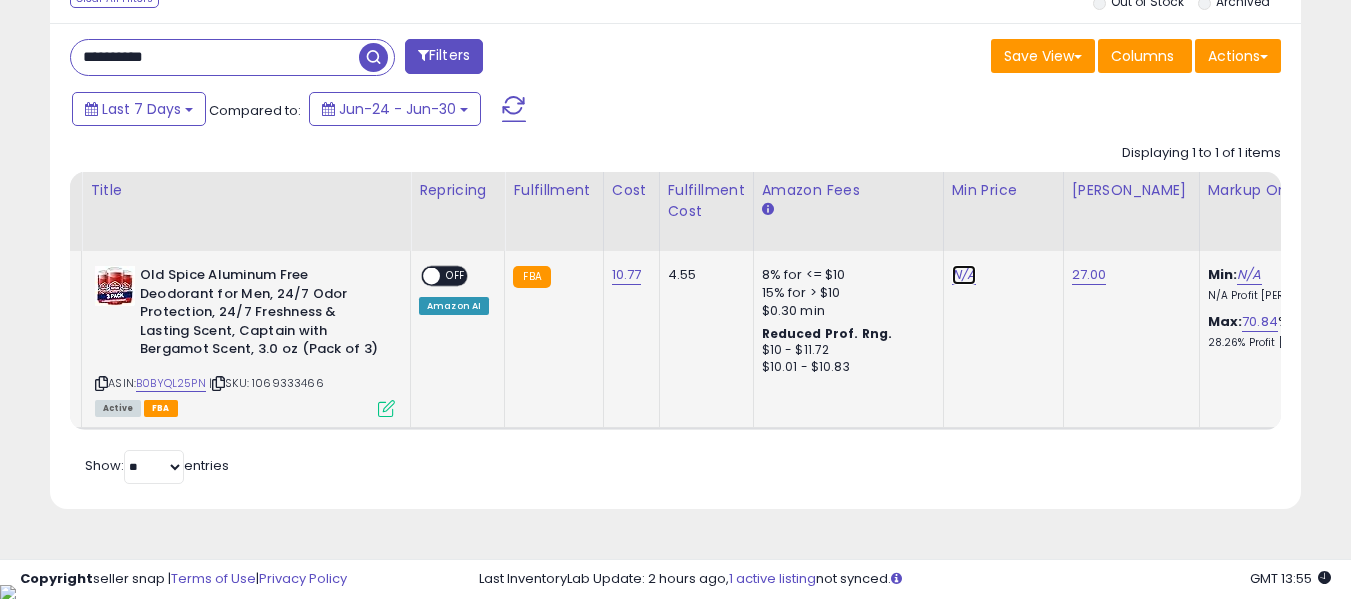 click on "N/A" at bounding box center [964, 275] 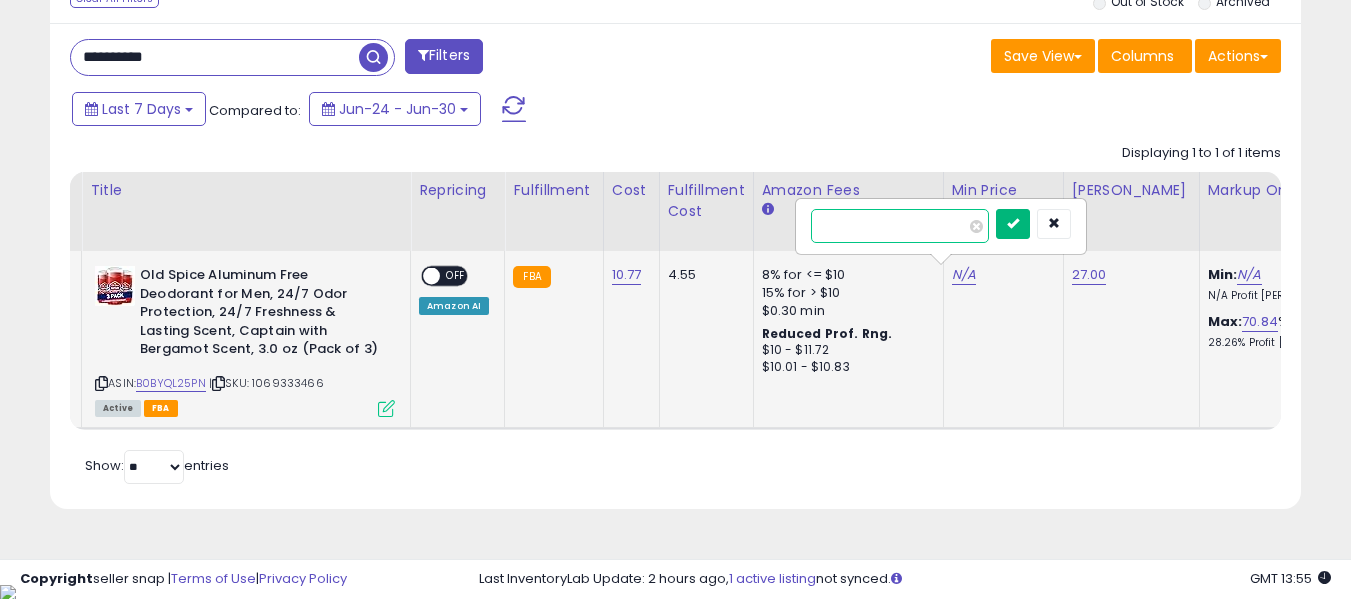 type on "****" 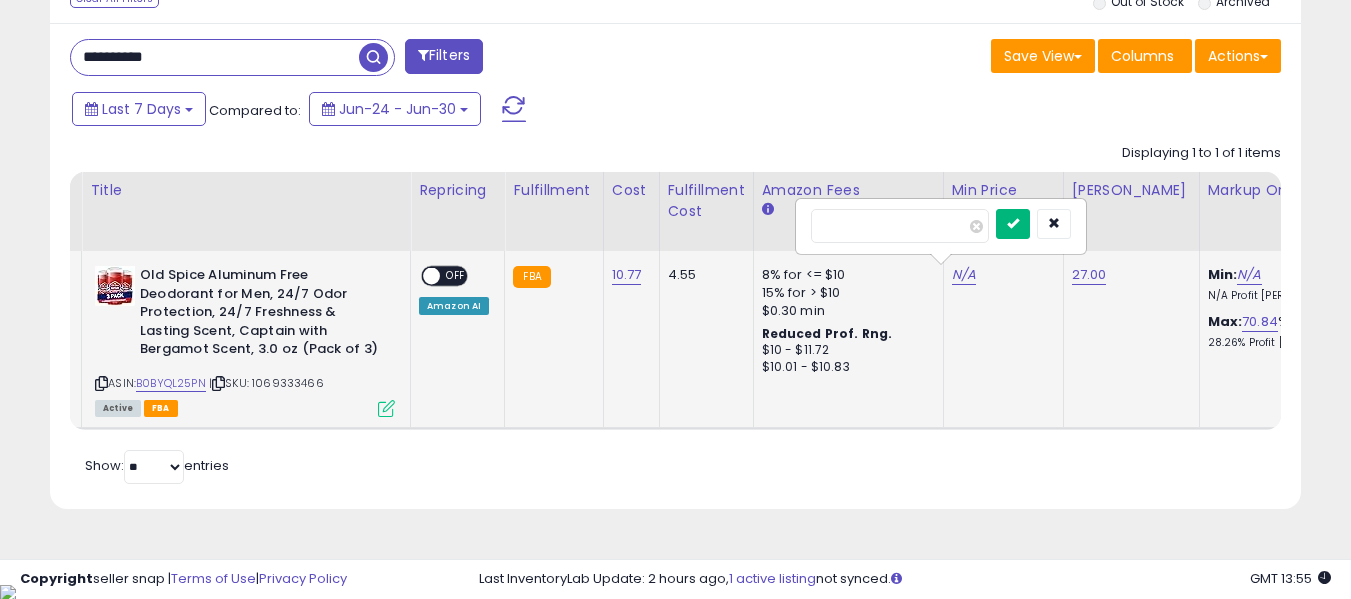 click at bounding box center [1013, 223] 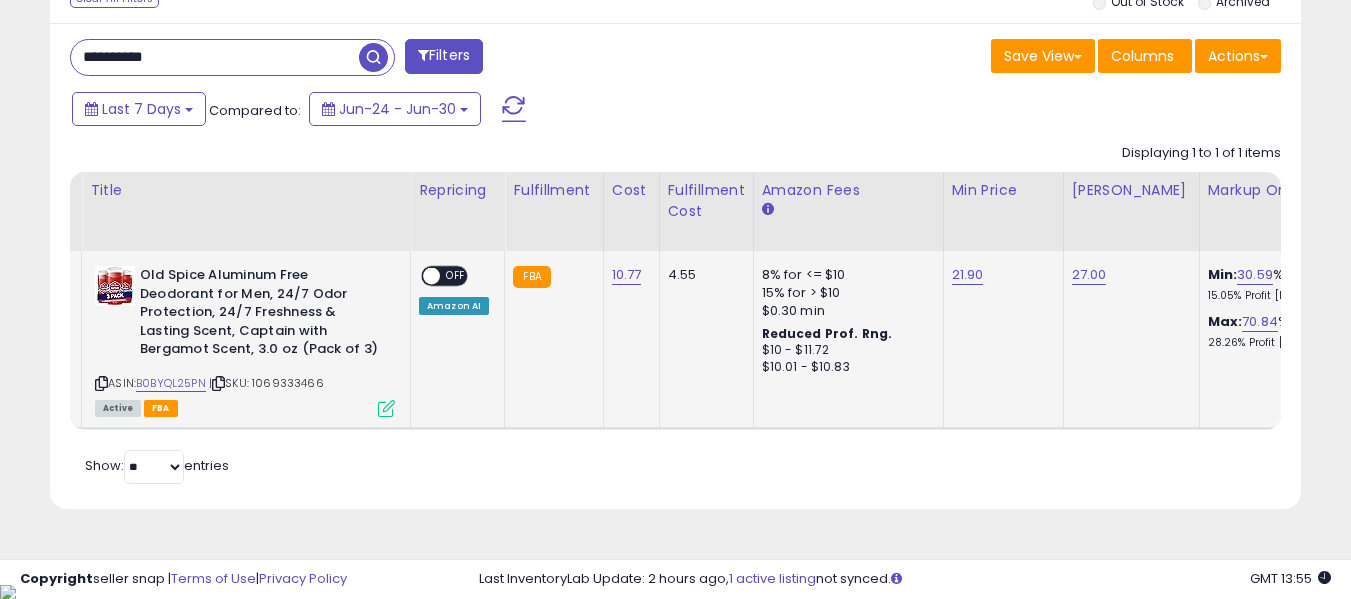 click on "OFF" at bounding box center (456, 276) 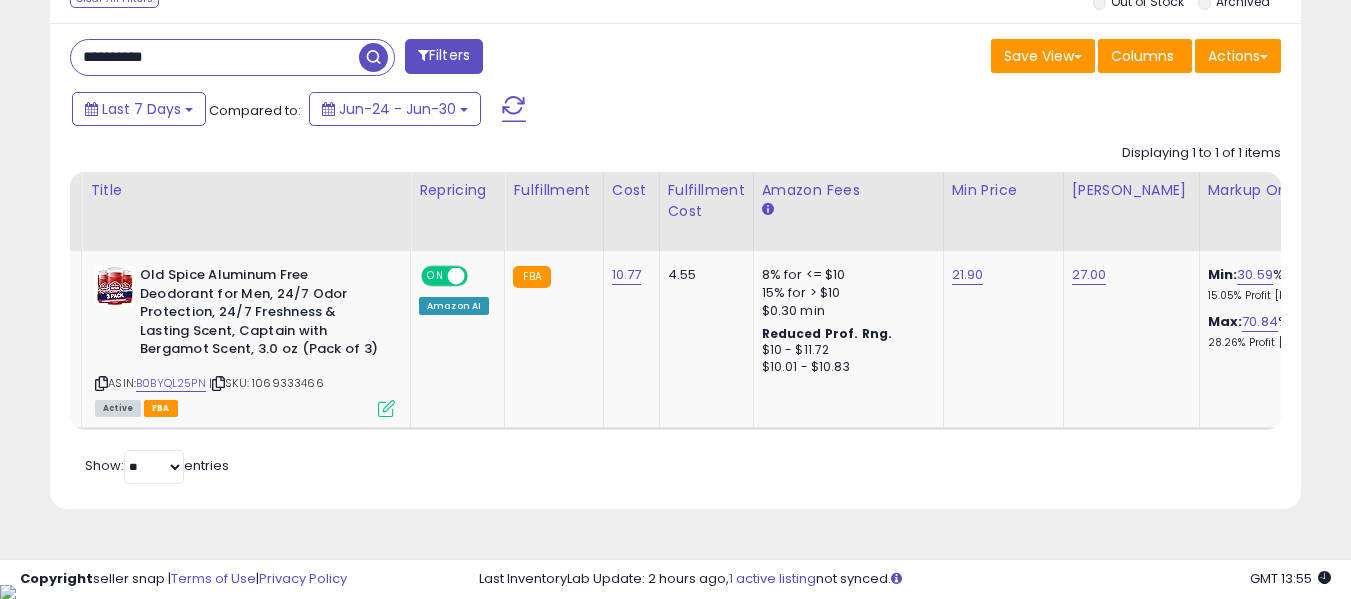 click on "**********" at bounding box center (215, 57) 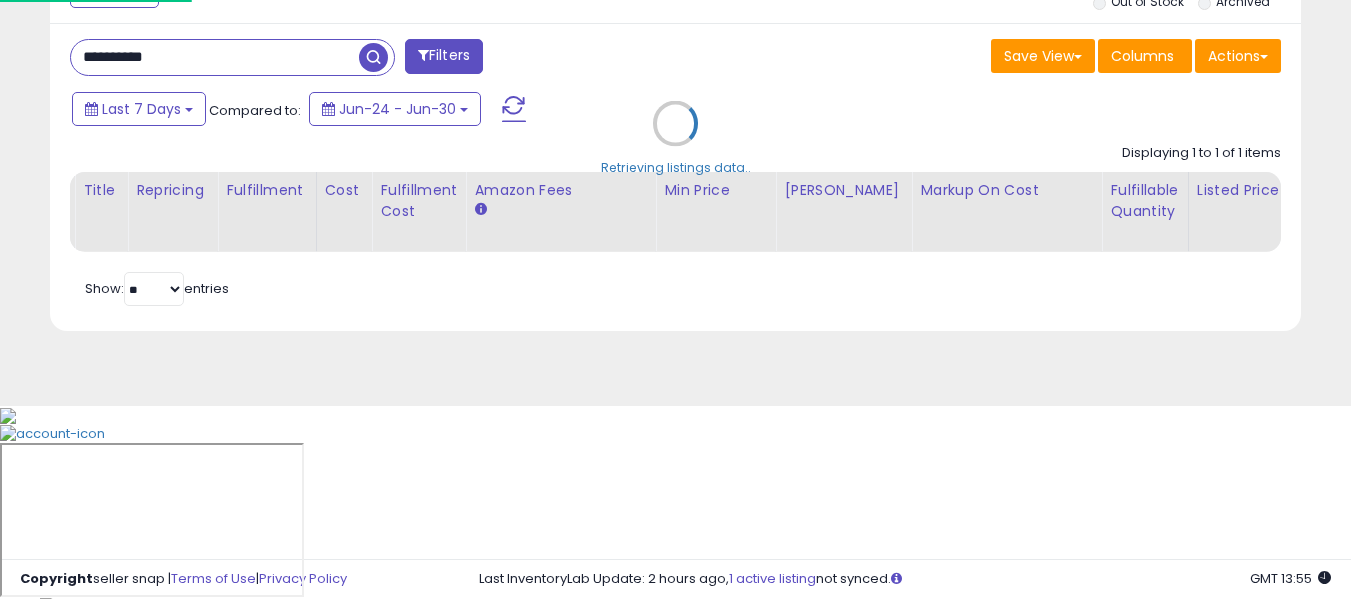 scroll, scrollTop: 999590, scrollLeft: 999267, axis: both 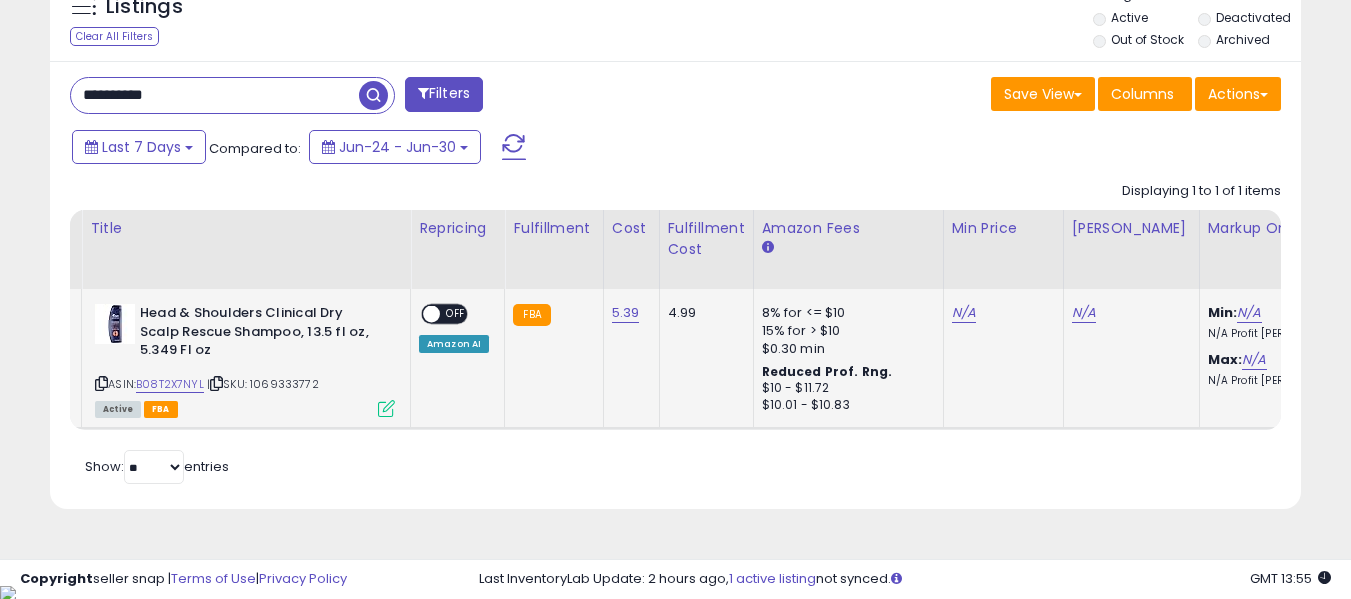 click on "N/A" at bounding box center [1128, 313] 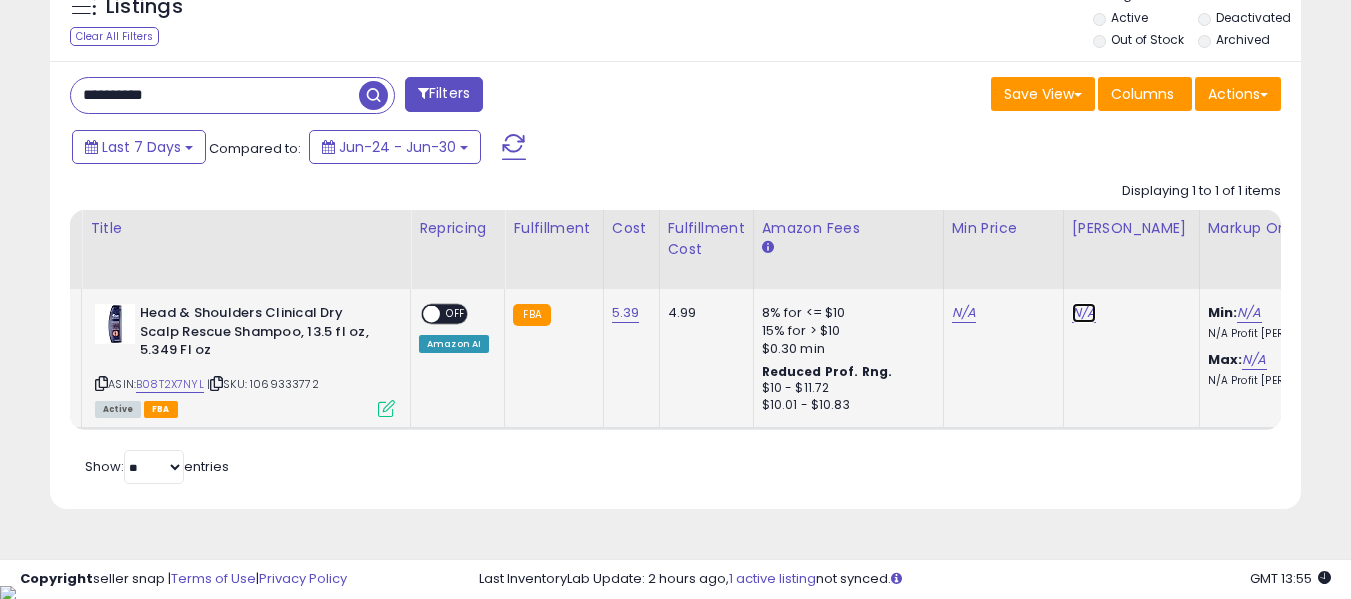 click on "N/A" at bounding box center [1084, 313] 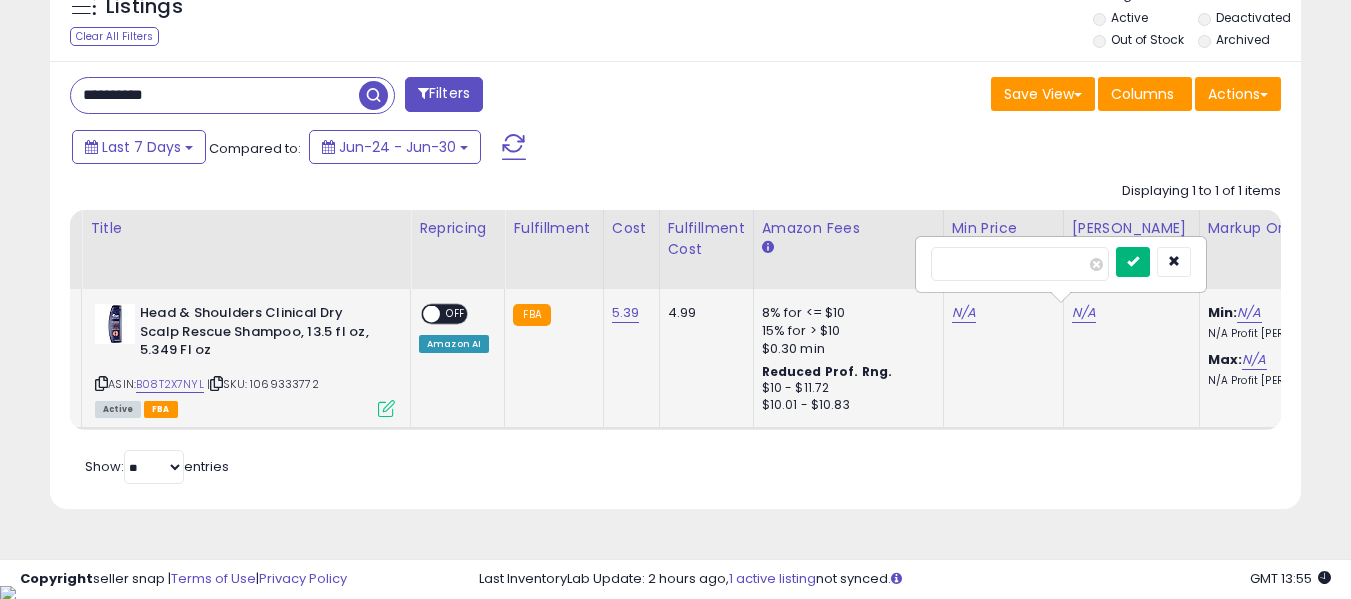 type on "**" 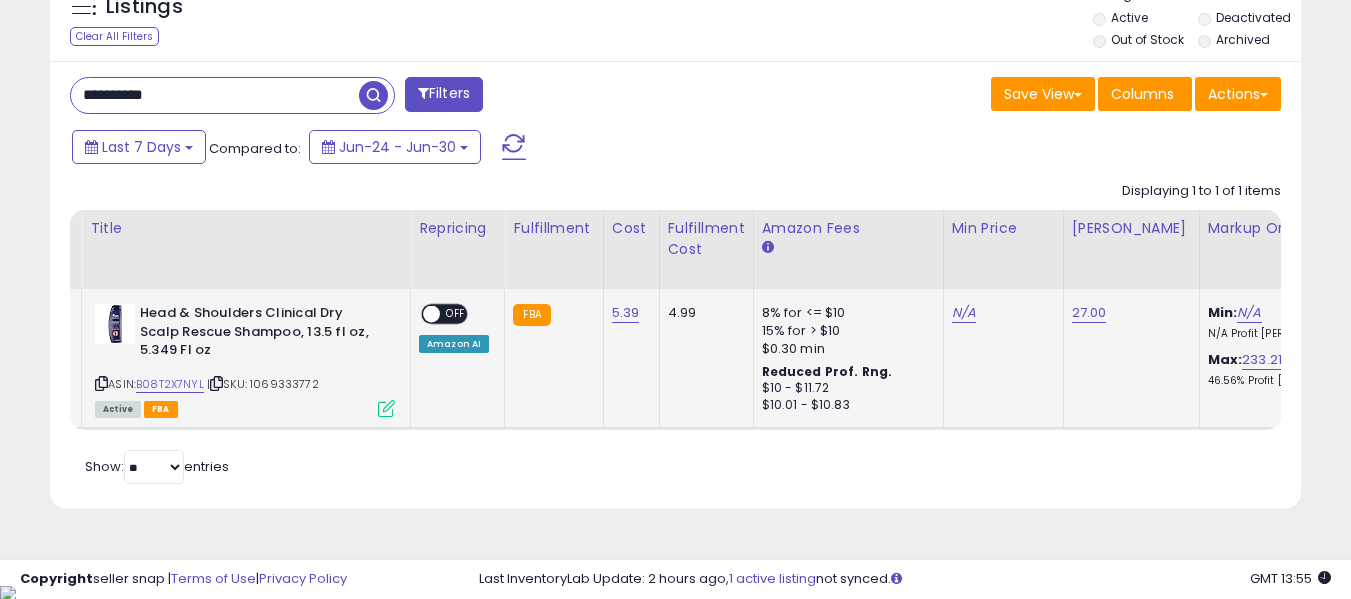 click on "8% for <= $10 15% for > $10 $0.30 min Reduced Prof. Rng. $10 - $11.72 $10.01 - $10.83" 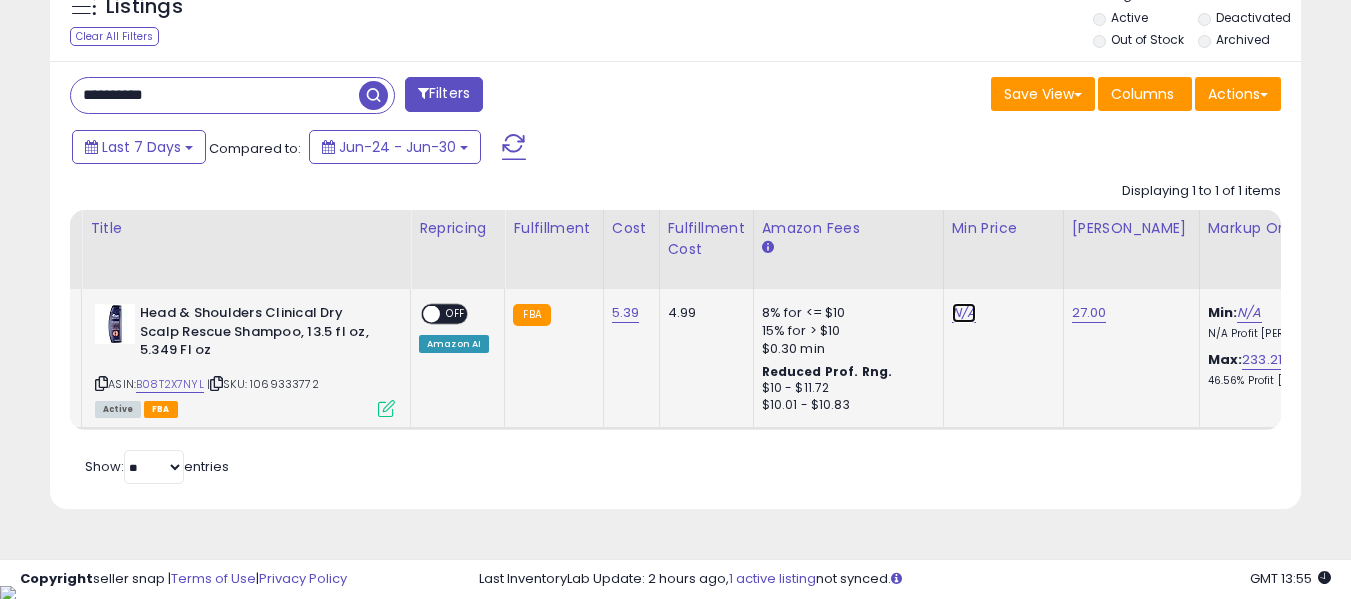 click on "N/A" at bounding box center (964, 313) 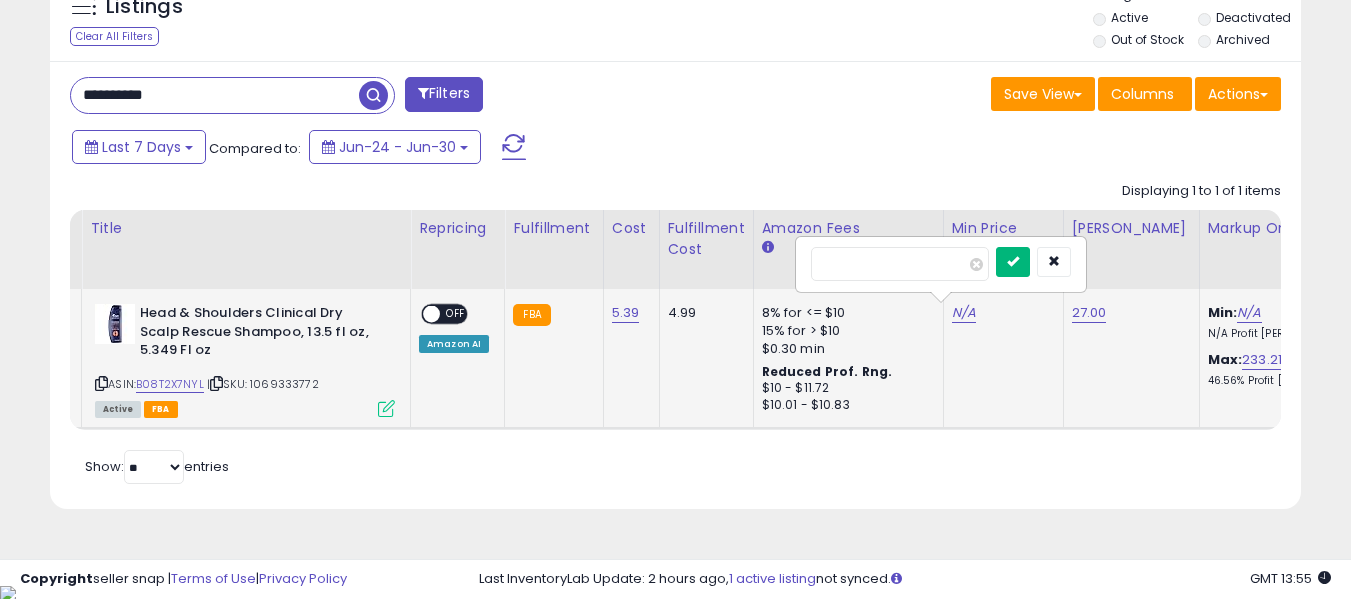 type on "****" 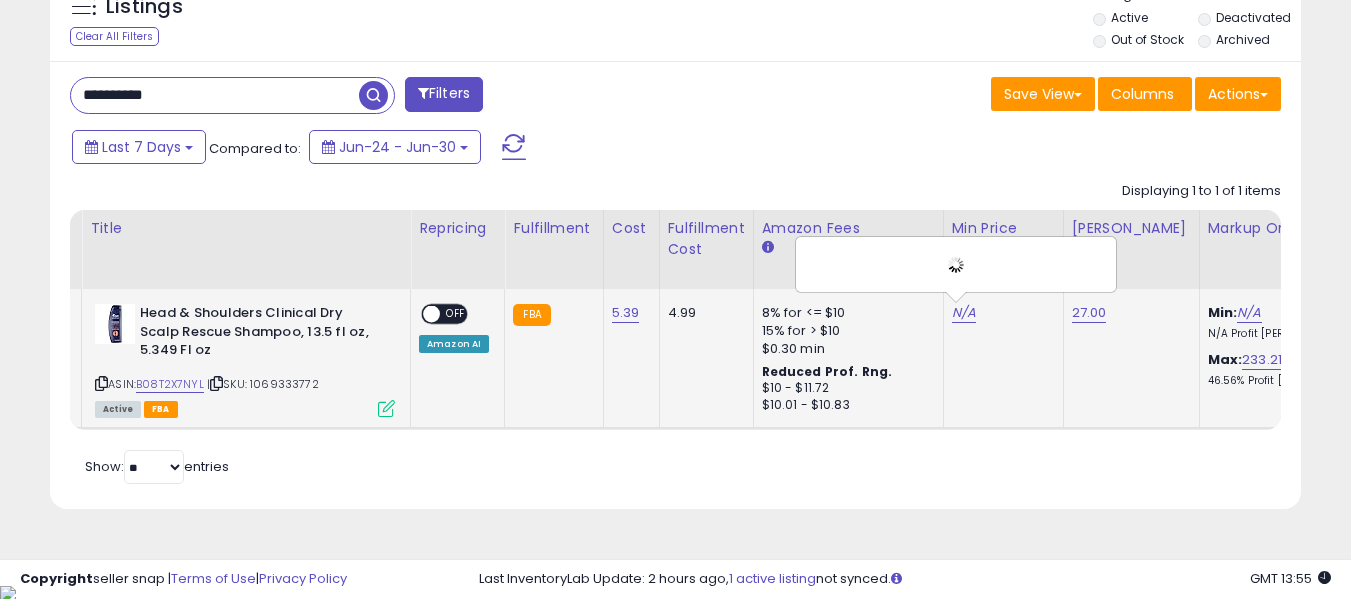 click at bounding box center (431, 314) 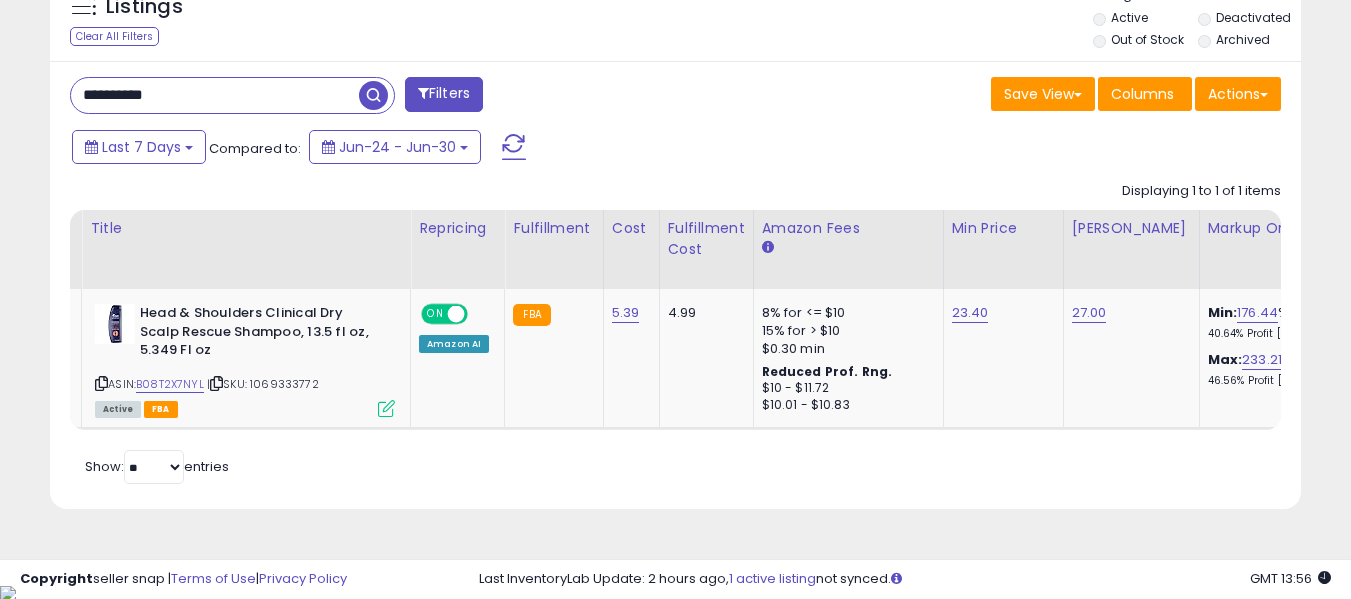 click on "**********" at bounding box center (215, 95) 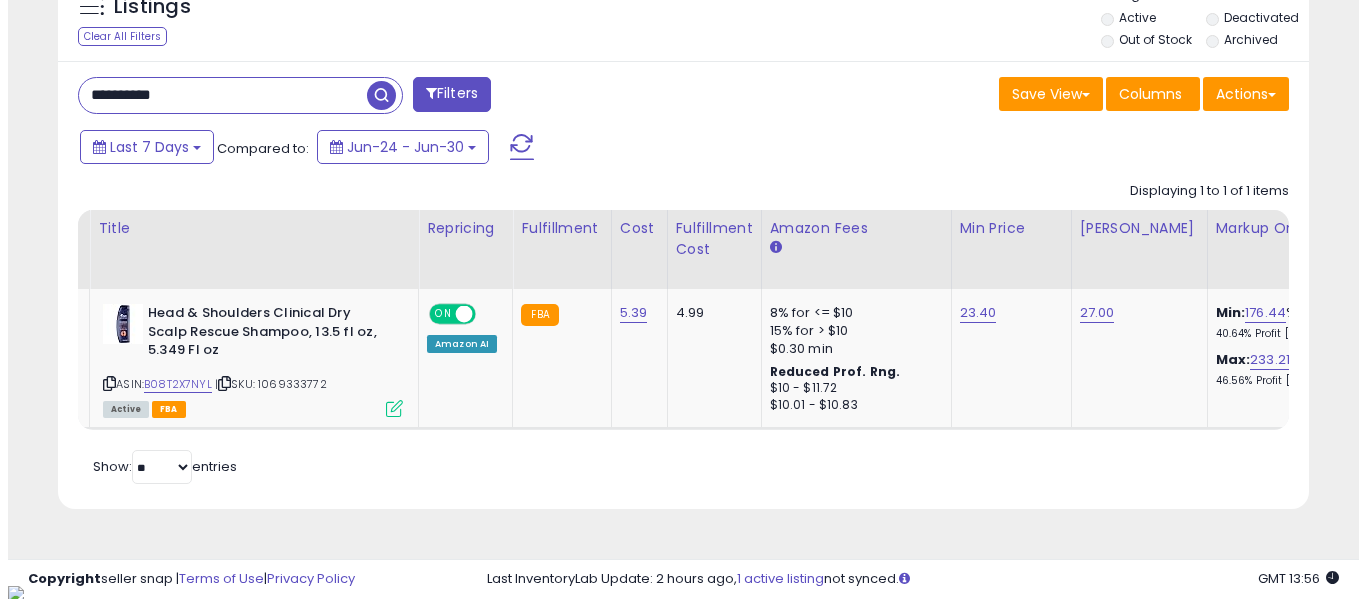 scroll, scrollTop: 621, scrollLeft: 0, axis: vertical 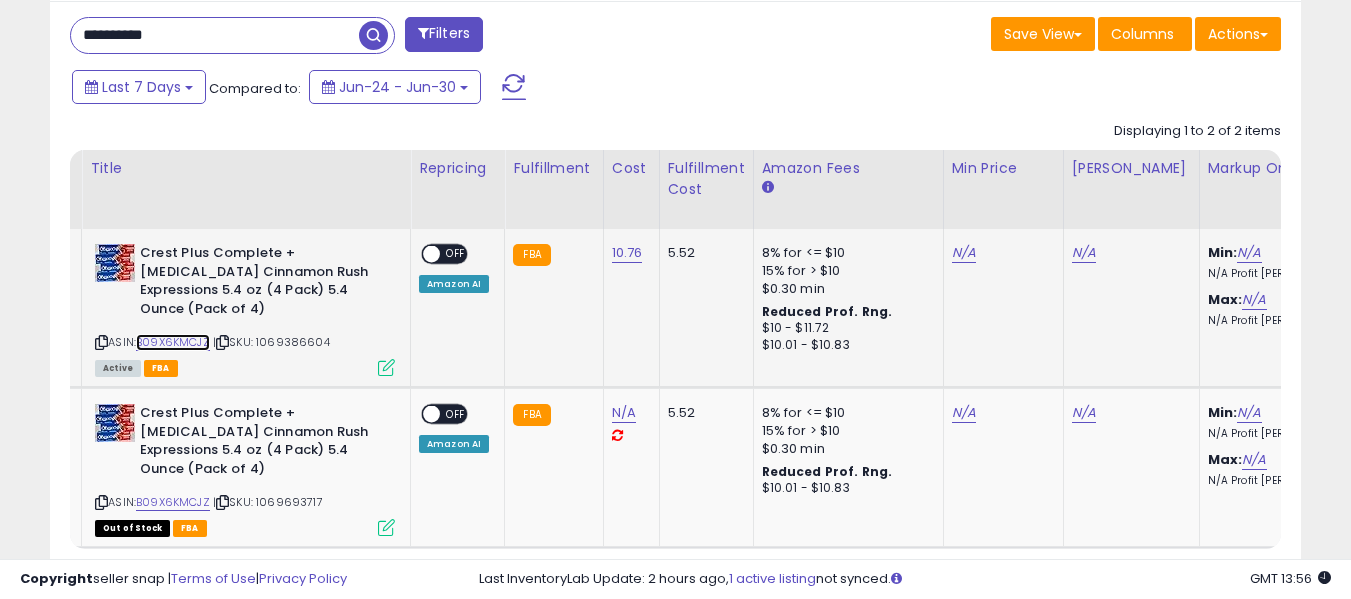 click on "B09X6KMCJZ" at bounding box center [173, 342] 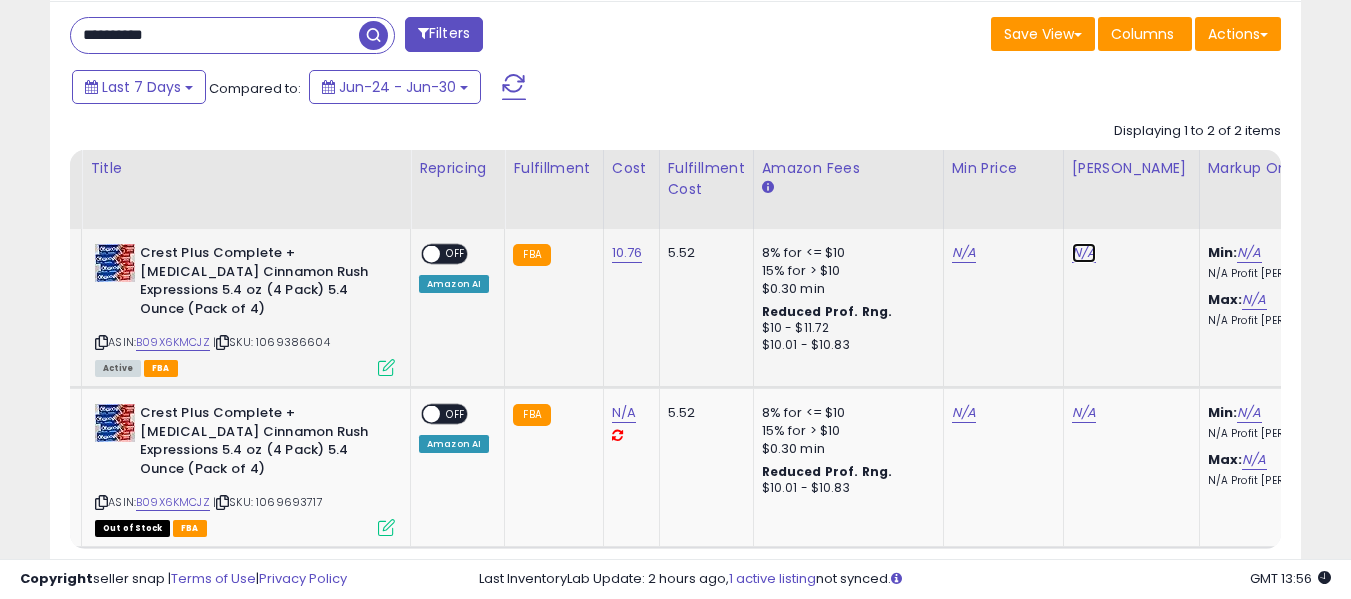 click on "N/A" at bounding box center [1084, 253] 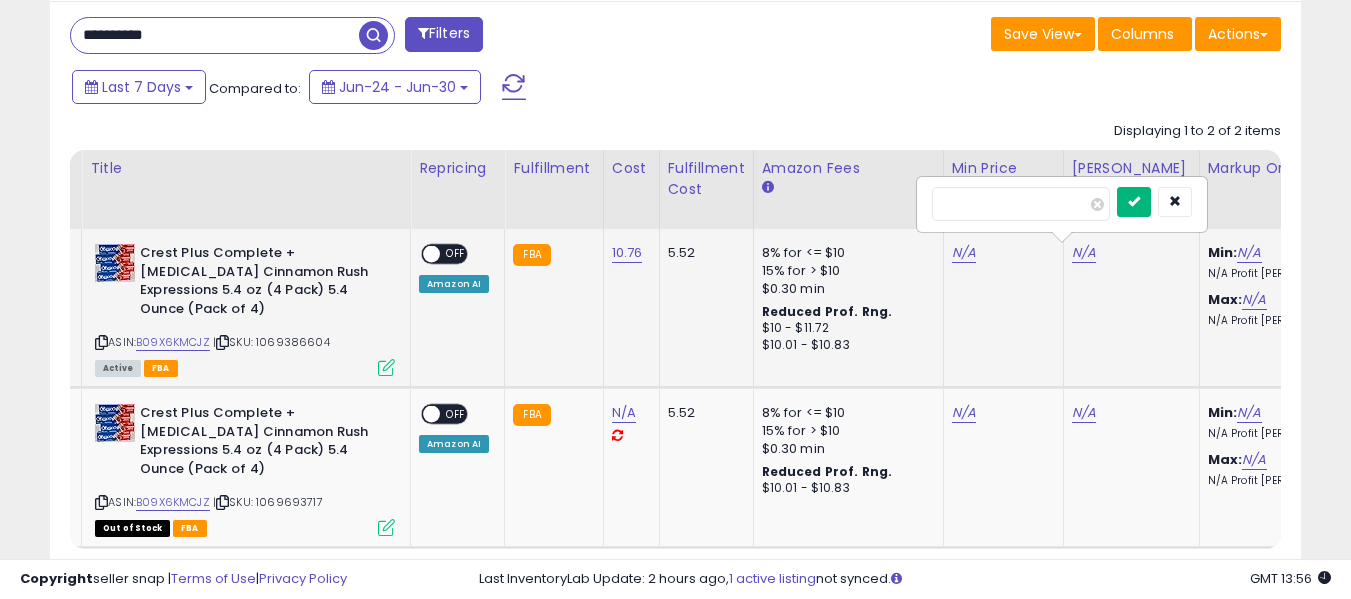 type on "**" 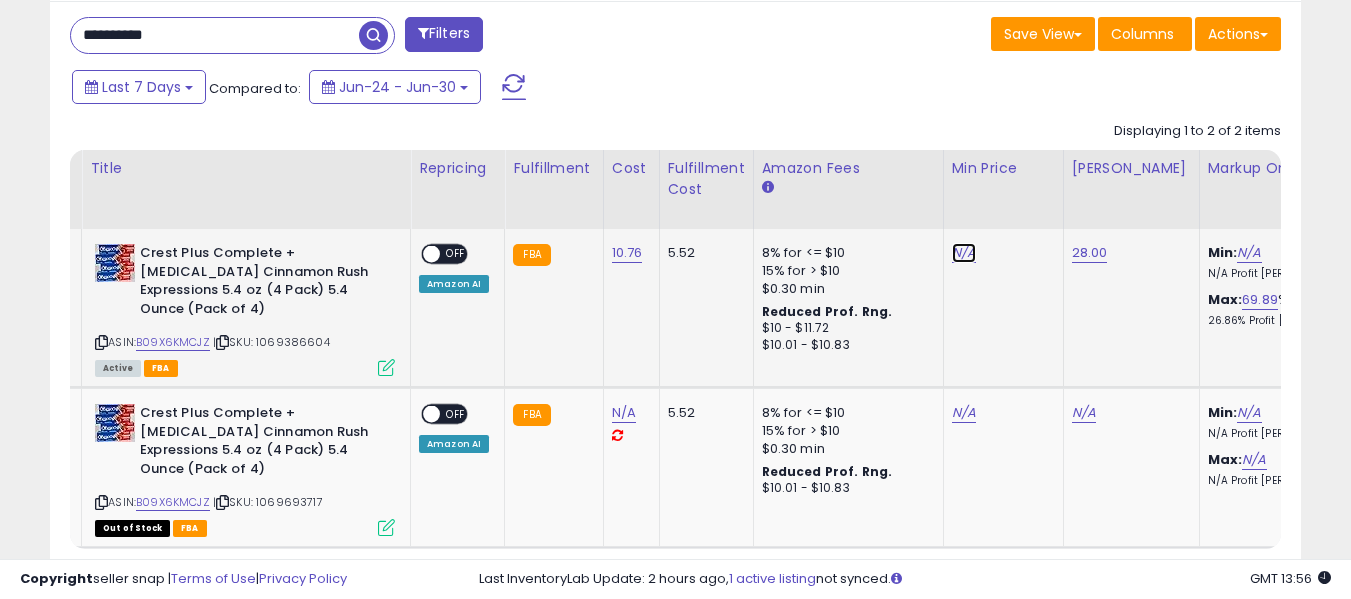 click on "N/A" at bounding box center (964, 253) 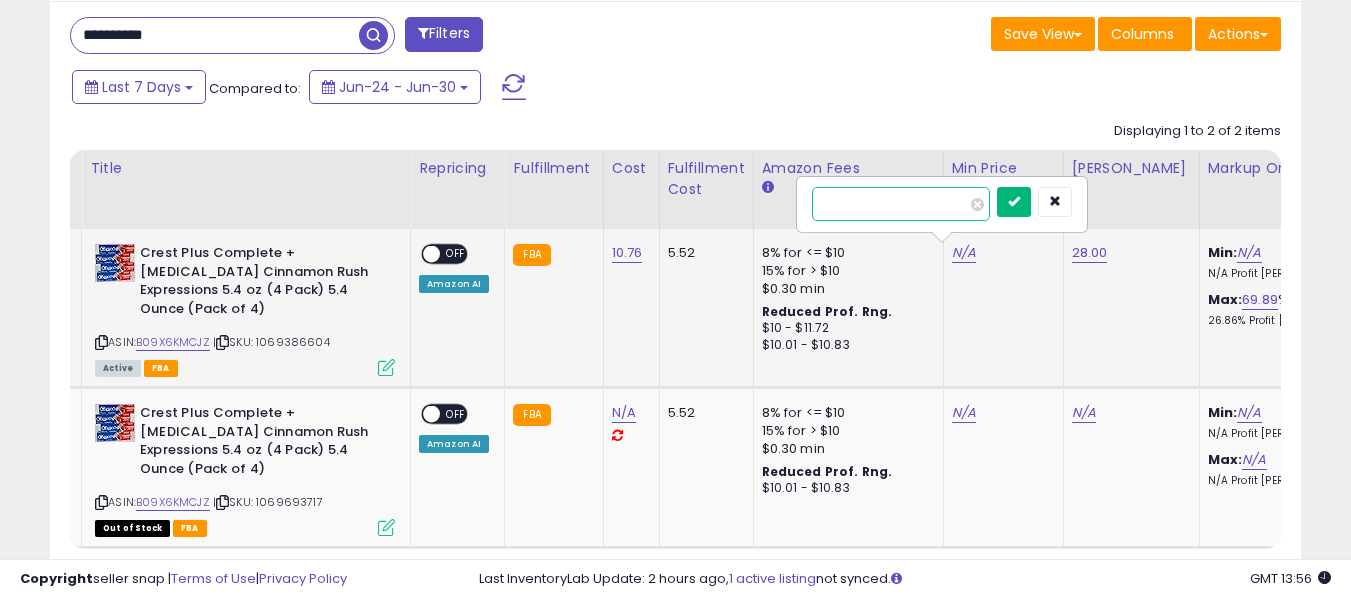 type on "****" 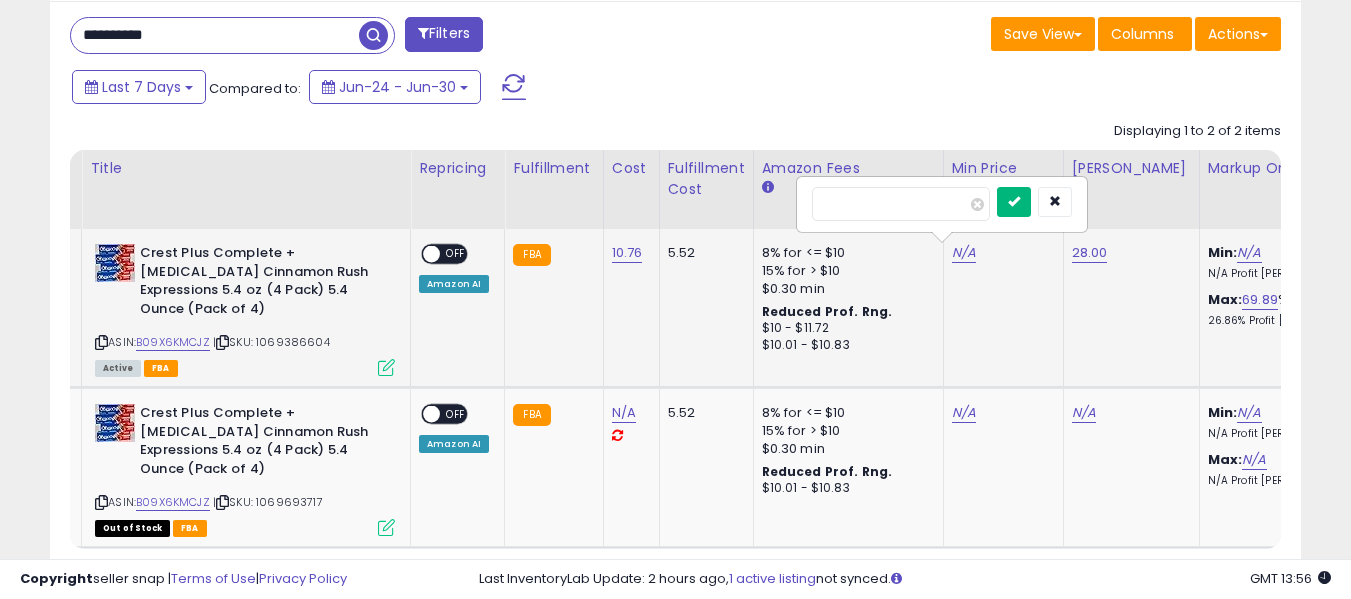 click at bounding box center (1014, 201) 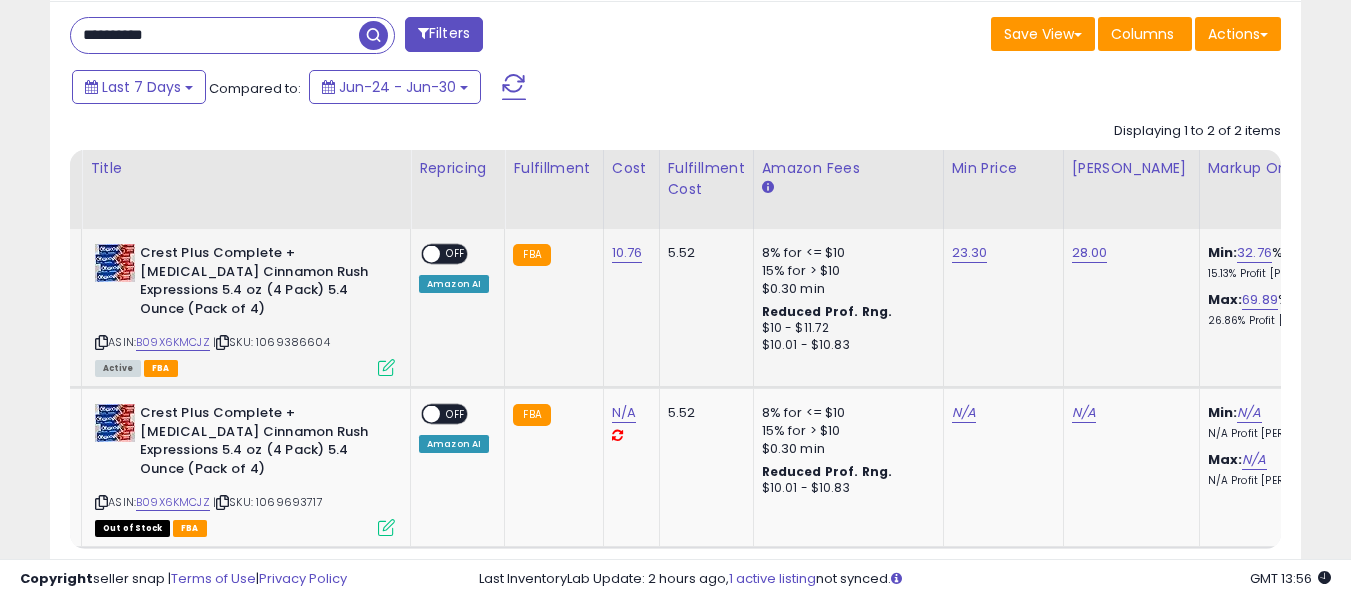 click at bounding box center (431, 254) 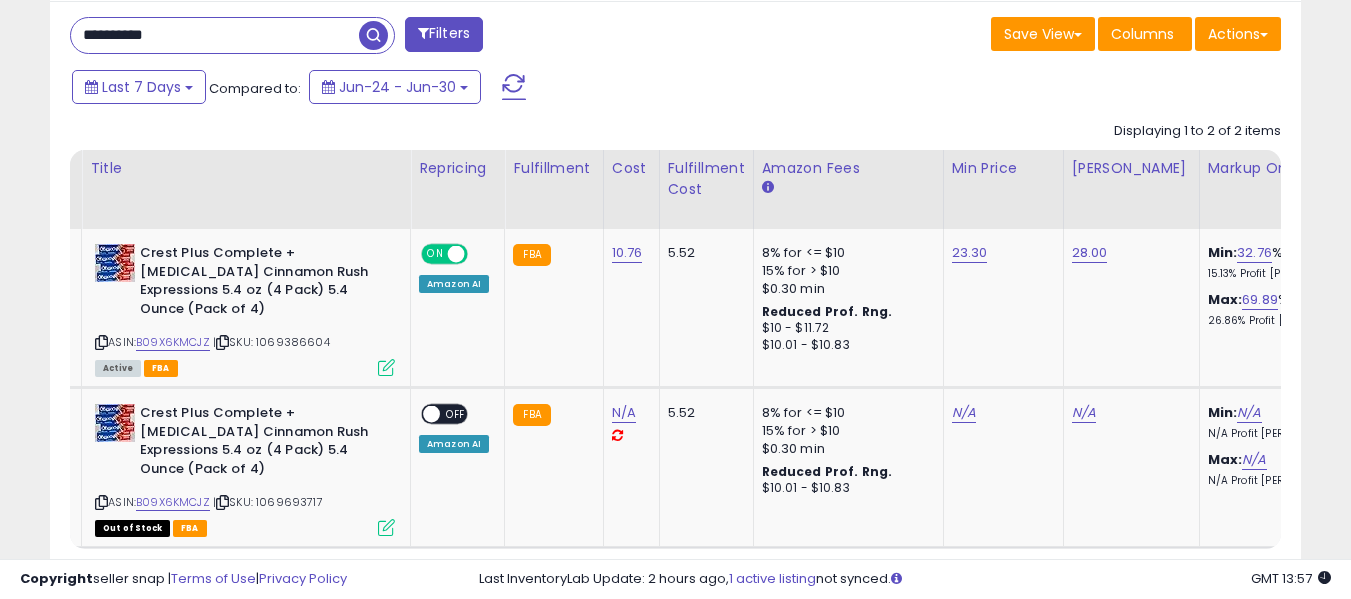 click on "**********" at bounding box center [215, 35] 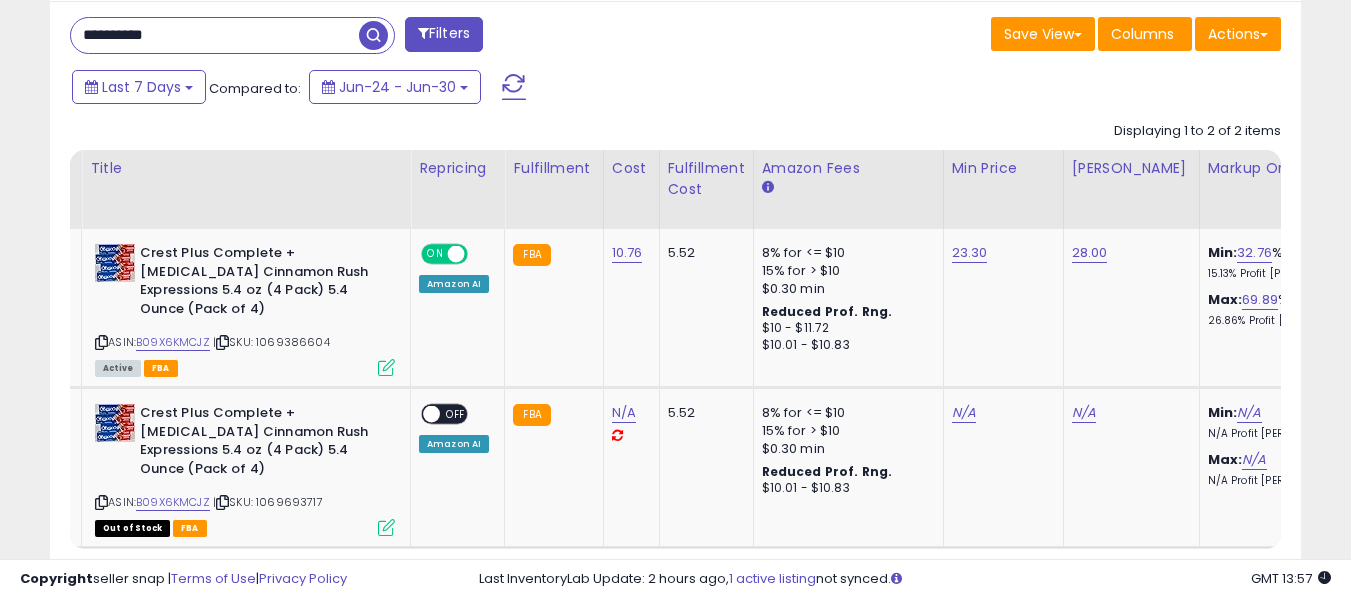 paste 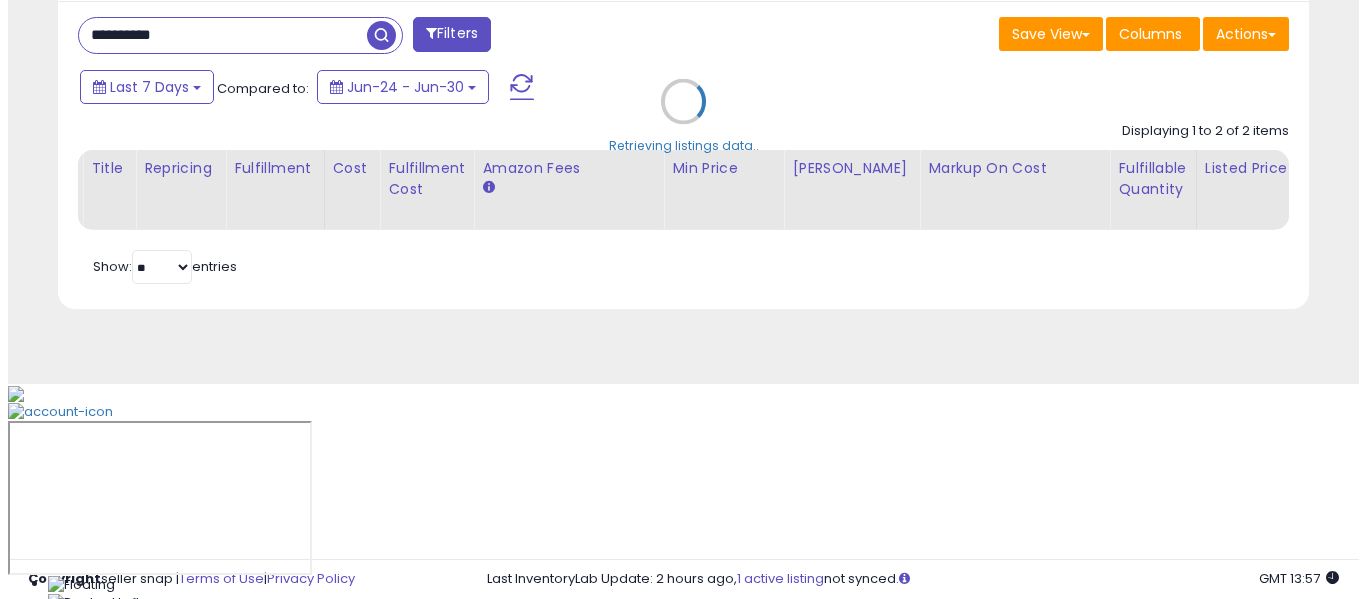 scroll, scrollTop: 621, scrollLeft: 0, axis: vertical 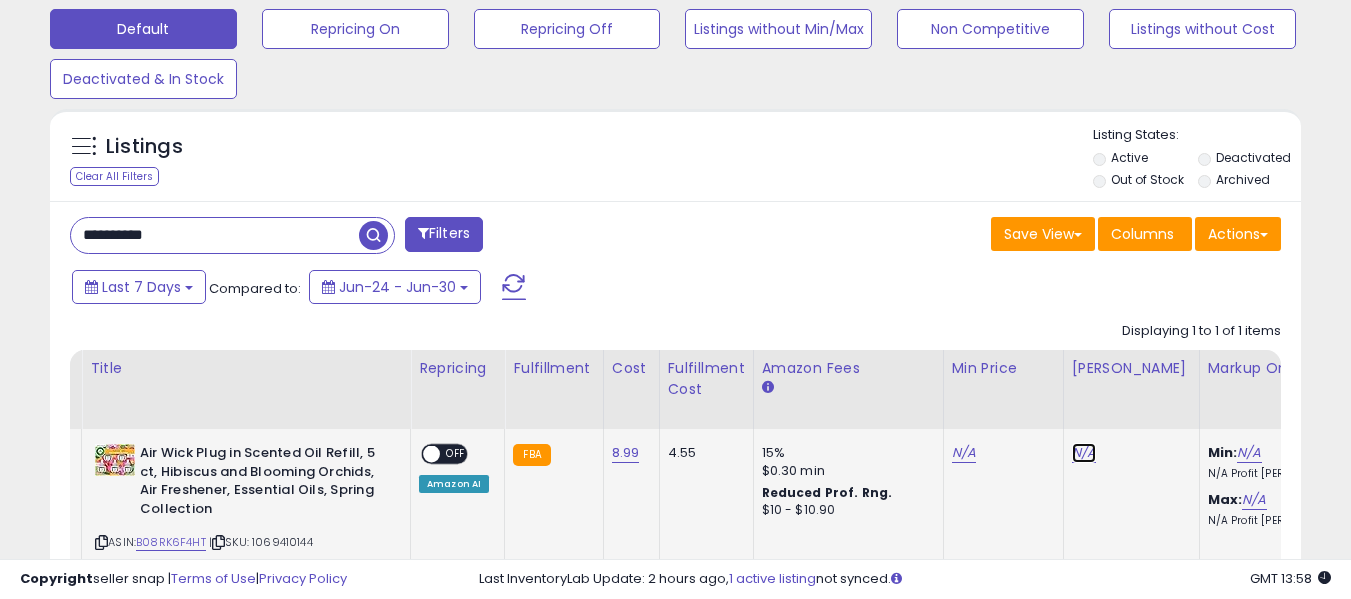 click on "N/A" at bounding box center (1084, 453) 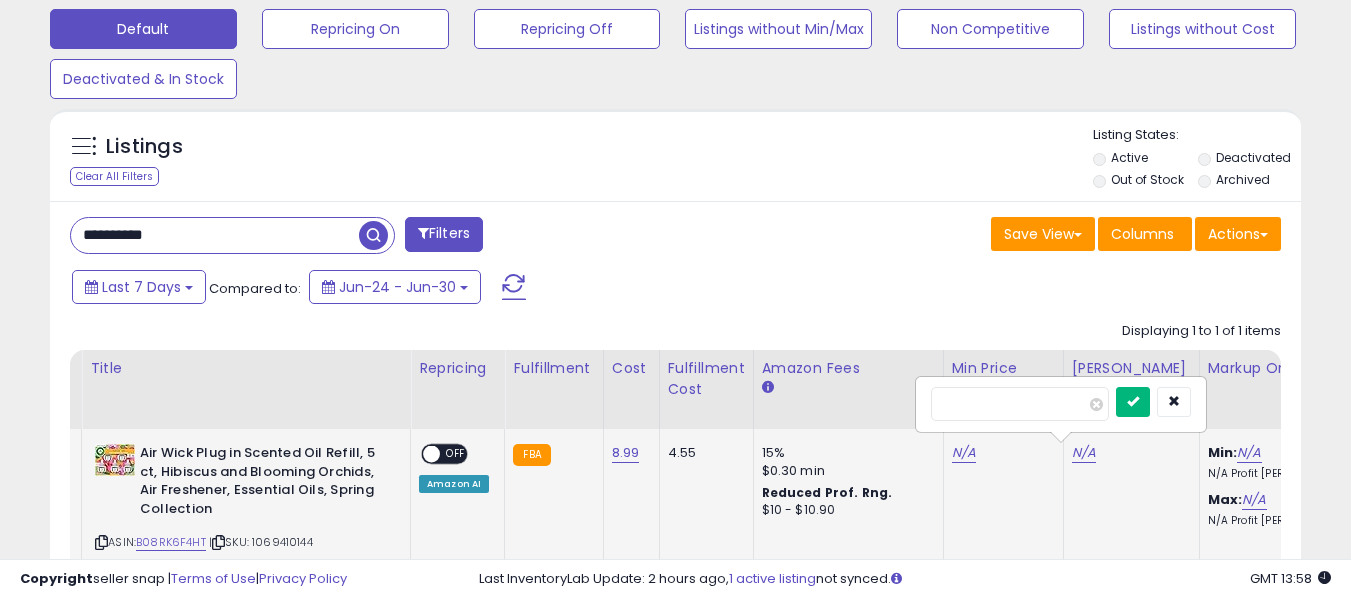 type on "**" 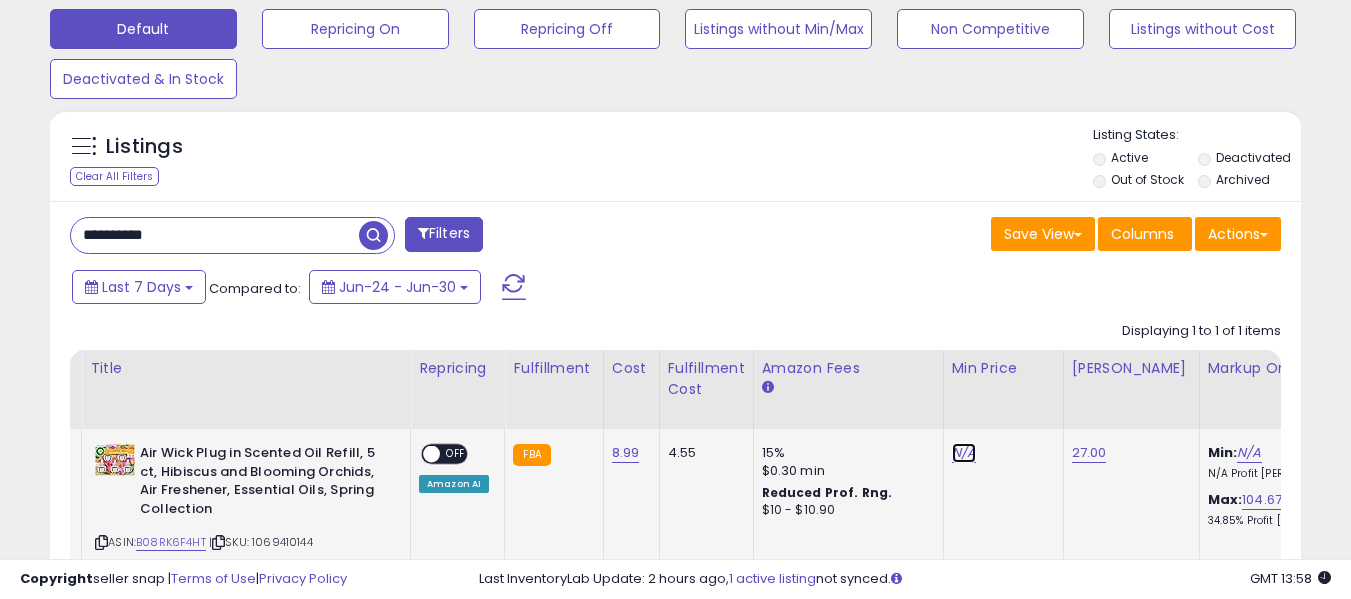 click on "N/A" at bounding box center (964, 453) 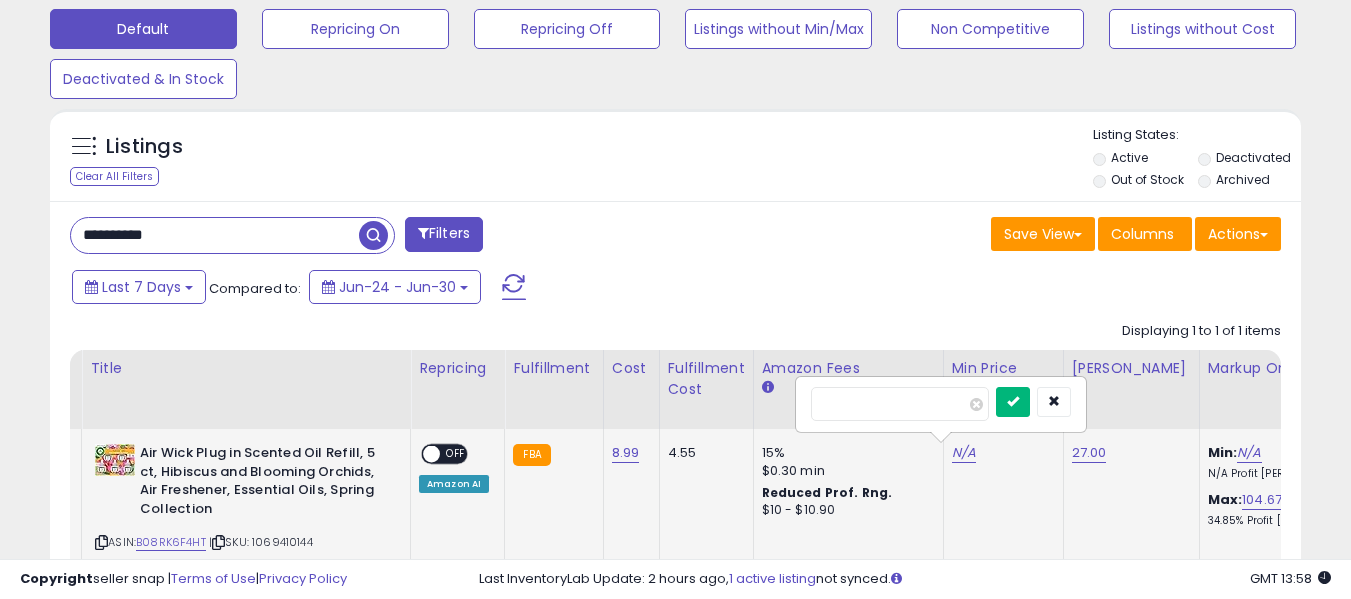 type on "****" 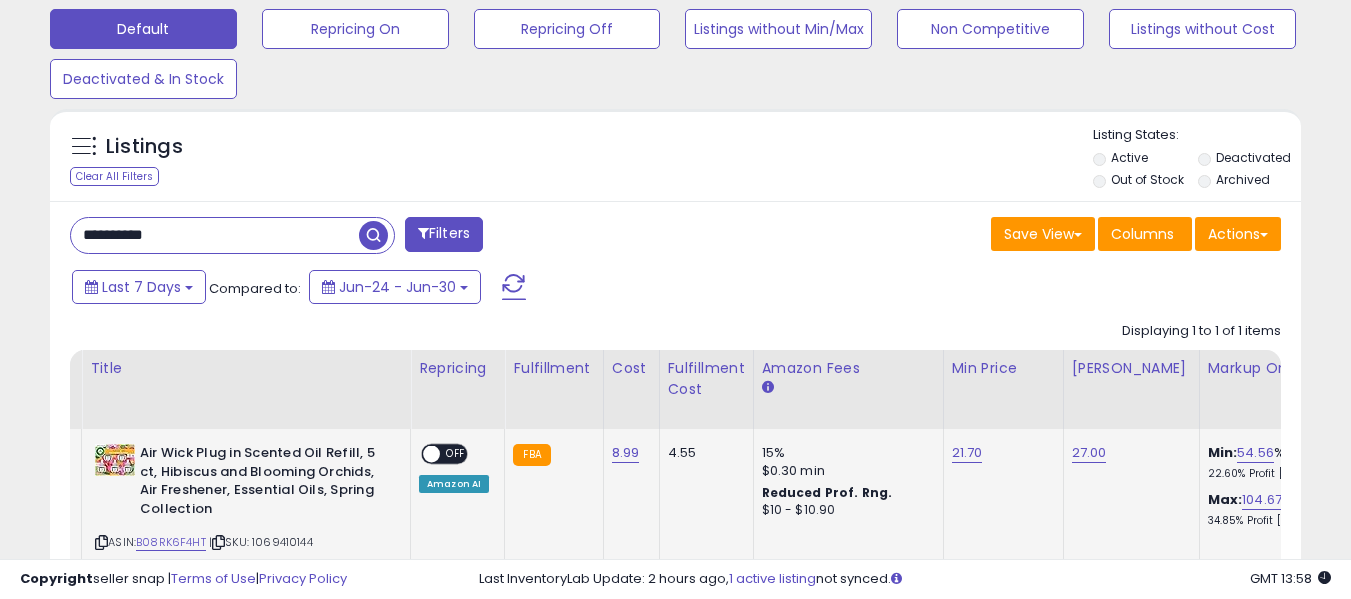 click on "ON   OFF" at bounding box center (444, 454) 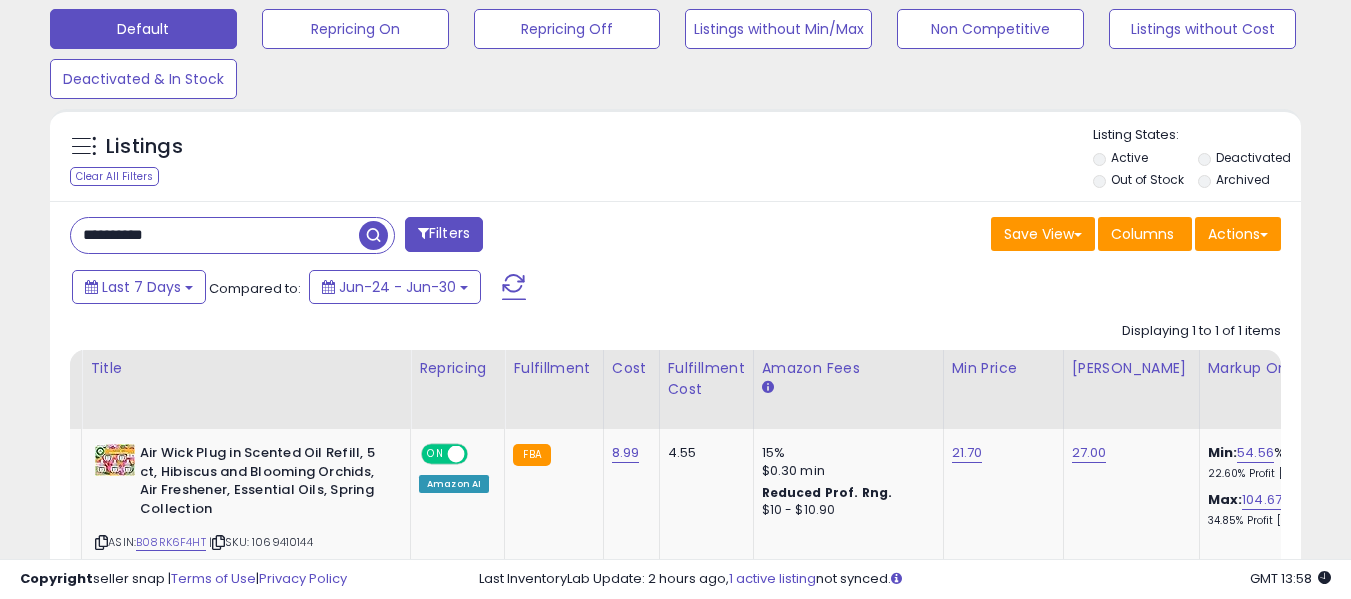 click on "**********" at bounding box center [215, 235] 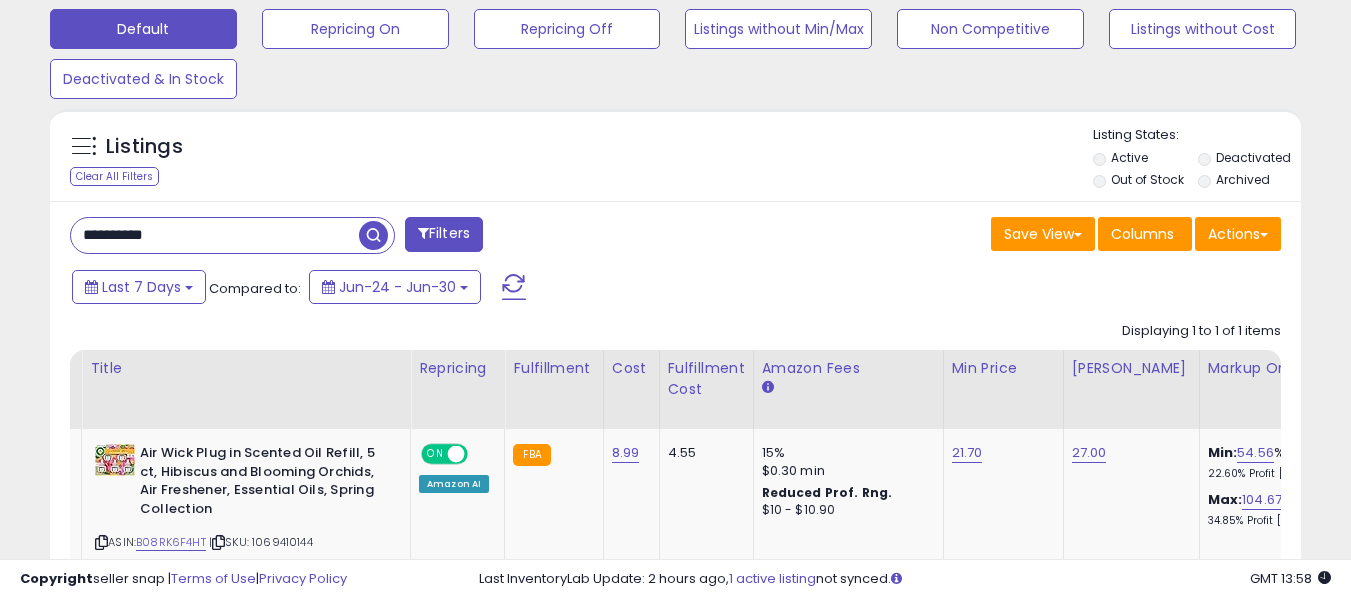 click on "**********" at bounding box center [215, 235] 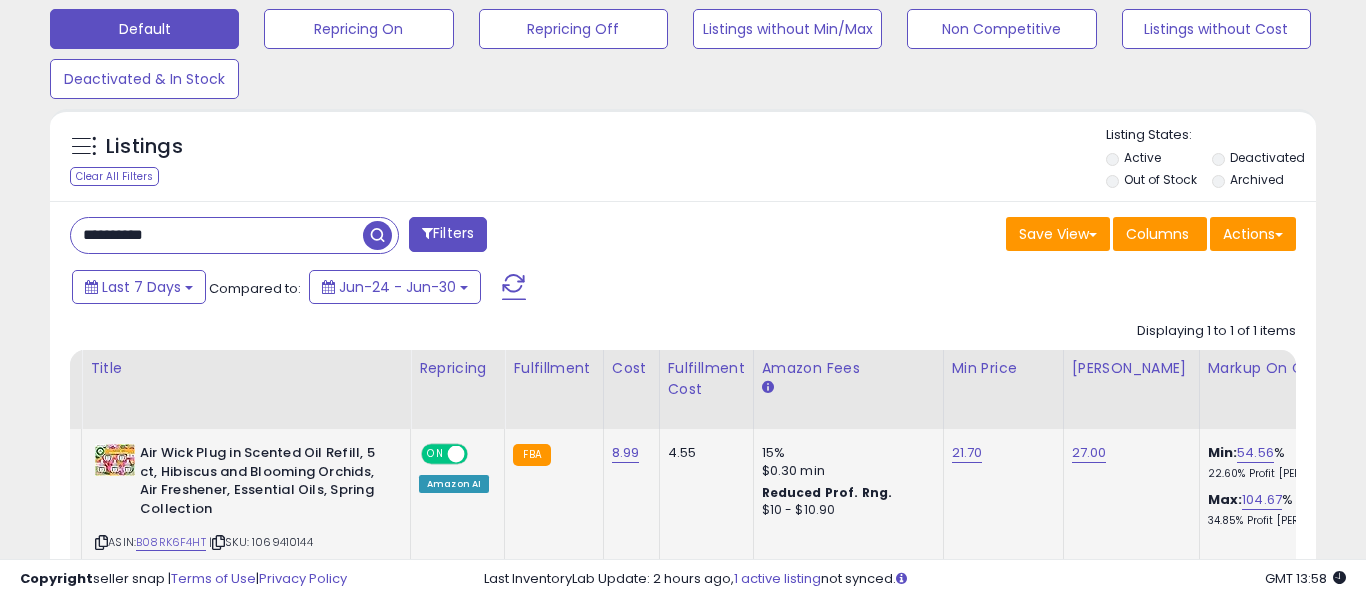 scroll, scrollTop: 999590, scrollLeft: 999267, axis: both 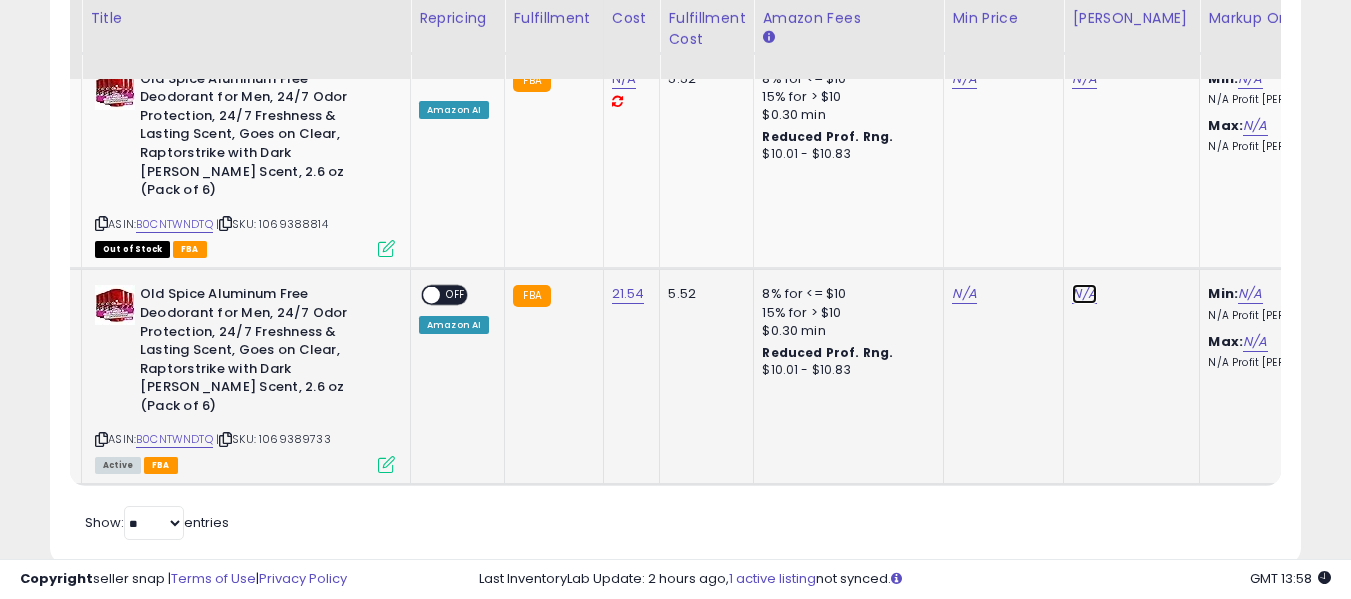 click on "N/A" at bounding box center [1084, -137] 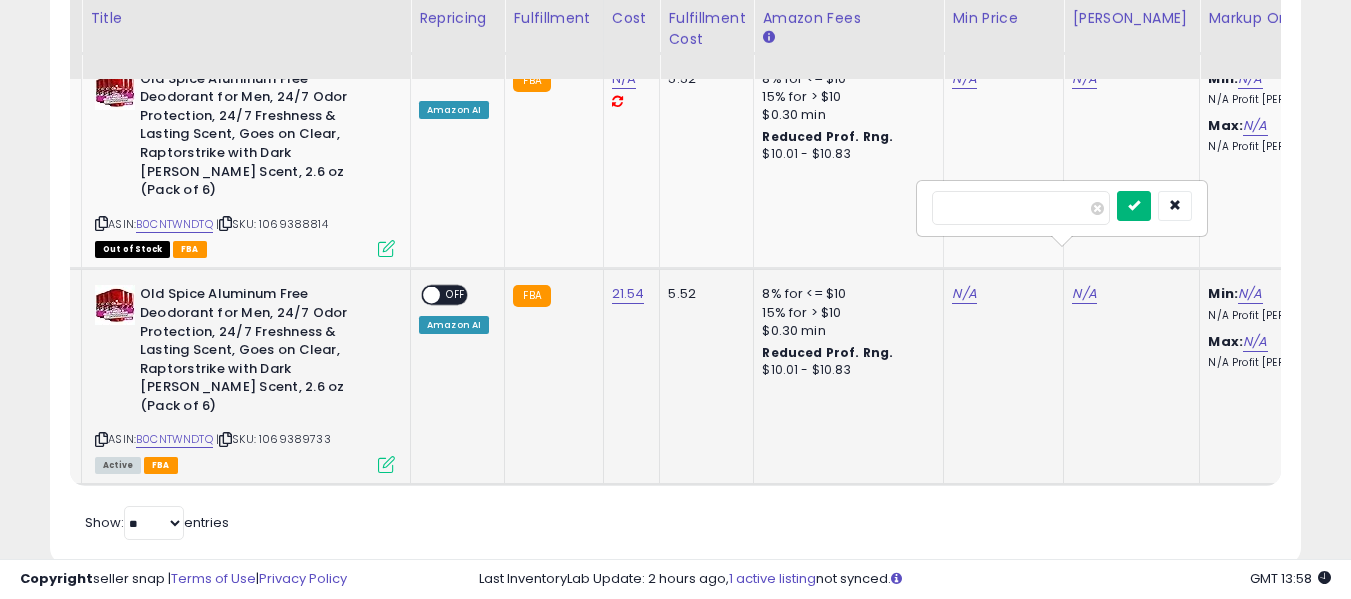 type on "**" 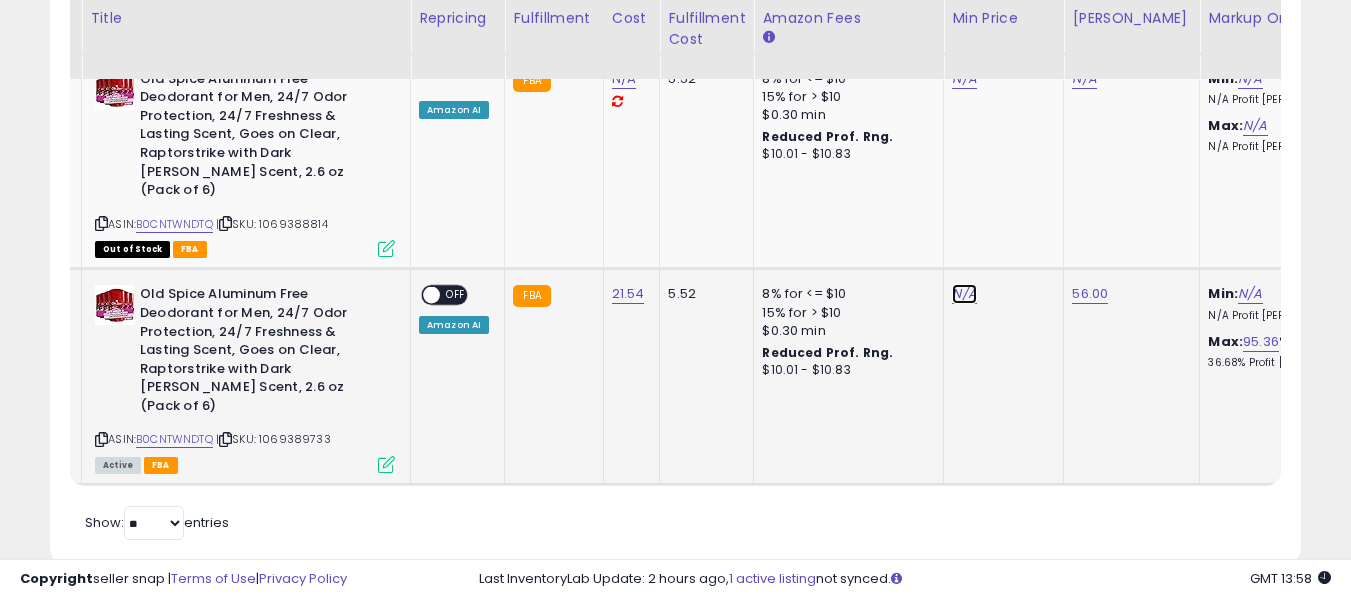 click on "N/A" at bounding box center [964, -137] 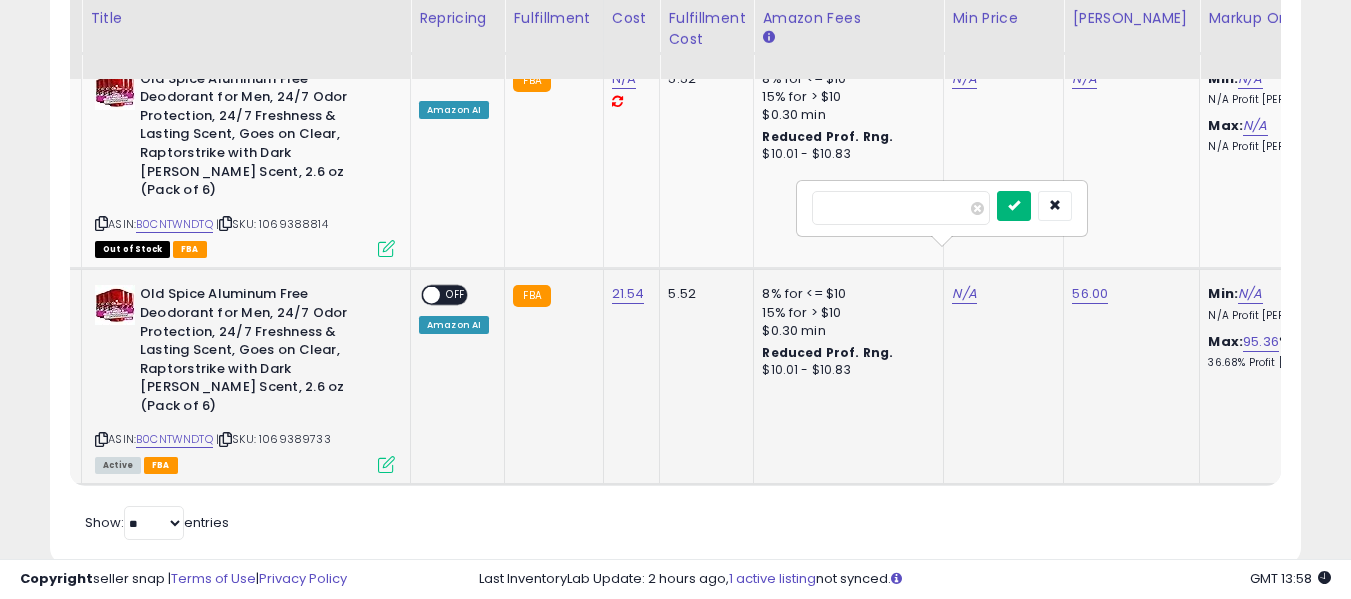 type on "**" 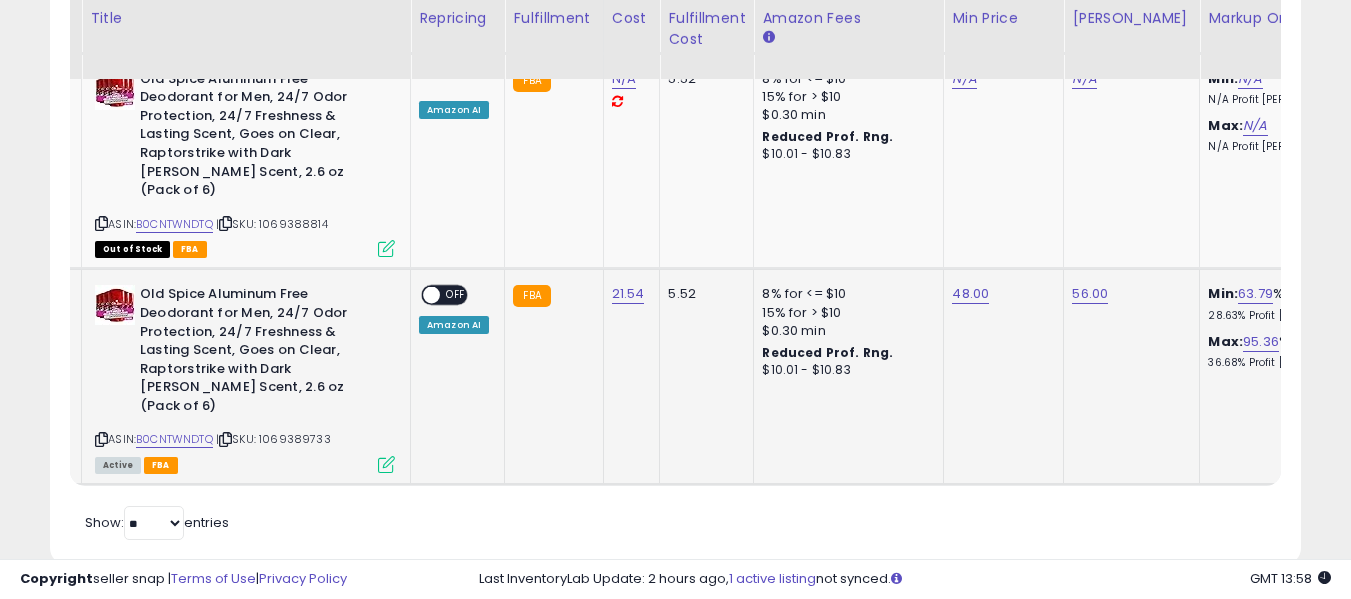 click at bounding box center (431, 295) 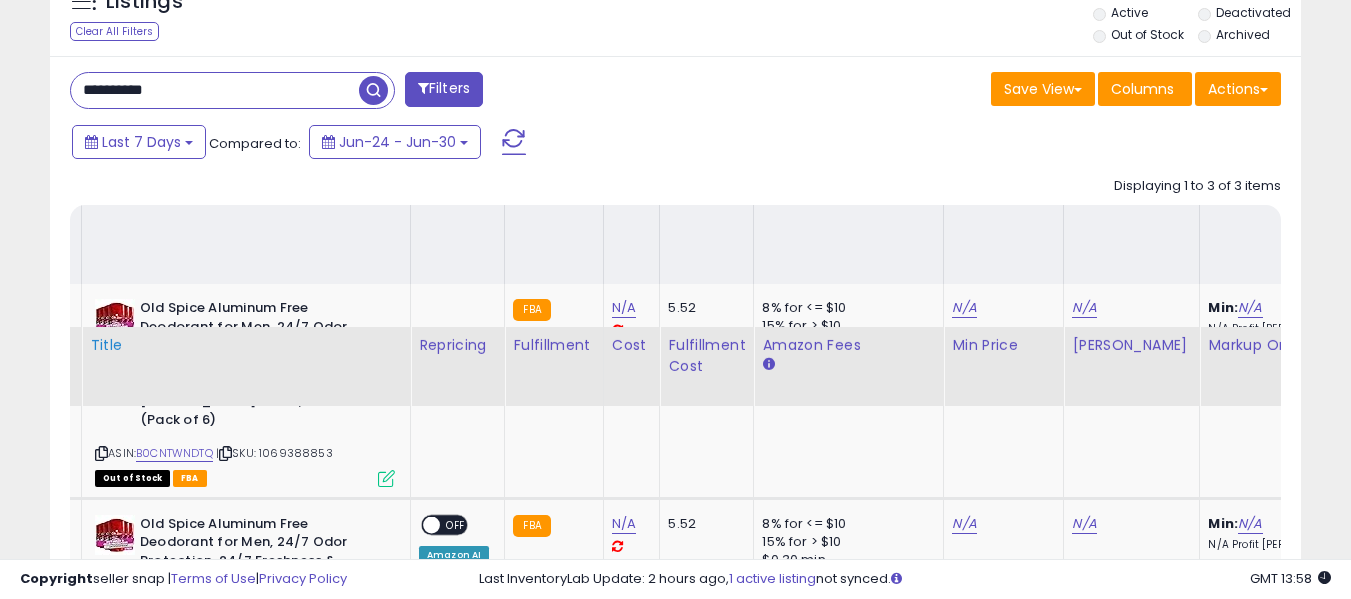 scroll, scrollTop: 711, scrollLeft: 0, axis: vertical 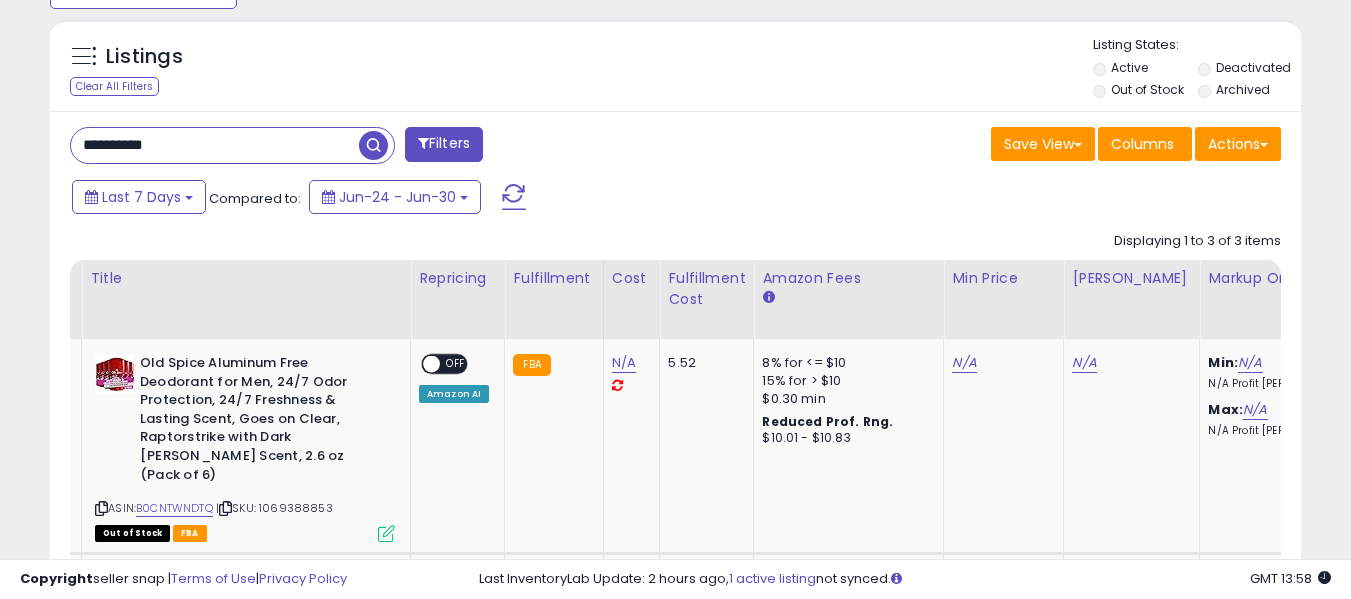 drag, startPoint x: 270, startPoint y: 114, endPoint x: 182, endPoint y: 145, distance: 93.30059 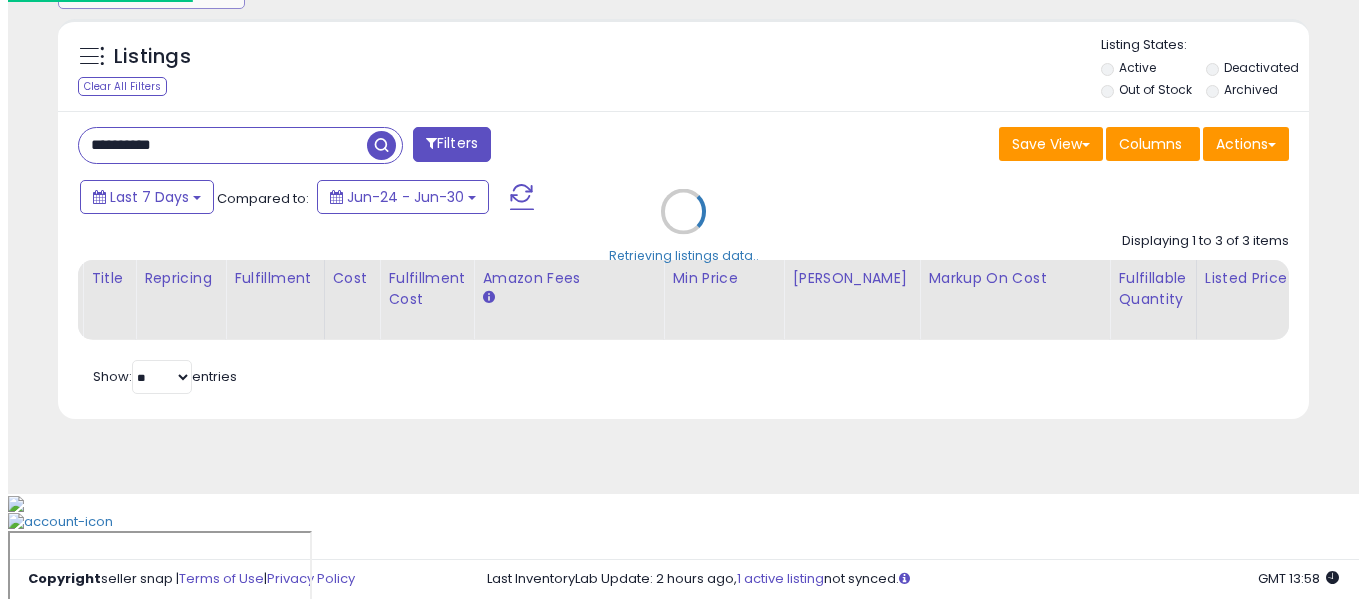 scroll, scrollTop: 621, scrollLeft: 0, axis: vertical 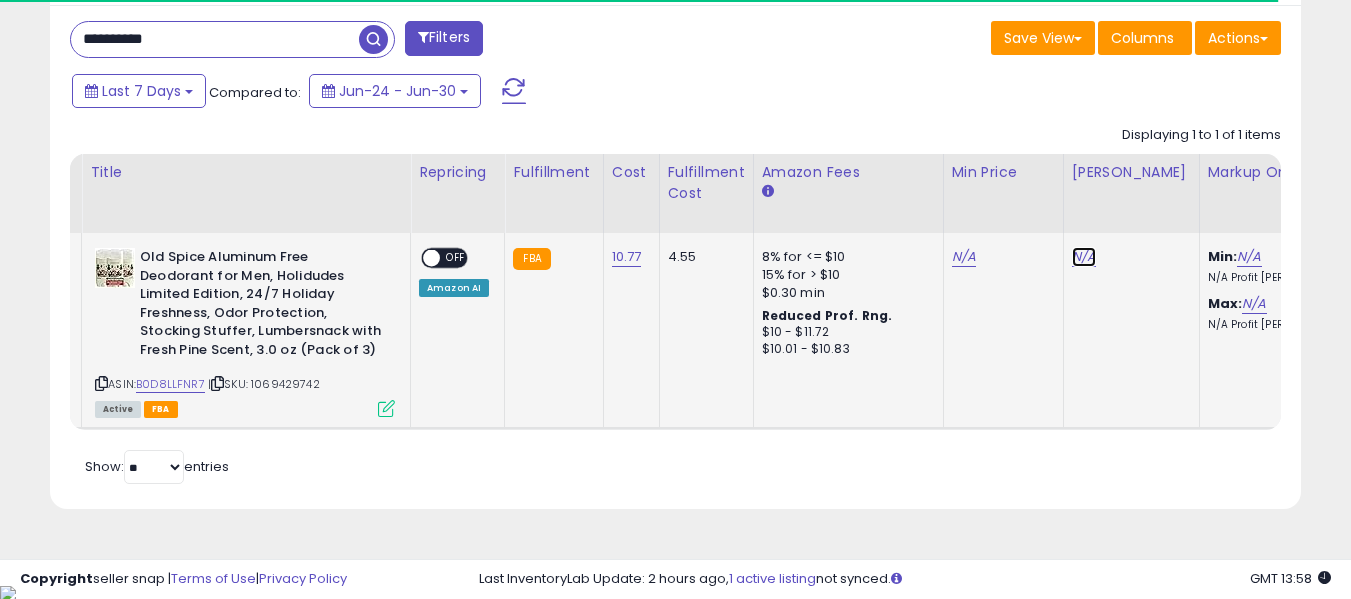click on "N/A" at bounding box center [1084, 257] 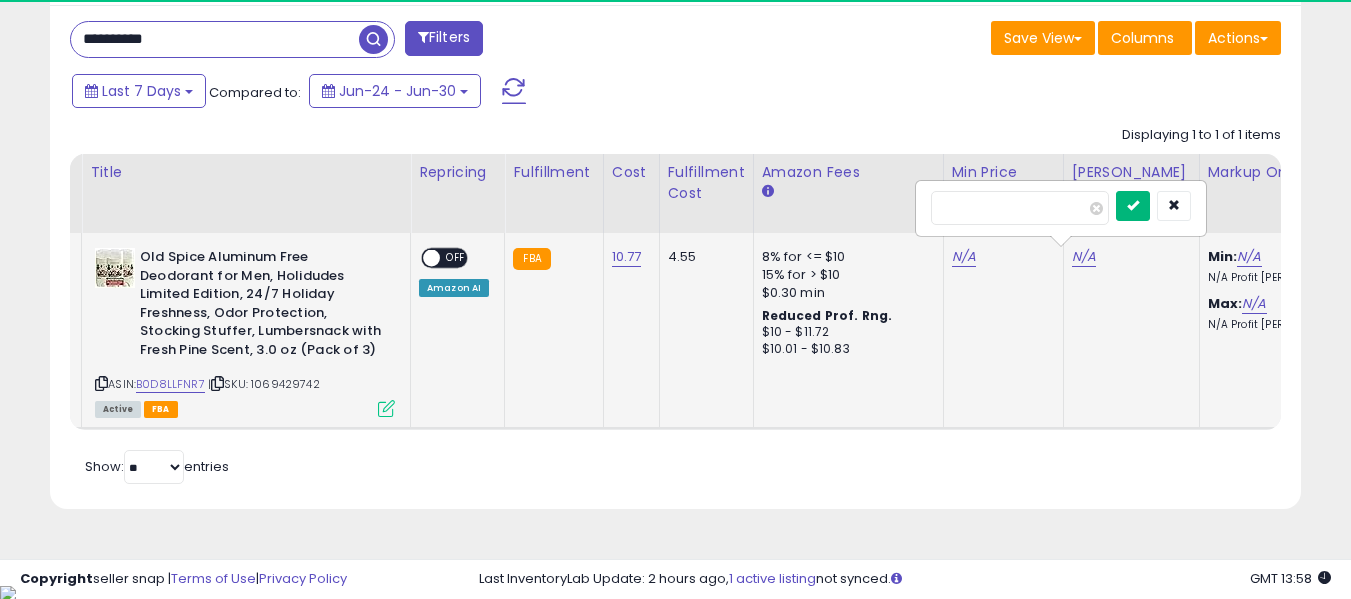 type on "**" 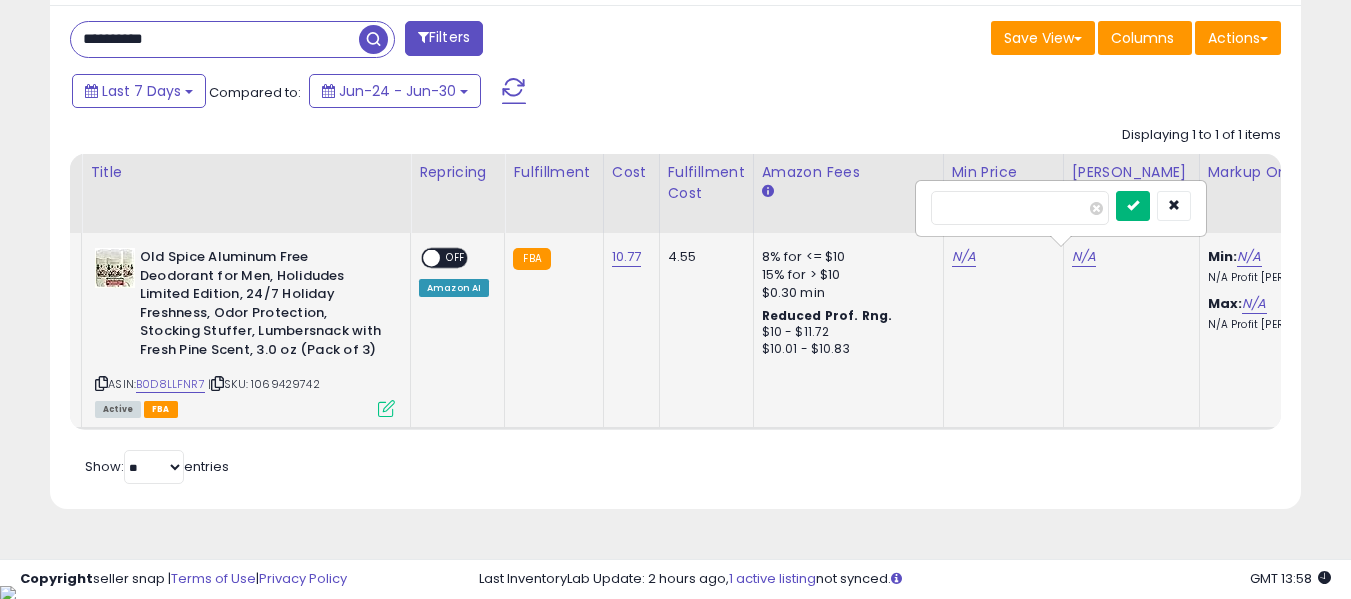 click at bounding box center [1133, 205] 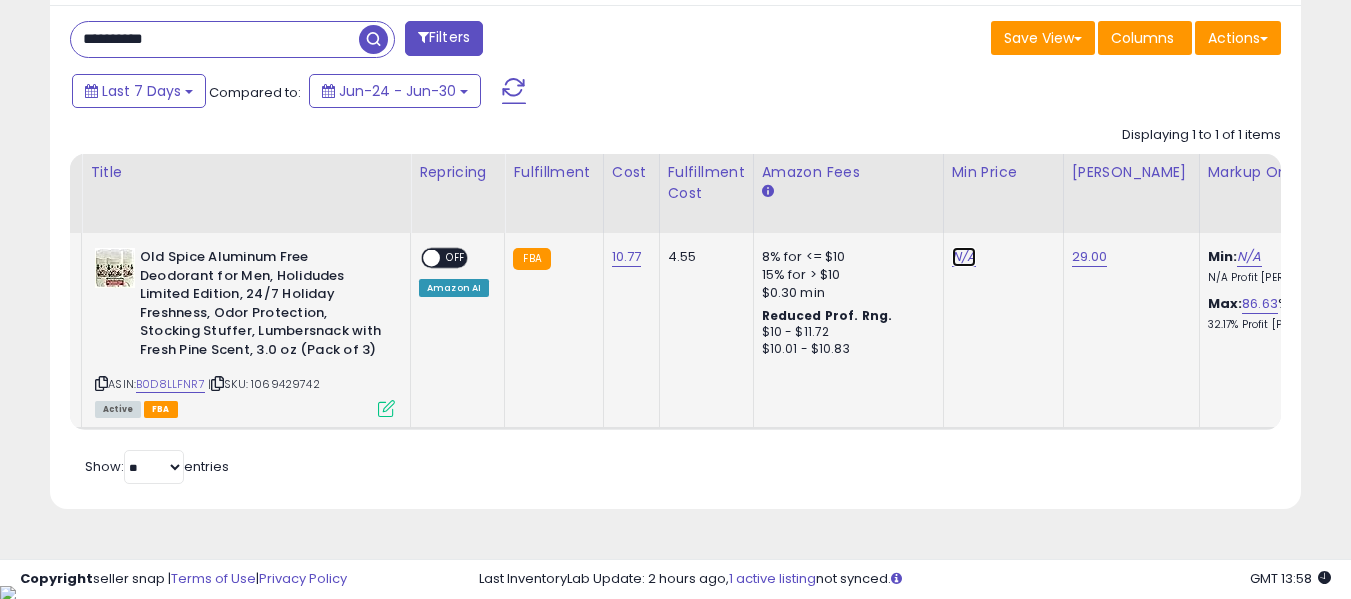 click on "N/A" at bounding box center [964, 257] 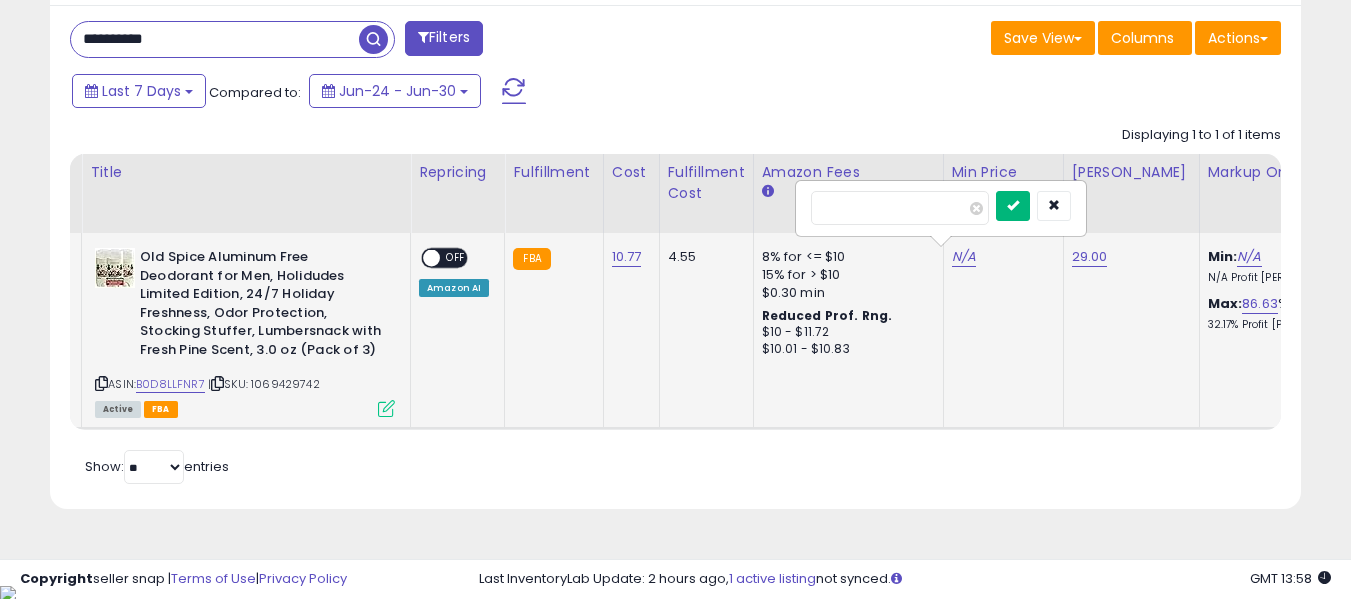type on "****" 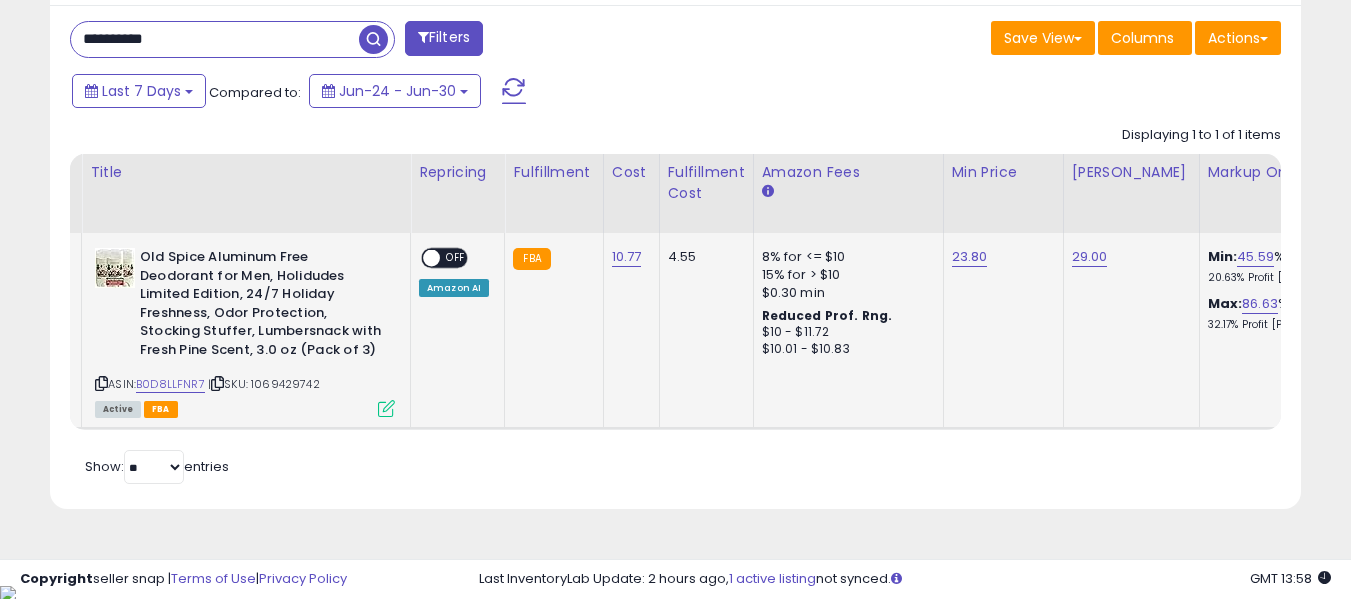 click on "OFF" at bounding box center (456, 258) 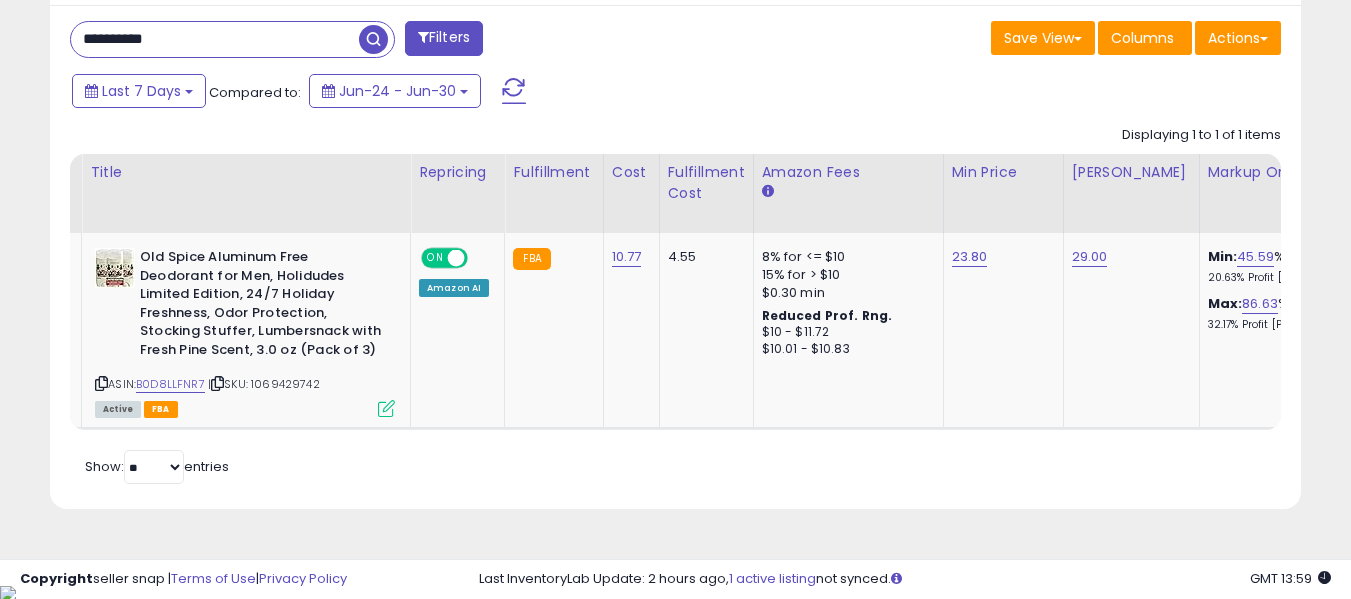 click on "**********" at bounding box center [215, 39] 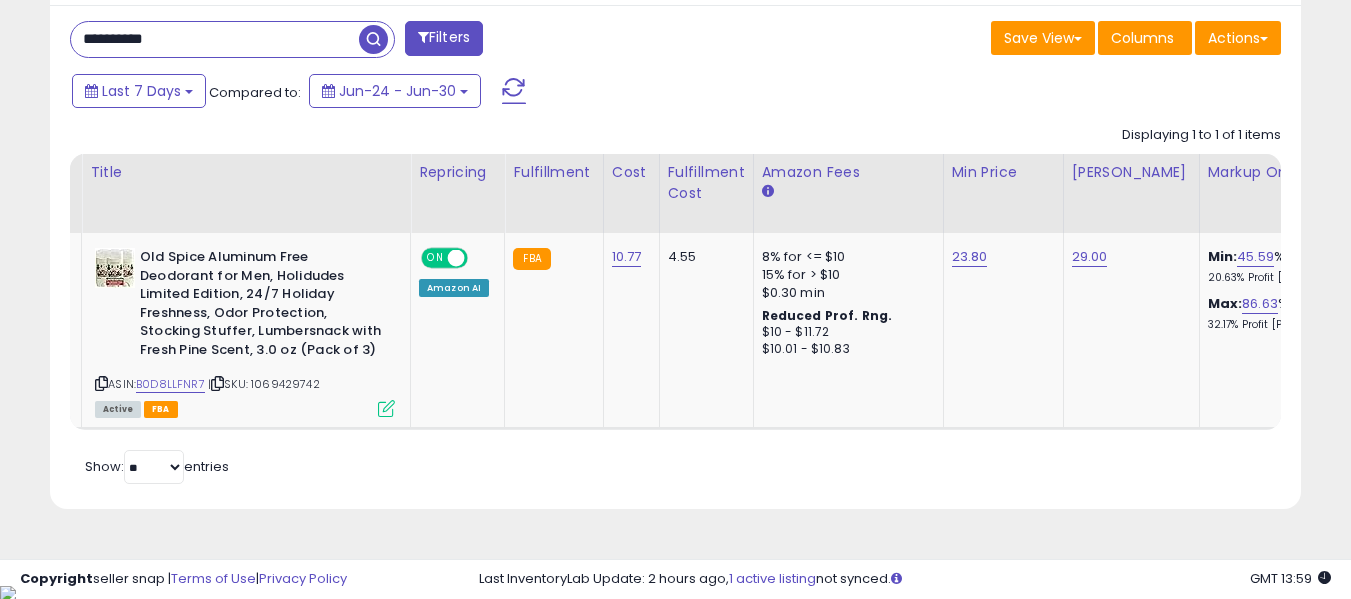 paste 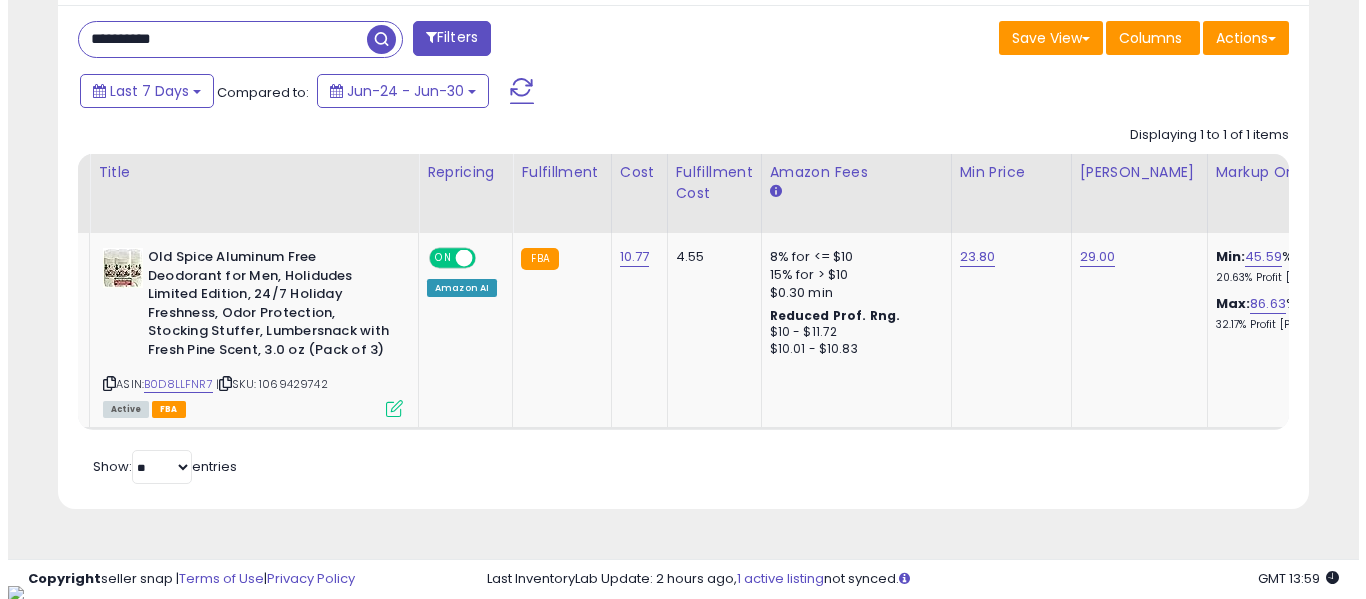 scroll, scrollTop: 621, scrollLeft: 0, axis: vertical 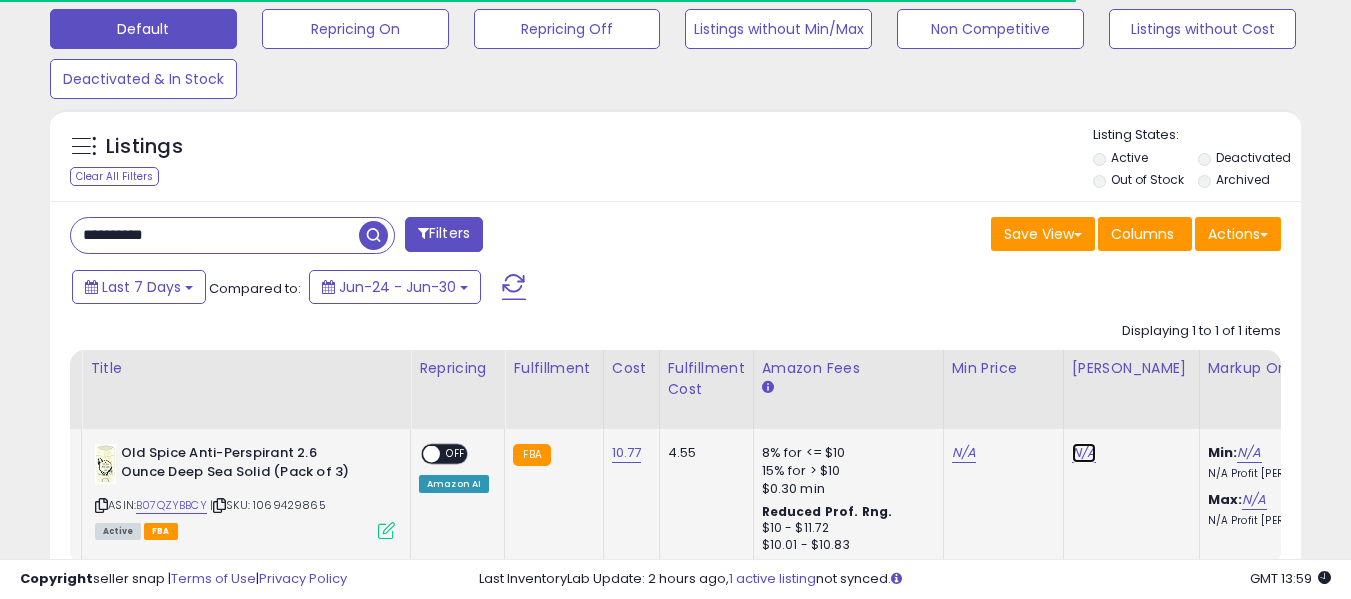 click on "N/A" at bounding box center (1084, 453) 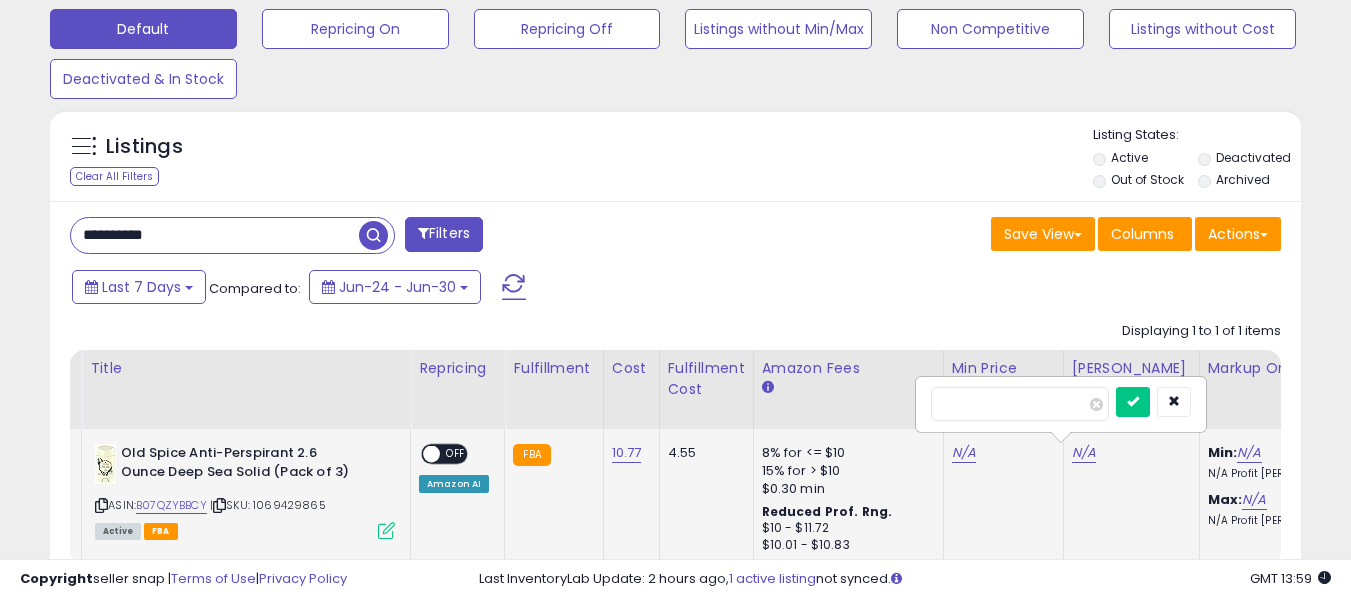 scroll, scrollTop: 999590, scrollLeft: 999276, axis: both 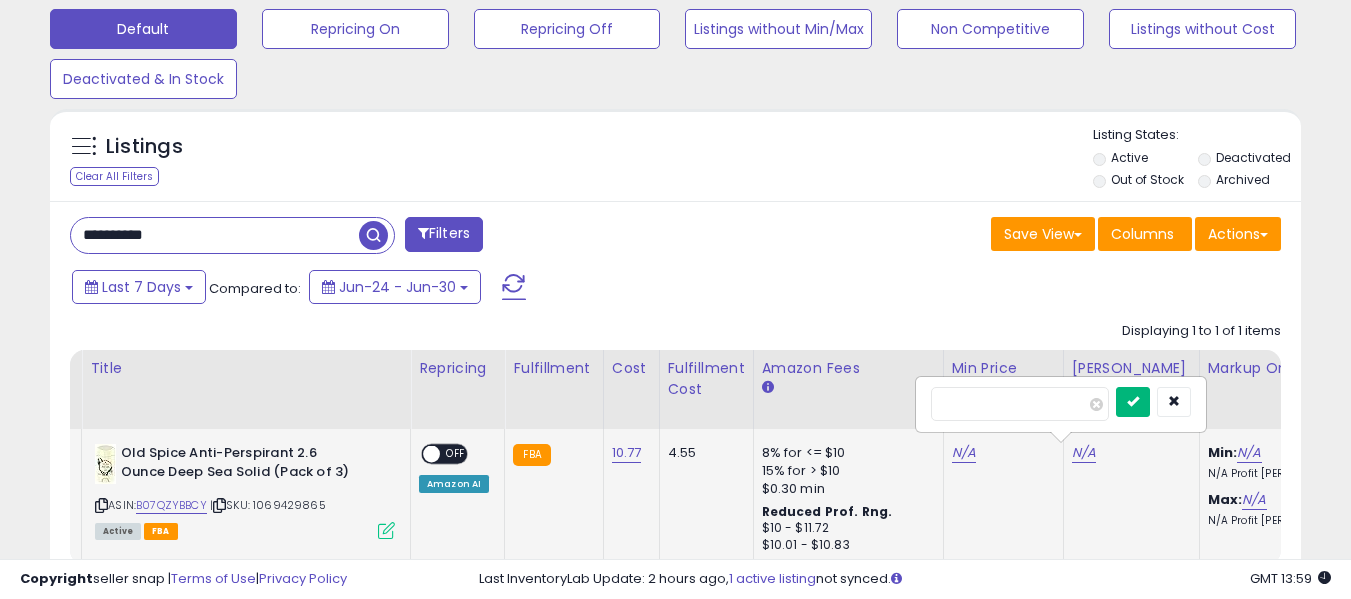 type on "**" 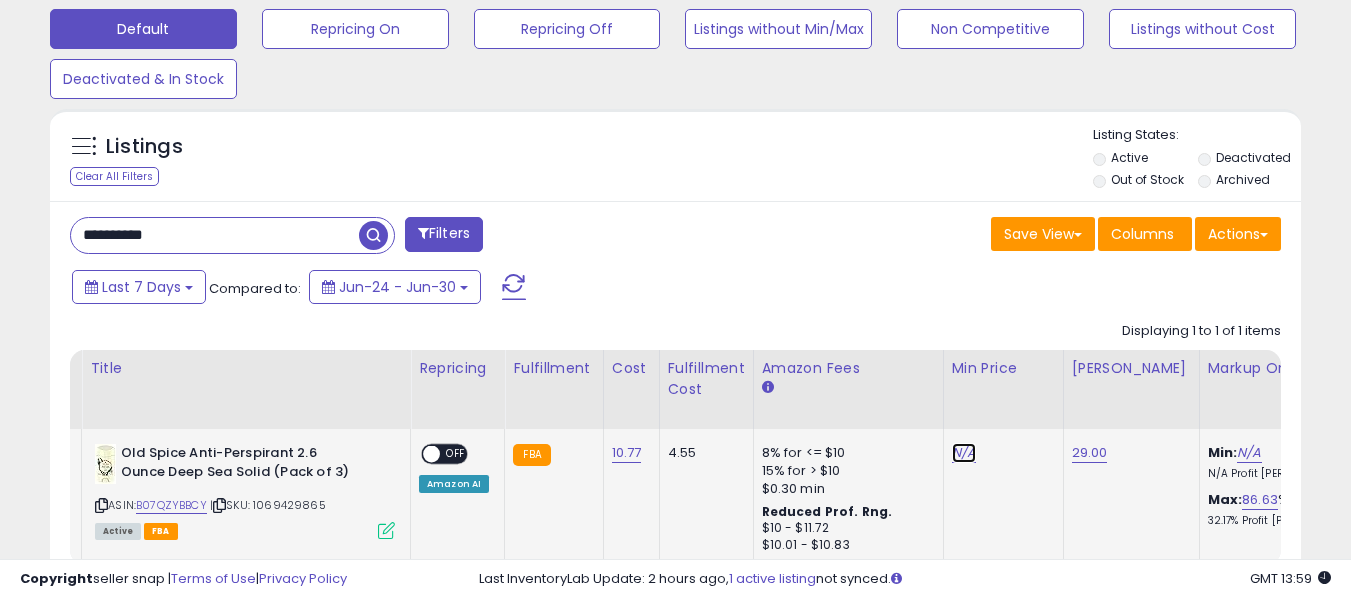 click on "N/A" at bounding box center (964, 453) 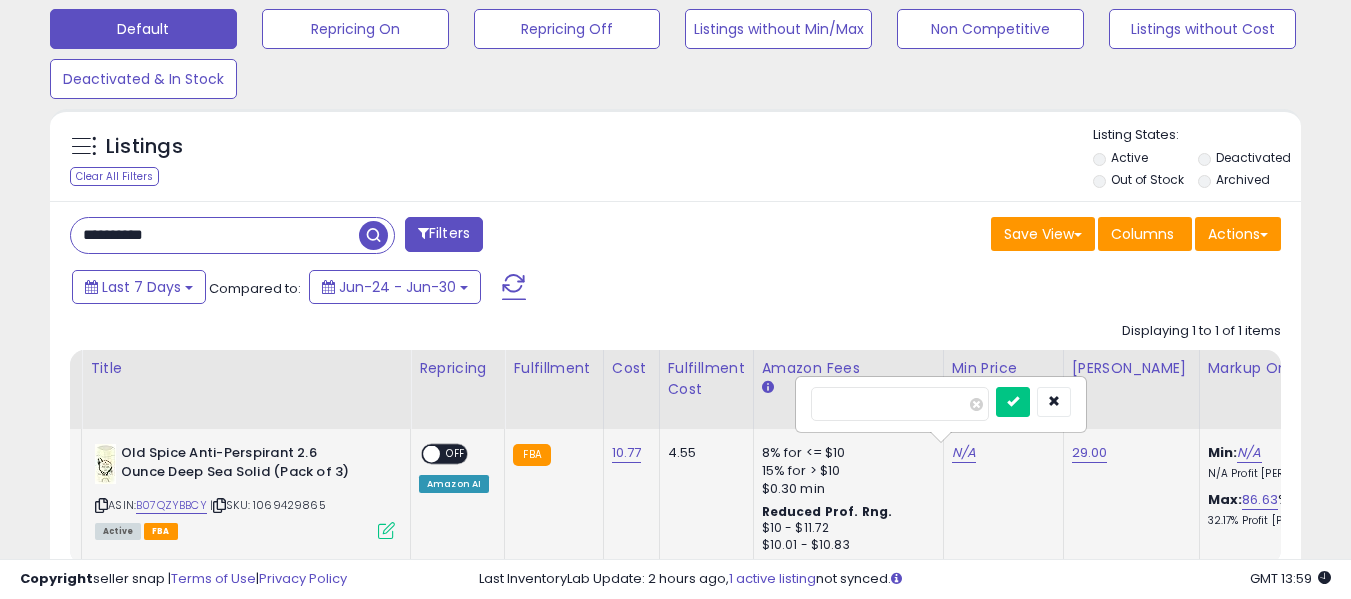 type on "**" 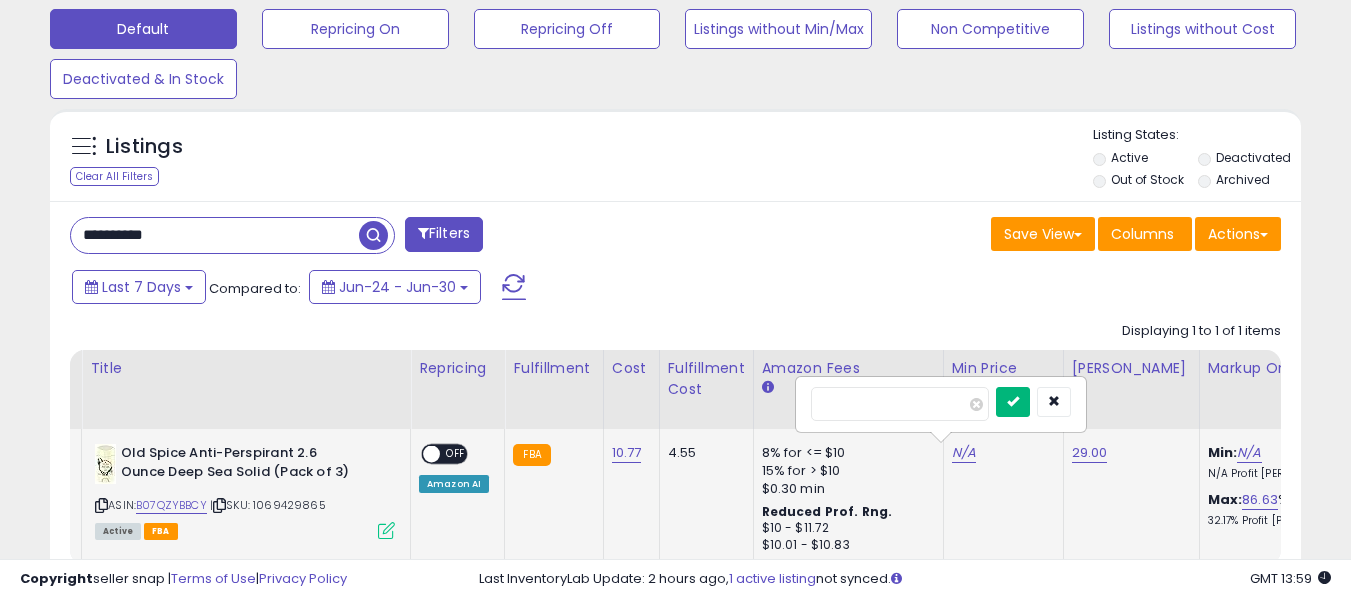 click at bounding box center [1013, 401] 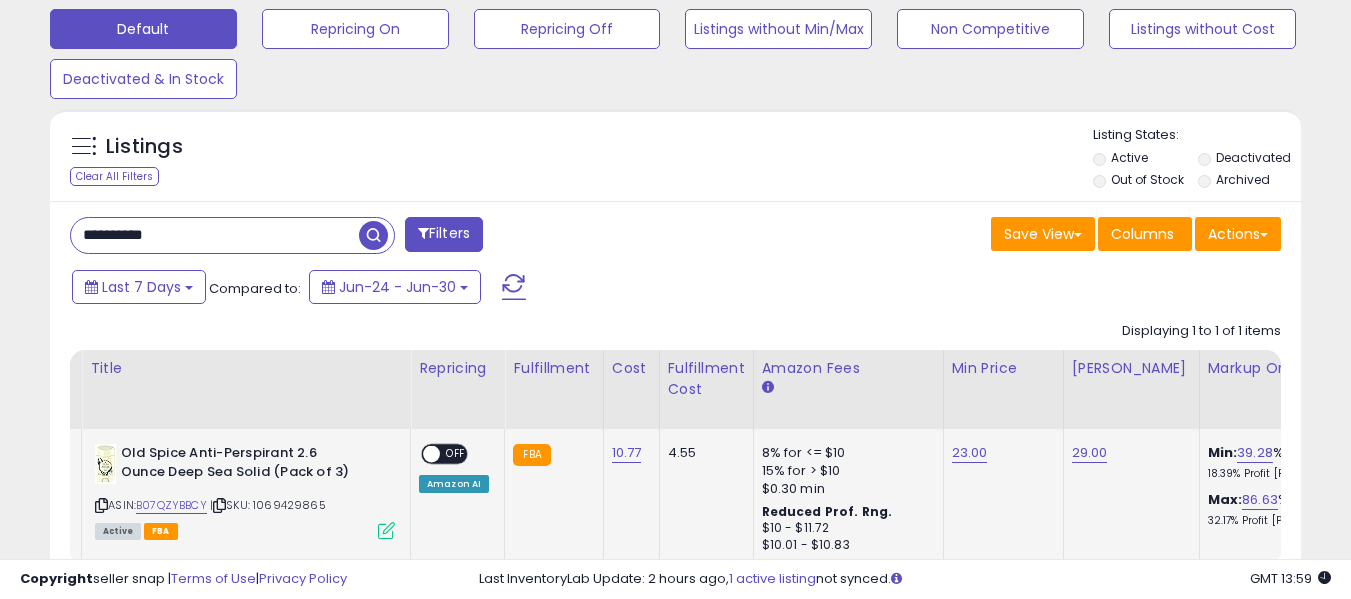 click at bounding box center (431, 454) 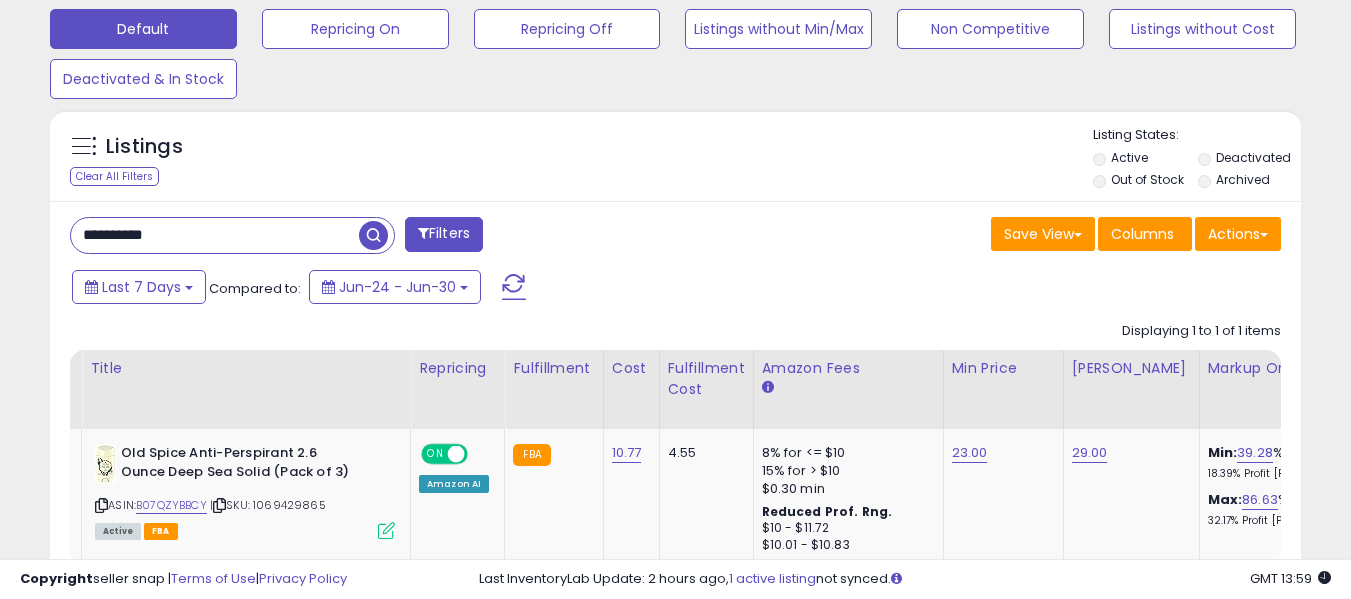 click on "**********" at bounding box center [215, 235] 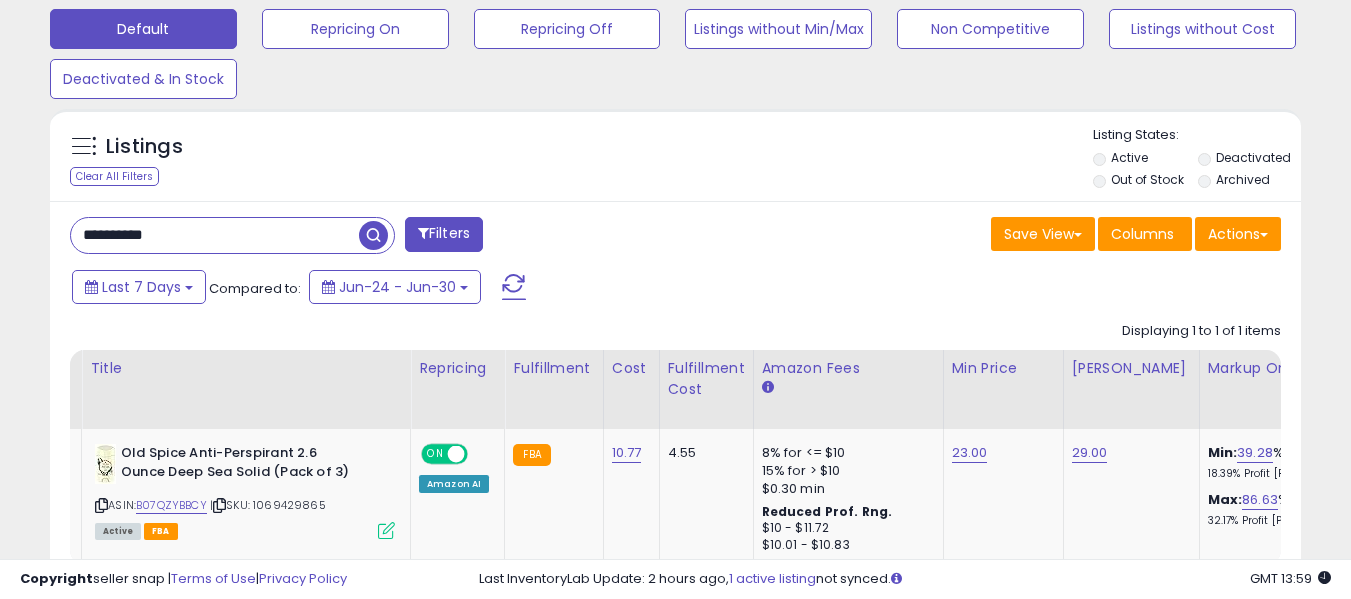 paste 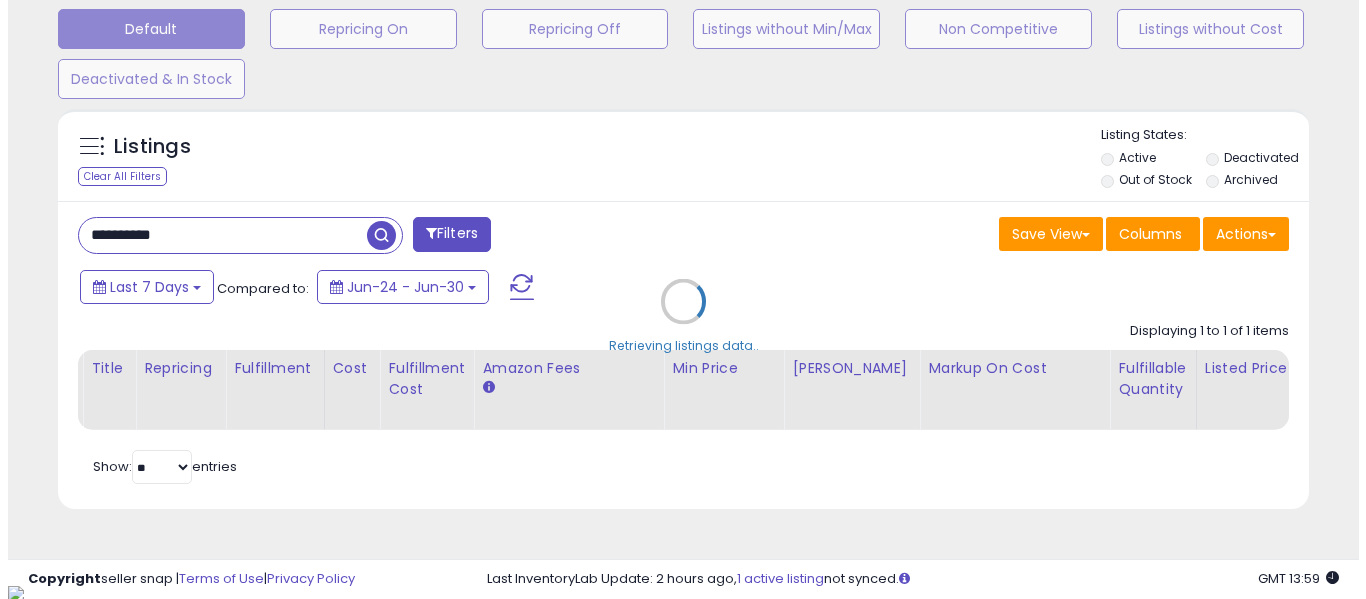 scroll, scrollTop: 999590, scrollLeft: 999267, axis: both 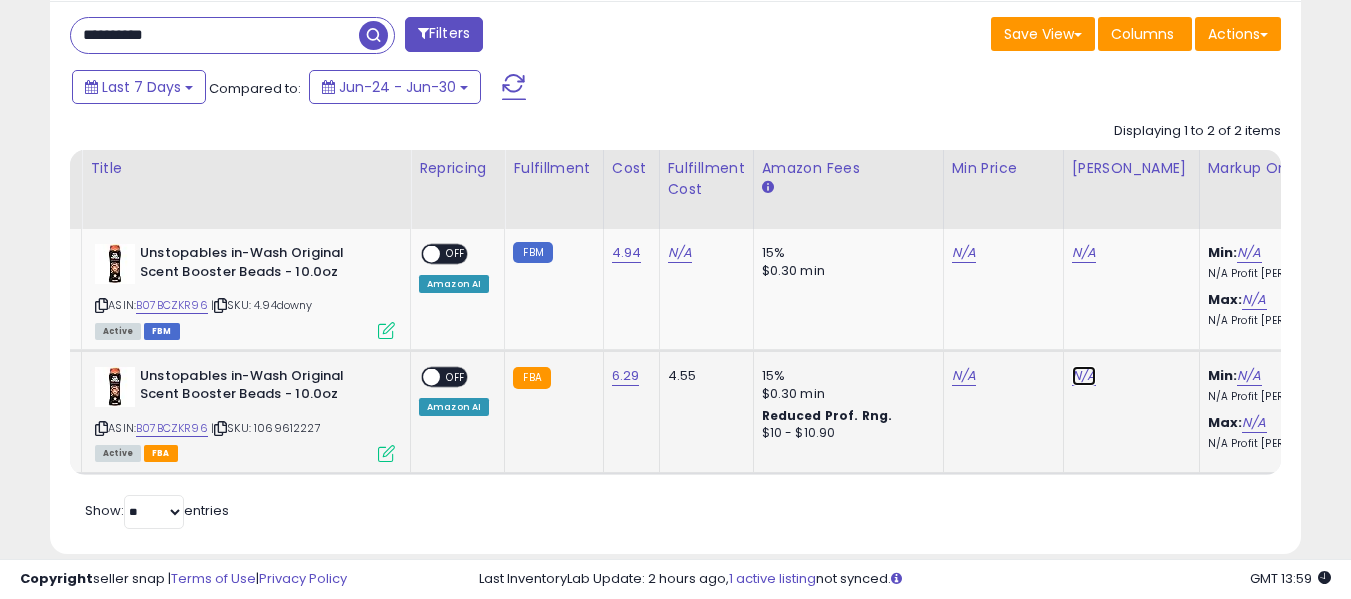 click on "N/A" at bounding box center [1084, 253] 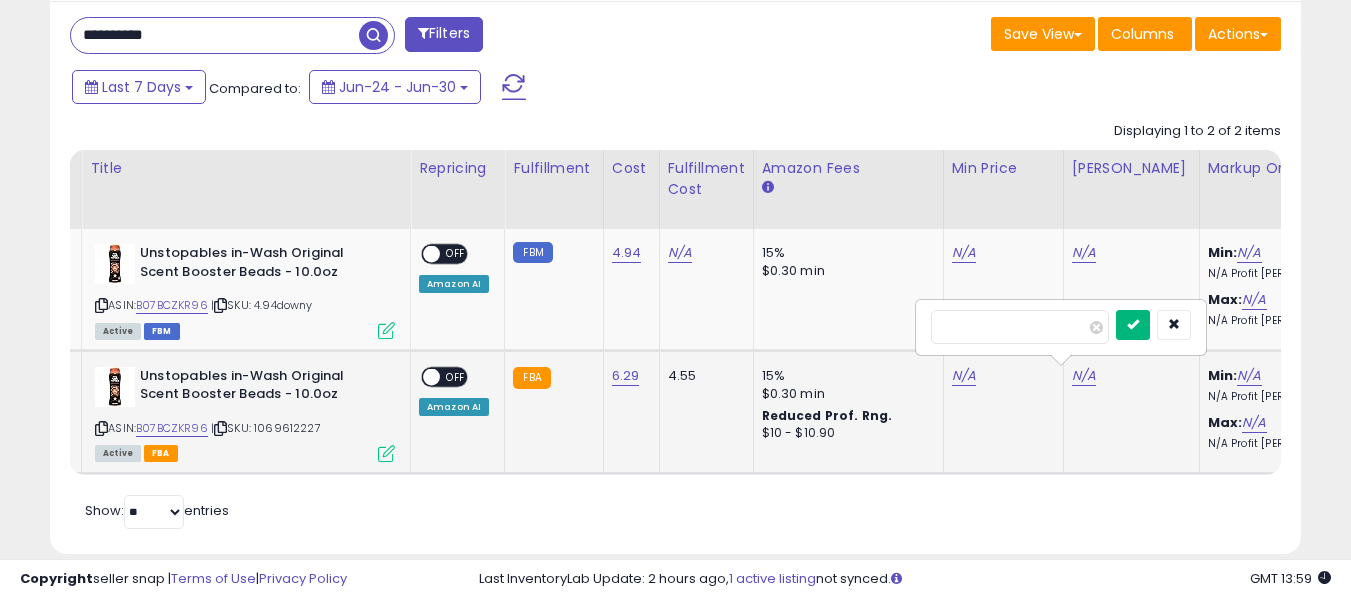 type on "**" 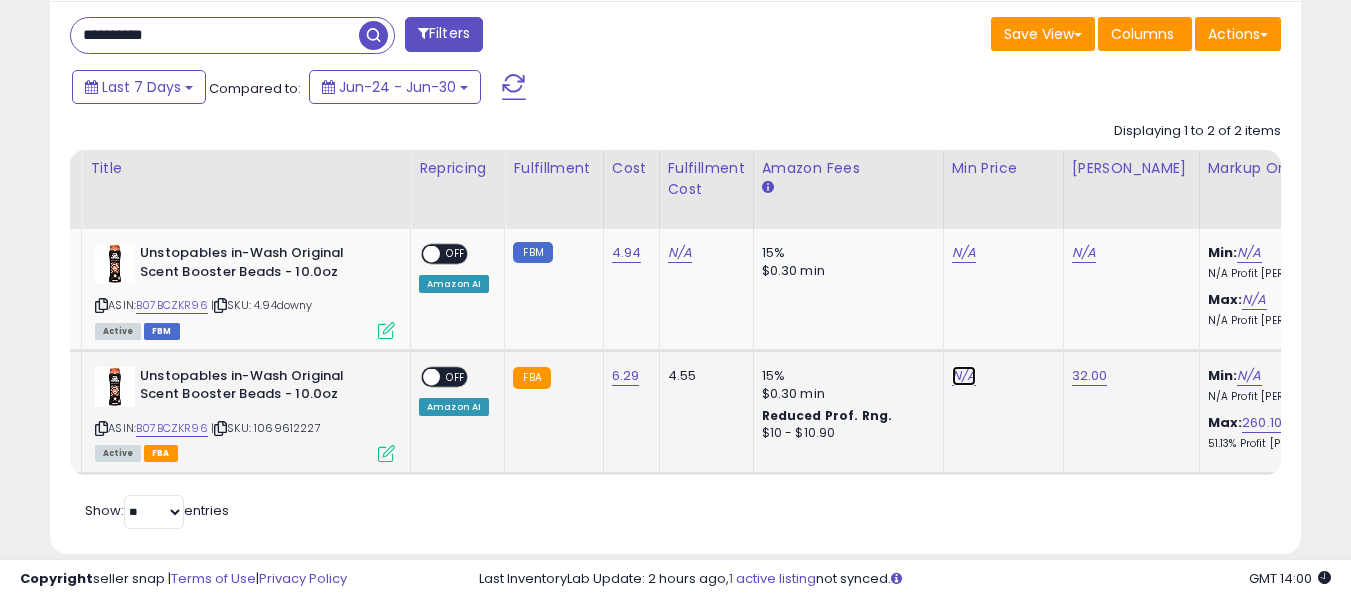 click on "N/A" at bounding box center (964, 253) 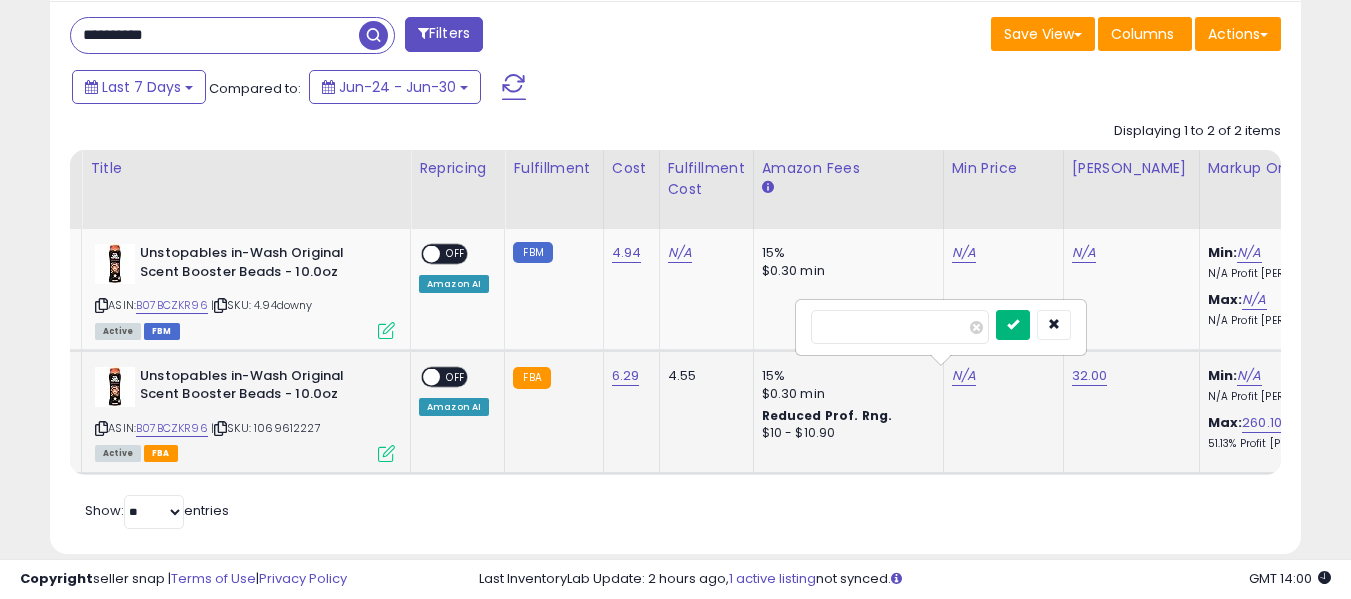 type on "*****" 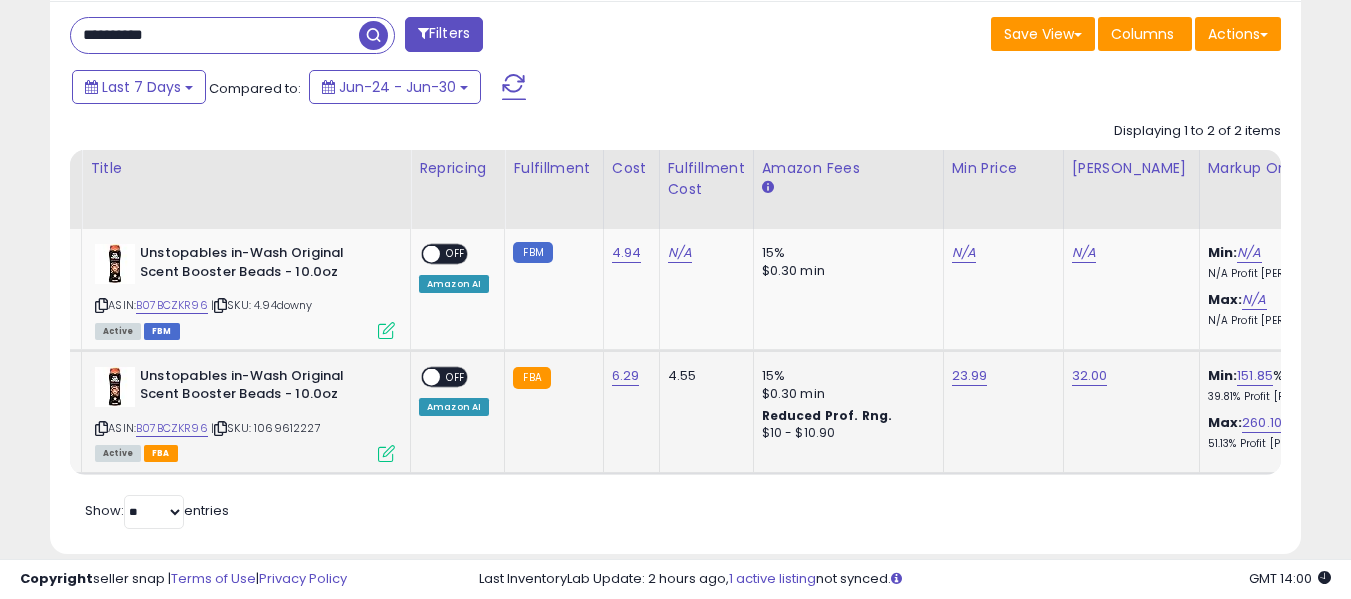 click on "**********" at bounding box center [215, 35] 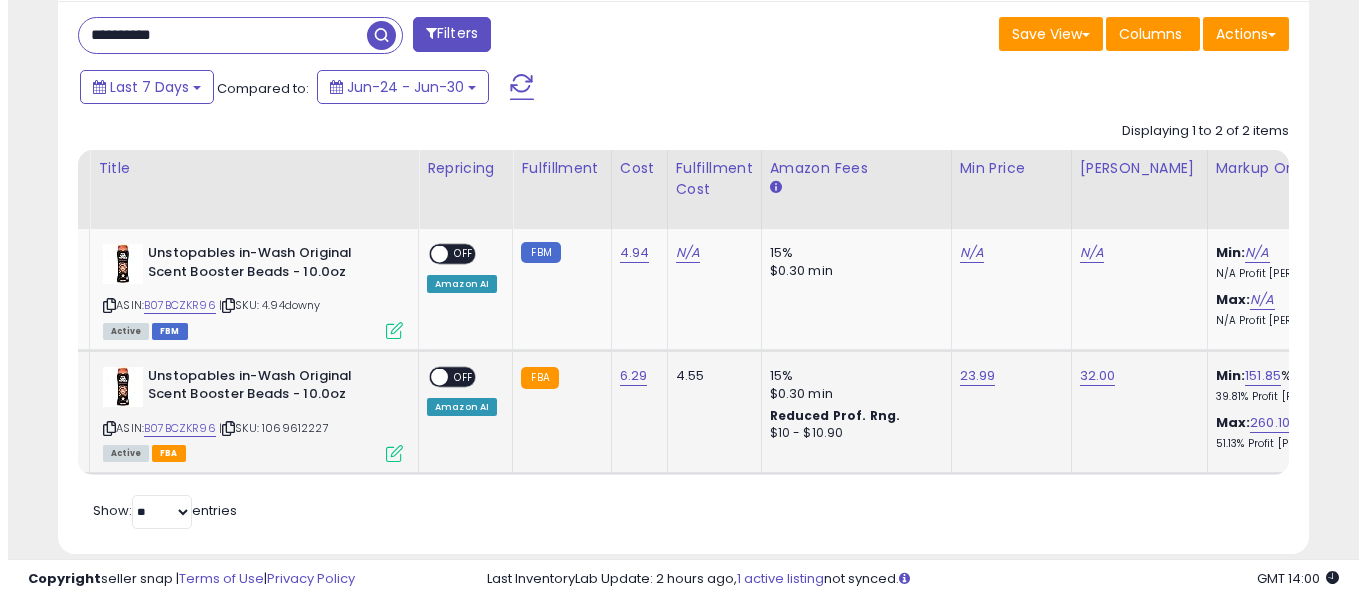 scroll, scrollTop: 621, scrollLeft: 0, axis: vertical 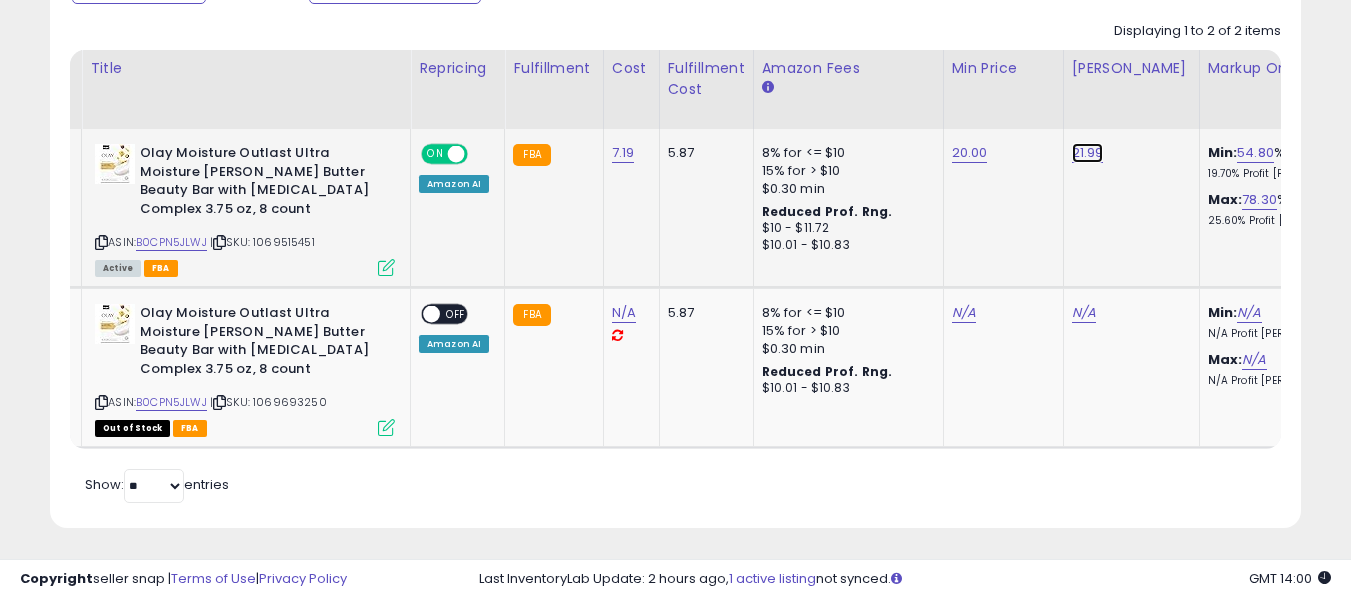 click on "21.99" at bounding box center (1088, 153) 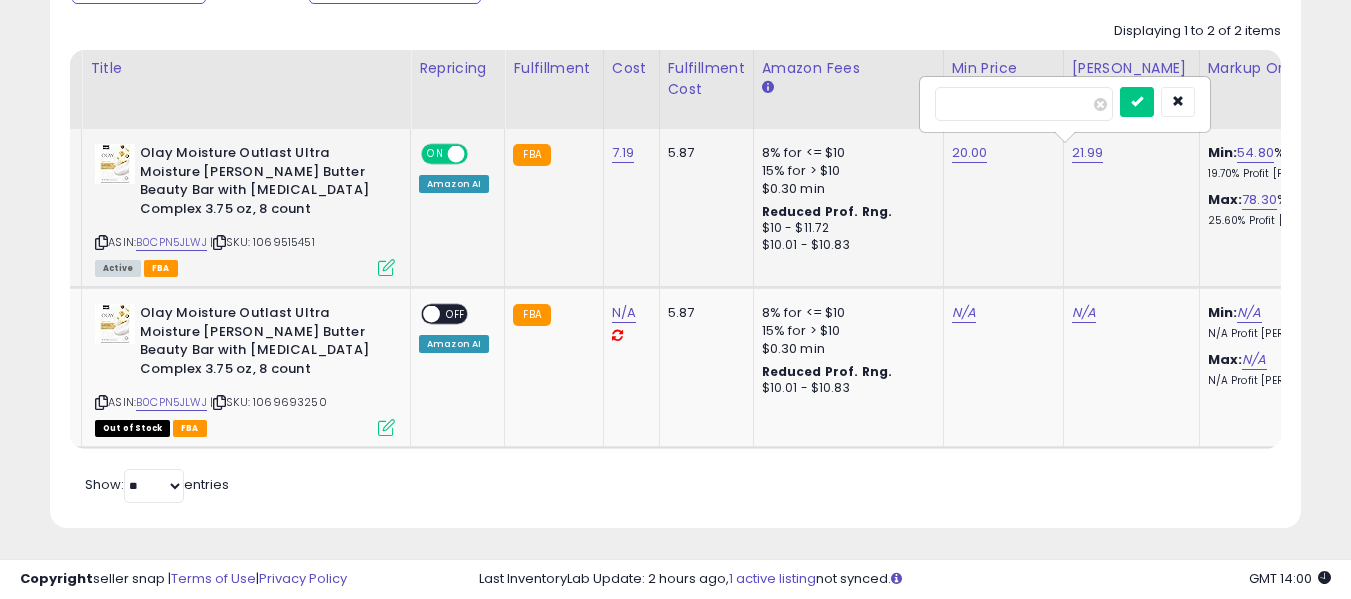 click on "*****" at bounding box center [1024, 104] 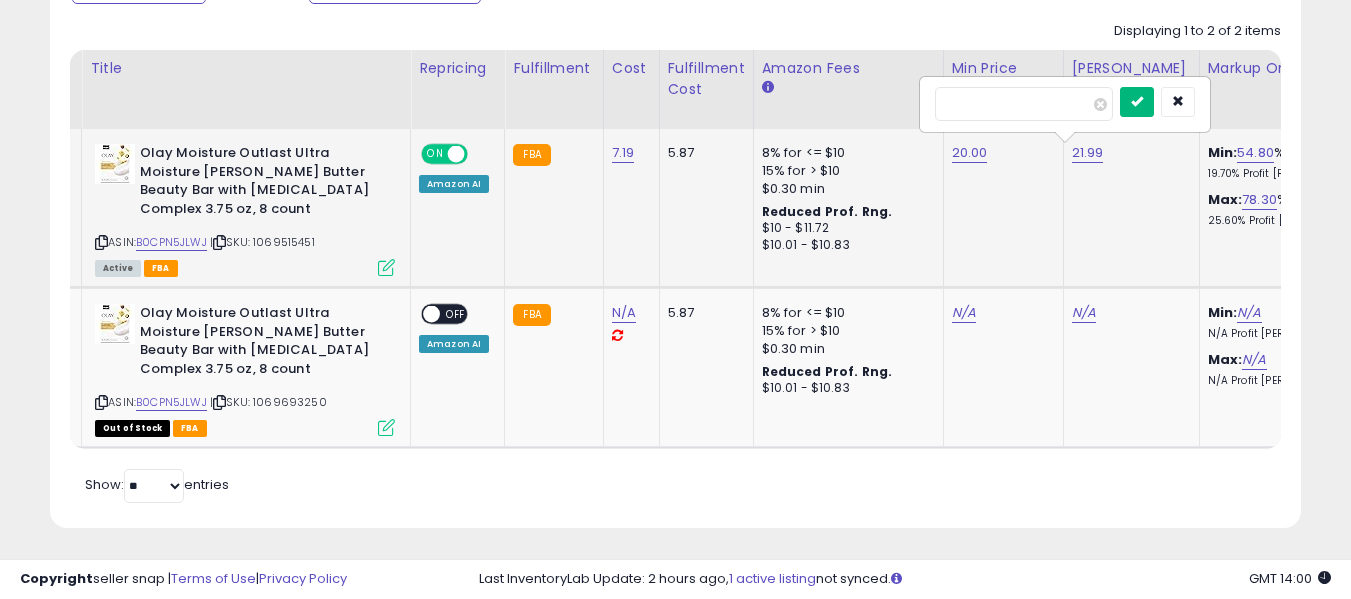 click at bounding box center (1137, 101) 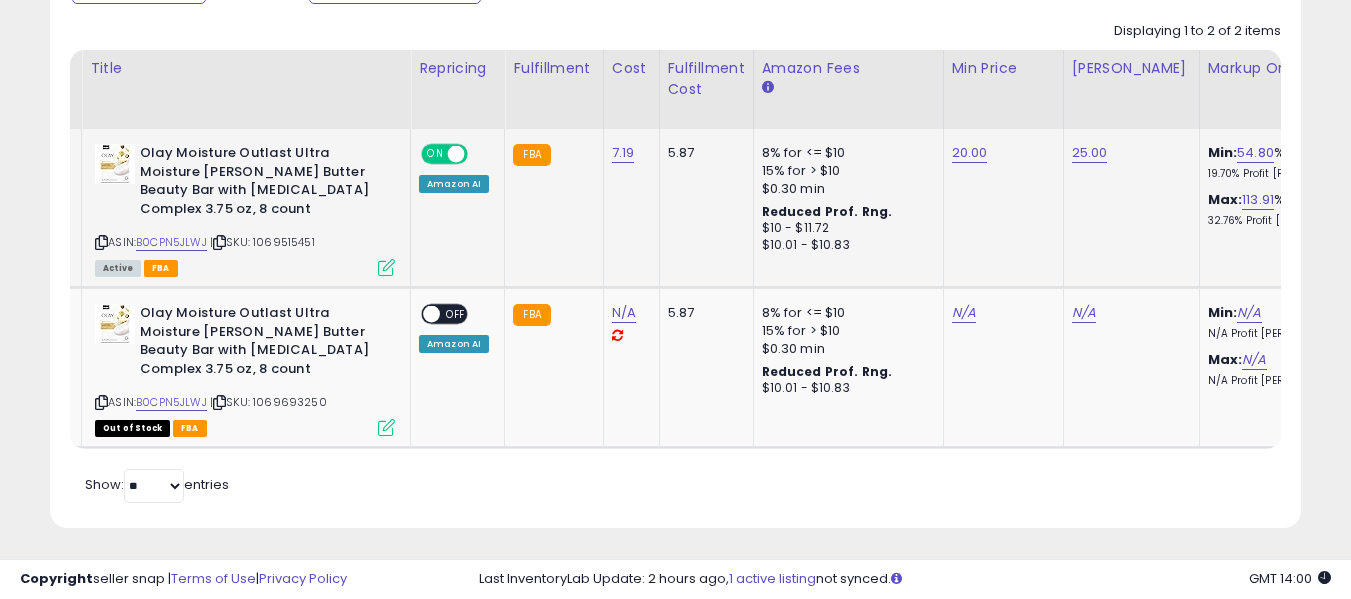 click on "20.00" 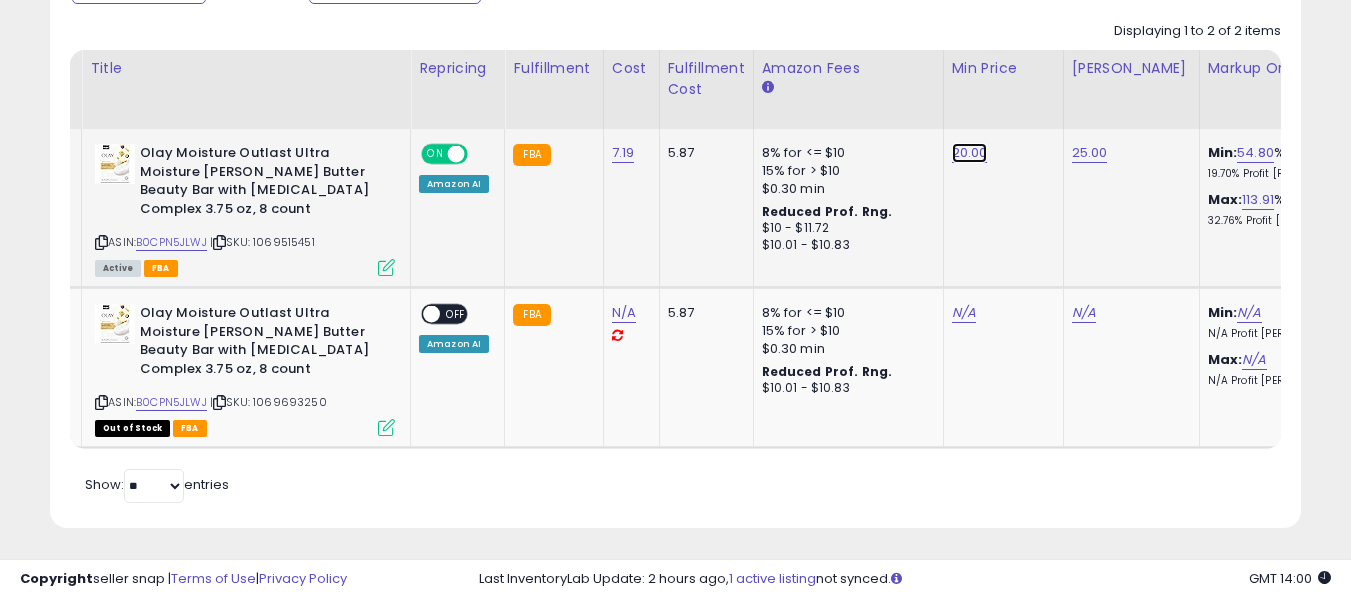click on "20.00" at bounding box center (970, 153) 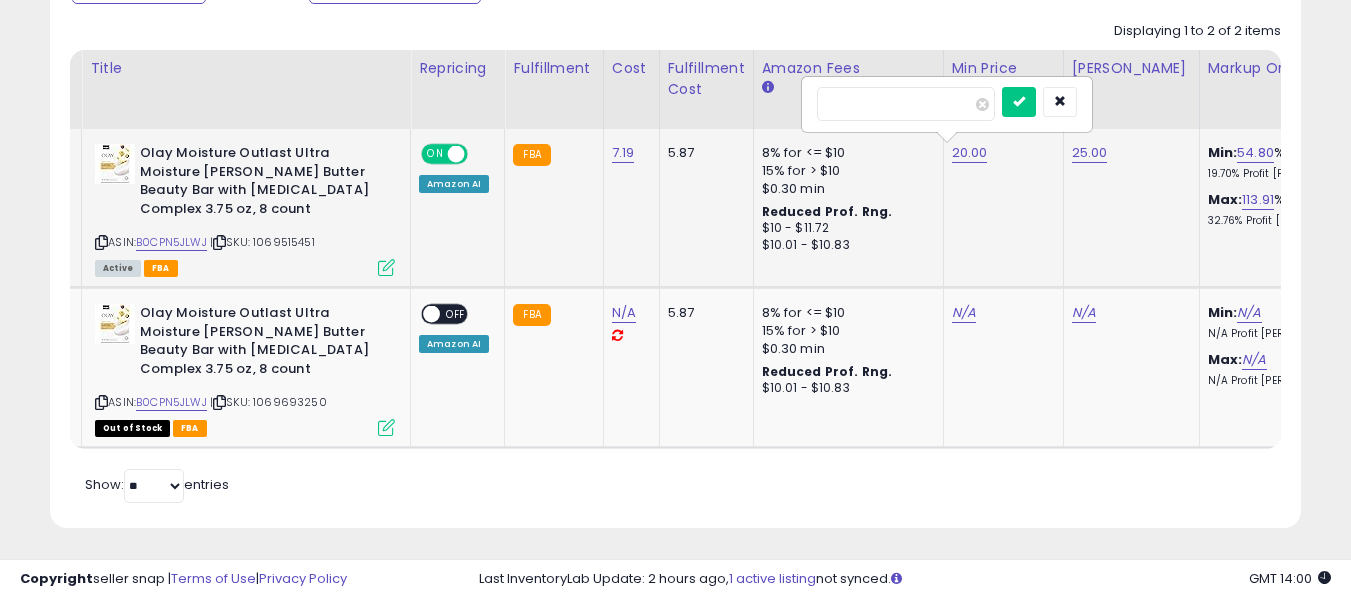 click on "*****" at bounding box center (906, 104) 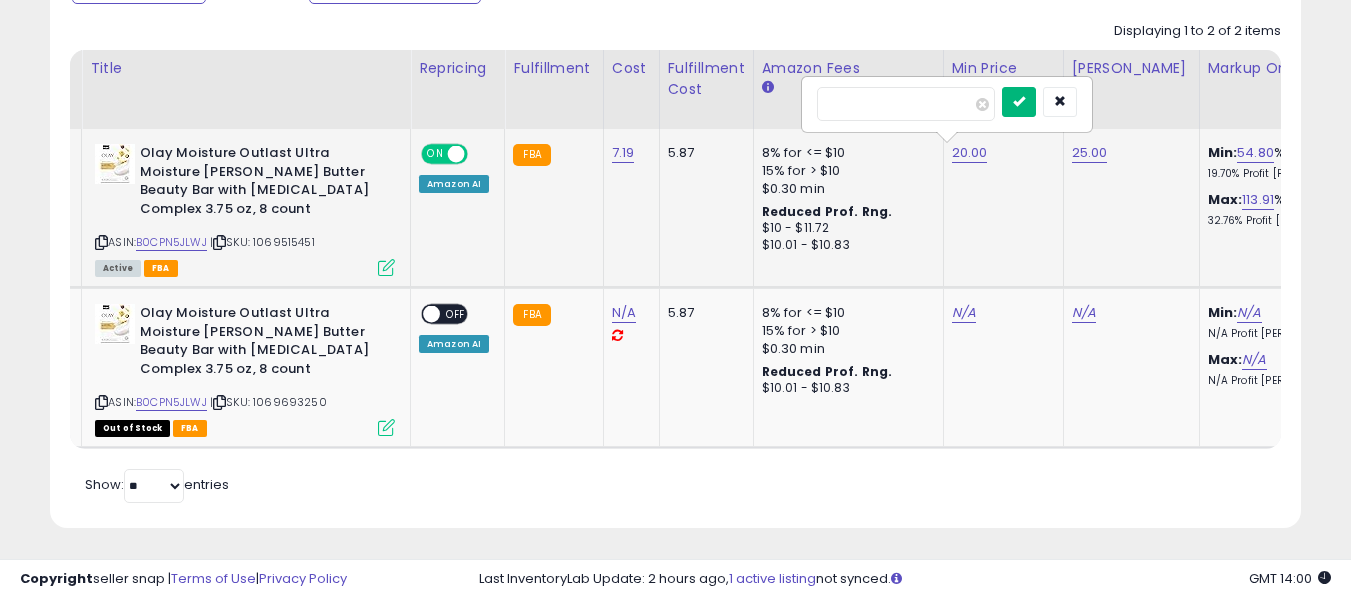 type on "**" 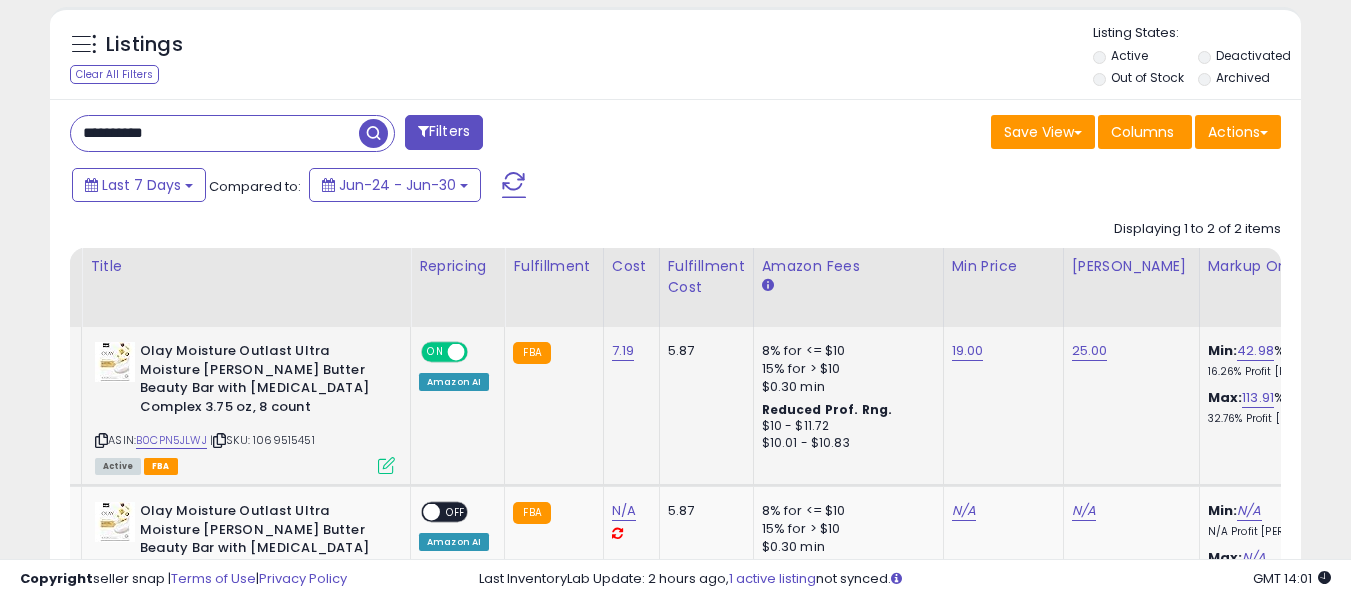 scroll, scrollTop: 705, scrollLeft: 0, axis: vertical 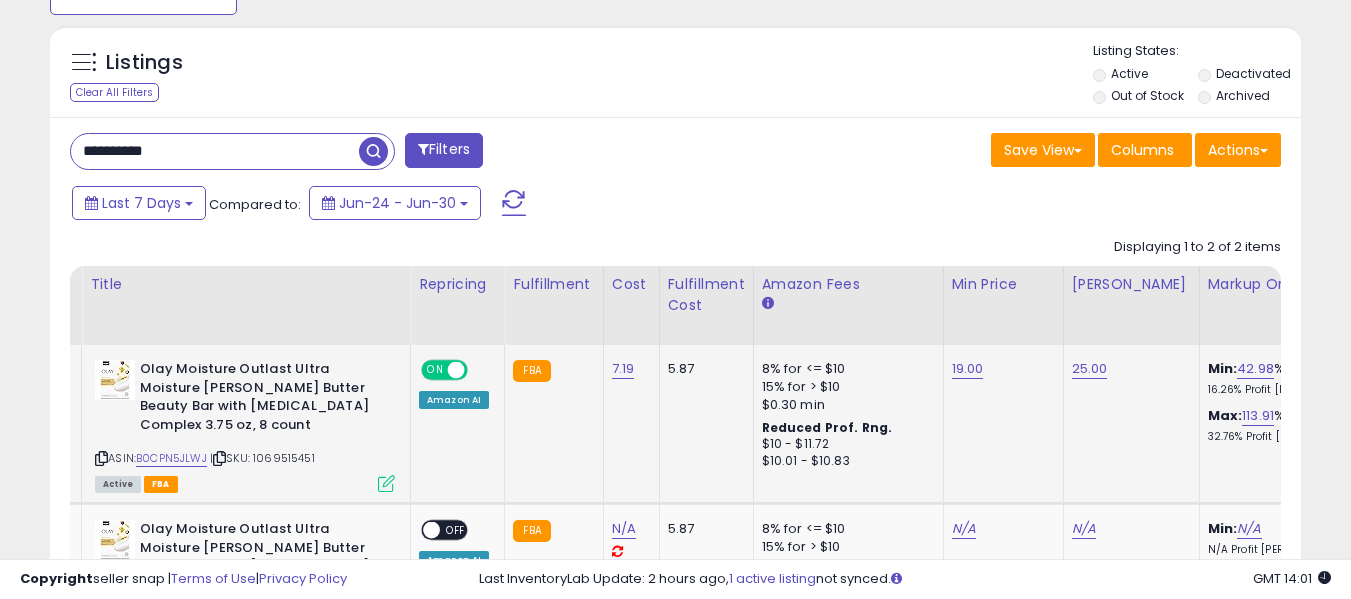 click on "**********" at bounding box center [215, 151] 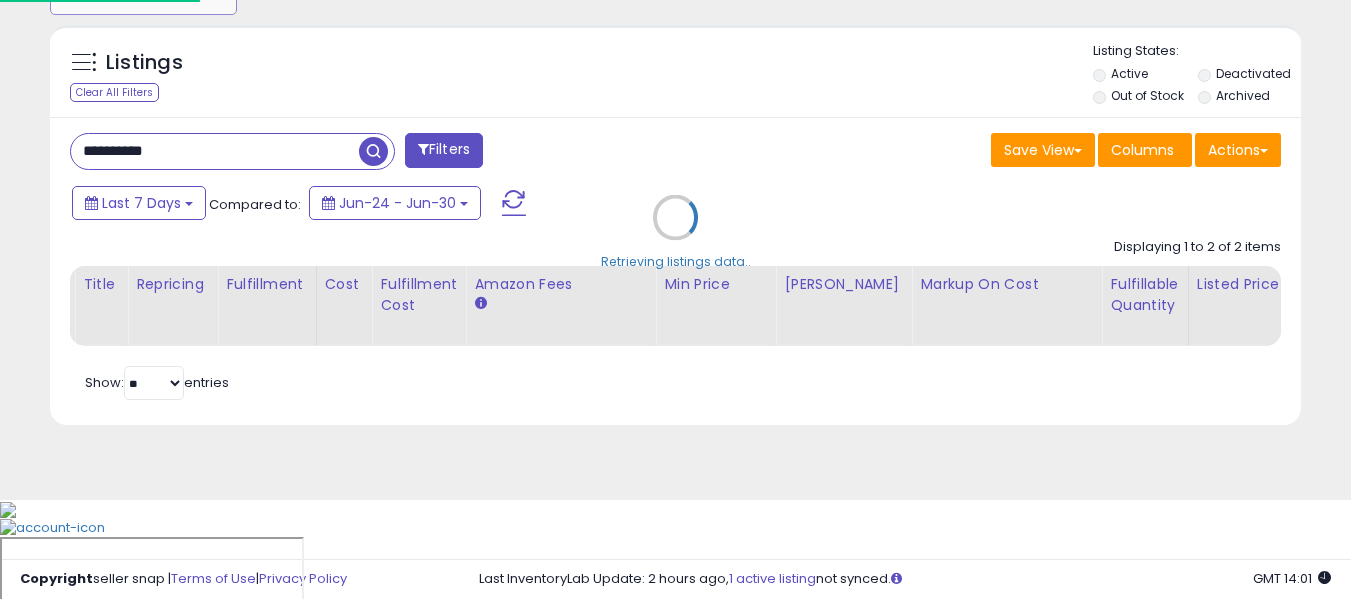 scroll, scrollTop: 999590, scrollLeft: 999267, axis: both 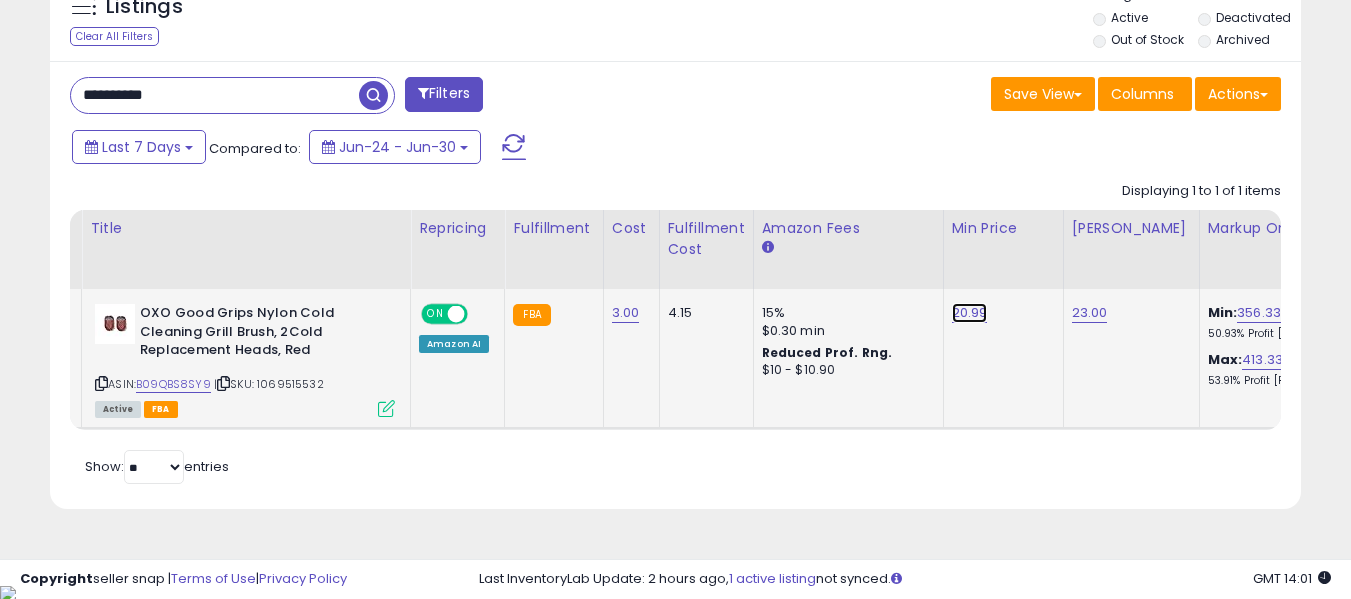 click on "20.99" at bounding box center (970, 313) 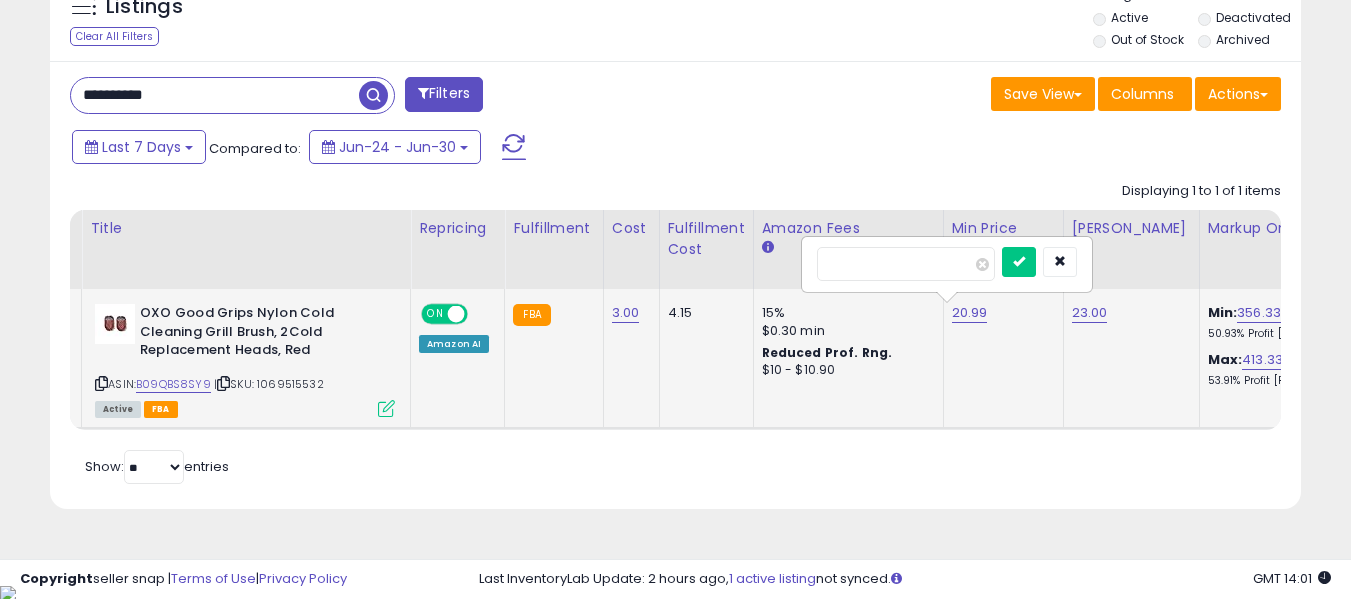 click on "*****" at bounding box center (906, 264) 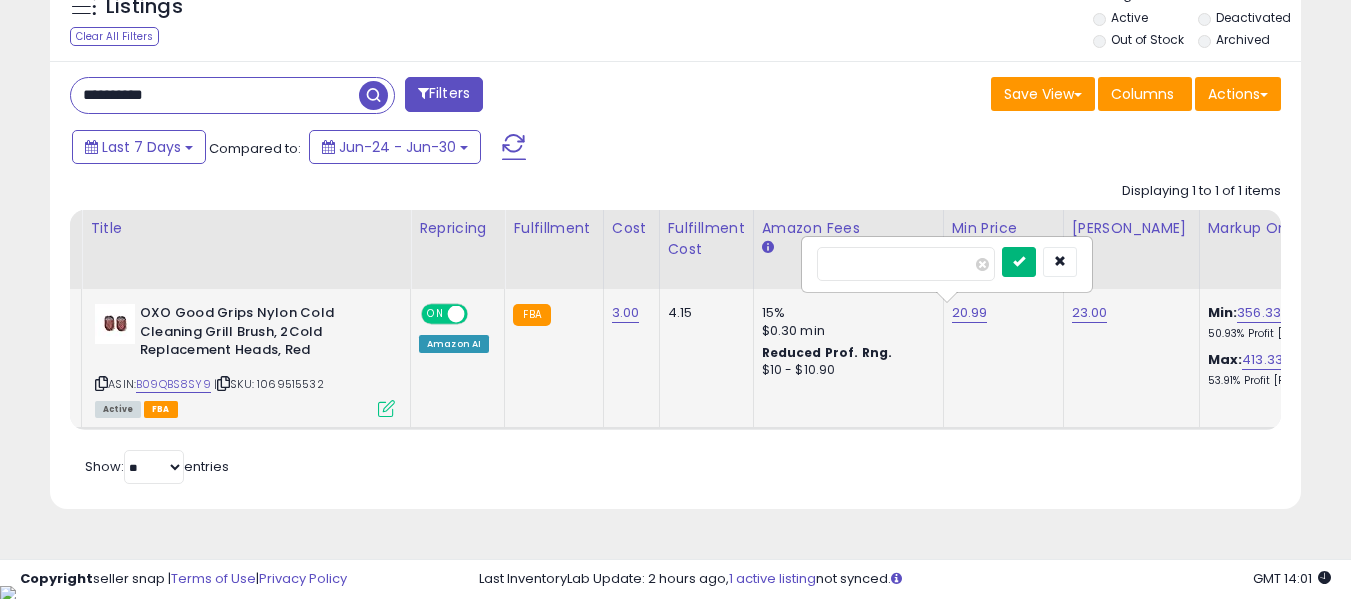 type on "****" 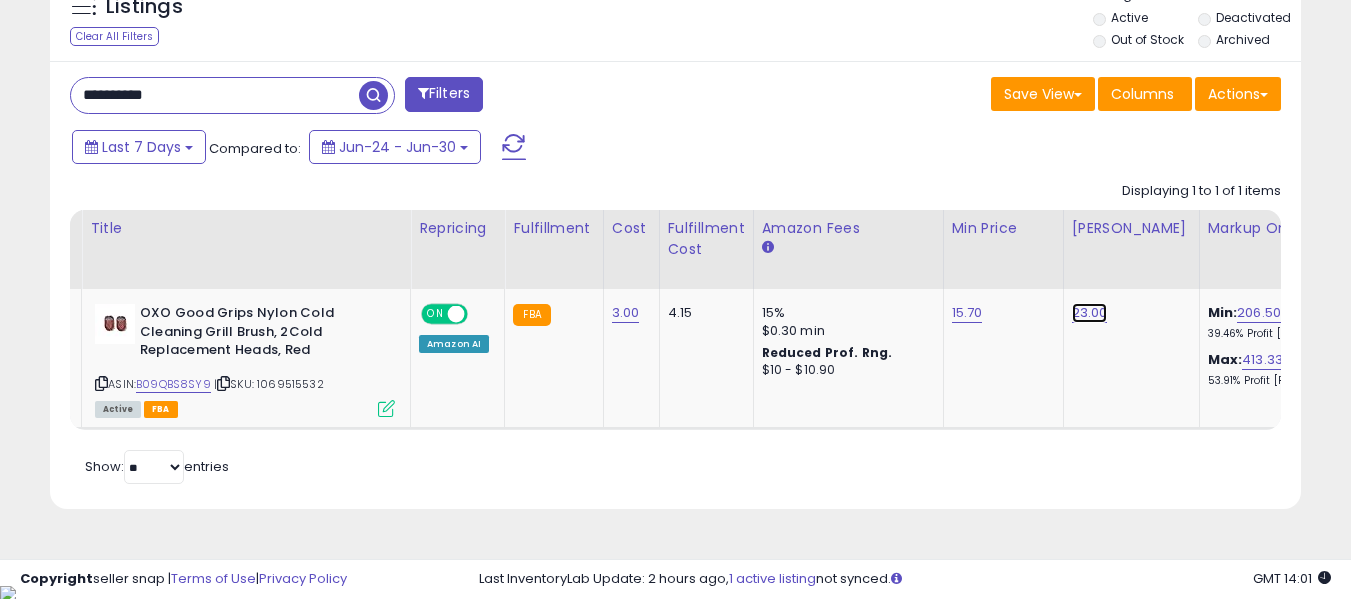 click on "23.00" at bounding box center [1090, 313] 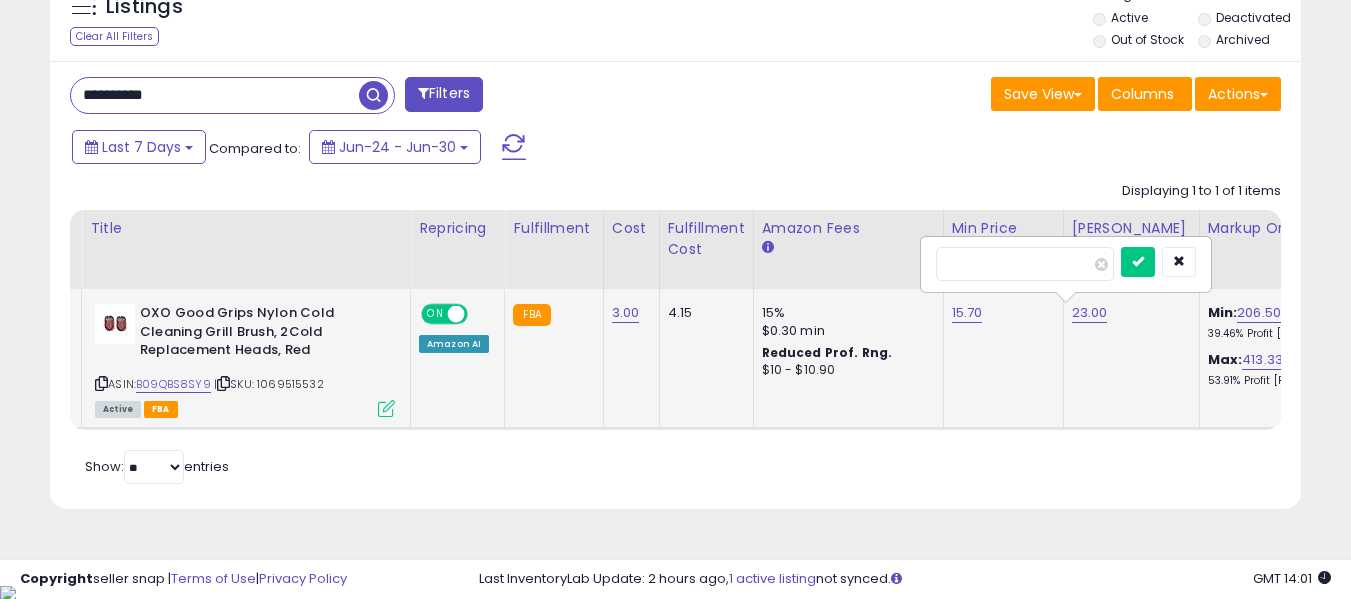 click on "*****" at bounding box center [1025, 264] 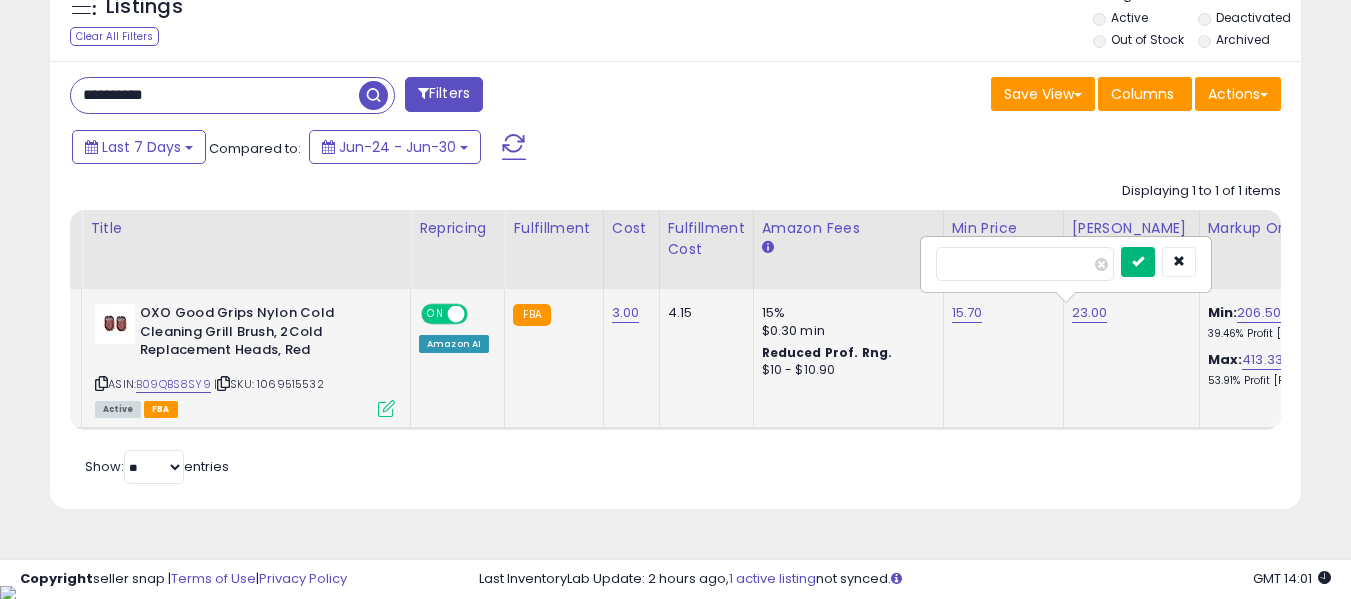 type on "**" 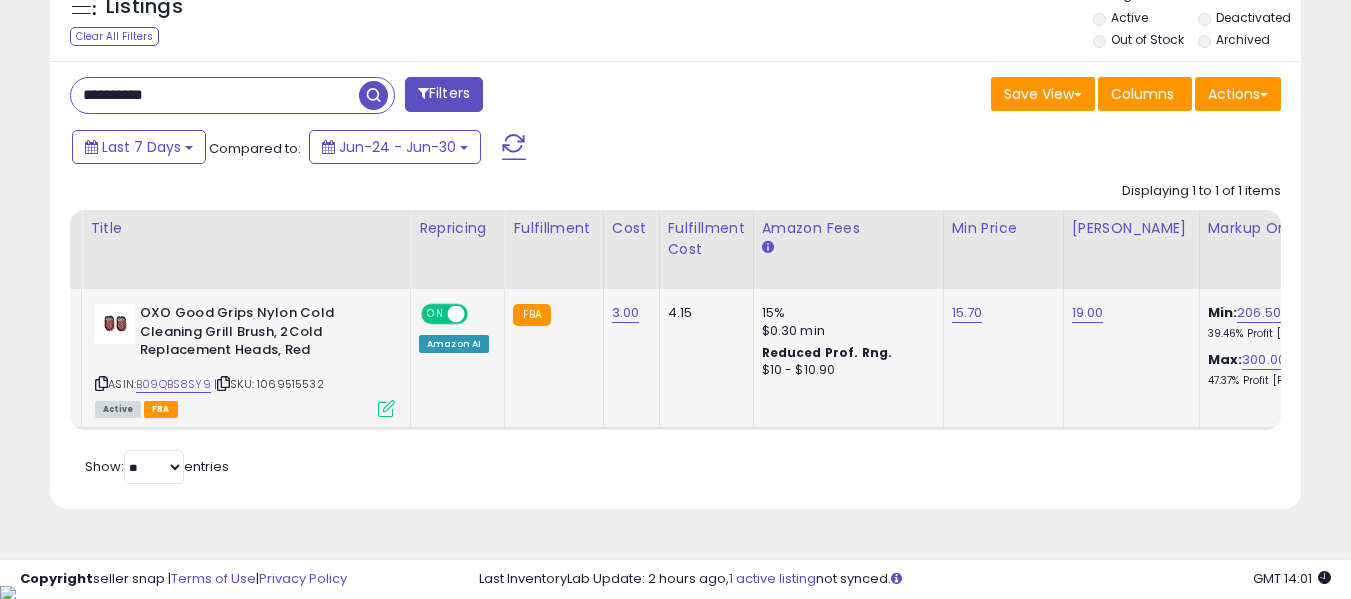 click on "**********" at bounding box center (215, 95) 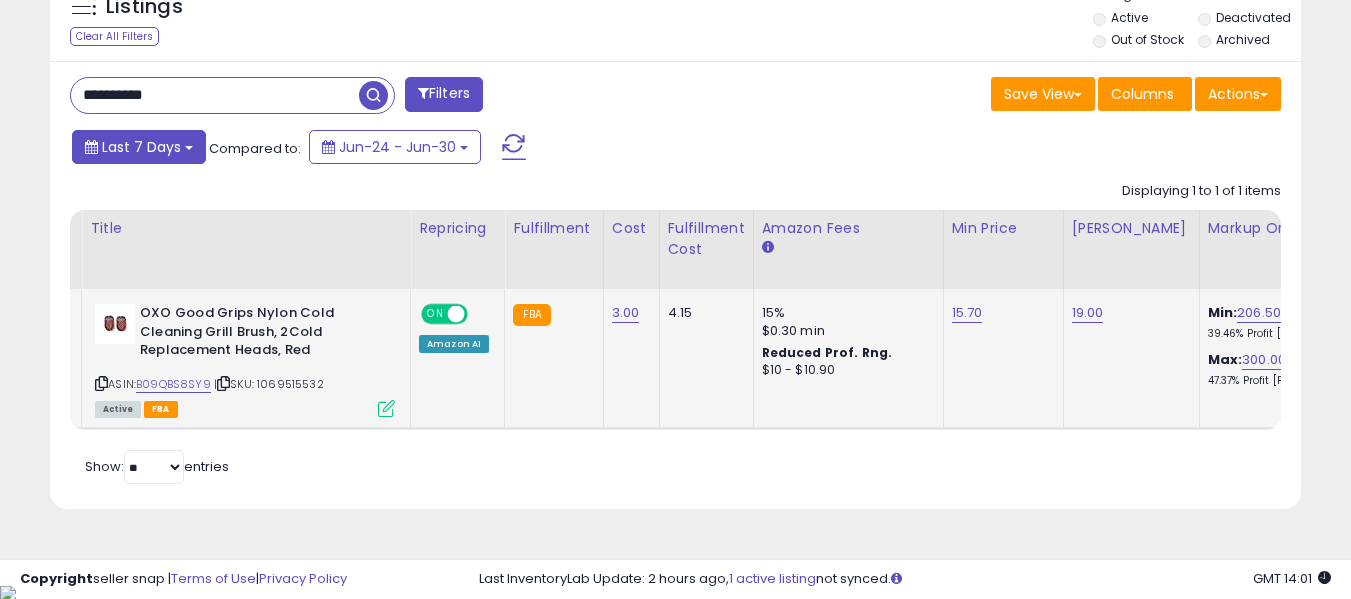 paste 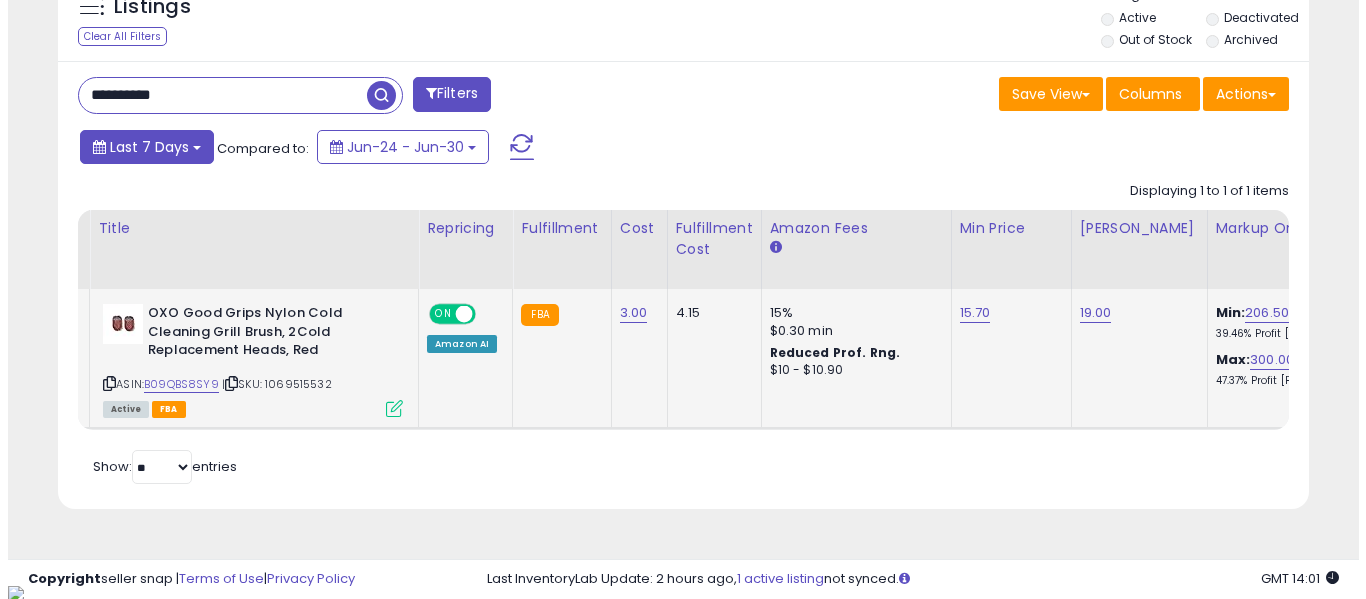 scroll, scrollTop: 621, scrollLeft: 0, axis: vertical 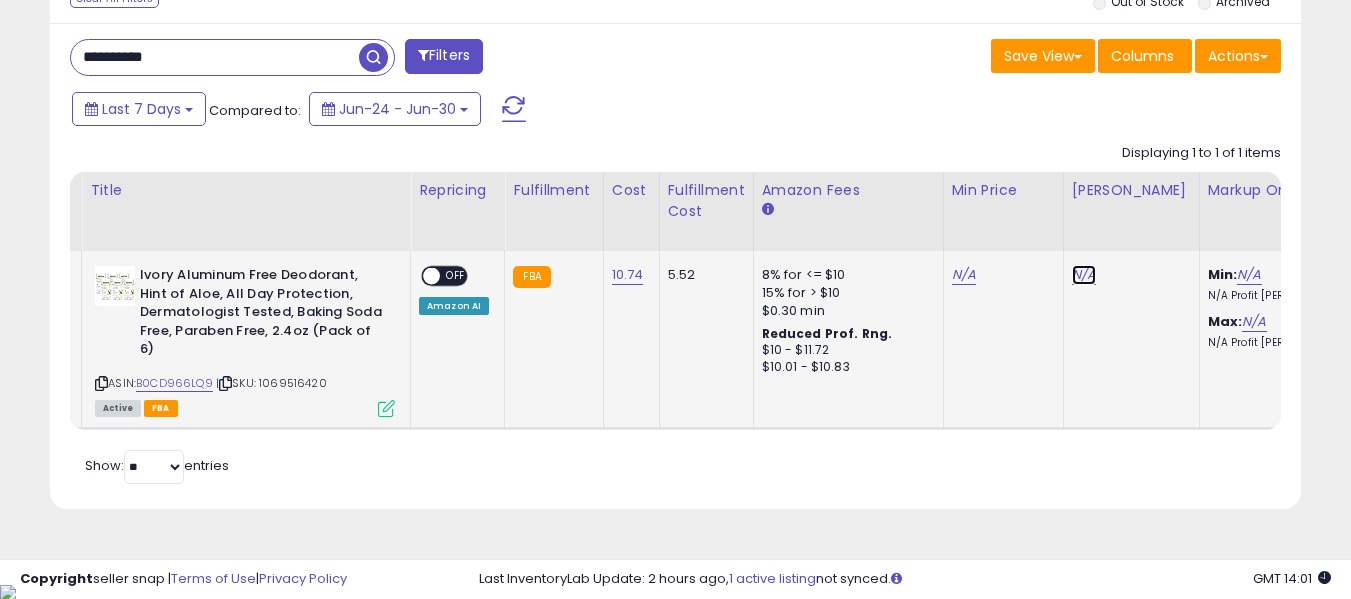 click on "N/A" at bounding box center [1084, 275] 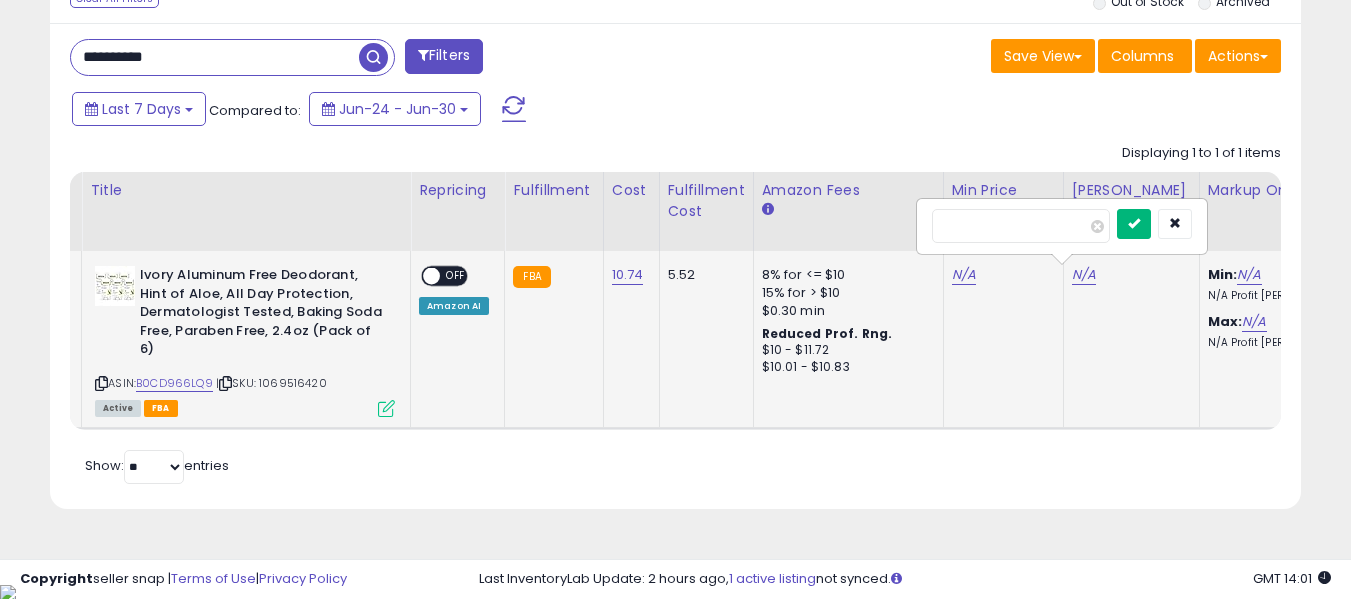 type on "**" 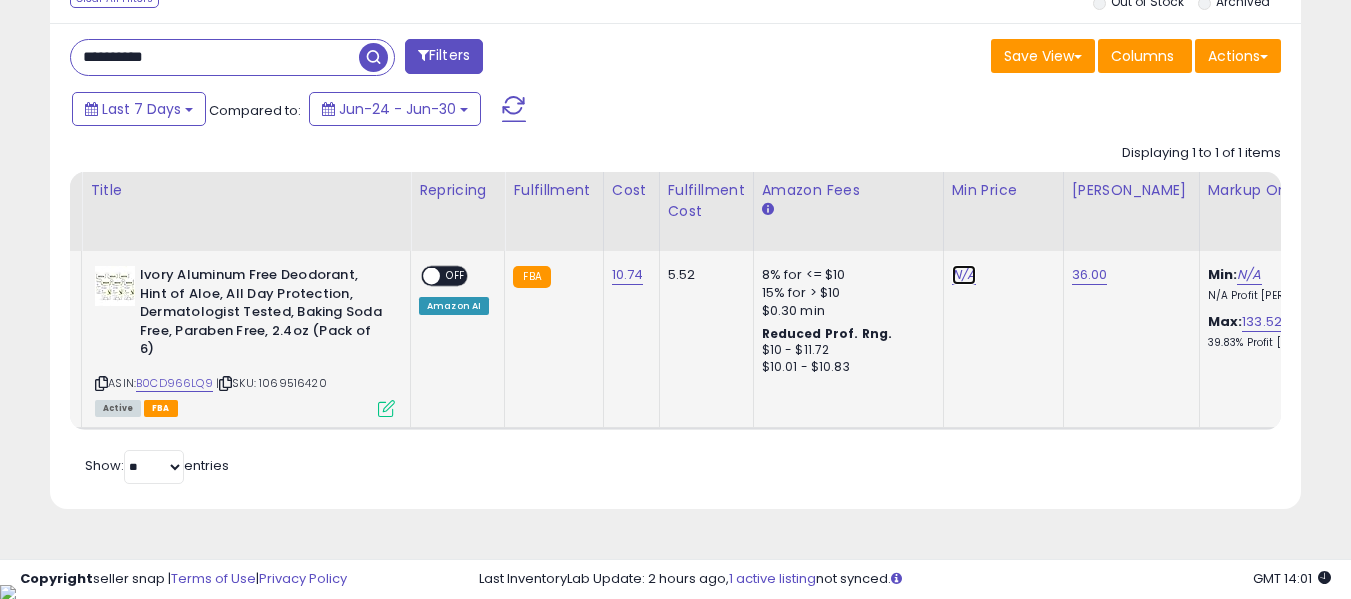 click on "N/A" at bounding box center (964, 275) 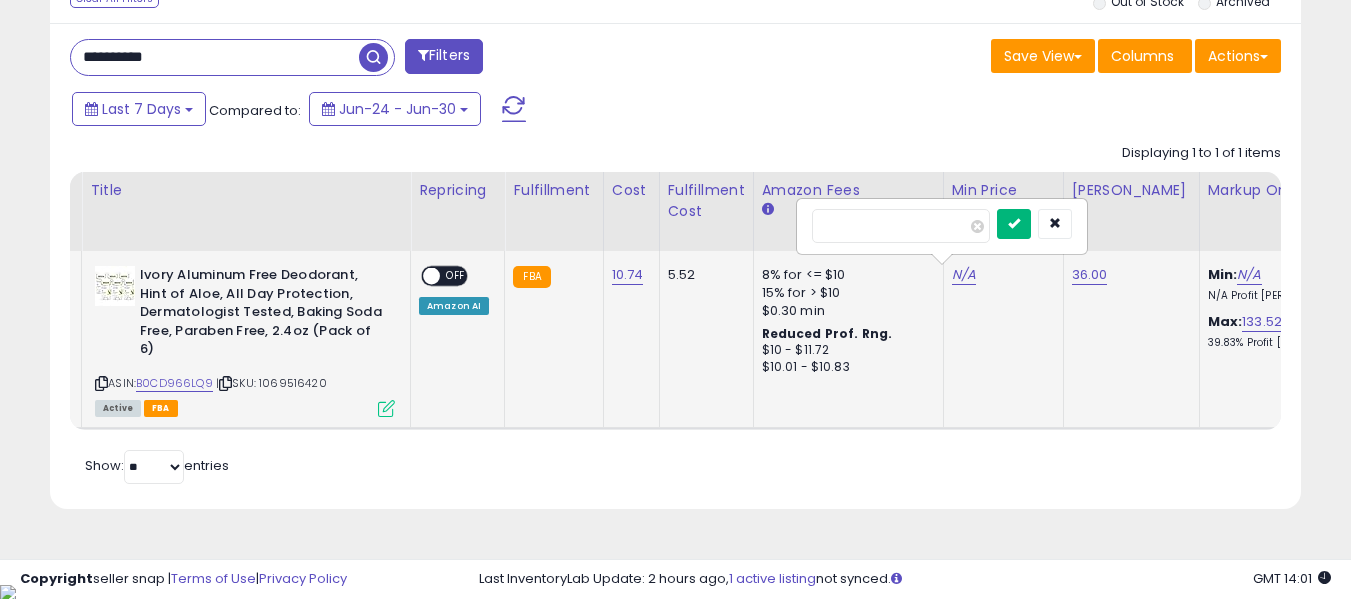 type on "**" 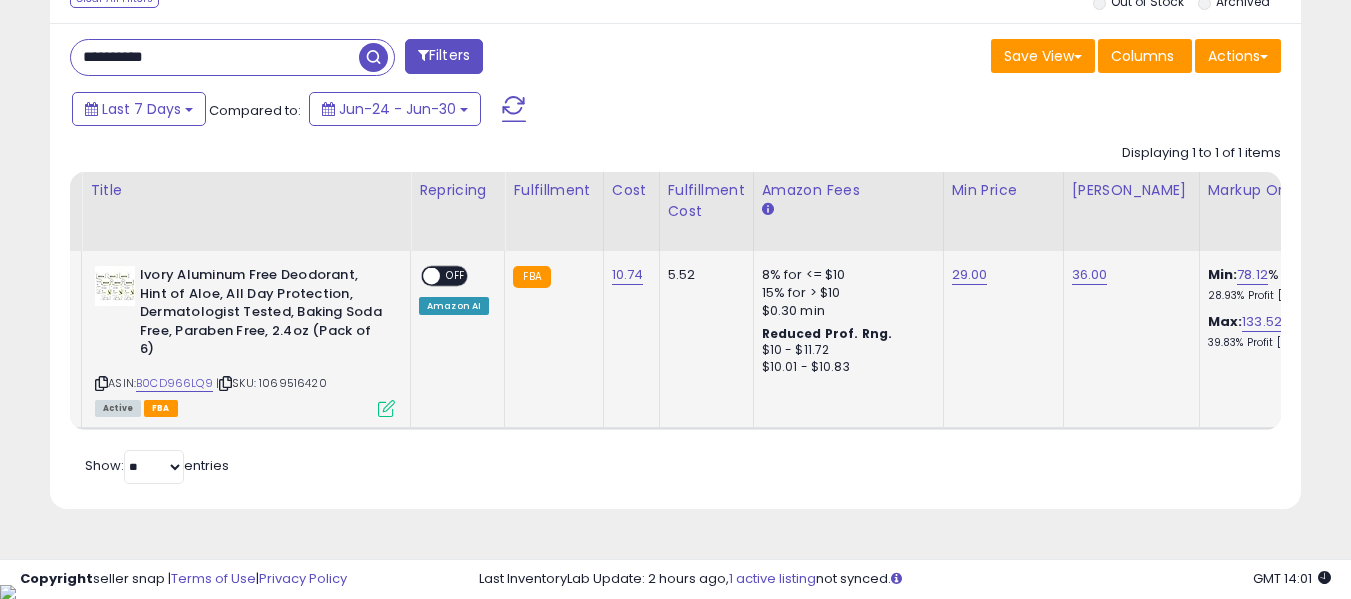 click on "ON   OFF" at bounding box center [422, 276] 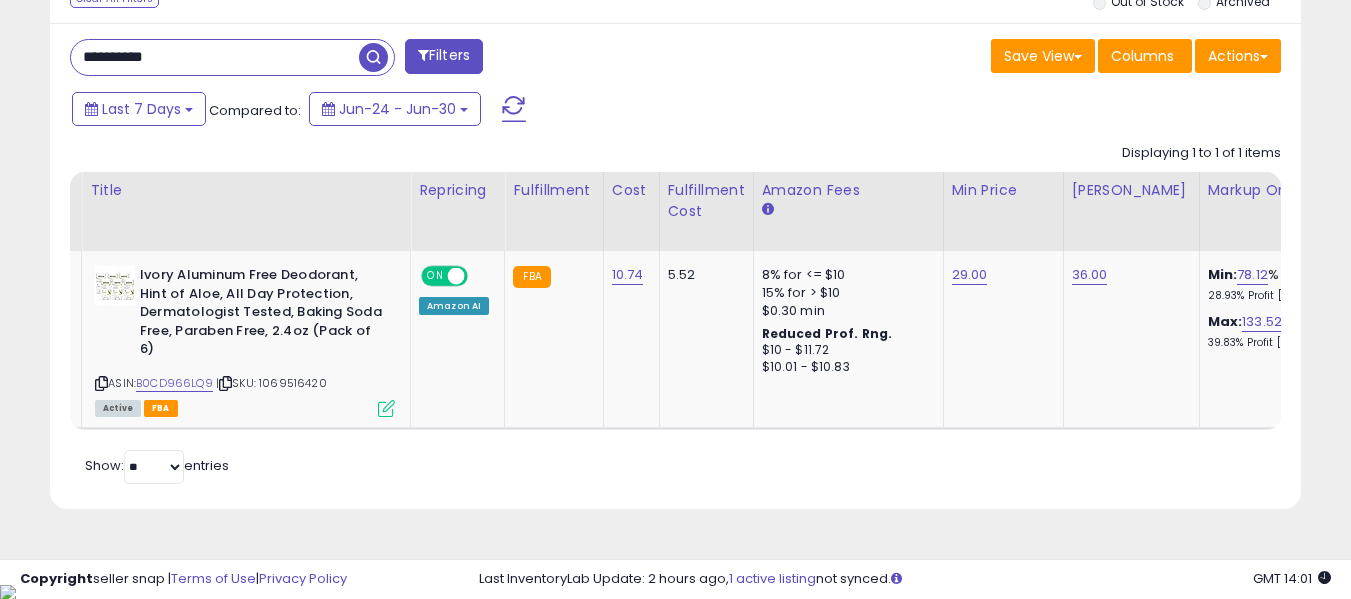 click on "**********" at bounding box center [215, 57] 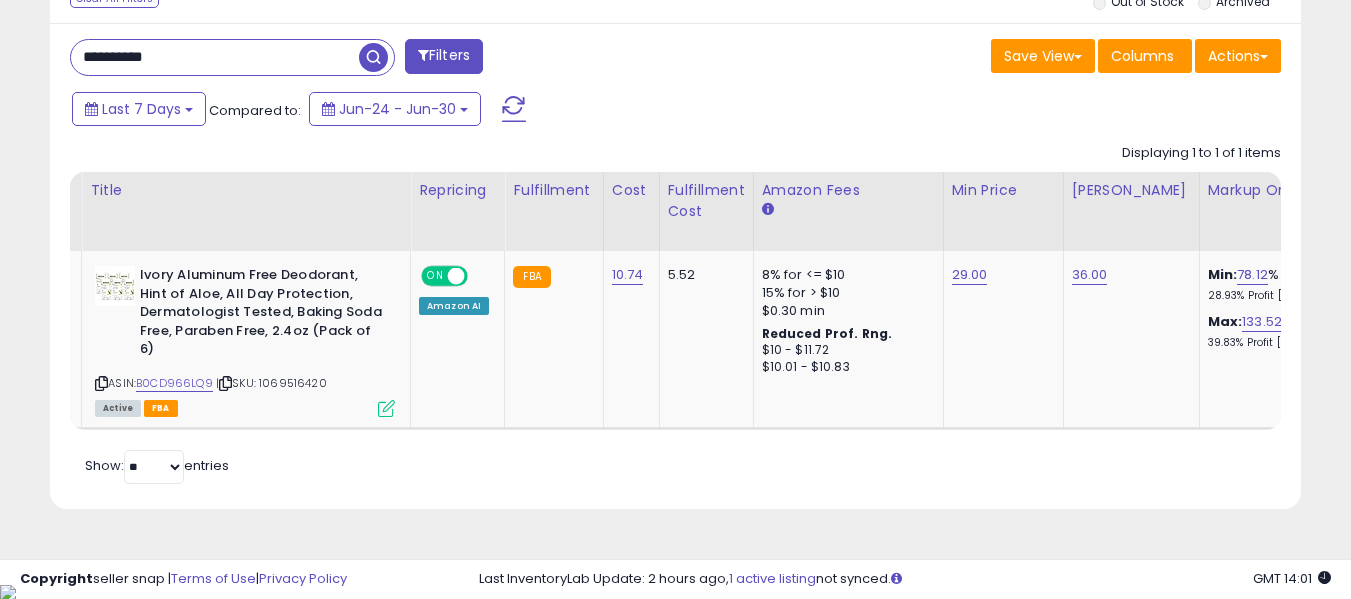 paste 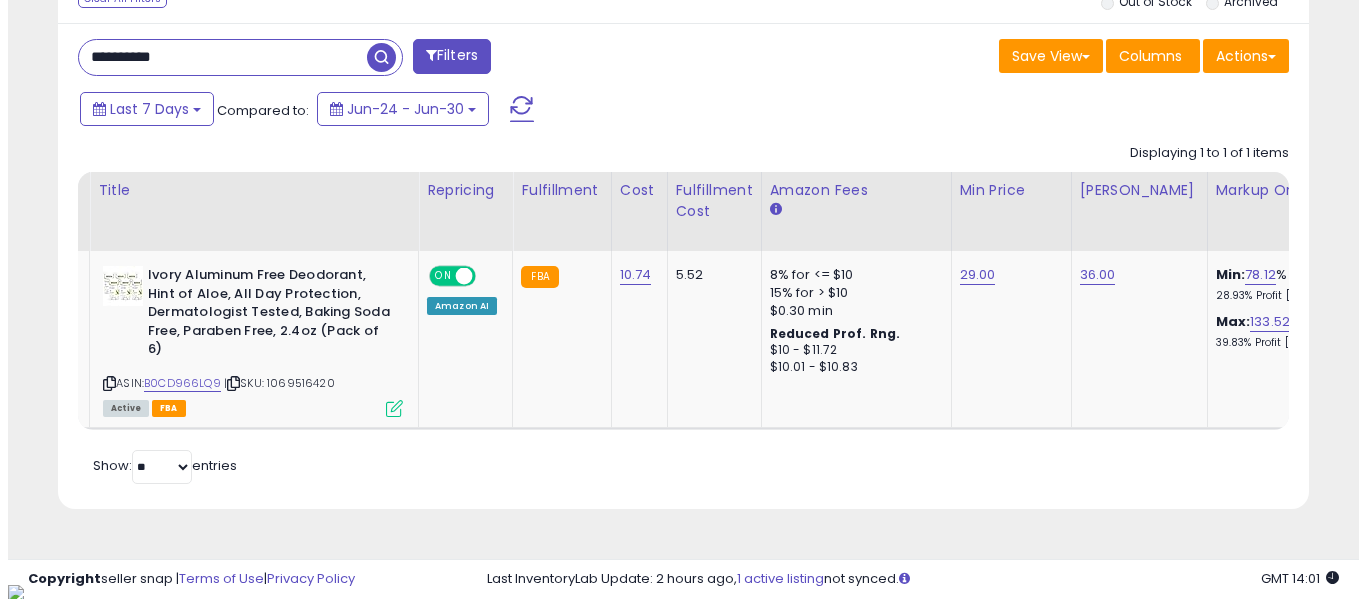 scroll, scrollTop: 621, scrollLeft: 0, axis: vertical 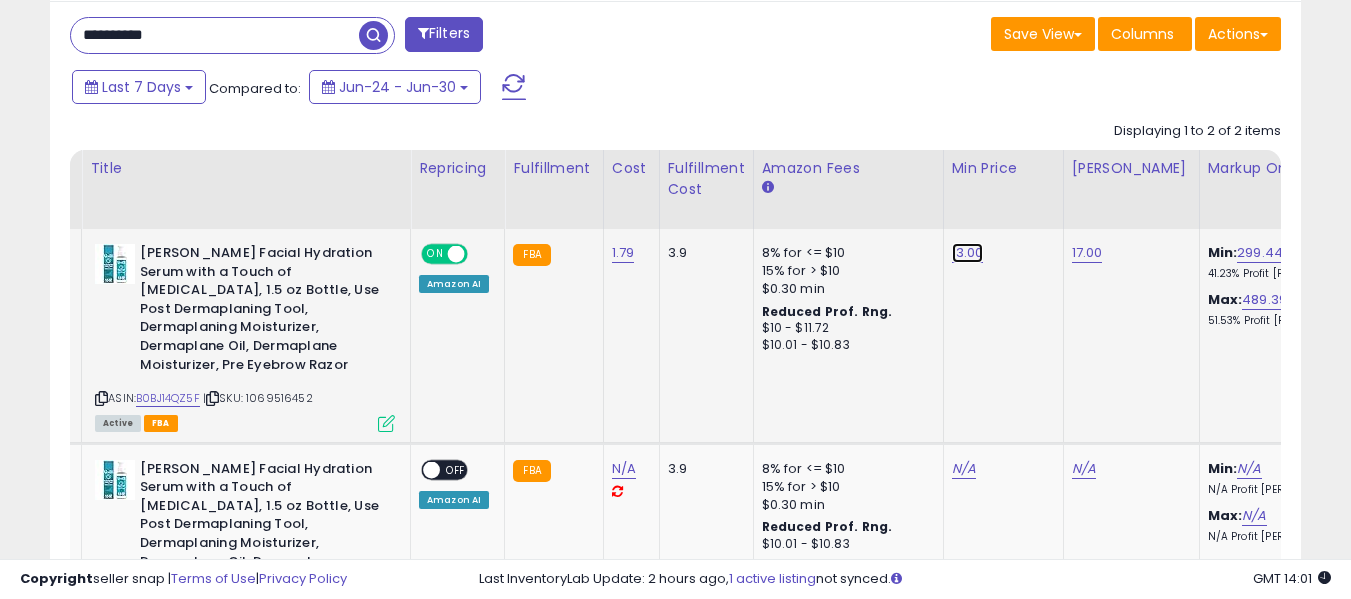 click on "13.00" at bounding box center [968, 253] 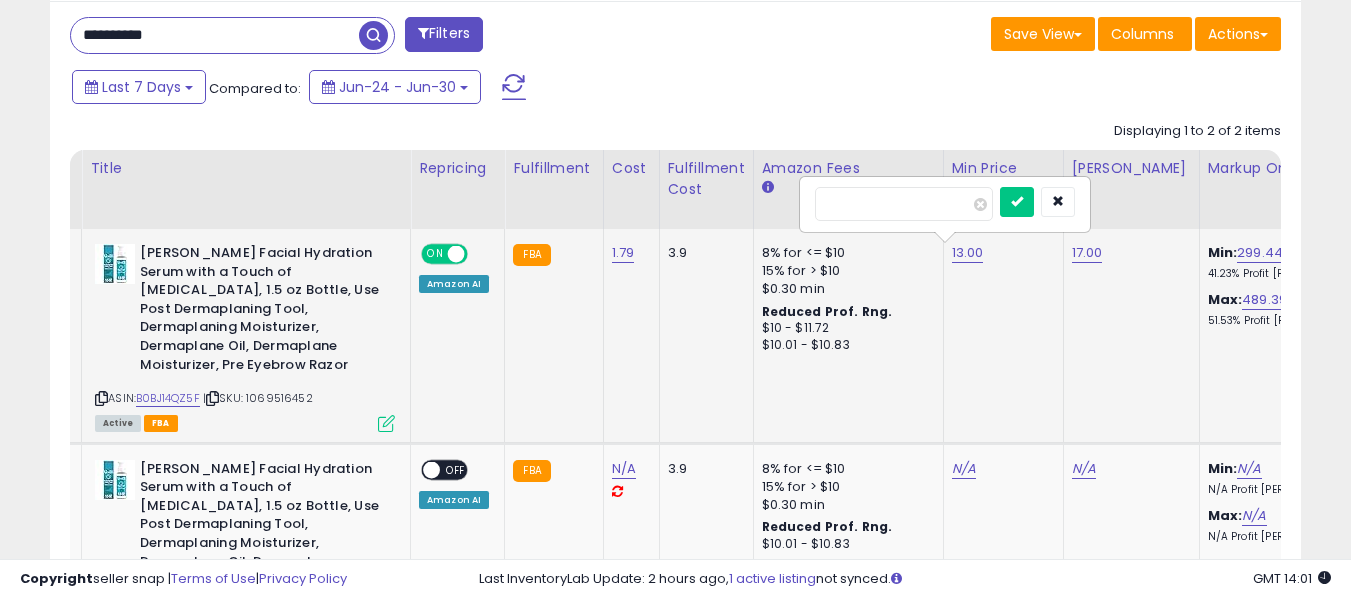 click on "*****" at bounding box center [904, 204] 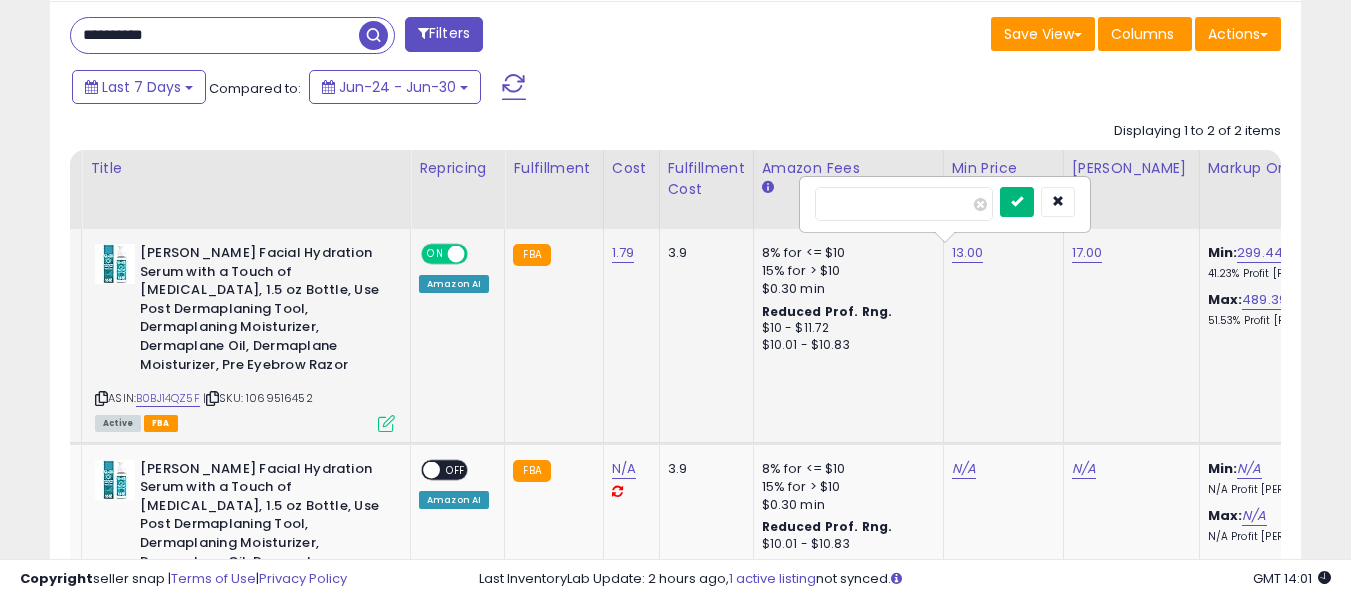 type on "****" 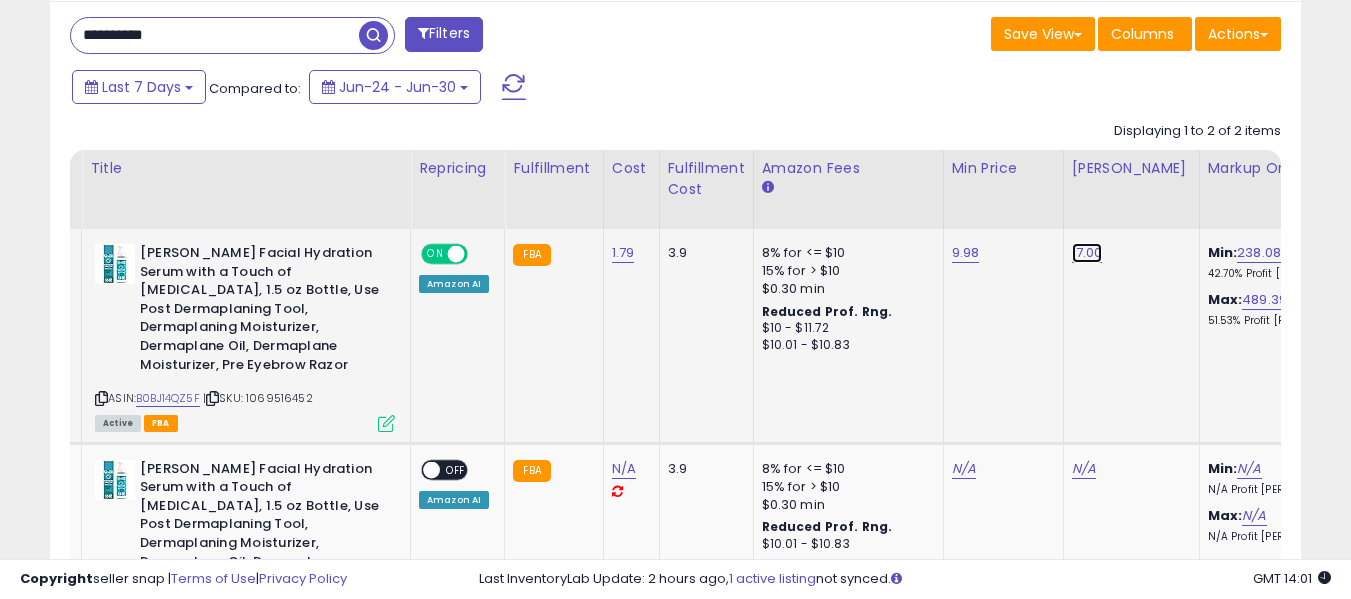 click on "17.00" at bounding box center [1087, 253] 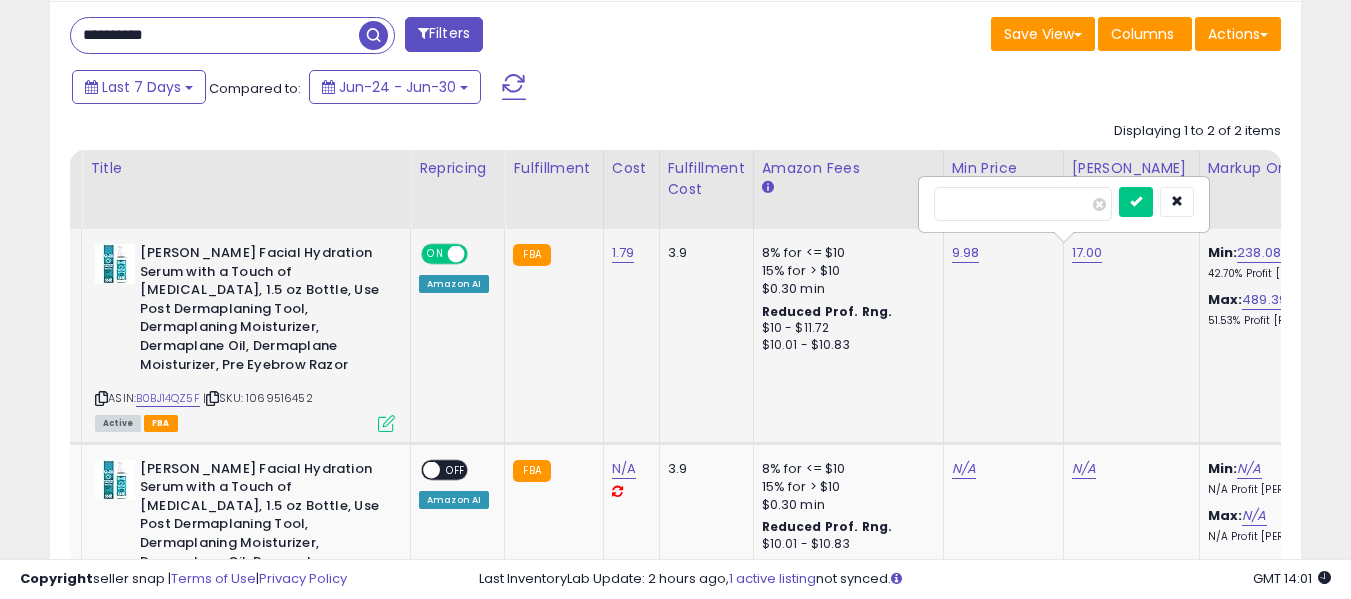 click on "*****" at bounding box center (1023, 204) 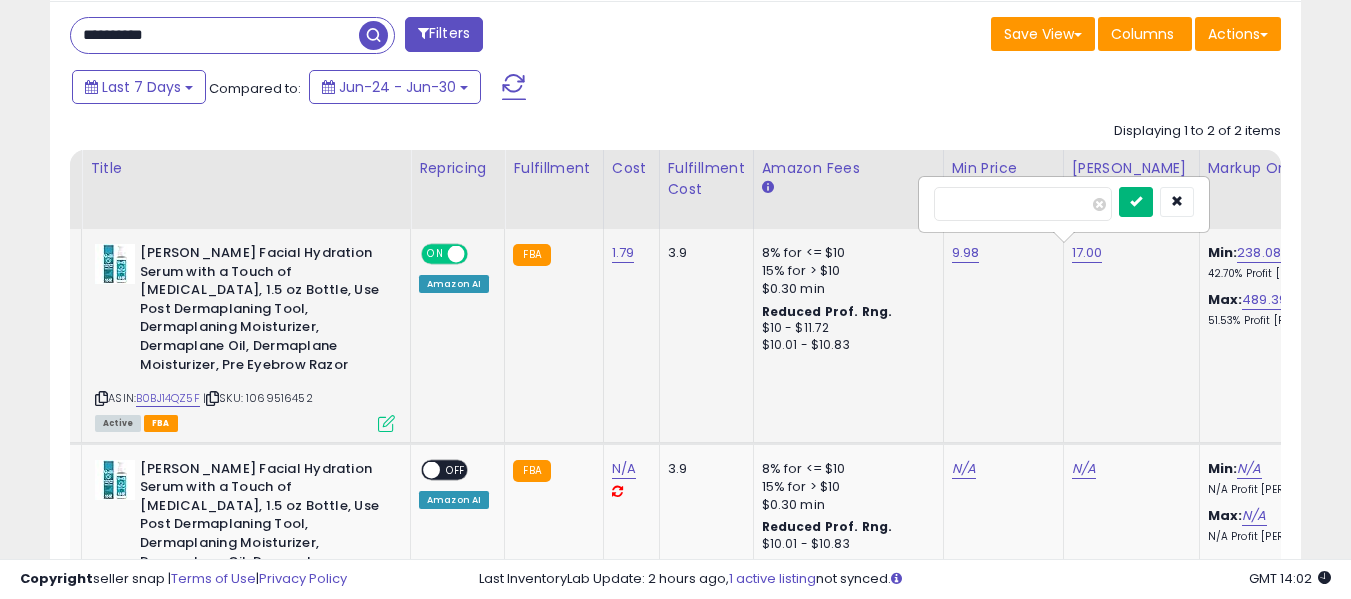 type on "**" 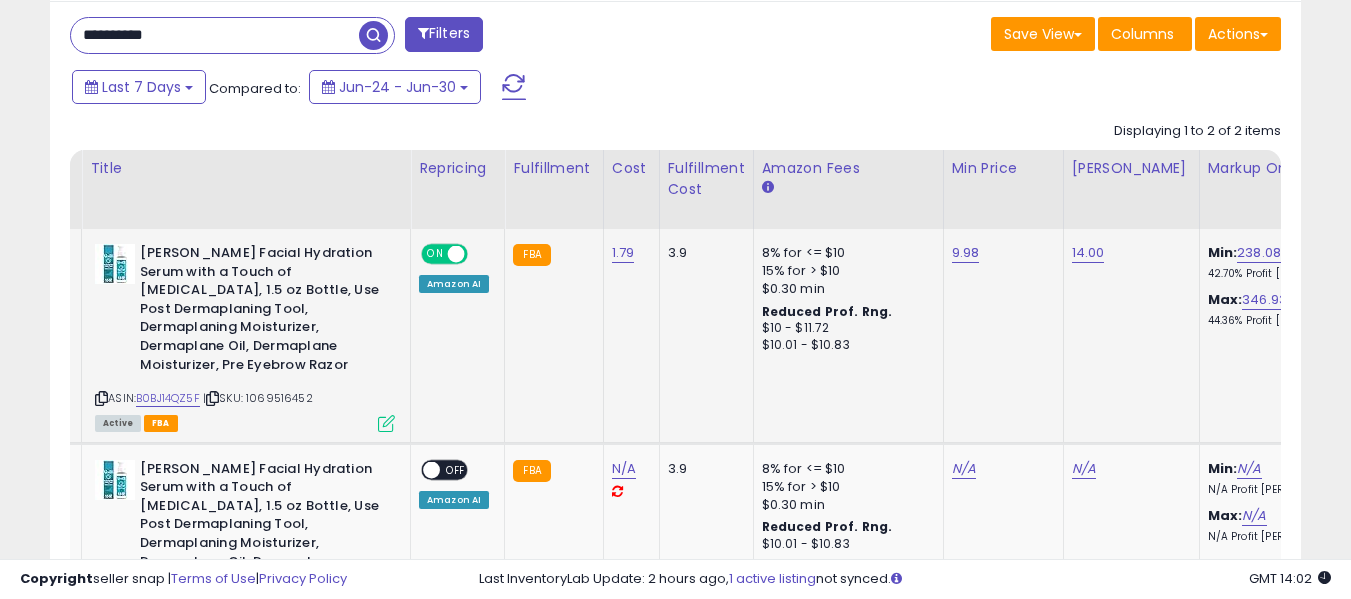 click on "**********" at bounding box center (215, 35) 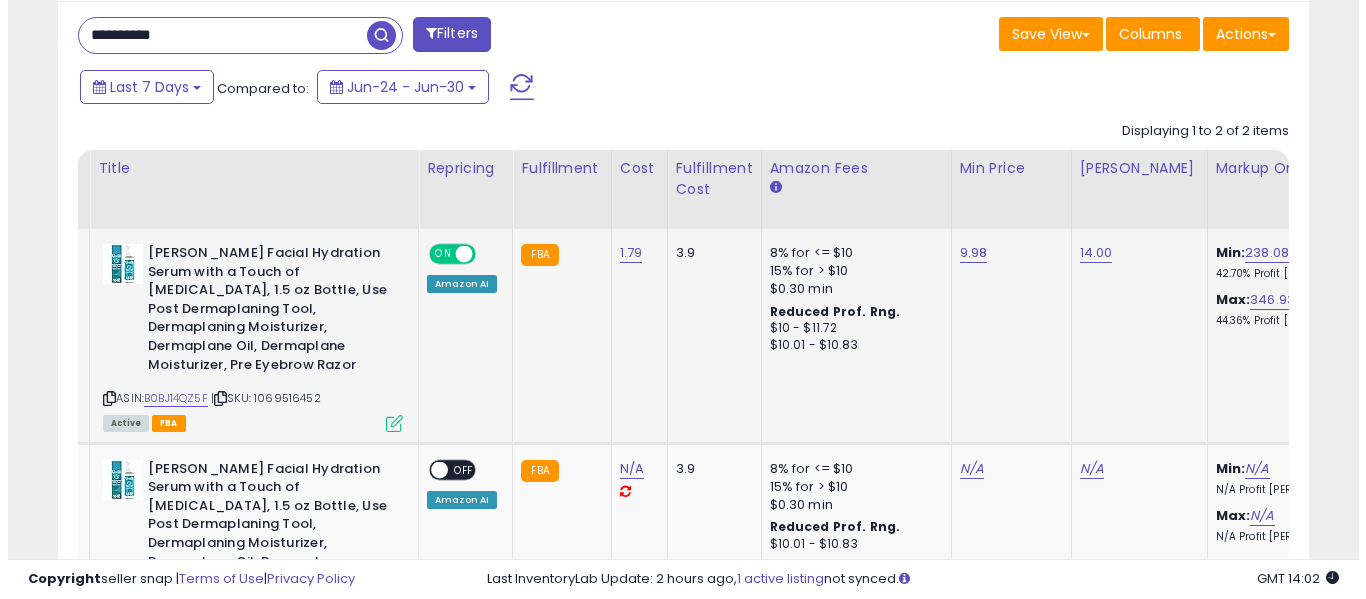 scroll, scrollTop: 621, scrollLeft: 0, axis: vertical 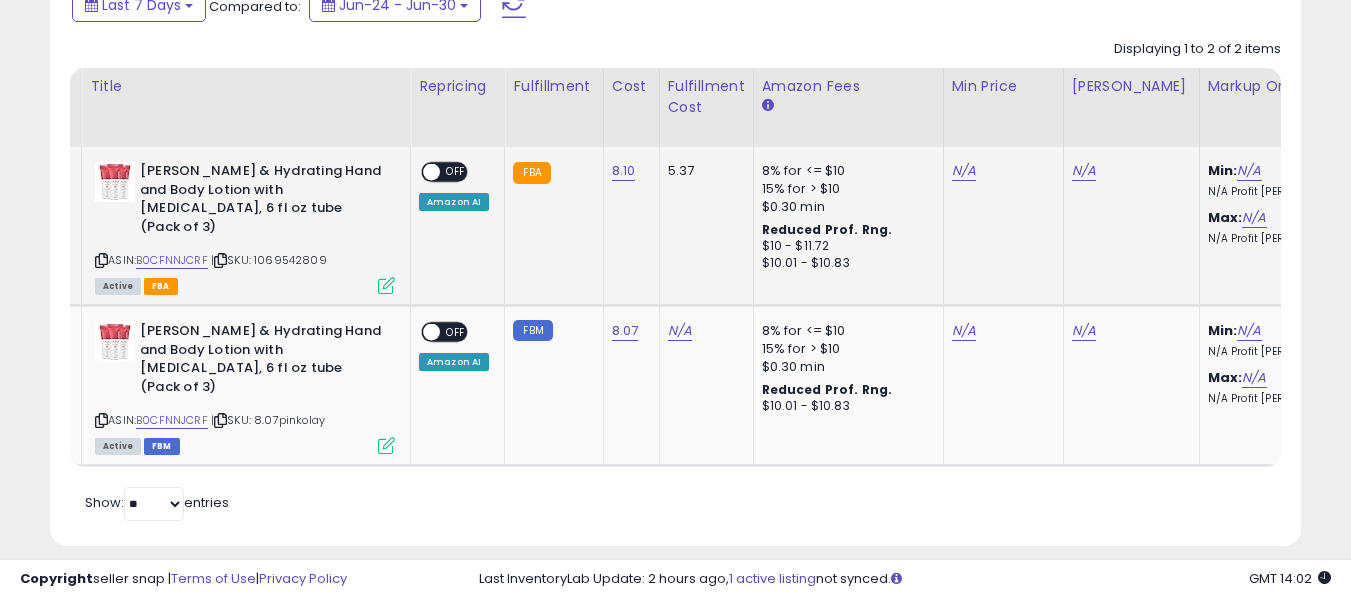 click on "N/A" at bounding box center [1128, 171] 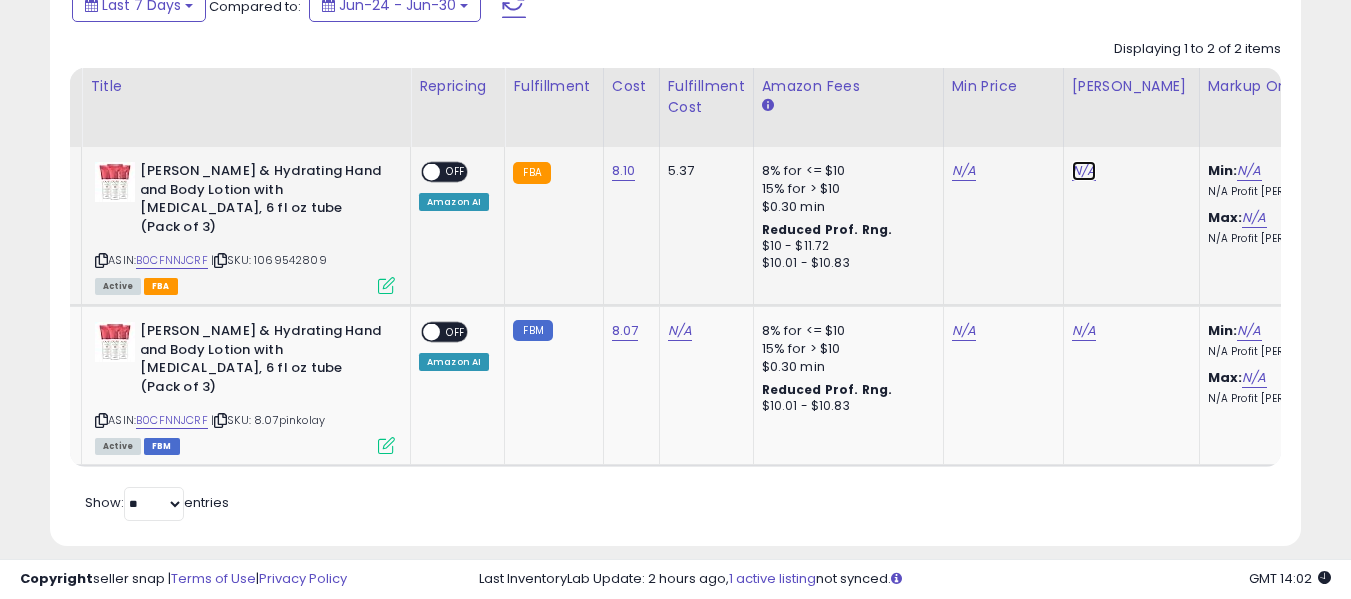 click on "N/A" at bounding box center (1084, 171) 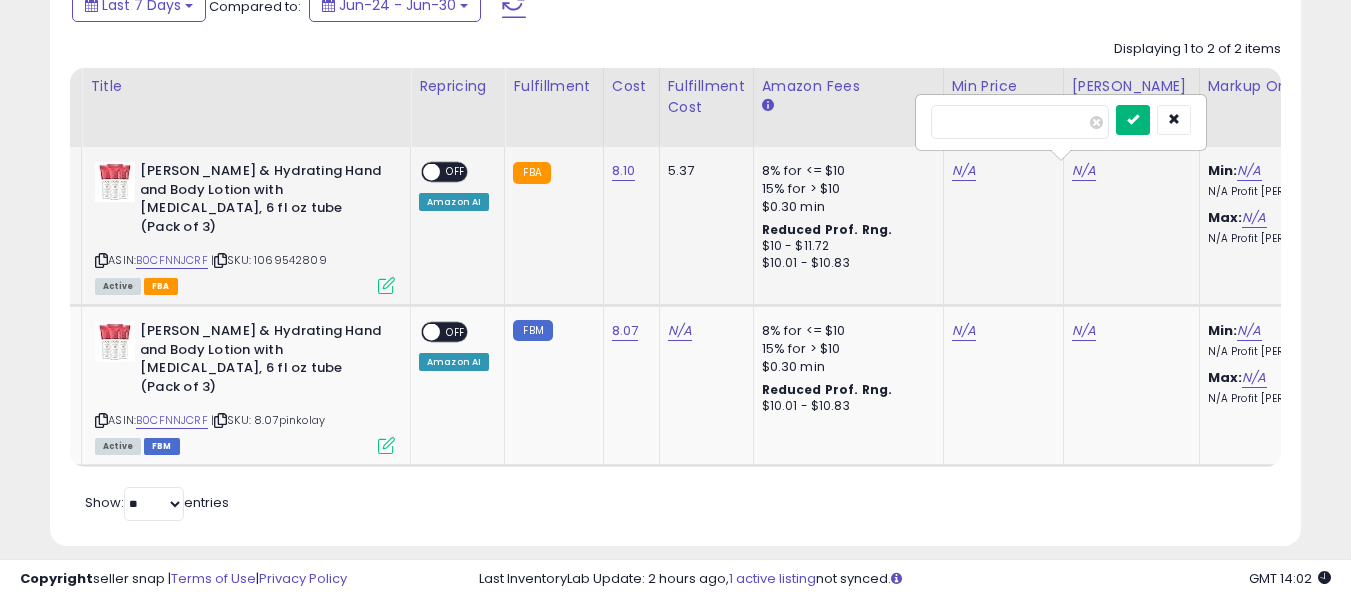 type on "**" 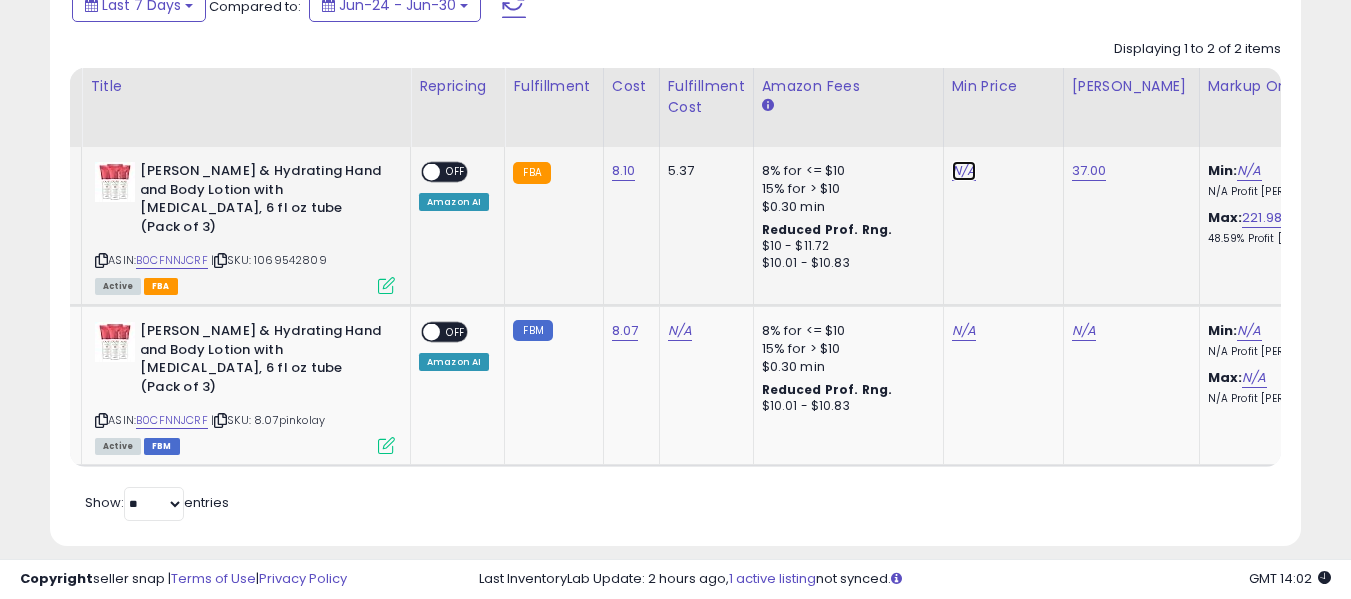 click on "N/A" at bounding box center (964, 171) 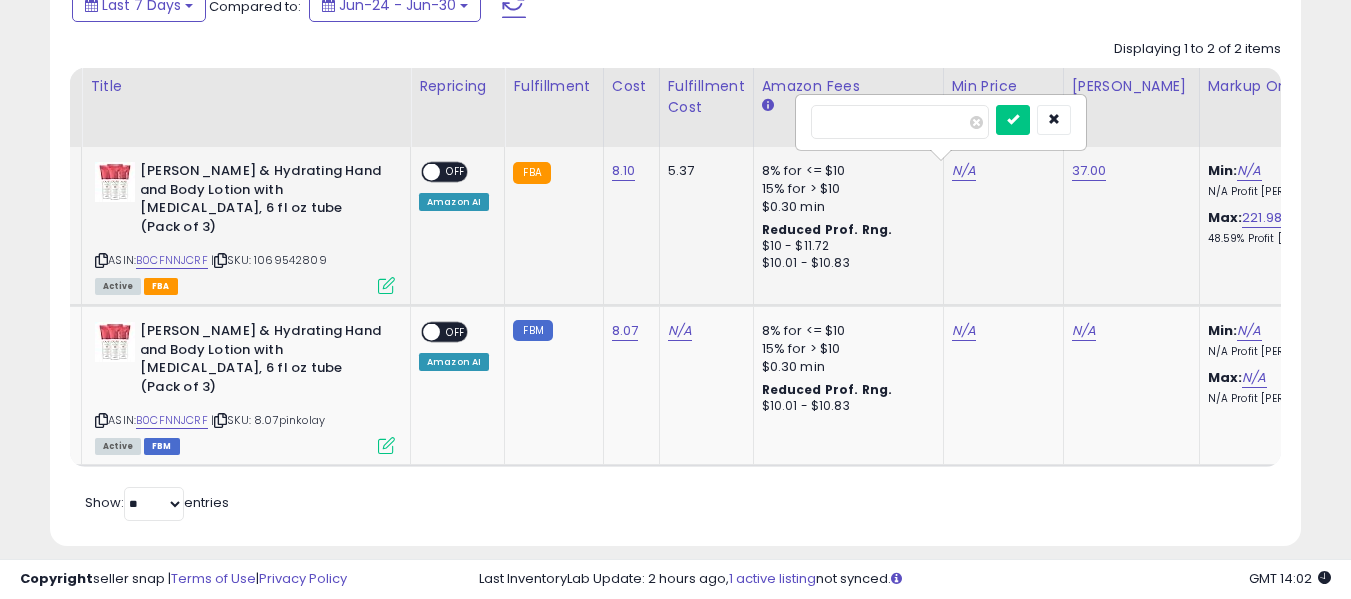 type on "**" 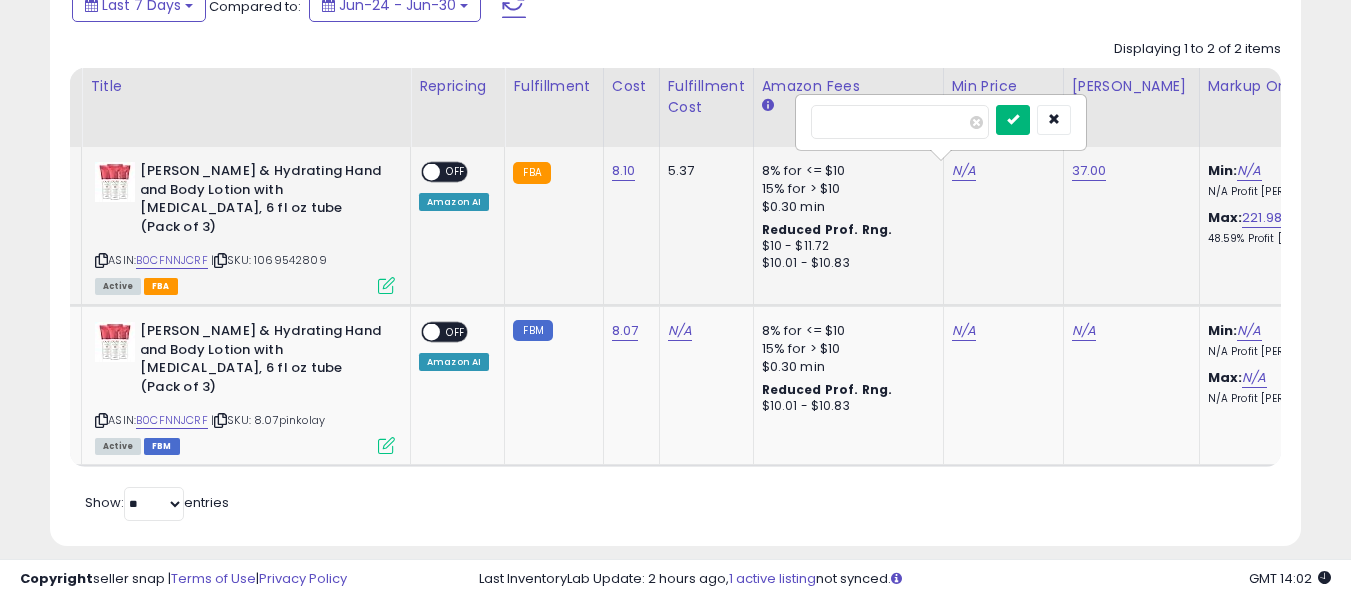 click at bounding box center (1013, 120) 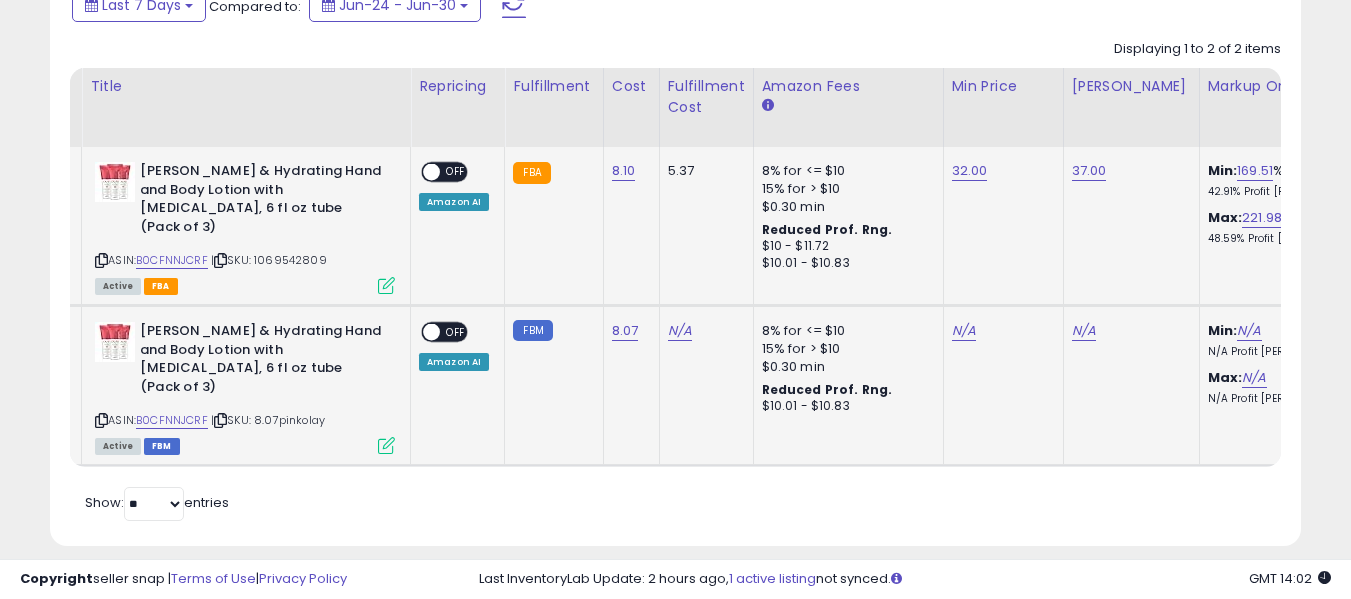 click on "N/A" 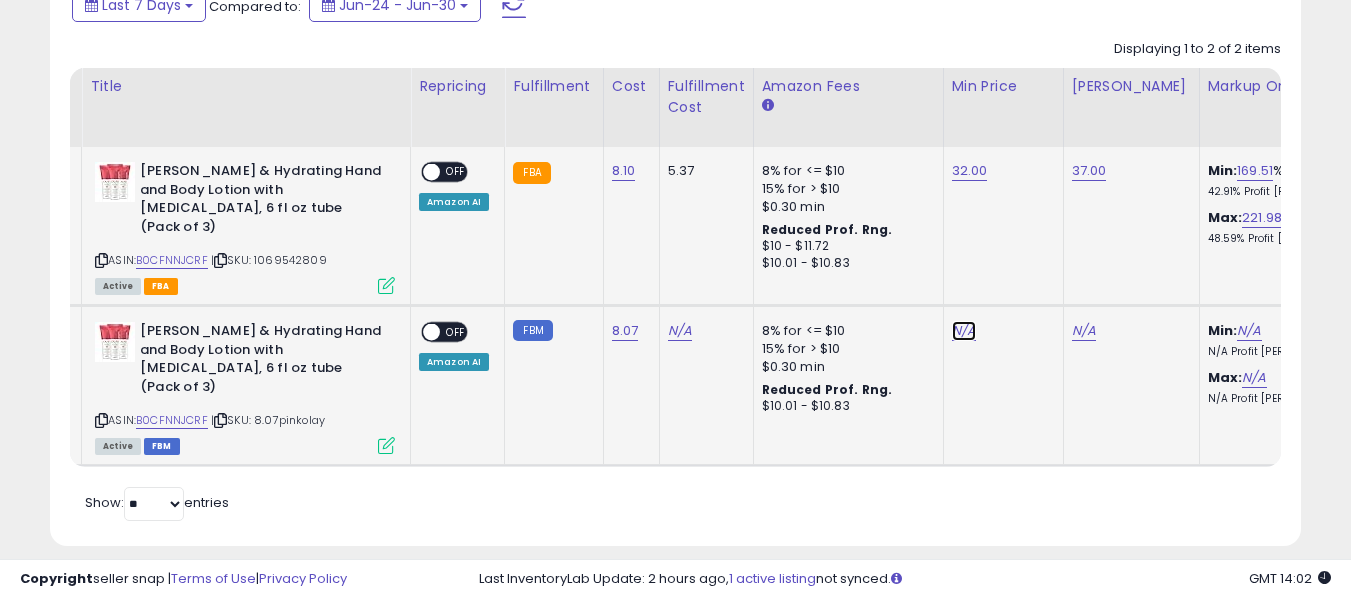 click on "N/A" at bounding box center [964, 331] 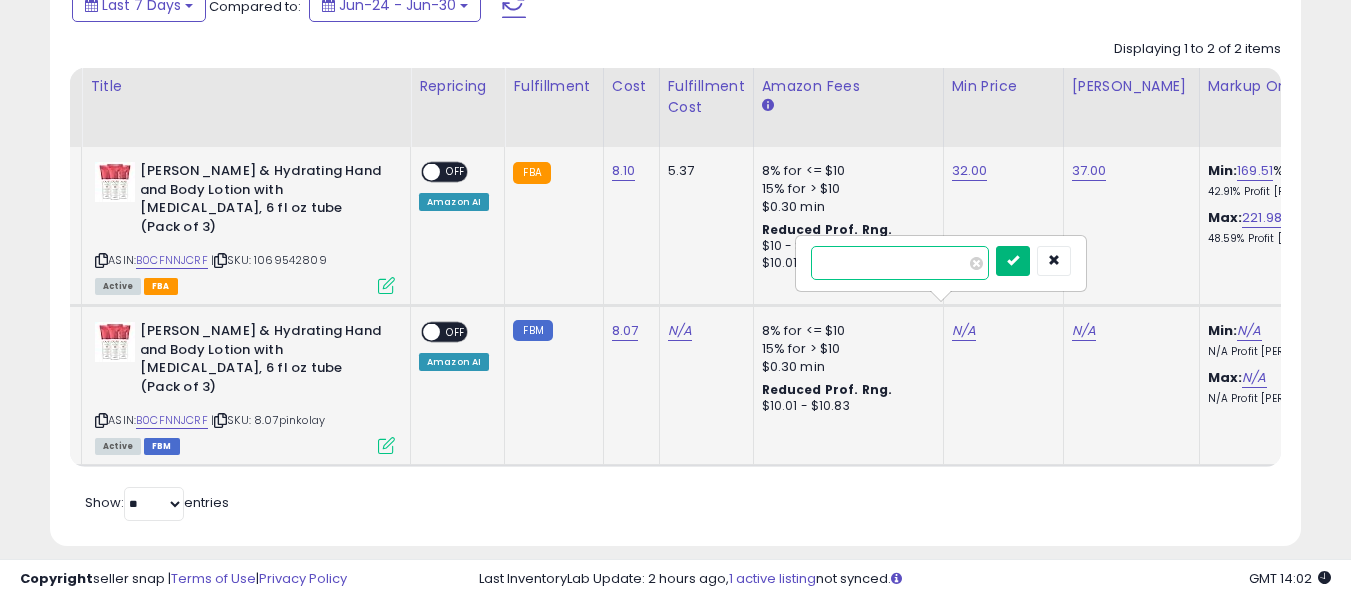 type on "**" 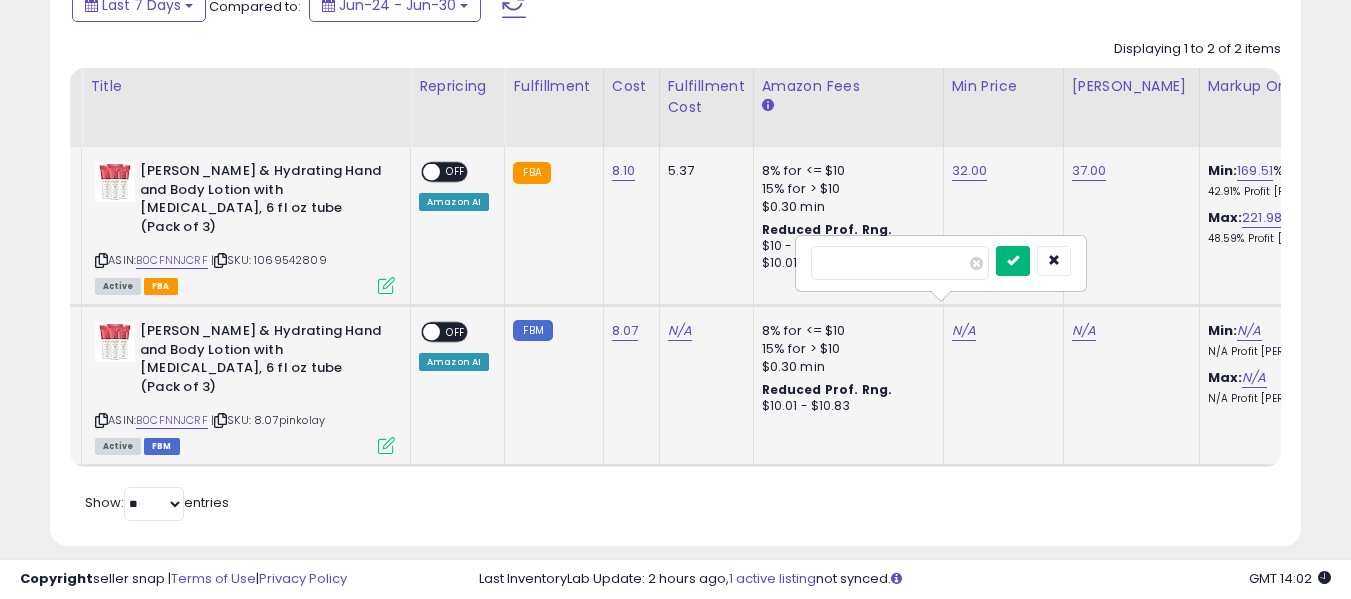 click at bounding box center [1013, 260] 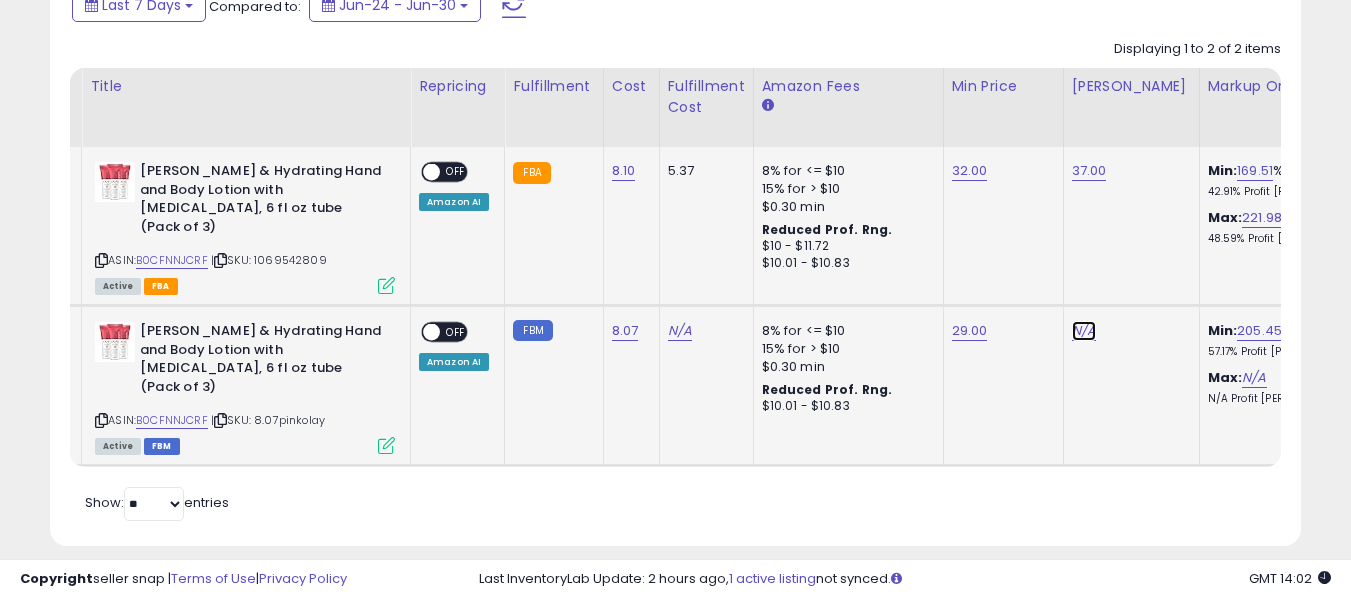 click on "N/A" at bounding box center [1084, 331] 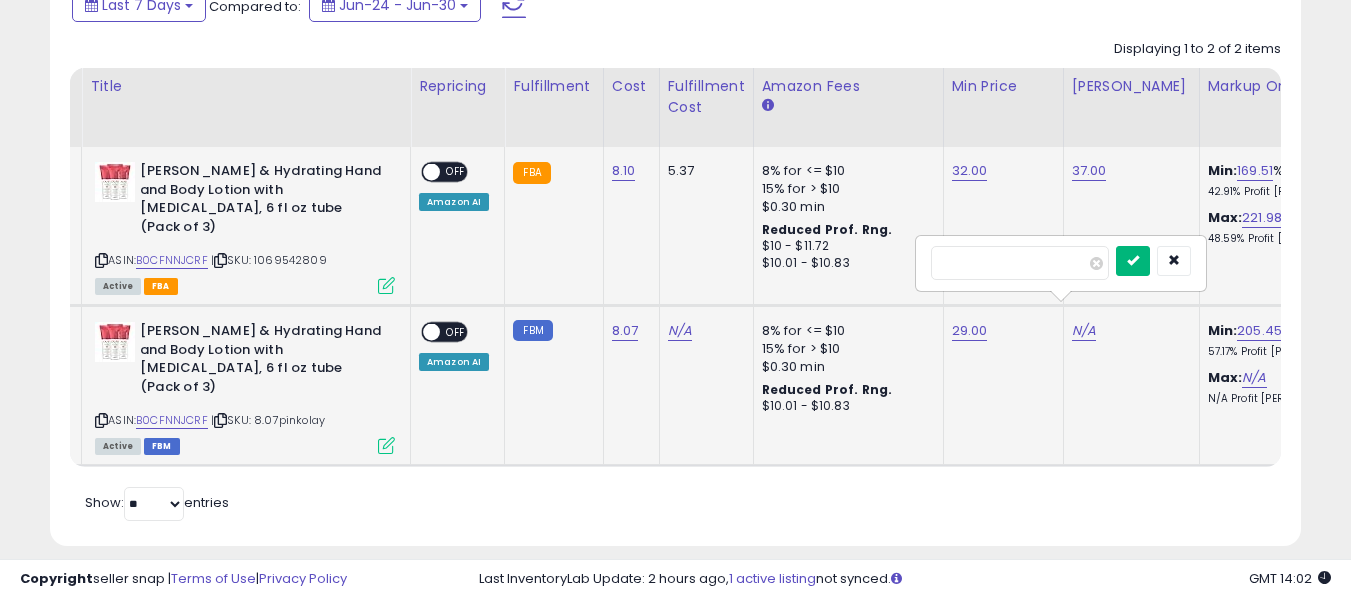 type on "**" 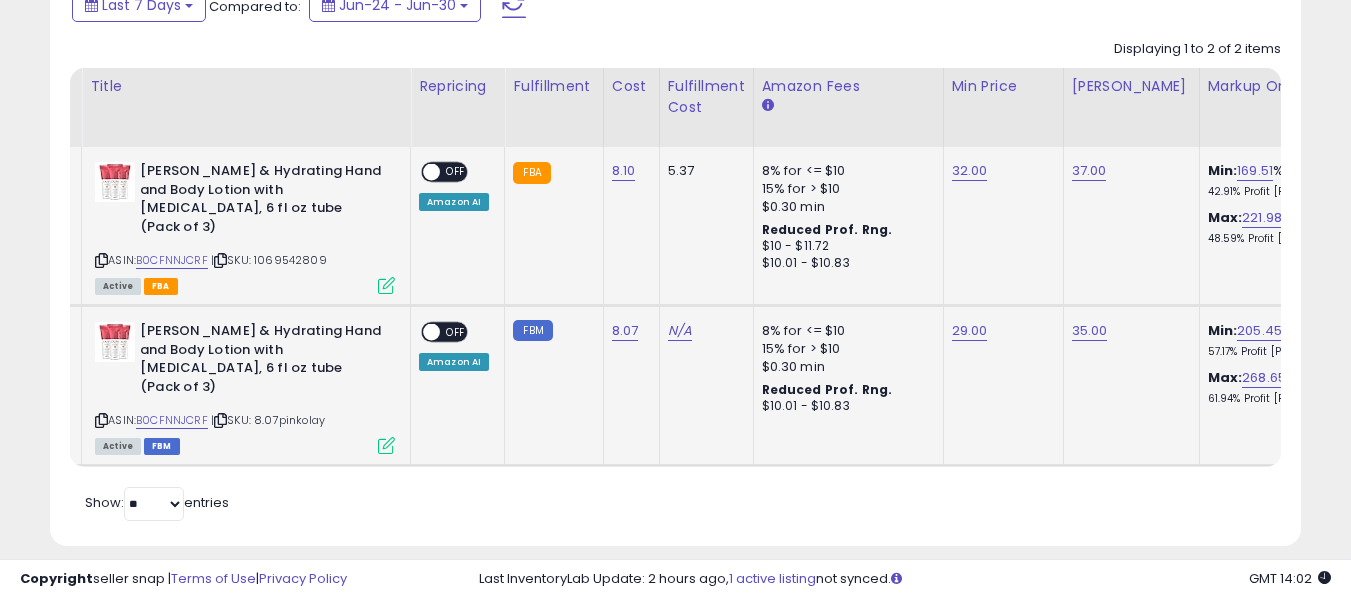 click at bounding box center [431, 172] 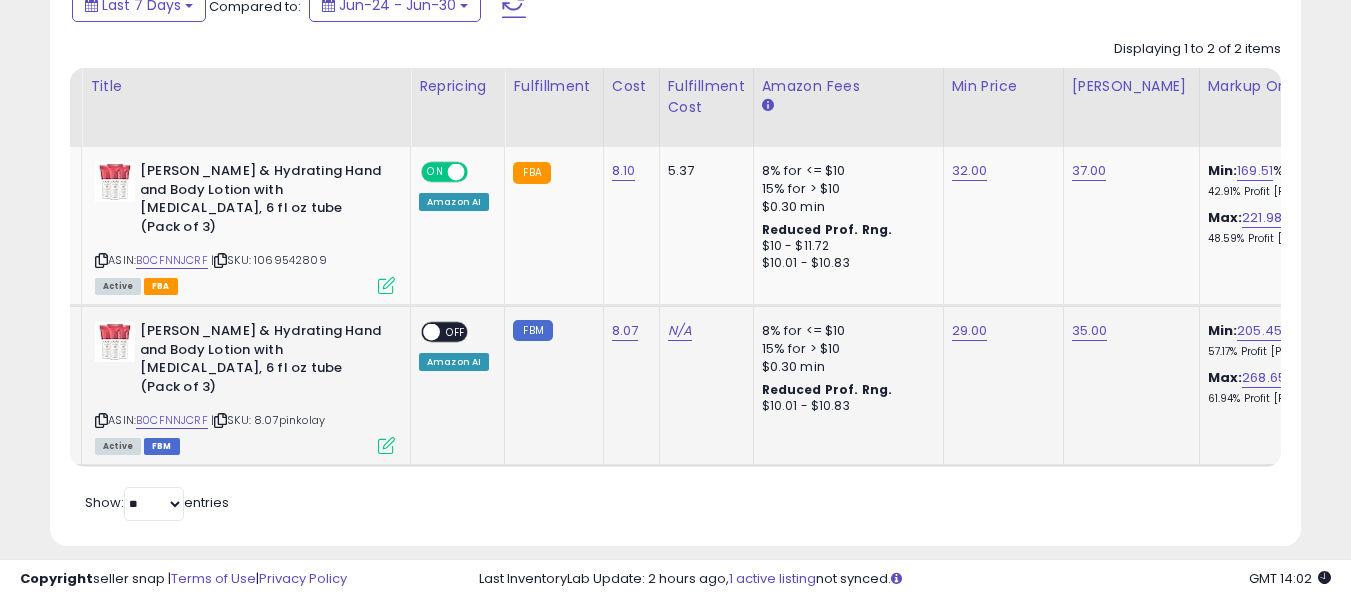click at bounding box center (431, 332) 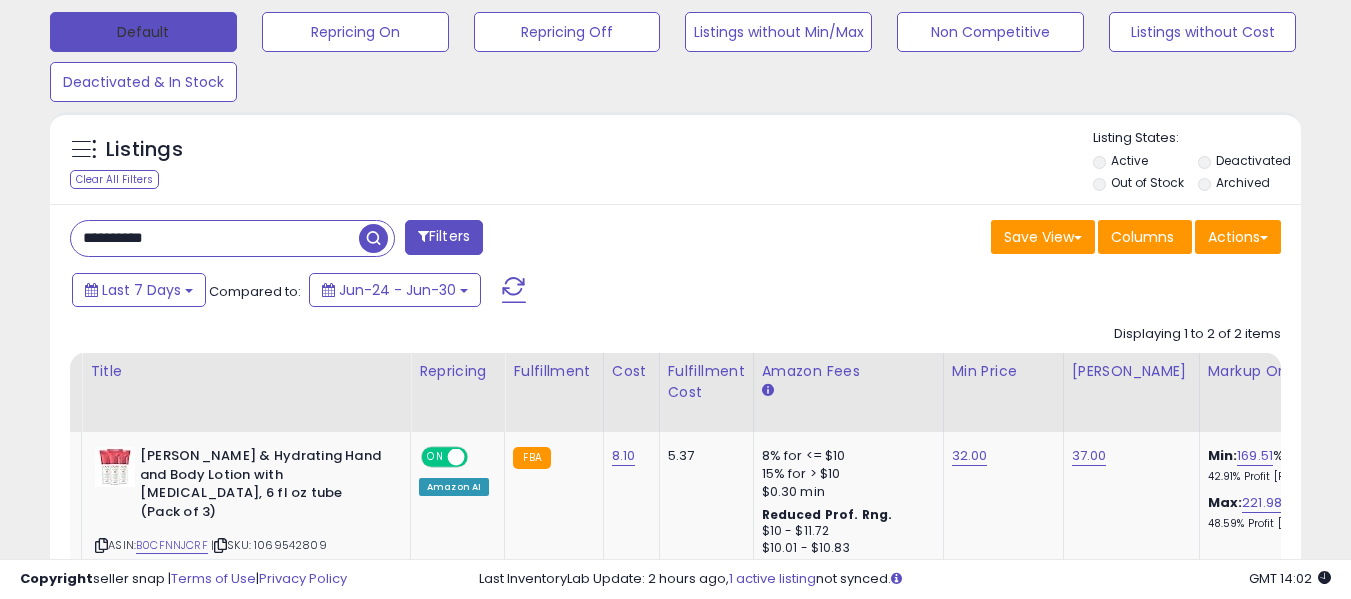 scroll, scrollTop: 503, scrollLeft: 0, axis: vertical 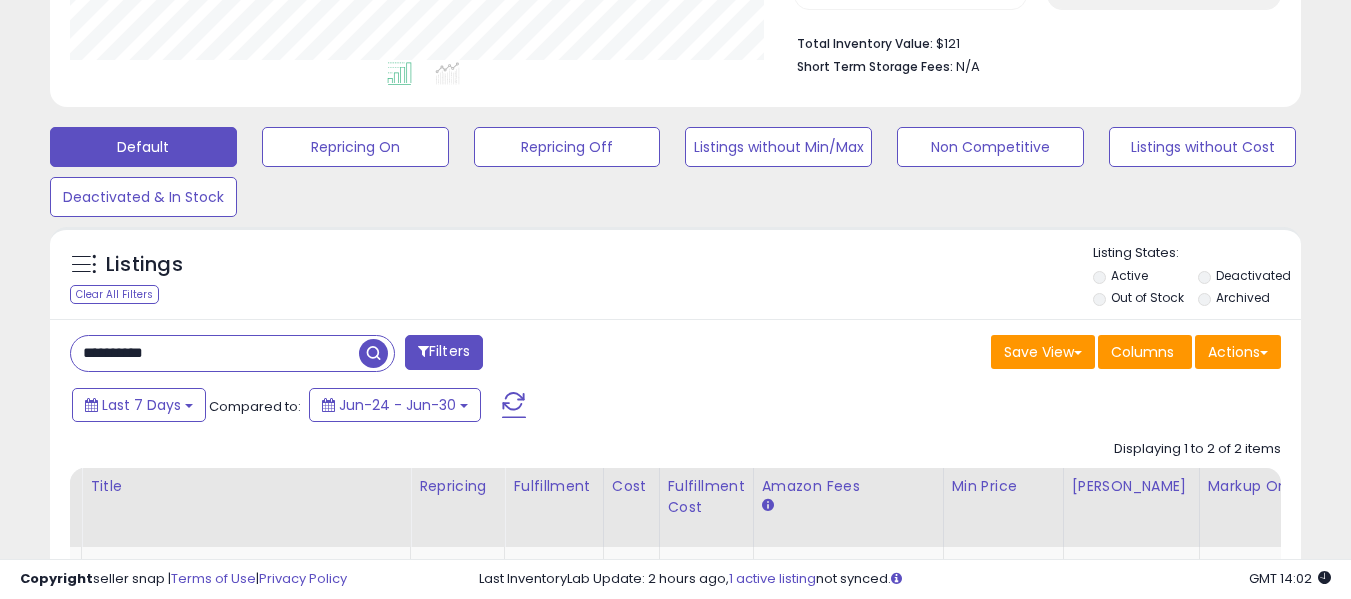 click on "**********" at bounding box center [215, 353] 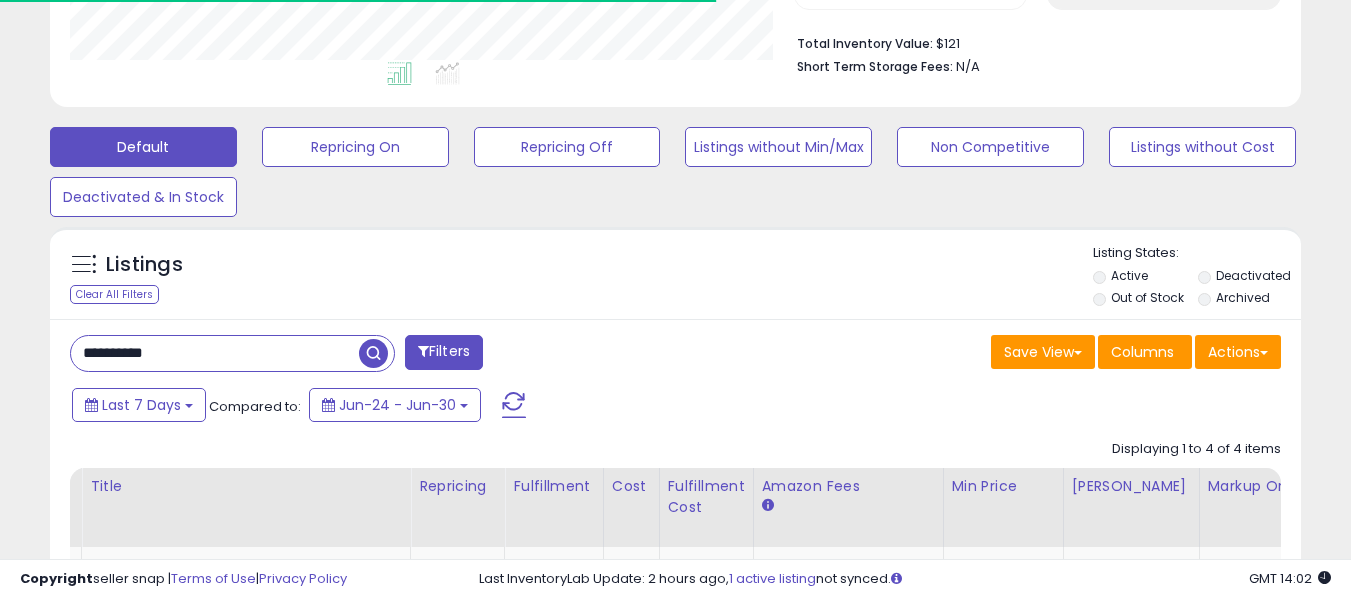 scroll, scrollTop: 410, scrollLeft: 724, axis: both 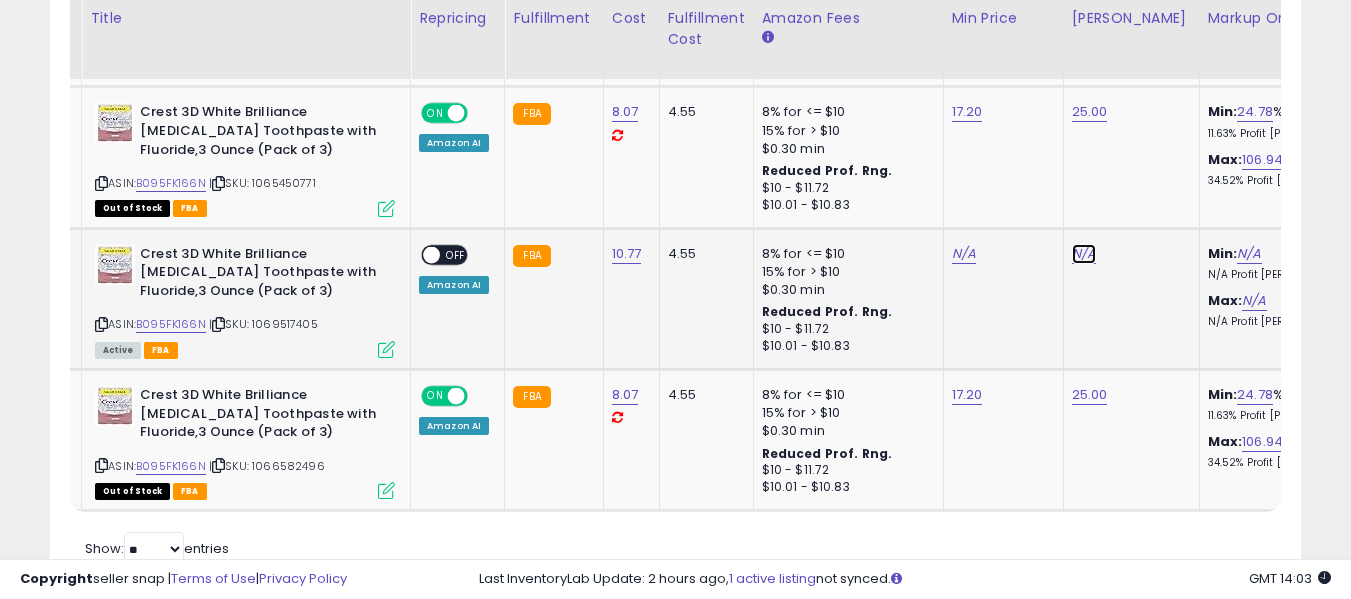 click on "N/A" at bounding box center (1084, 254) 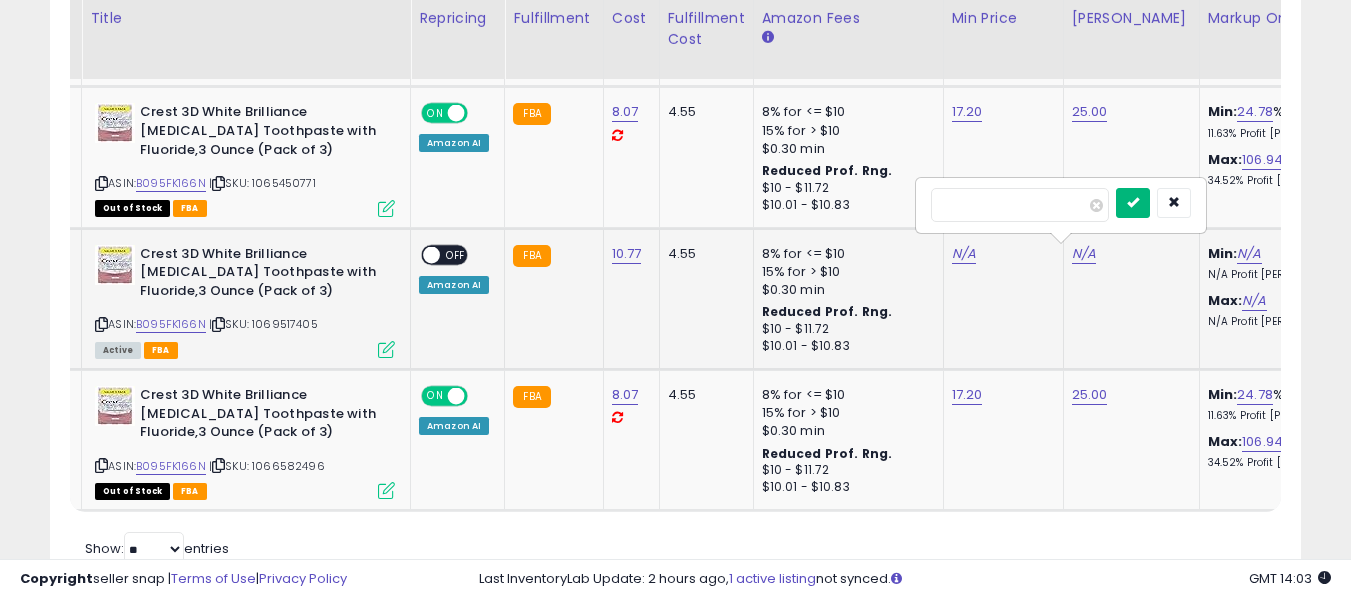 type on "**" 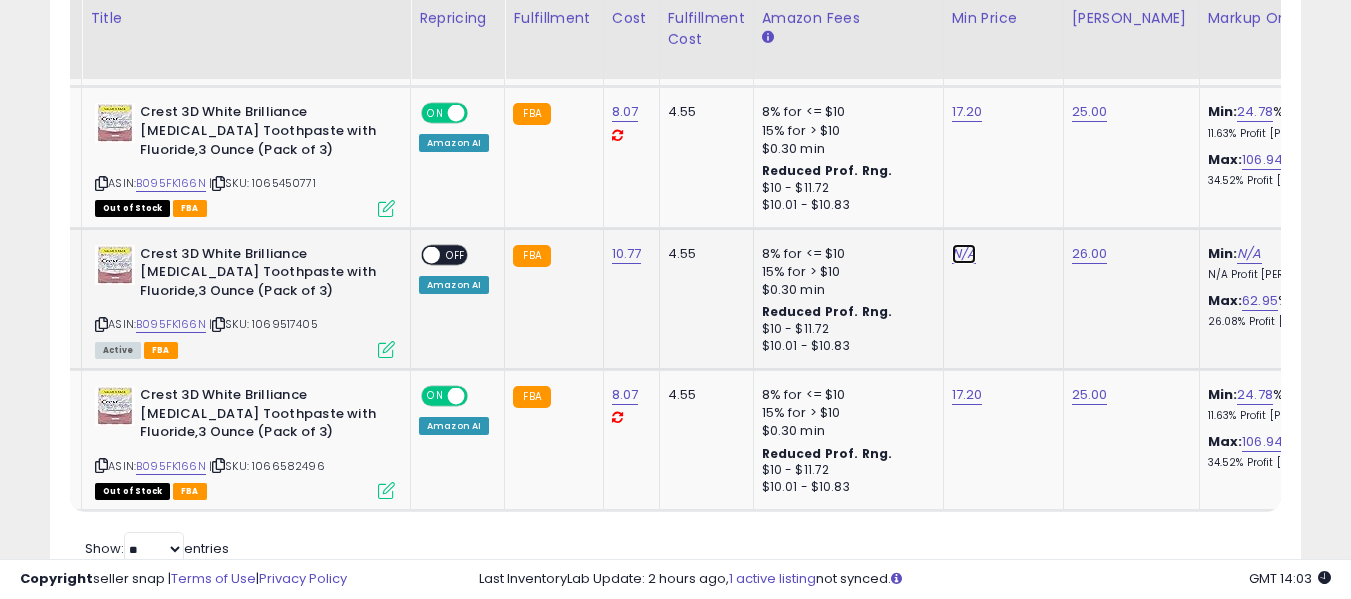 click on "N/A" at bounding box center (964, 254) 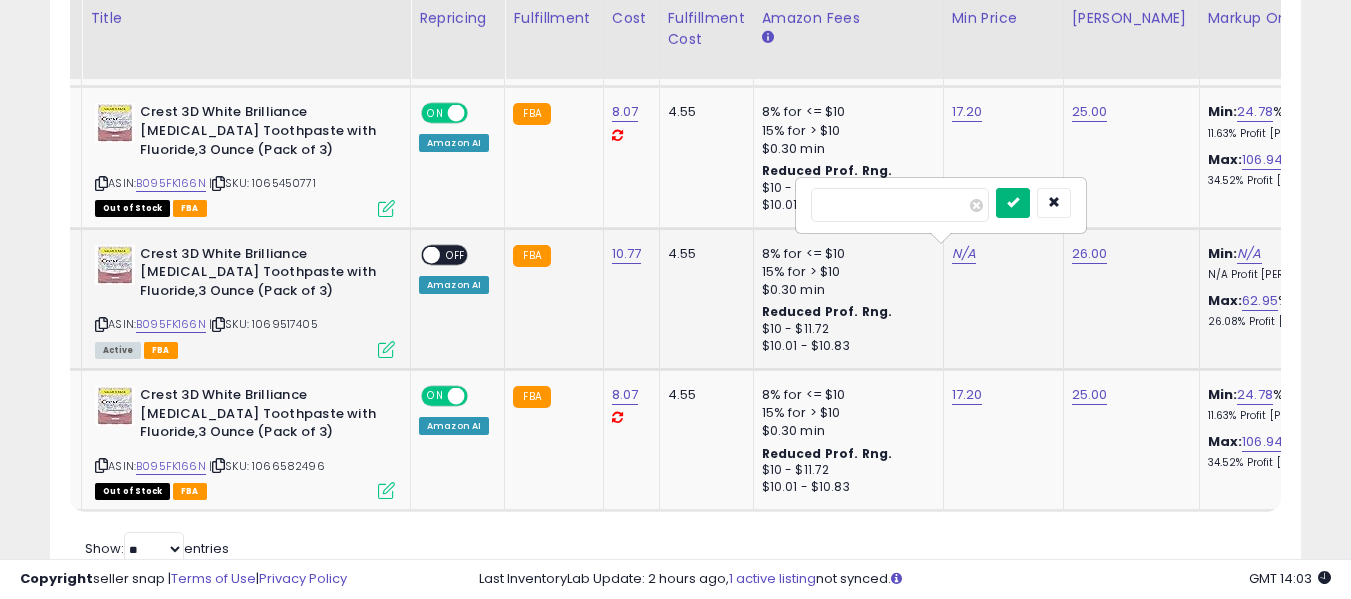 type on "****" 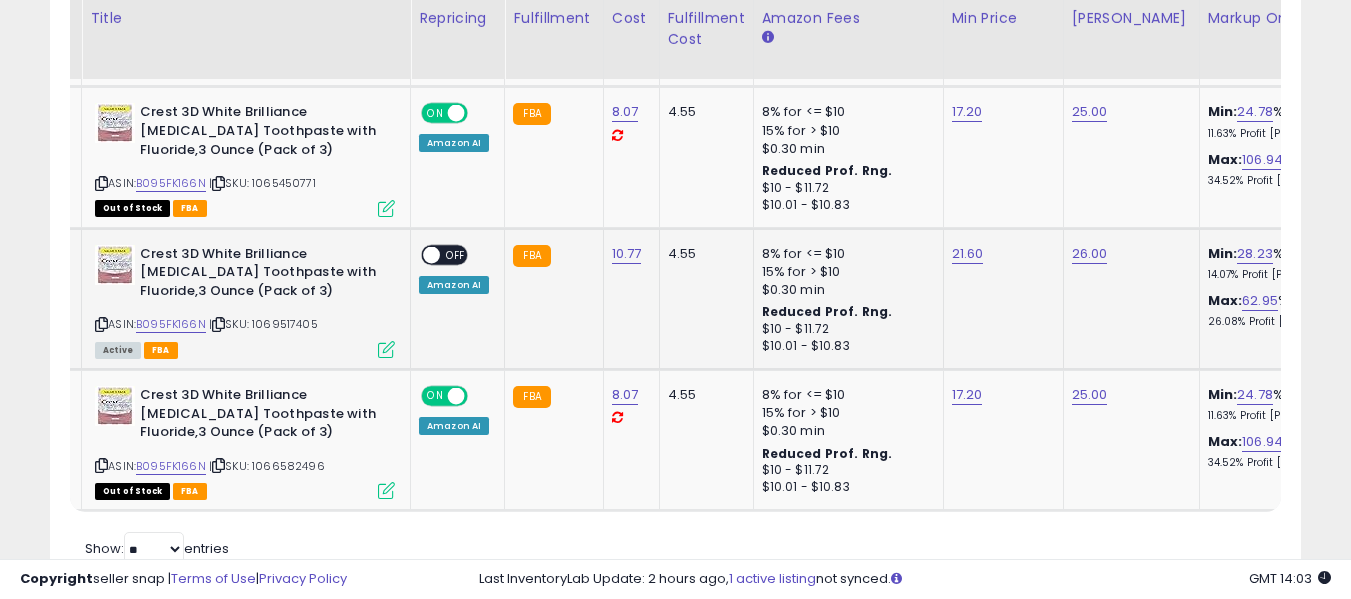 click on "OFF" at bounding box center [456, 254] 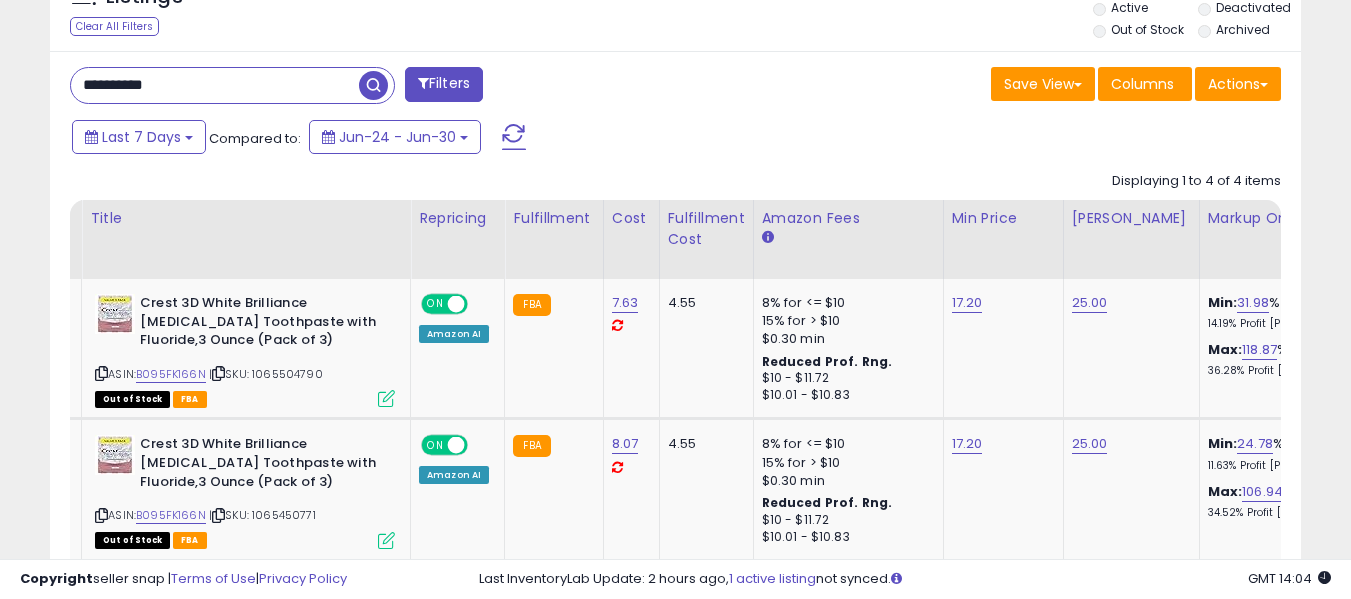 scroll, scrollTop: 703, scrollLeft: 0, axis: vertical 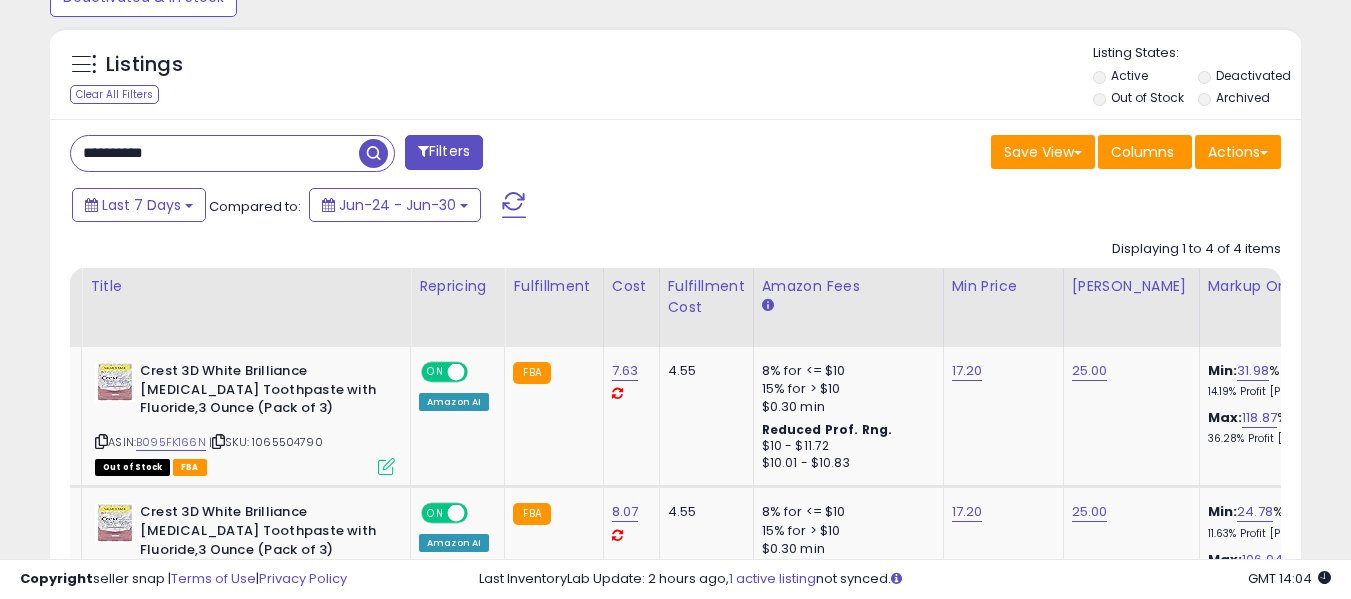 click on "**********" at bounding box center [215, 153] 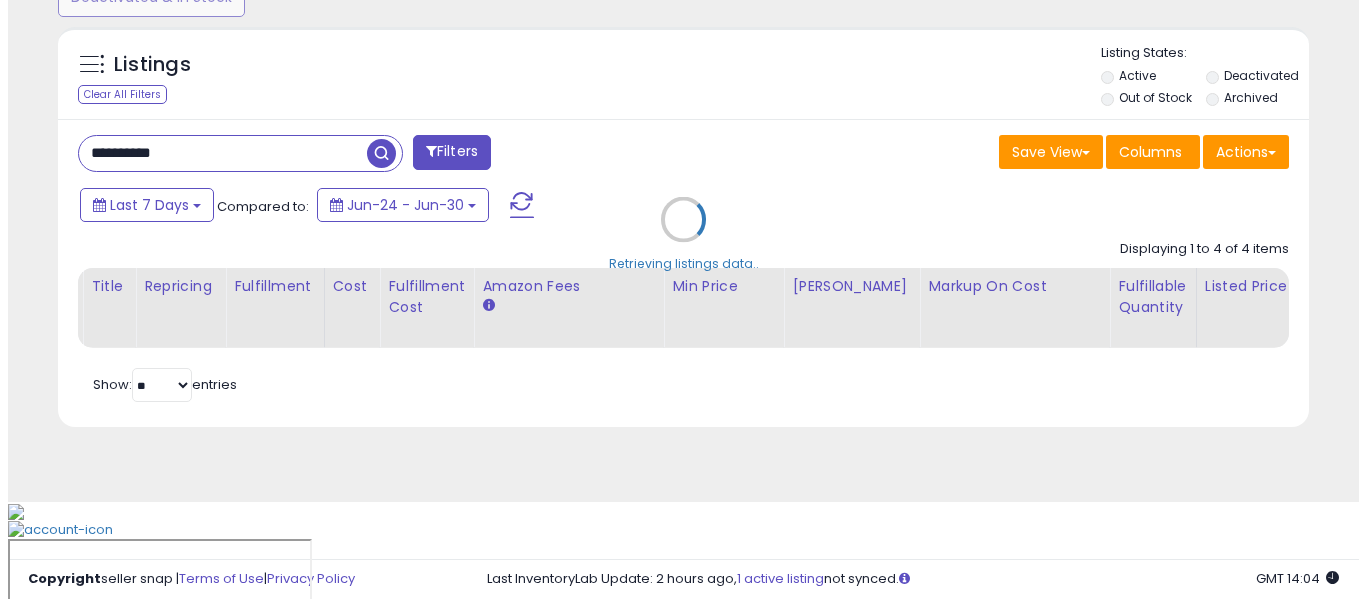 scroll, scrollTop: 621, scrollLeft: 0, axis: vertical 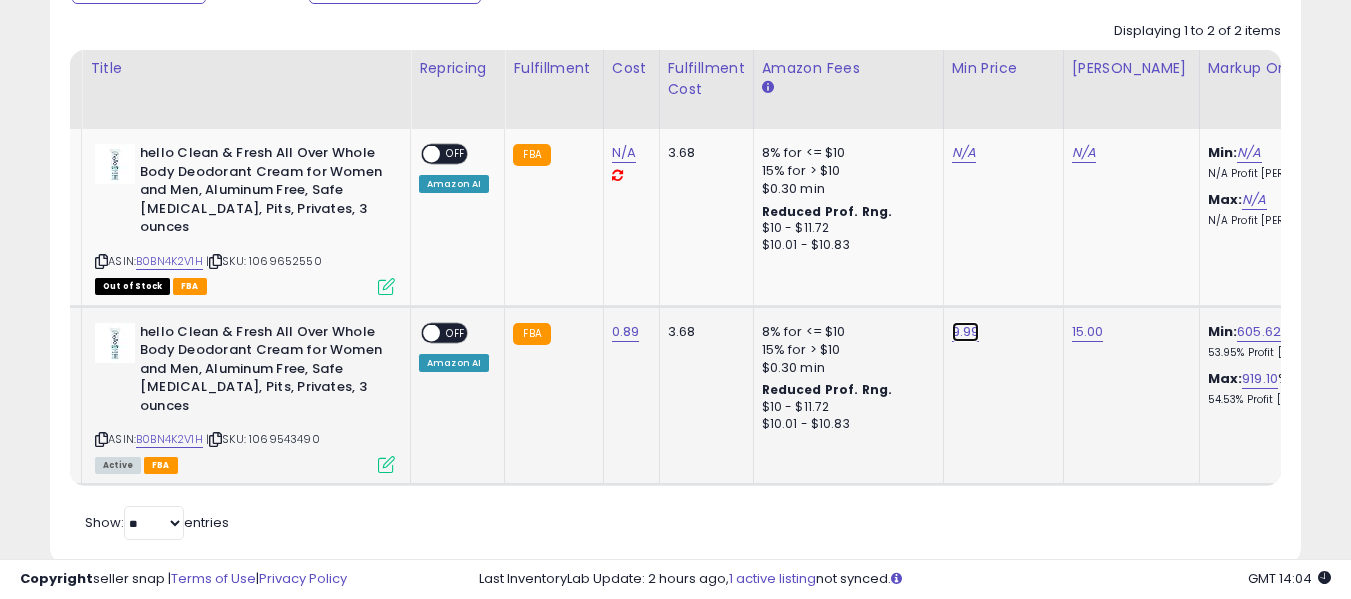 click on "9.99" at bounding box center [964, 153] 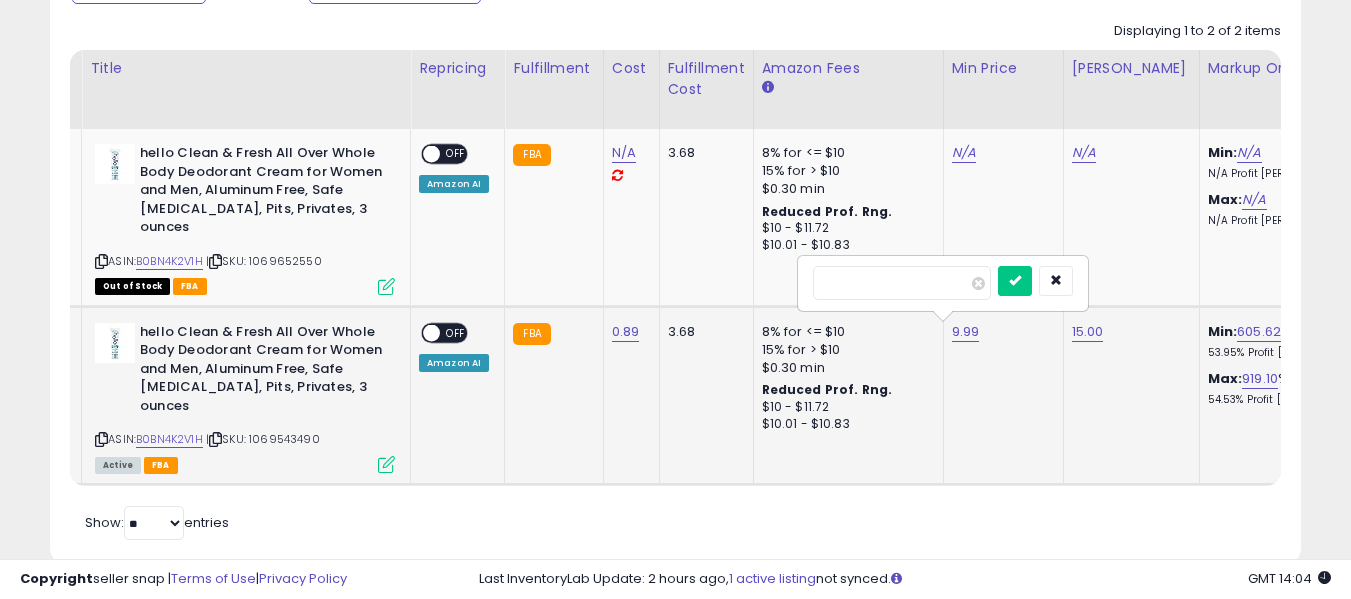 click on "****" at bounding box center [902, 283] 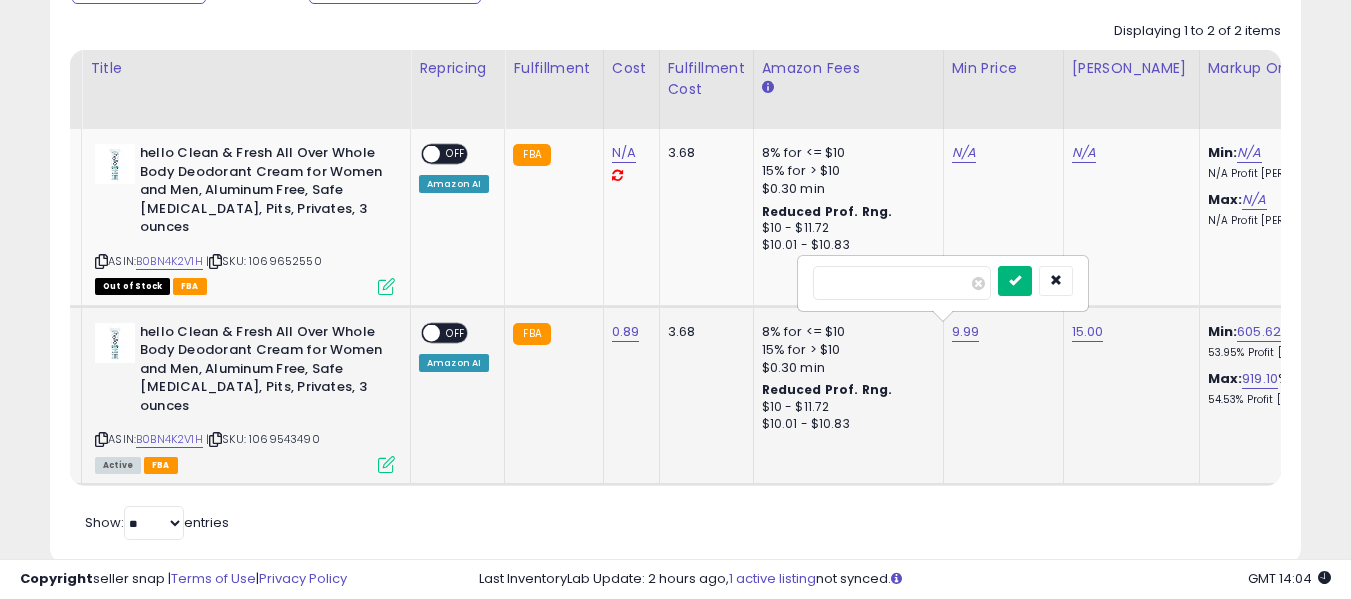 type on "***" 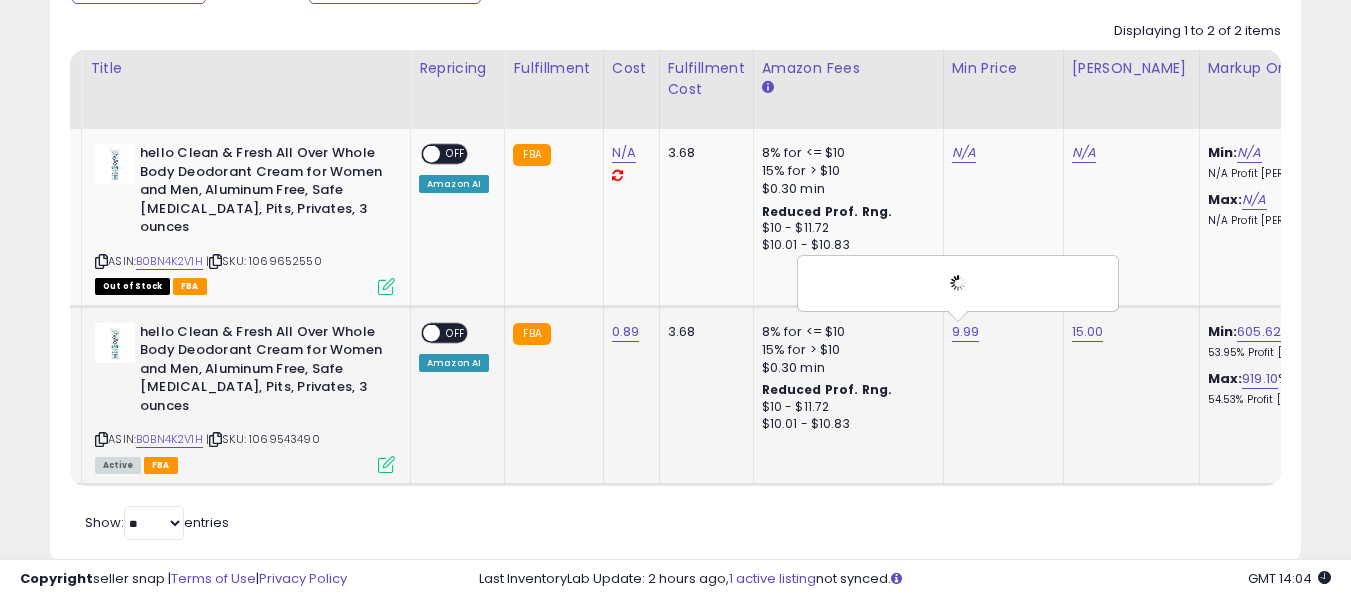 click on "15.00" 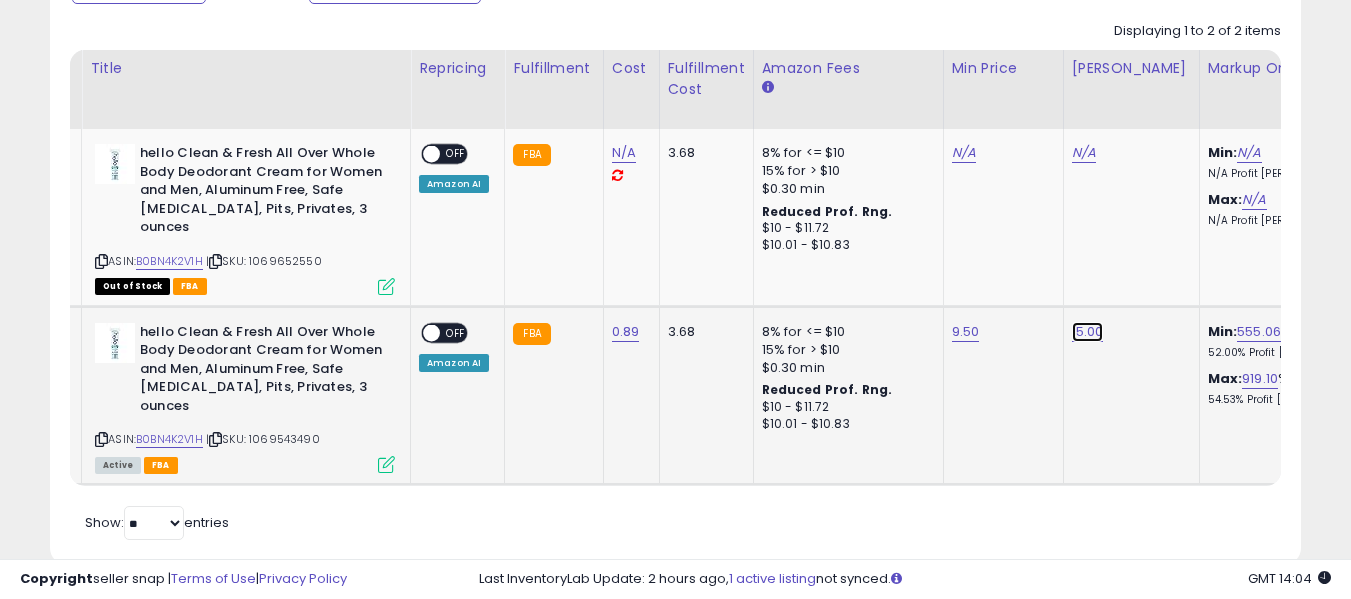 click on "15.00" at bounding box center (1084, 153) 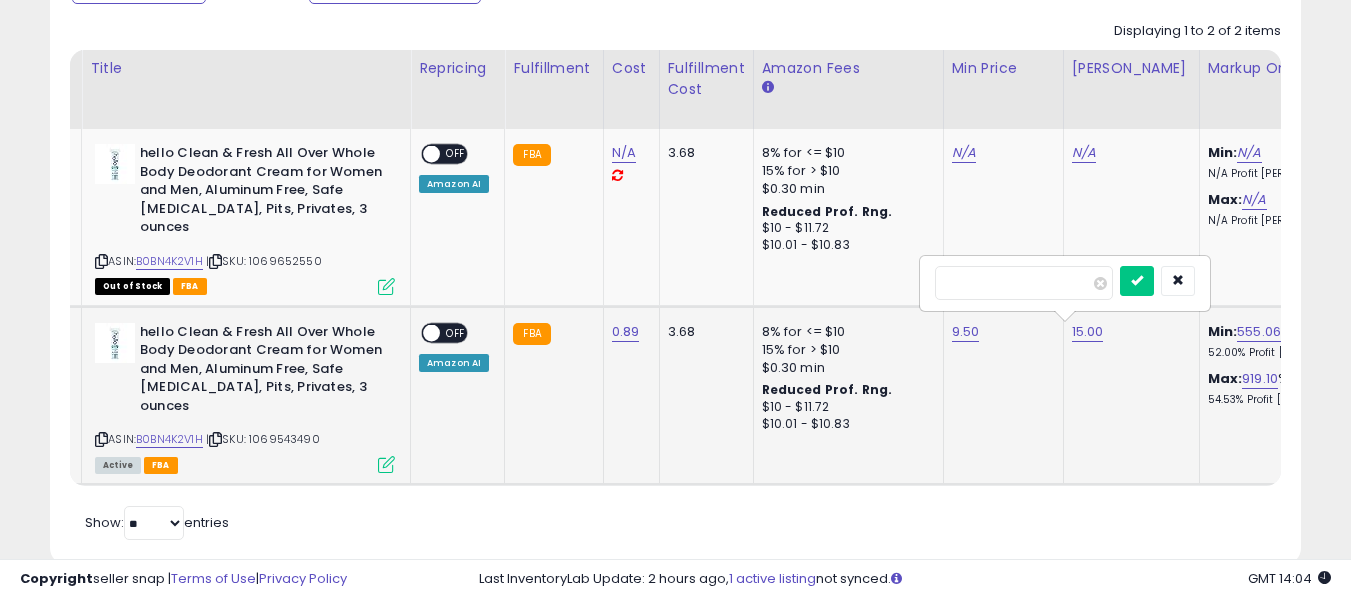click on "*****" at bounding box center [1024, 283] 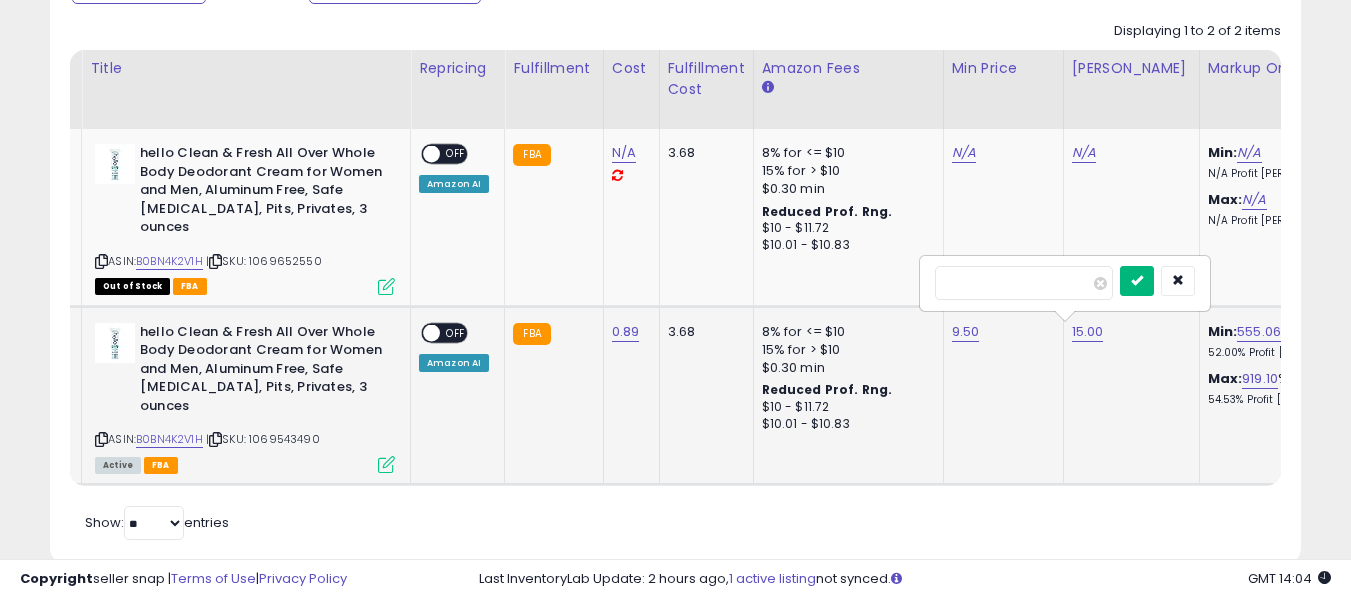 type on "****" 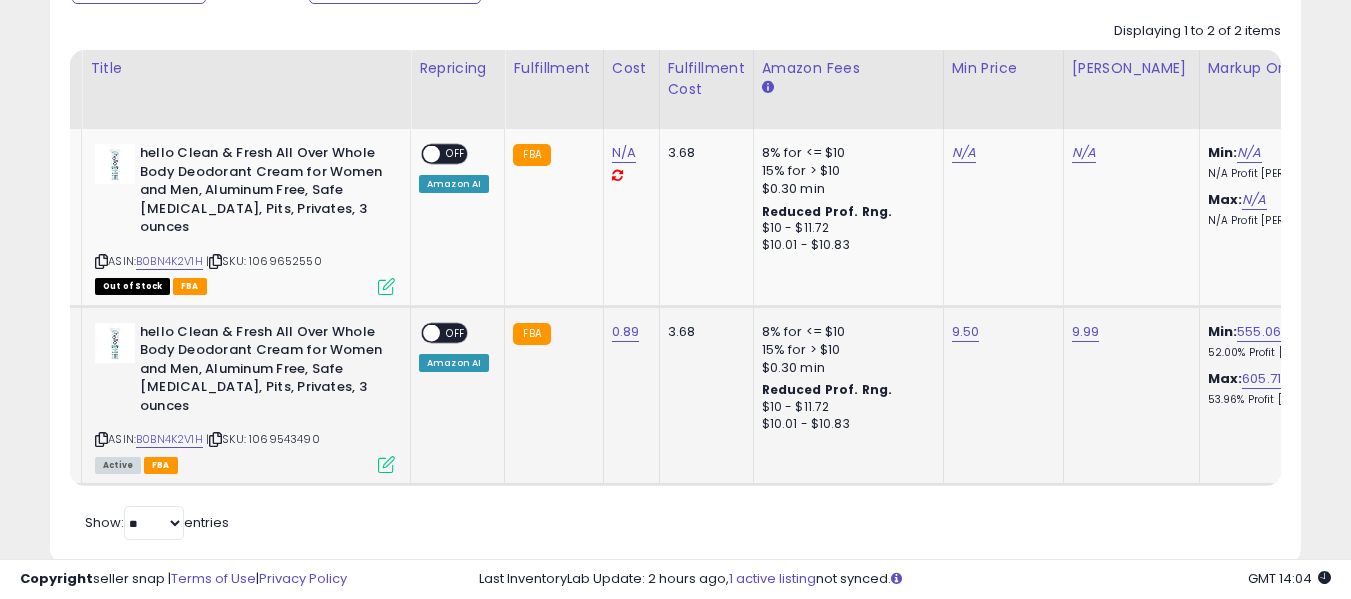 click on "OFF" at bounding box center (456, 332) 